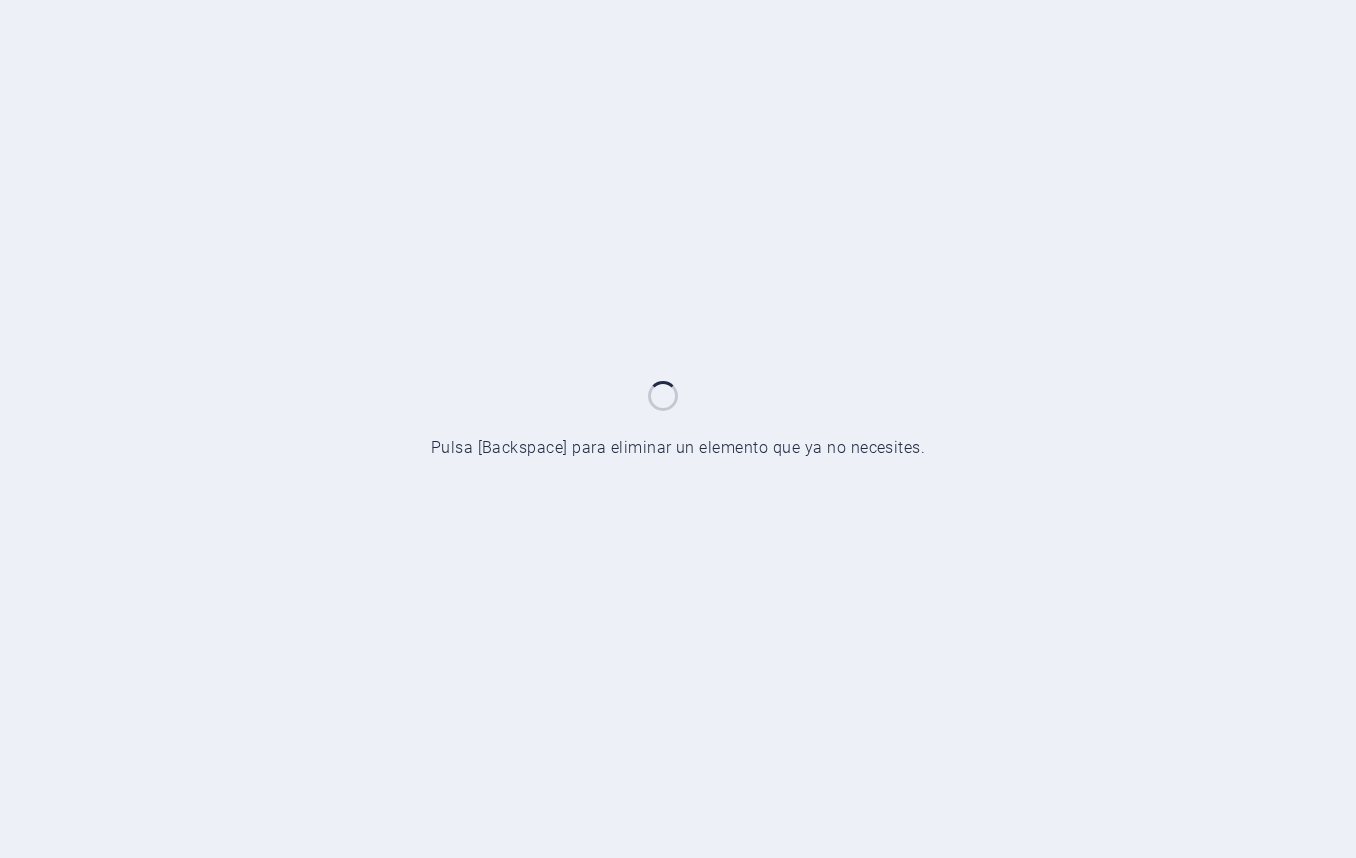 scroll, scrollTop: 0, scrollLeft: 0, axis: both 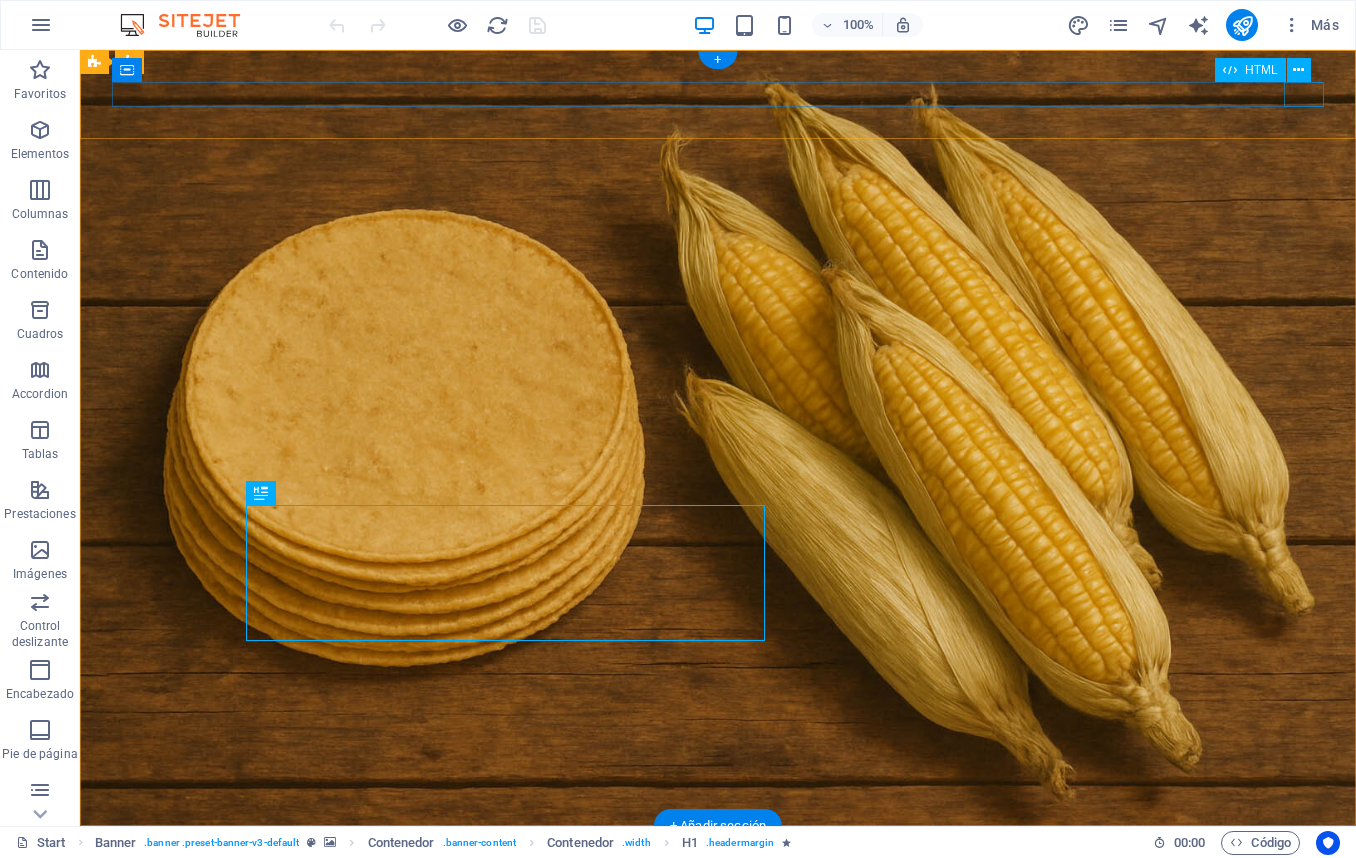 click at bounding box center (718, 870) 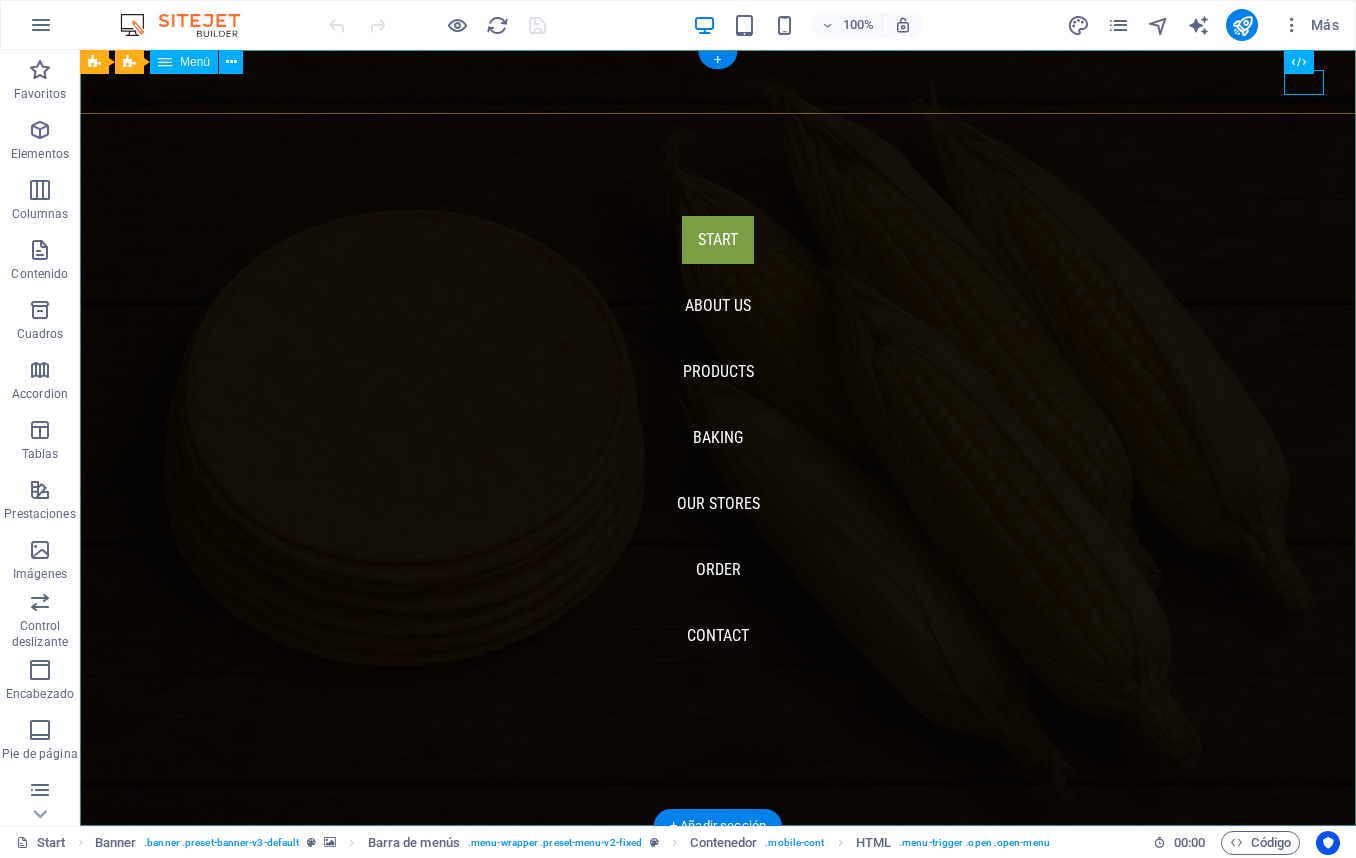click on "Start About us Products Baking Our Stores Order Contact" at bounding box center (718, 438) 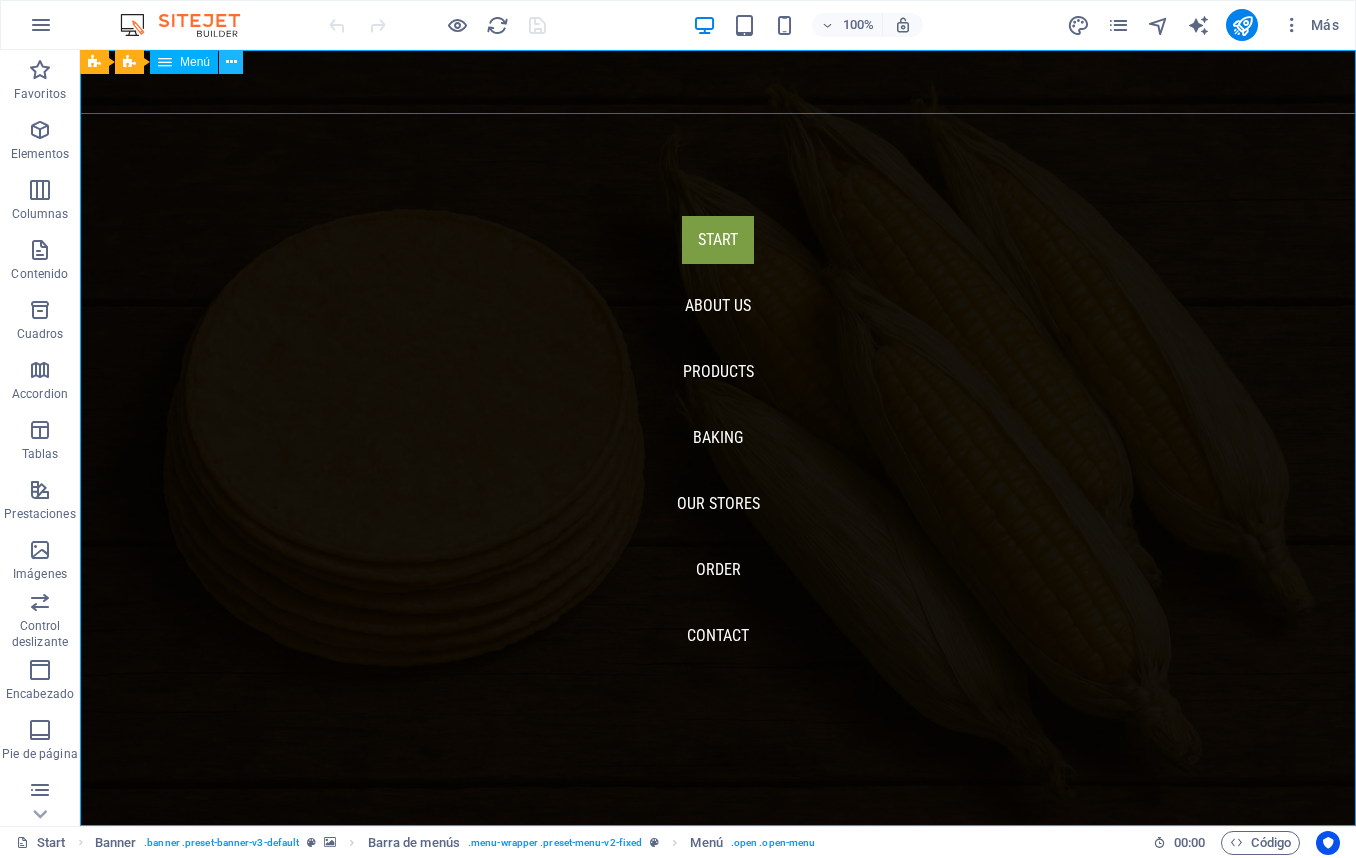 click at bounding box center [231, 62] 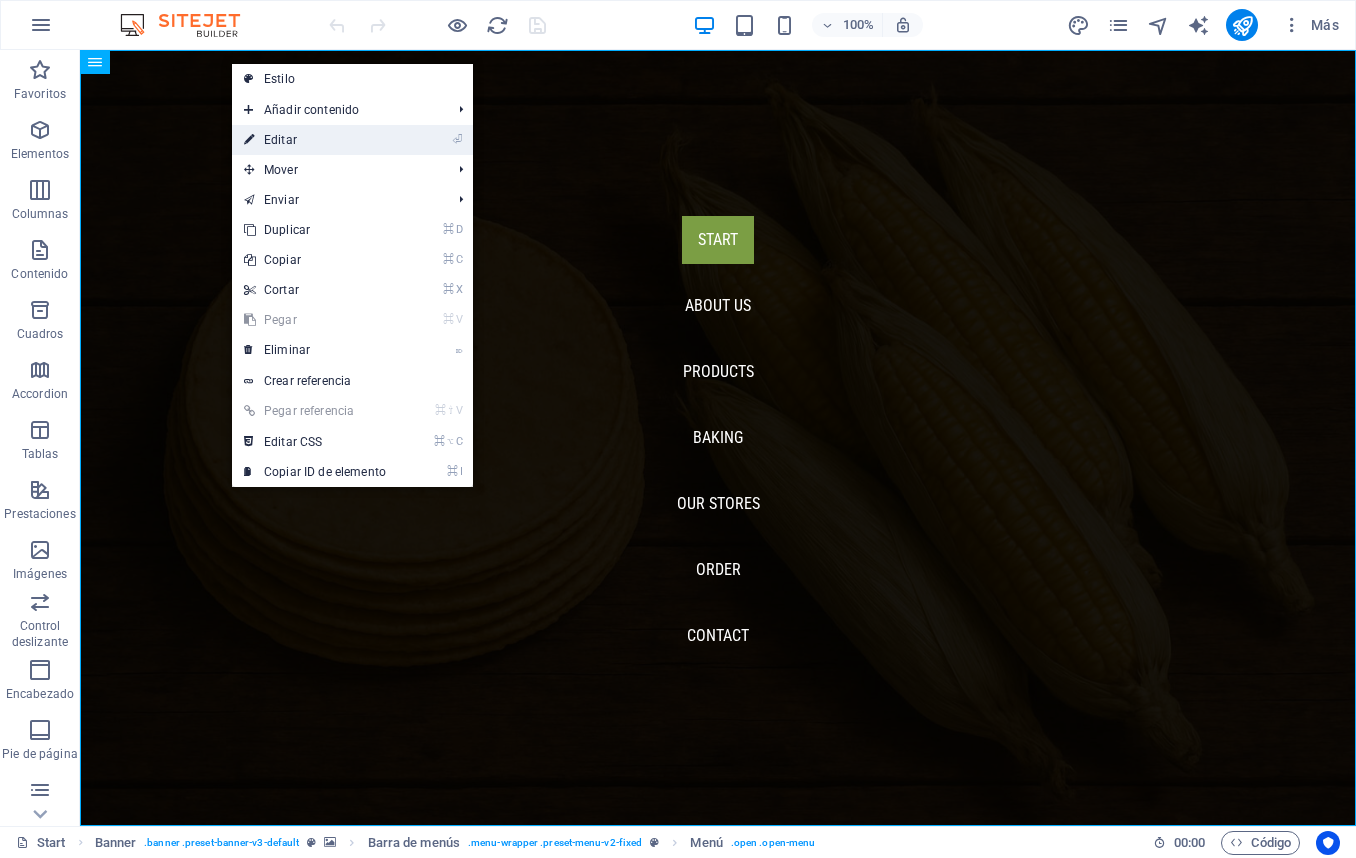 click on "⏎  Editar" at bounding box center [315, 140] 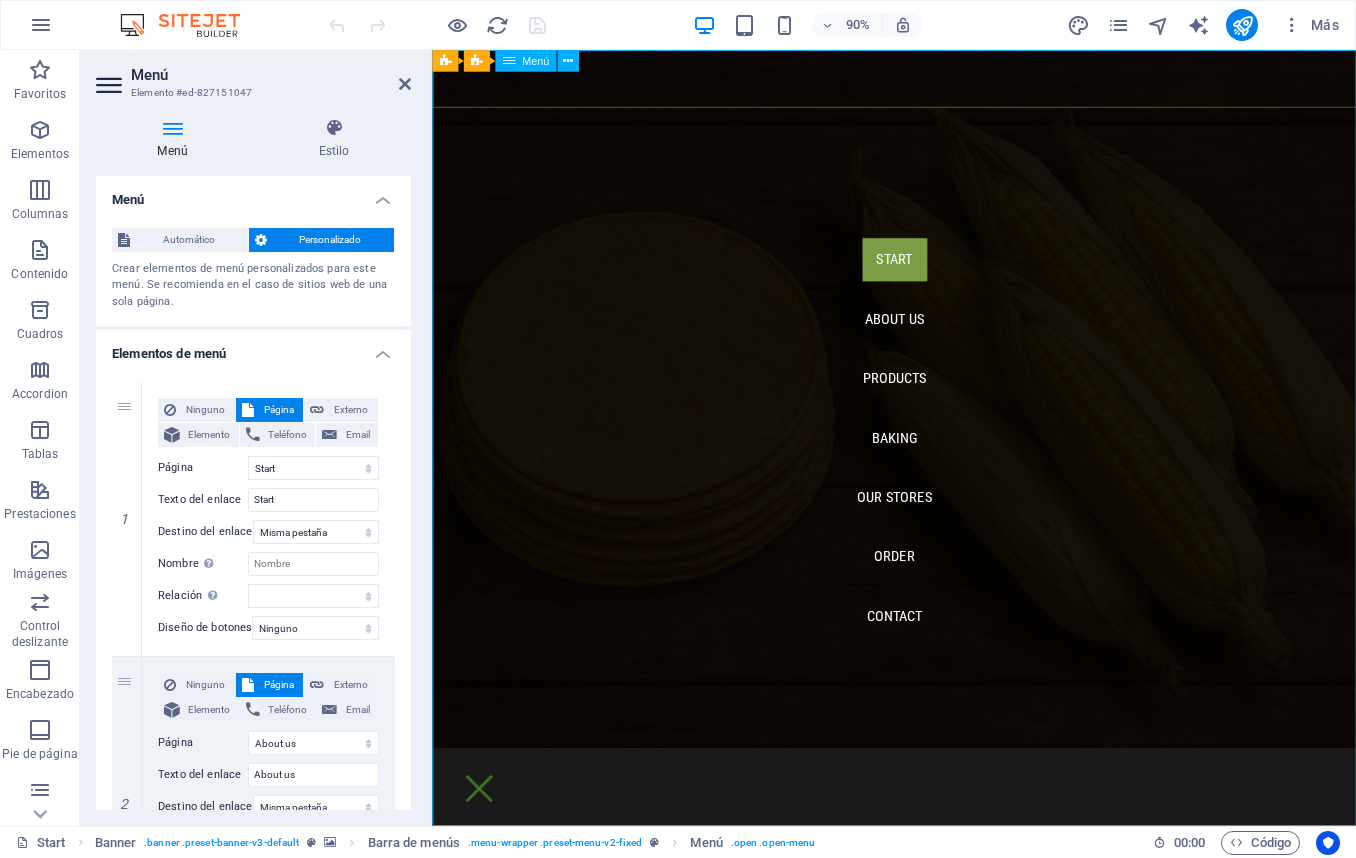 click on "Start About us Products Baking Our Stores Order Contact" at bounding box center [945, 481] 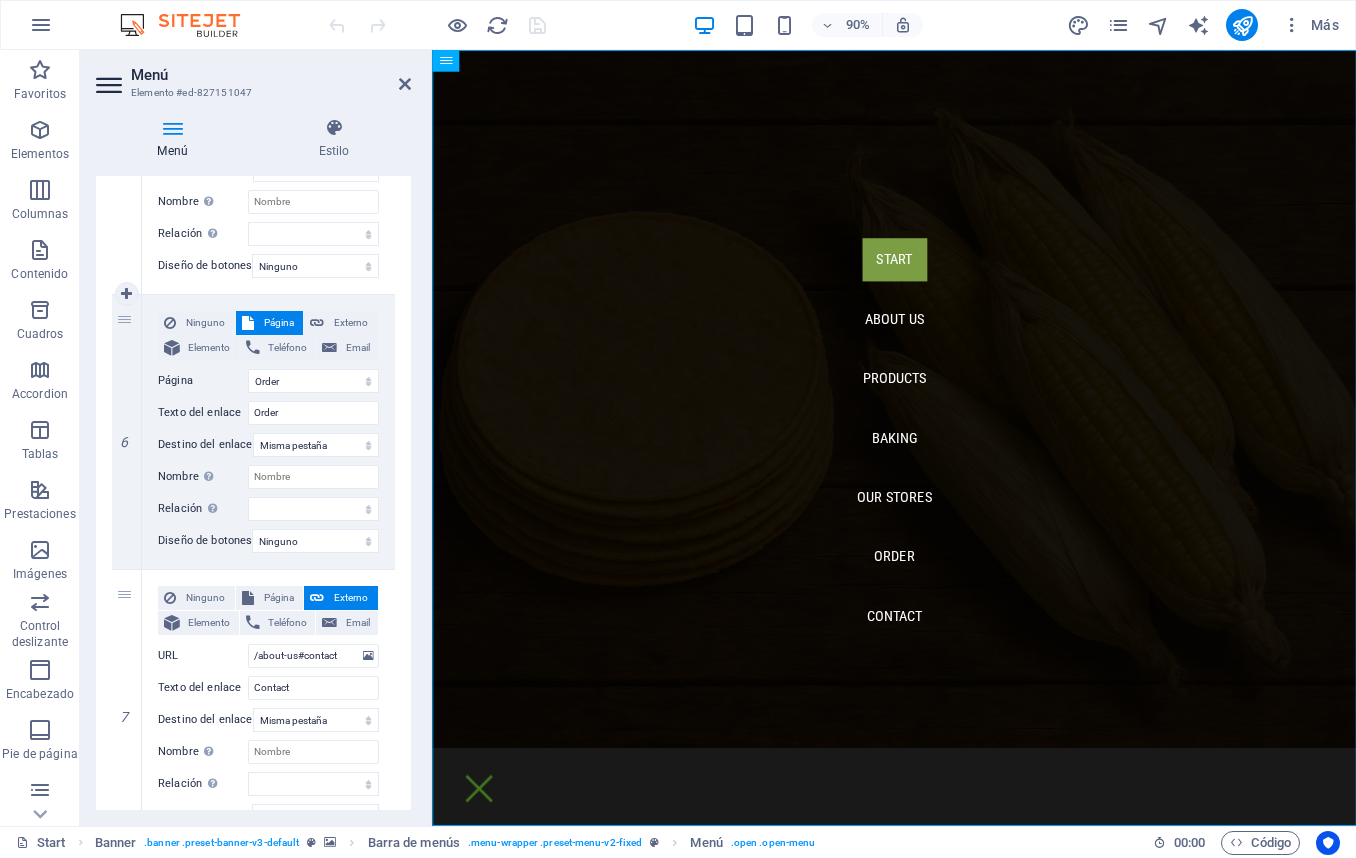 scroll, scrollTop: 1565, scrollLeft: 0, axis: vertical 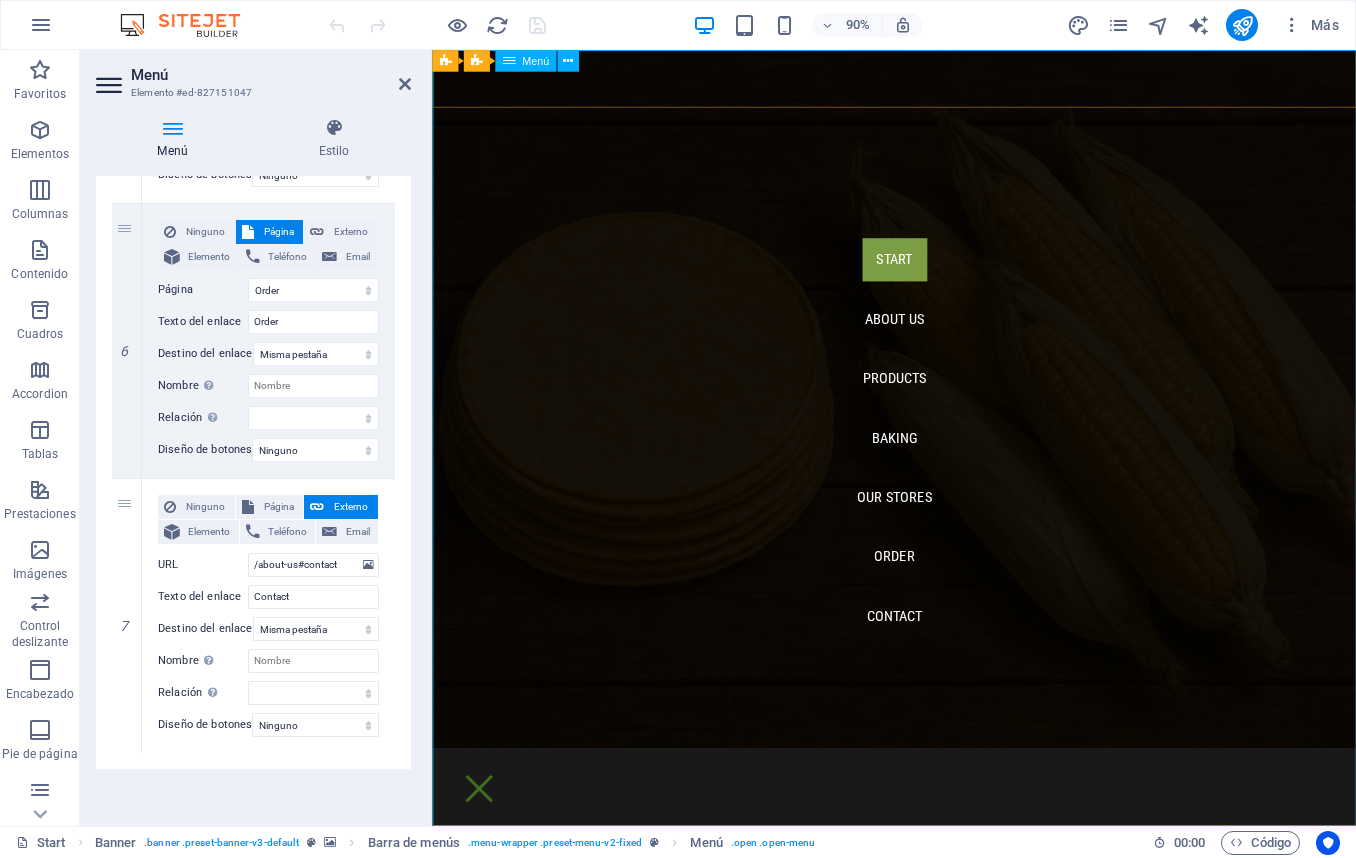 click on "Start About us Products Baking Our Stores Order Contact" at bounding box center [945, 481] 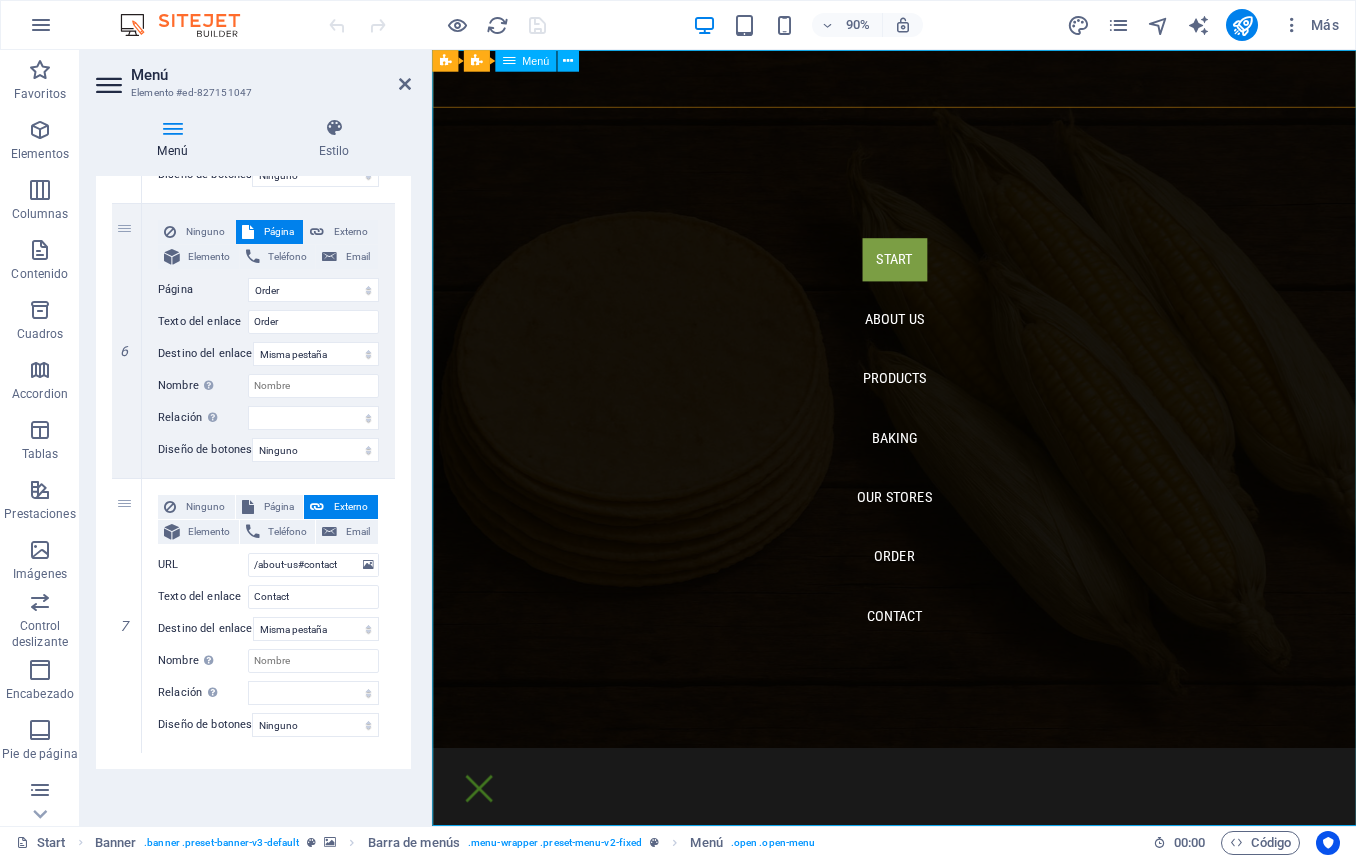 click on "Start About us Products Baking Our Stores Order Contact" at bounding box center [945, 481] 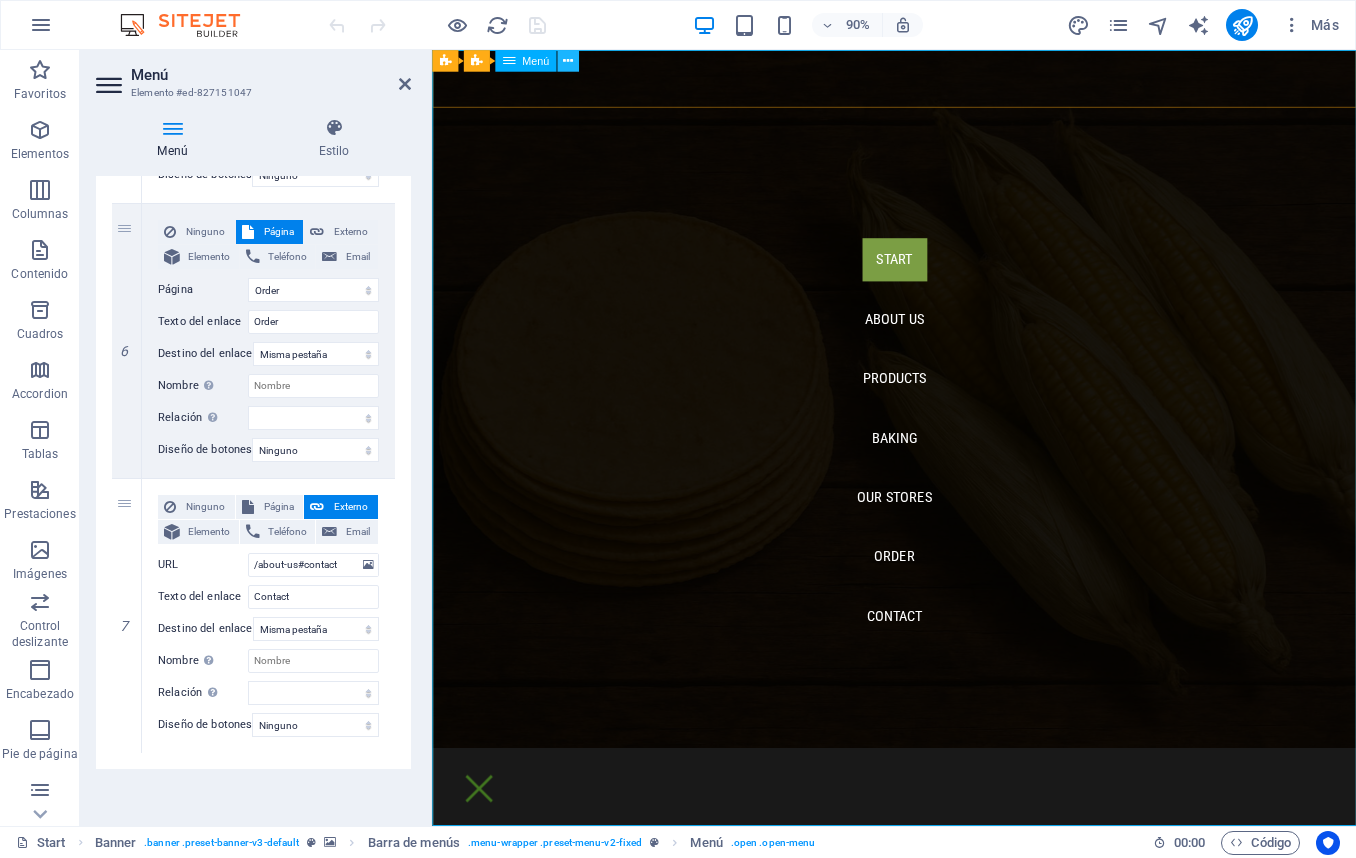 click at bounding box center (568, 60) 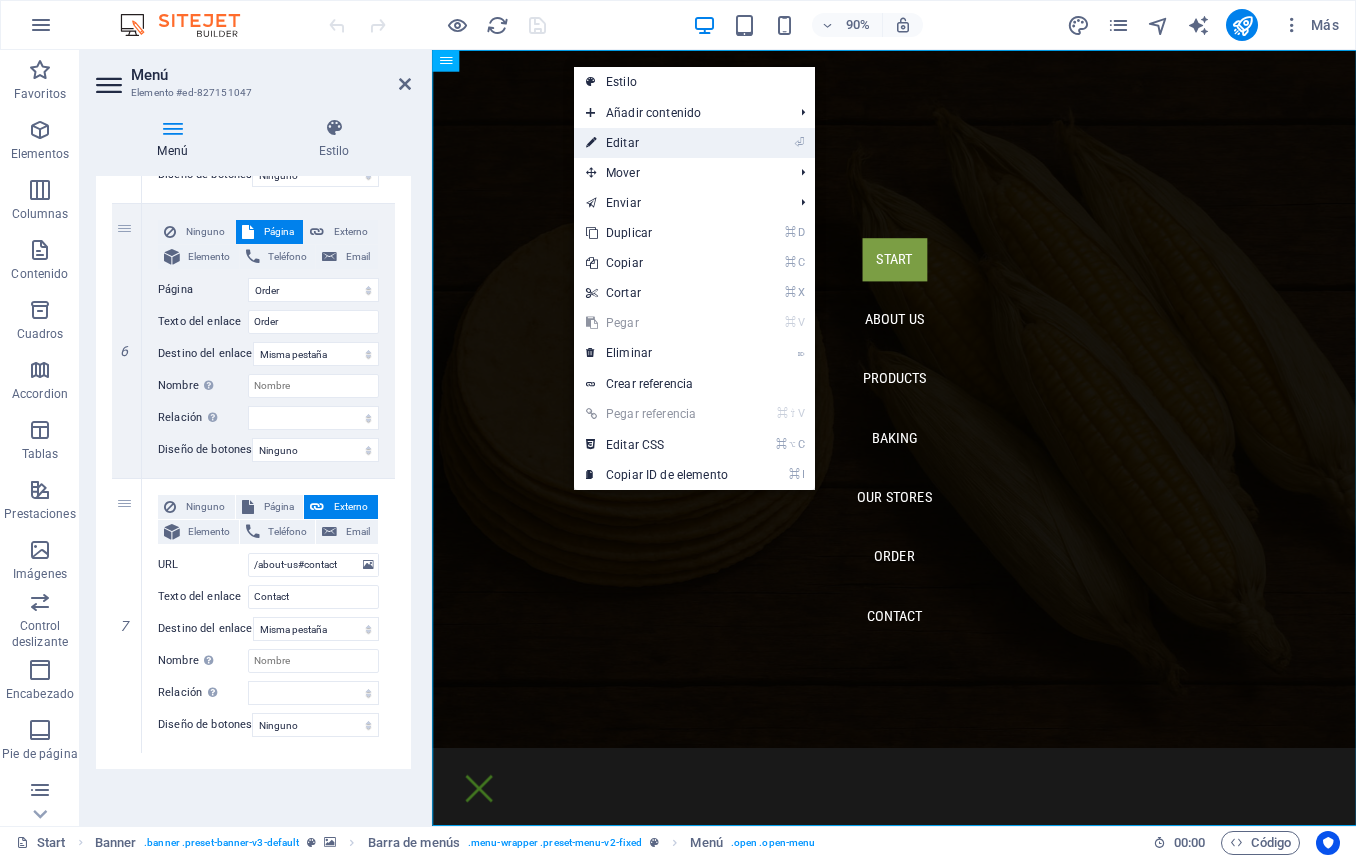 click on "⏎  Editar" at bounding box center (657, 143) 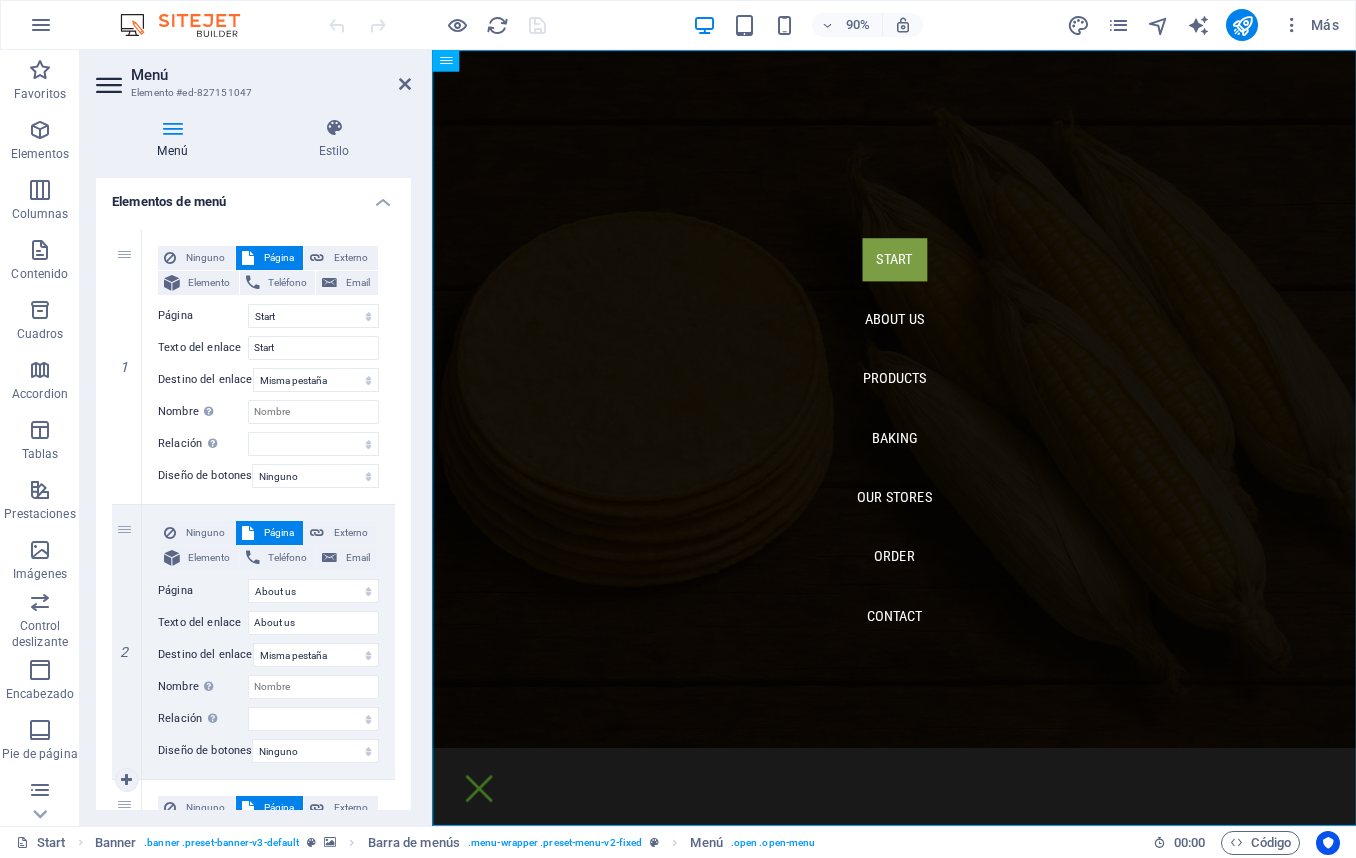 scroll, scrollTop: 123, scrollLeft: 0, axis: vertical 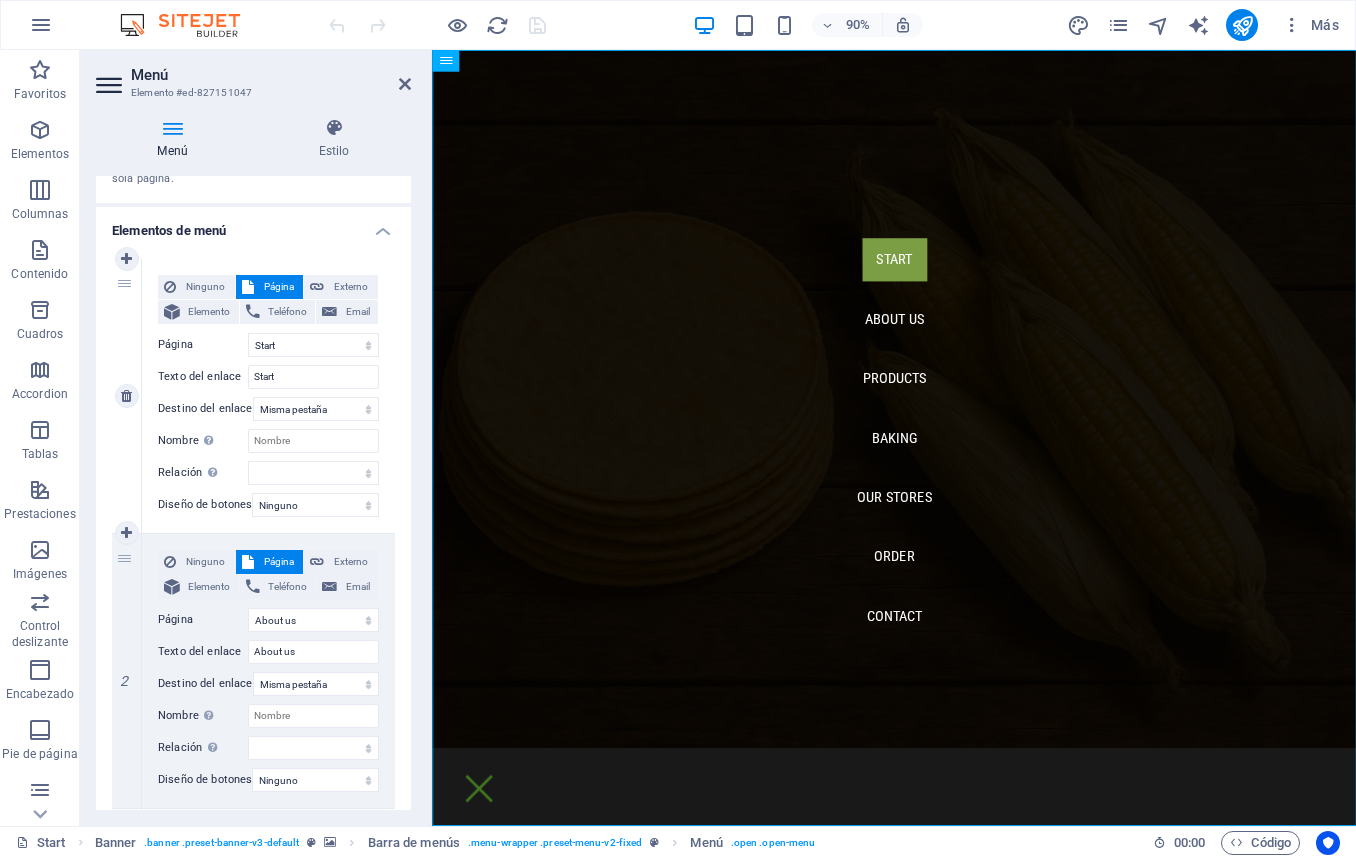 click on "Página" at bounding box center (279, 287) 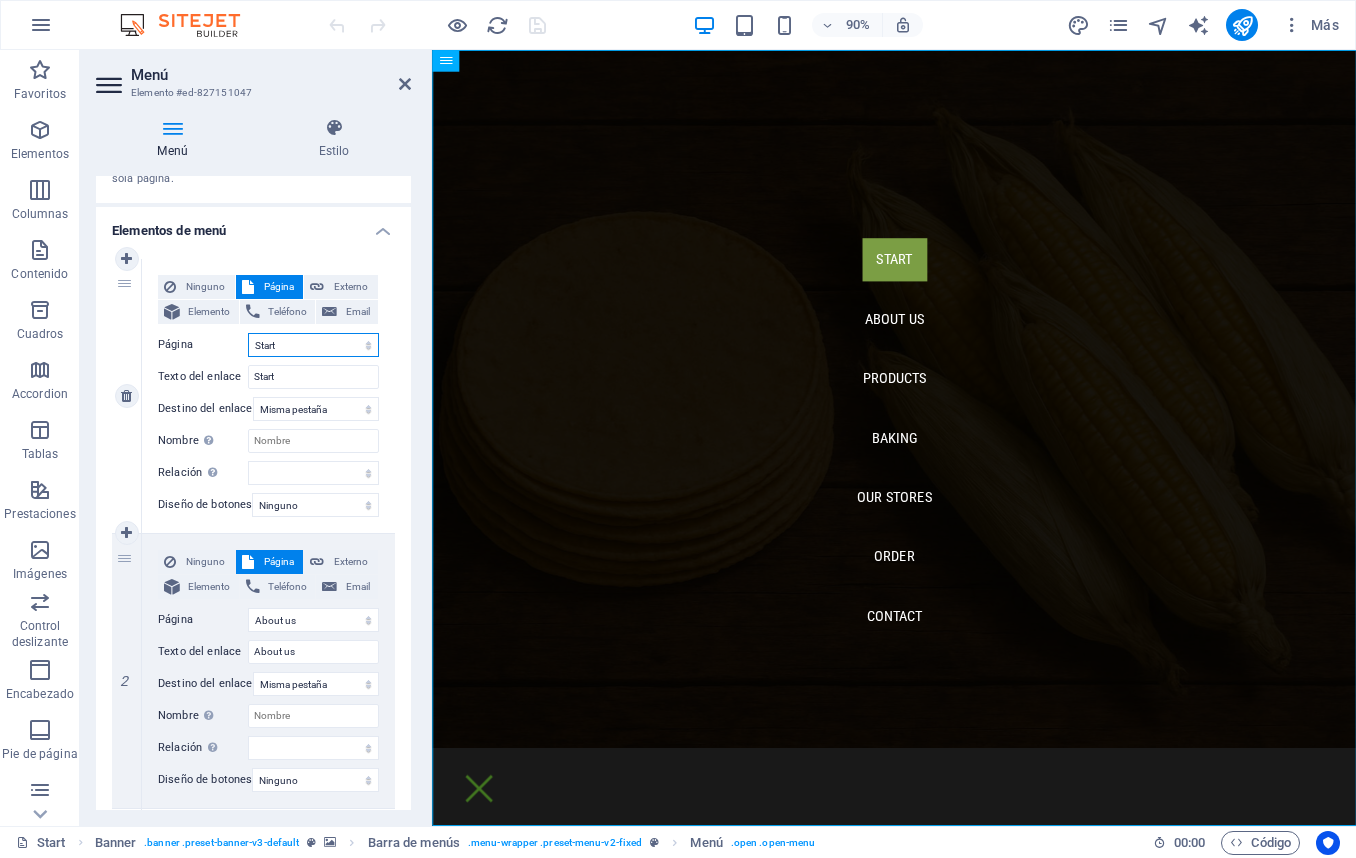 click on "Start About us Products Baking Our Stores Order Legal Notice Privacy" at bounding box center (313, 345) 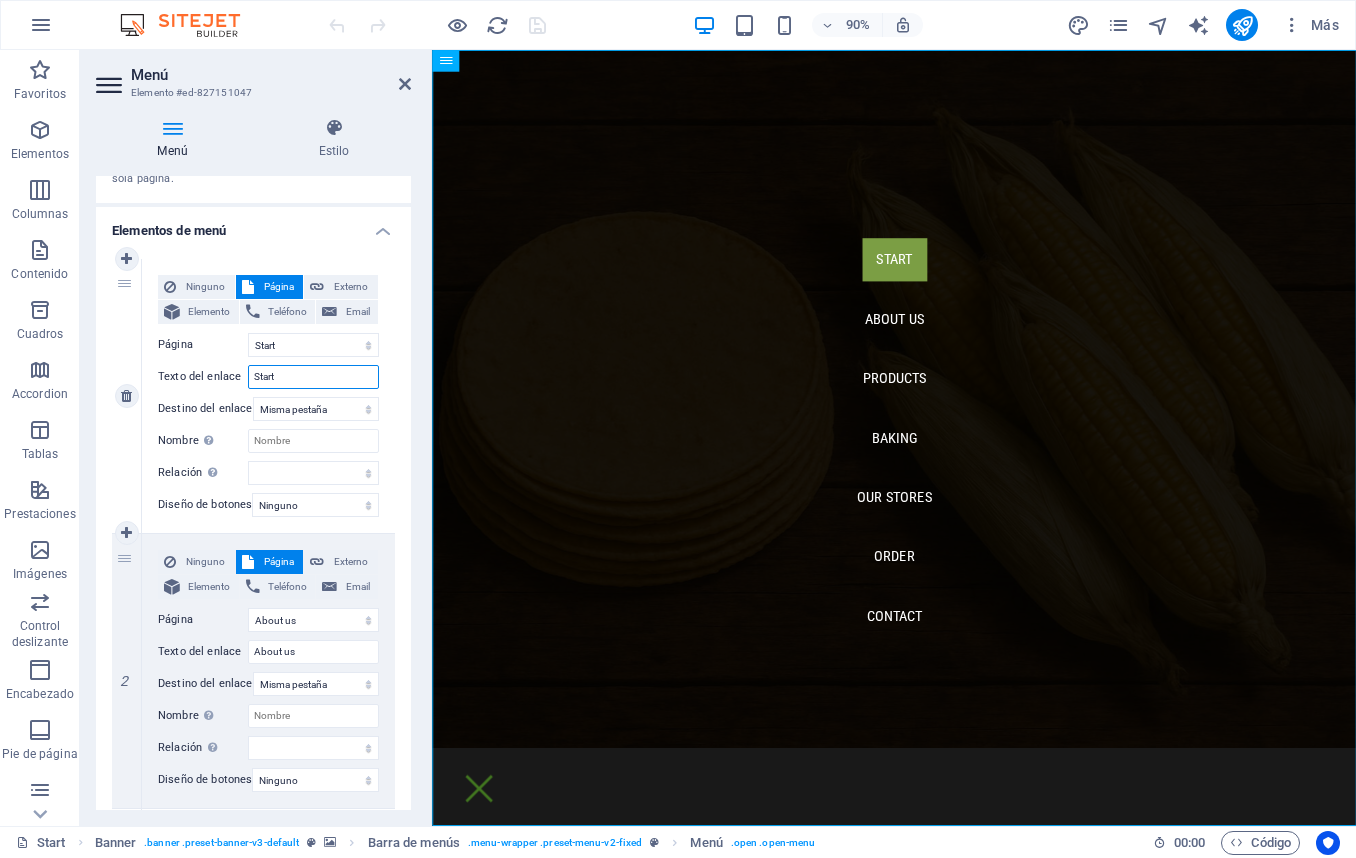 click on "Start" at bounding box center [313, 377] 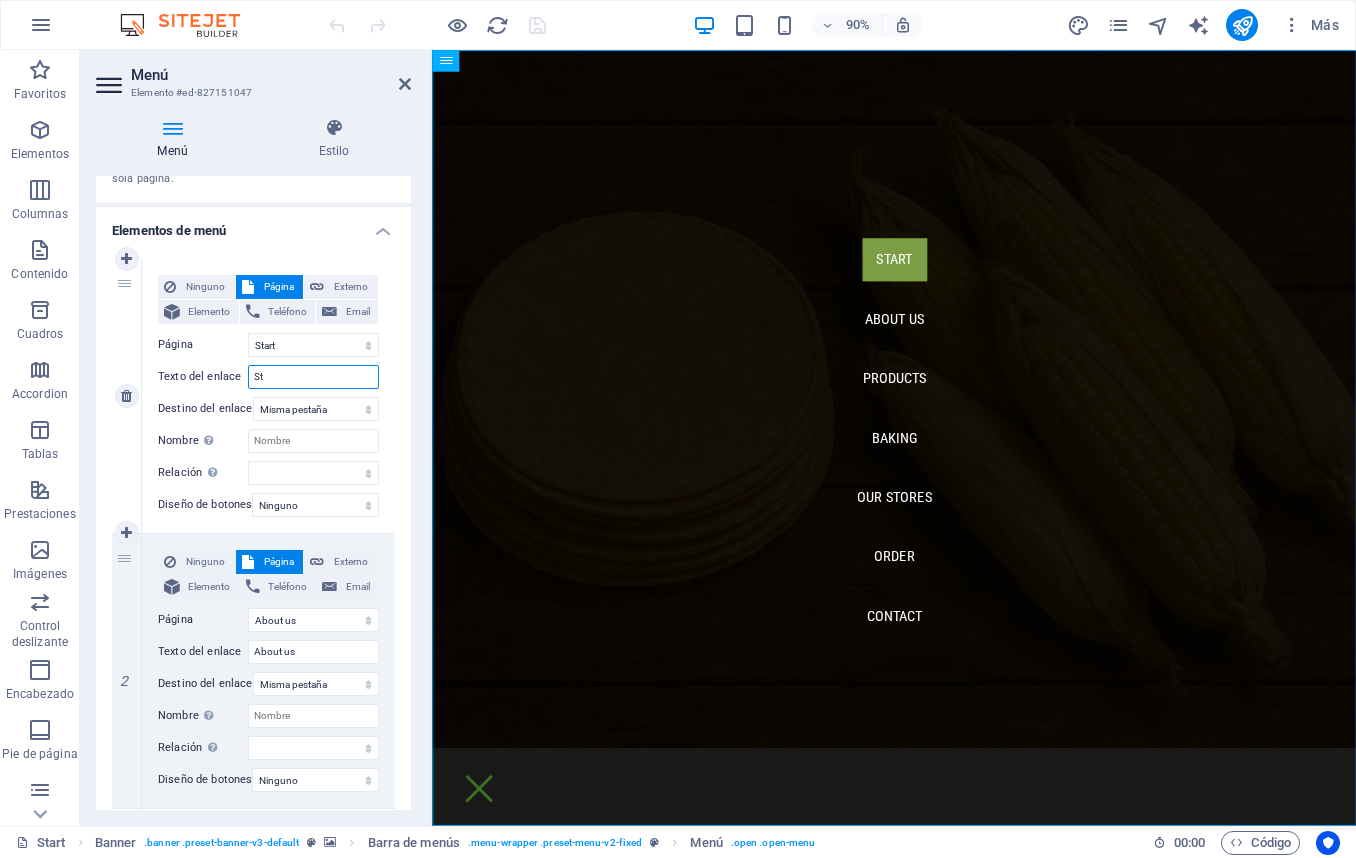 type on "S" 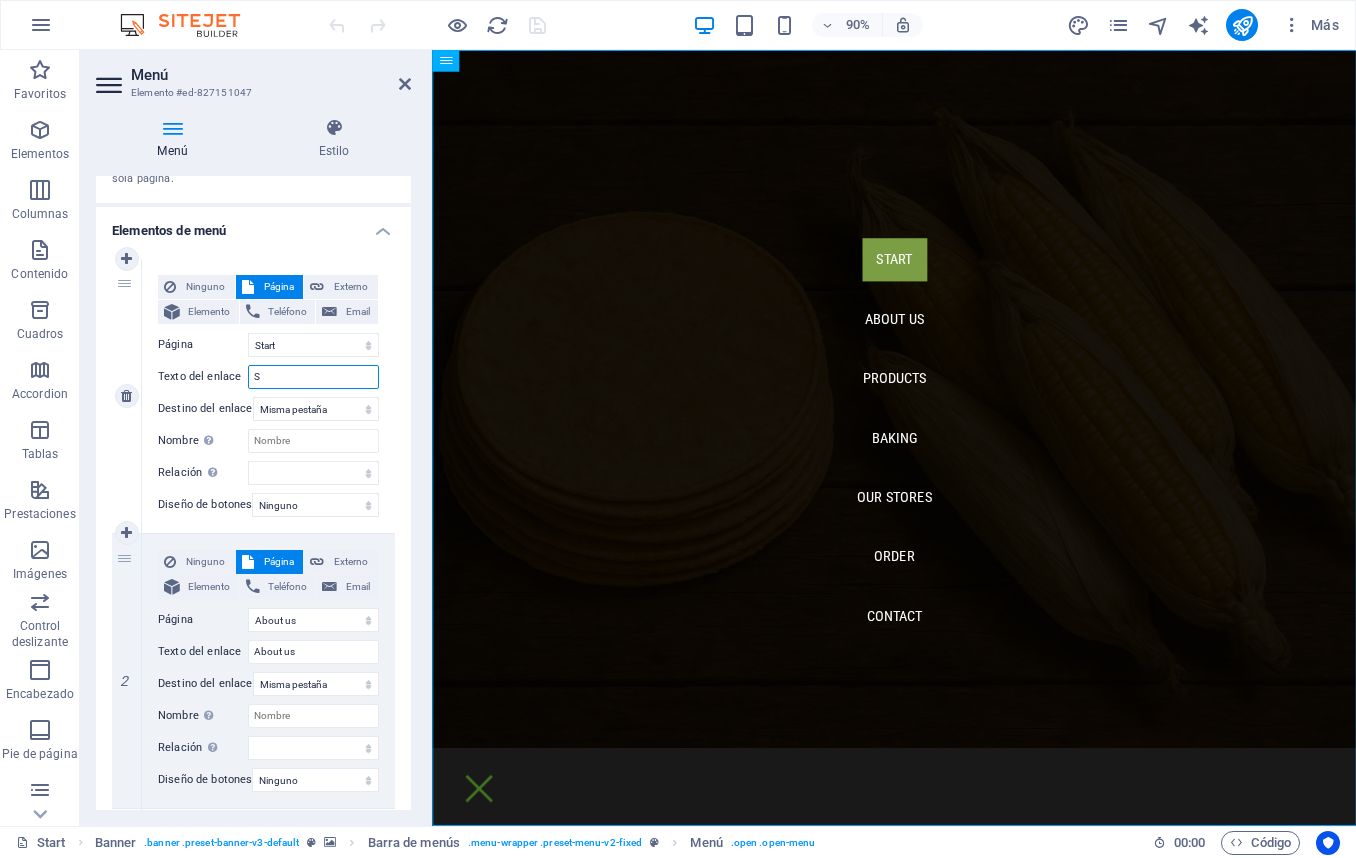type 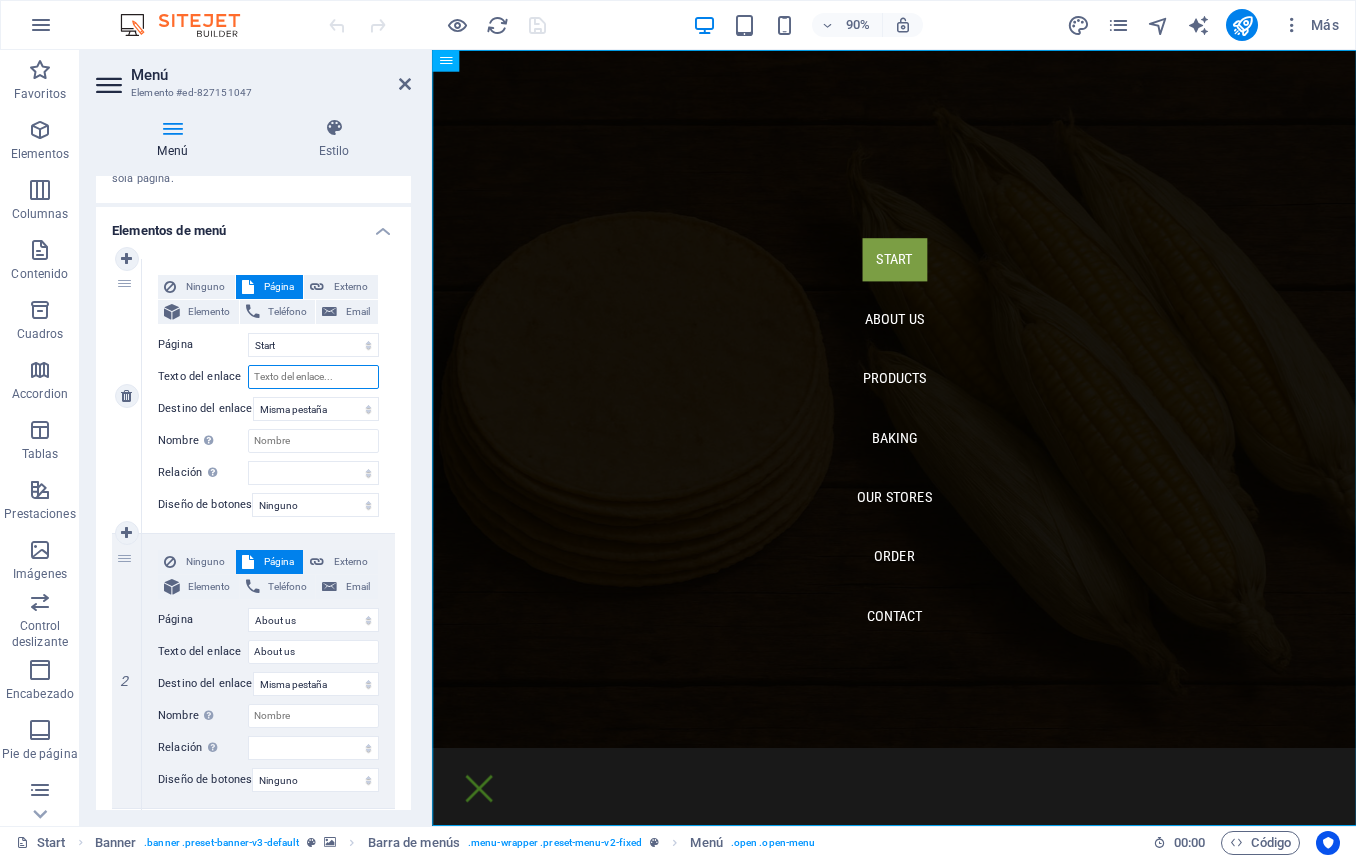 select 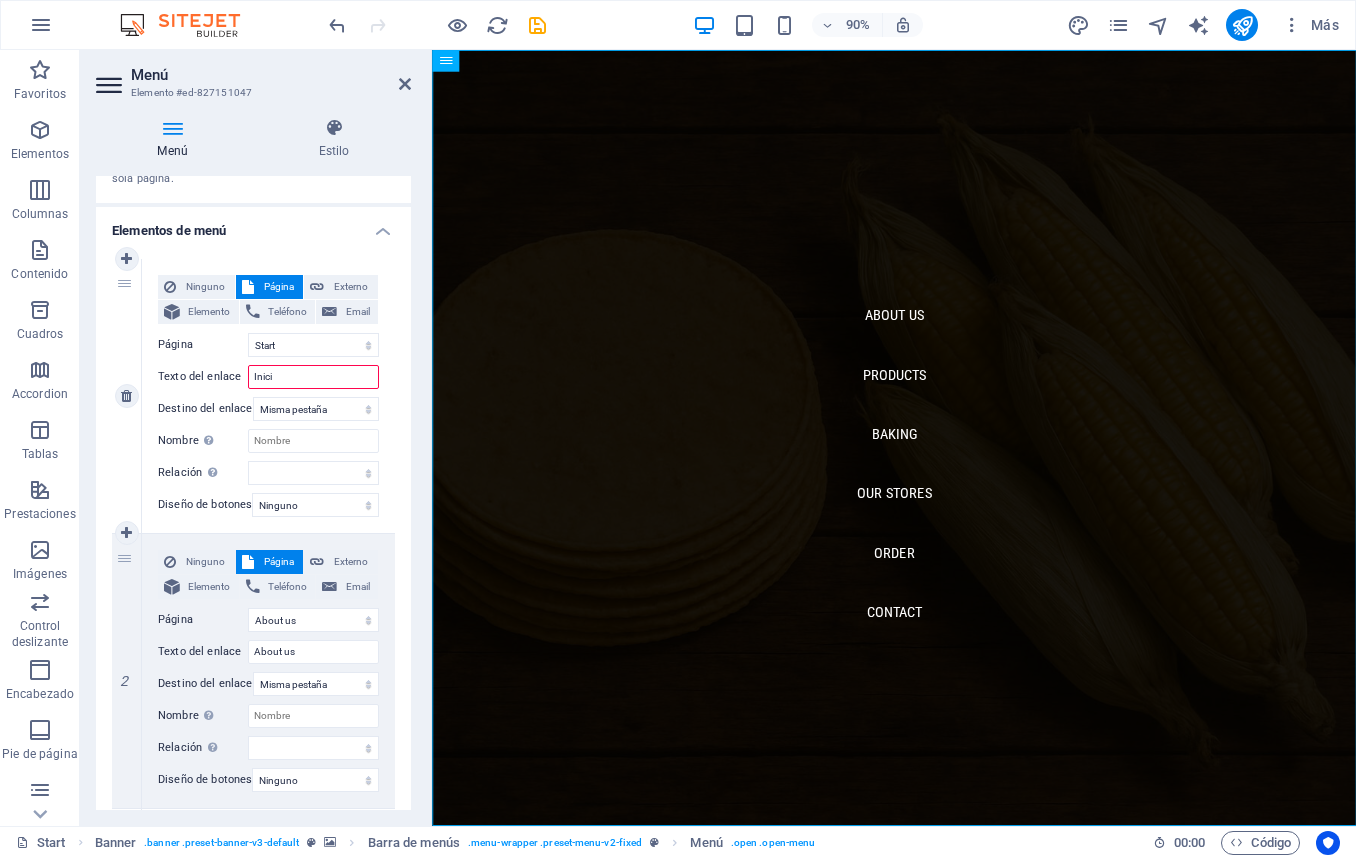 type on "Inicio" 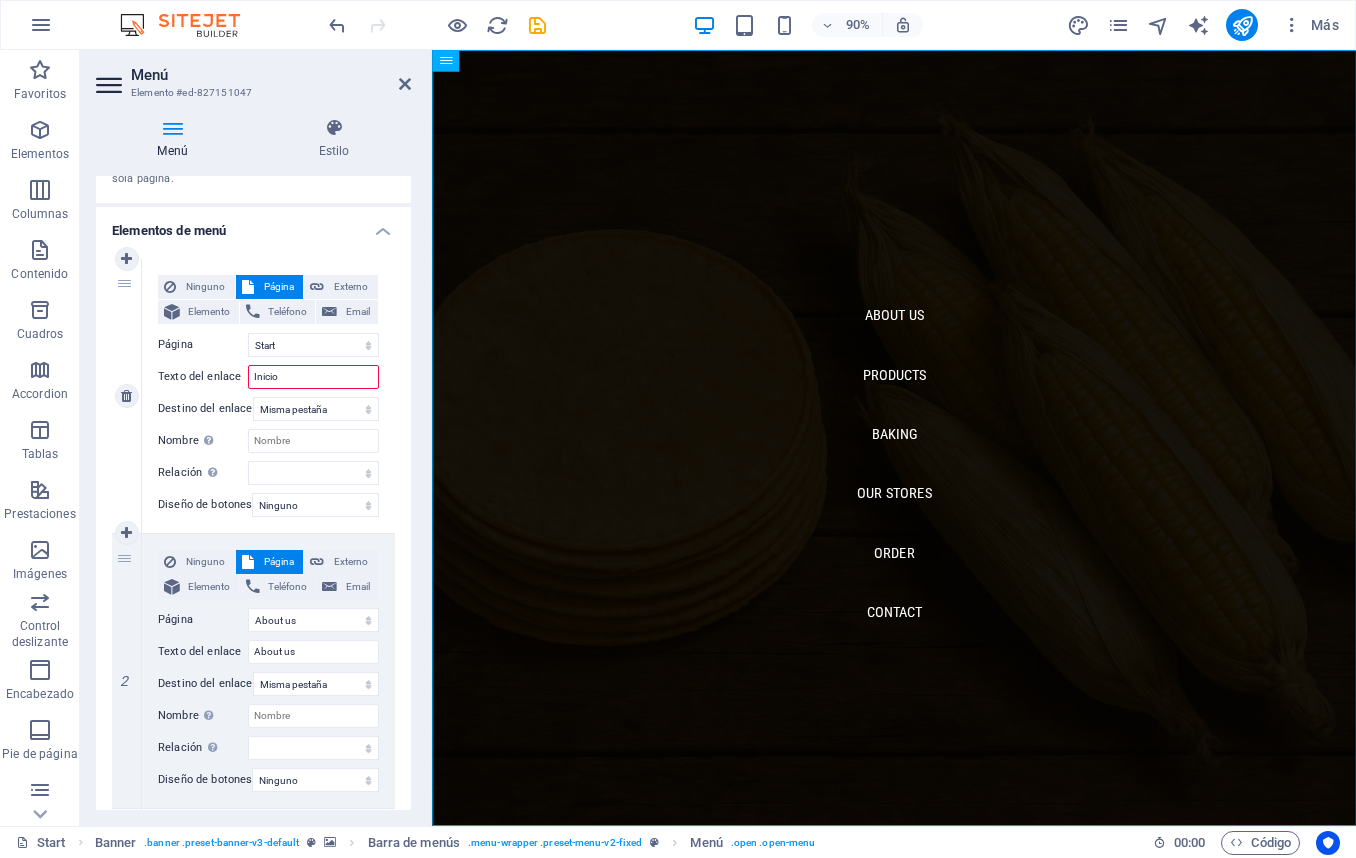 select 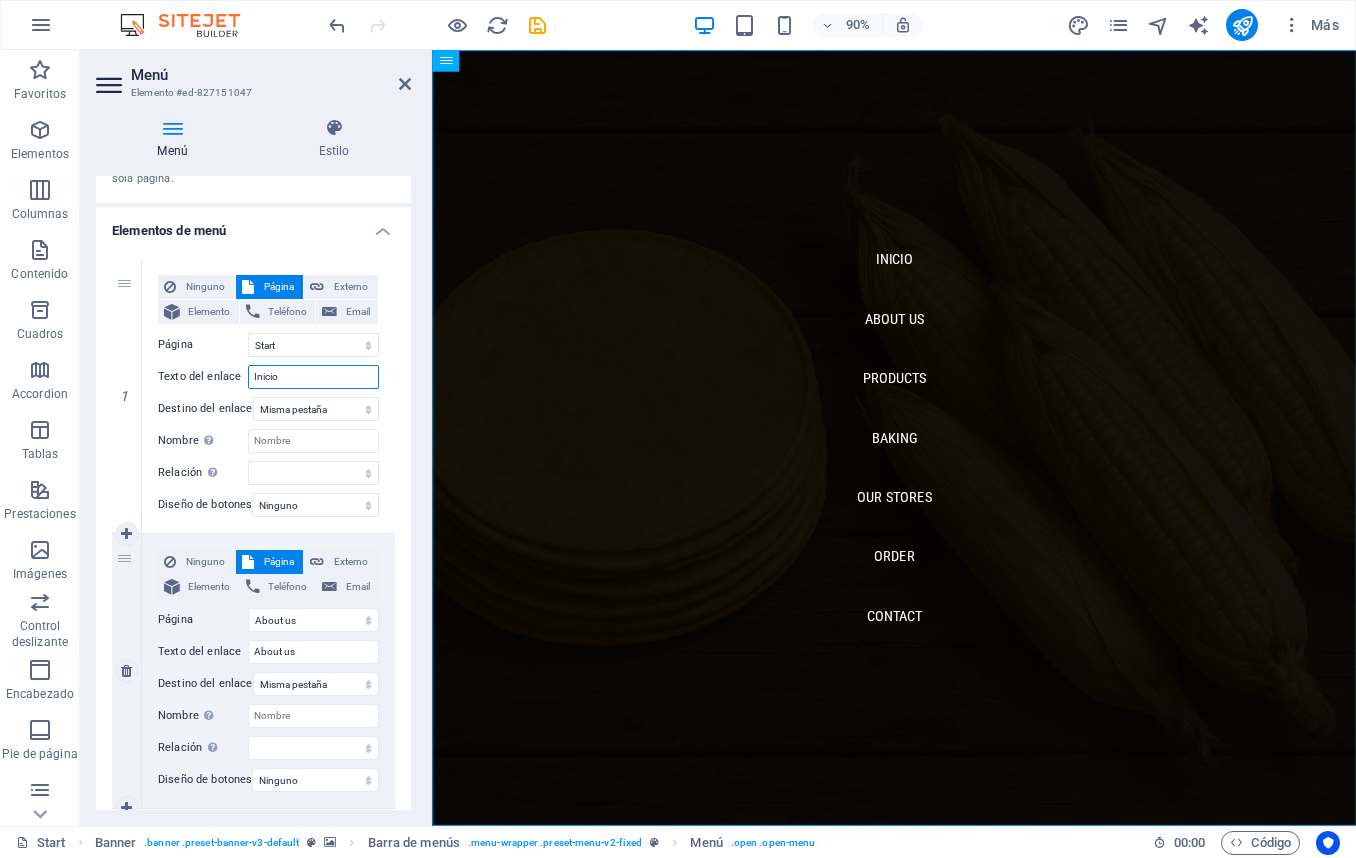 type on "Inicio" 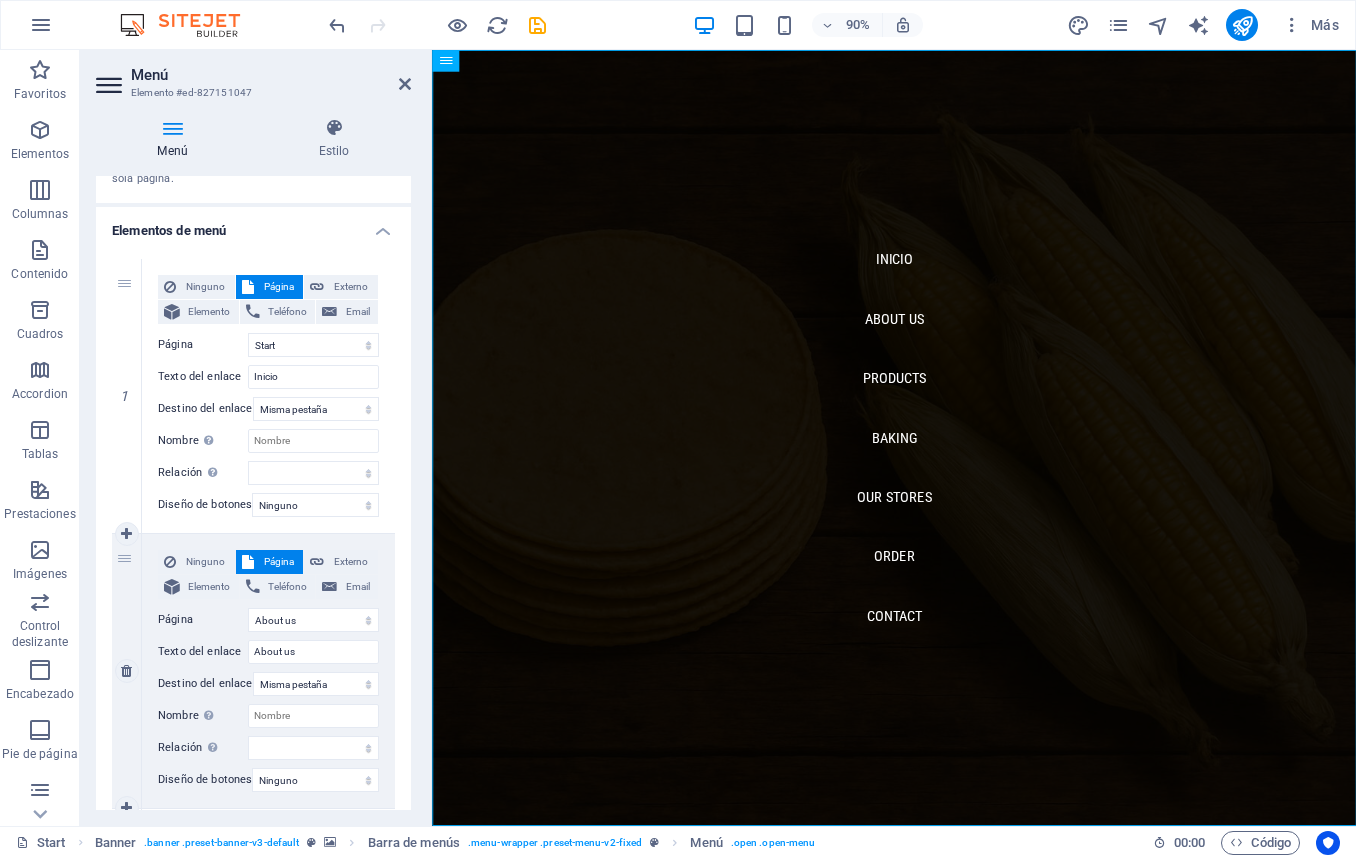 click on "Página" at bounding box center [279, 562] 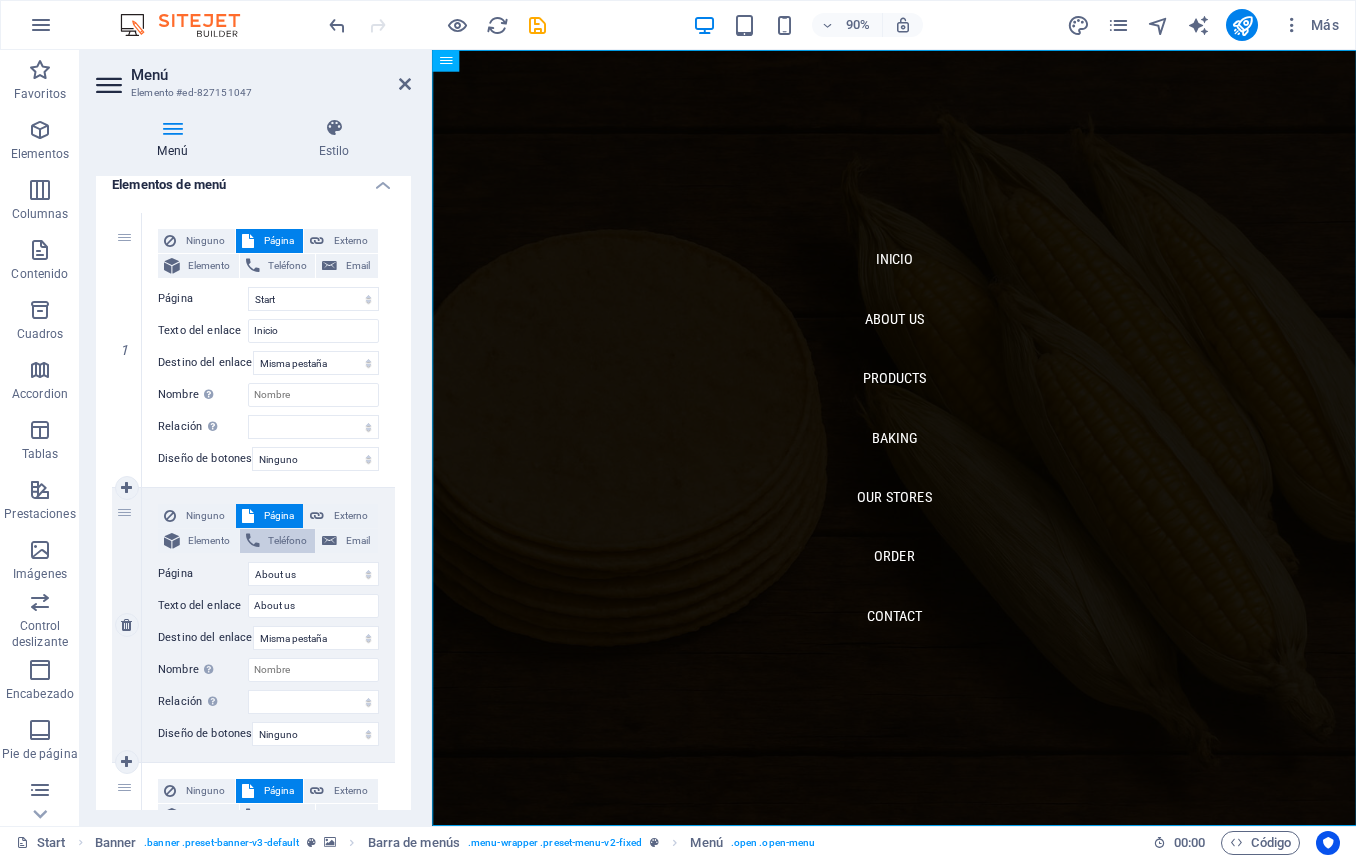 scroll, scrollTop: 174, scrollLeft: 0, axis: vertical 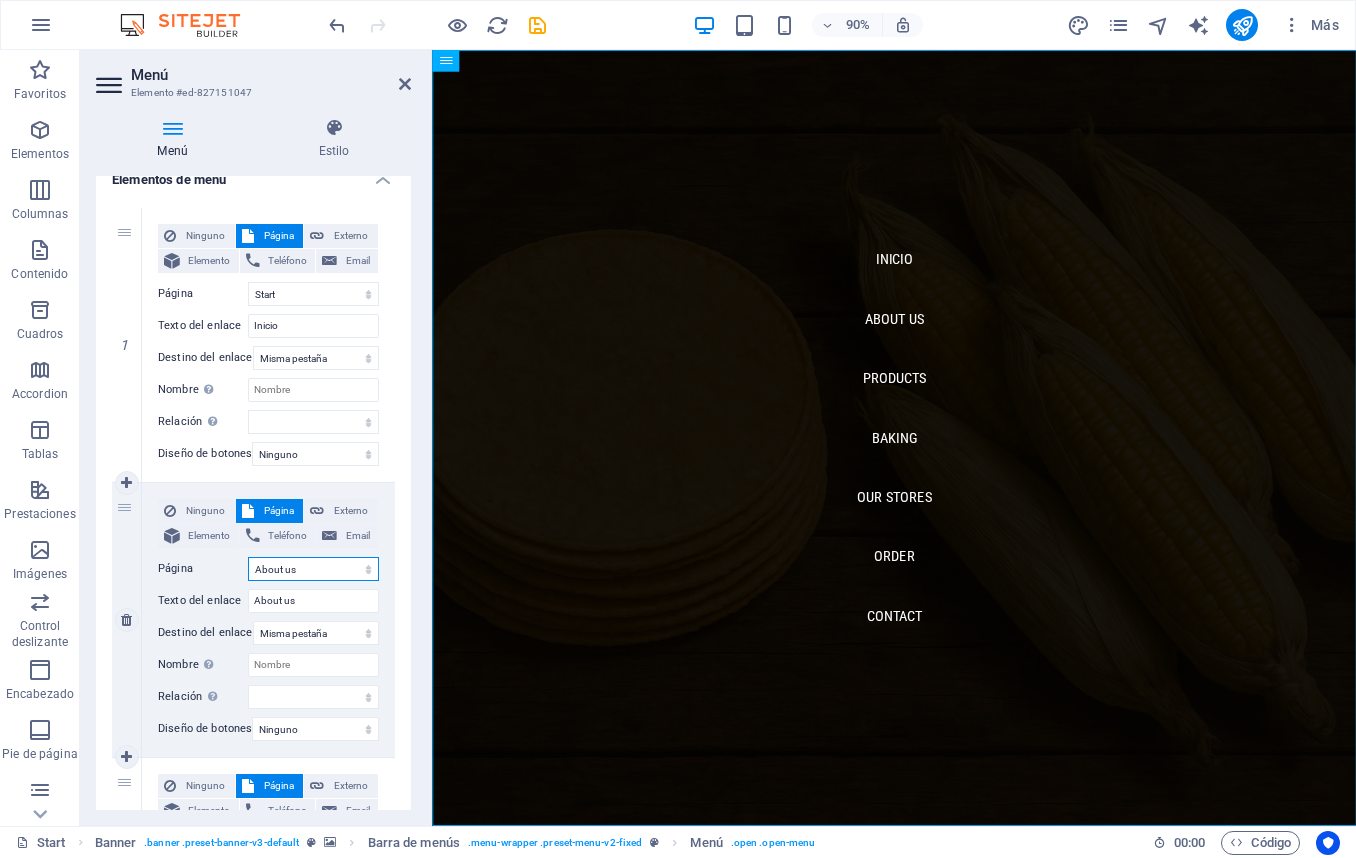 click on "Start About us Products Baking Our Stores Order Legal Notice Privacy" at bounding box center [313, 569] 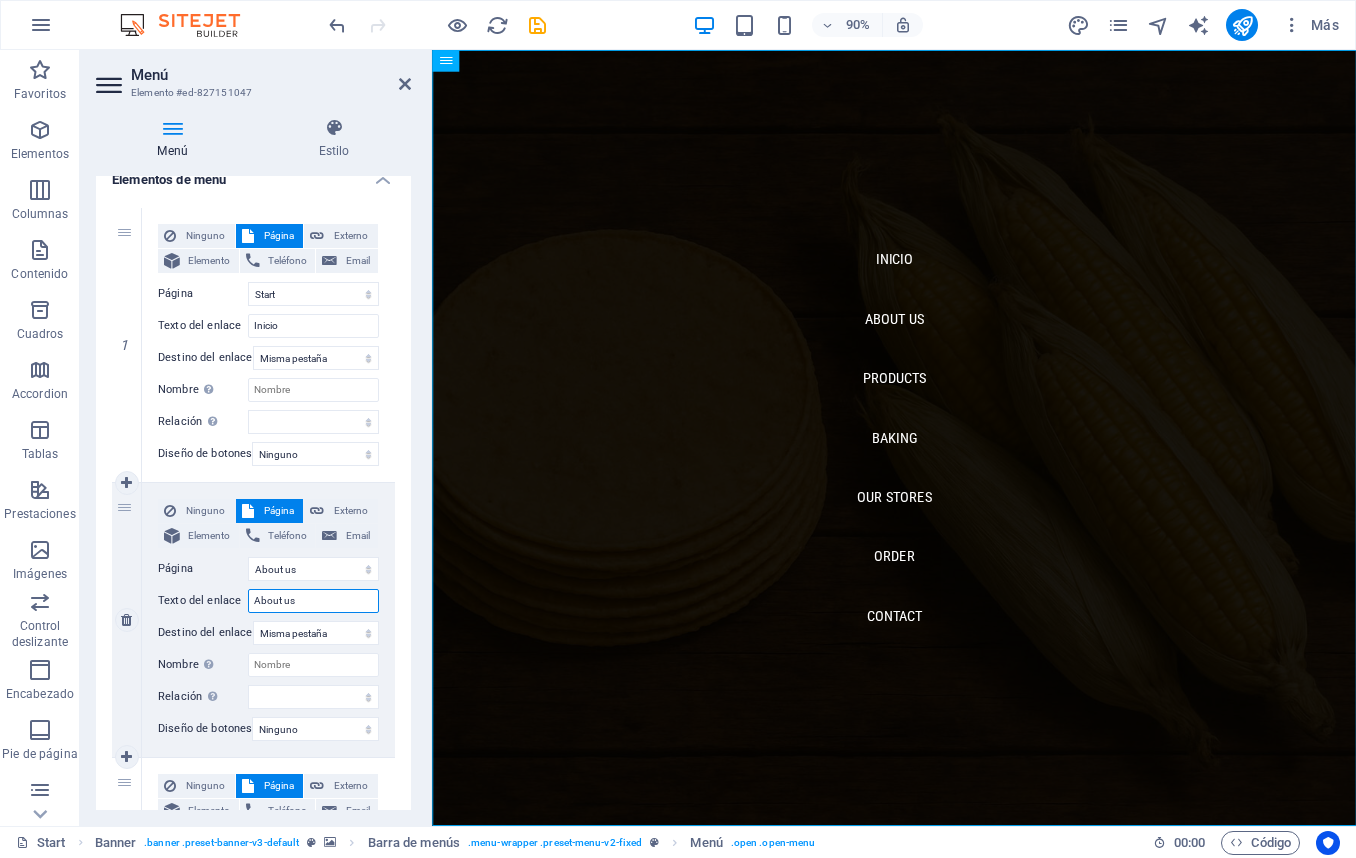click on "About us" at bounding box center (313, 601) 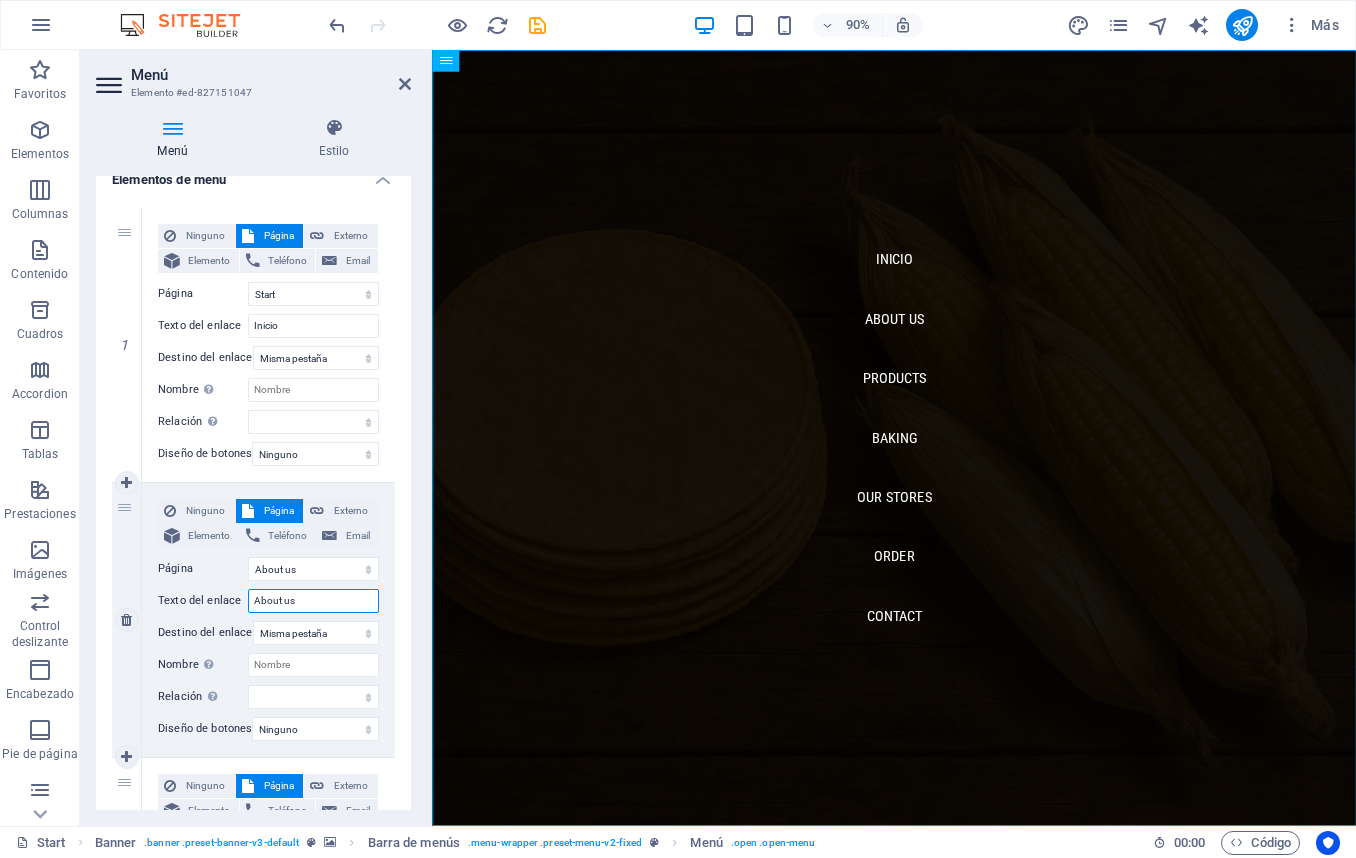 type on "N" 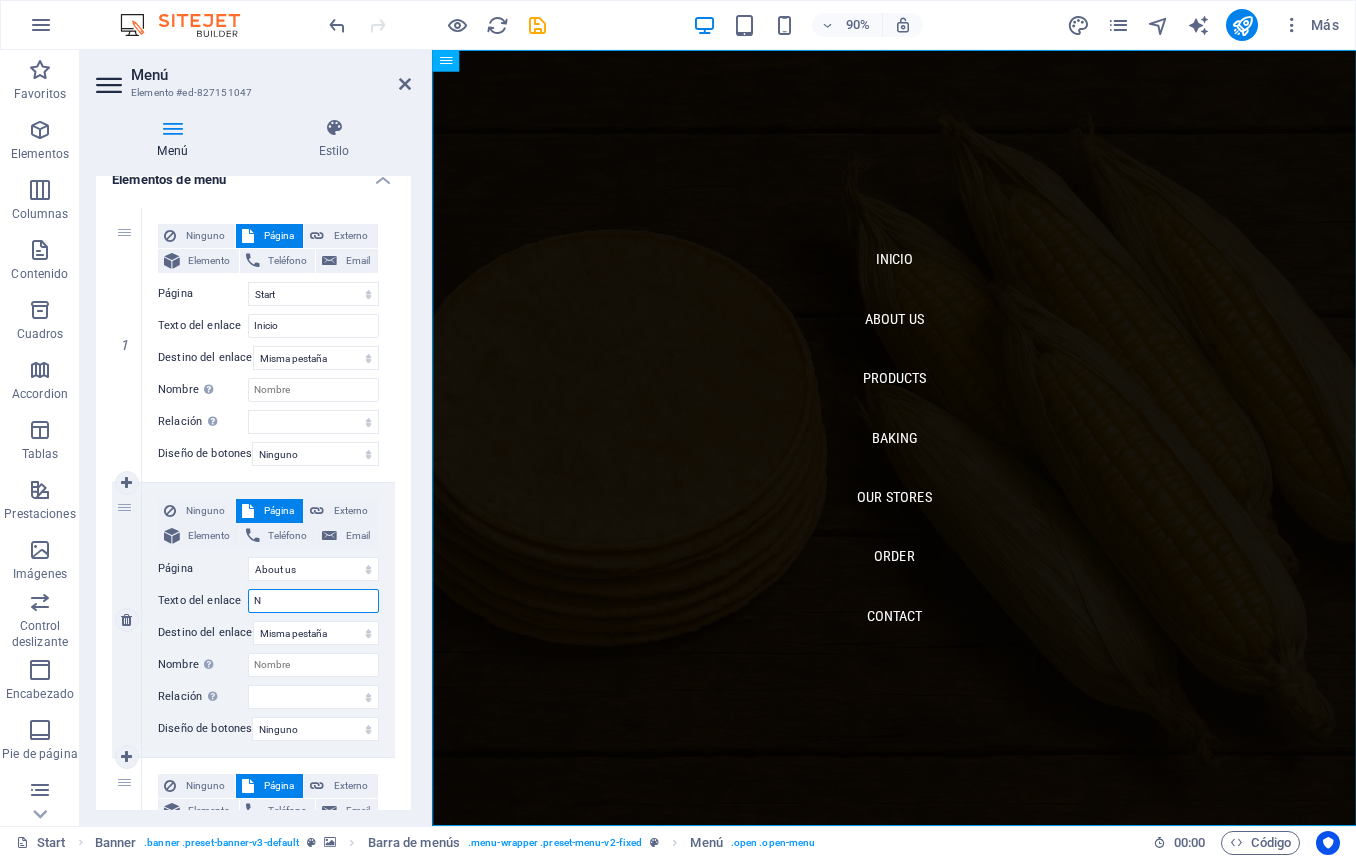select 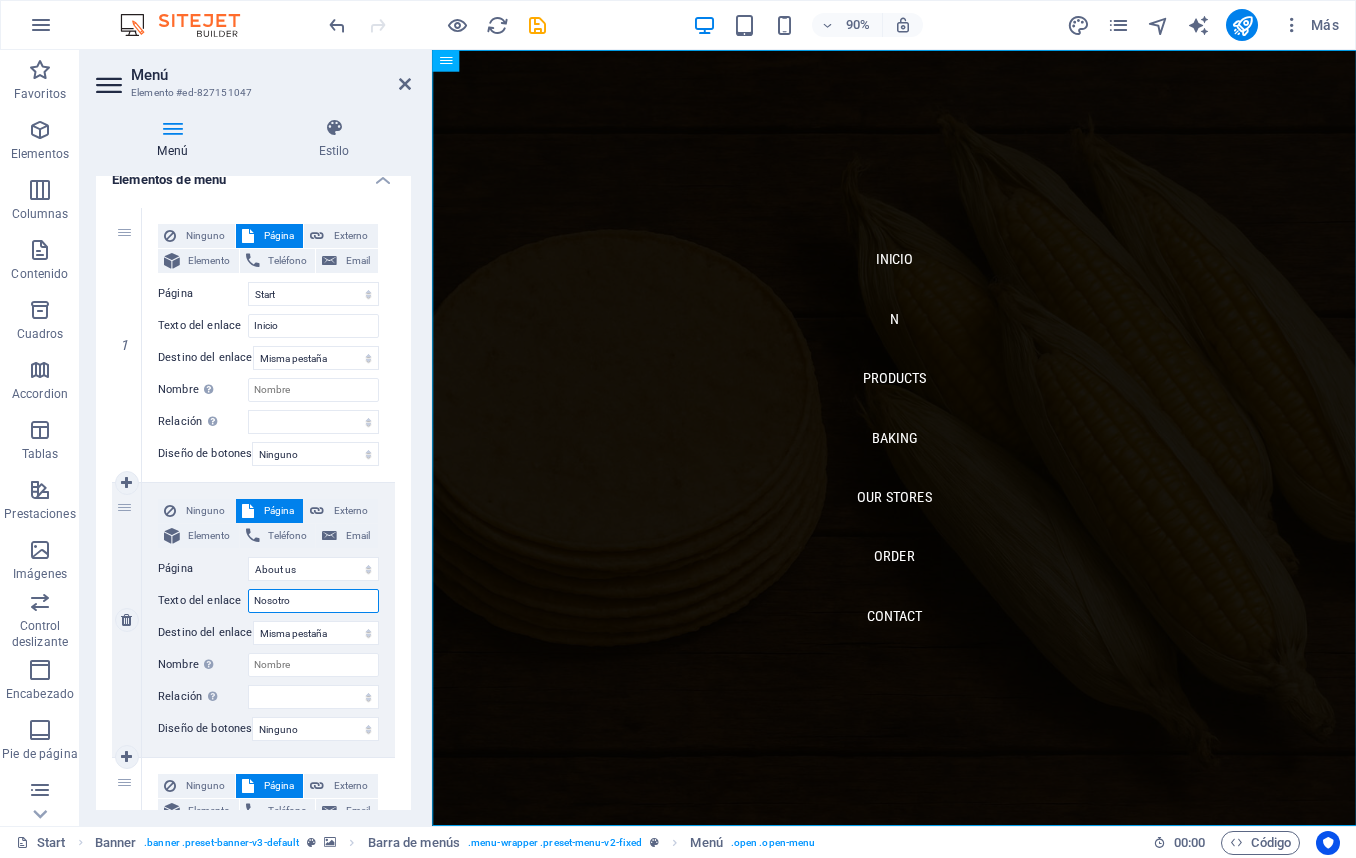 type on "Nosotros" 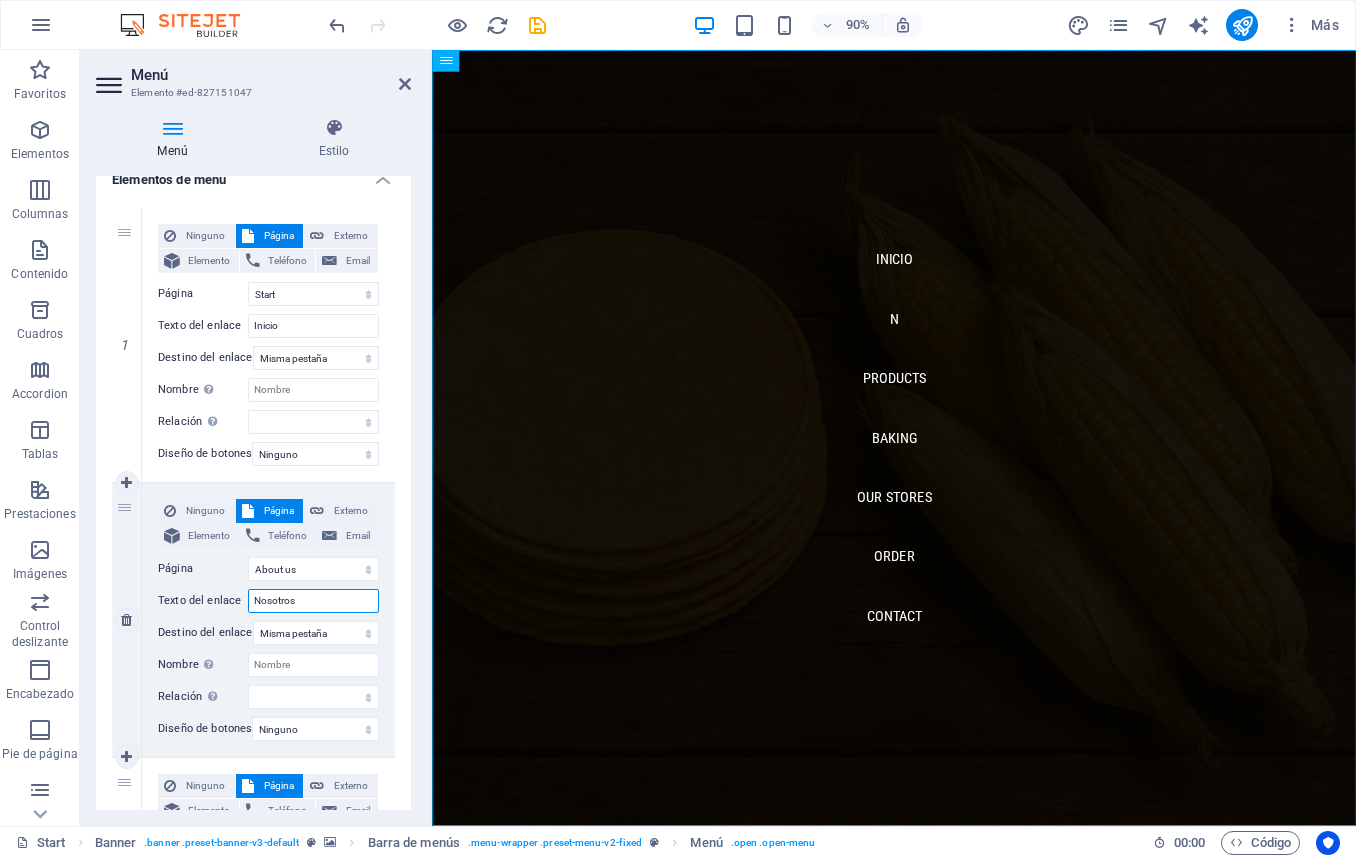 select 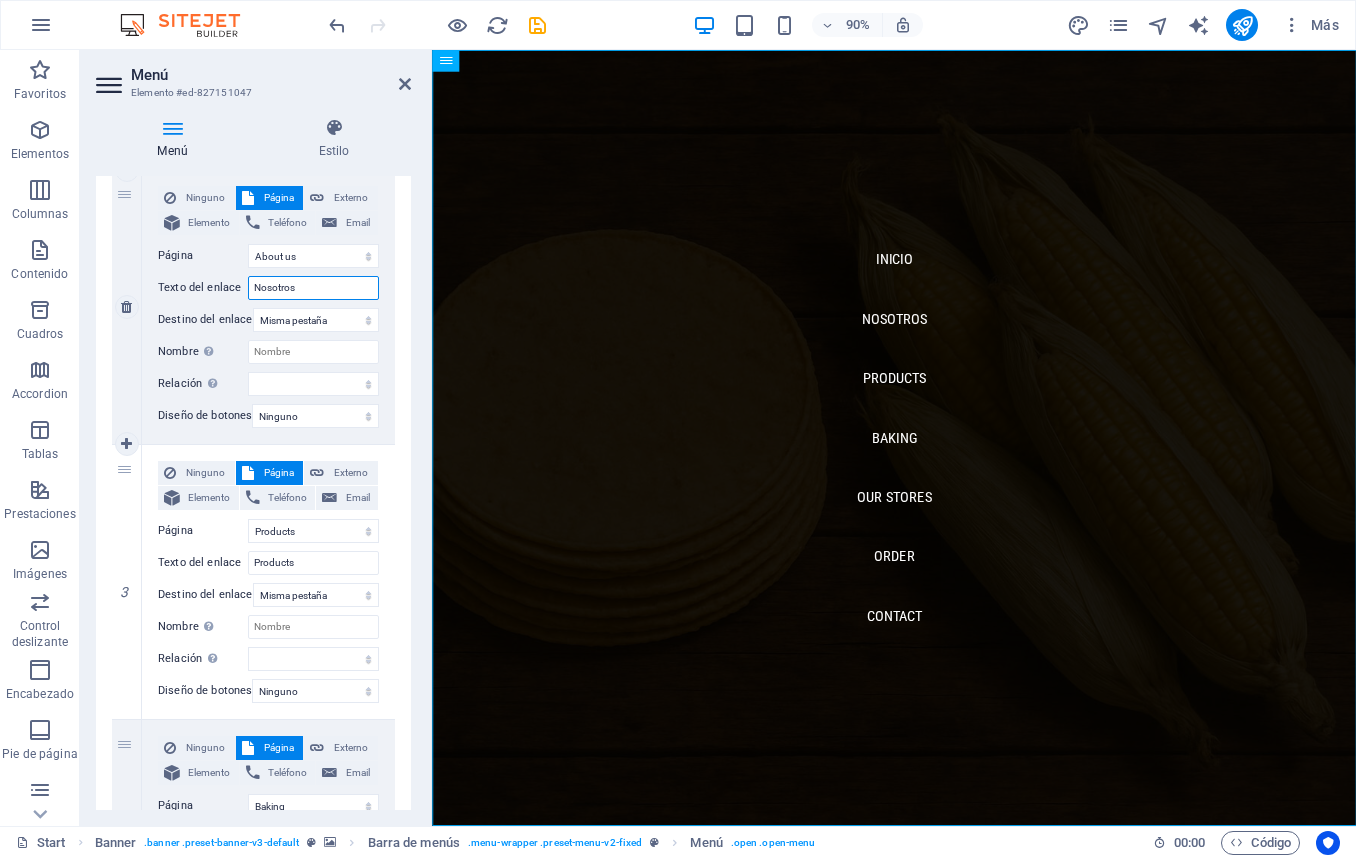 scroll, scrollTop: 504, scrollLeft: 0, axis: vertical 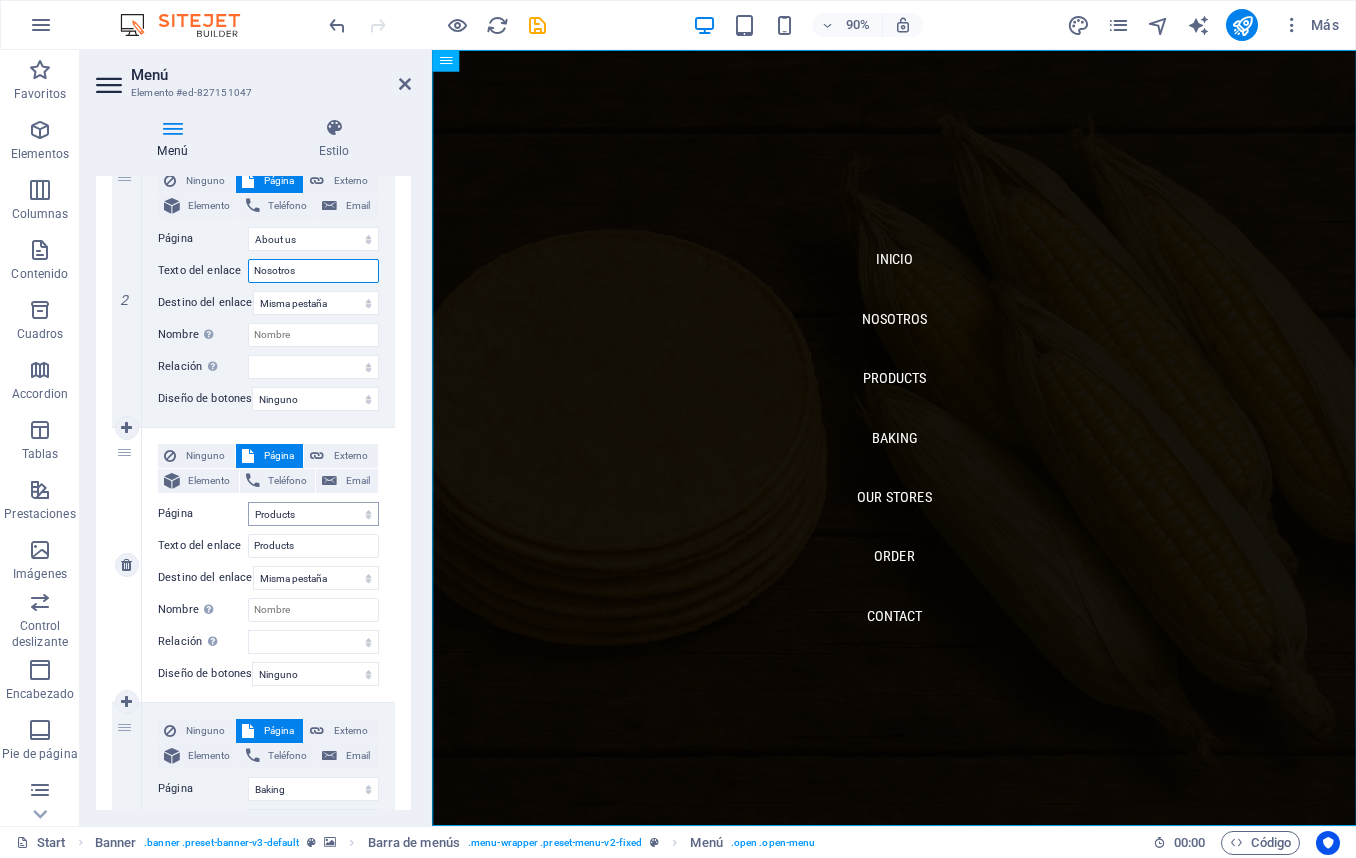 type on "Nosotros" 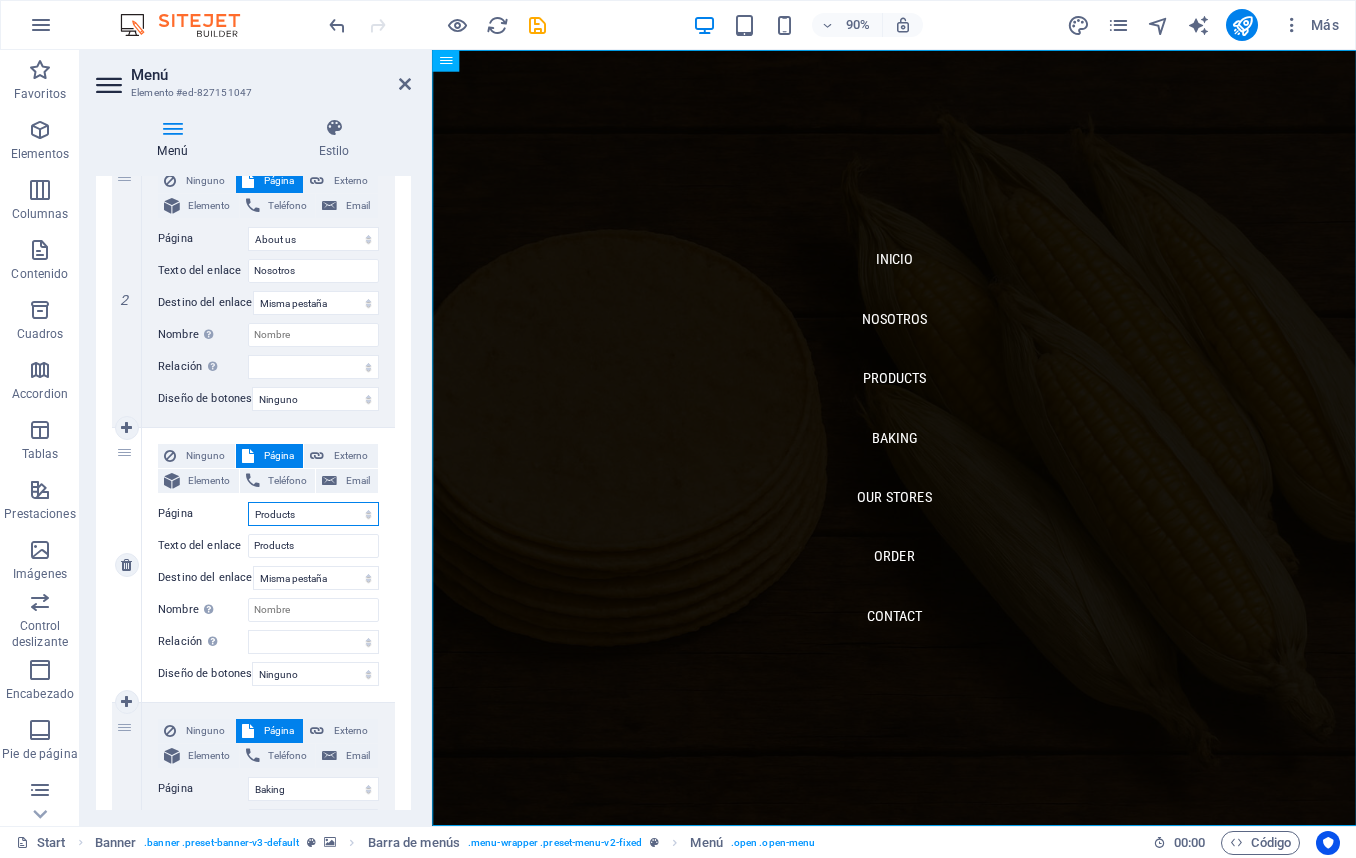 click on "Start About us Products Baking Our Stores Order Legal Notice Privacy" at bounding box center [313, 514] 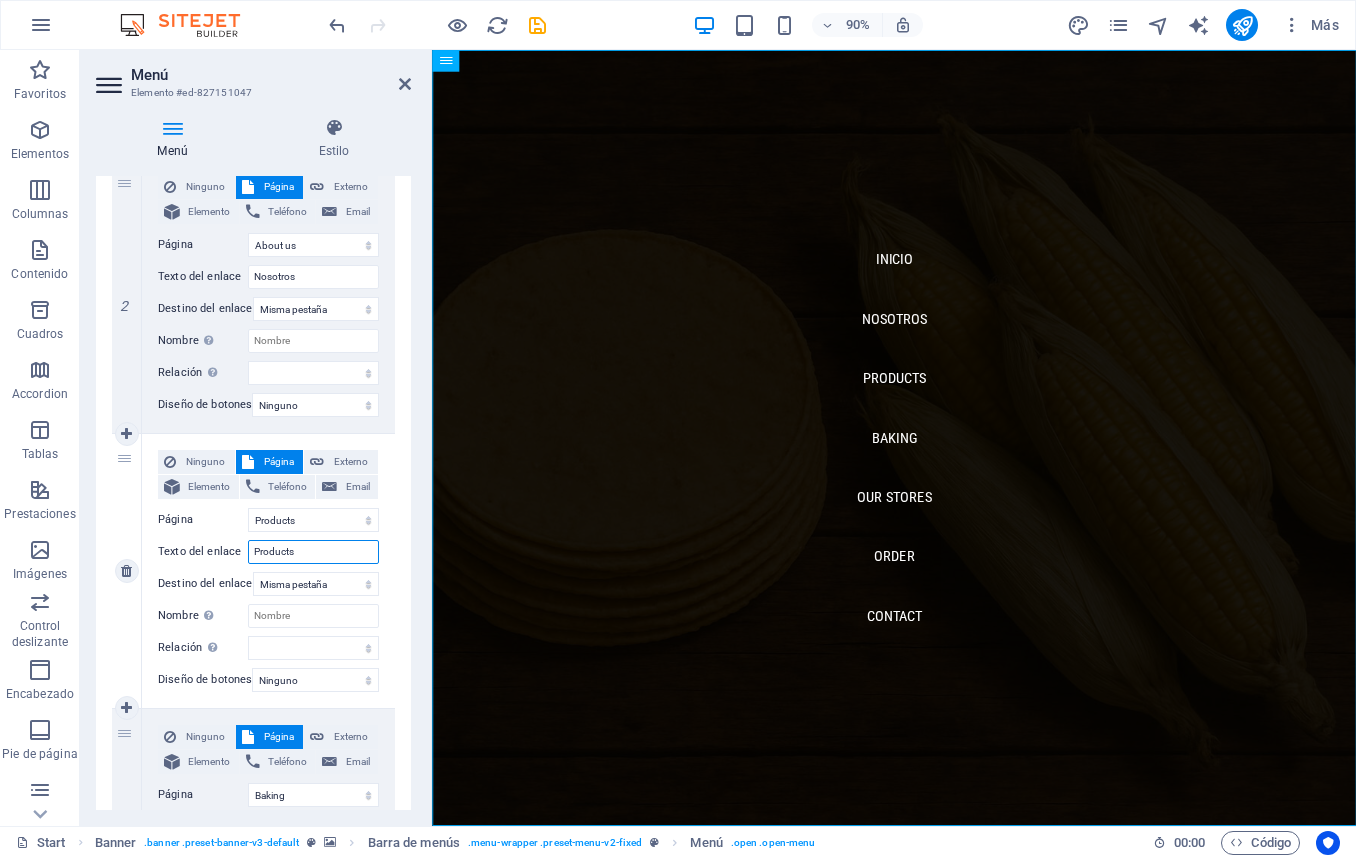 click on "Products" at bounding box center (313, 552) 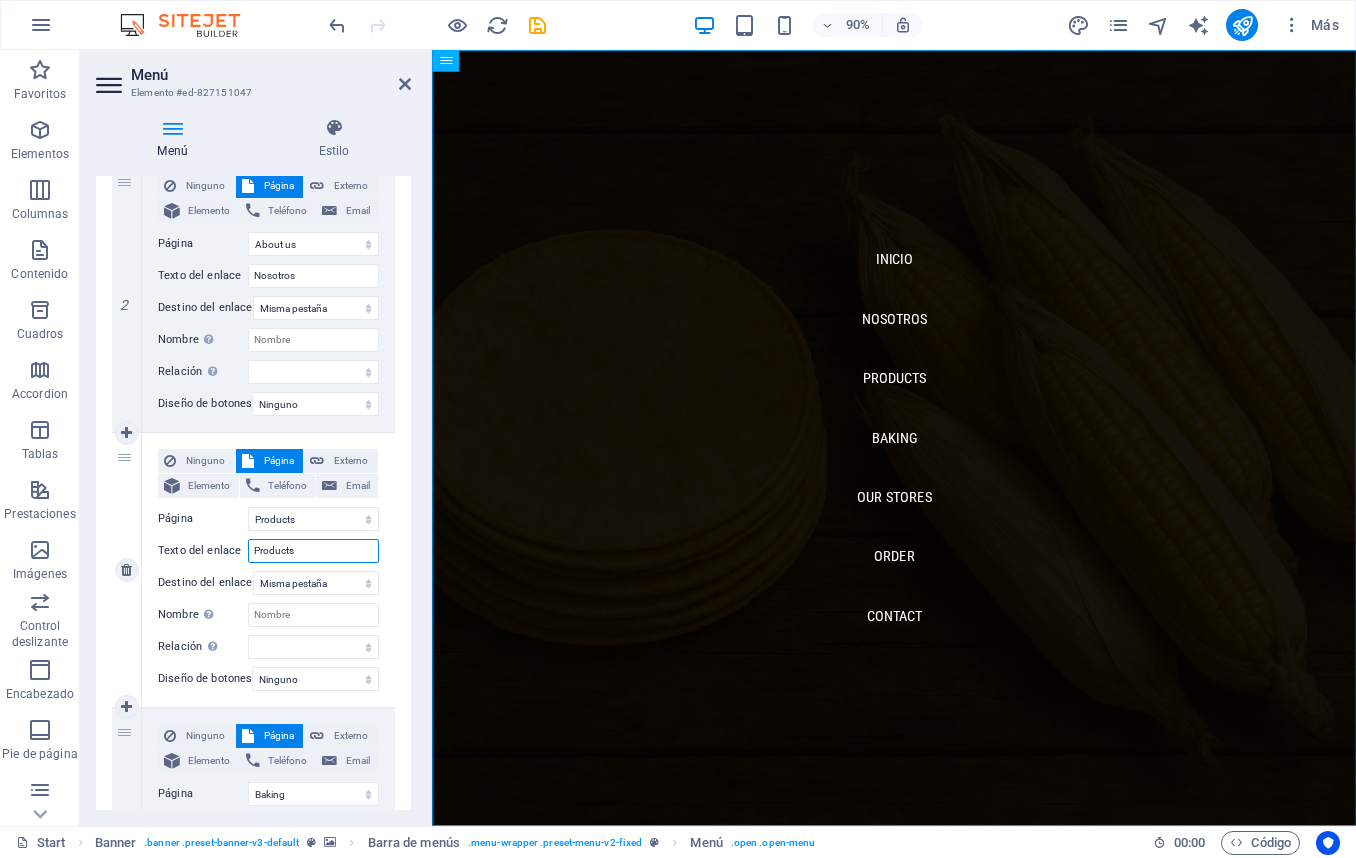 drag, startPoint x: 320, startPoint y: 561, endPoint x: 224, endPoint y: 551, distance: 96.519424 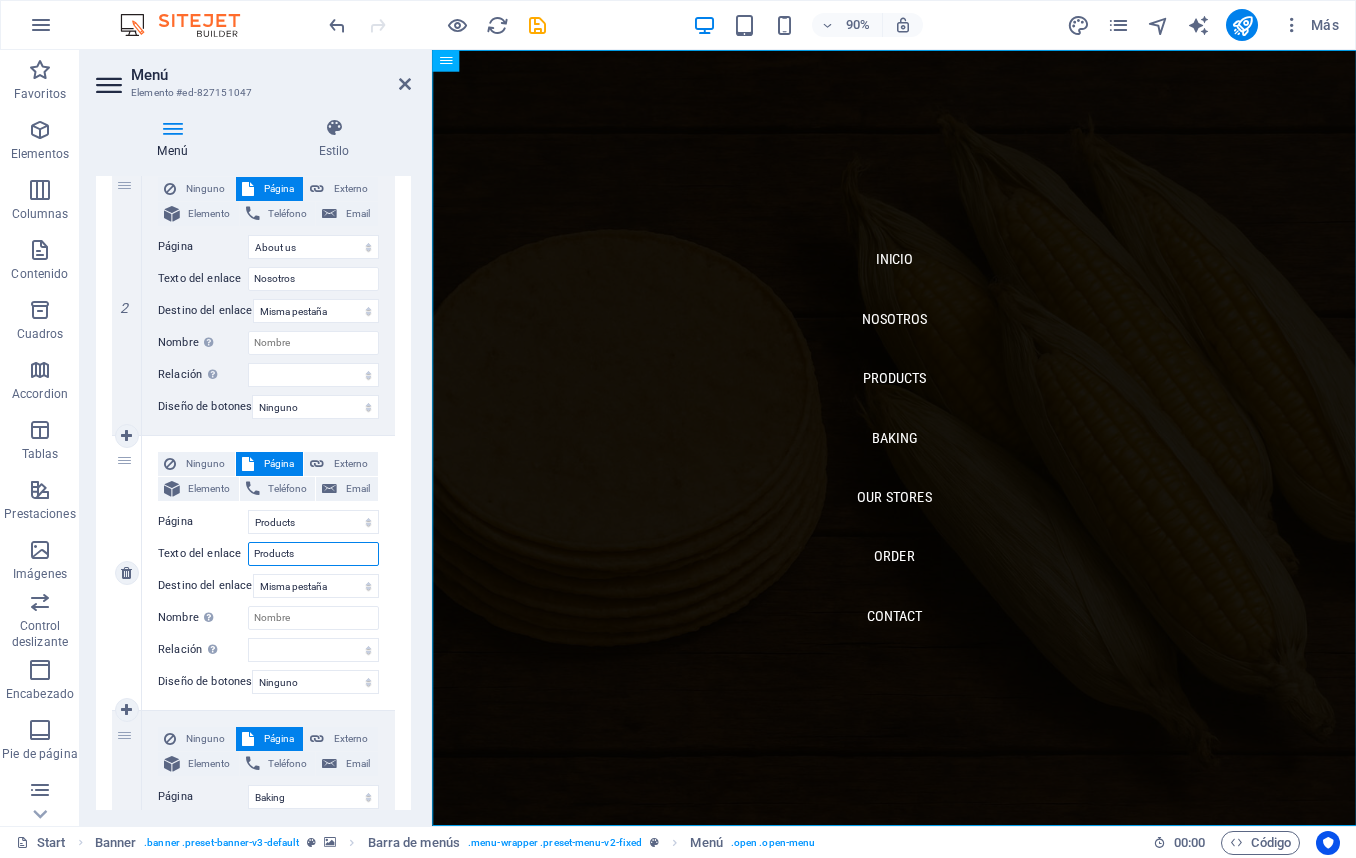 type on "P" 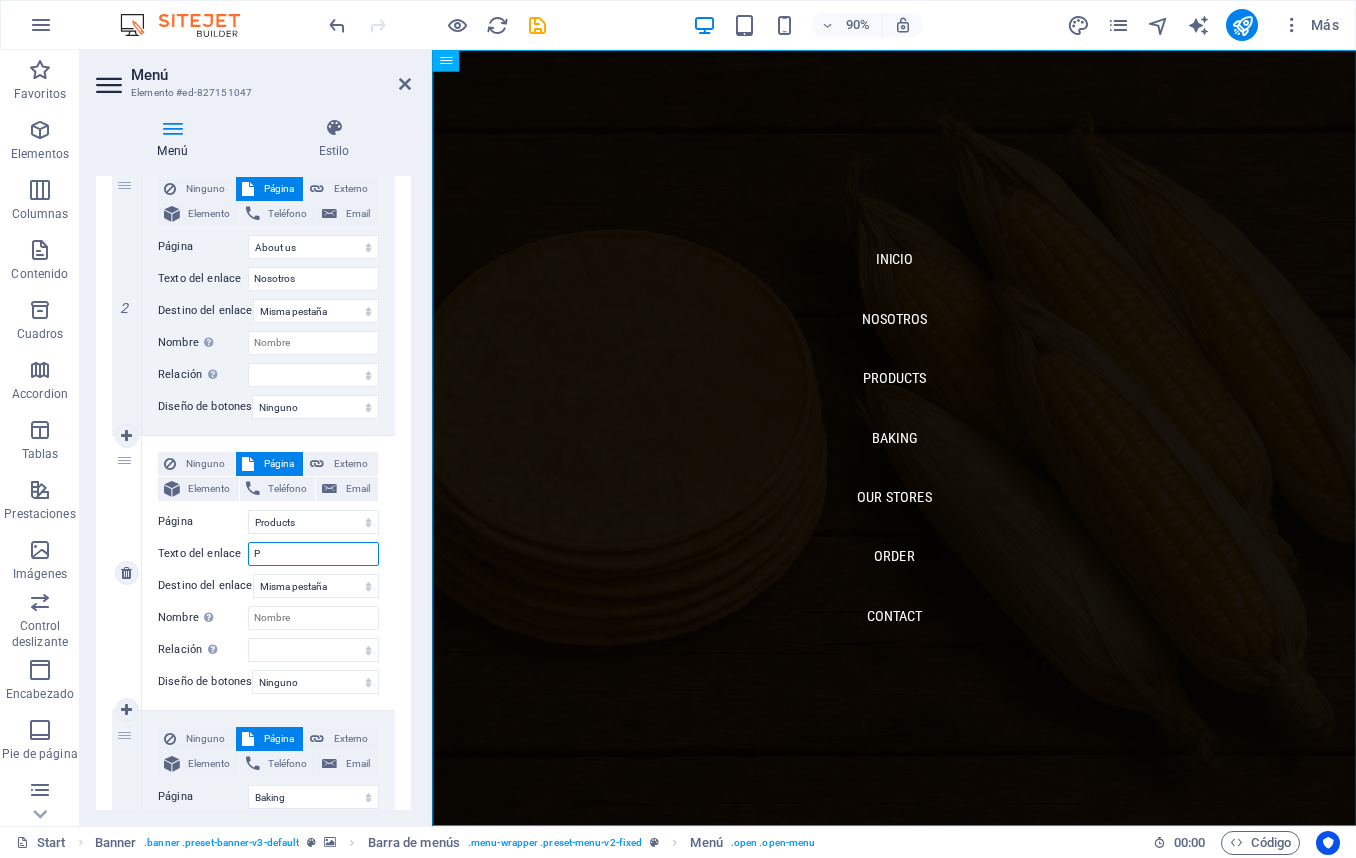 select 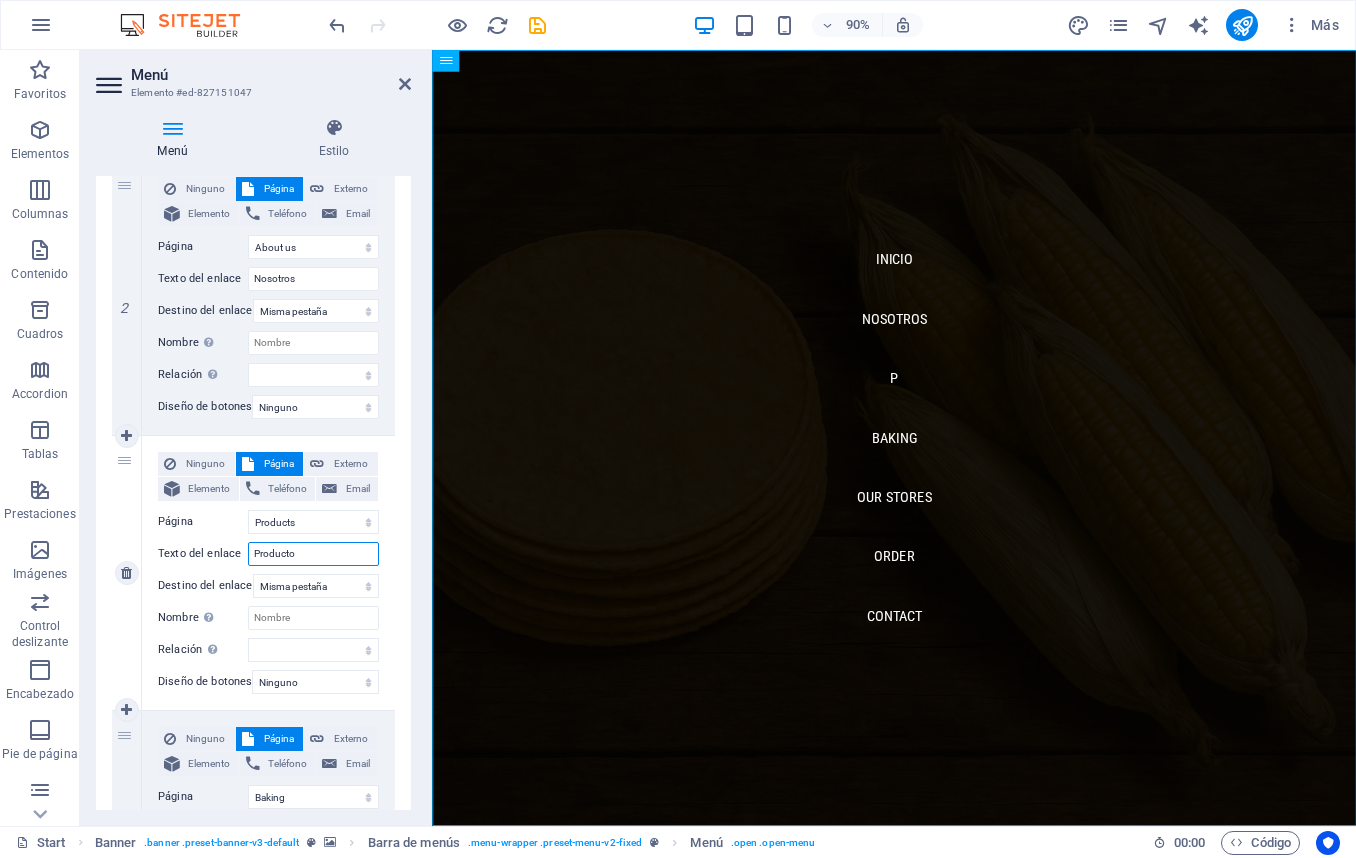 type on "Productos" 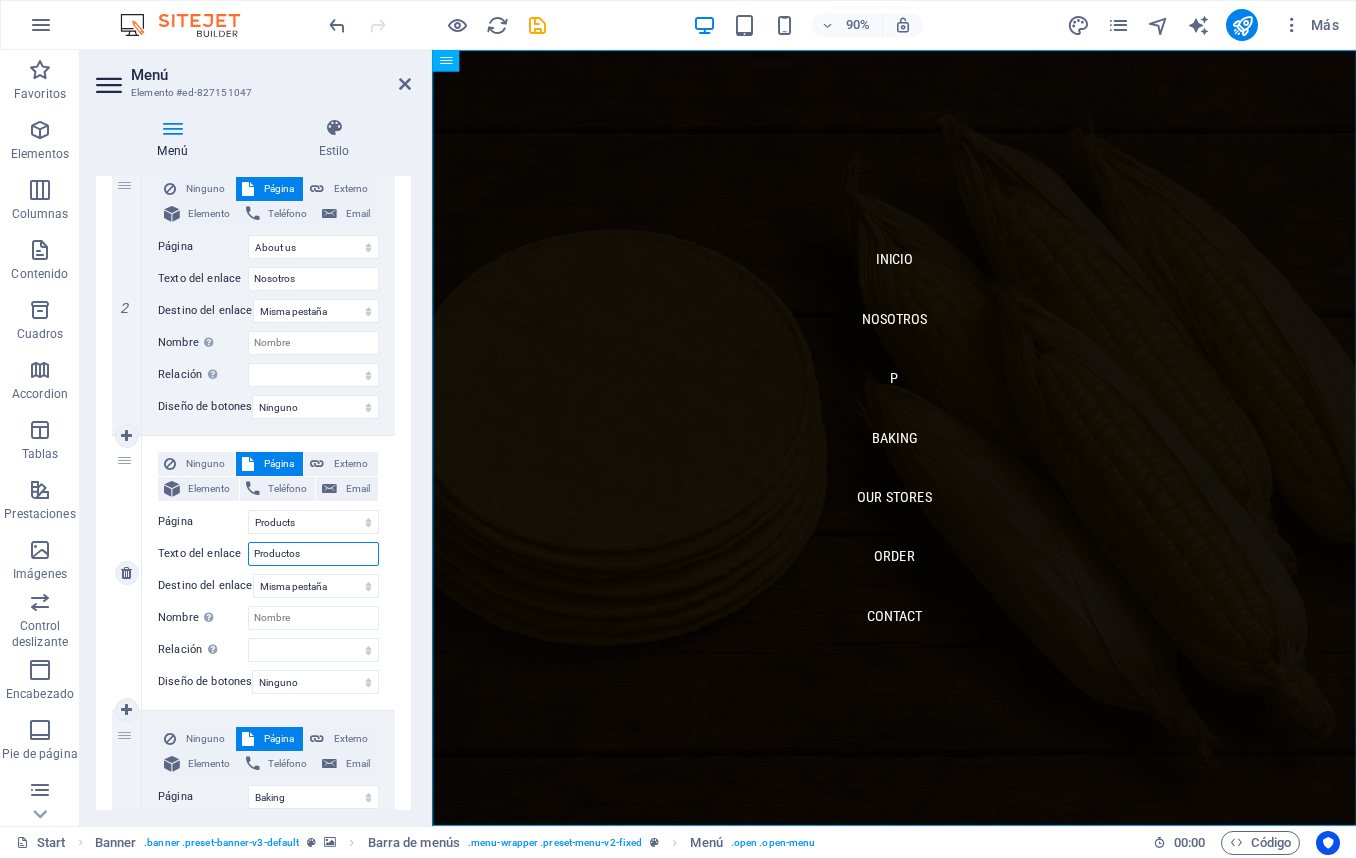 select 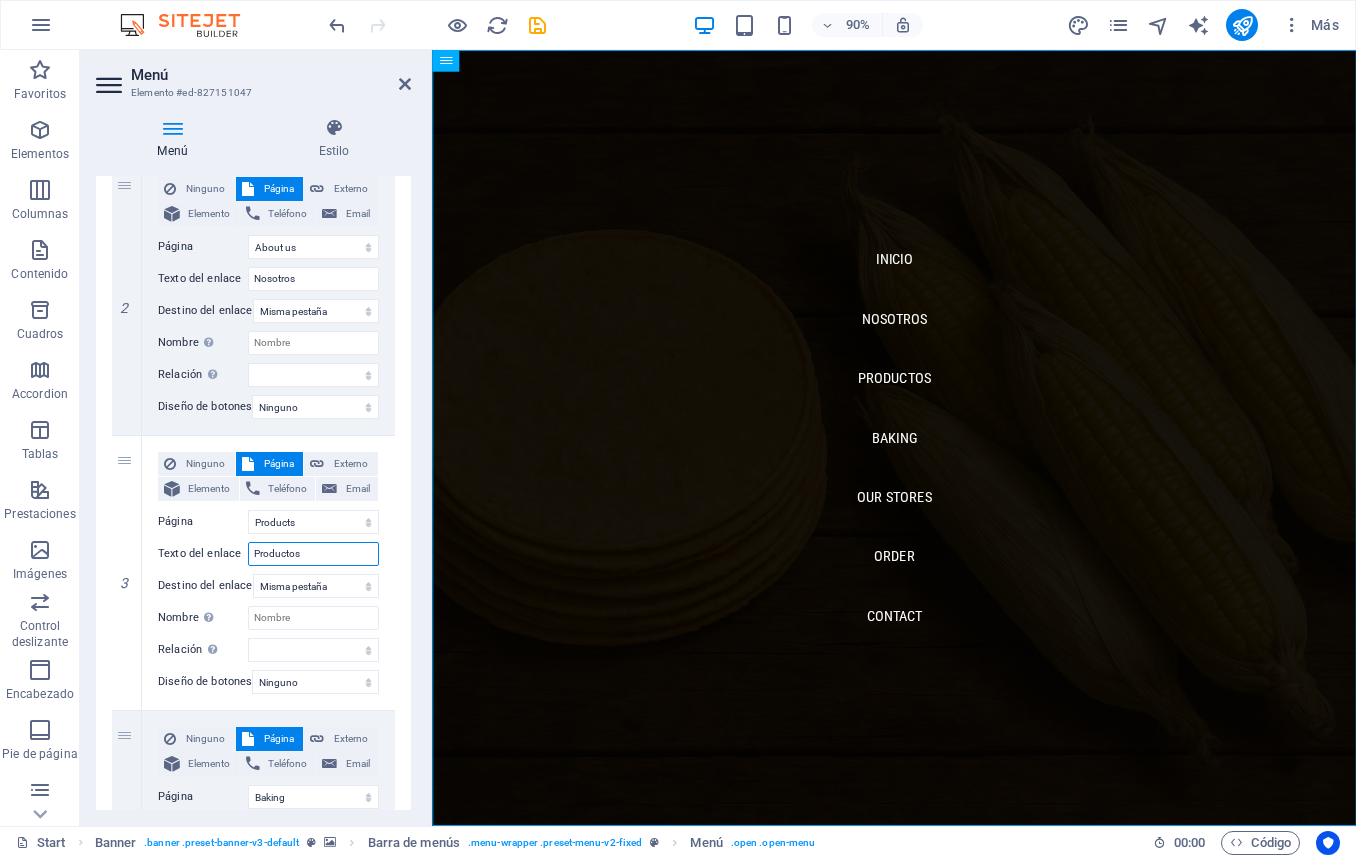 type on "Productos" 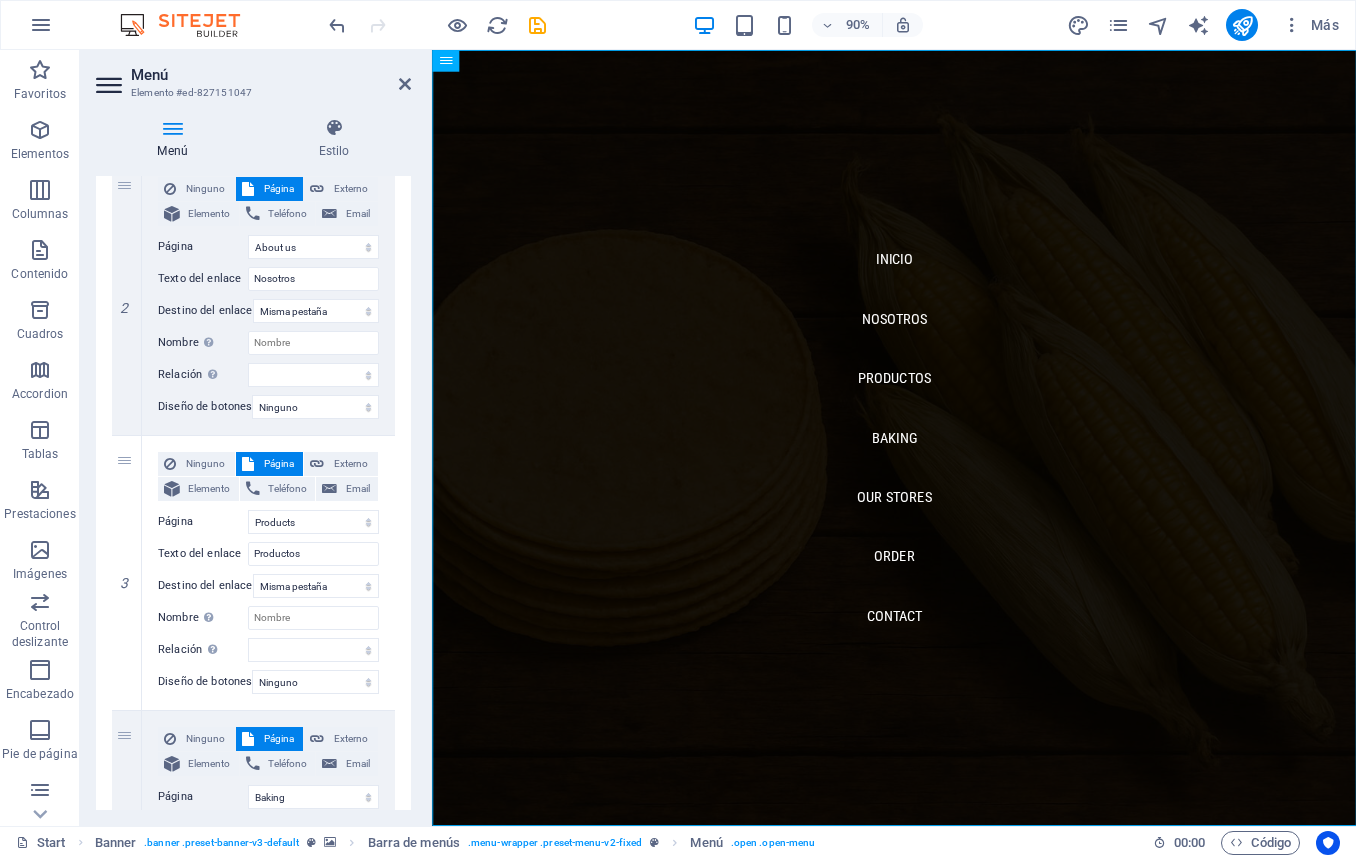 click on "1 Ninguno Página Externo Elemento Teléfono Email Página Start About us Products Baking Our Stores Order Legal Notice Privacy Elemento
URL /15918260 Teléfono Email Texto del enlace Inicio Destino del enlace Nueva pestaña Misma pestaña Superposición Nombre Una descripción adicional del enlace no debería ser igual al texto del enlace. El título suele mostrarse como un texto de información cuando se mueve el ratón por encima del elemento. Déjalo en blanco en caso de dudas. Relación Define la  relación de este enlace con el destino del enlace . Por ejemplo, el valor "nofollow" indica a los buscadores que no sigan al enlace. Puede dejarse vacío. alternativo autor marcador externo ayuda licencia siguiente nofollow noreferrer noopener ant buscar etiqueta Diseño de botones Ninguno Predeterminado Principal Secundario 2 Ninguno Página Externo Elemento Teléfono Email Página Start About us Products Baking Our Stores Order Legal Notice Privacy Elemento
URL" at bounding box center [253, 848] 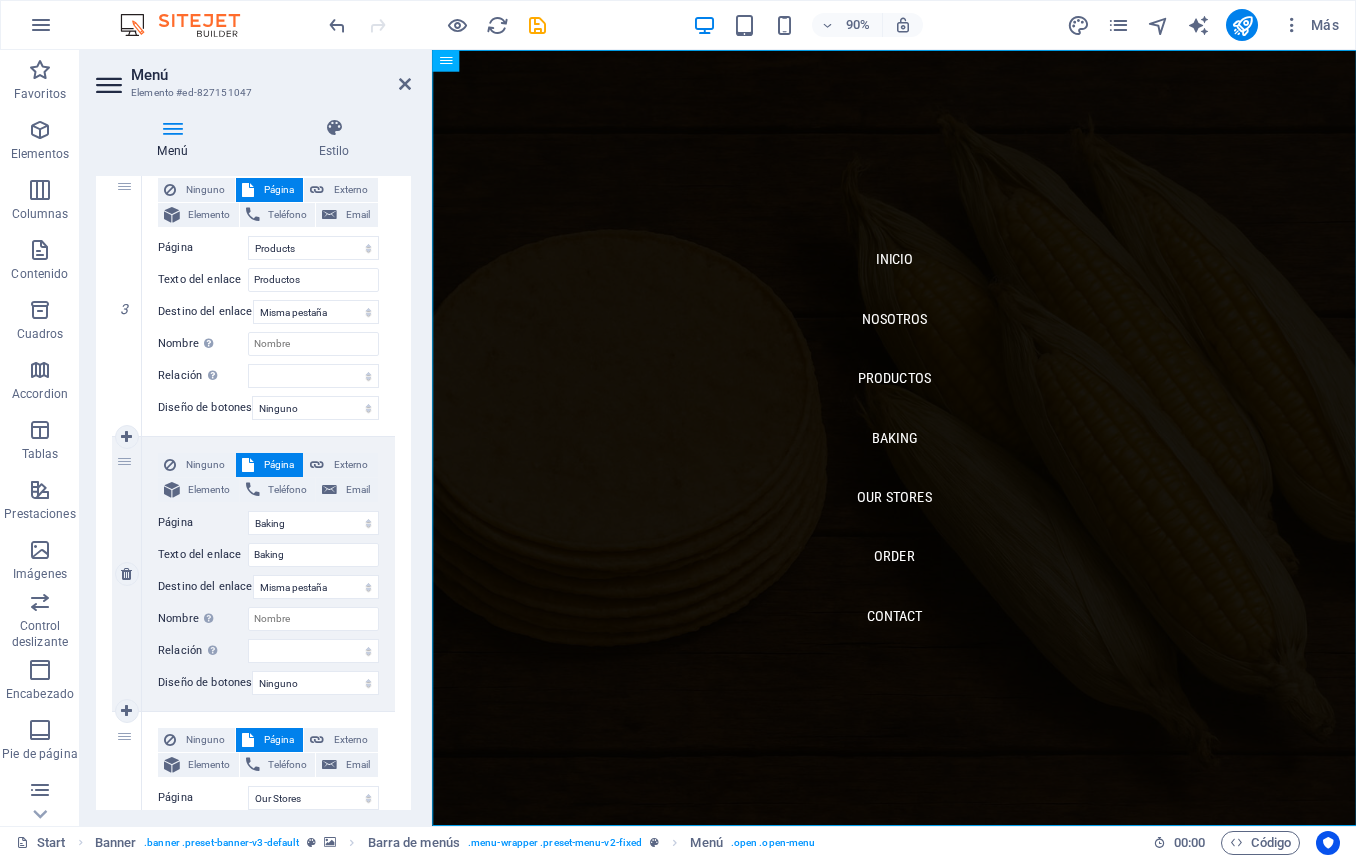 scroll, scrollTop: 790, scrollLeft: 0, axis: vertical 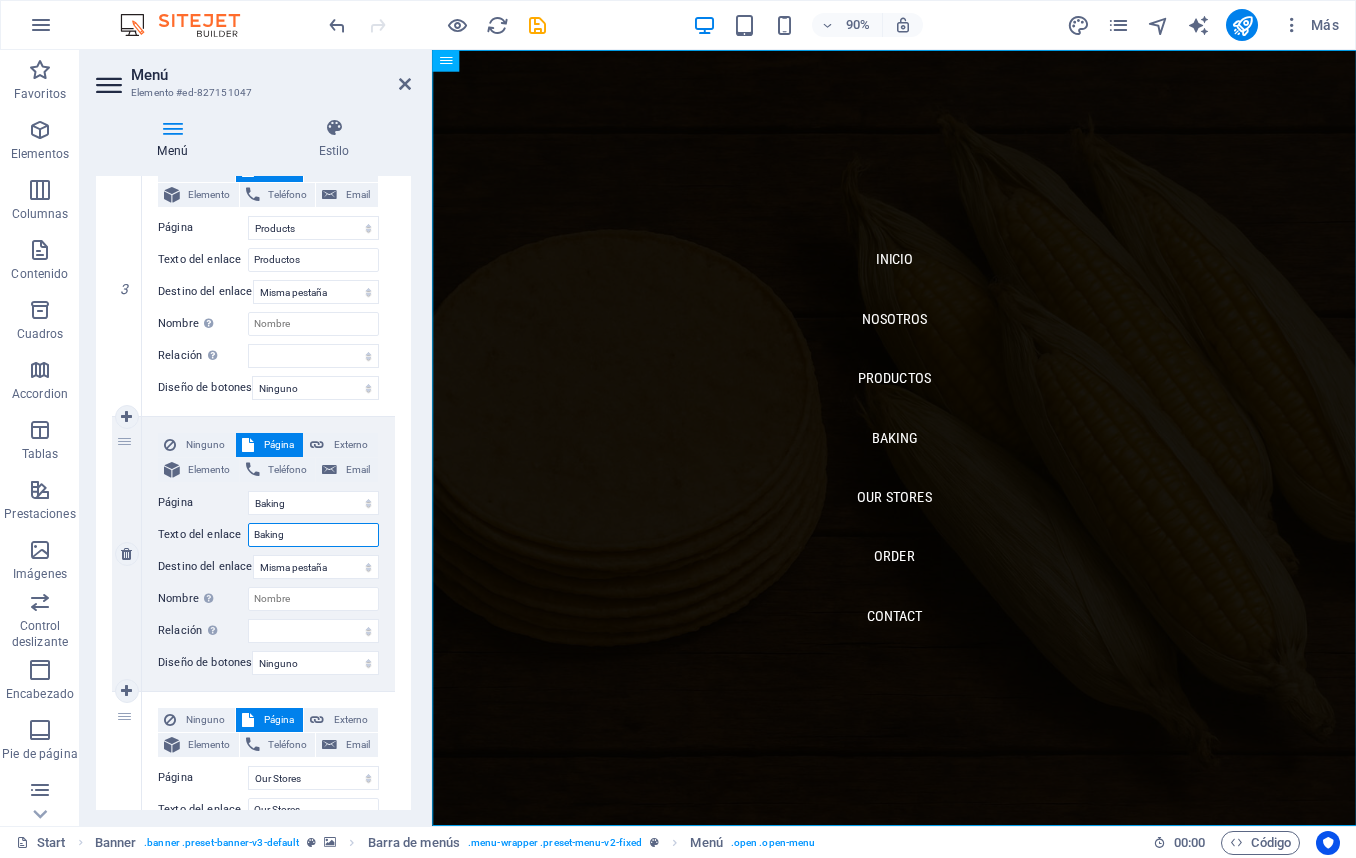 click on "Baking" at bounding box center [313, 535] 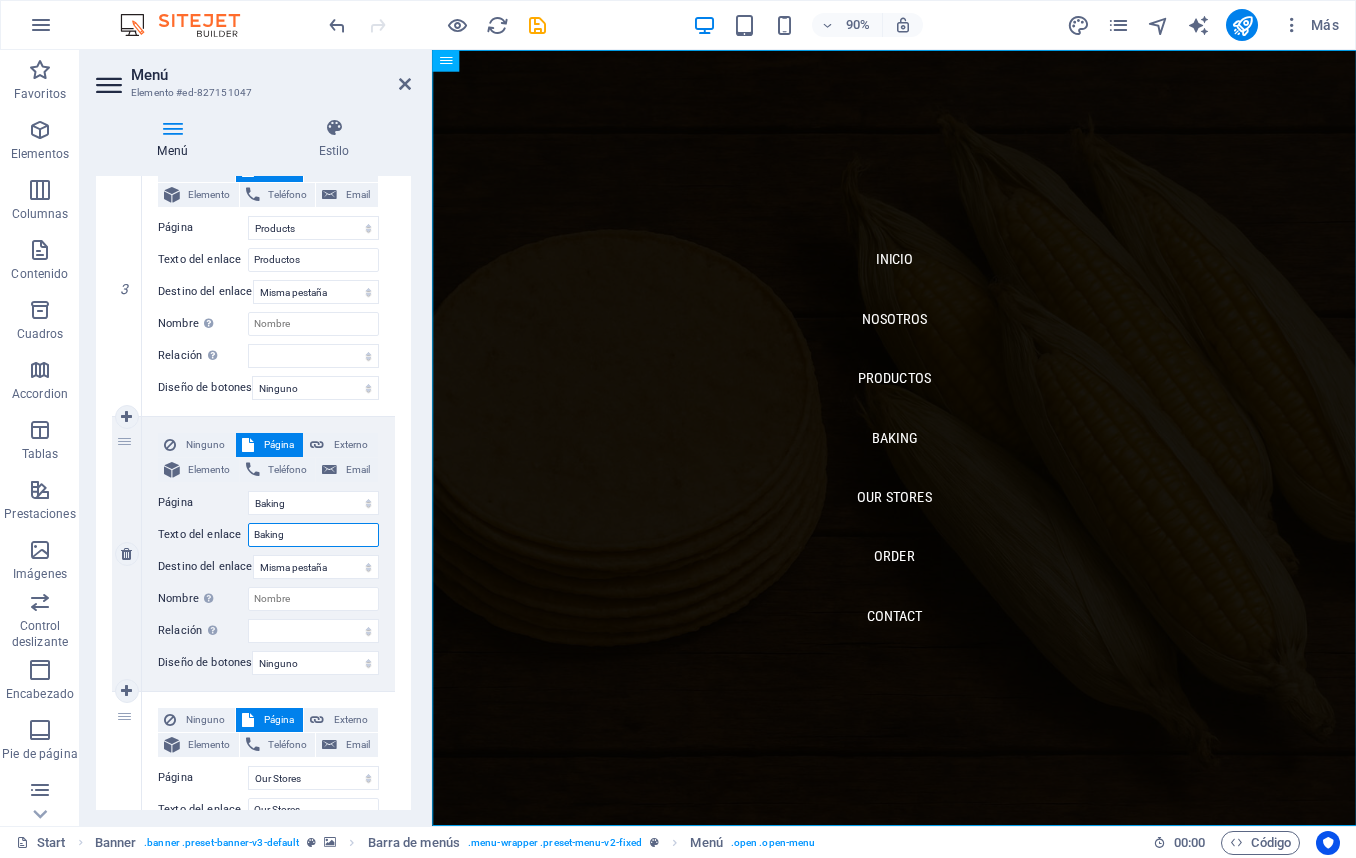 drag, startPoint x: 318, startPoint y: 534, endPoint x: 246, endPoint y: 530, distance: 72.11102 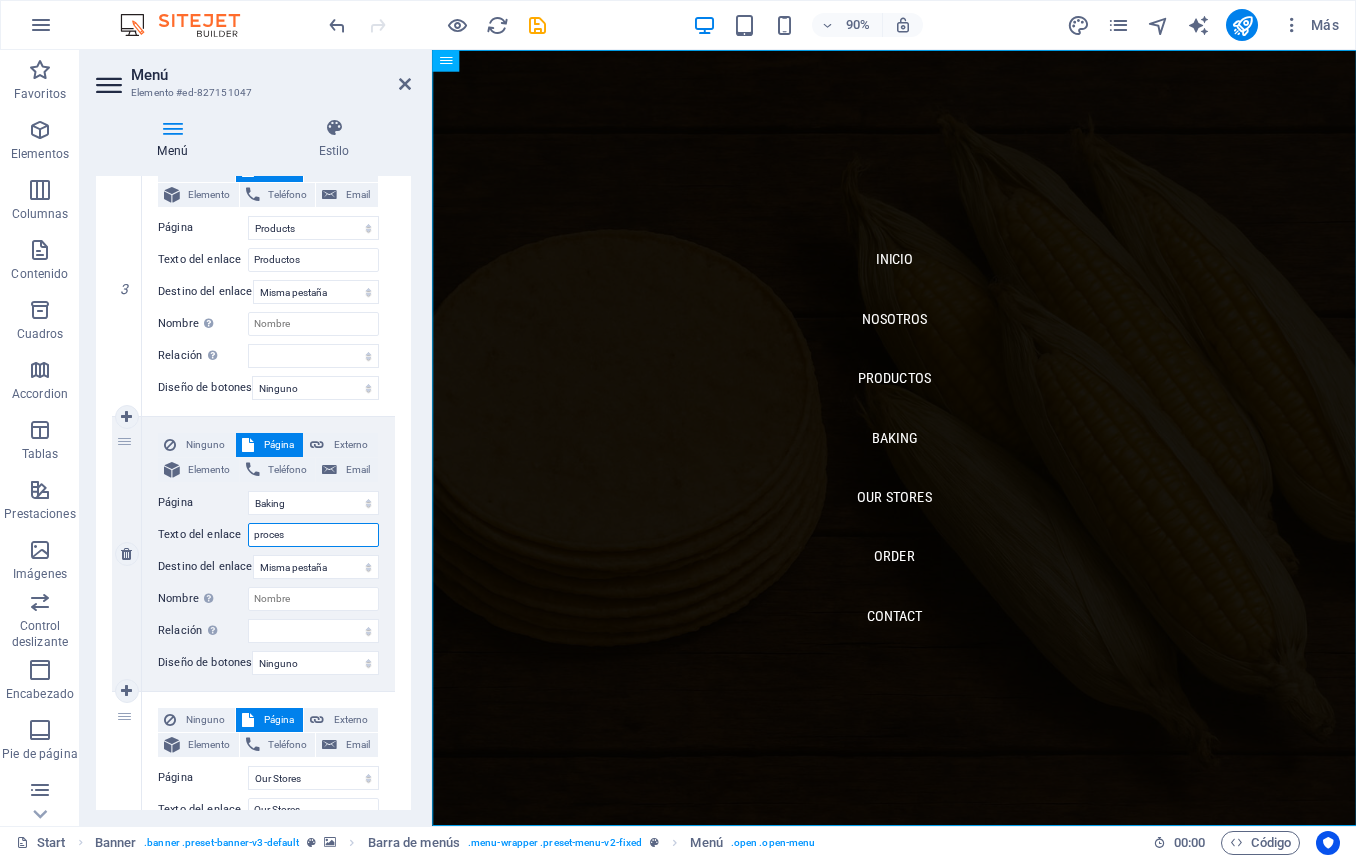type on "proceso" 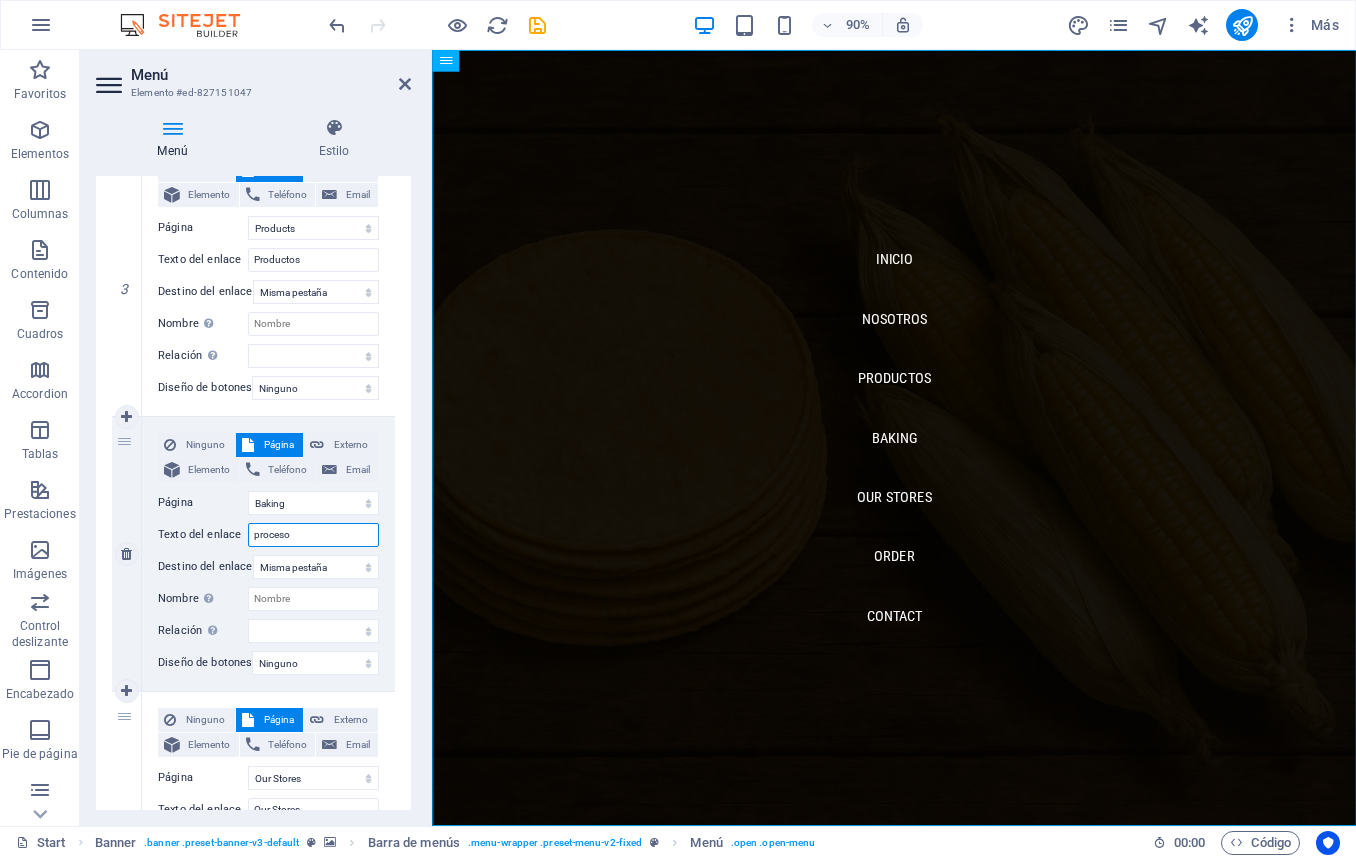 select 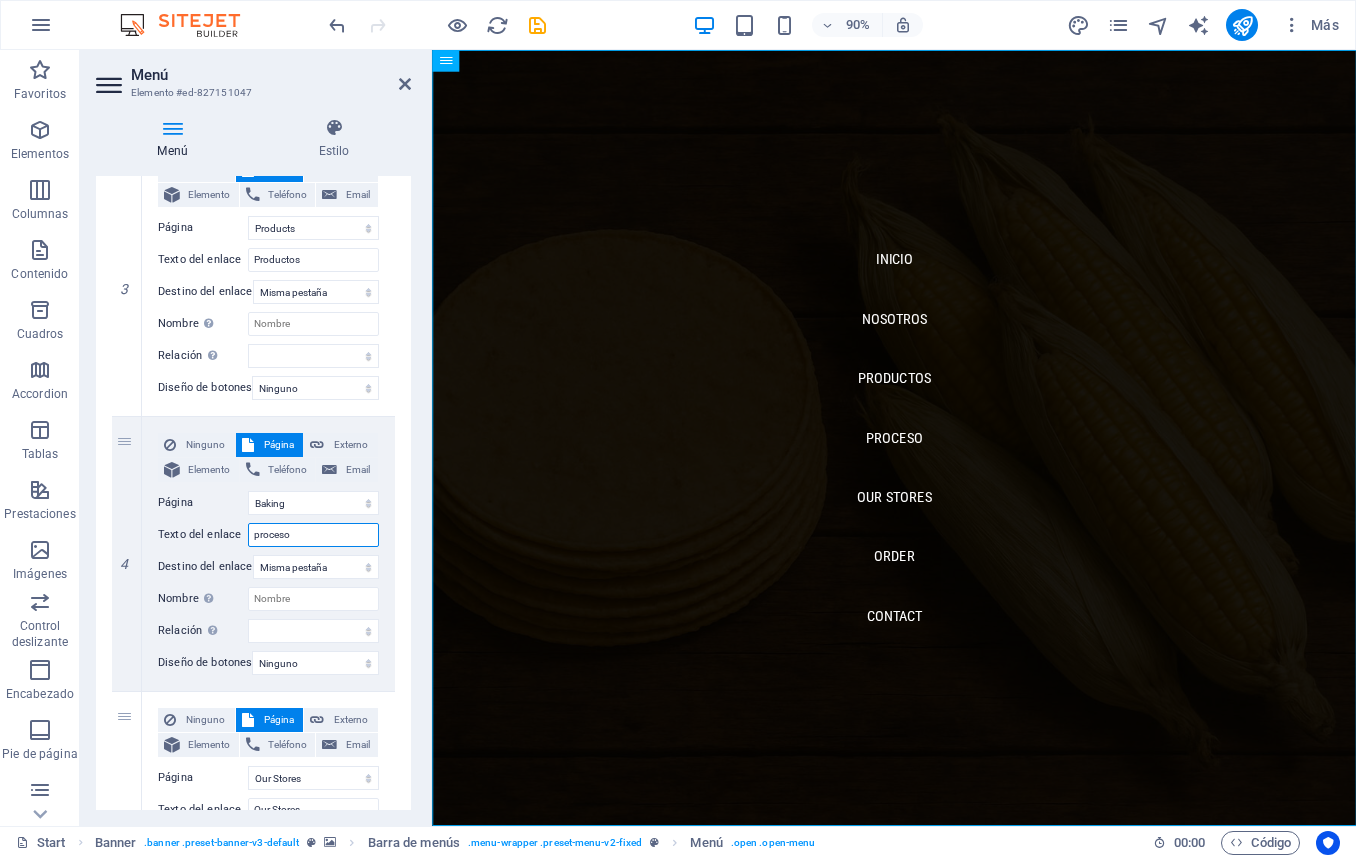 type on "proceso" 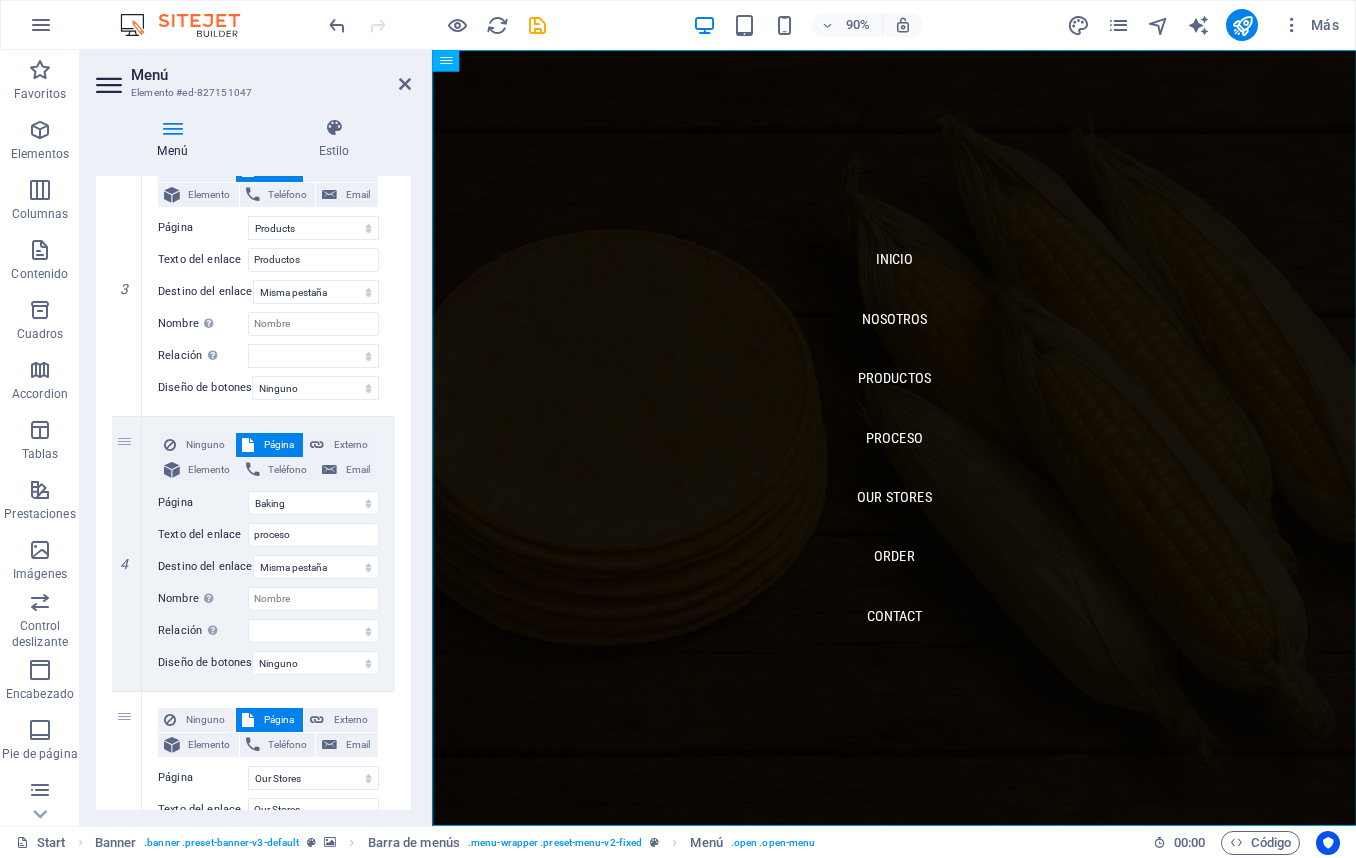 click on "1 Ninguno Página Externo Elemento Teléfono Email Página Start About us Products Baking Our Stores Order Legal Notice Privacy Elemento
URL /15918260 Teléfono Email Texto del enlace Inicio Destino del enlace Nueva pestaña Misma pestaña Superposición Nombre Una descripción adicional del enlace no debería ser igual al texto del enlace. El título suele mostrarse como un texto de información cuando se mueve el ratón por encima del elemento. Déjalo en blanco en caso de dudas. Relación Define la  relación de este enlace con el destino del enlace . Por ejemplo, el valor "nofollow" indica a los buscadores que no sigan al enlace. Puede dejarse vacío. alternativo autor marcador externo ayuda licencia siguiente nofollow noreferrer noopener ant buscar etiqueta Diseño de botones Ninguno Predeterminado Principal Secundario 2 Ninguno Página Externo Elemento Teléfono Email Página Start About us Products Baking Our Stores Order Legal Notice Privacy Elemento
URL" at bounding box center [253, 554] 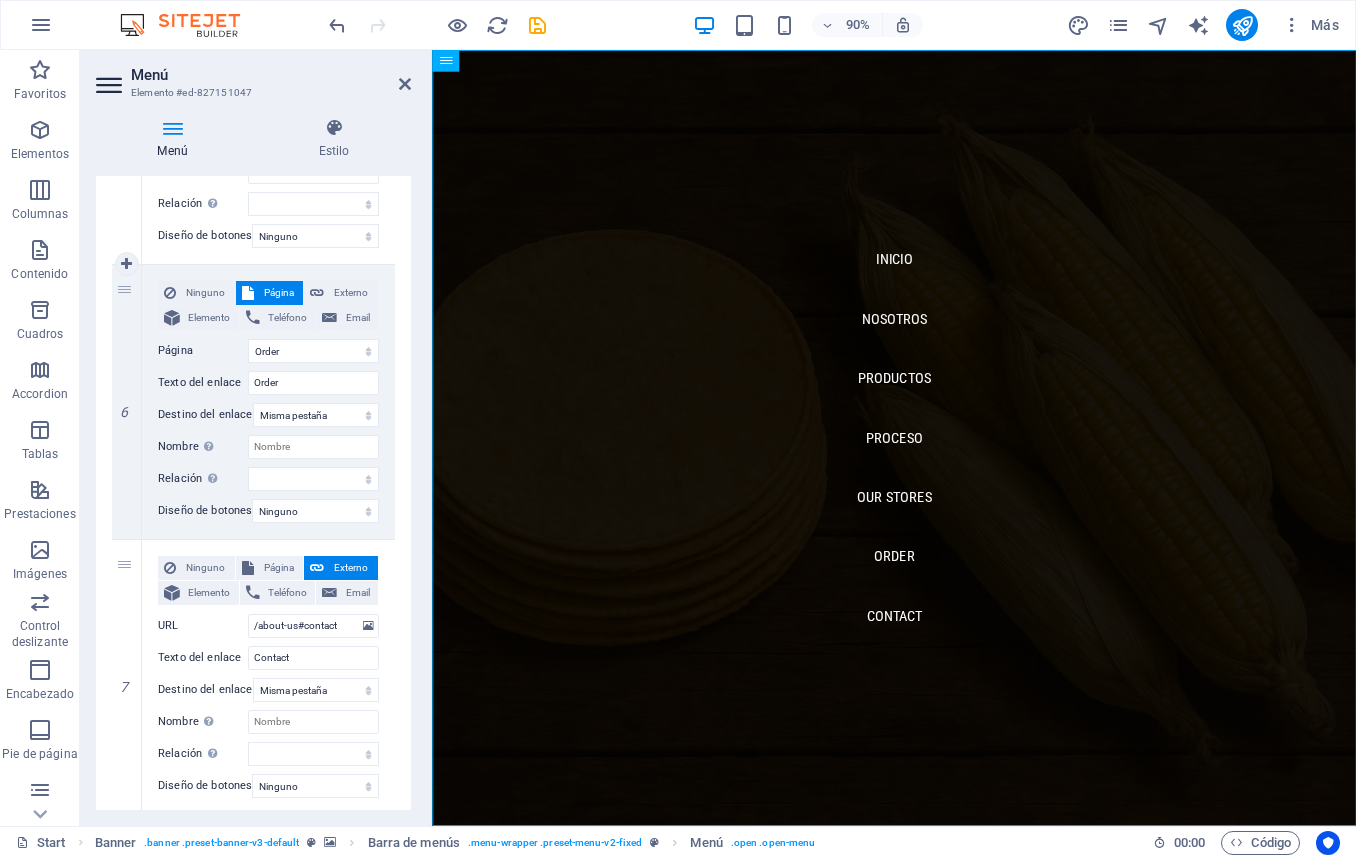 scroll, scrollTop: 1495, scrollLeft: 0, axis: vertical 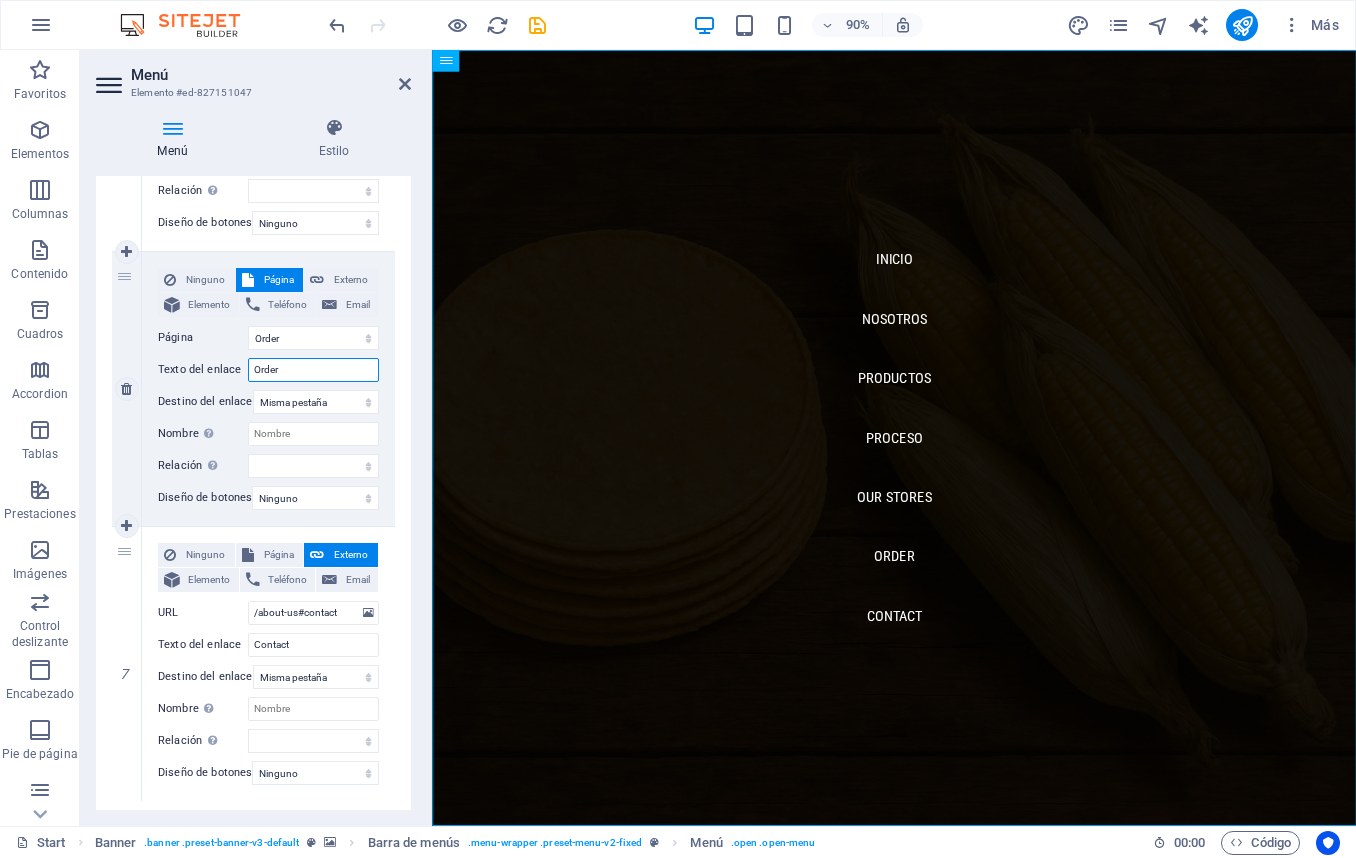 drag, startPoint x: 296, startPoint y: 384, endPoint x: 252, endPoint y: 365, distance: 47.92703 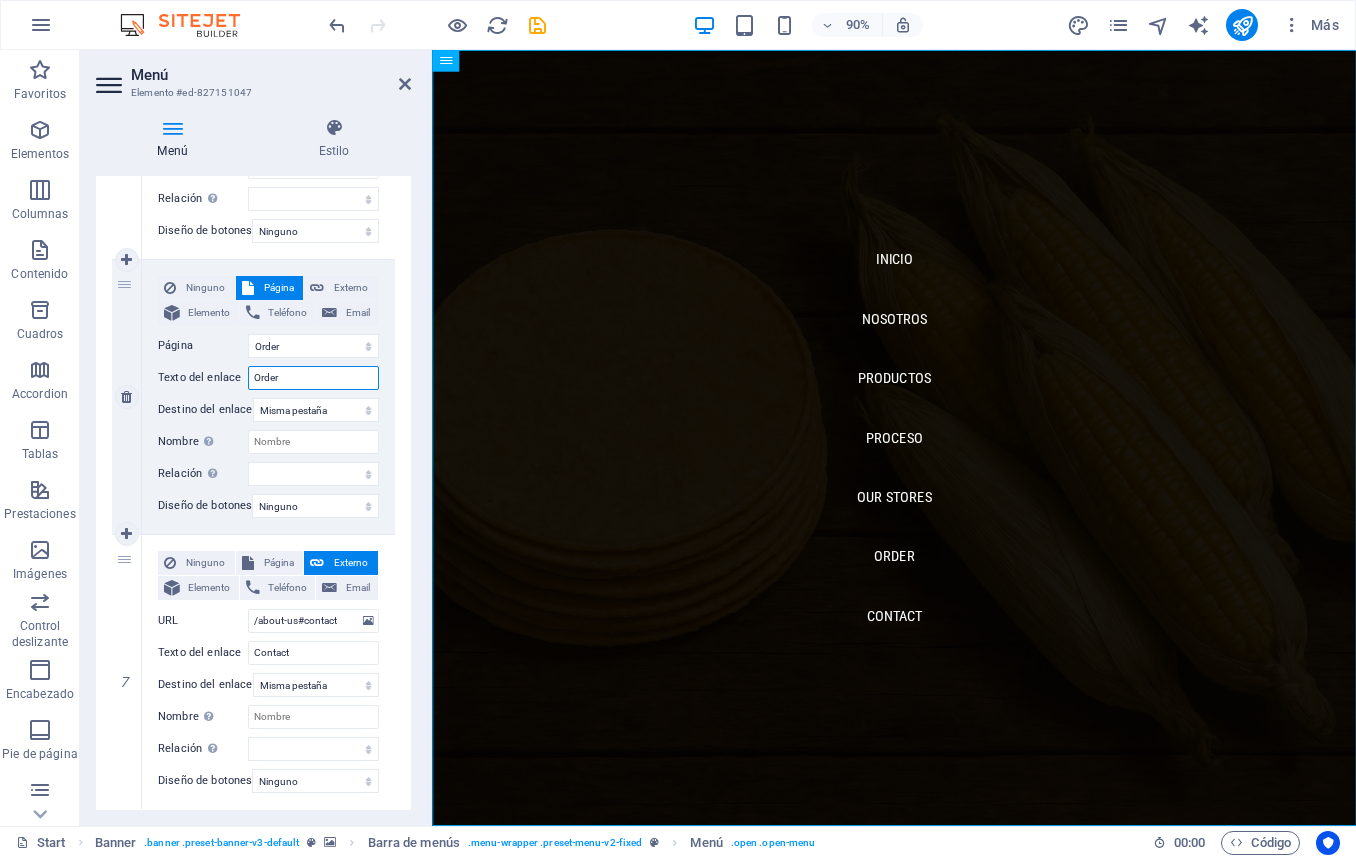 click on "Order" at bounding box center (313, 378) 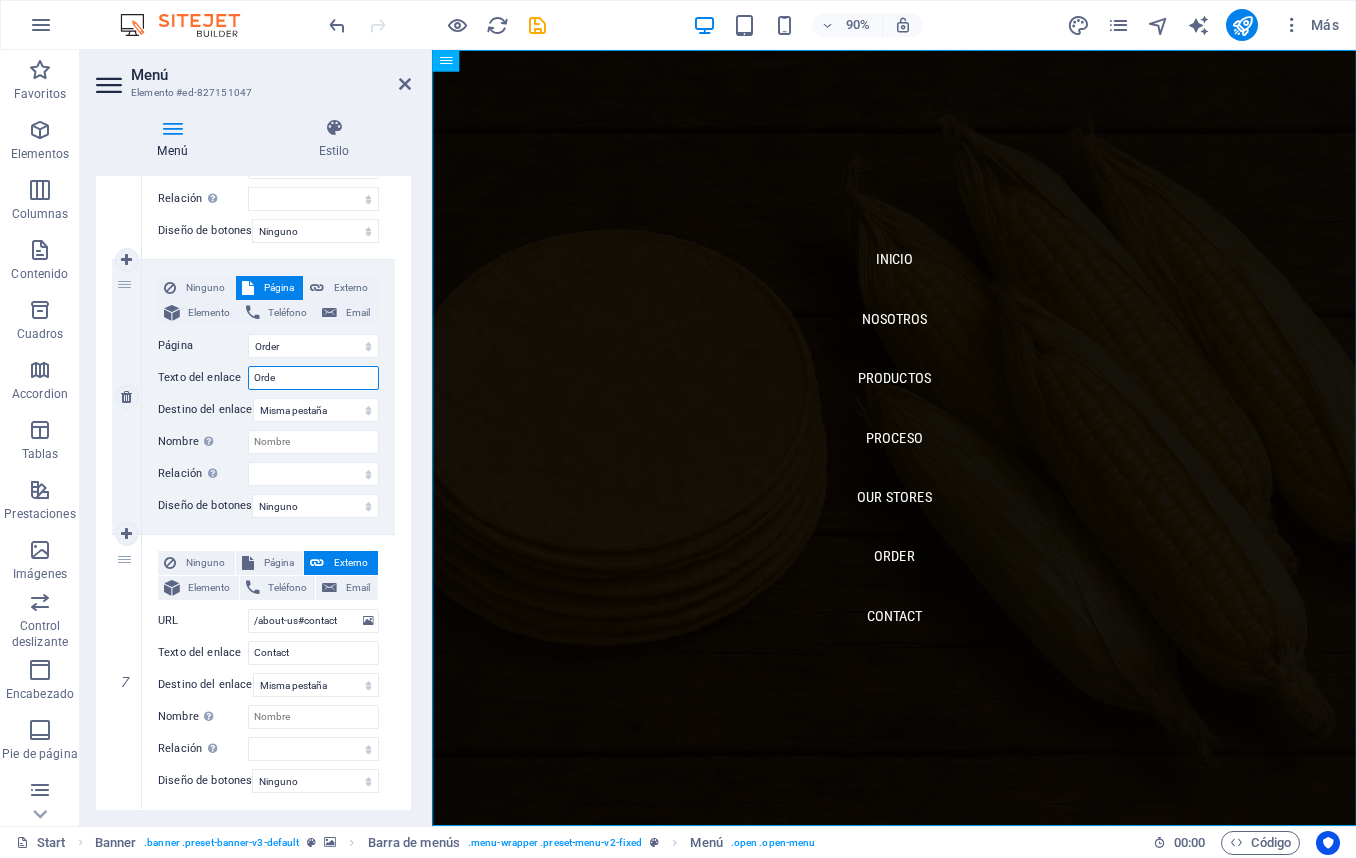 select 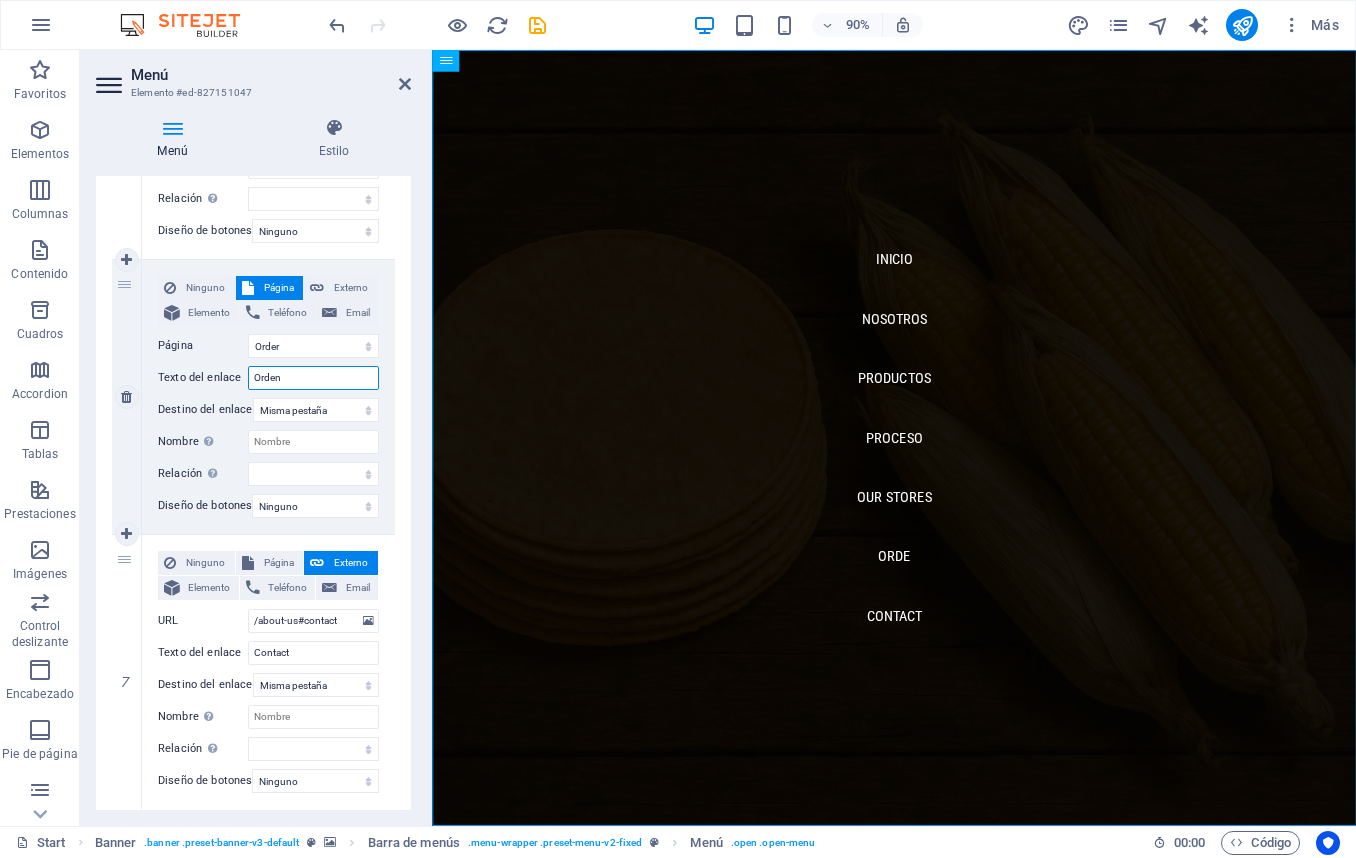 type on "Ordena" 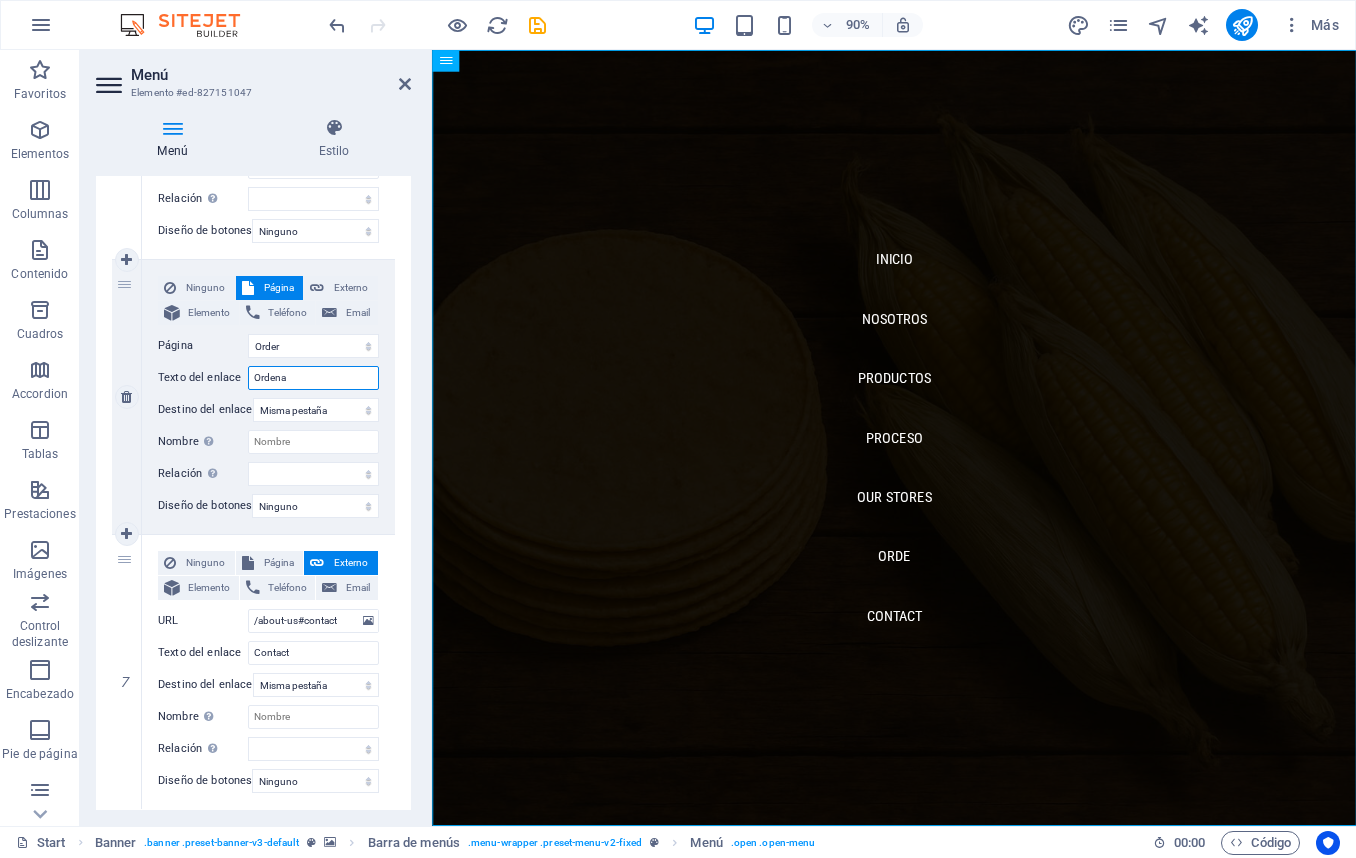 select 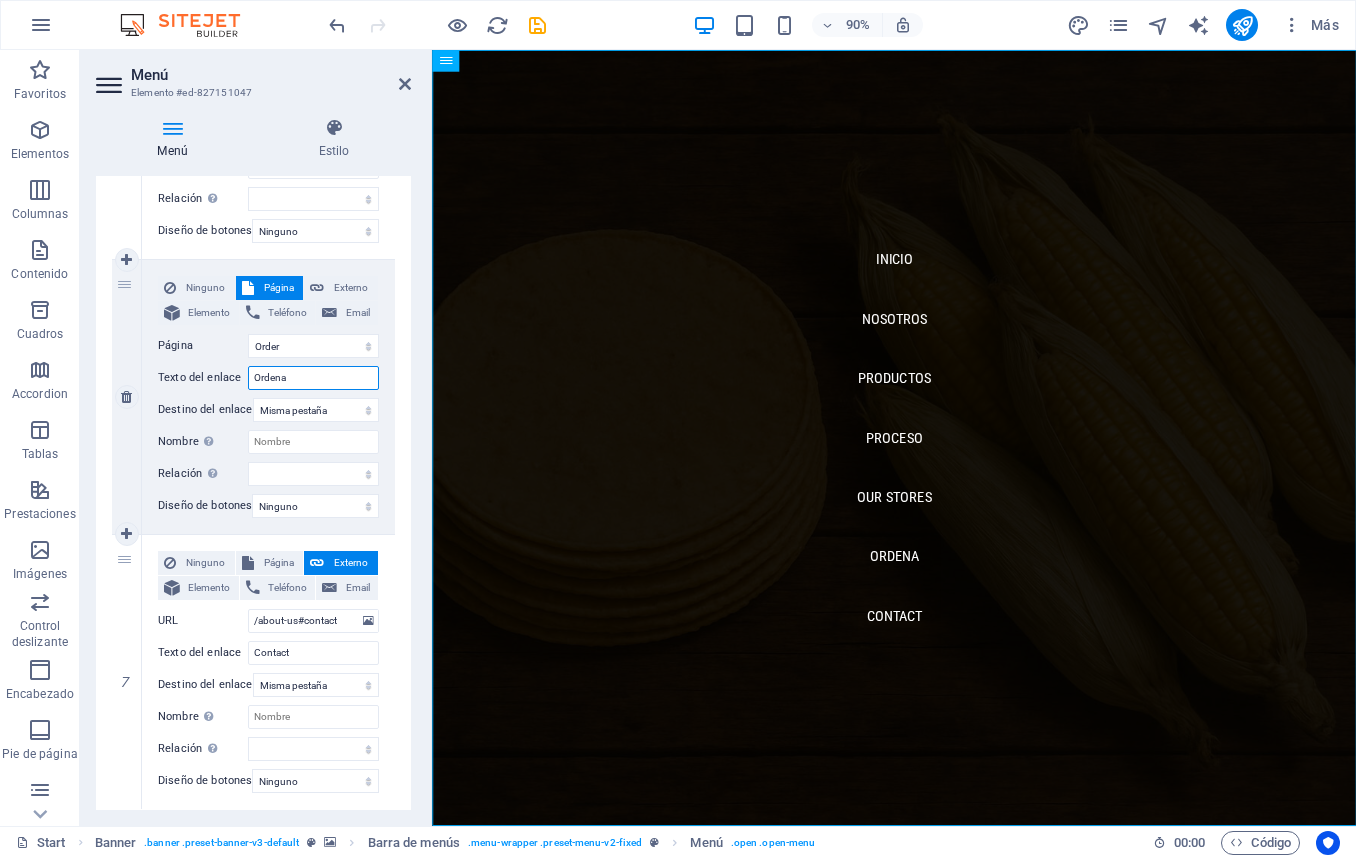 type on "Ordenar" 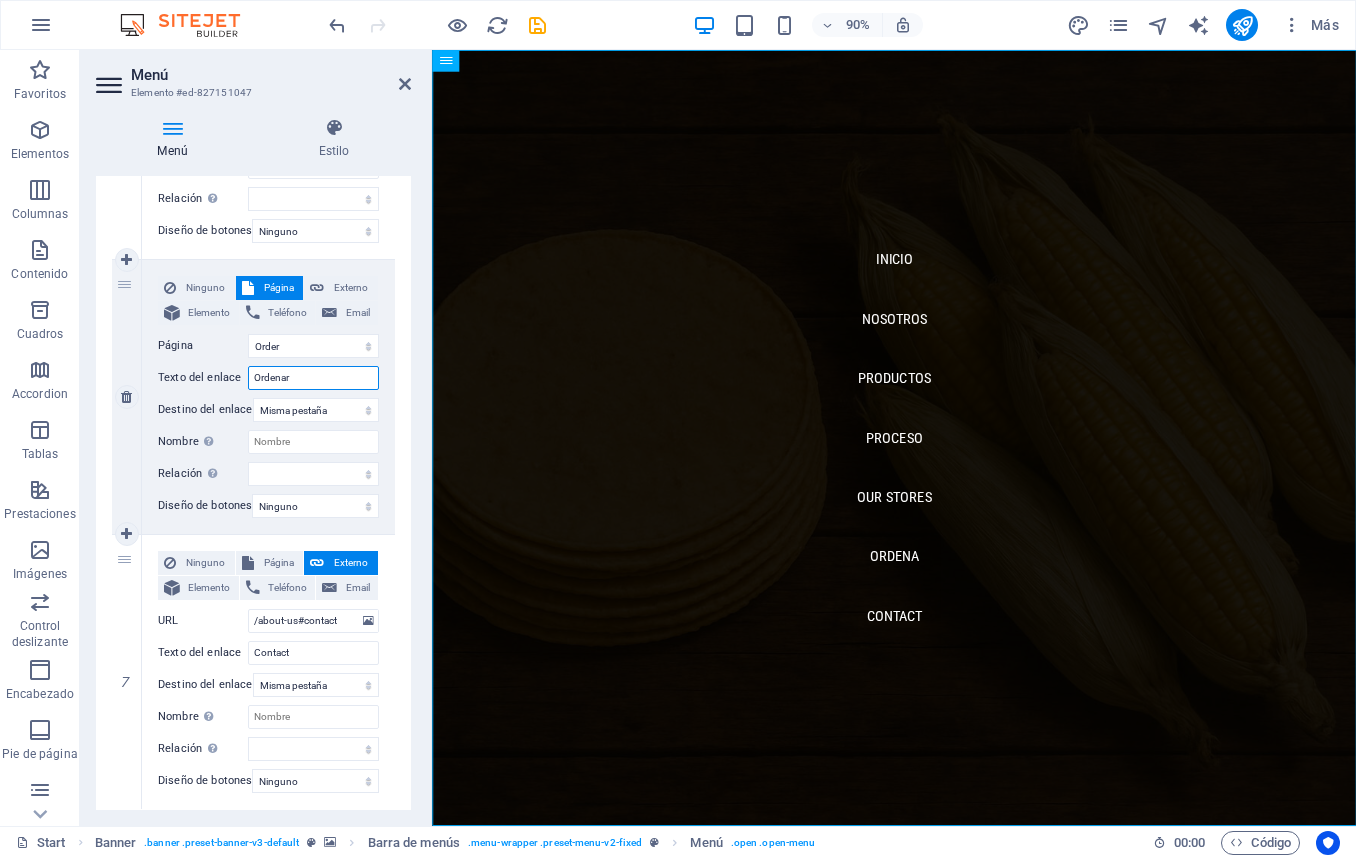 select 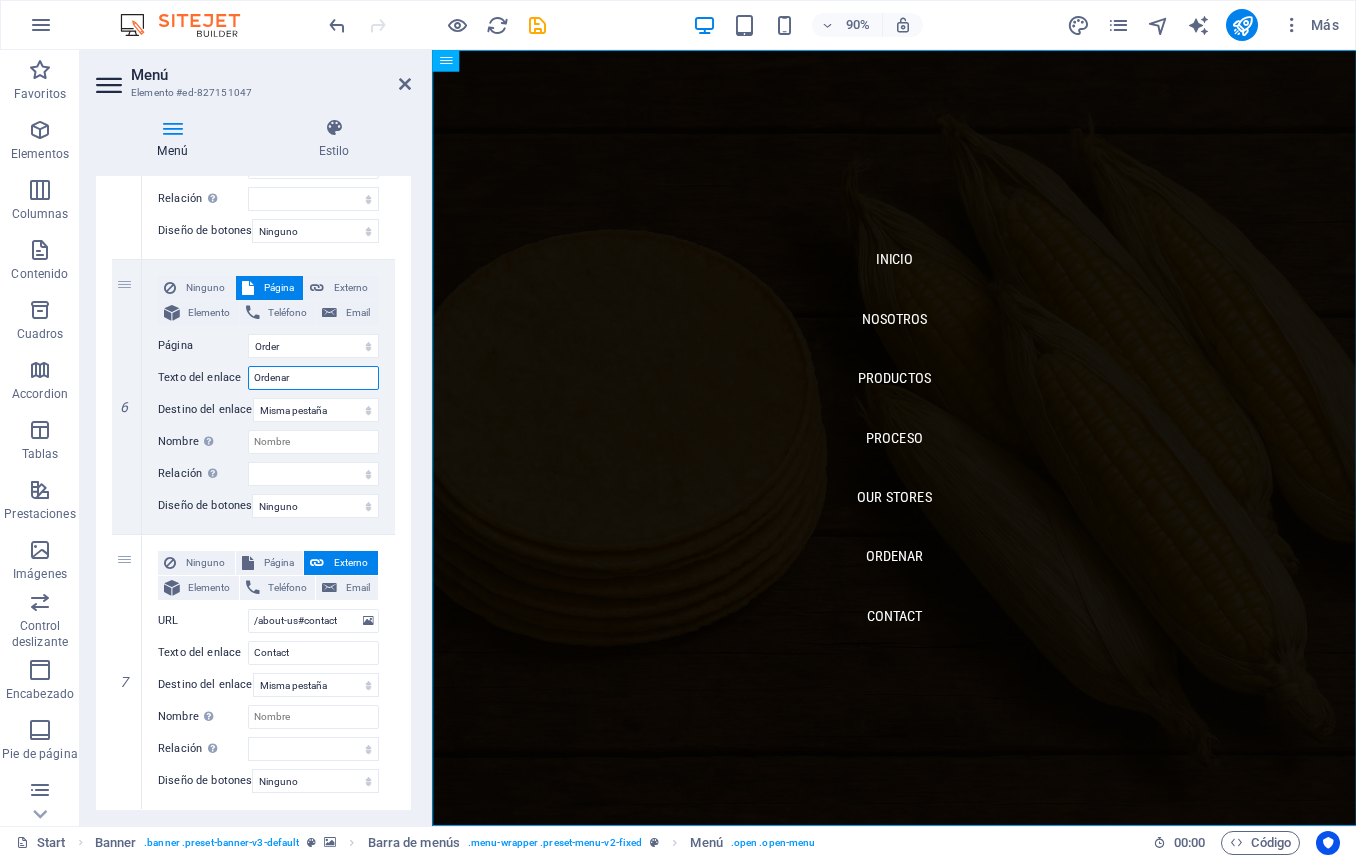 type on "Ordenar" 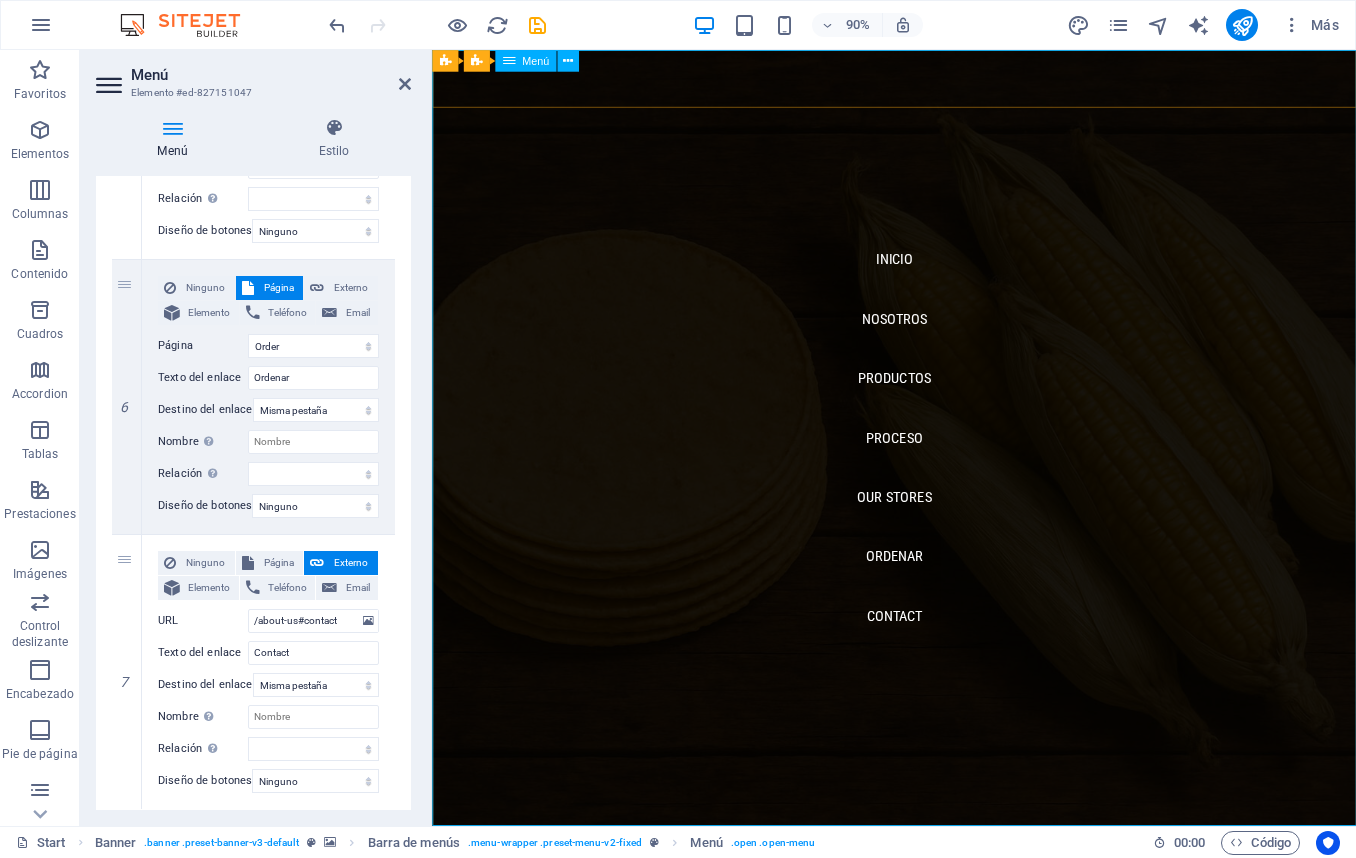 click on "Inicio Nosotros Productos proceso Our Stores Ordenar Contact" at bounding box center (945, 481) 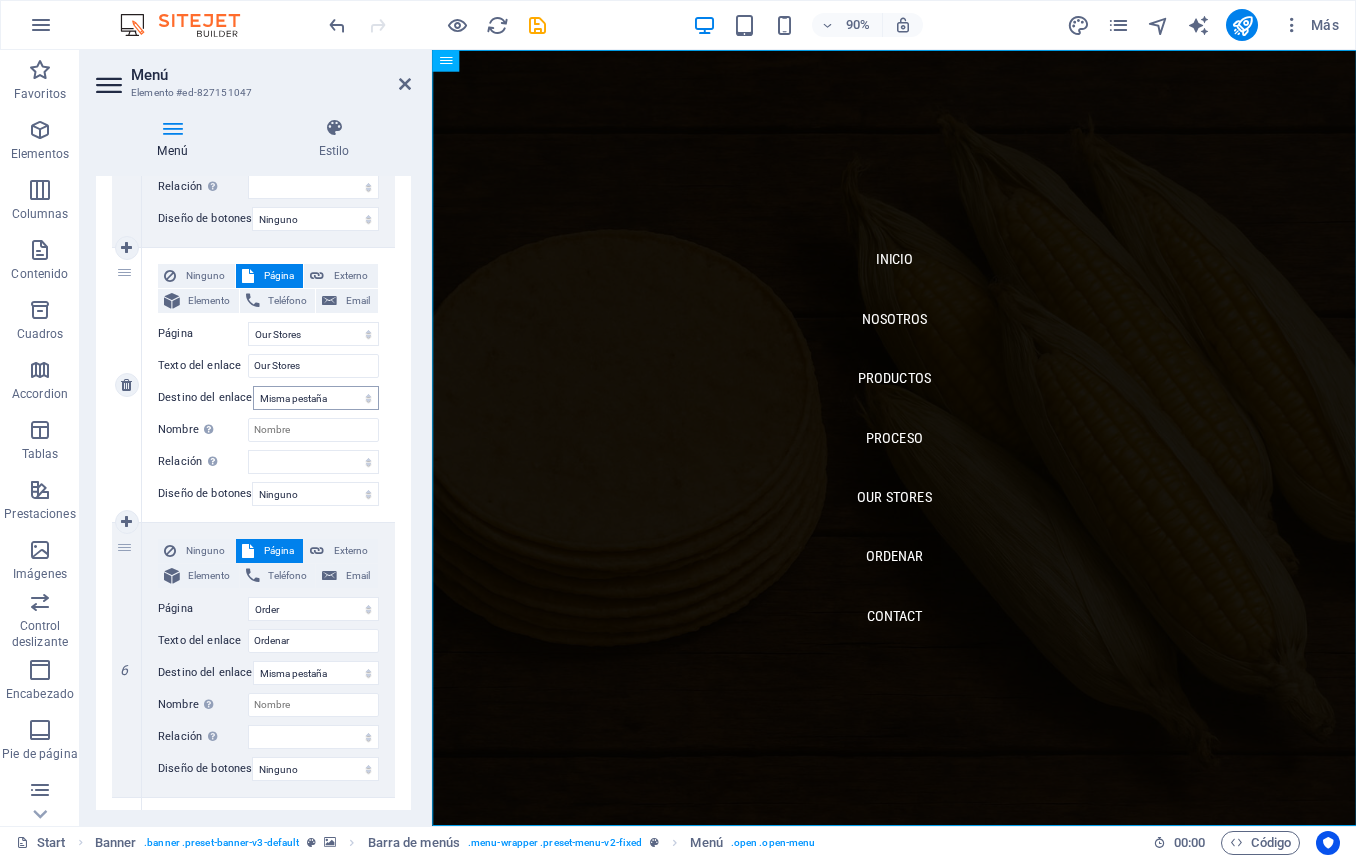 scroll, scrollTop: 1222, scrollLeft: 0, axis: vertical 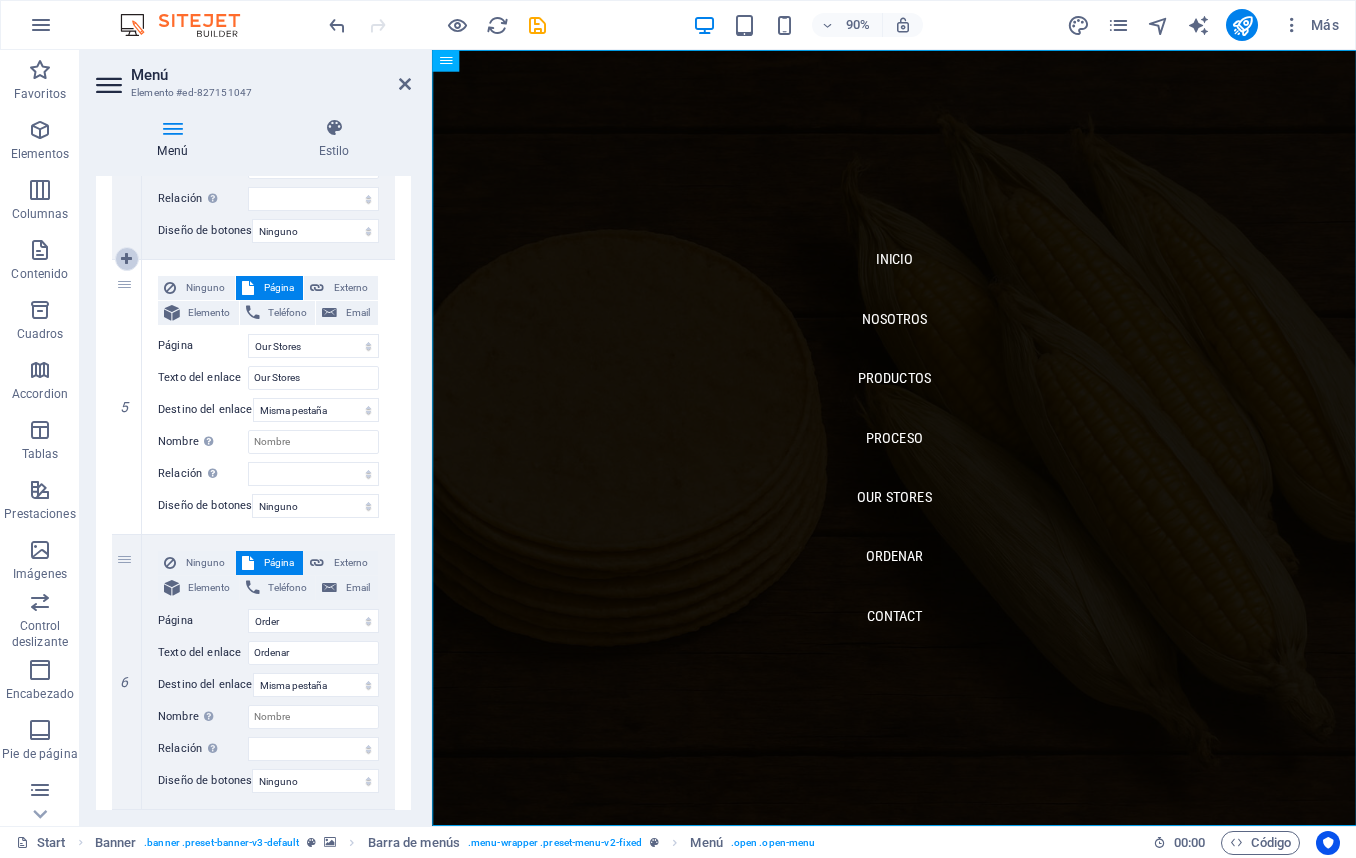 click at bounding box center (126, 259) 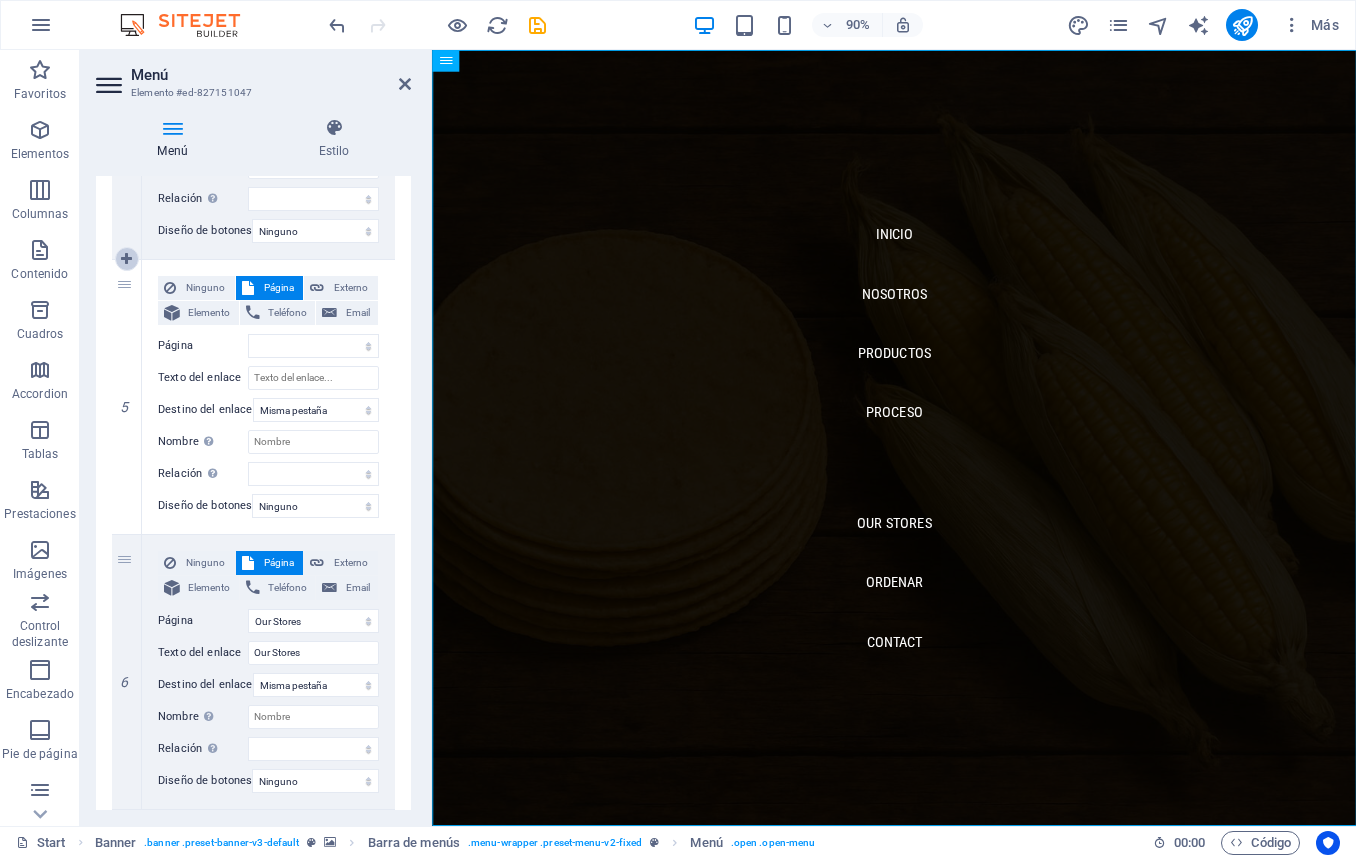 select 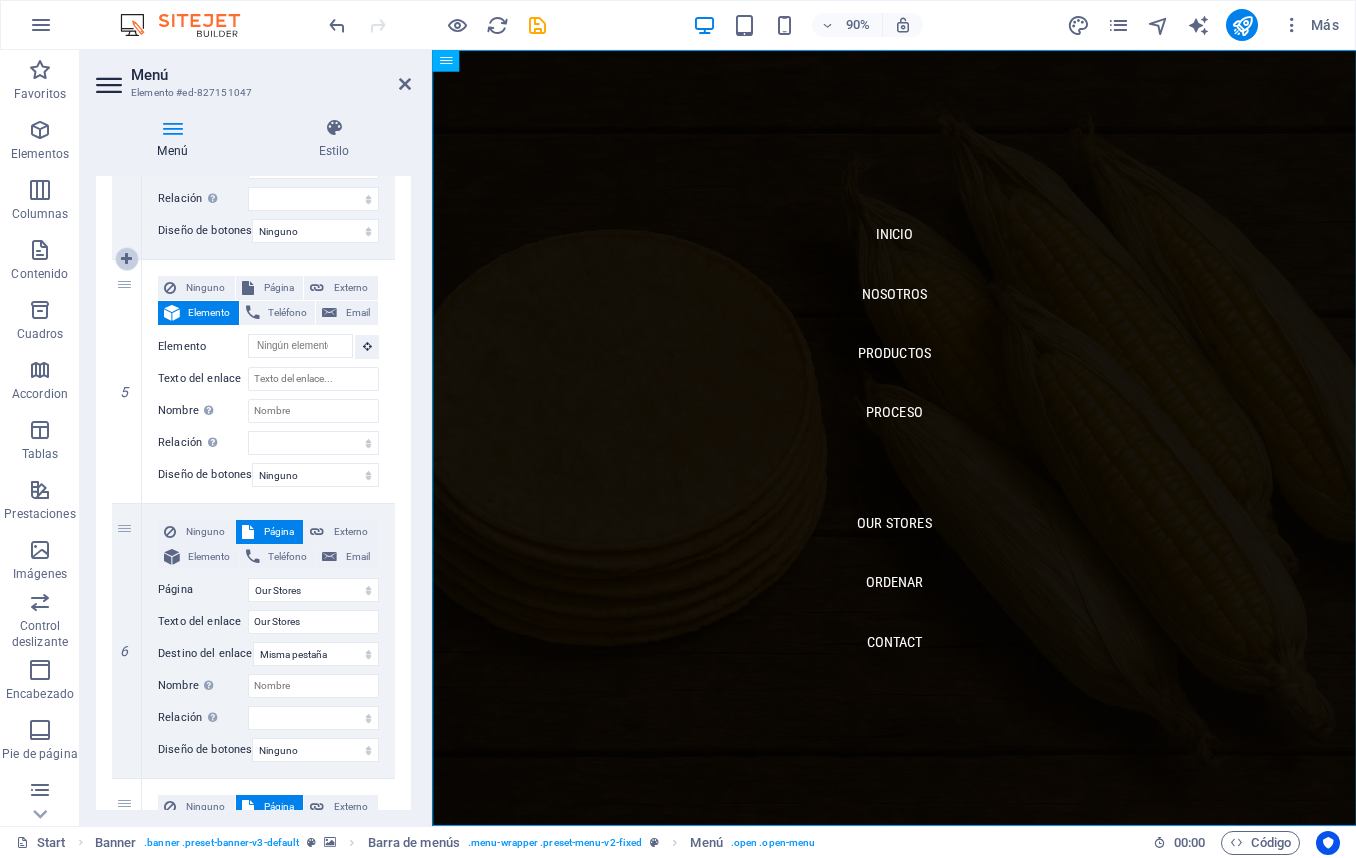click at bounding box center (126, 259) 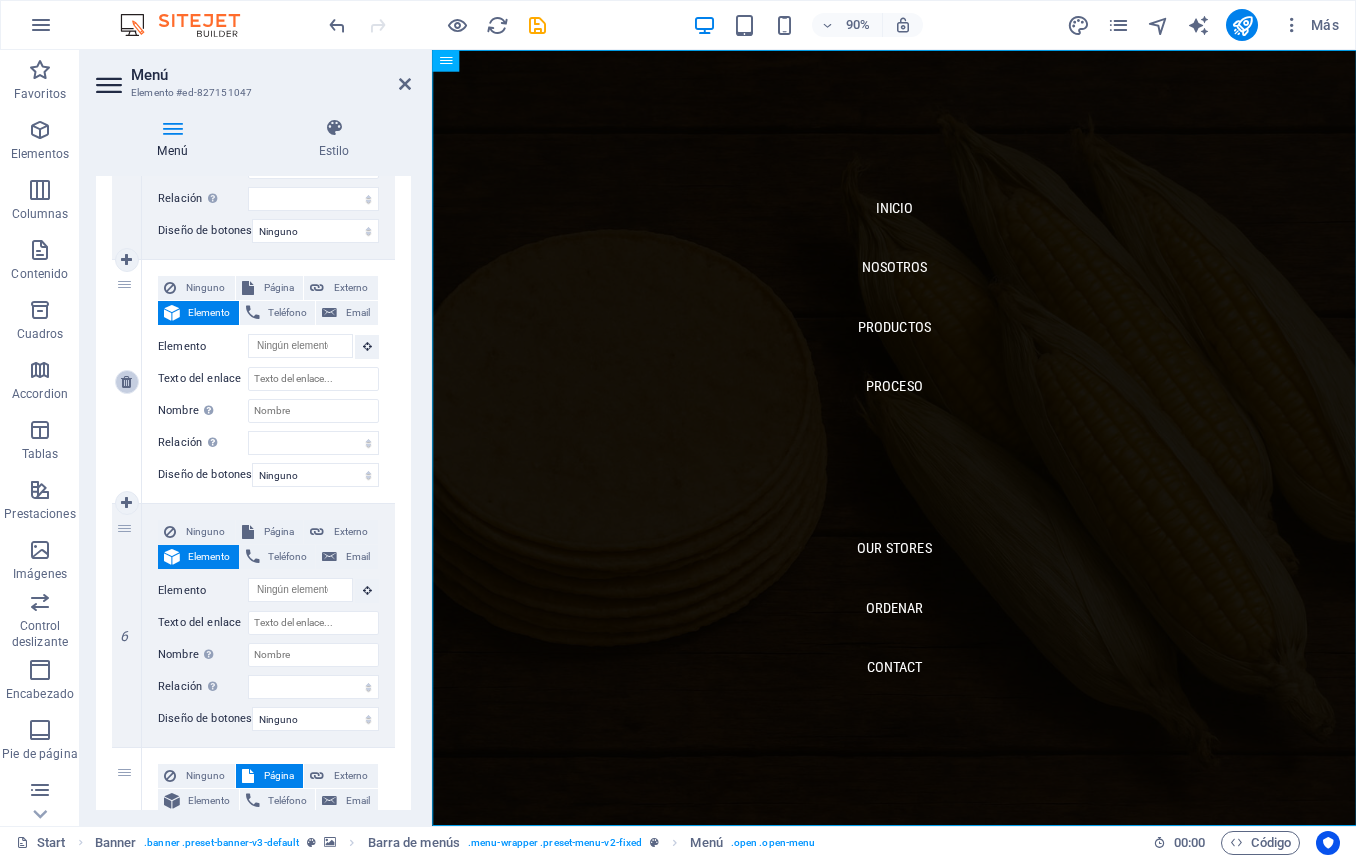 click at bounding box center [126, 382] 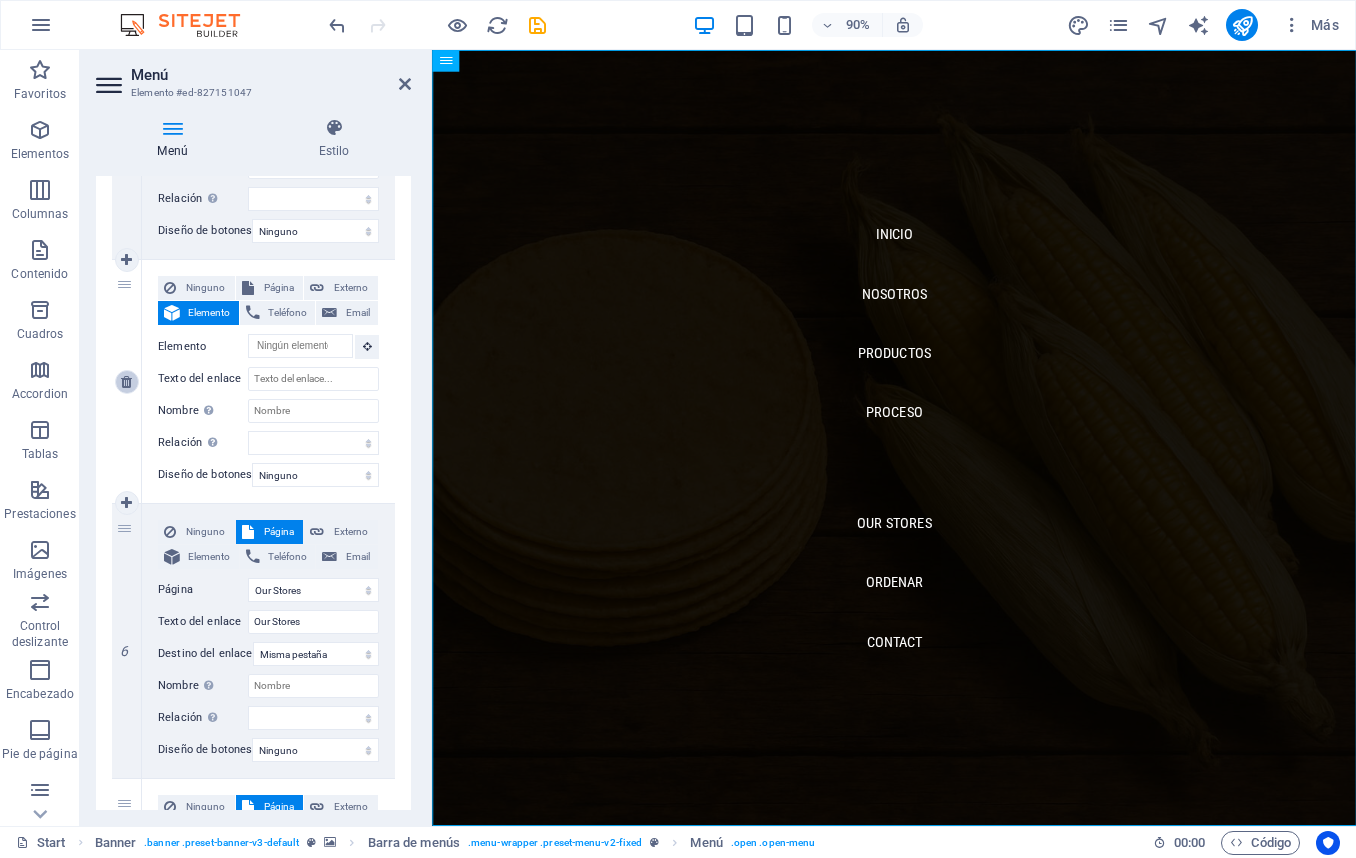 click at bounding box center [126, 382] 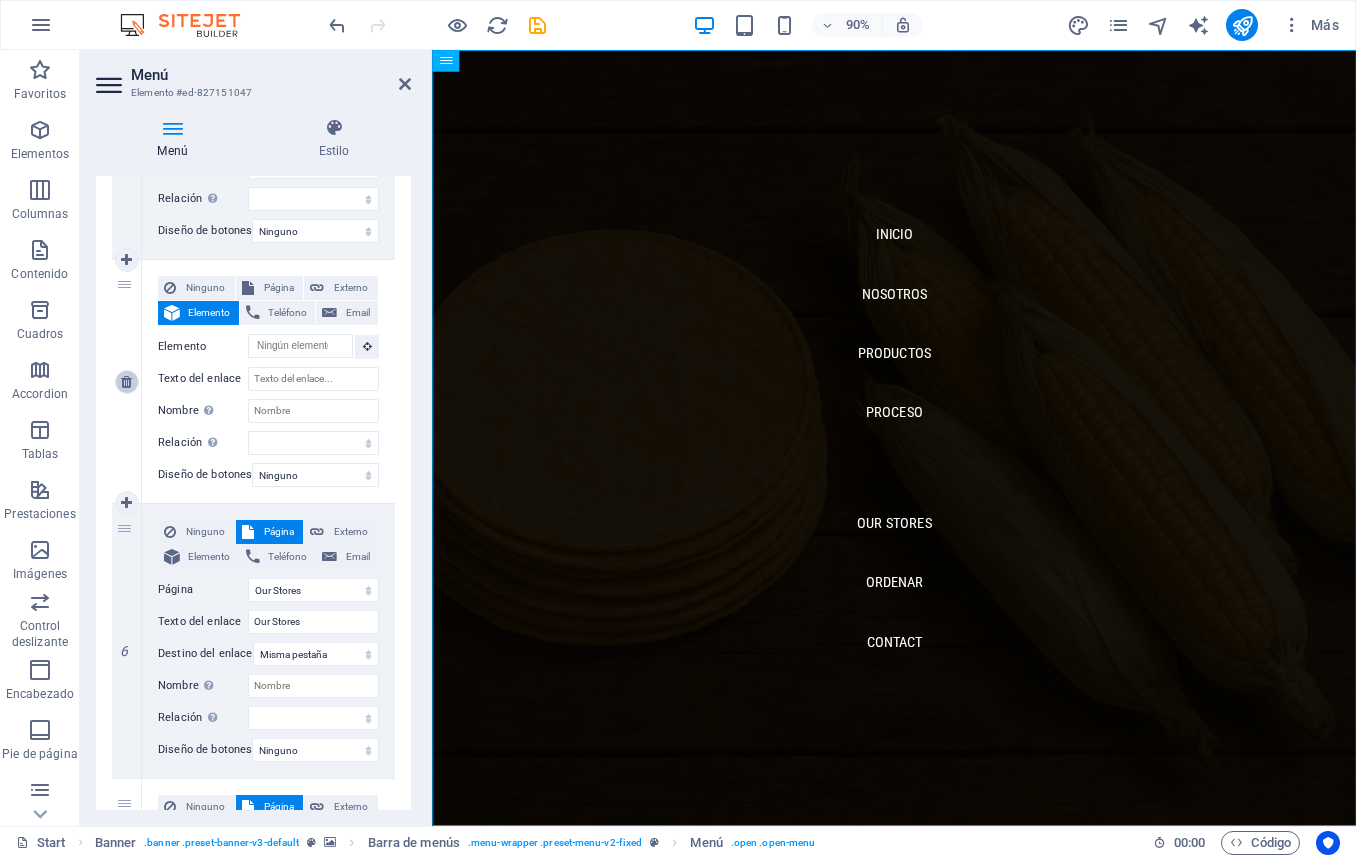type on "Our Stores" 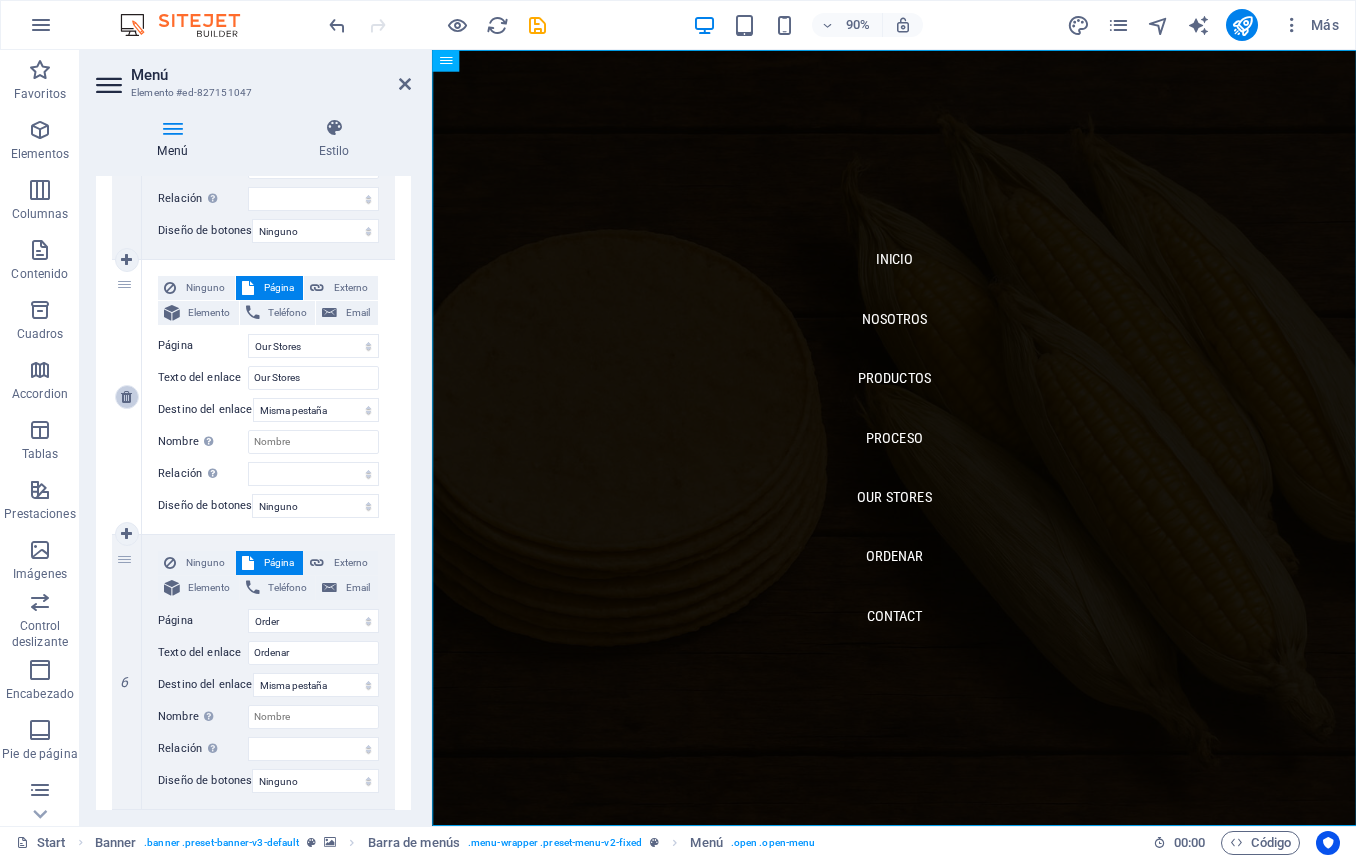 click at bounding box center [126, 397] 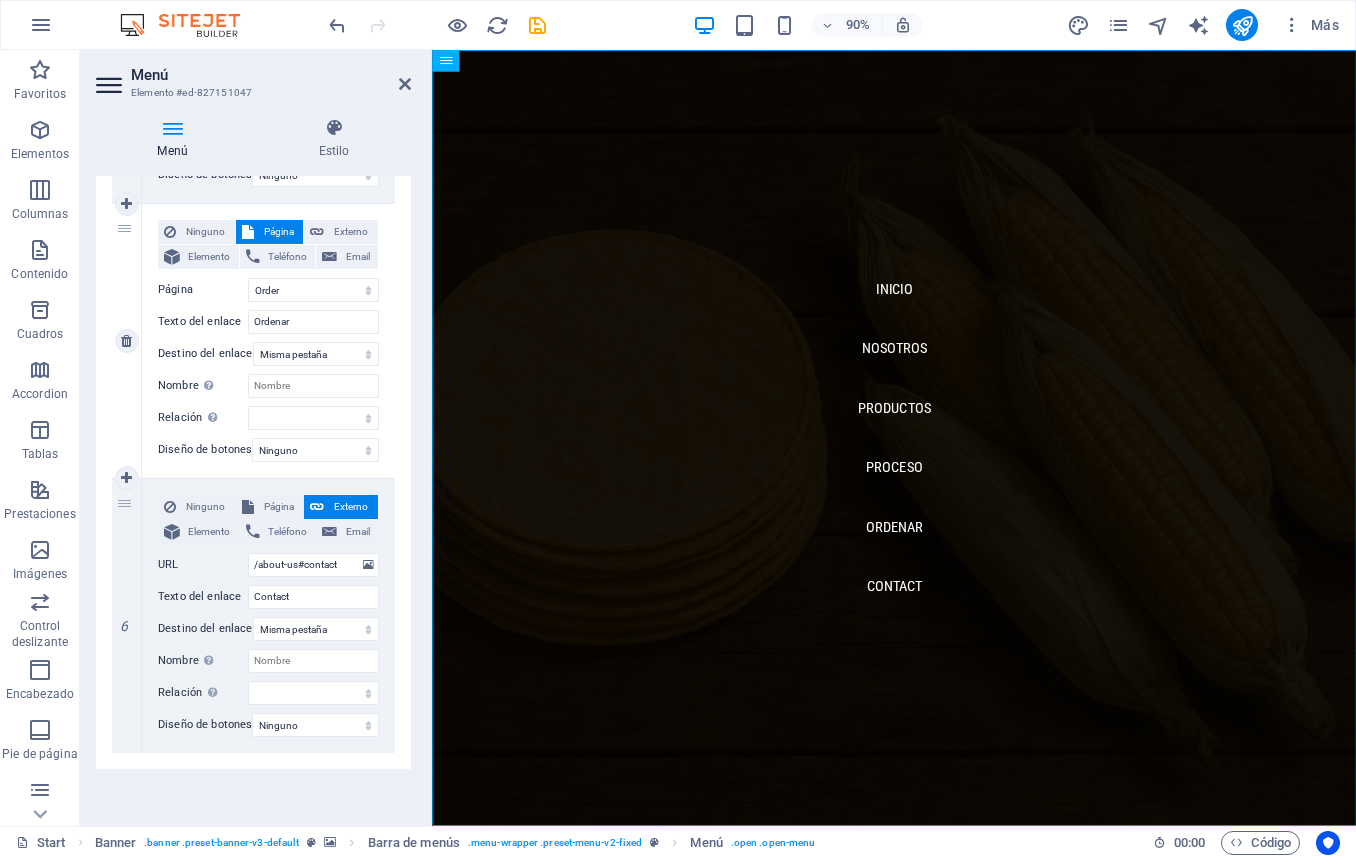 scroll, scrollTop: 1290, scrollLeft: 0, axis: vertical 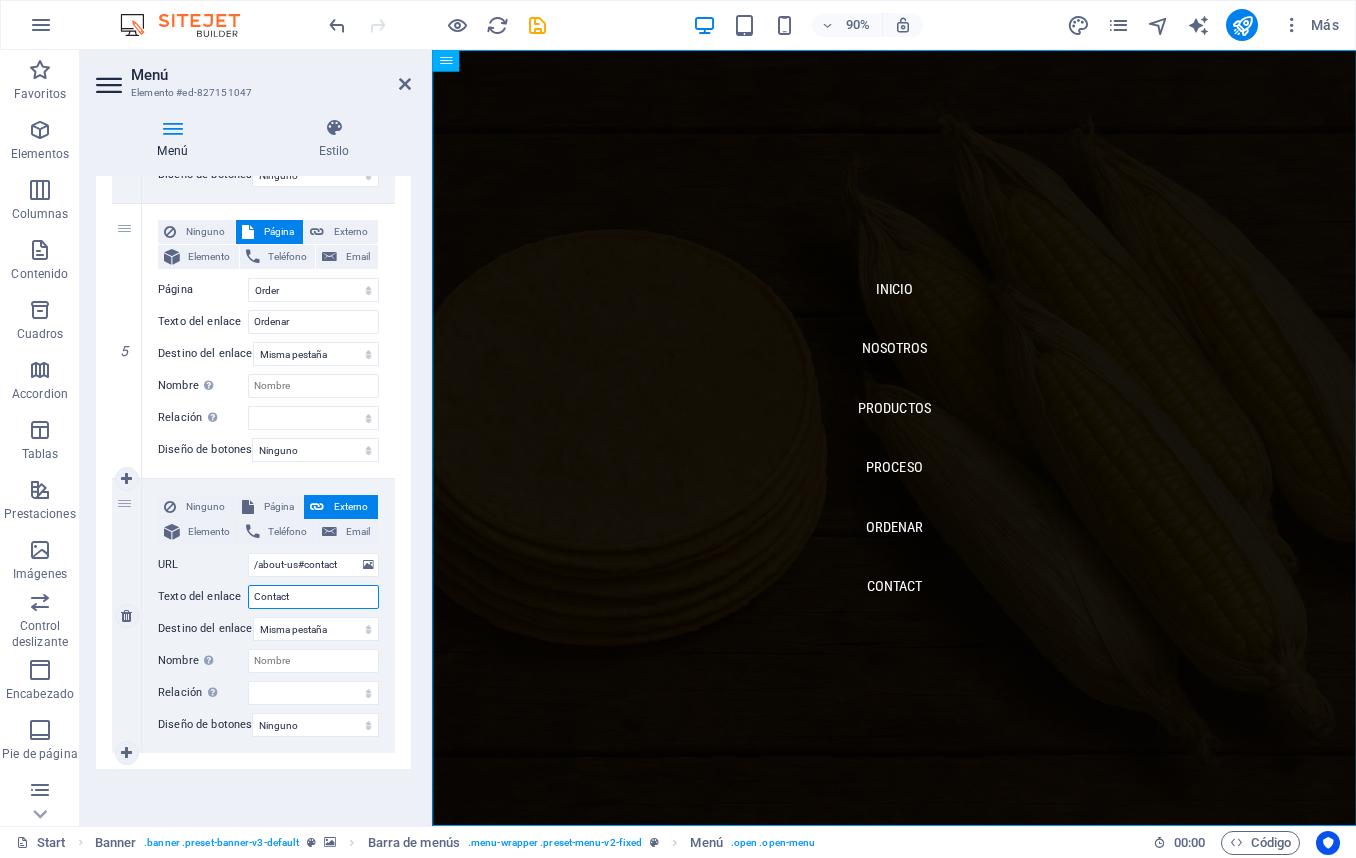 click on "Contact" at bounding box center (313, 597) 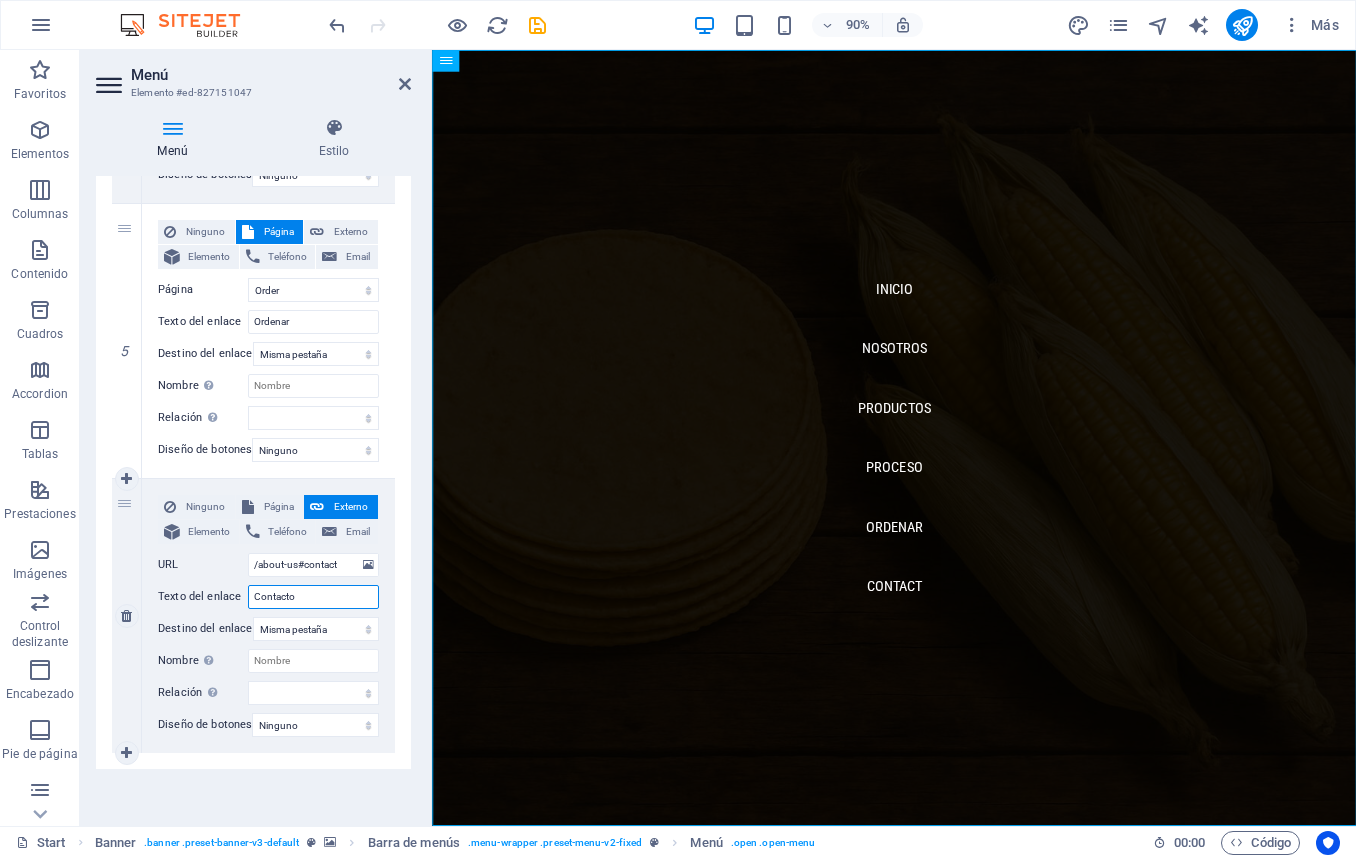 select 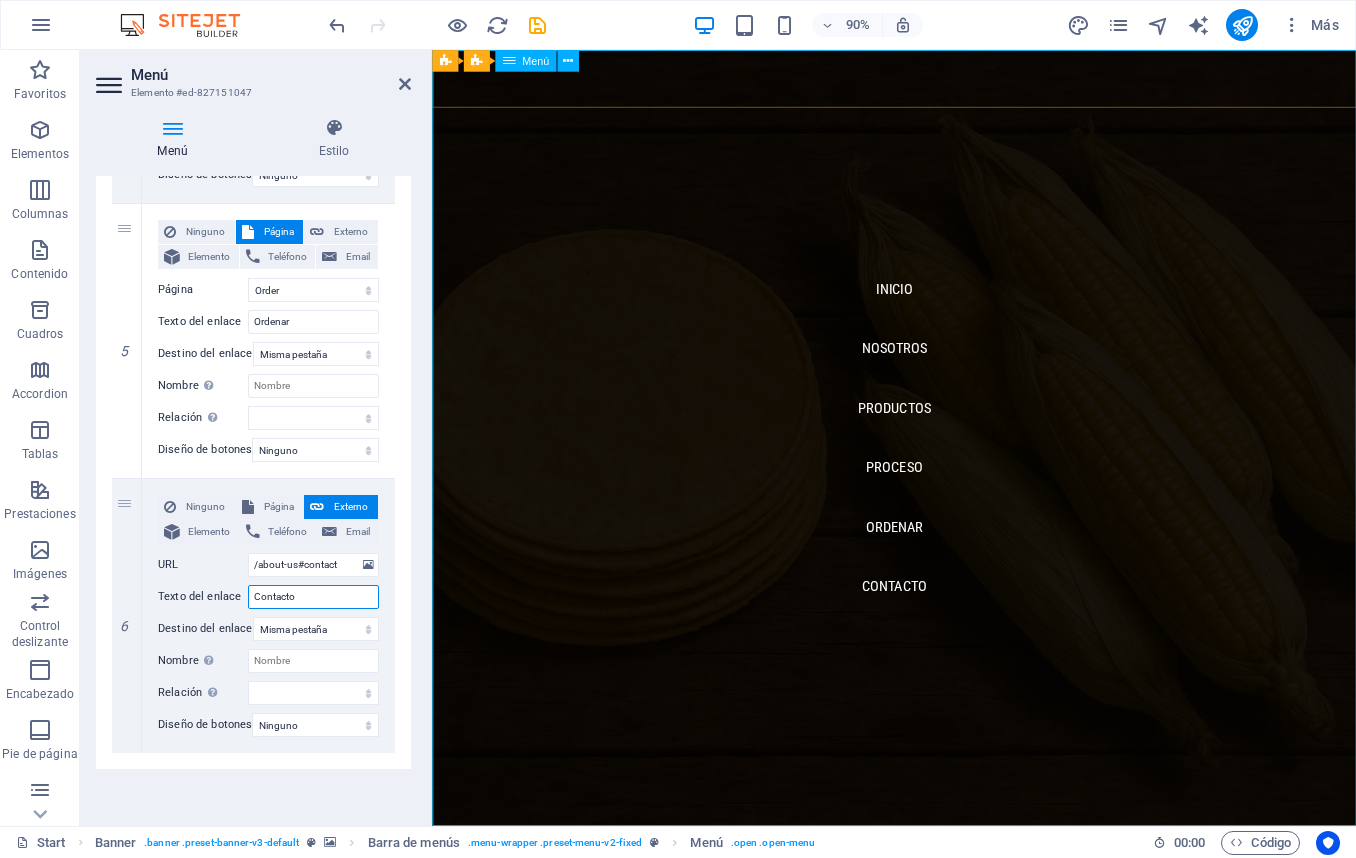 type on "Contacto" 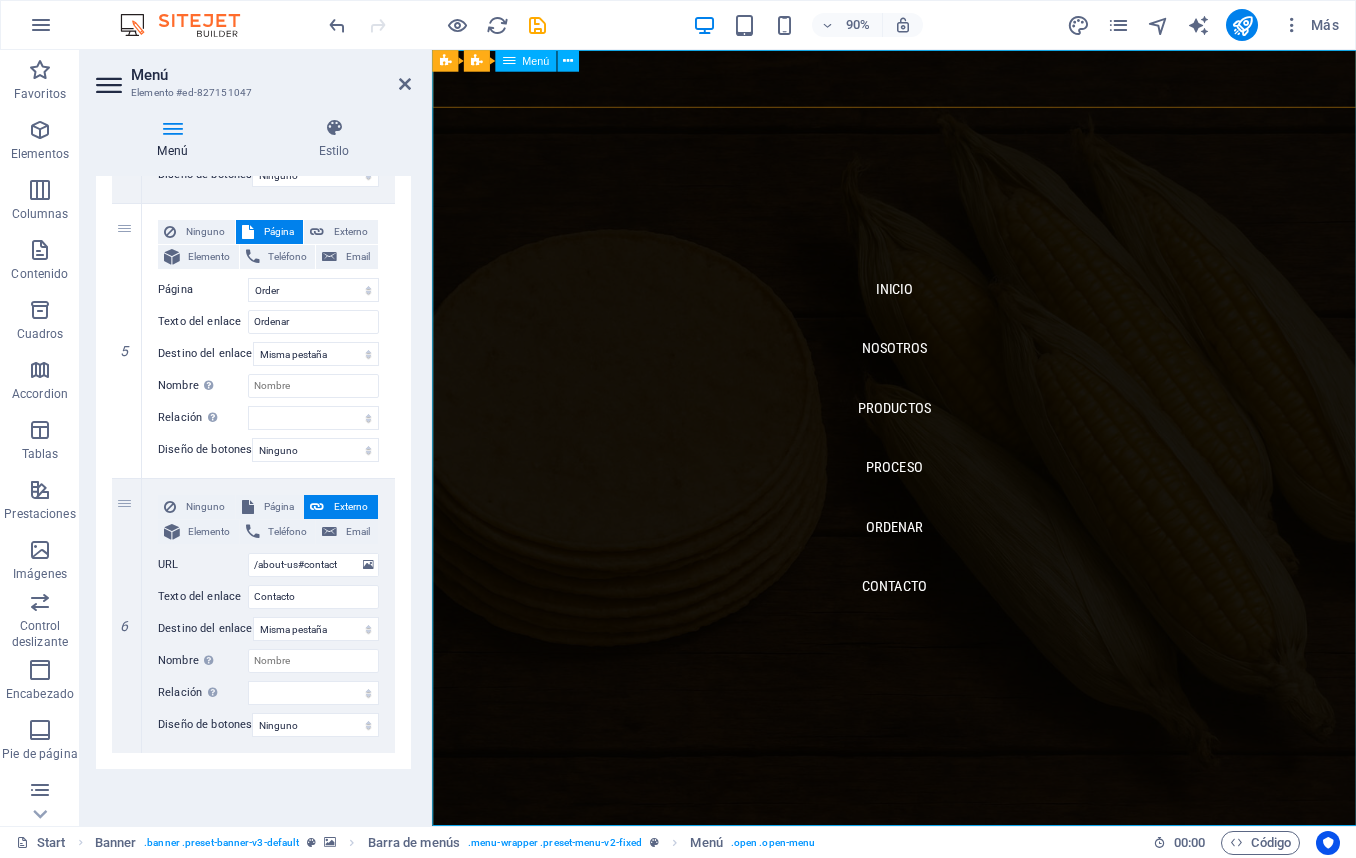 click on "Inicio Nosotros Productos proceso Ordenar Contacto" at bounding box center [945, 481] 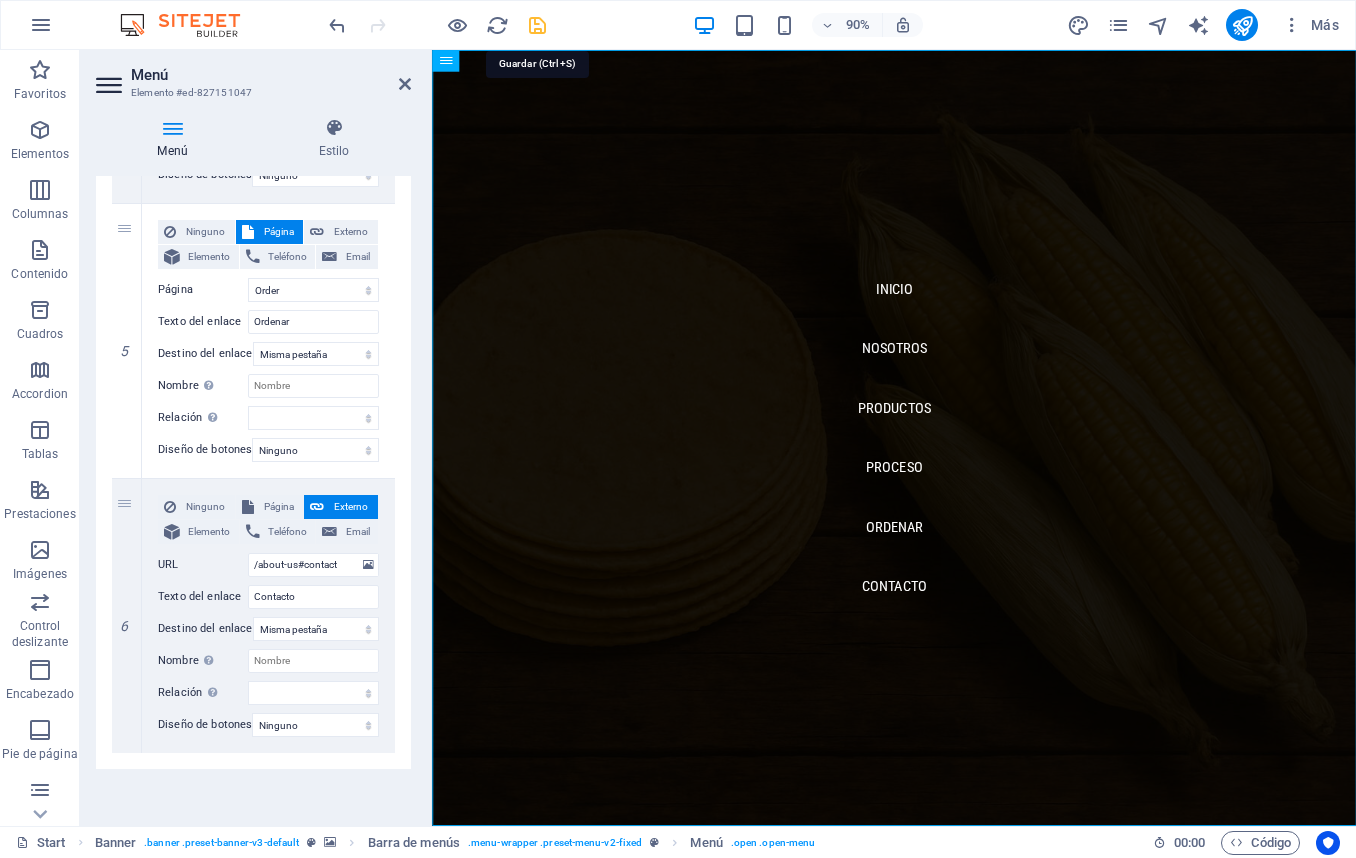 click at bounding box center (537, 25) 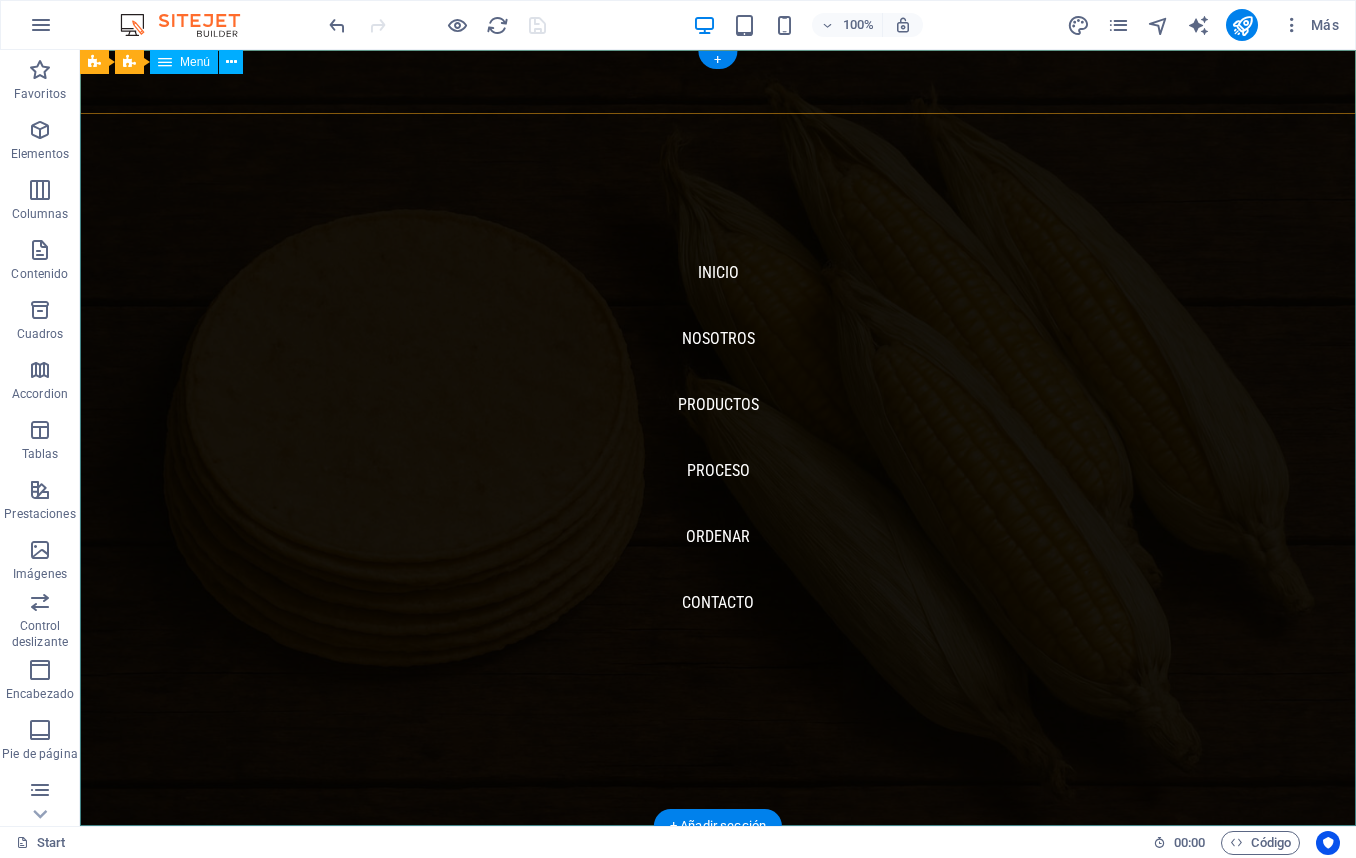 click on "Inicio Nosotros Productos proceso Ordenar Contacto" at bounding box center (718, 438) 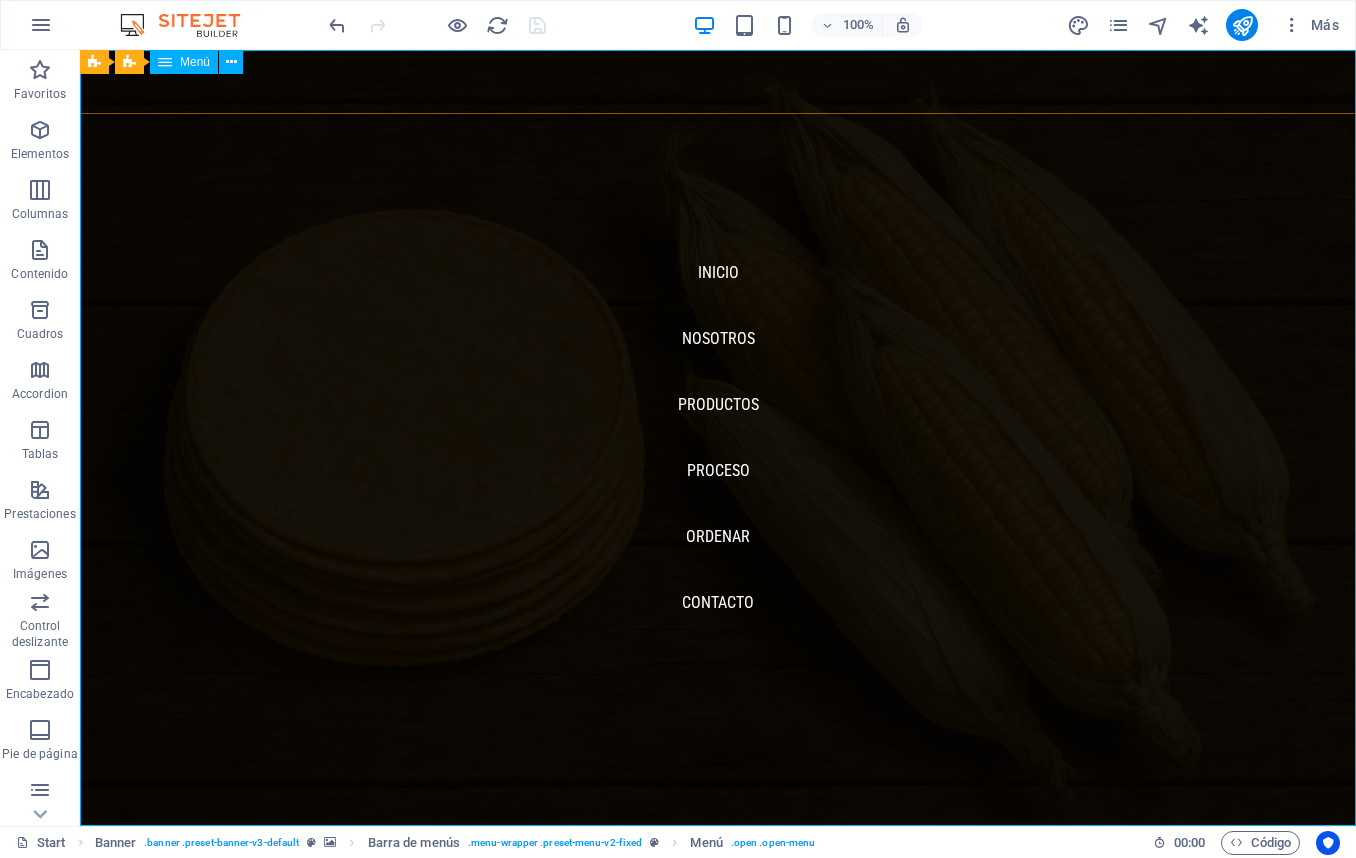 click on "Menú" at bounding box center (184, 62) 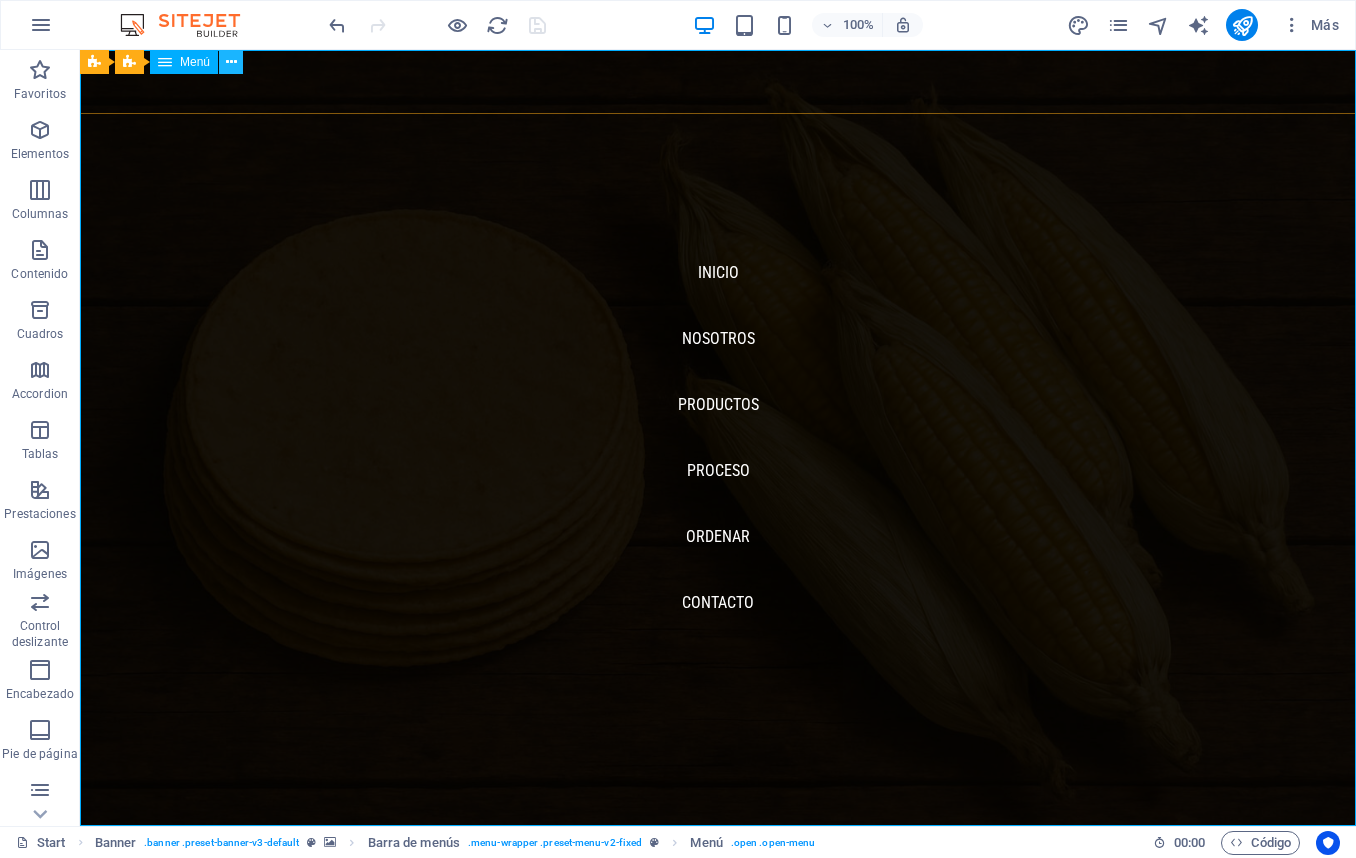 click at bounding box center (231, 62) 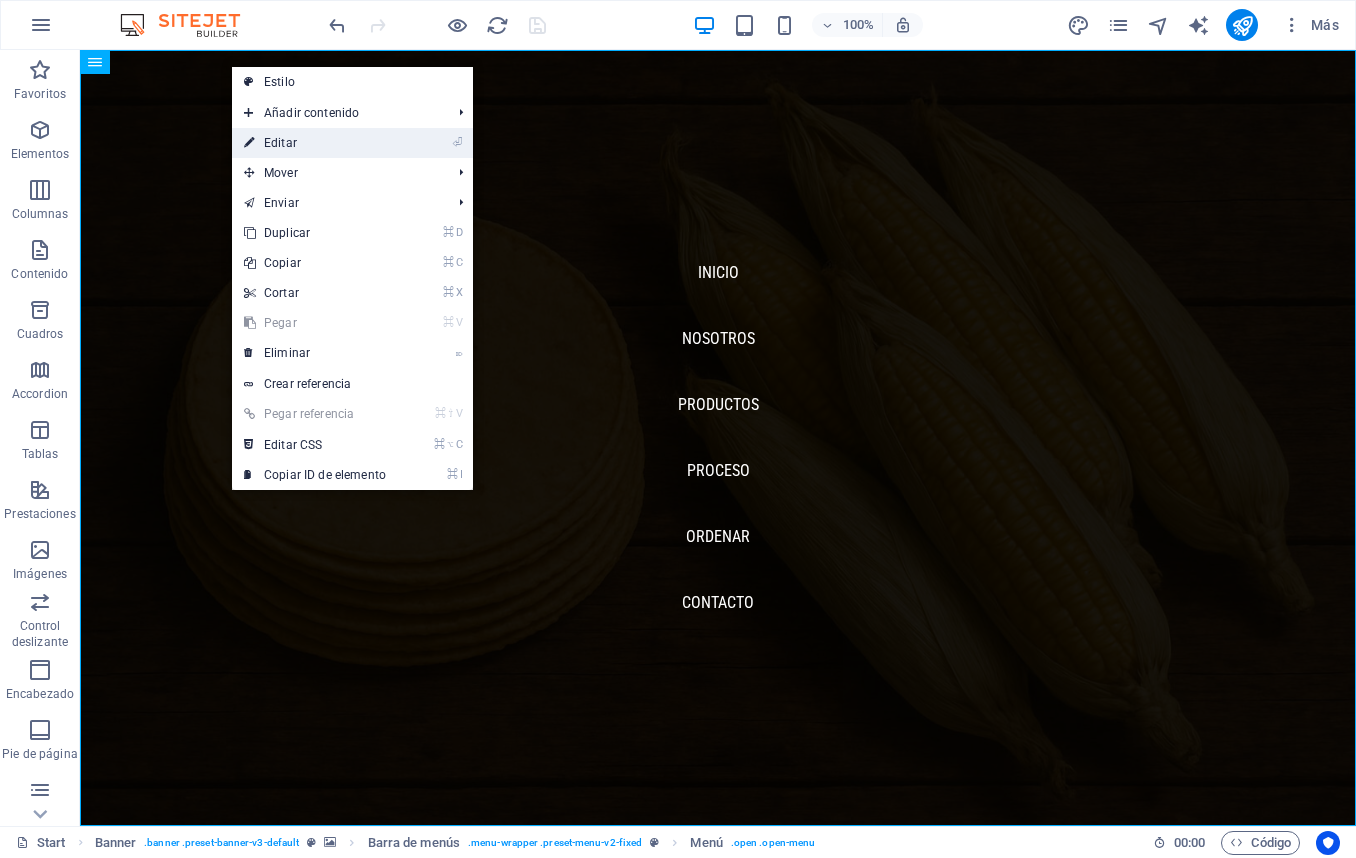 click on "⏎  Editar" at bounding box center [315, 143] 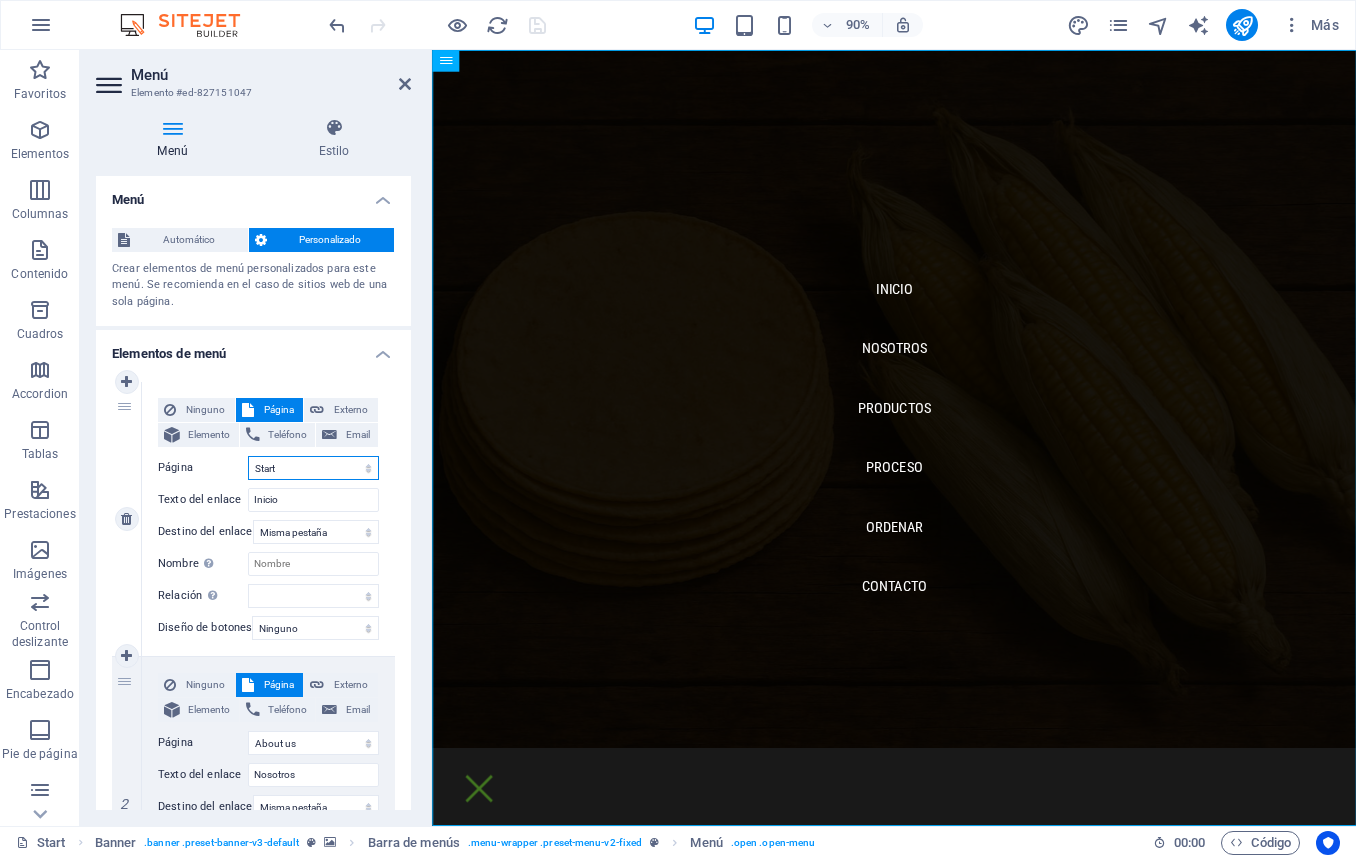 click on "Start About us Products Baking Our Stores Order Legal Notice Privacy" at bounding box center [313, 468] 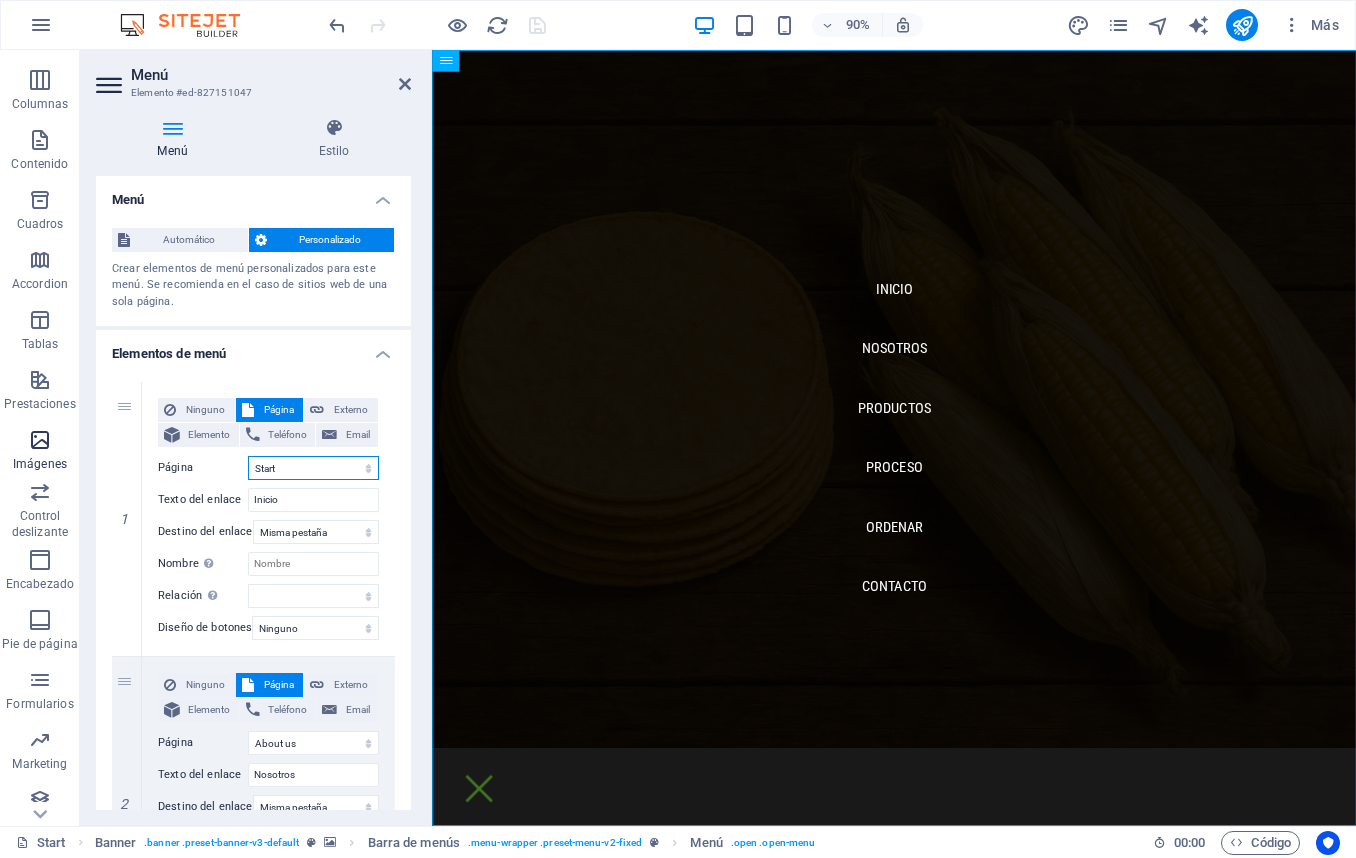 scroll, scrollTop: 124, scrollLeft: 0, axis: vertical 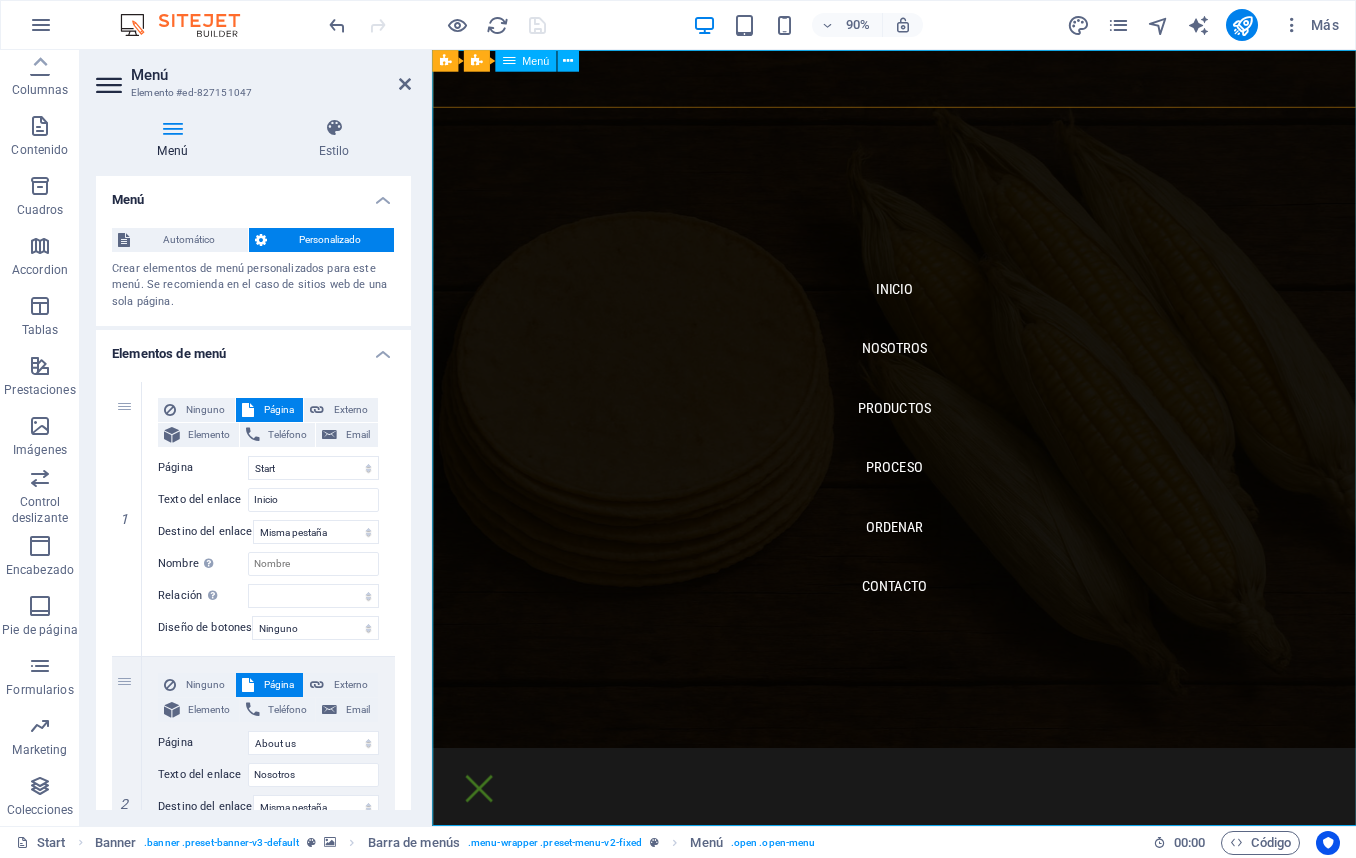 click on "Inicio Nosotros Productos proceso Ordenar Contacto" at bounding box center [945, 481] 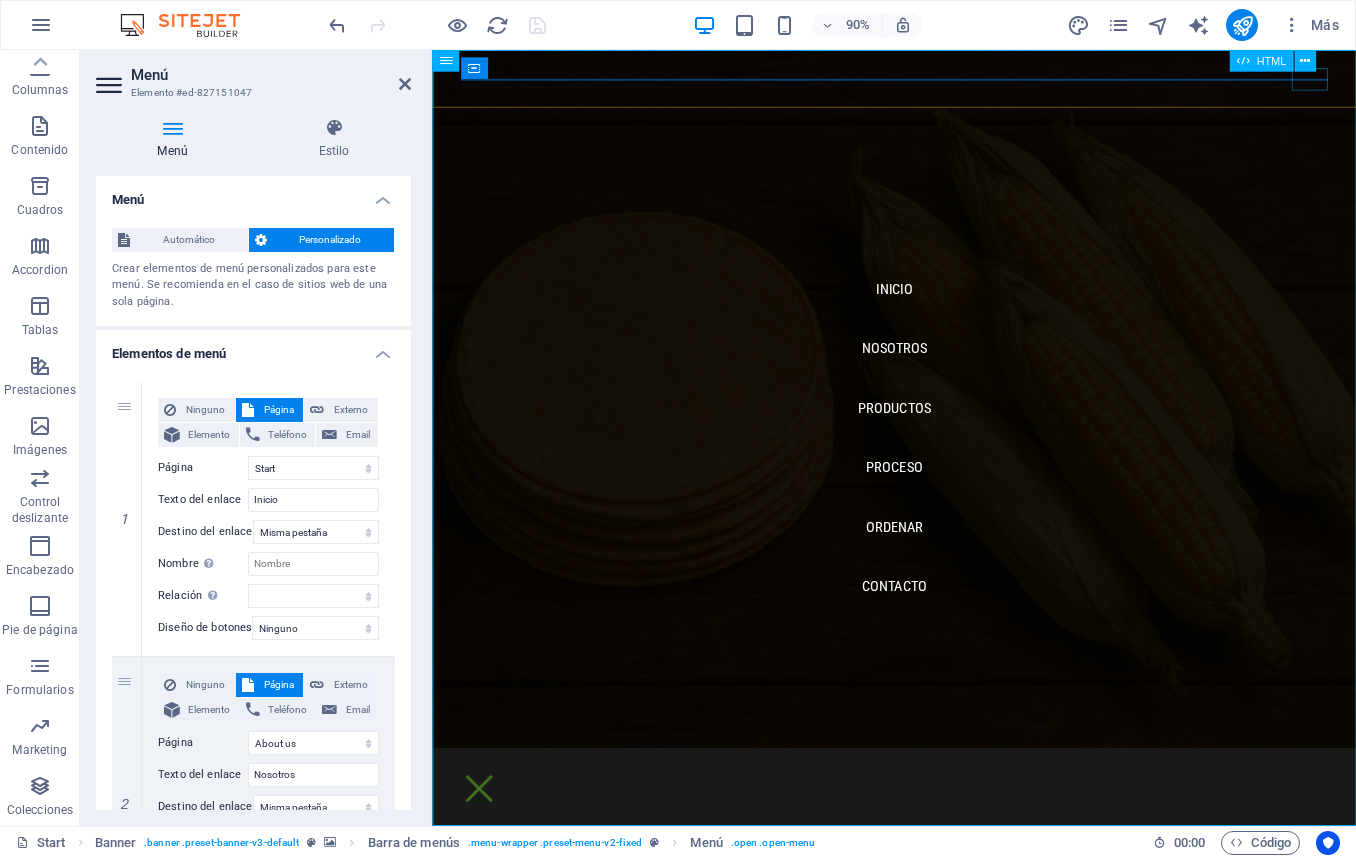 click at bounding box center [484, 870] 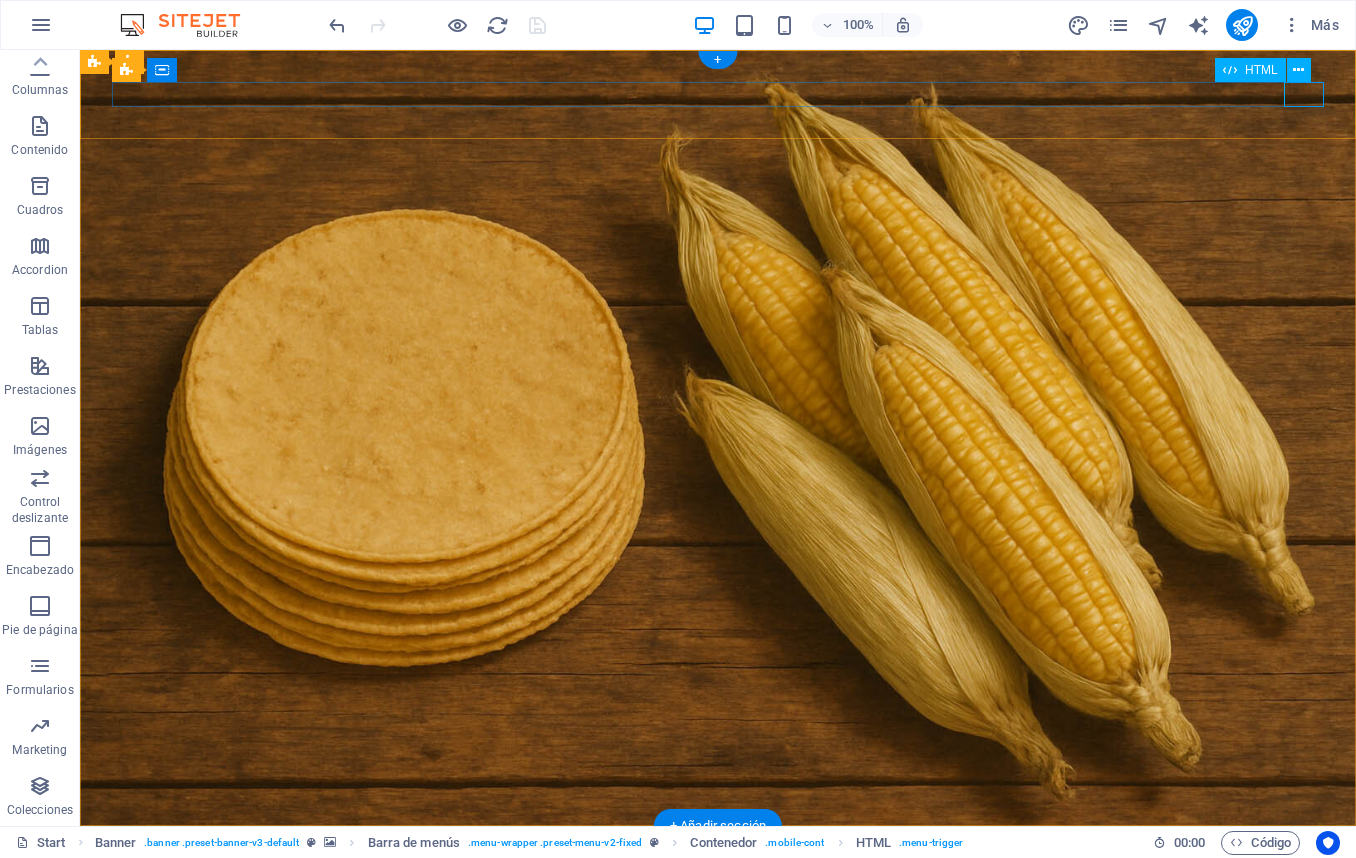 click at bounding box center (718, 870) 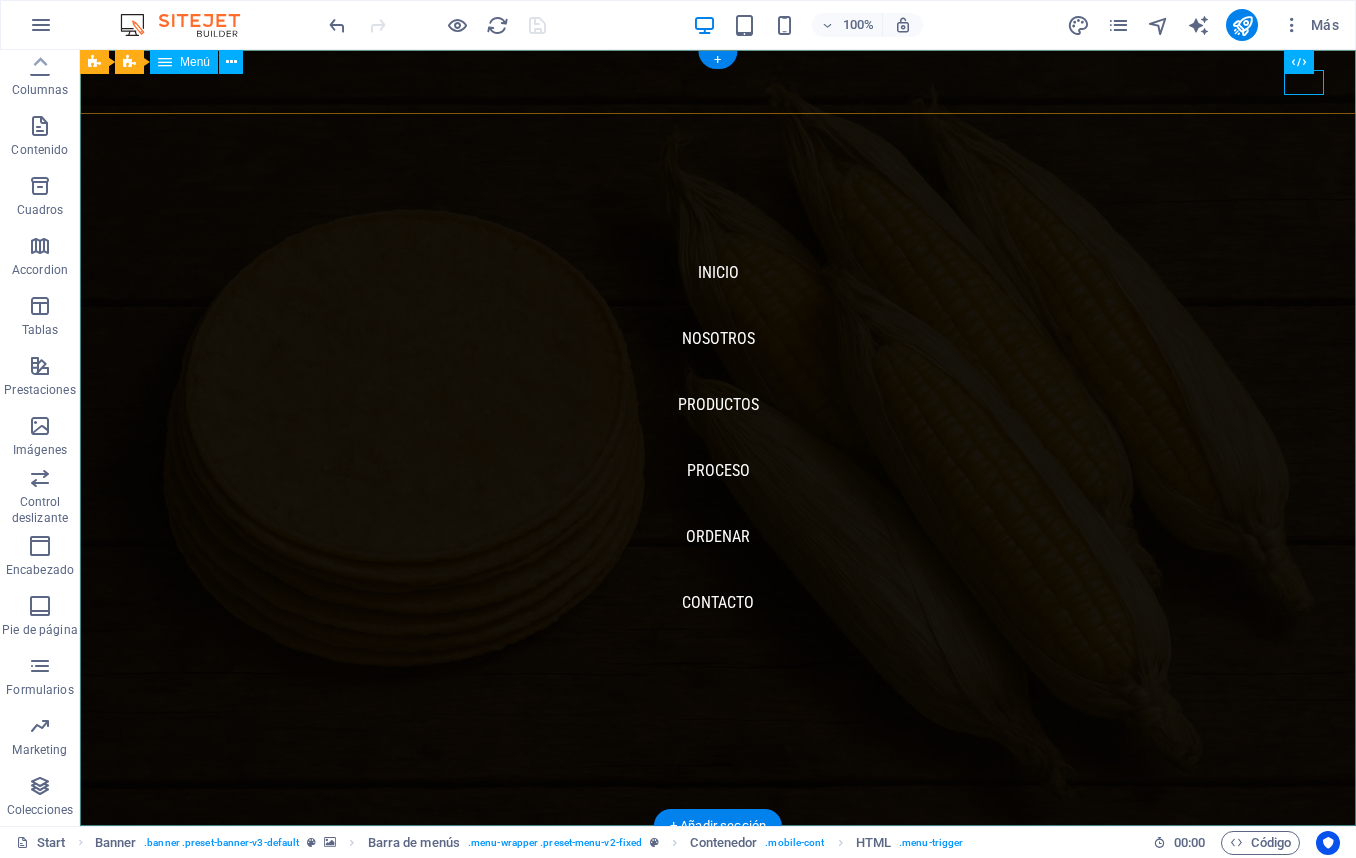 click on "Inicio Nosotros Productos proceso Ordenar Contacto" at bounding box center (718, 438) 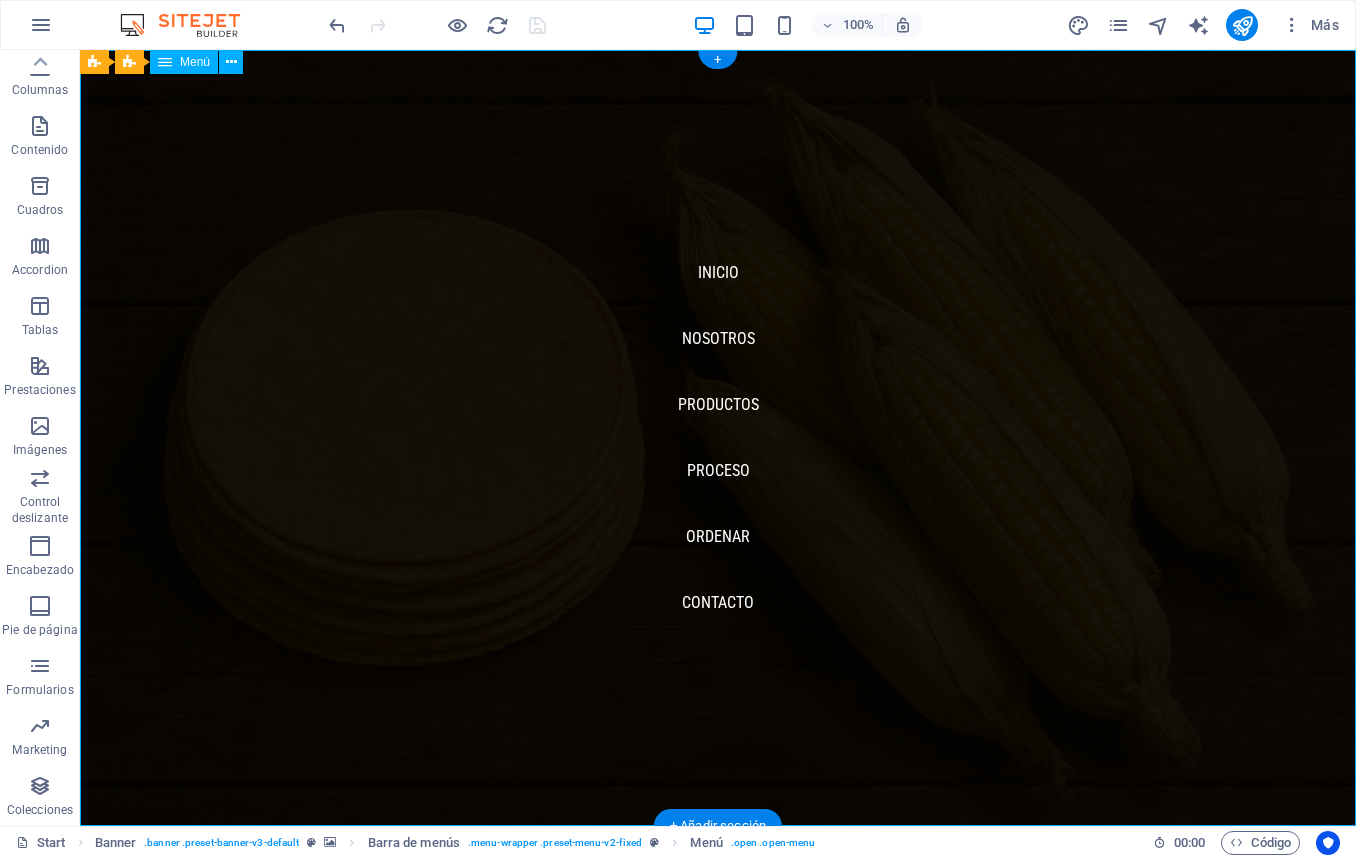 click on "Inicio Nosotros Productos proceso Ordenar Contacto" at bounding box center (718, 438) 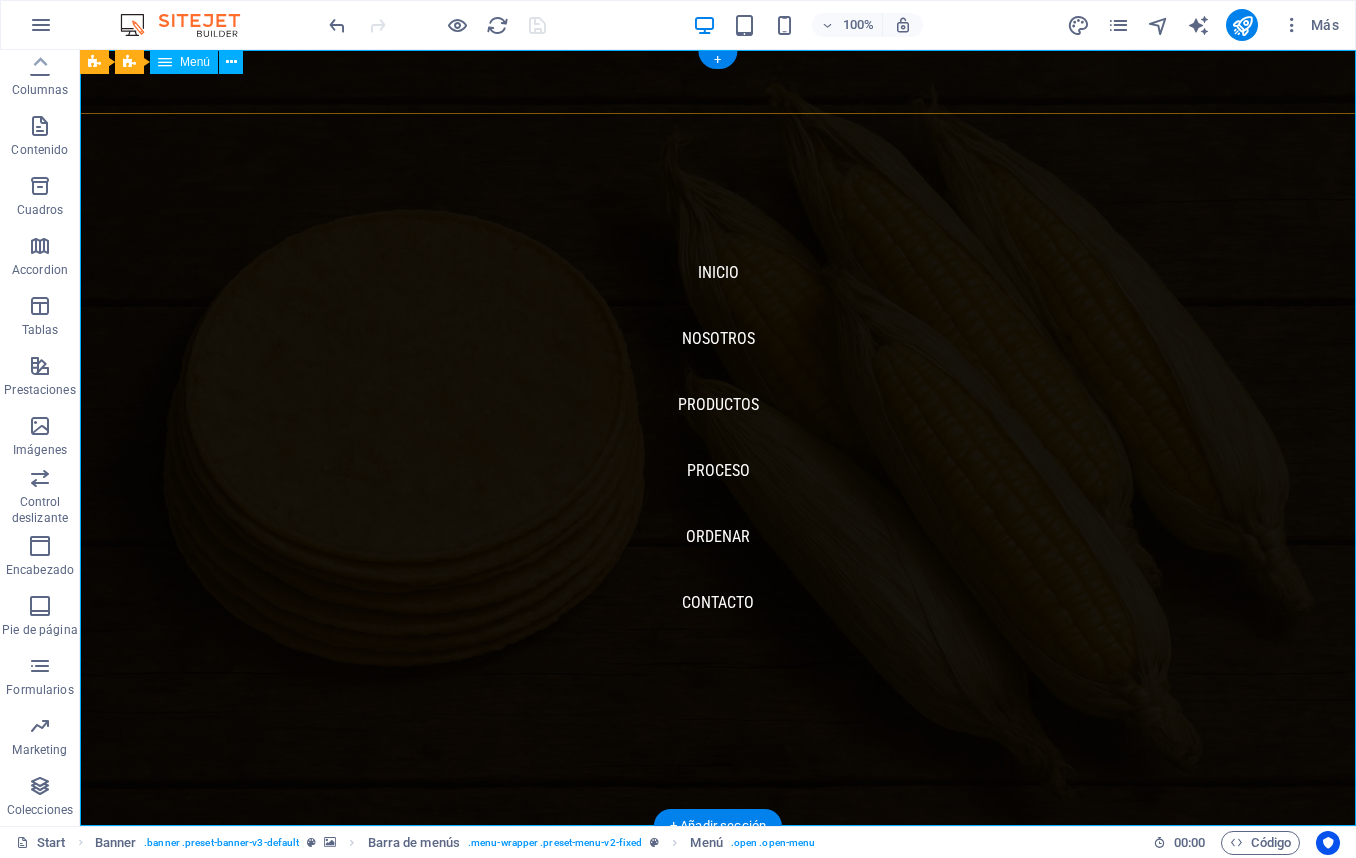 click on "Inicio Nosotros Productos proceso Ordenar Contacto" at bounding box center (718, 438) 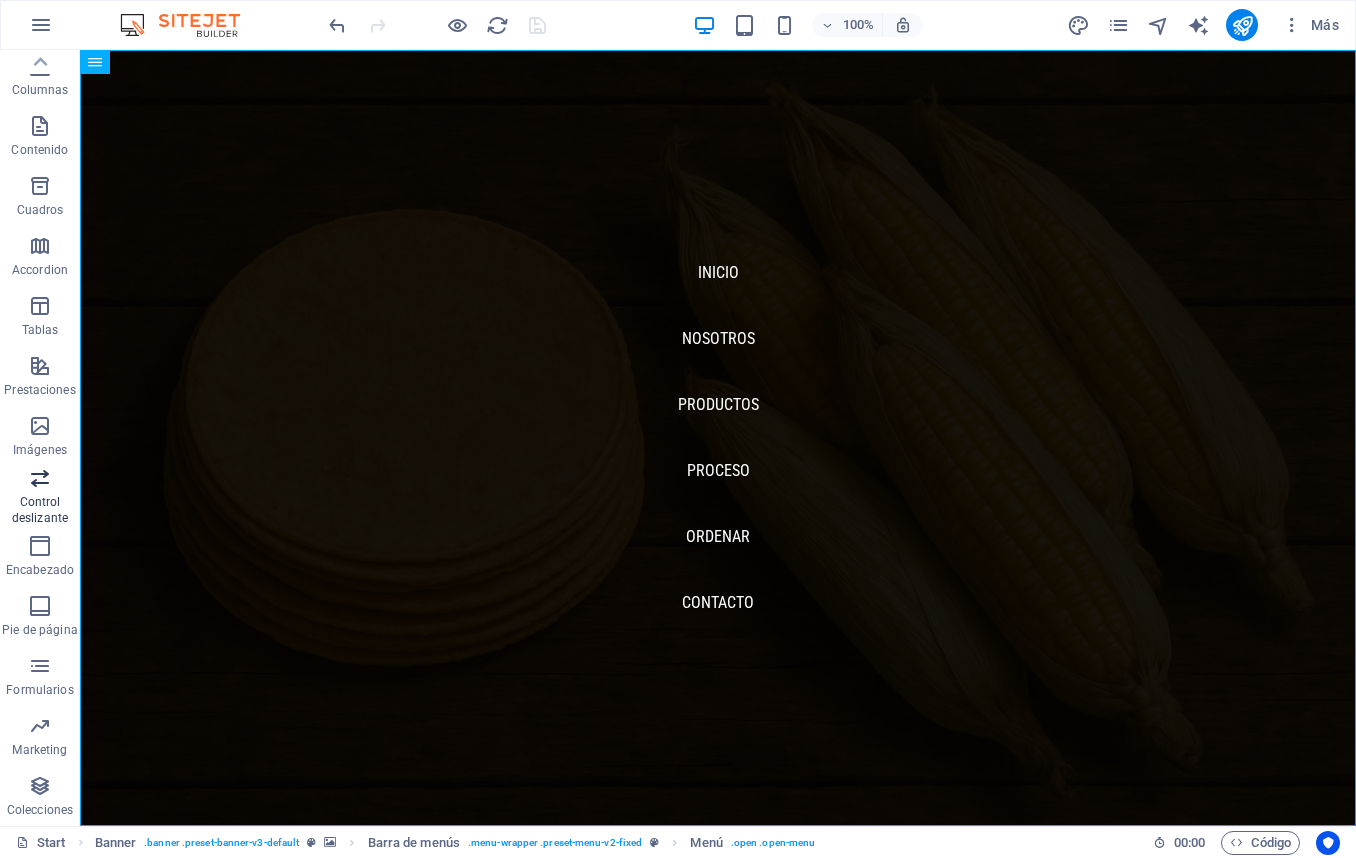 click on "Control deslizante" at bounding box center (40, 510) 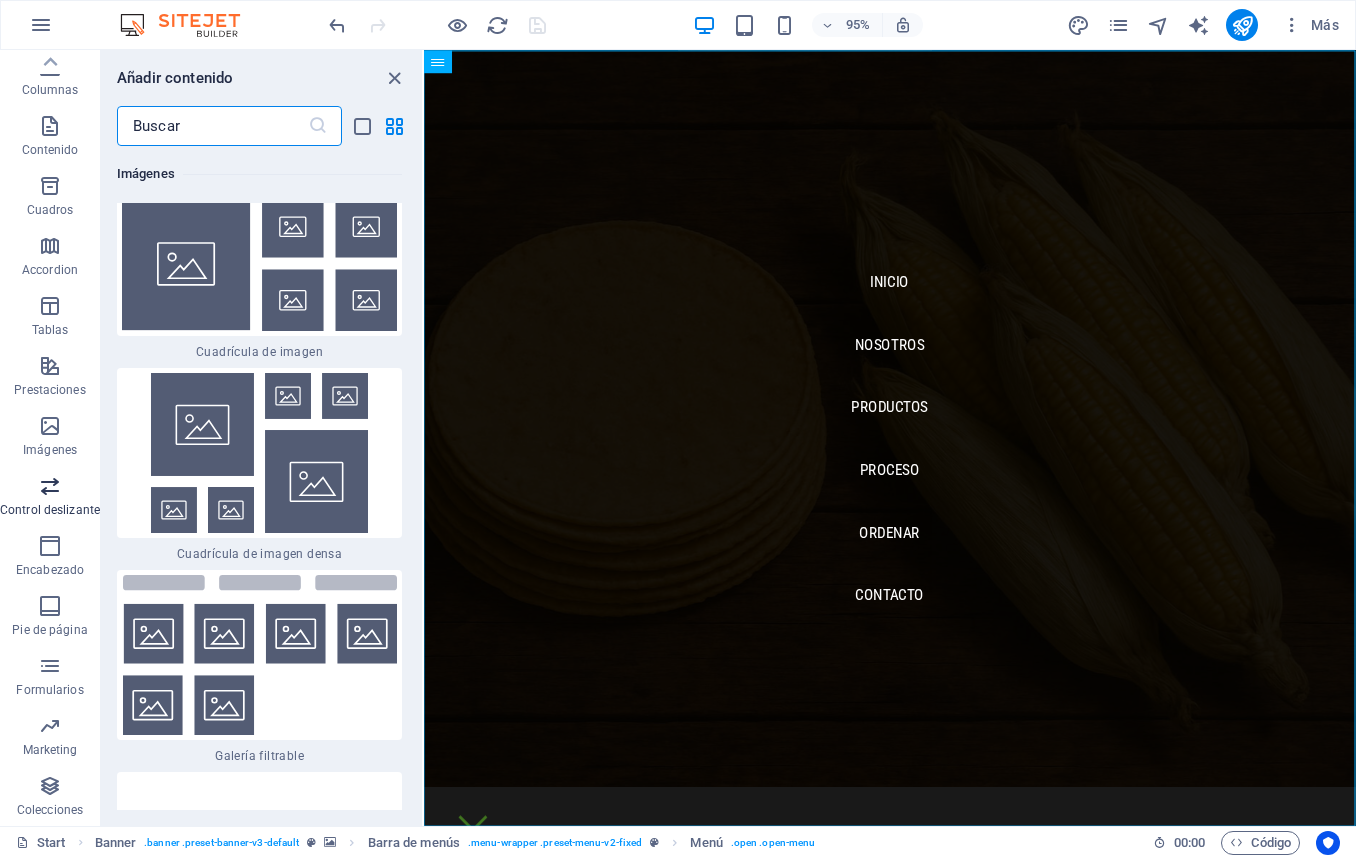 scroll, scrollTop: 21148, scrollLeft: 0, axis: vertical 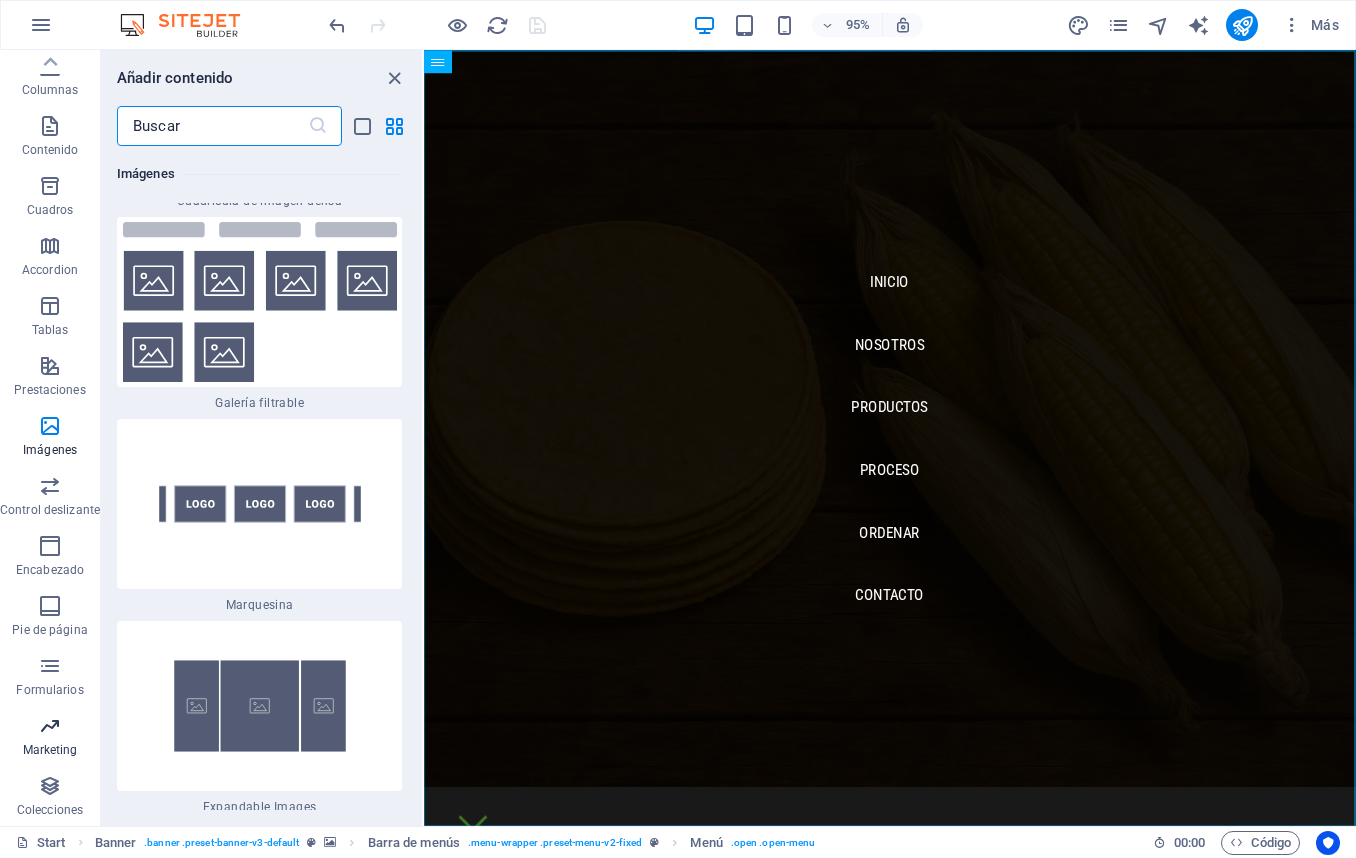 click at bounding box center [50, 726] 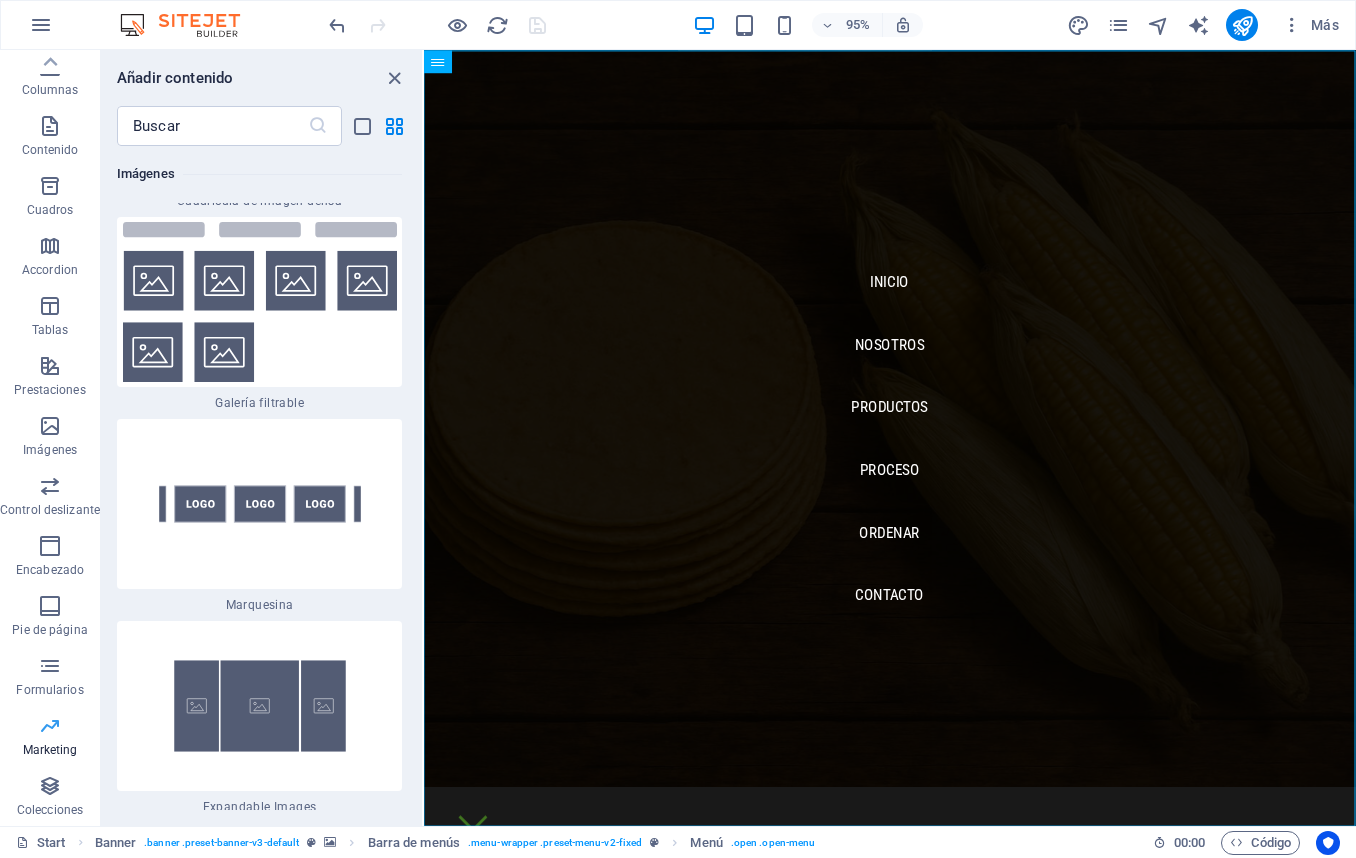 scroll, scrollTop: 21178, scrollLeft: 0, axis: vertical 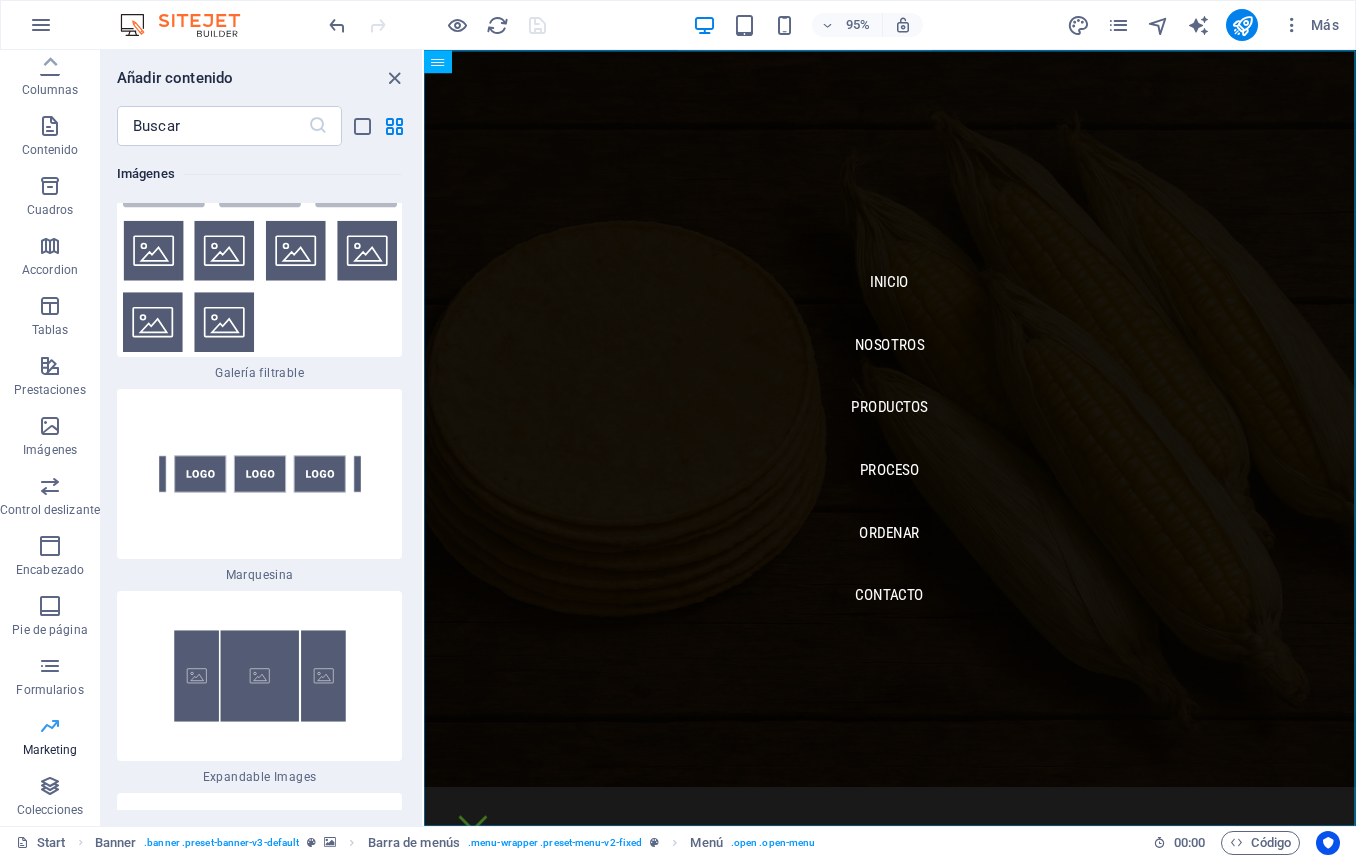 click on "Marketing" at bounding box center (50, 750) 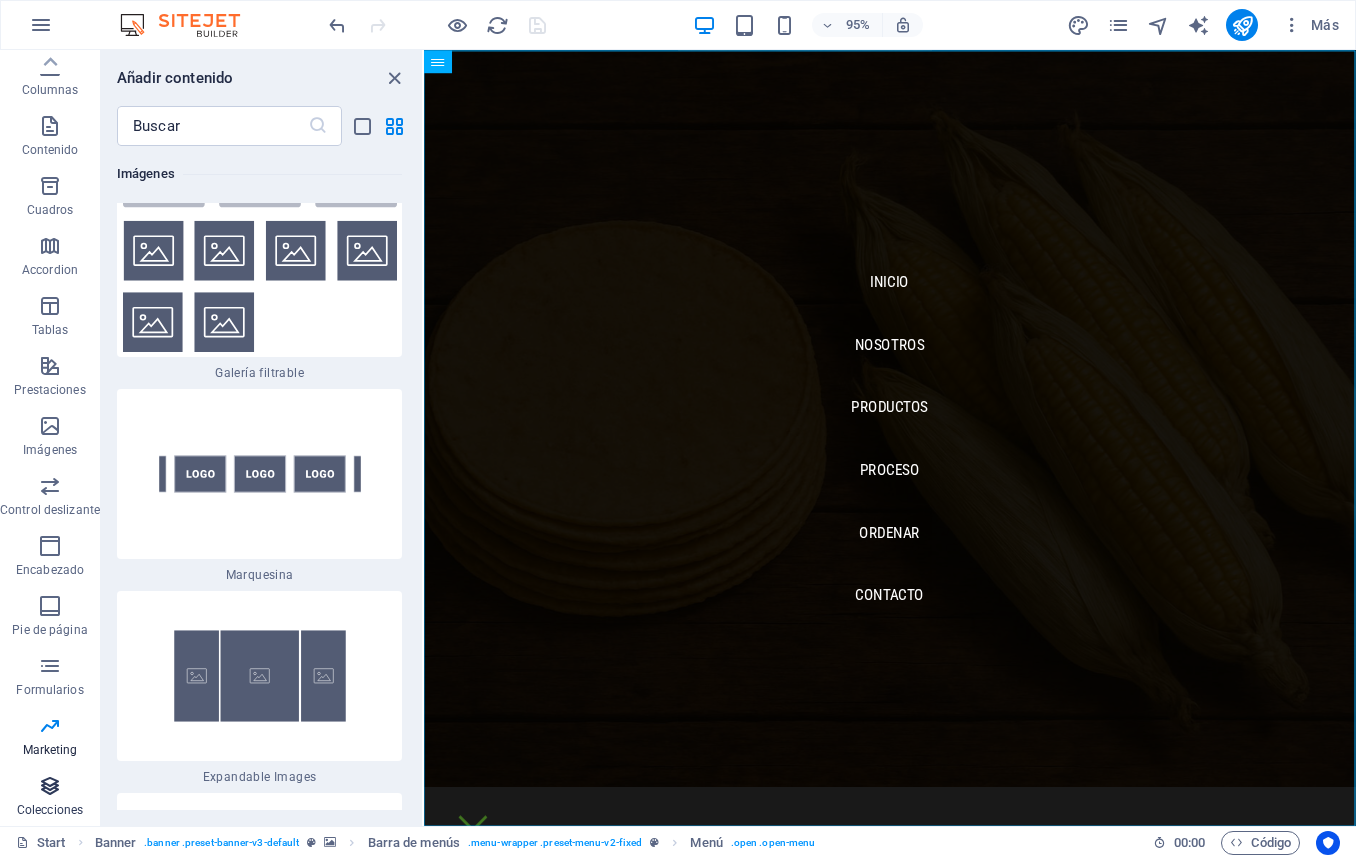 click on "Colecciones" at bounding box center (50, 810) 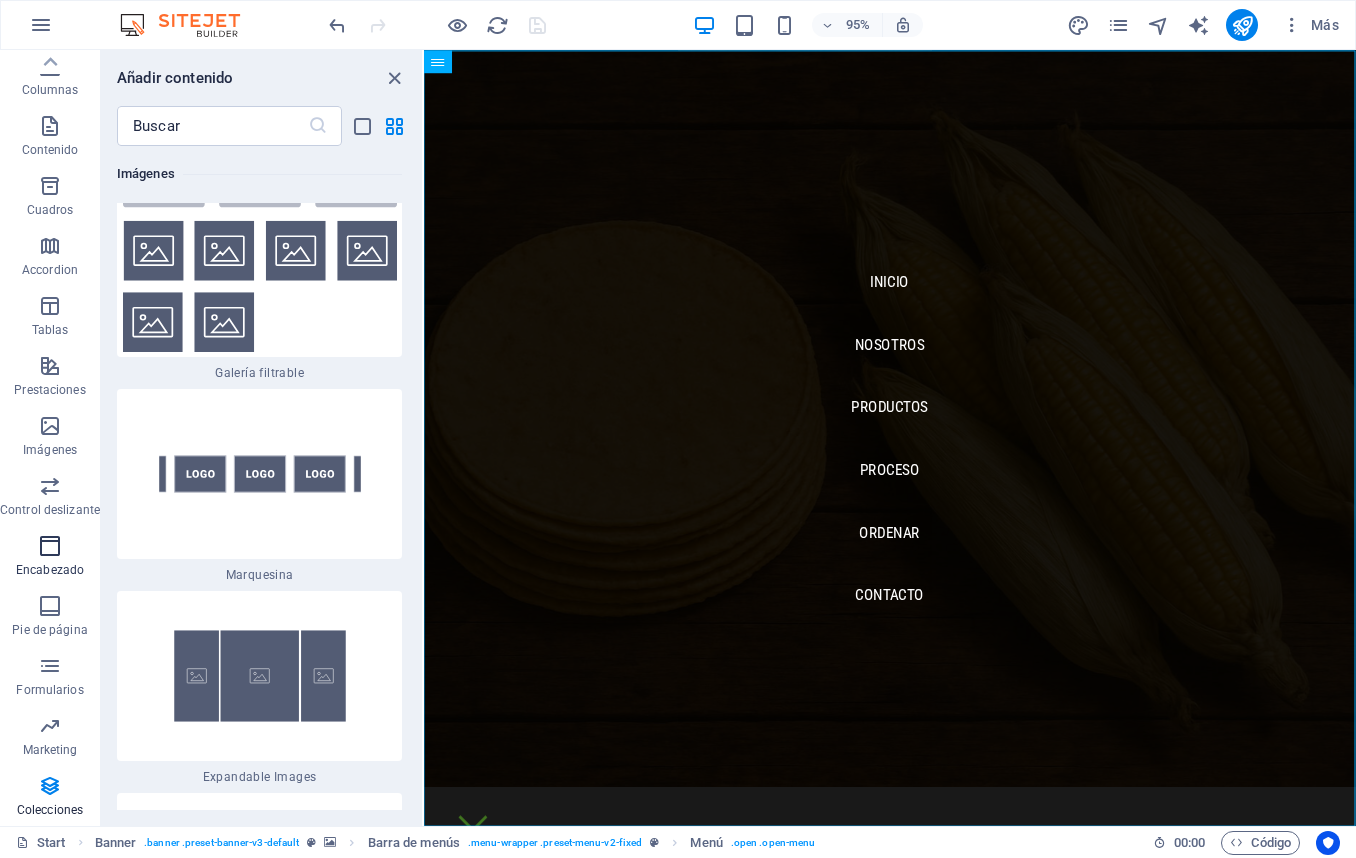 click at bounding box center (50, 546) 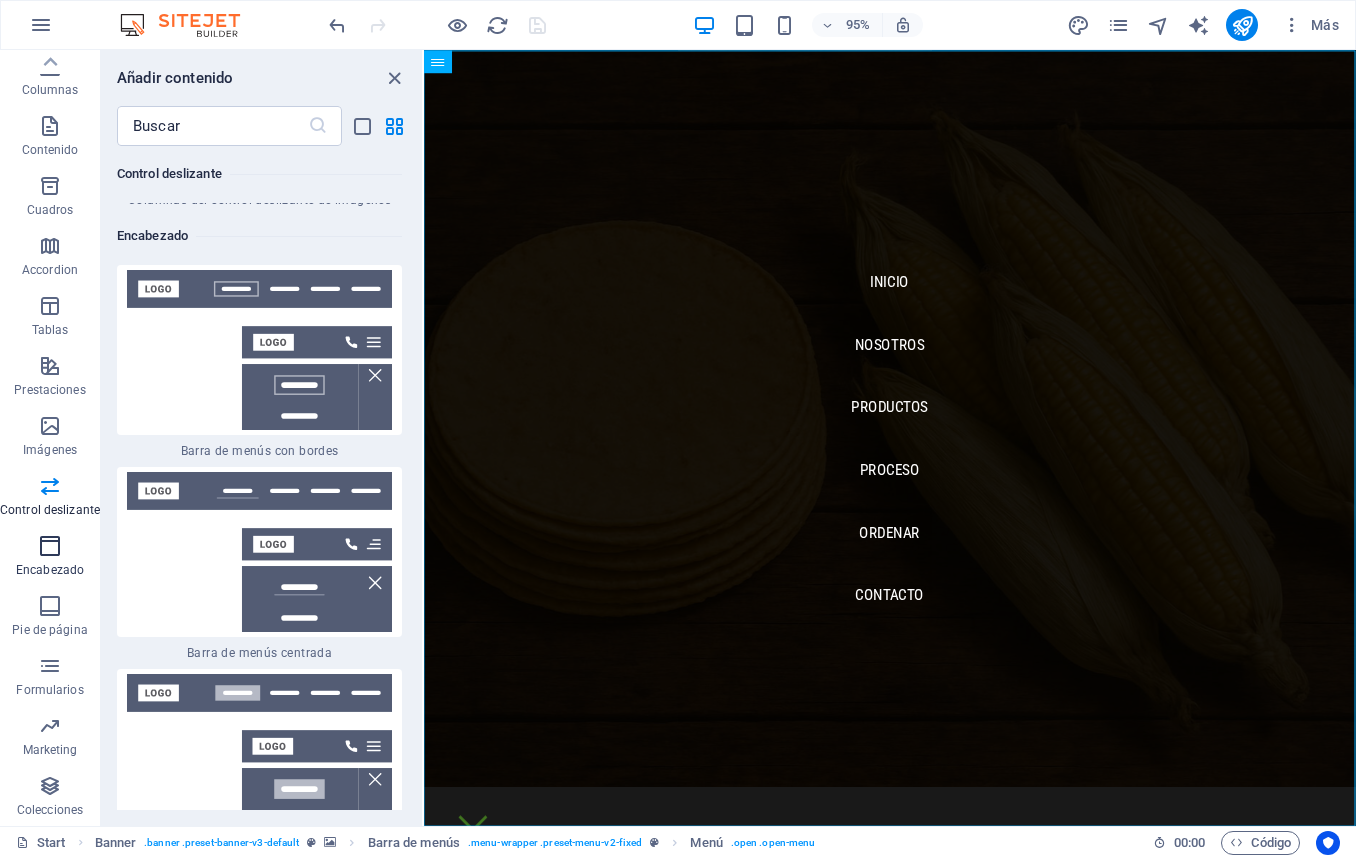 scroll, scrollTop: 24033, scrollLeft: 0, axis: vertical 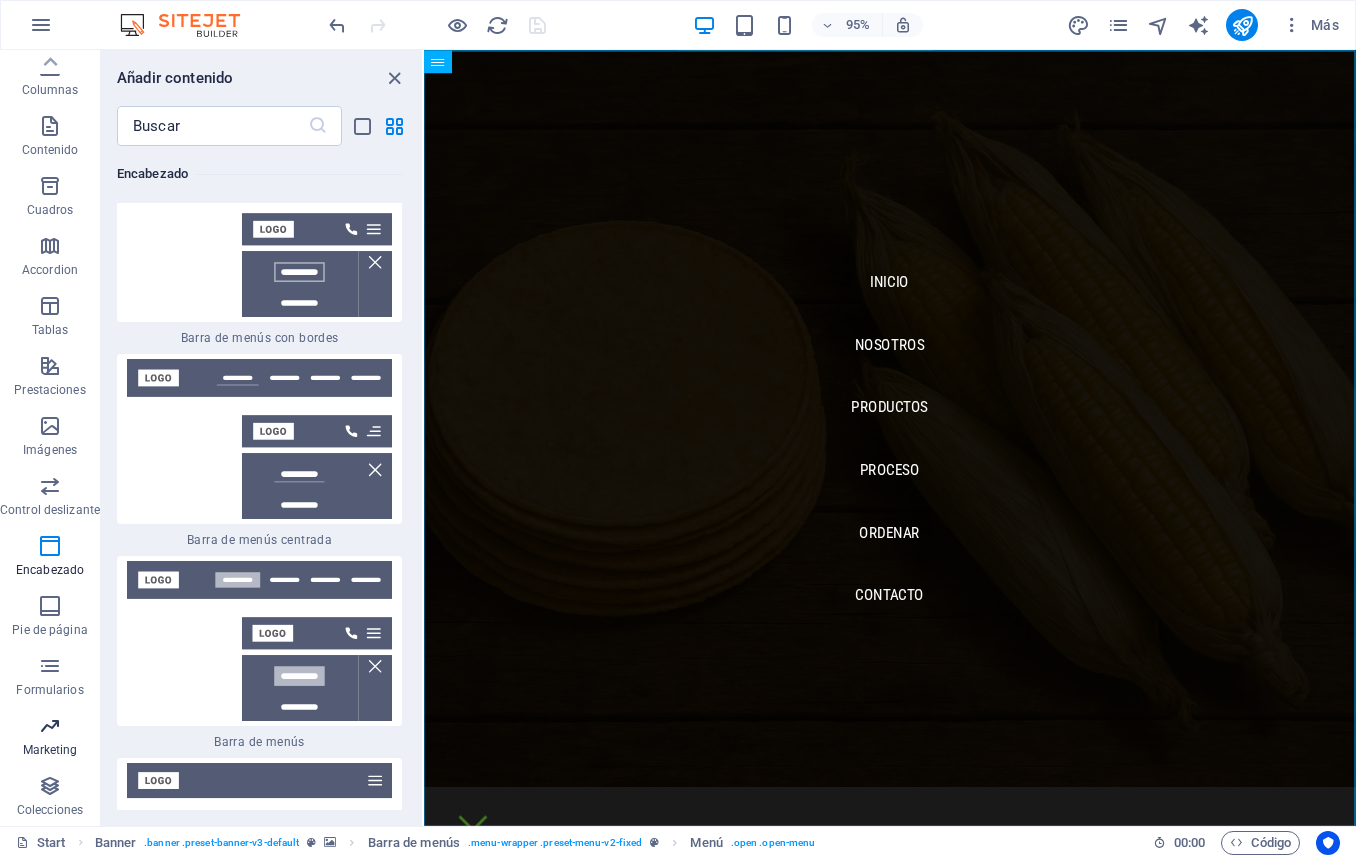 click at bounding box center [50, 726] 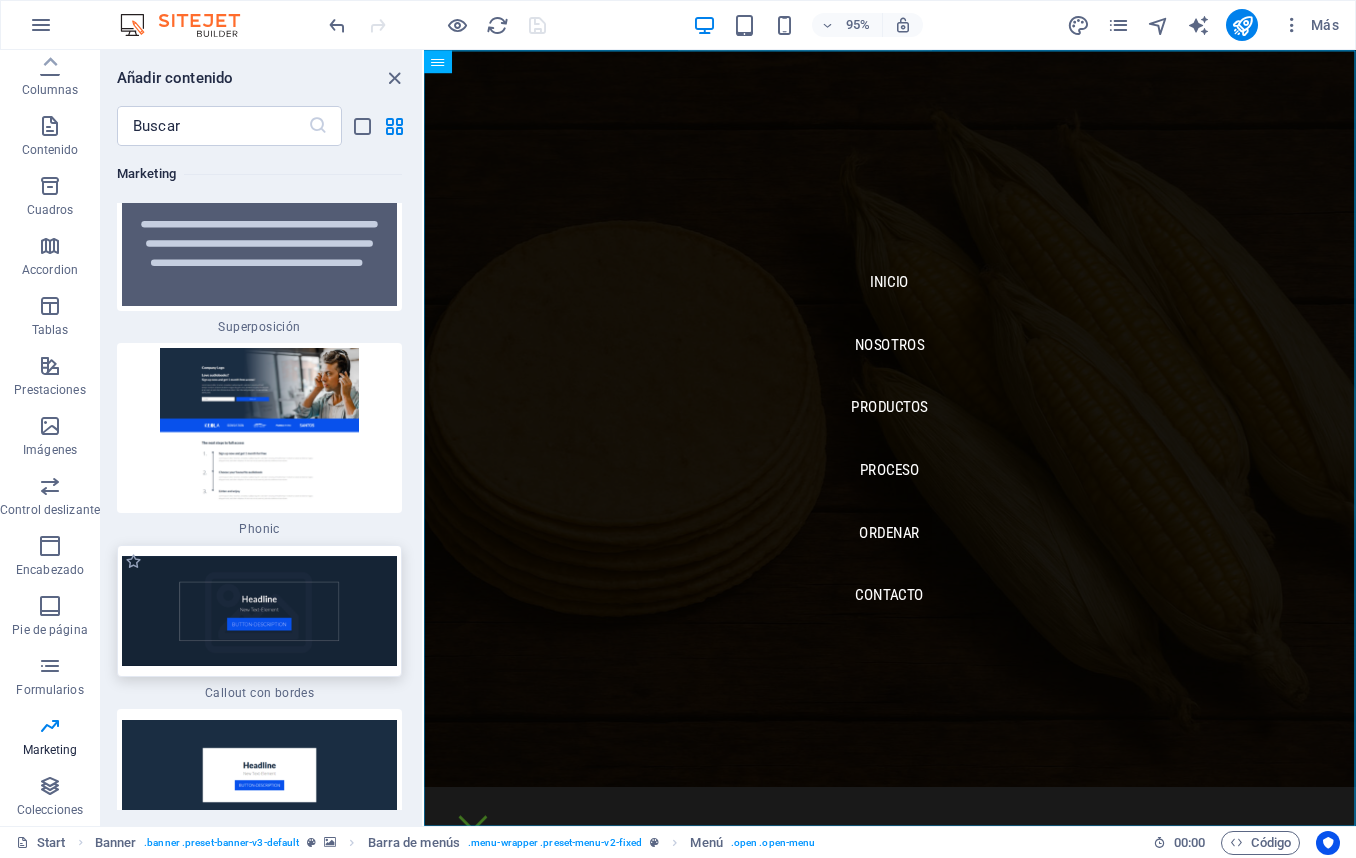 scroll, scrollTop: 32734, scrollLeft: 0, axis: vertical 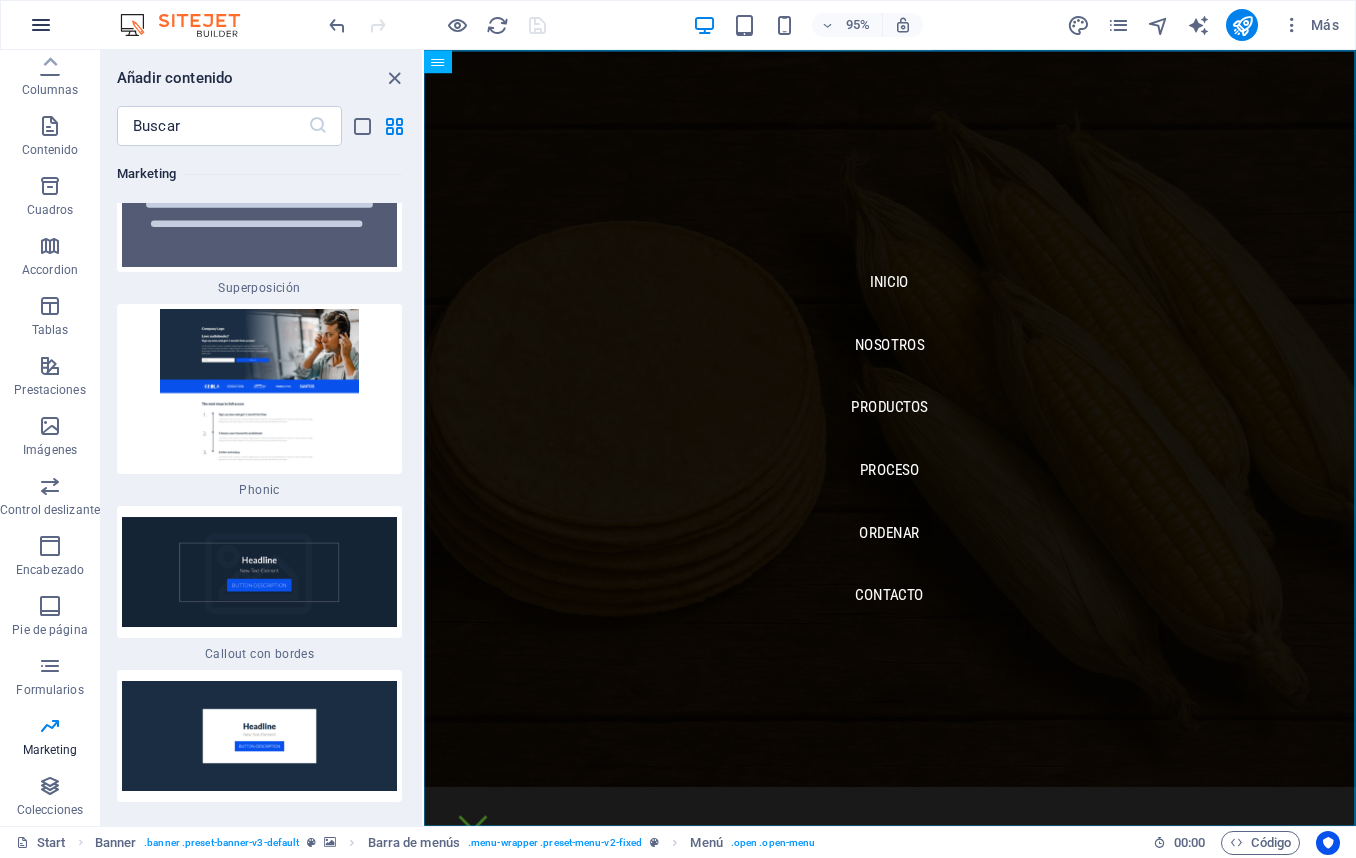click at bounding box center (41, 25) 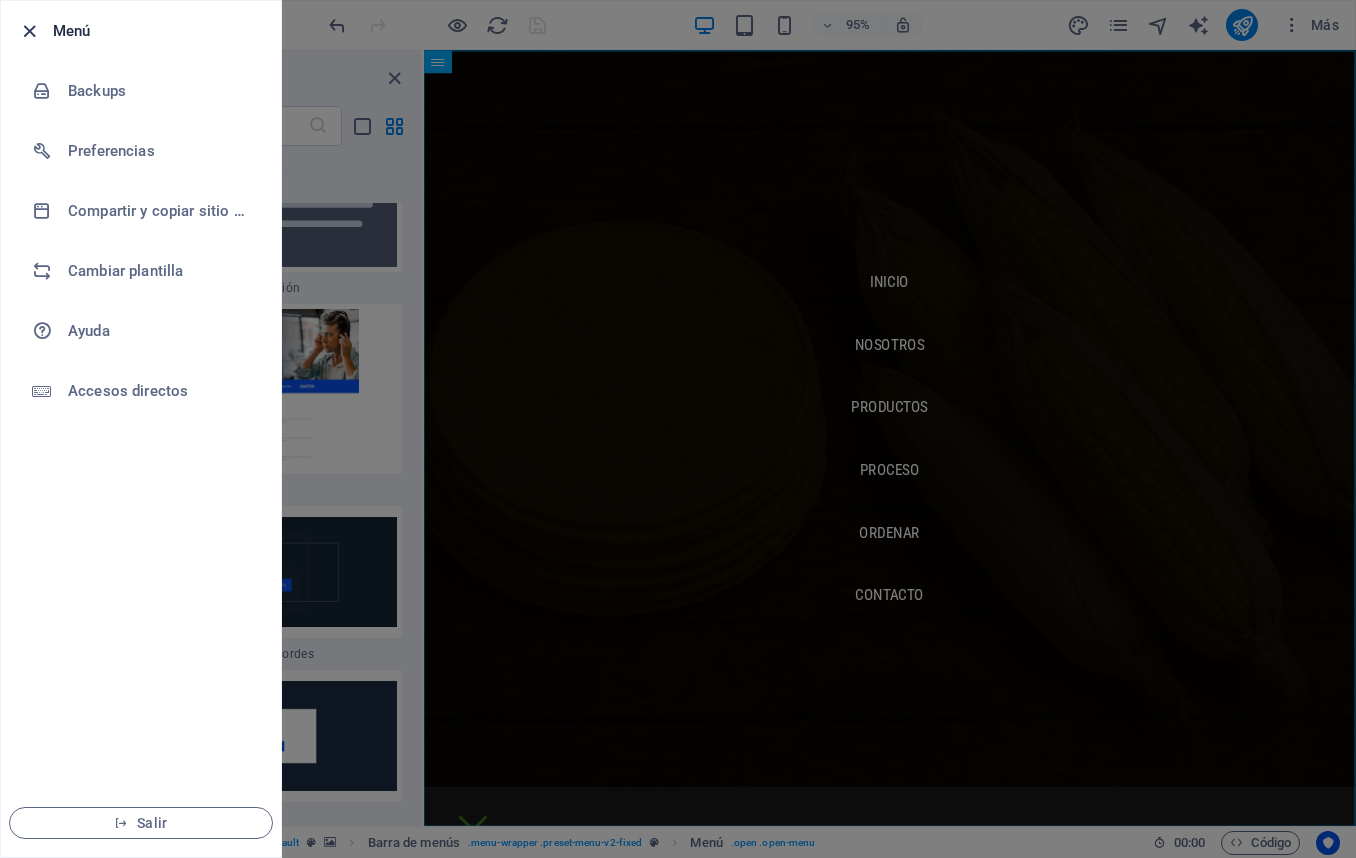 click at bounding box center (29, 31) 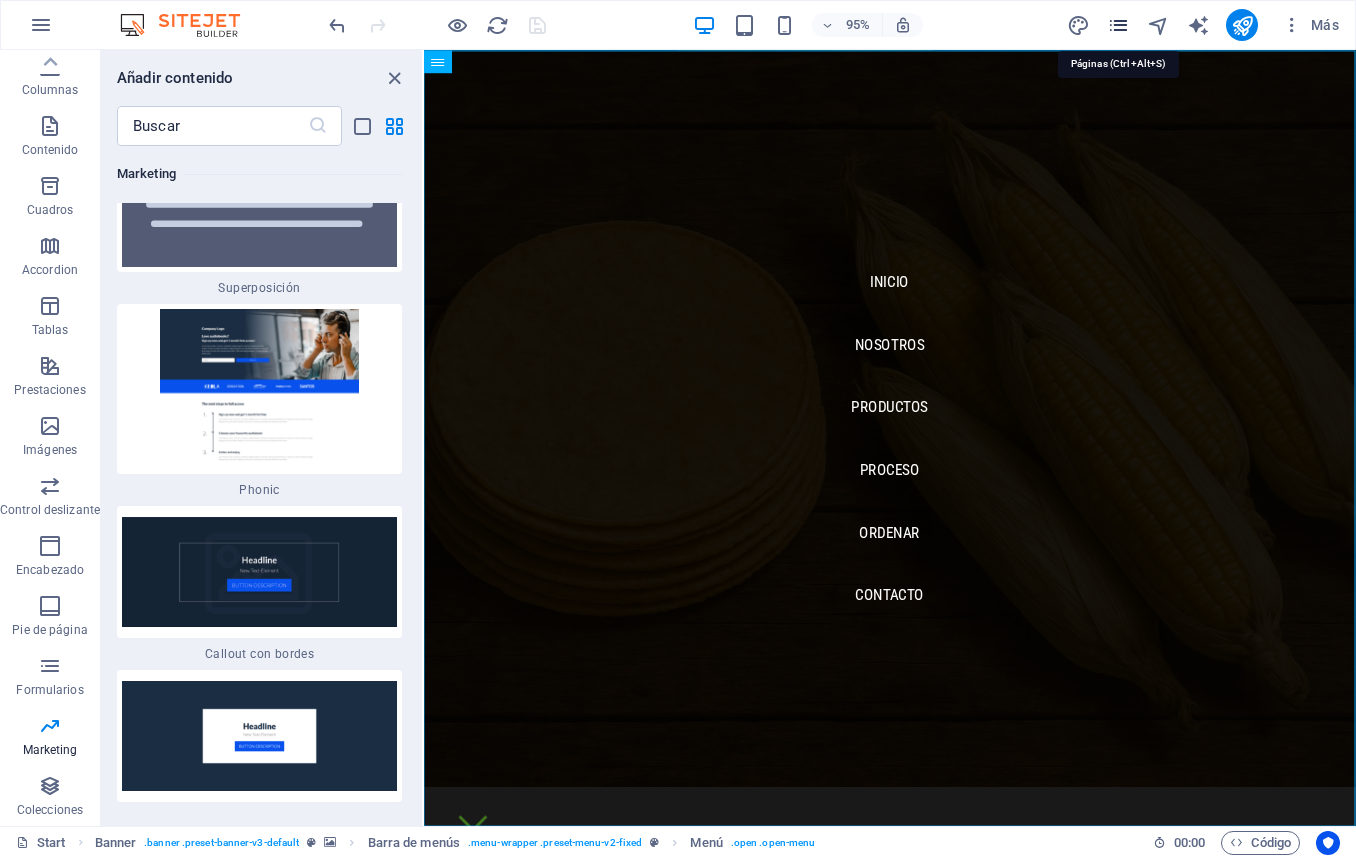 click at bounding box center (1118, 25) 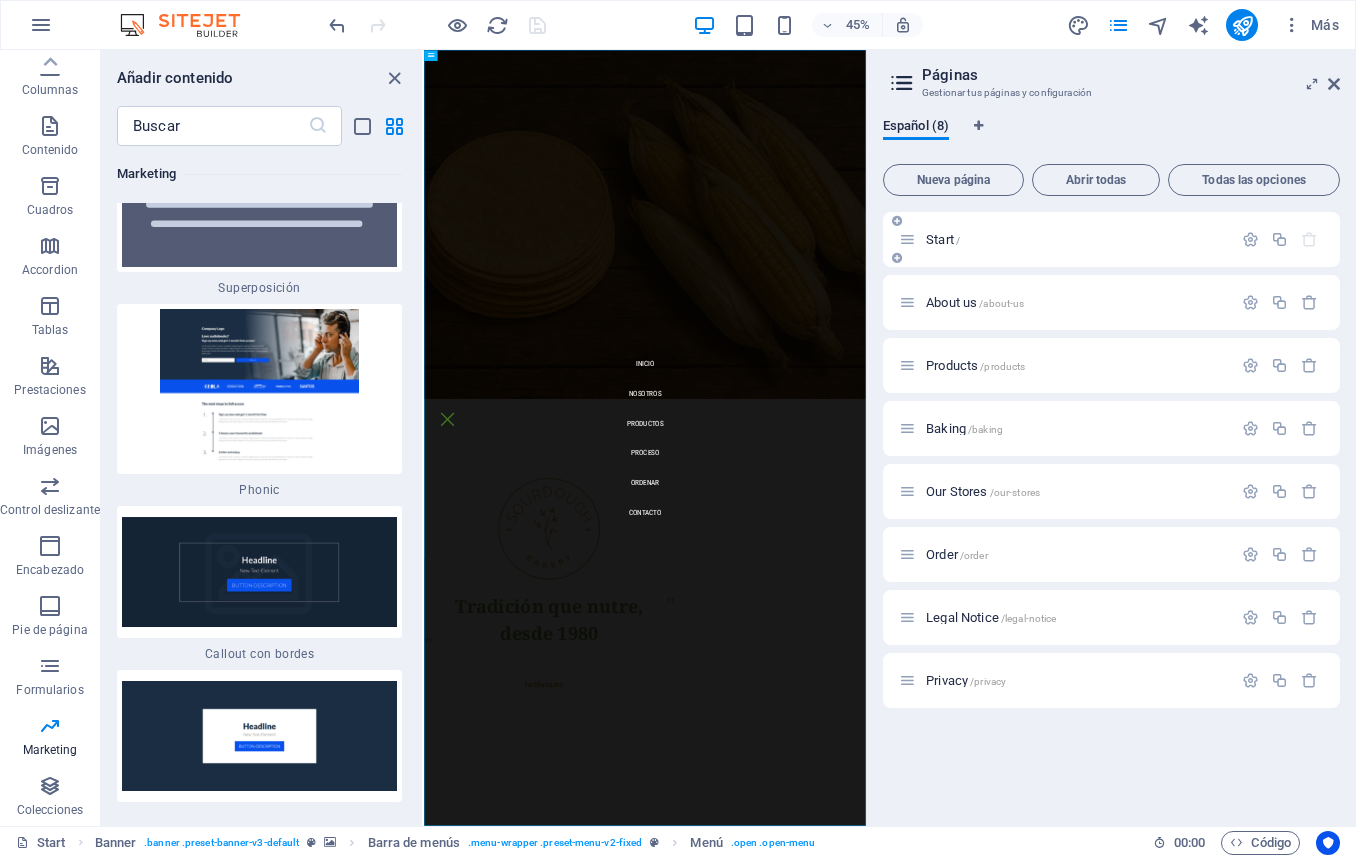 click on "Start /" at bounding box center (943, 239) 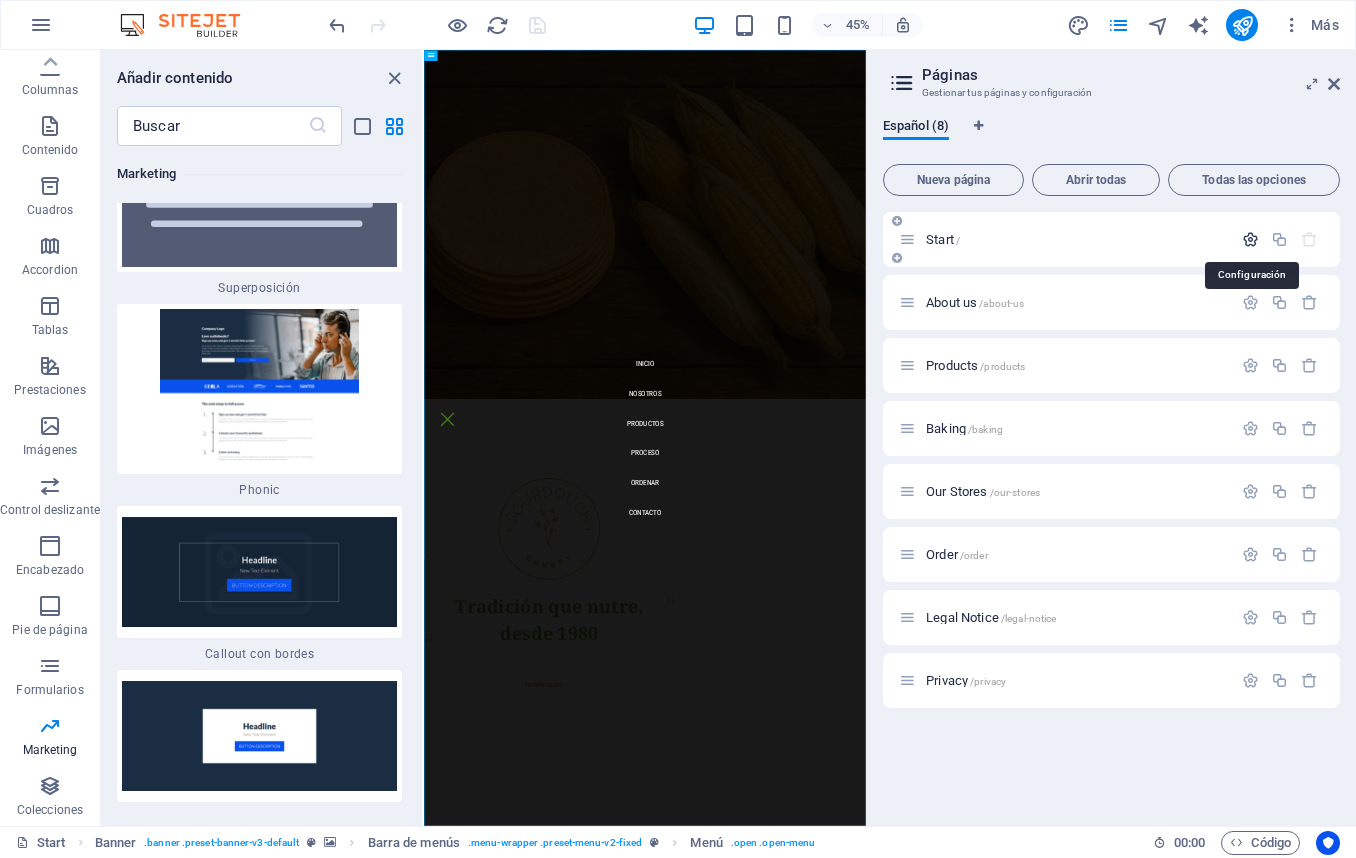 click at bounding box center [1250, 239] 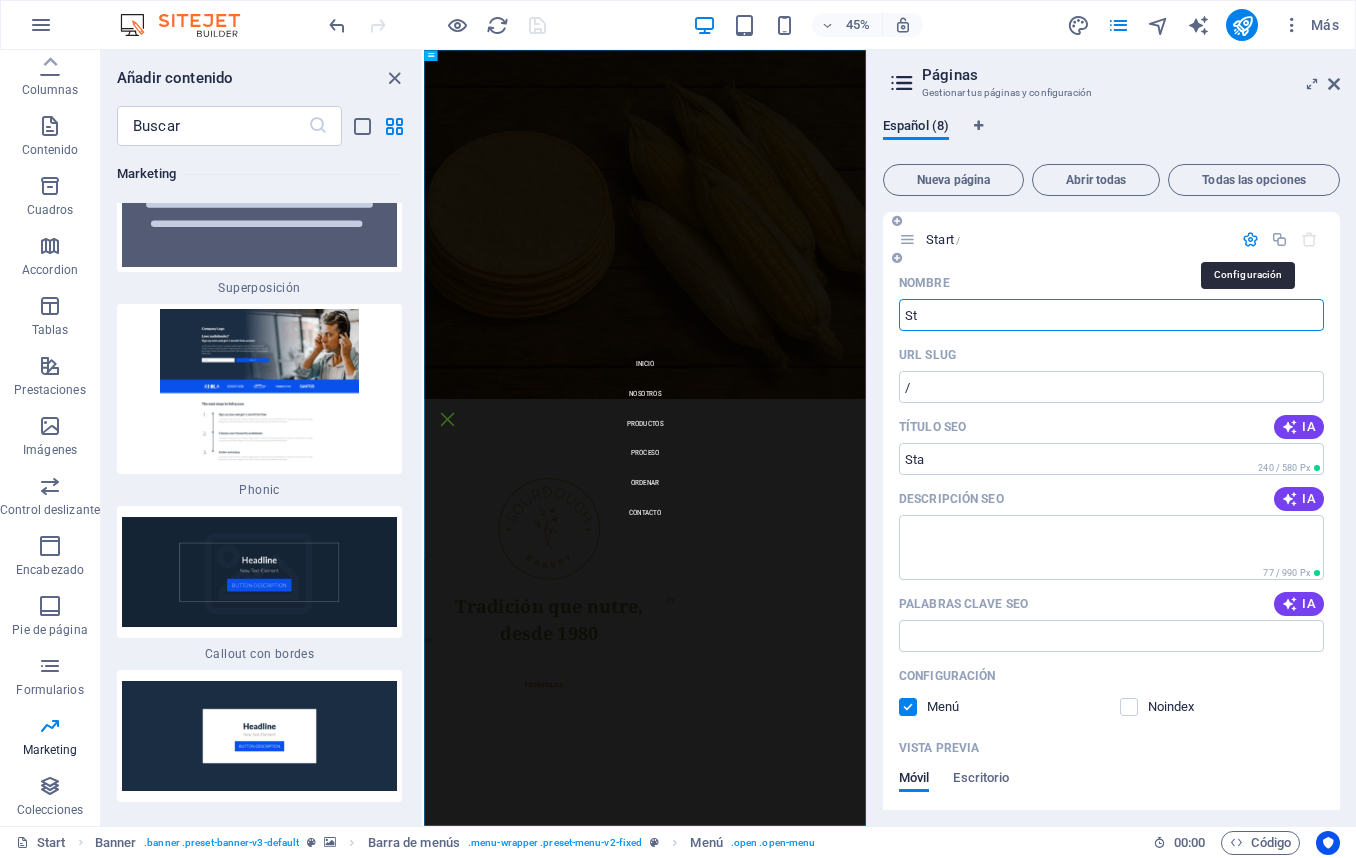 type on "S" 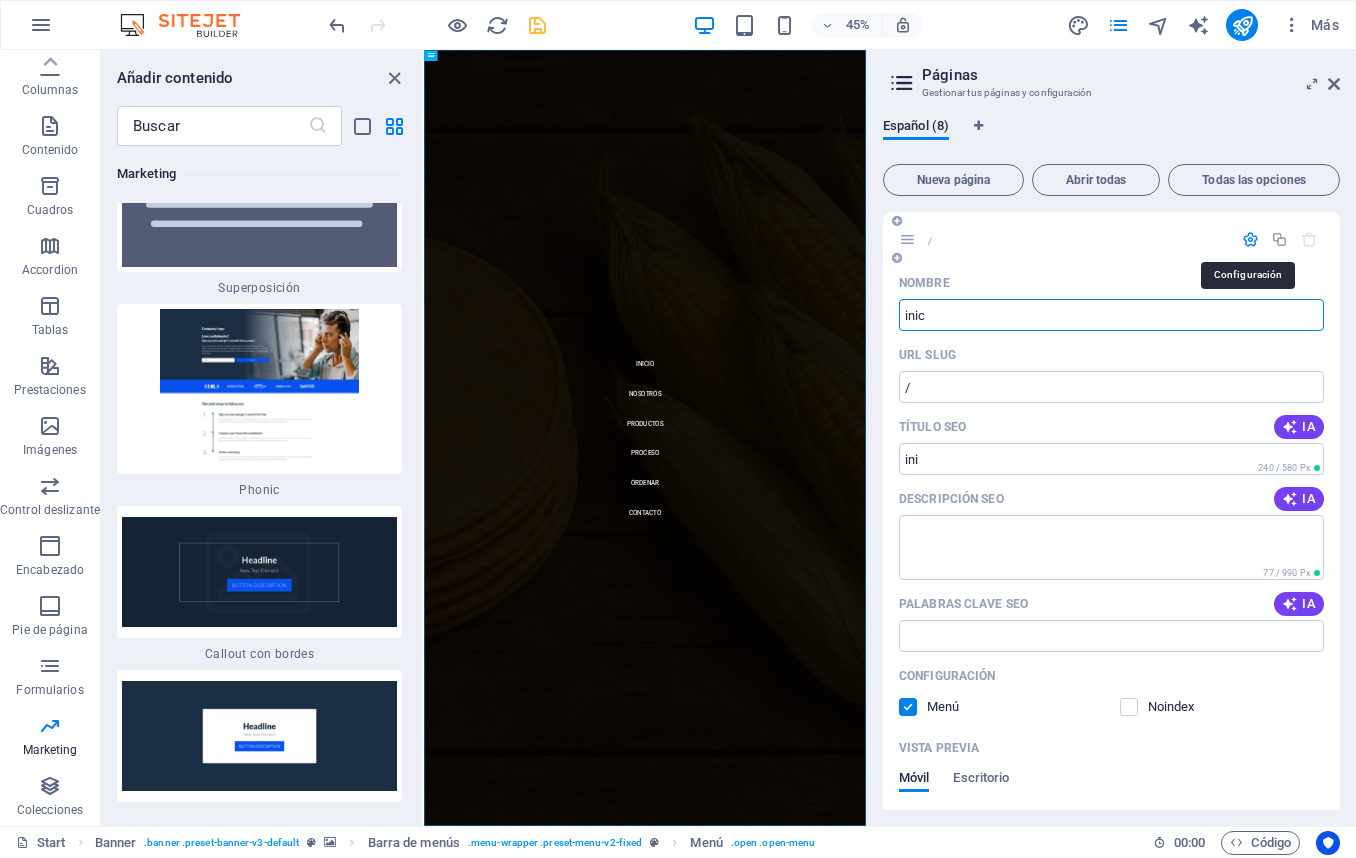 type on "inici" 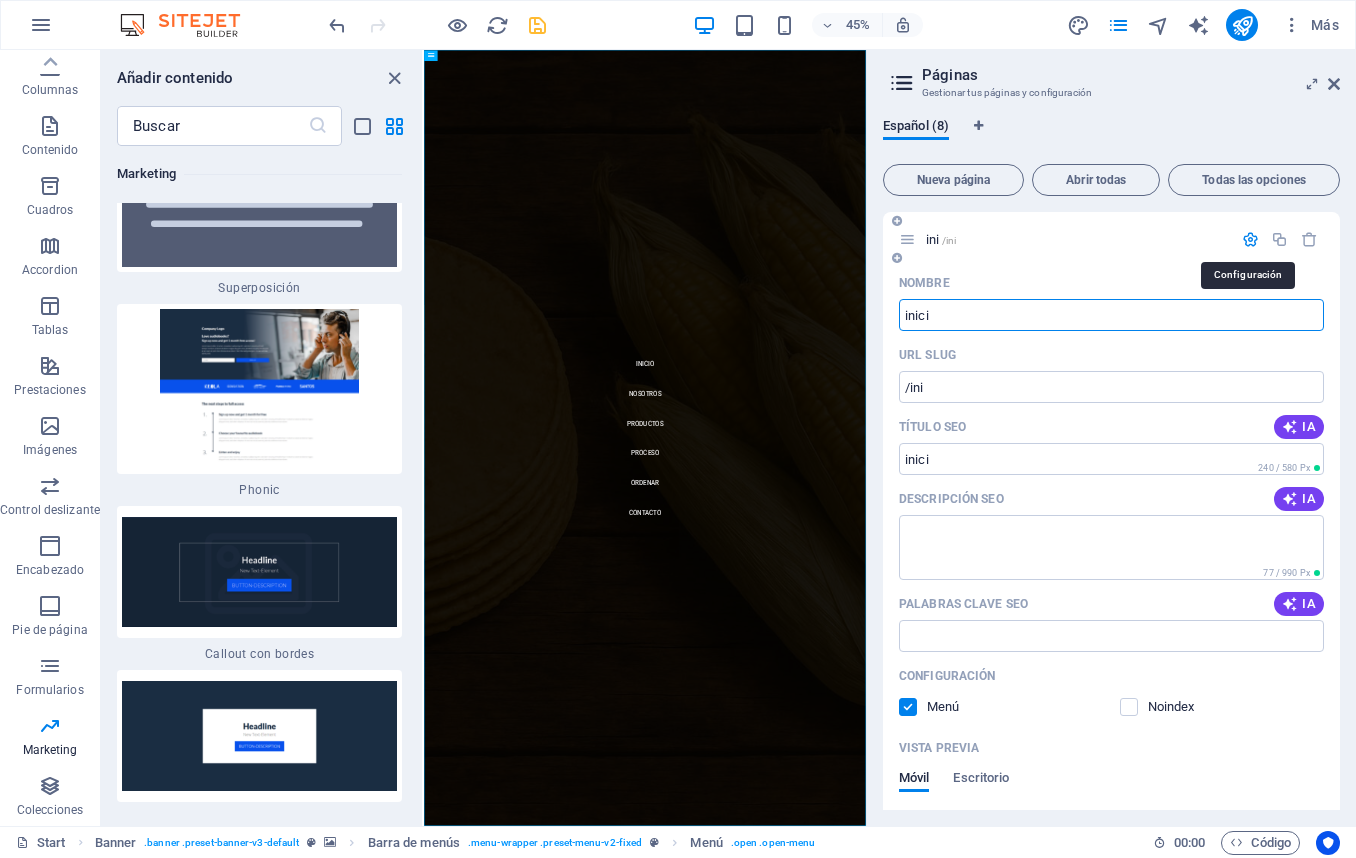 type on "/ini" 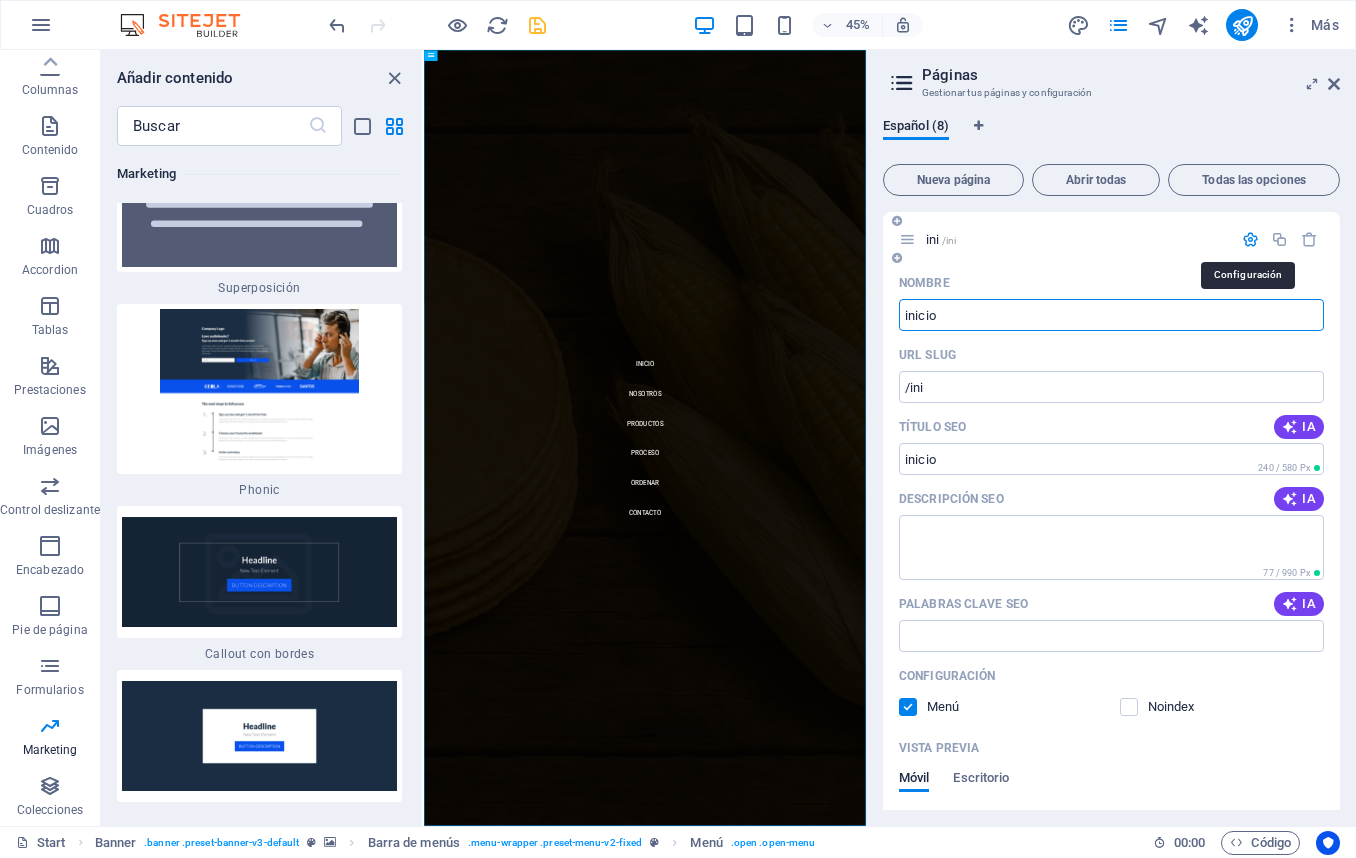 type on "inicio" 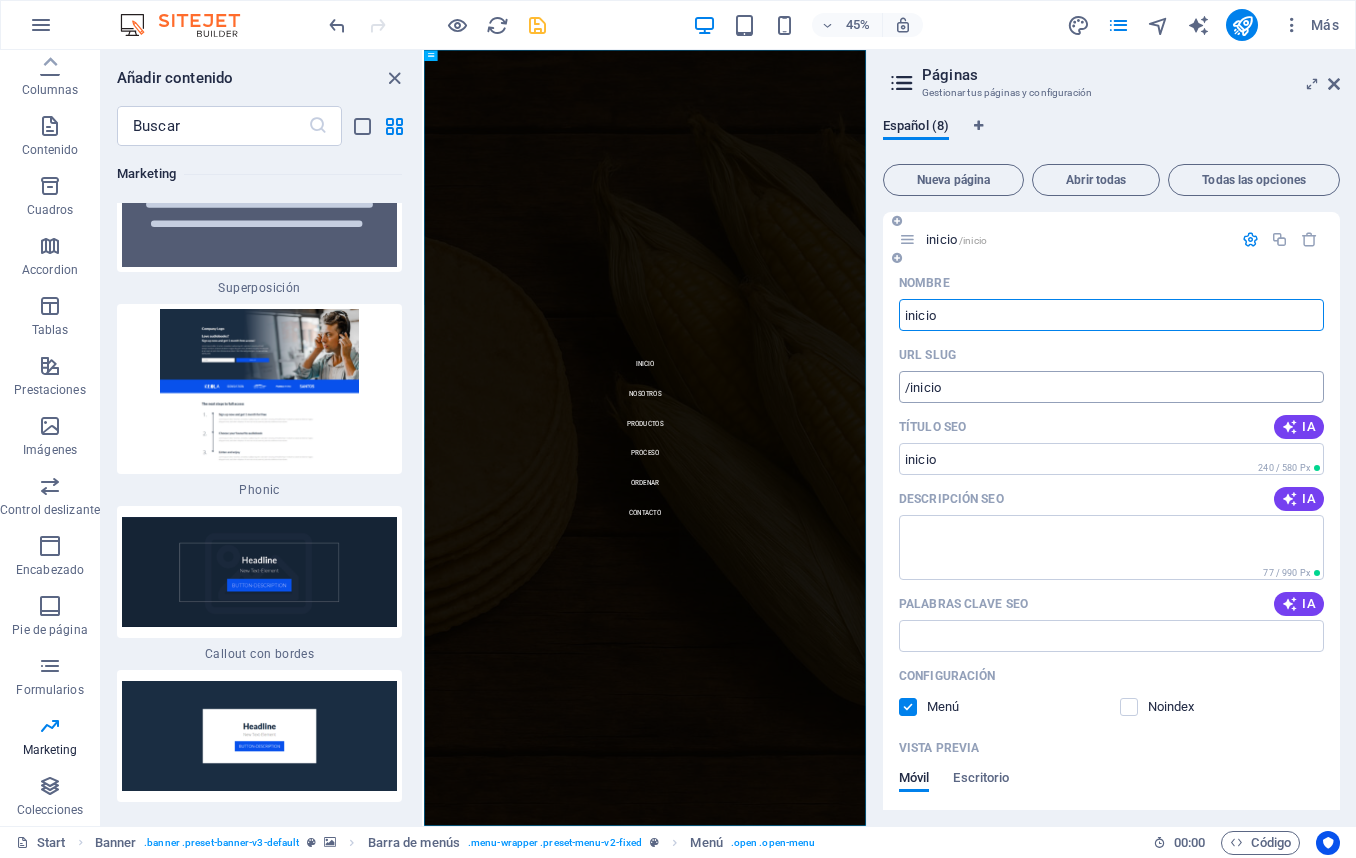 type on "inicio" 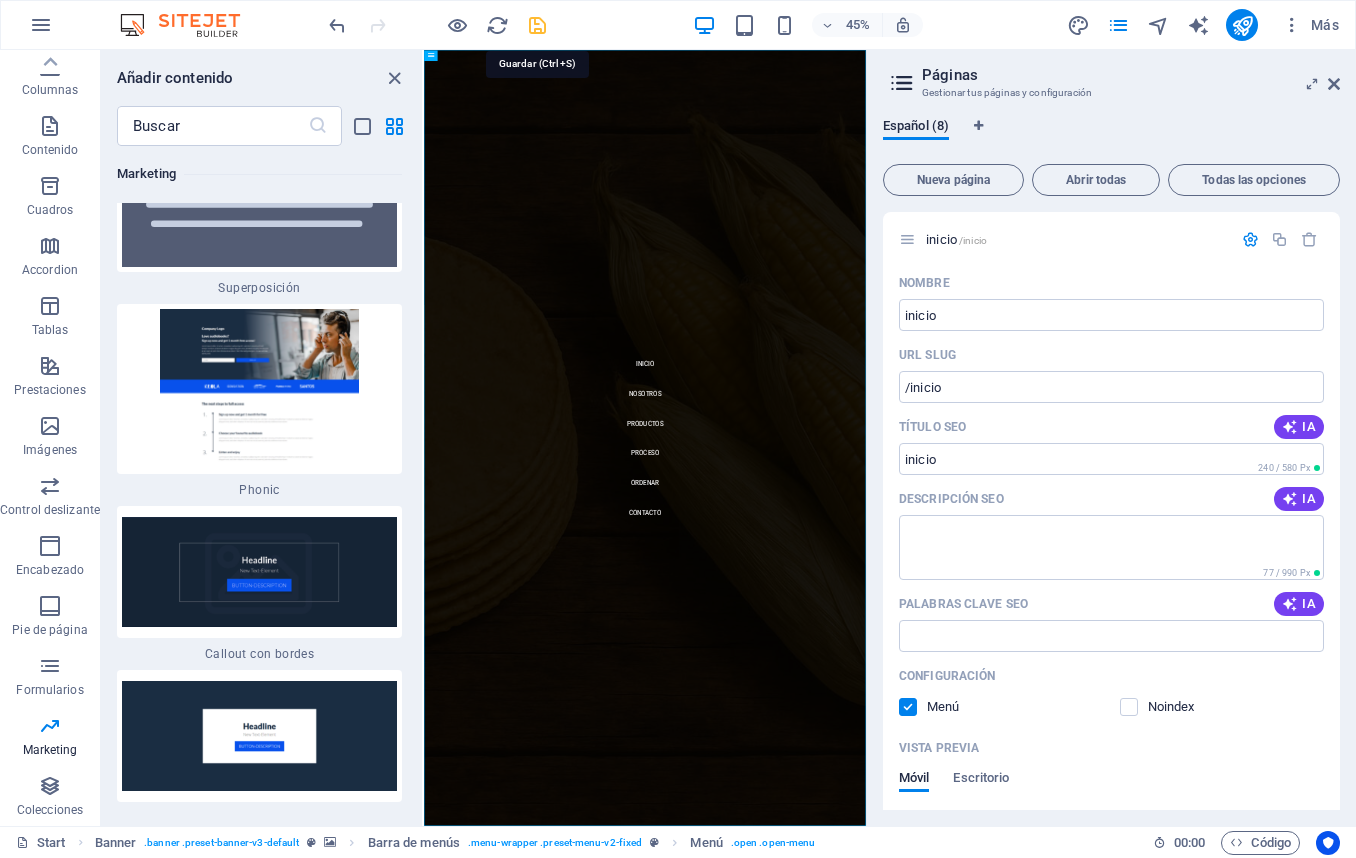 click at bounding box center [537, 25] 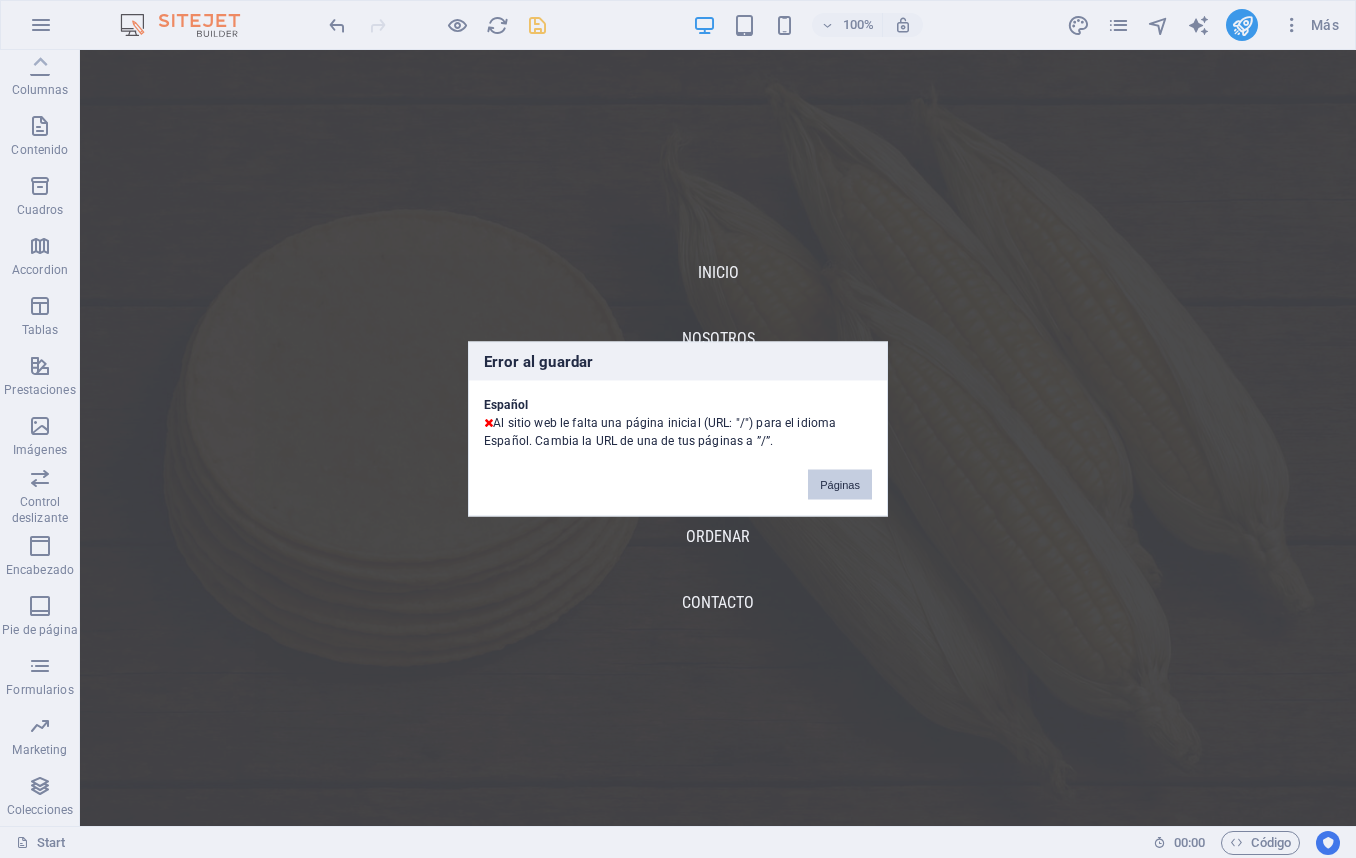 click on "Páginas" at bounding box center [840, 485] 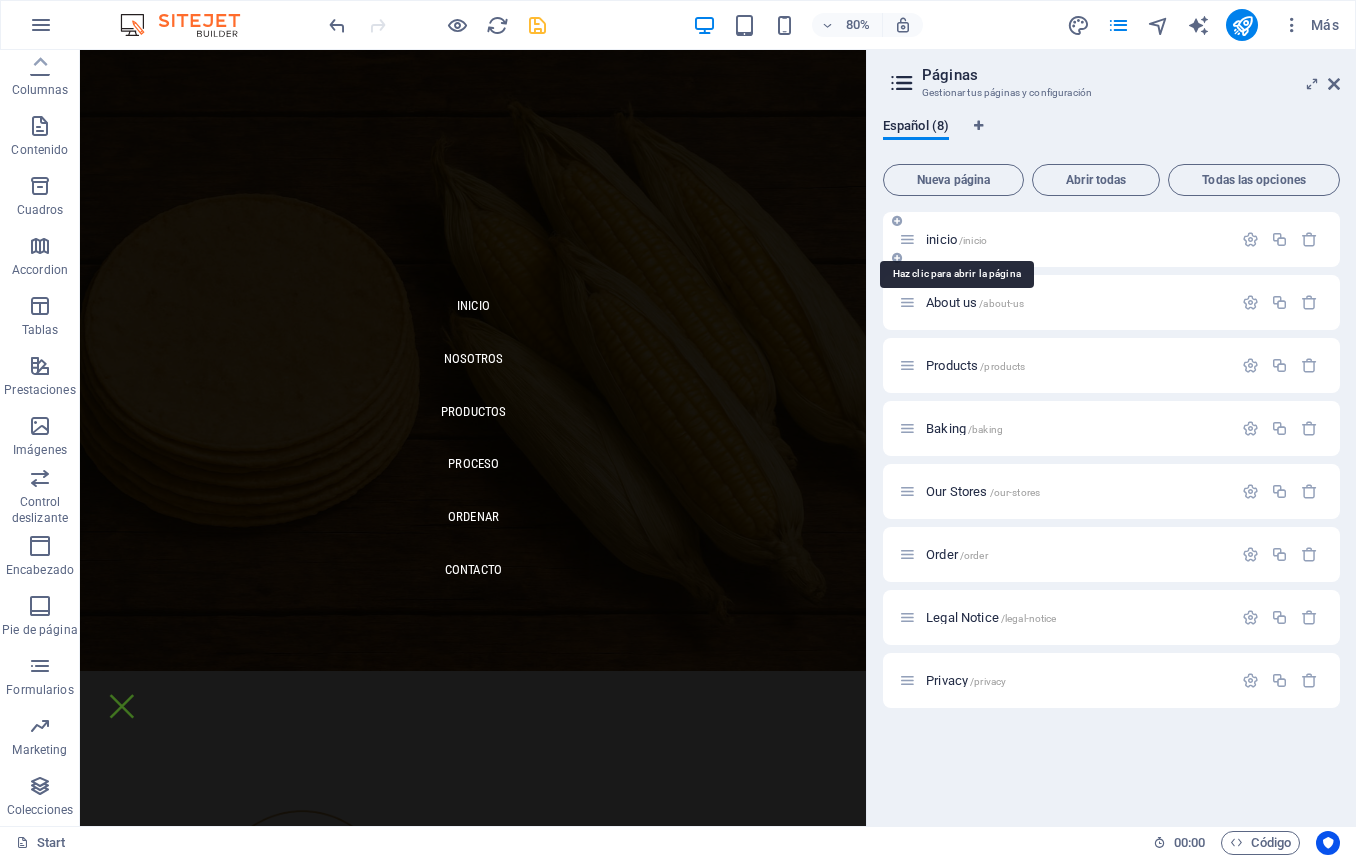 click on "inicio /inicio" at bounding box center [956, 239] 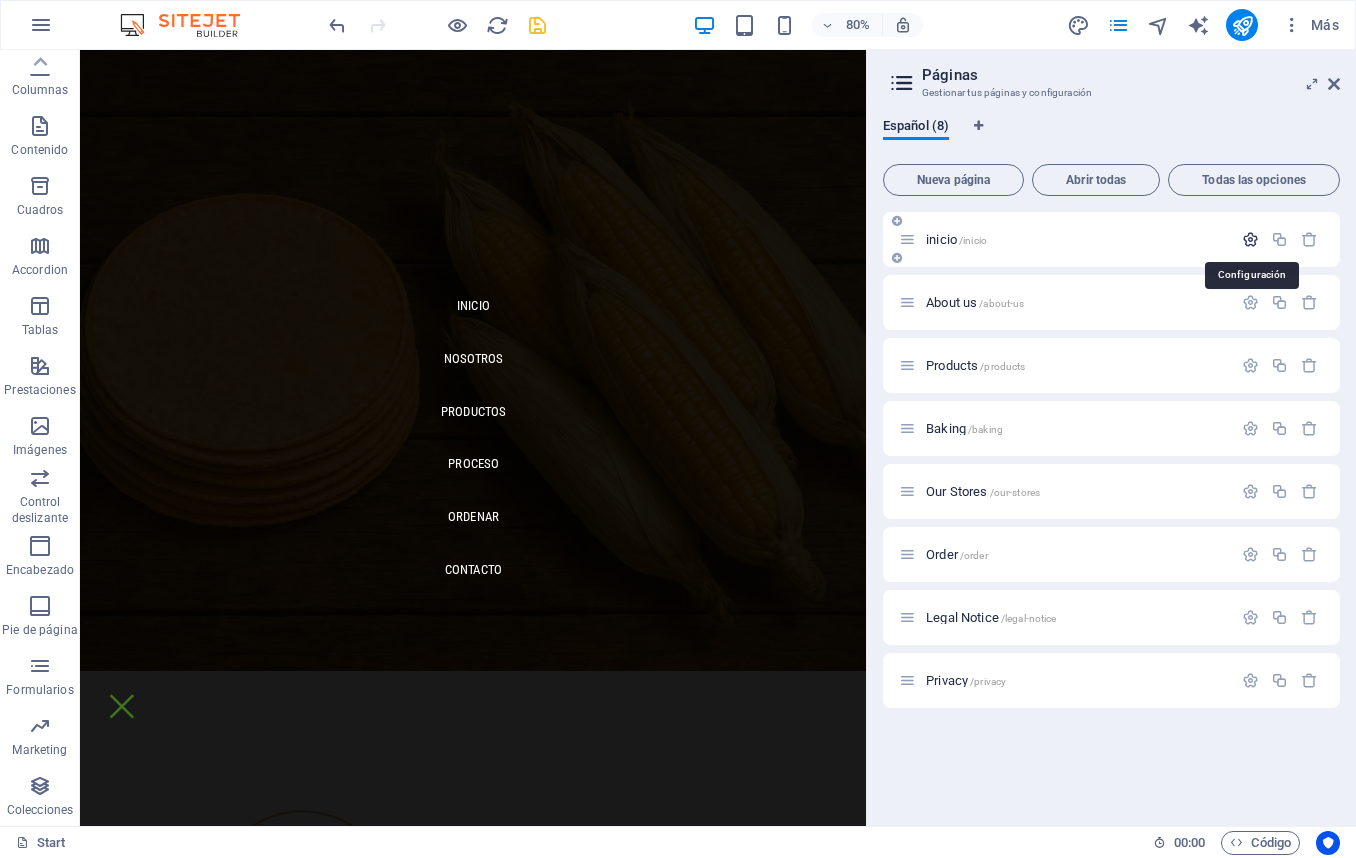 click at bounding box center [1250, 239] 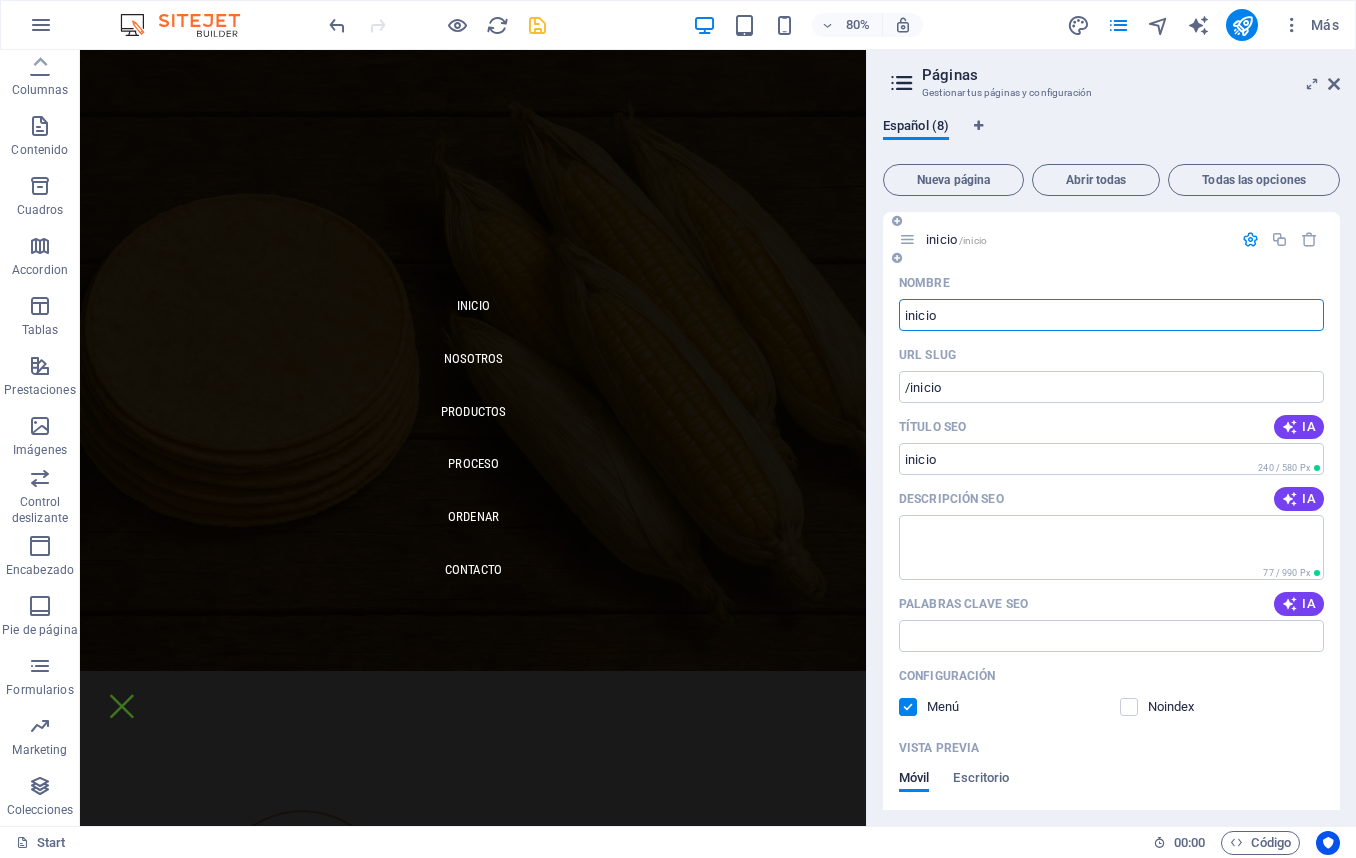 click at bounding box center (907, 239) 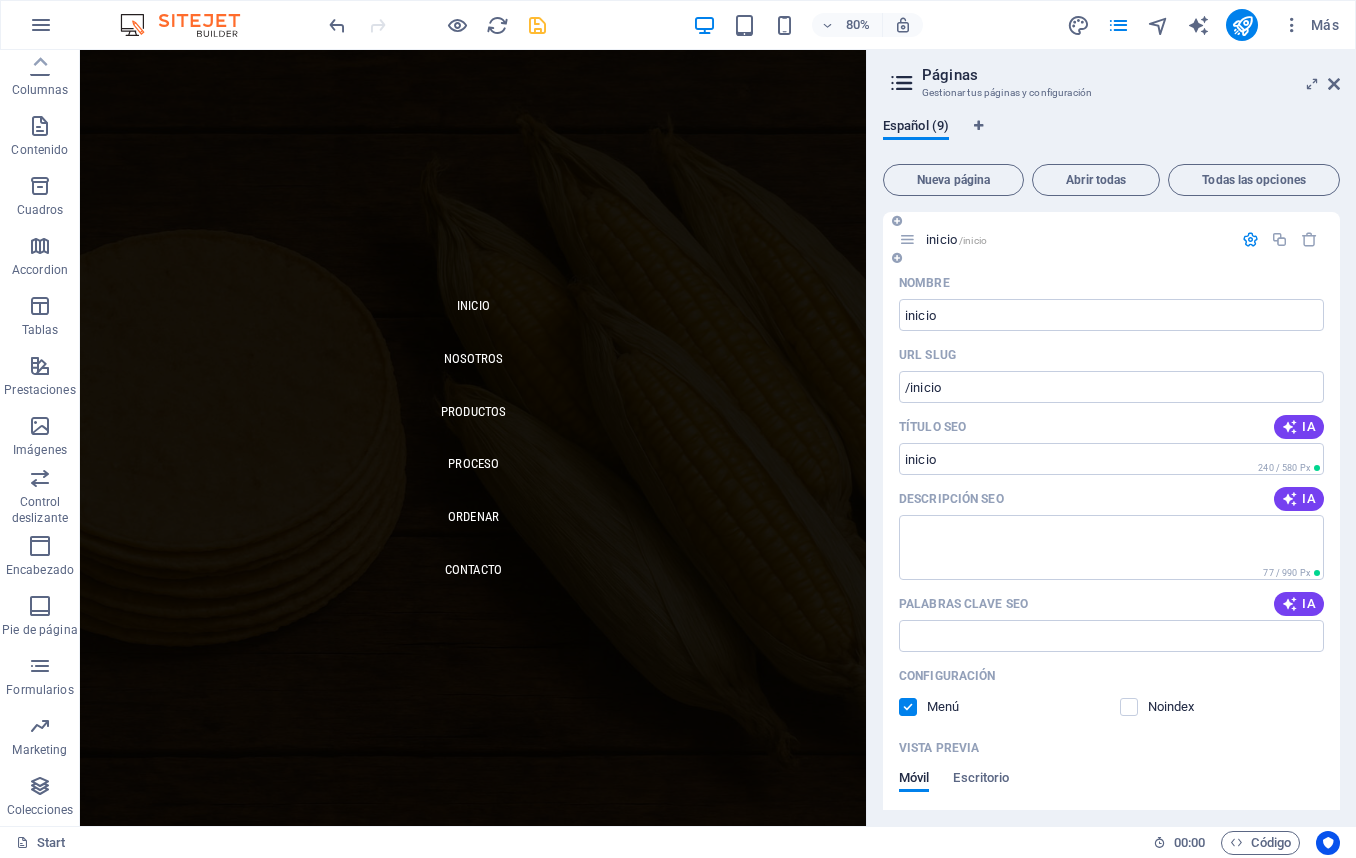 scroll, scrollTop: 612, scrollLeft: 0, axis: vertical 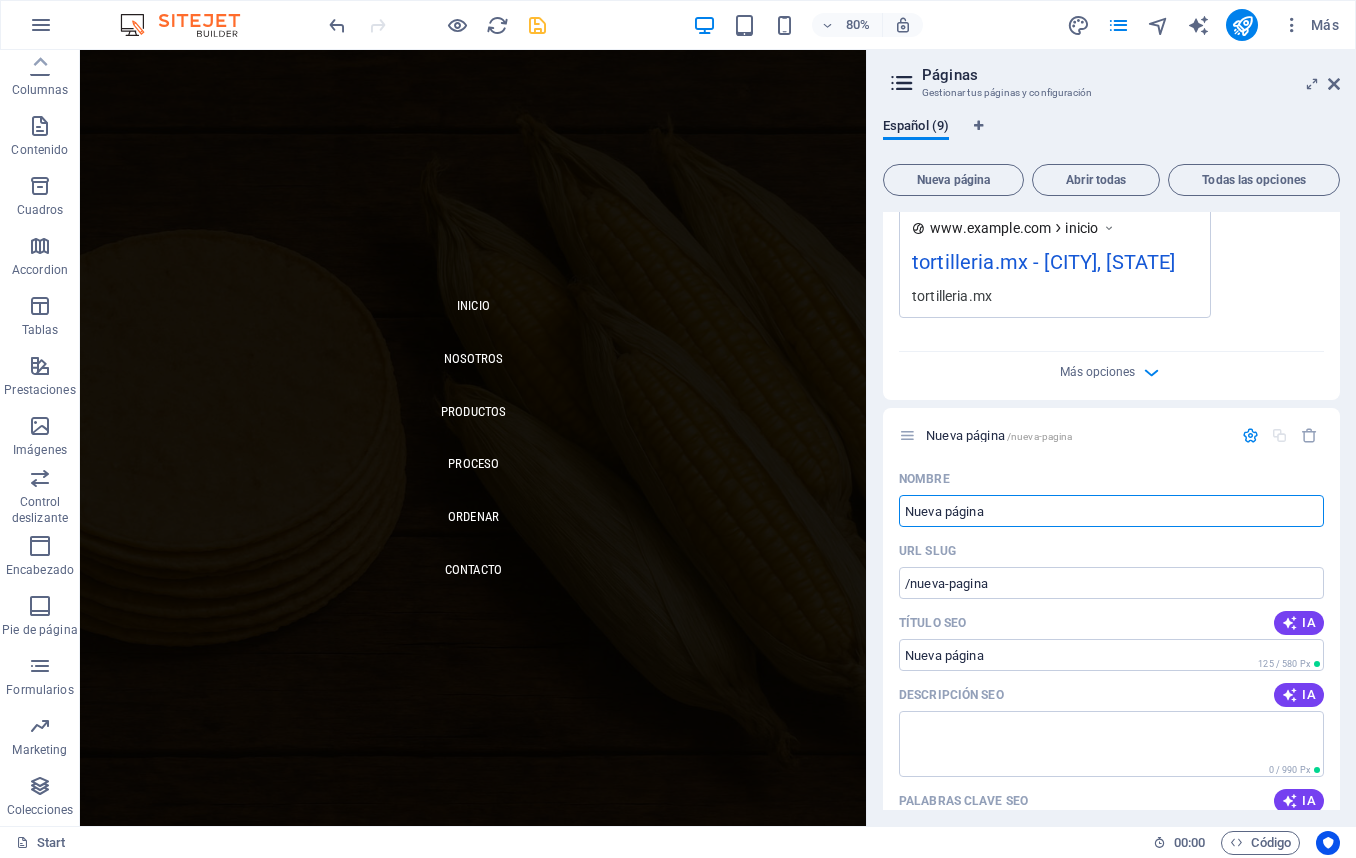 click on "tortilleria.mx - [CITY], [STATE]" at bounding box center [1055, 266] 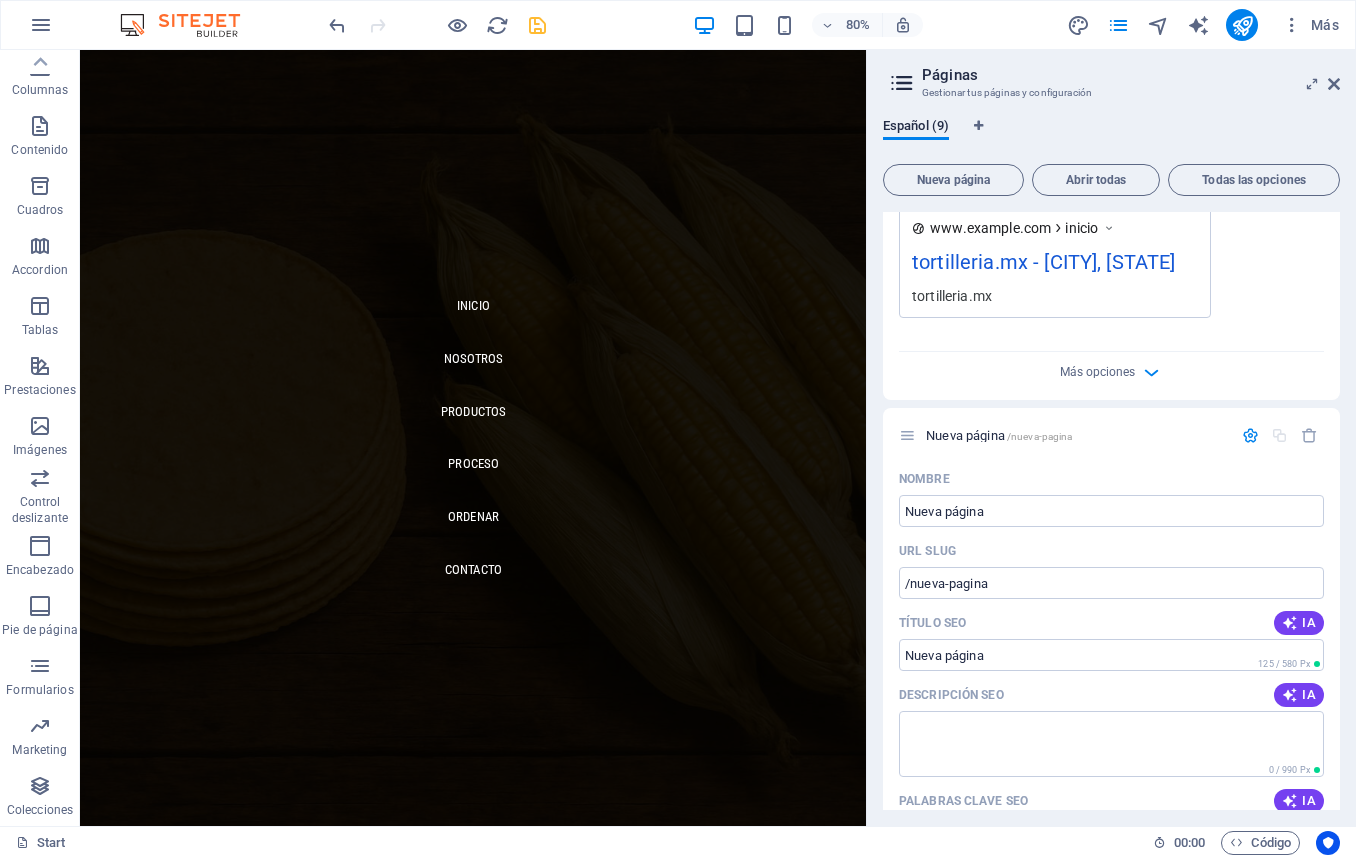 click on "tortilleria.mx - [CITY], [STATE]" at bounding box center [1055, 266] 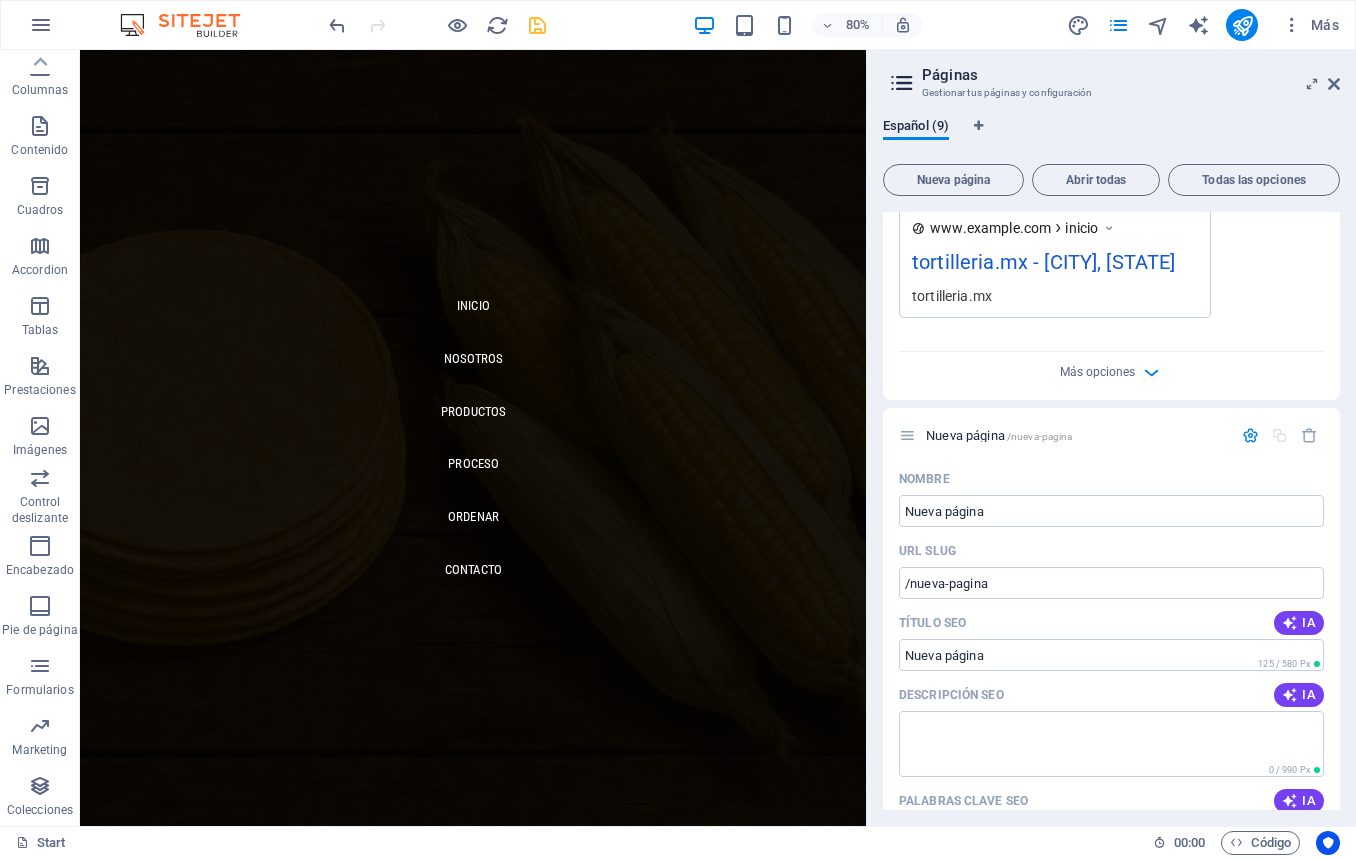 click at bounding box center [902, 83] 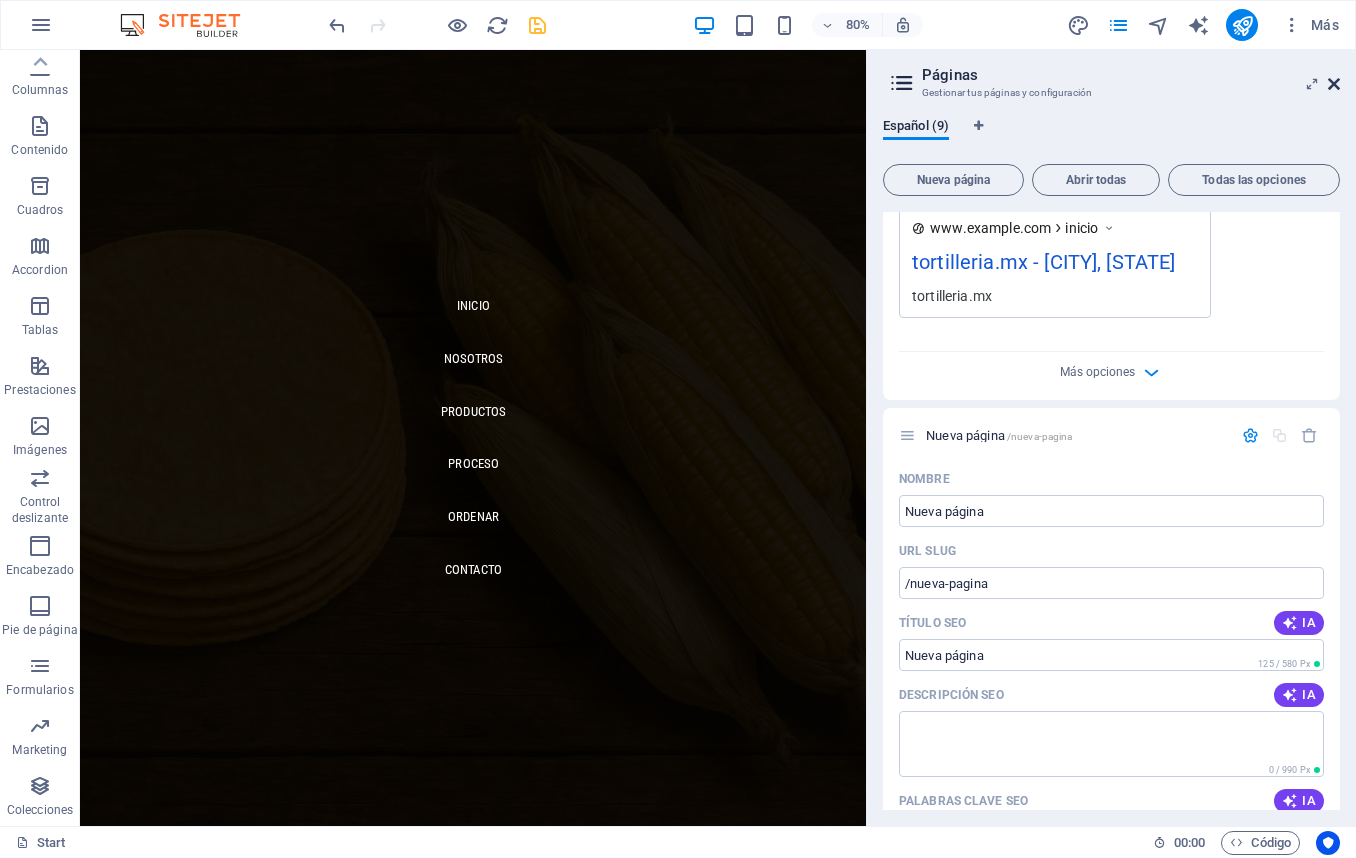 click at bounding box center [1334, 84] 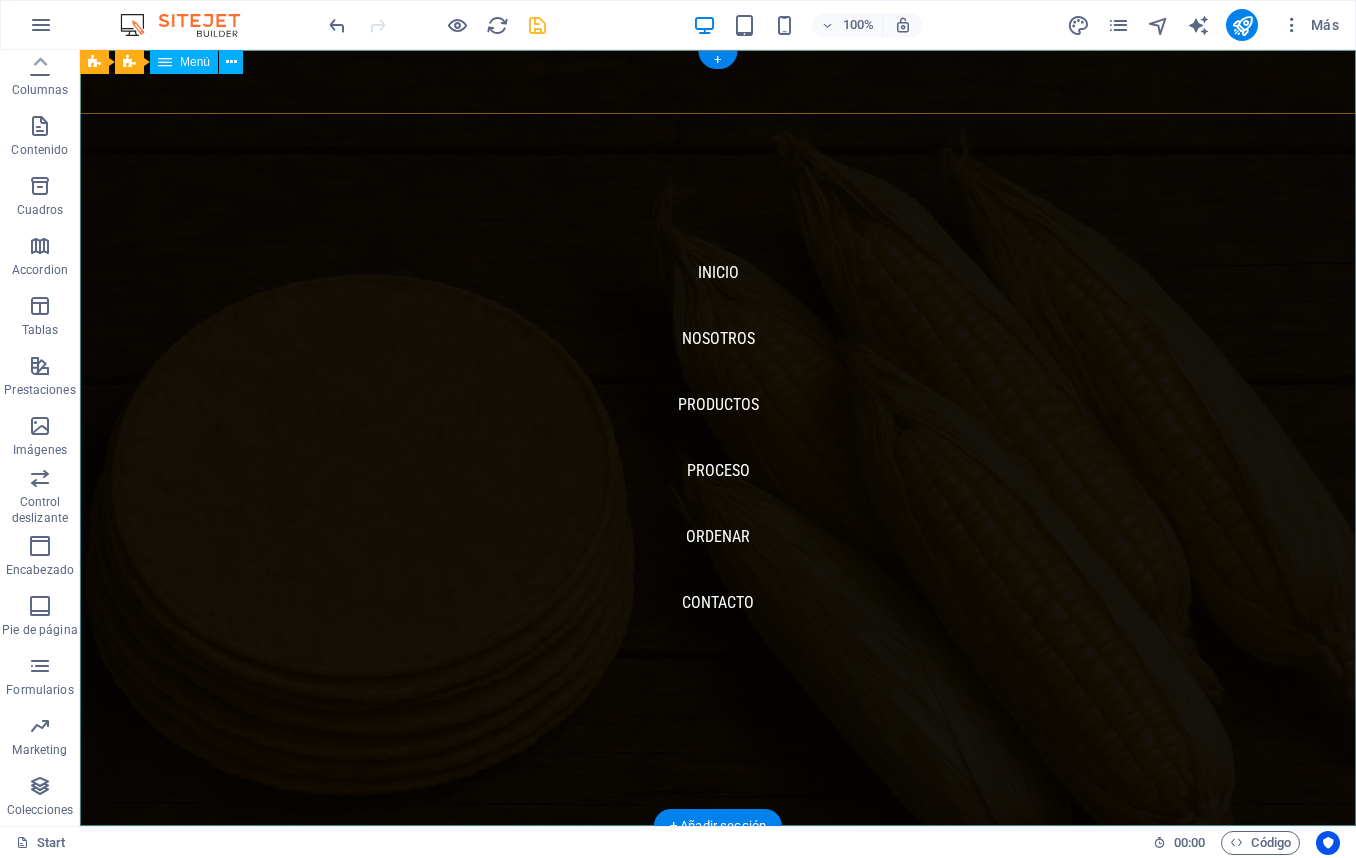 click on "Inicio Nosotros Productos proceso Ordenar Contacto" at bounding box center [718, 438] 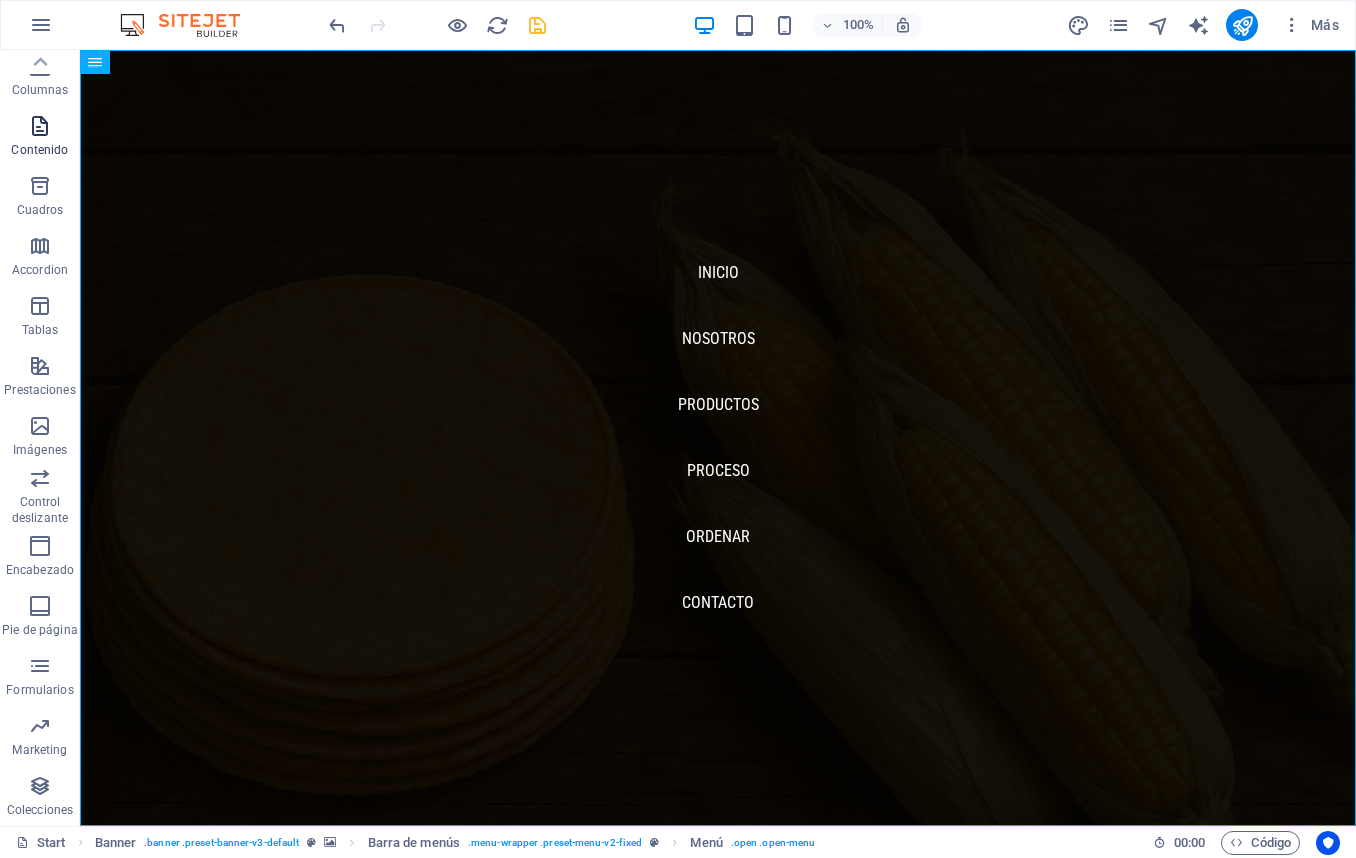scroll, scrollTop: 0, scrollLeft: 0, axis: both 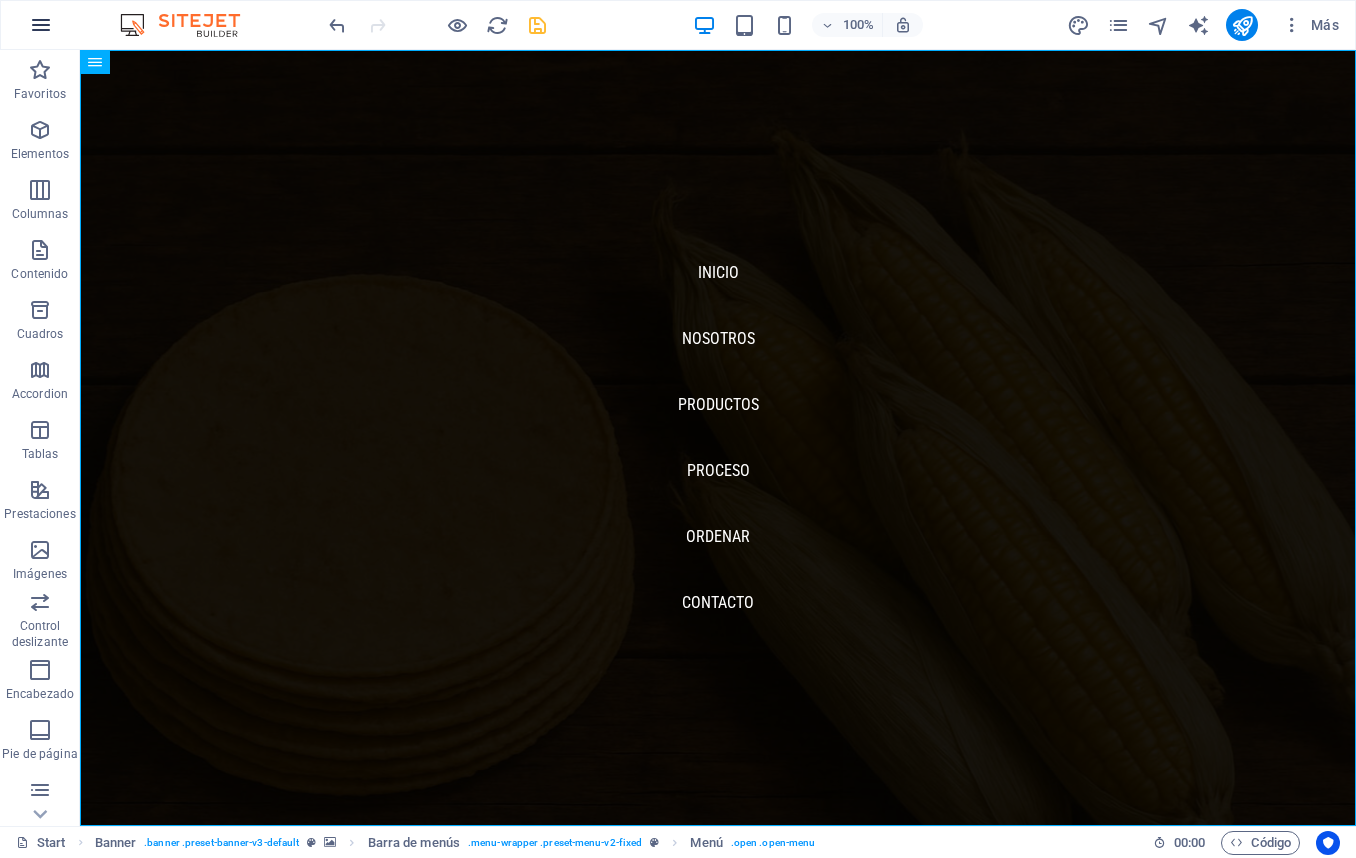 click at bounding box center [41, 25] 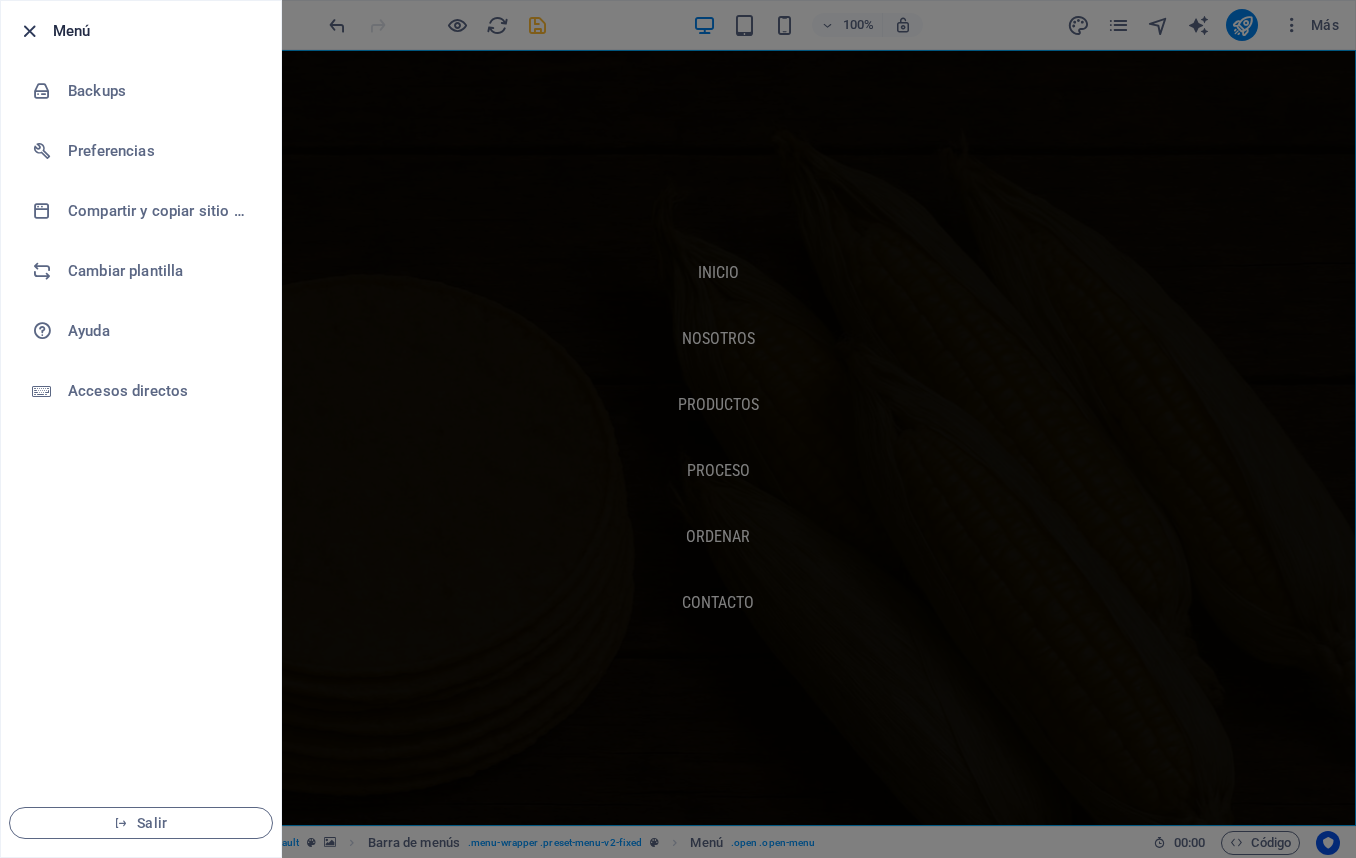 click at bounding box center (29, 31) 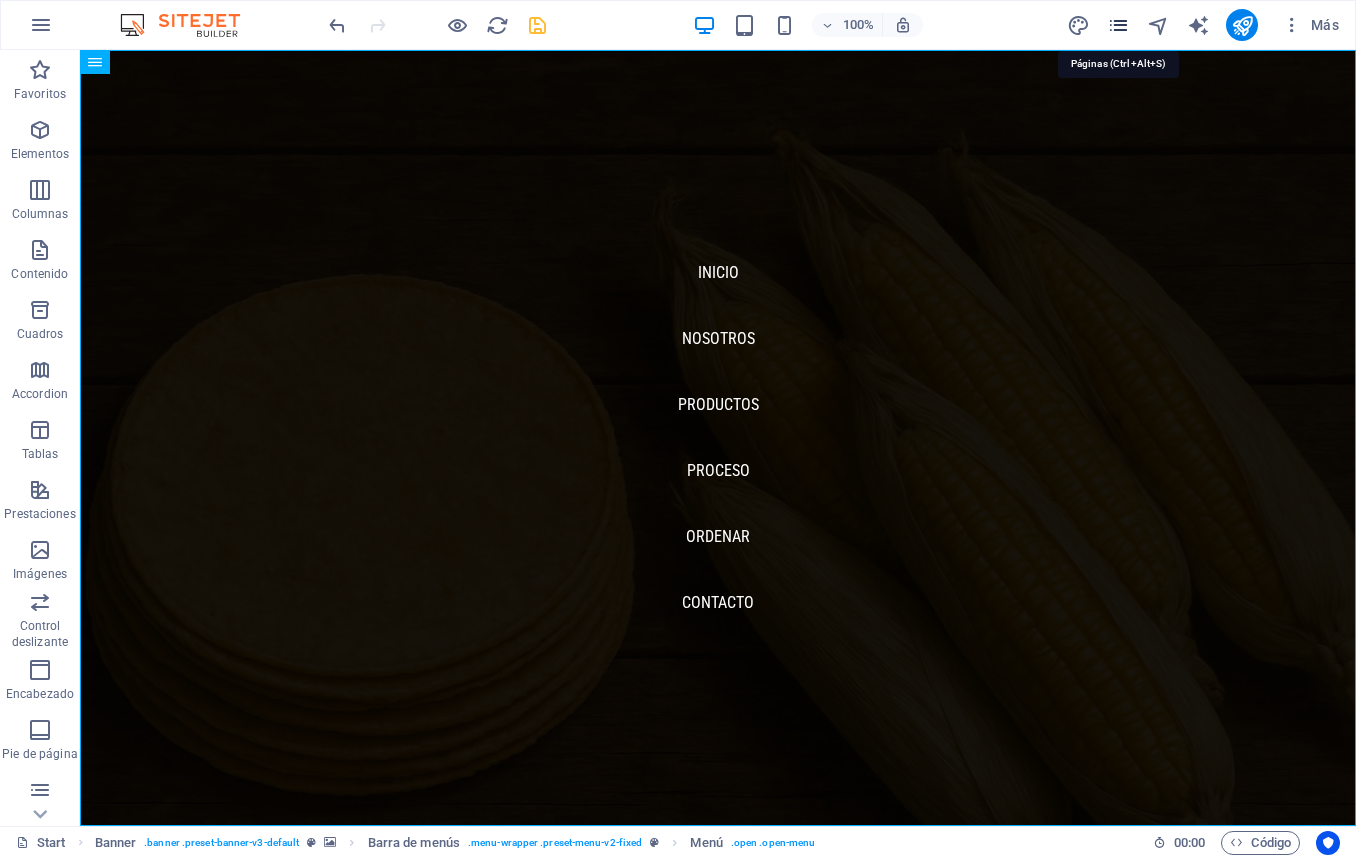 click at bounding box center [1118, 25] 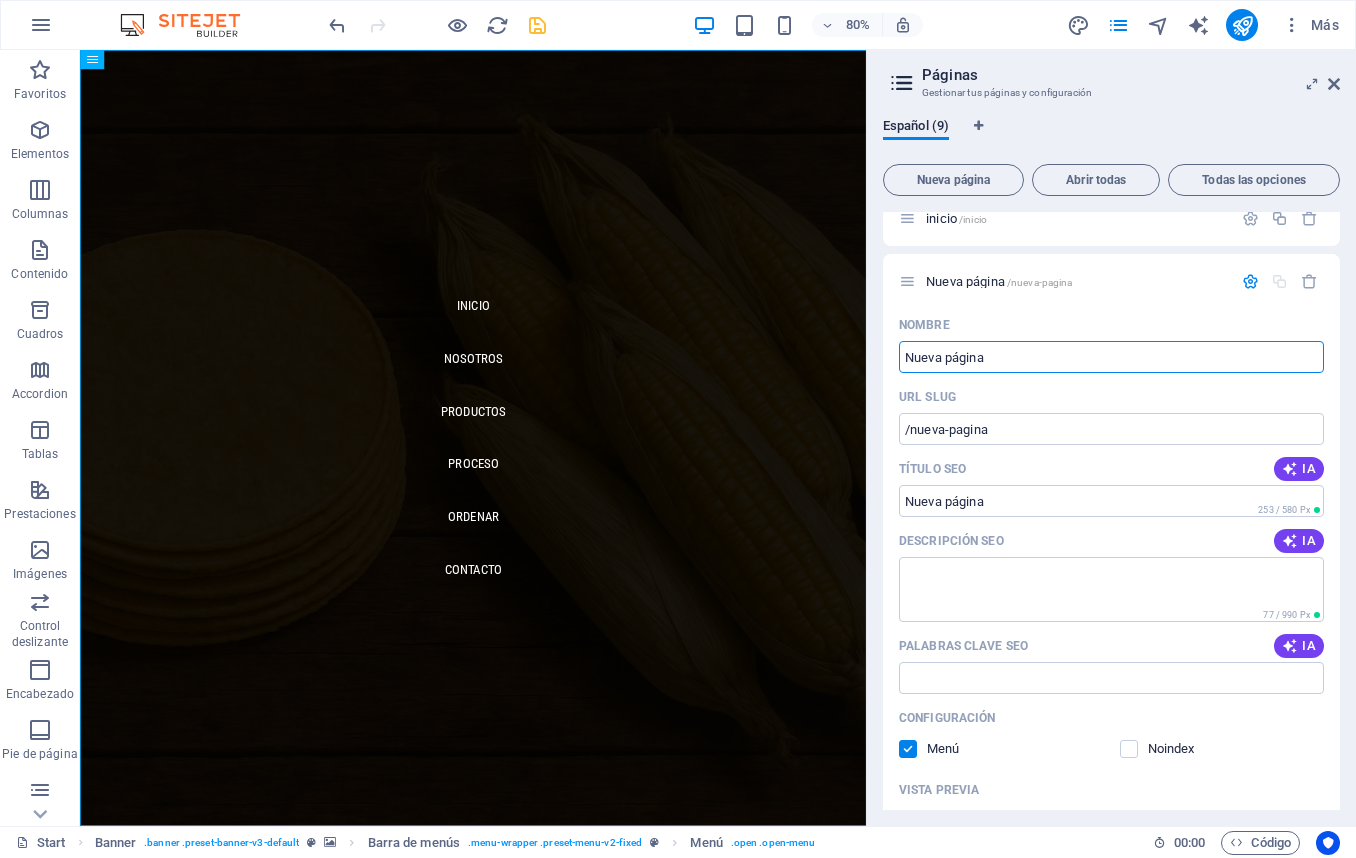 scroll, scrollTop: 23, scrollLeft: 0, axis: vertical 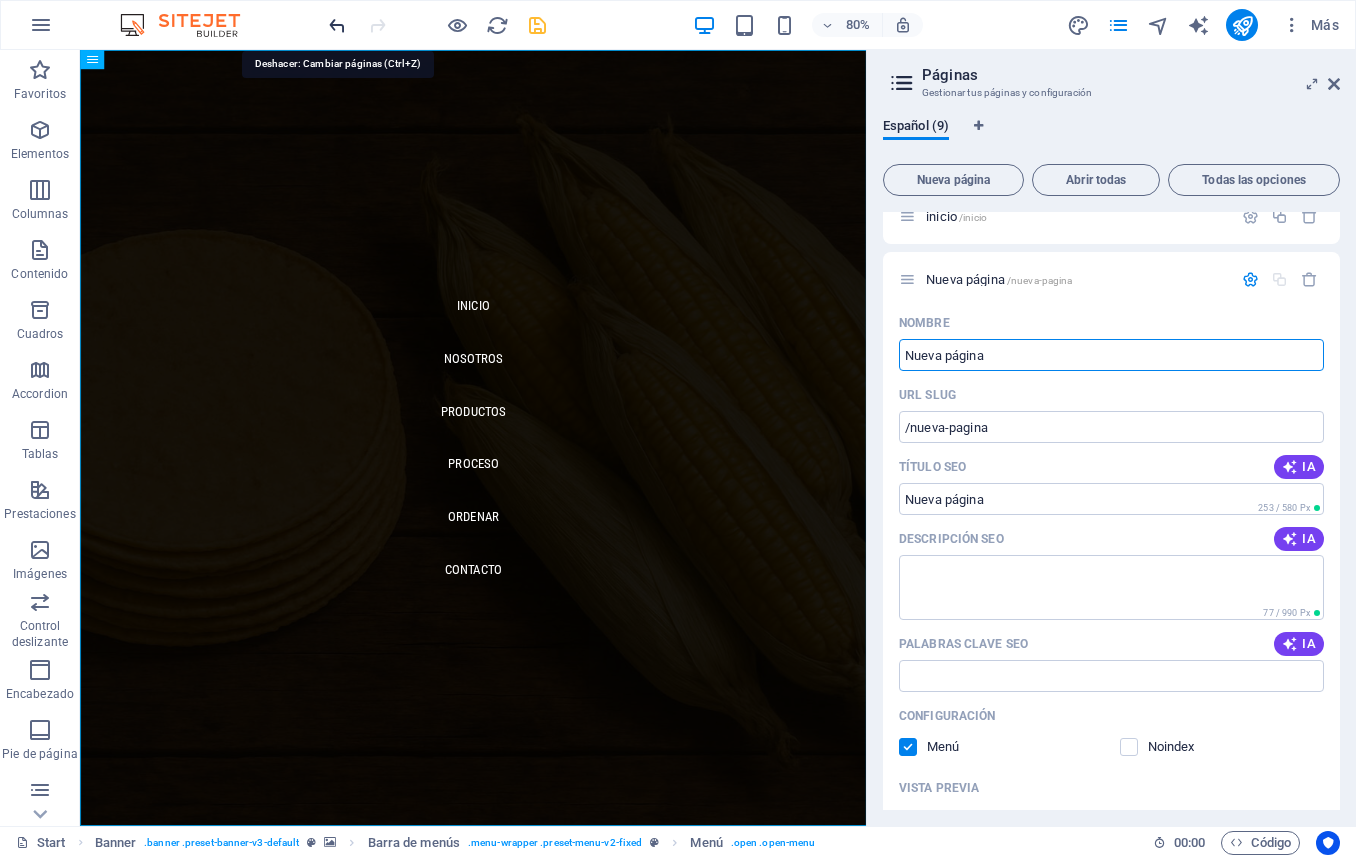 click at bounding box center [337, 25] 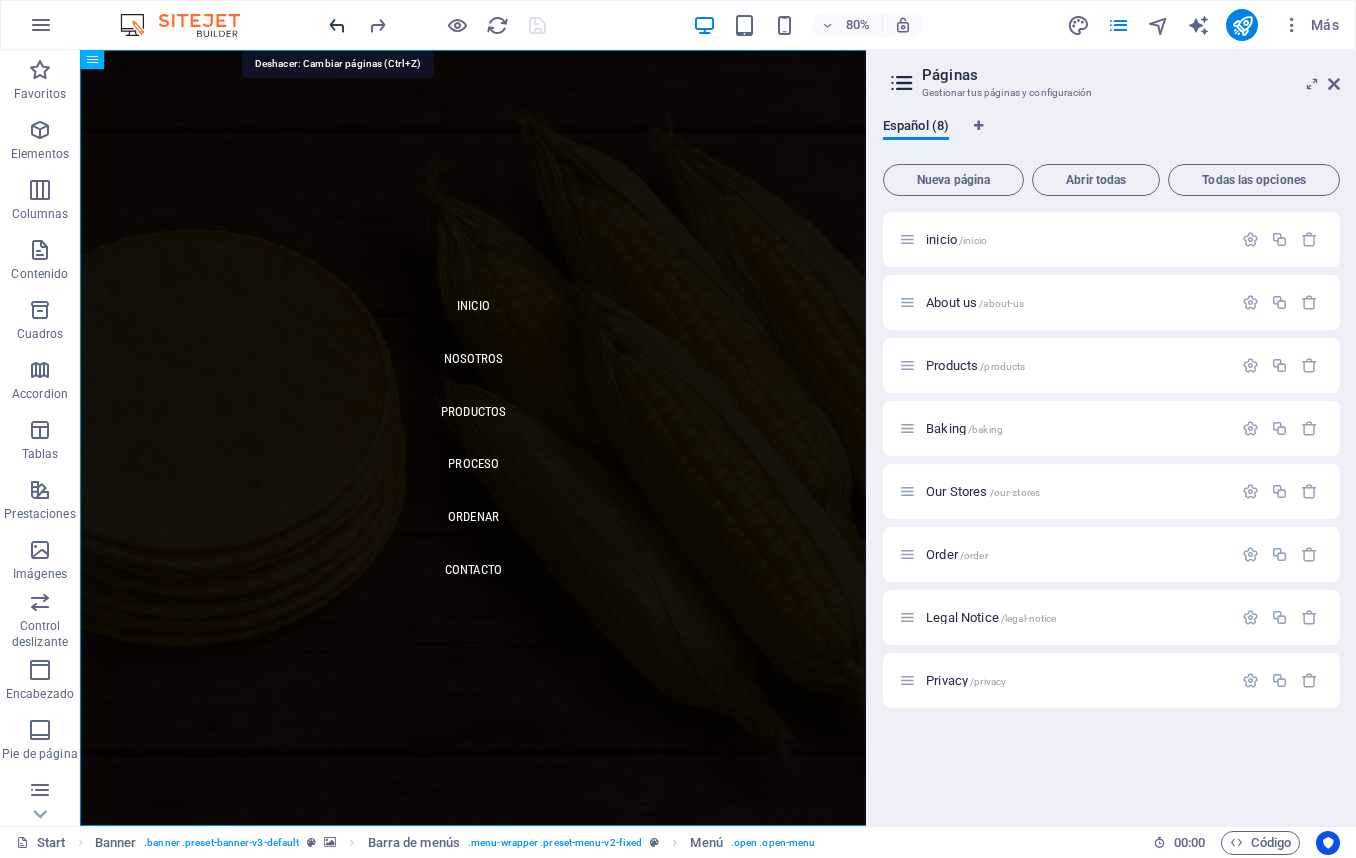 scroll, scrollTop: 0, scrollLeft: 0, axis: both 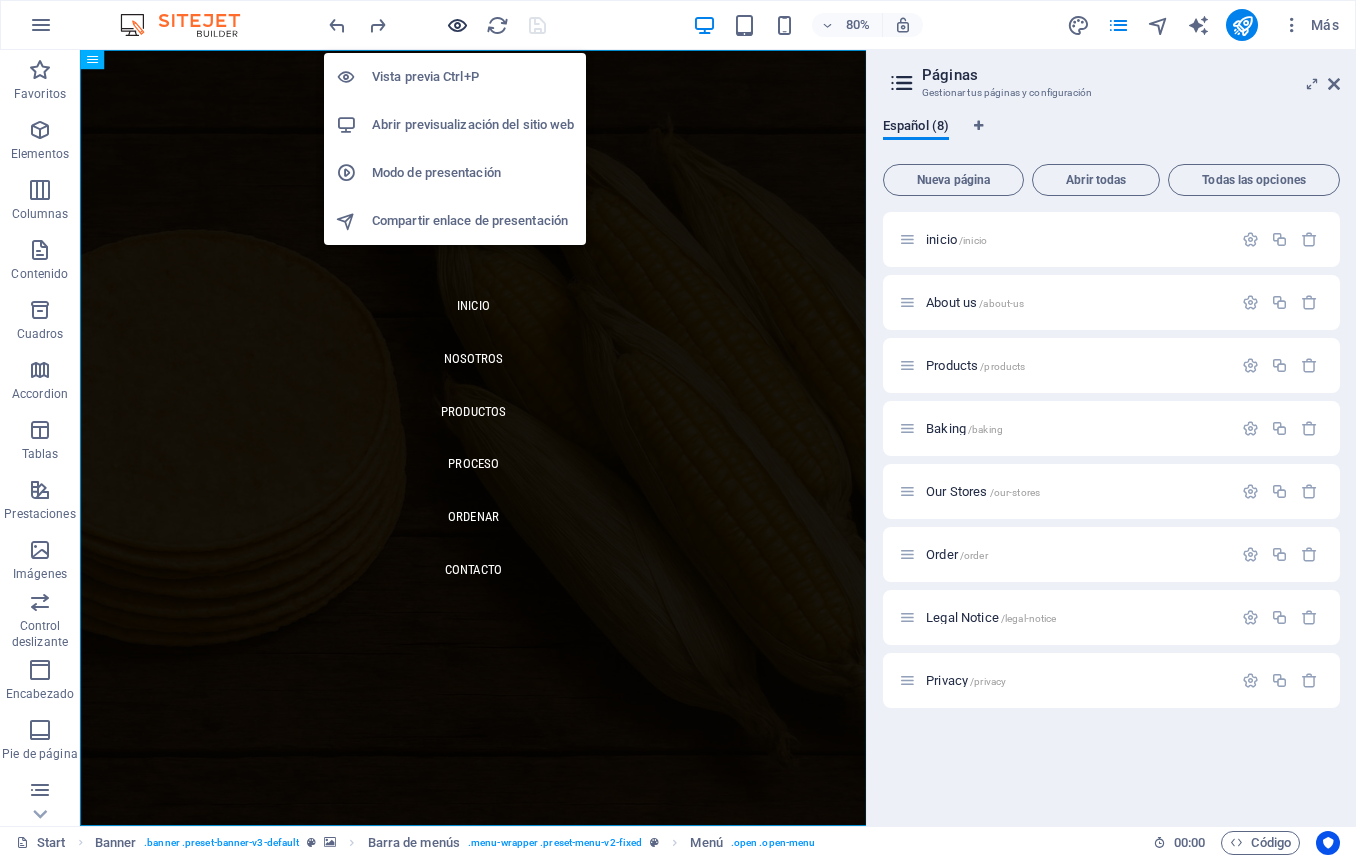 click at bounding box center [457, 25] 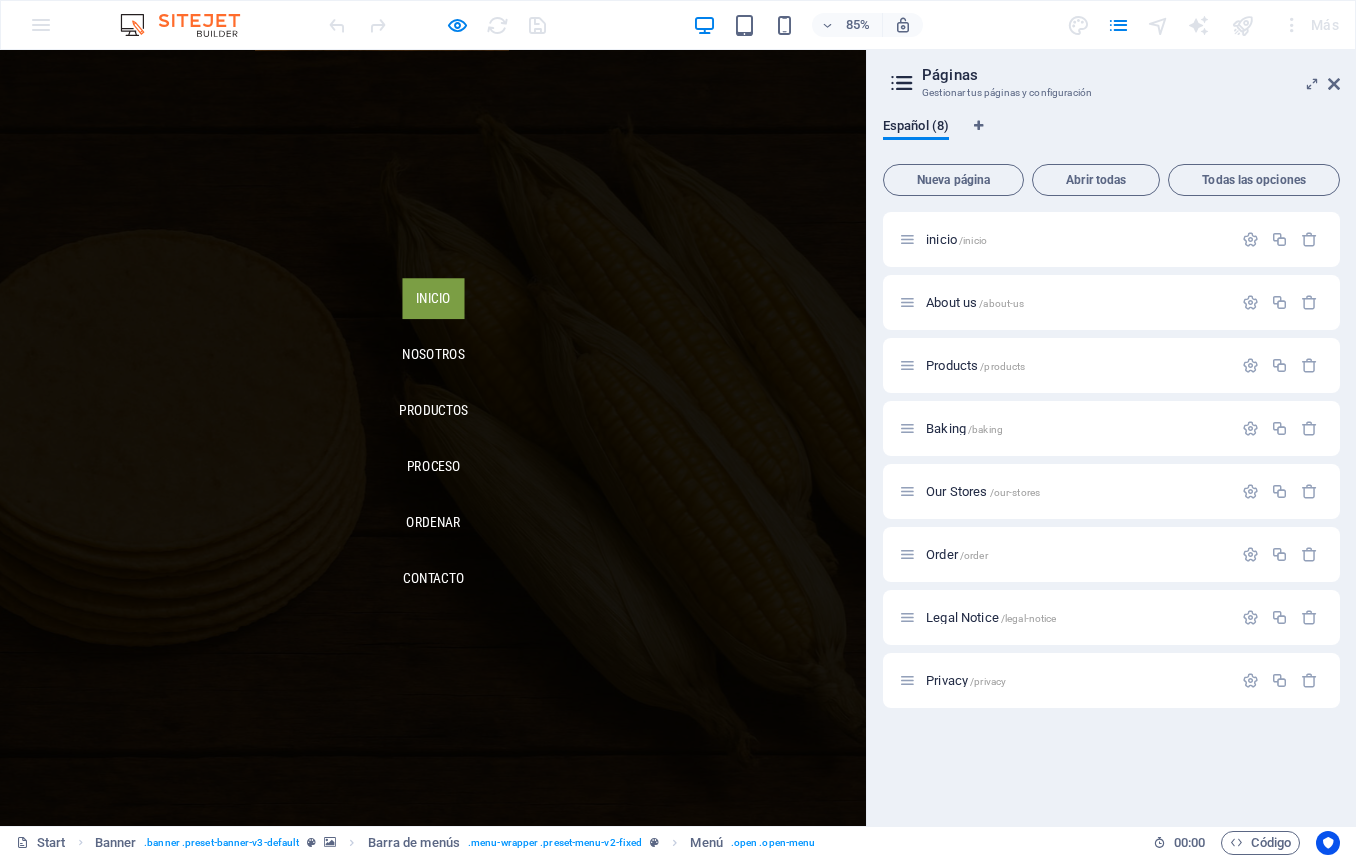 click on "Inicio" at bounding box center (509, 342) 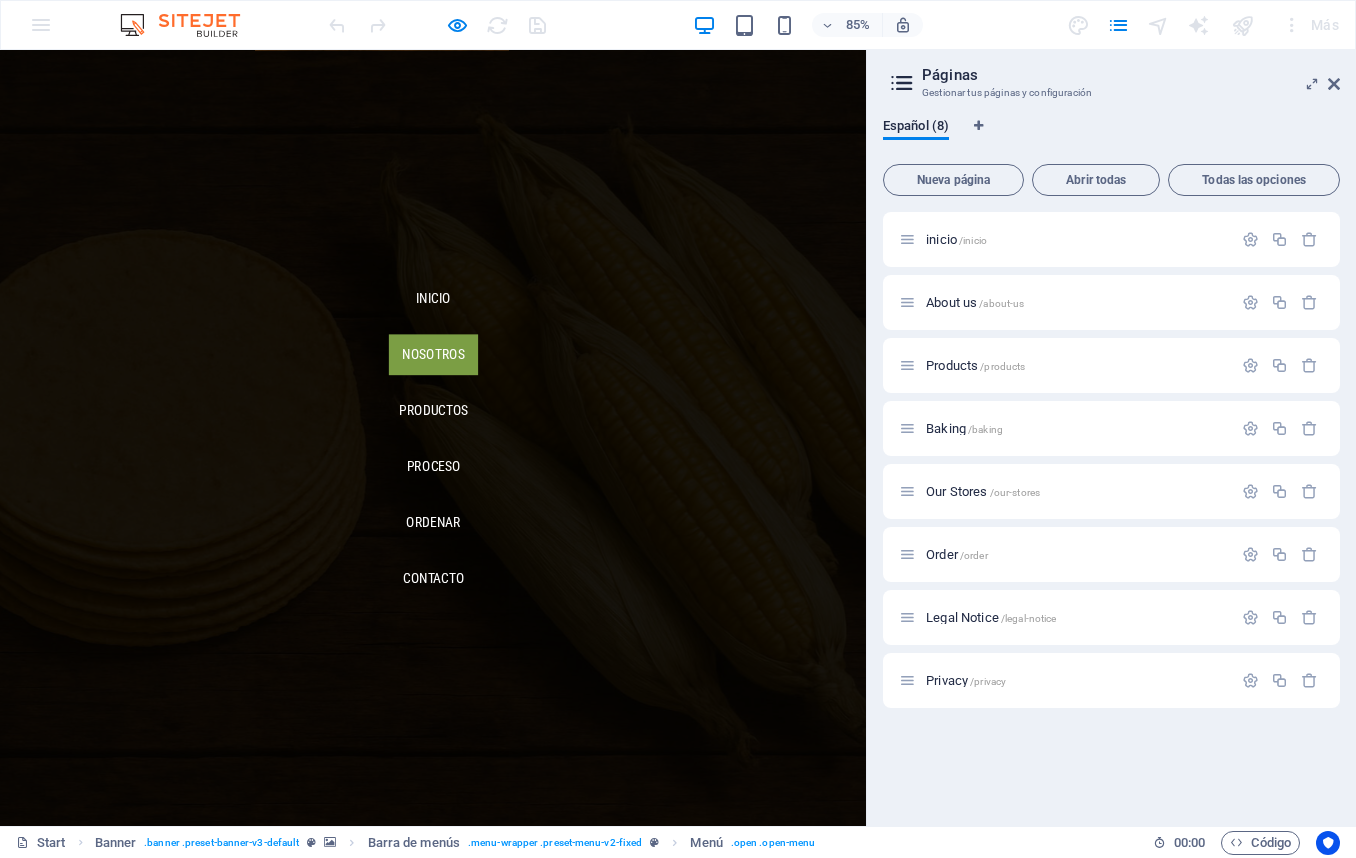 click on "Nosotros" at bounding box center [509, 408] 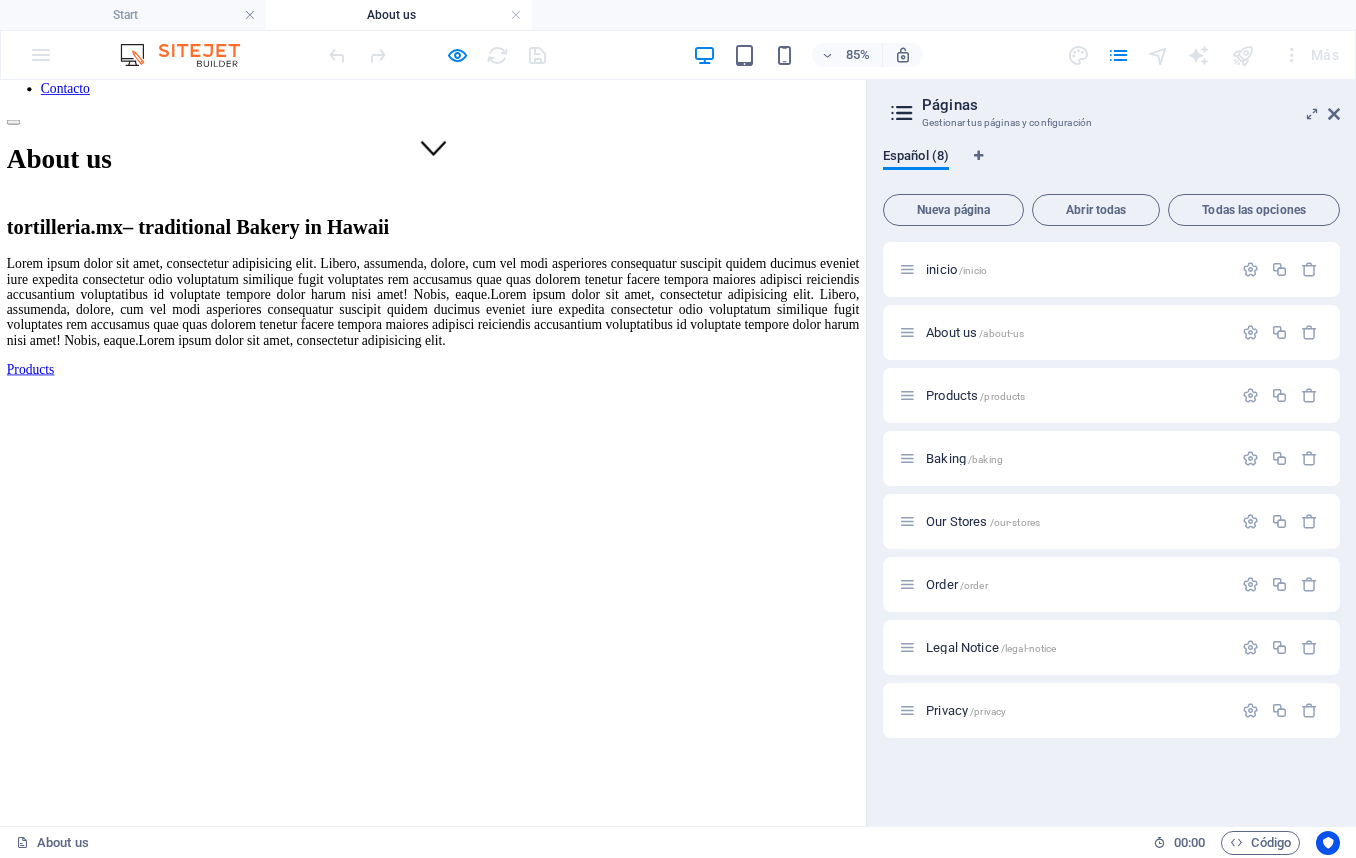 scroll, scrollTop: 0, scrollLeft: 0, axis: both 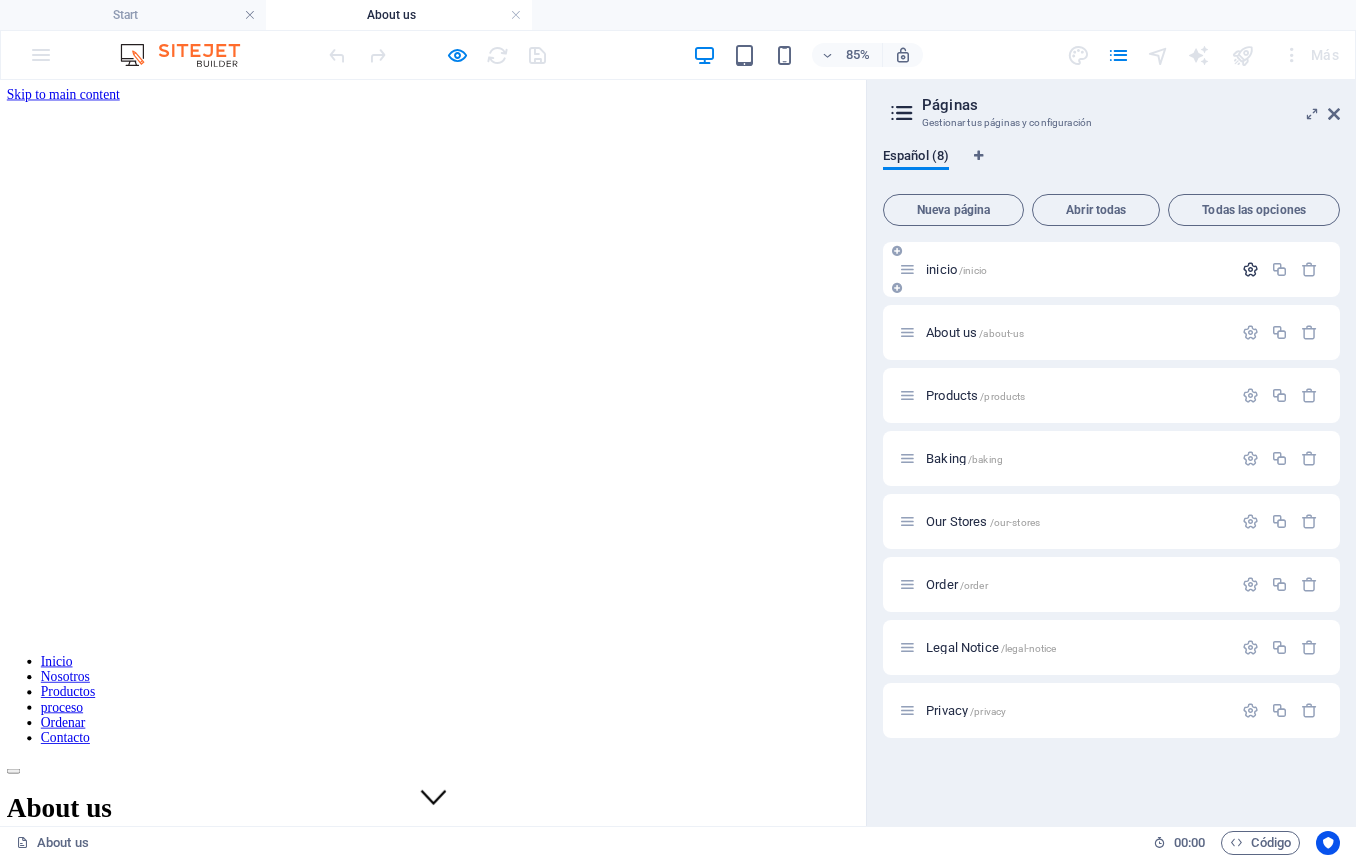 click at bounding box center (1250, 269) 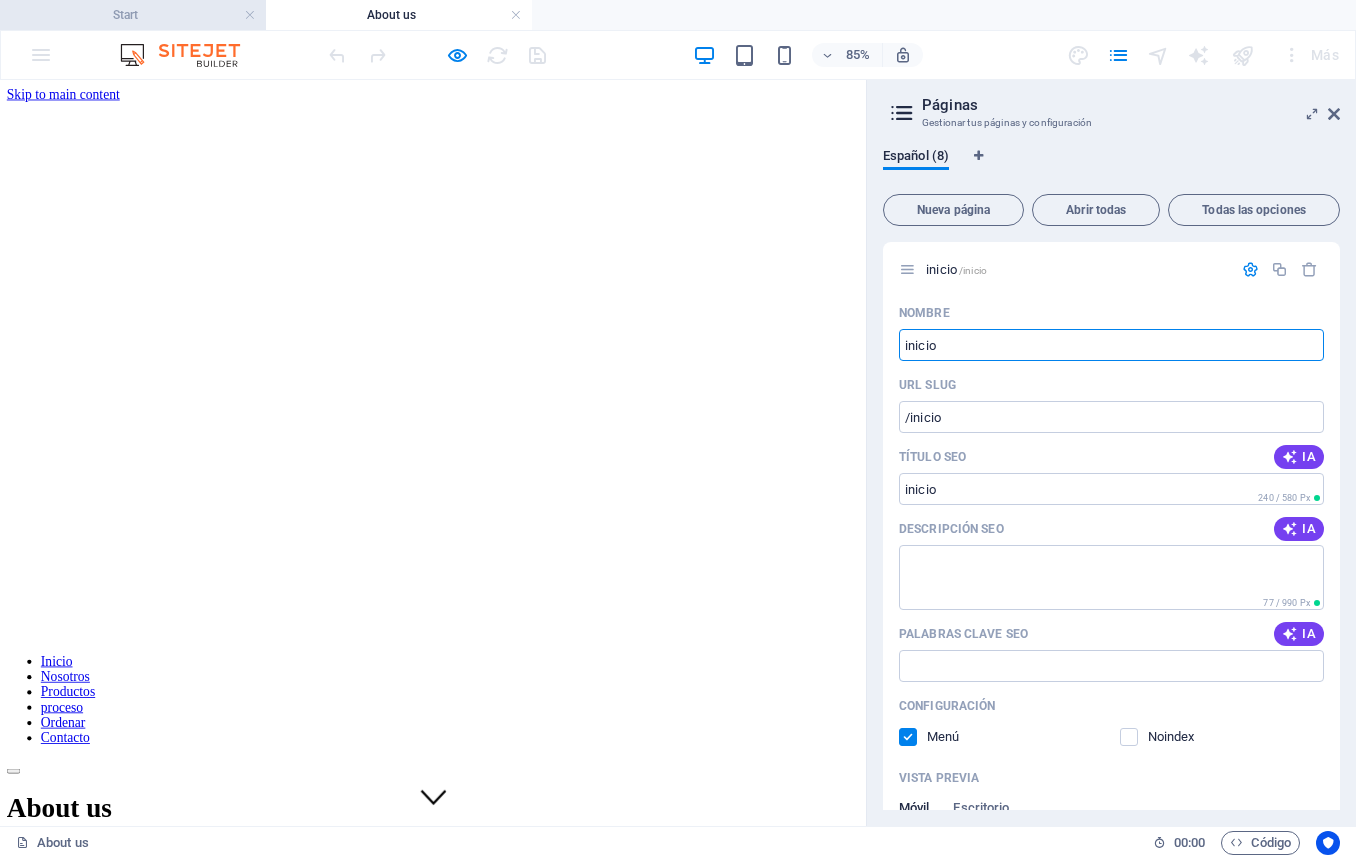 click on "Start" at bounding box center [133, 15] 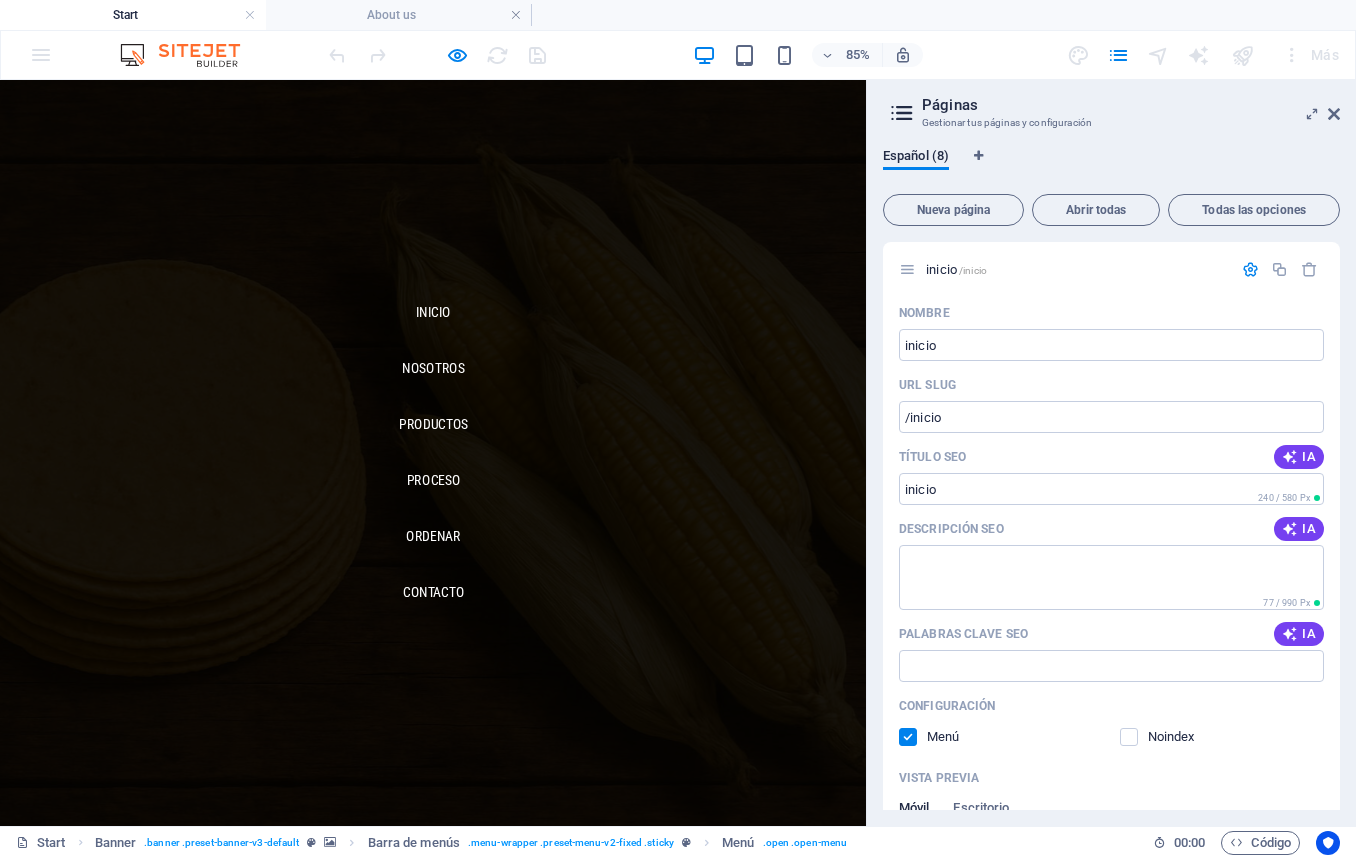 click at bounding box center [52, 1037] 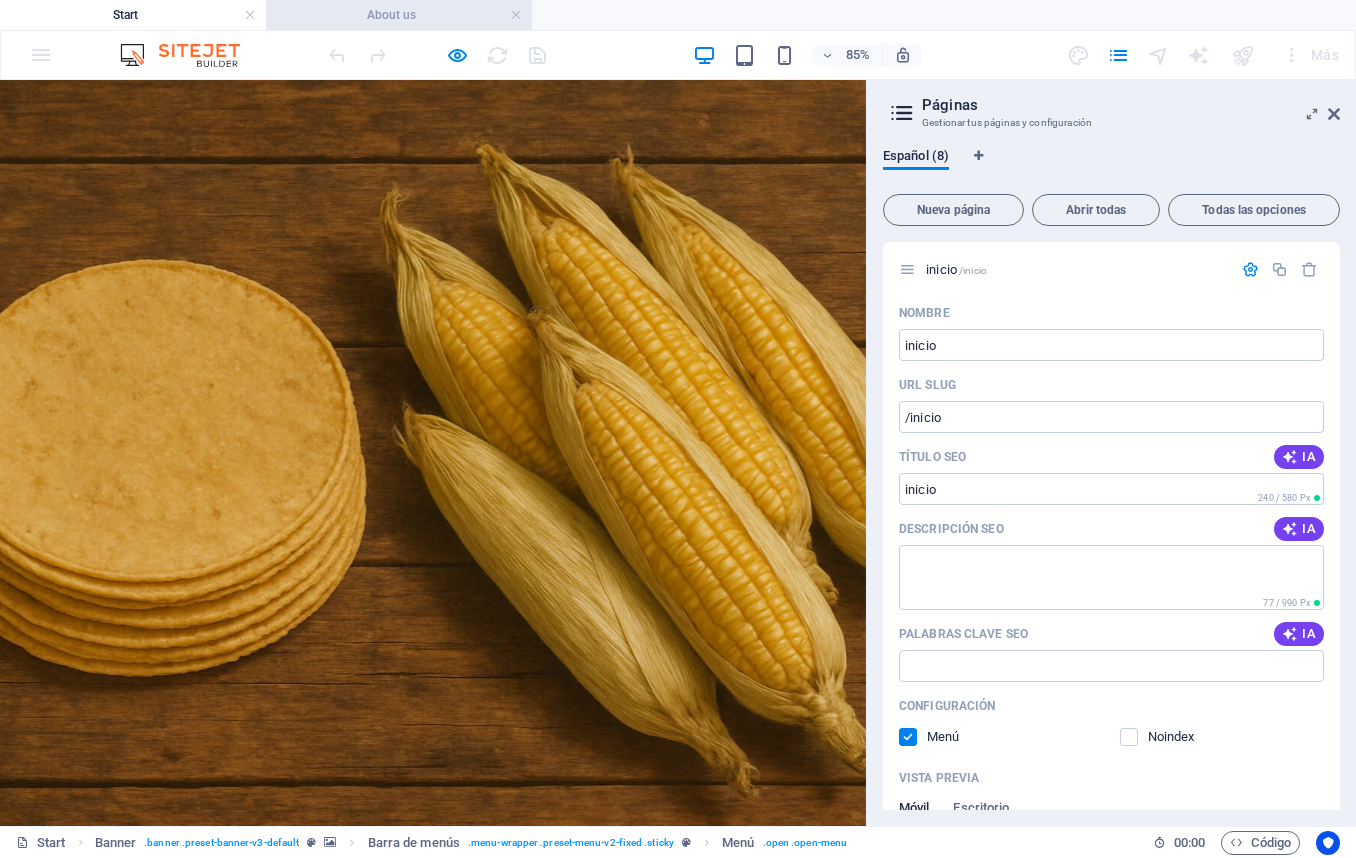 click on "About us" at bounding box center (399, 15) 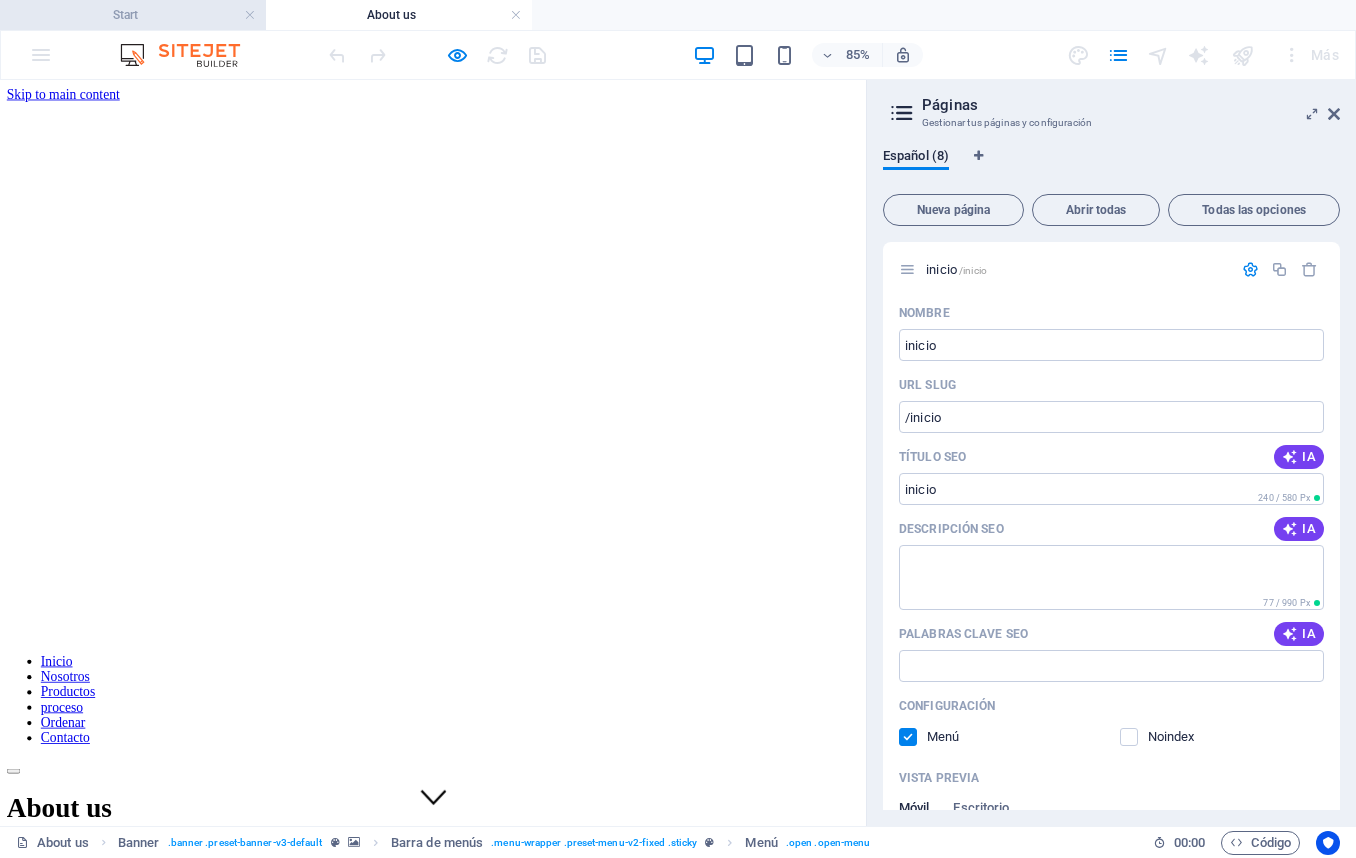 click on "Start" at bounding box center (133, 15) 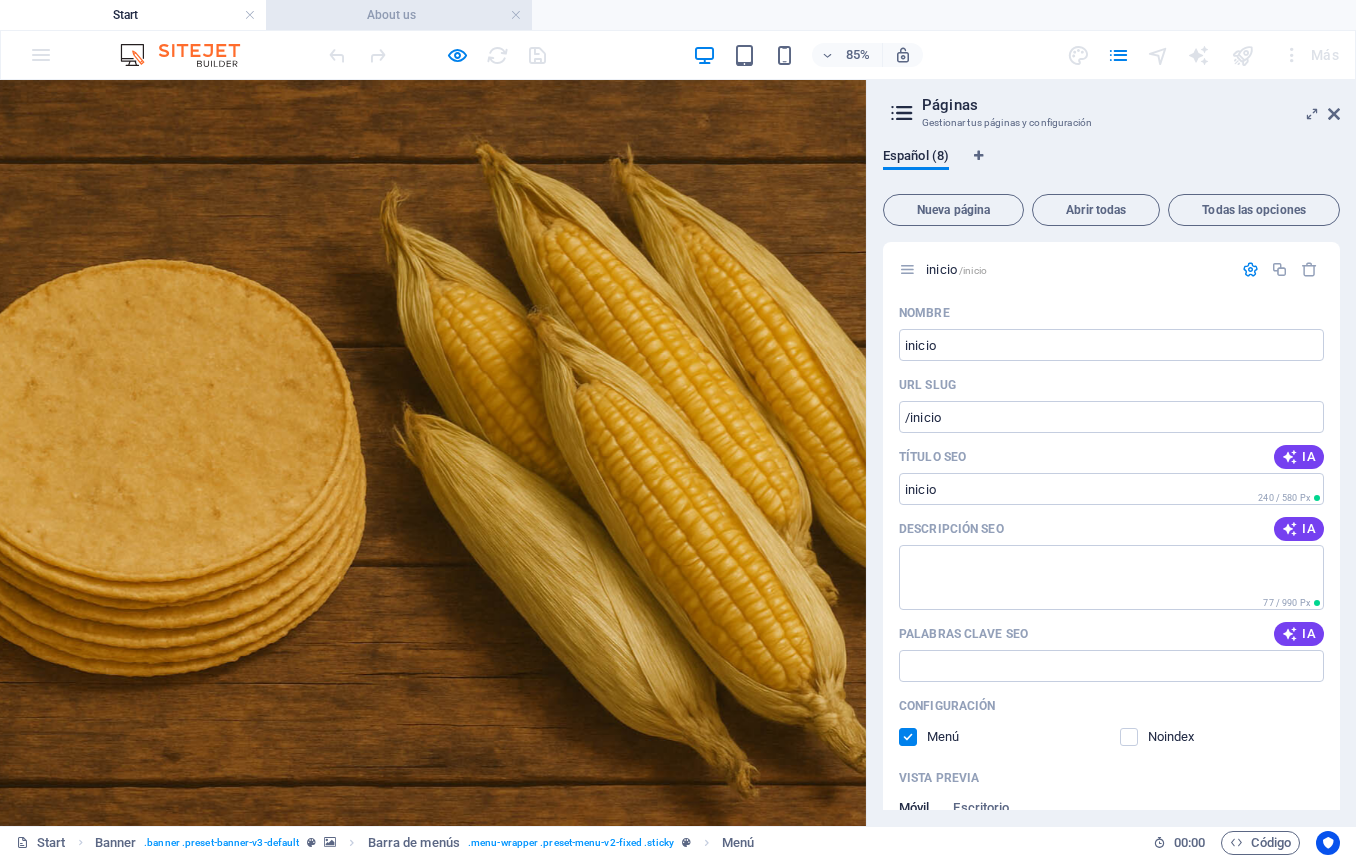 click on "About us" at bounding box center (399, 15) 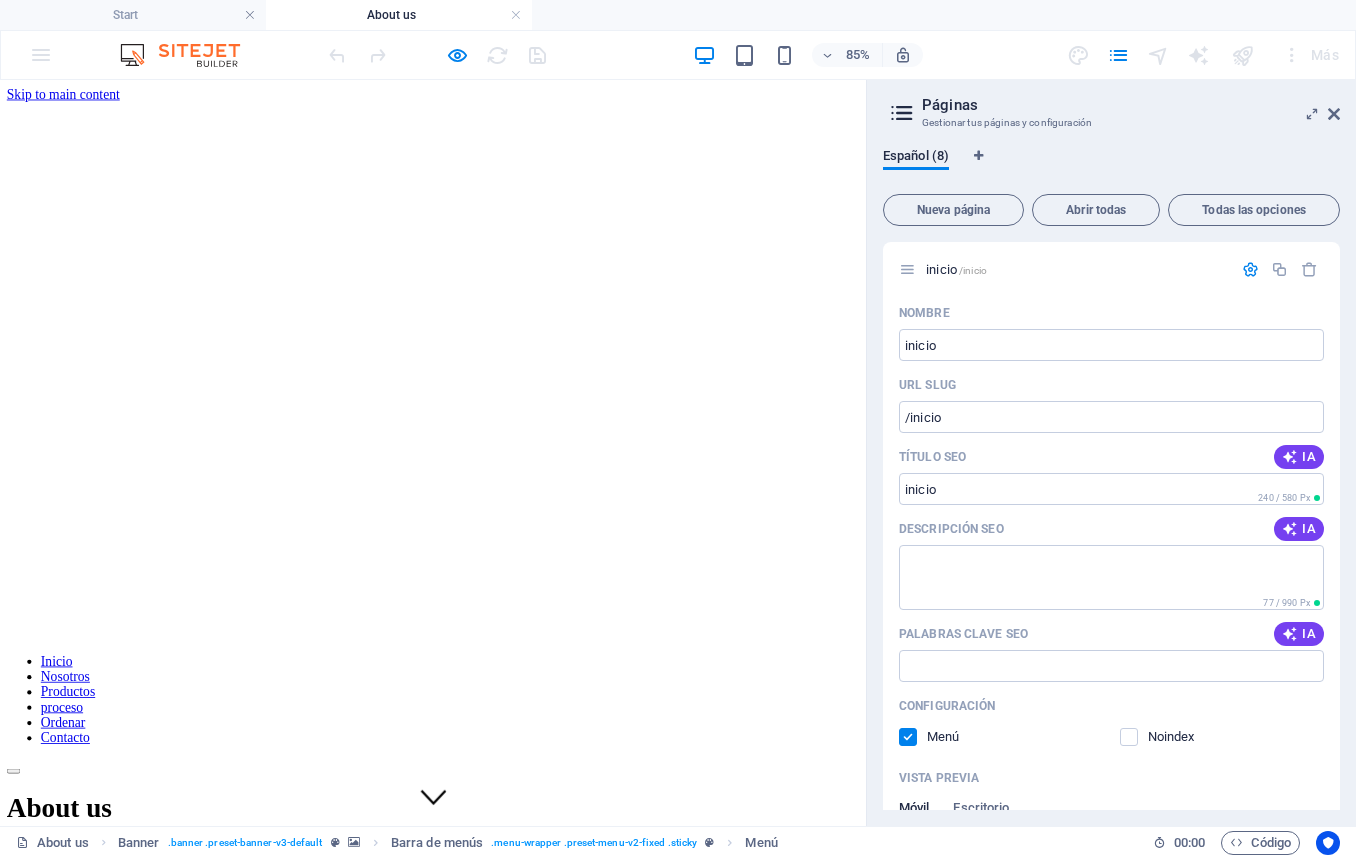 click on "About us" at bounding box center (509, 936) 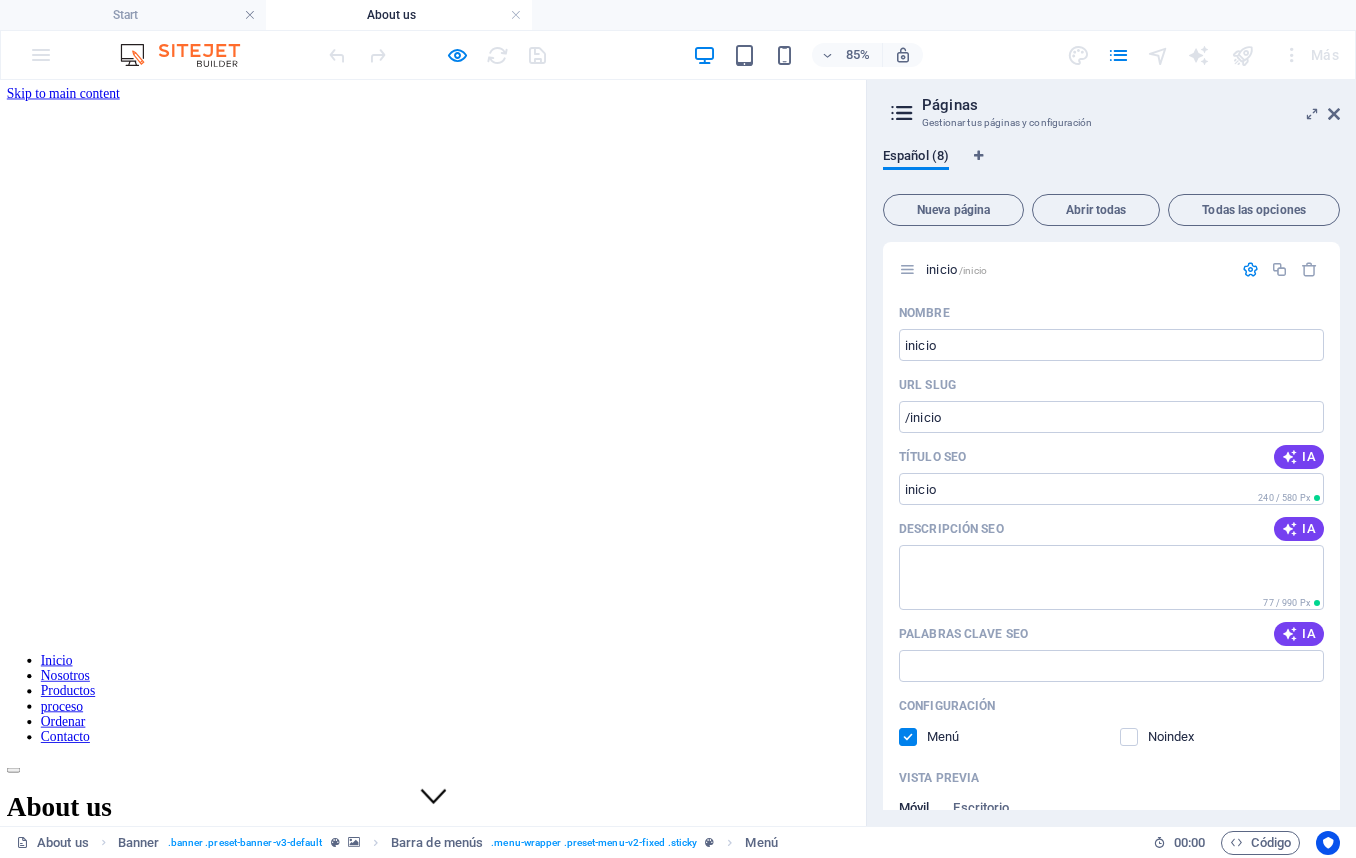 scroll, scrollTop: 0, scrollLeft: 0, axis: both 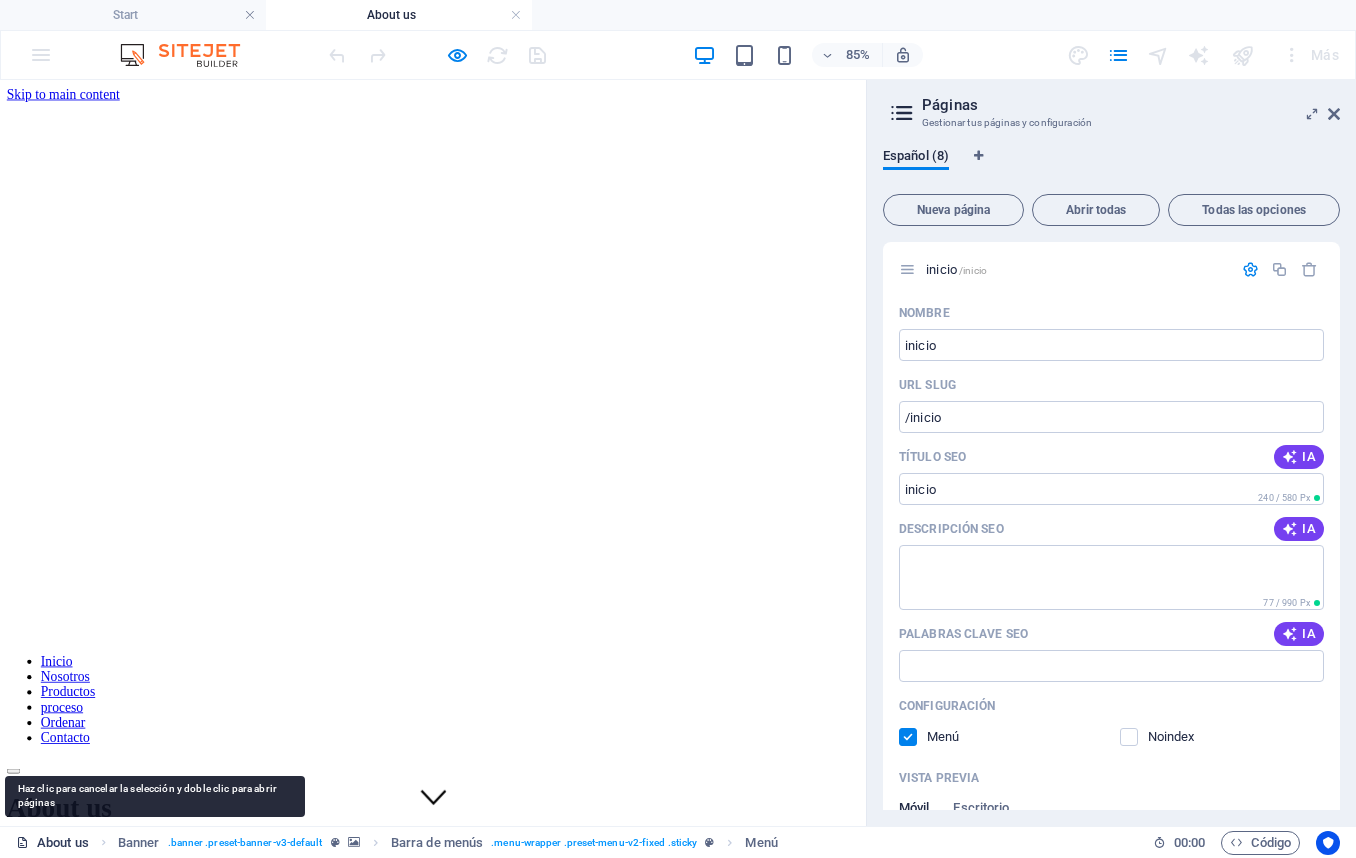 click on "About us" at bounding box center [52, 843] 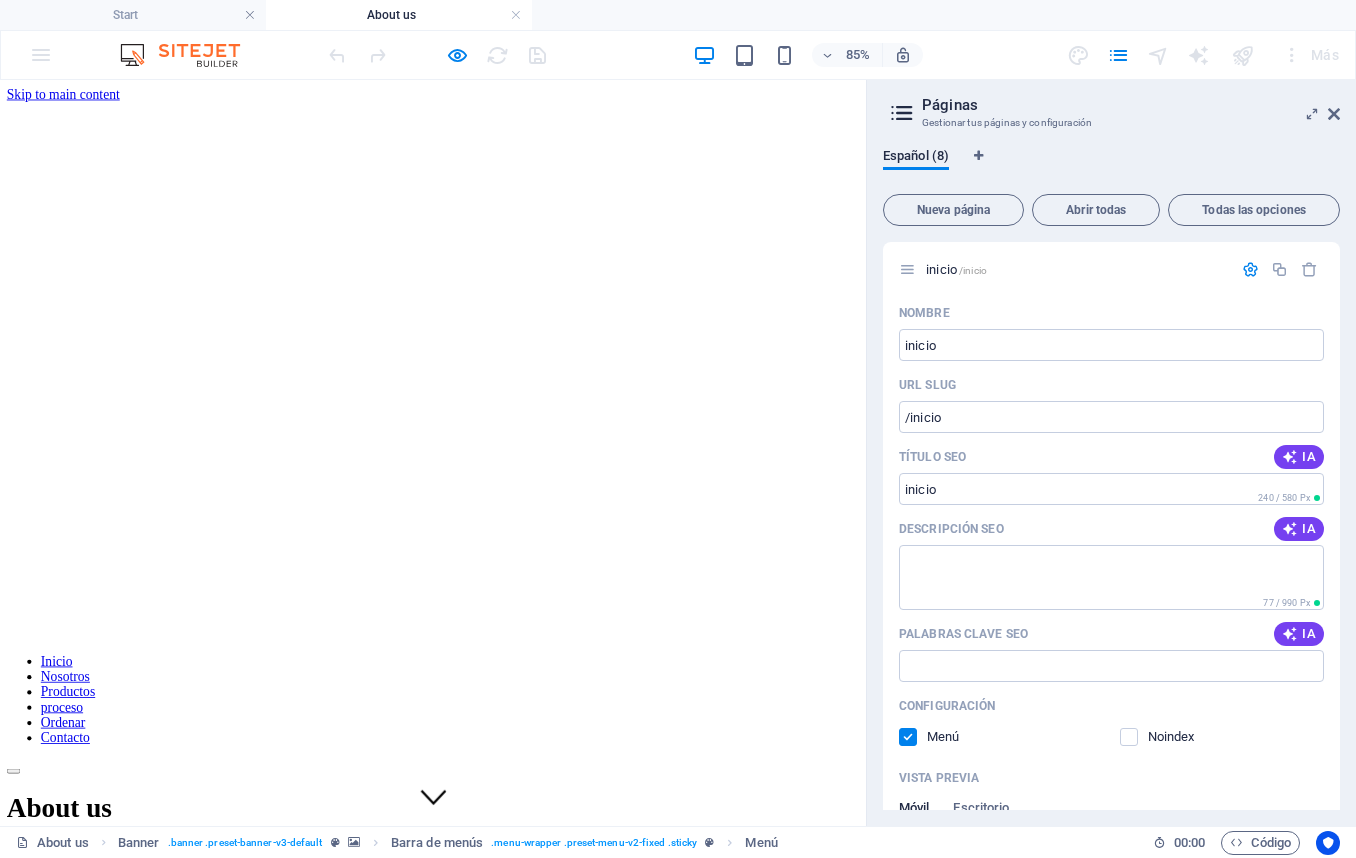 click on "About us" at bounding box center [509, 937] 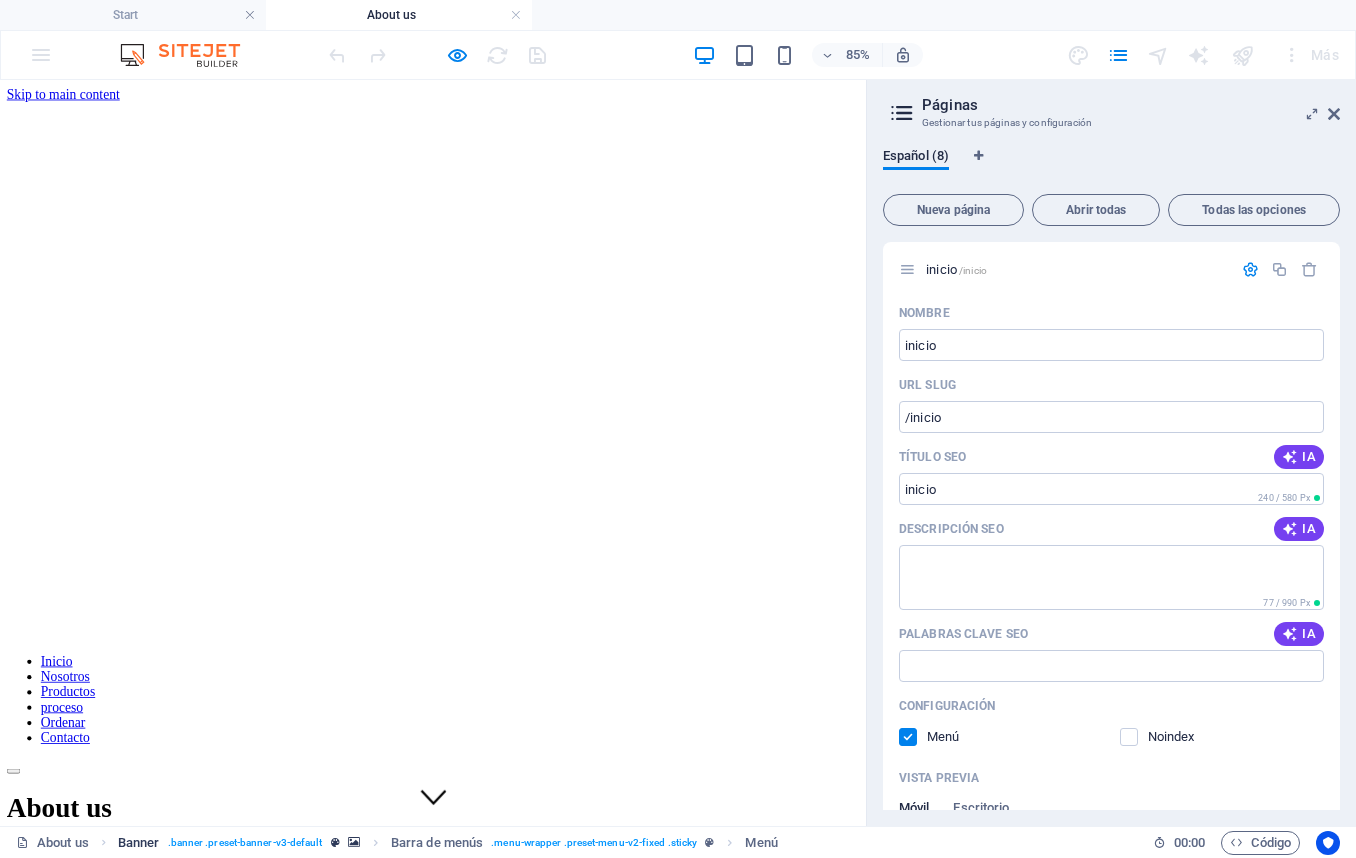 click on ". banner .preset-banner-v3-default" at bounding box center (245, 843) 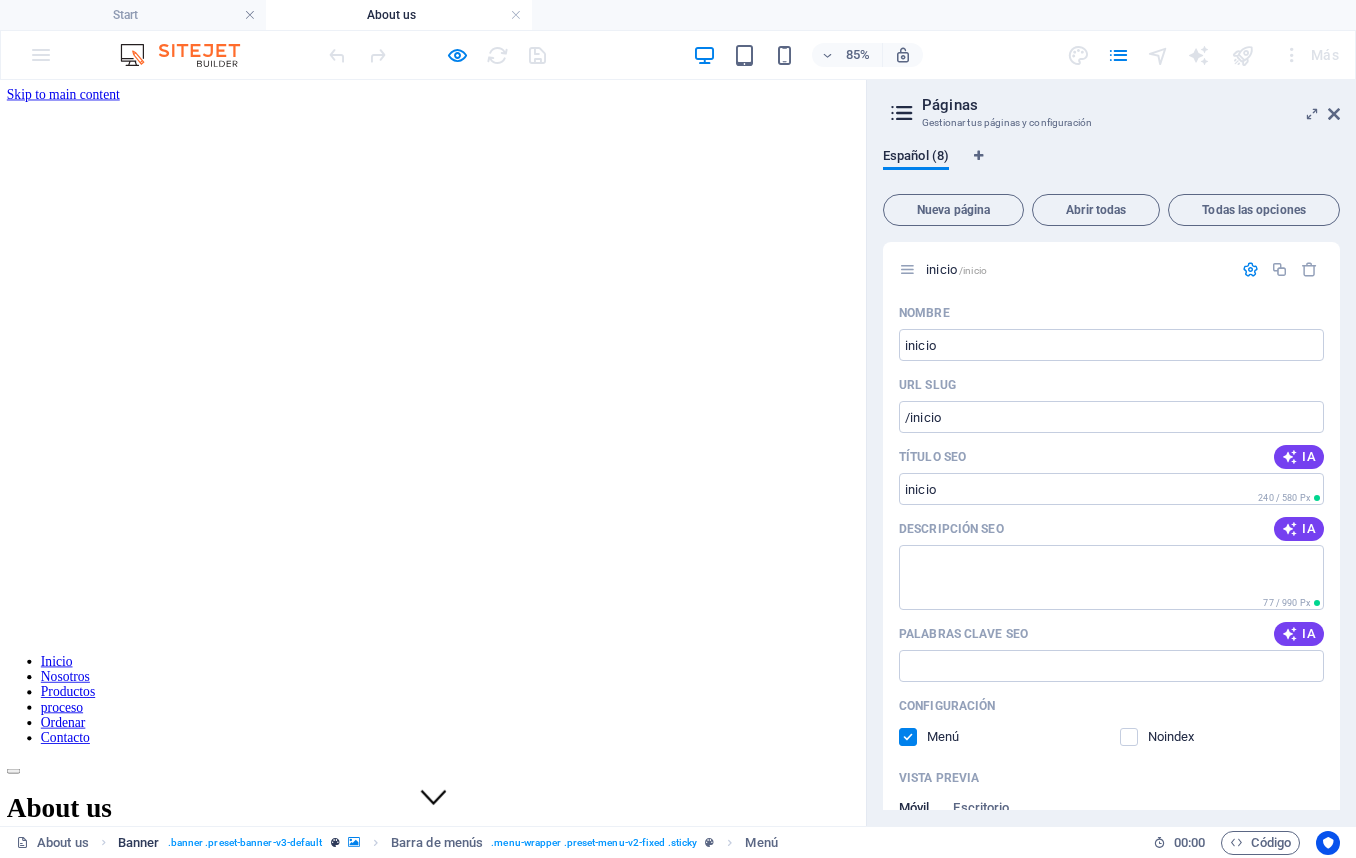 click at bounding box center (354, 842) 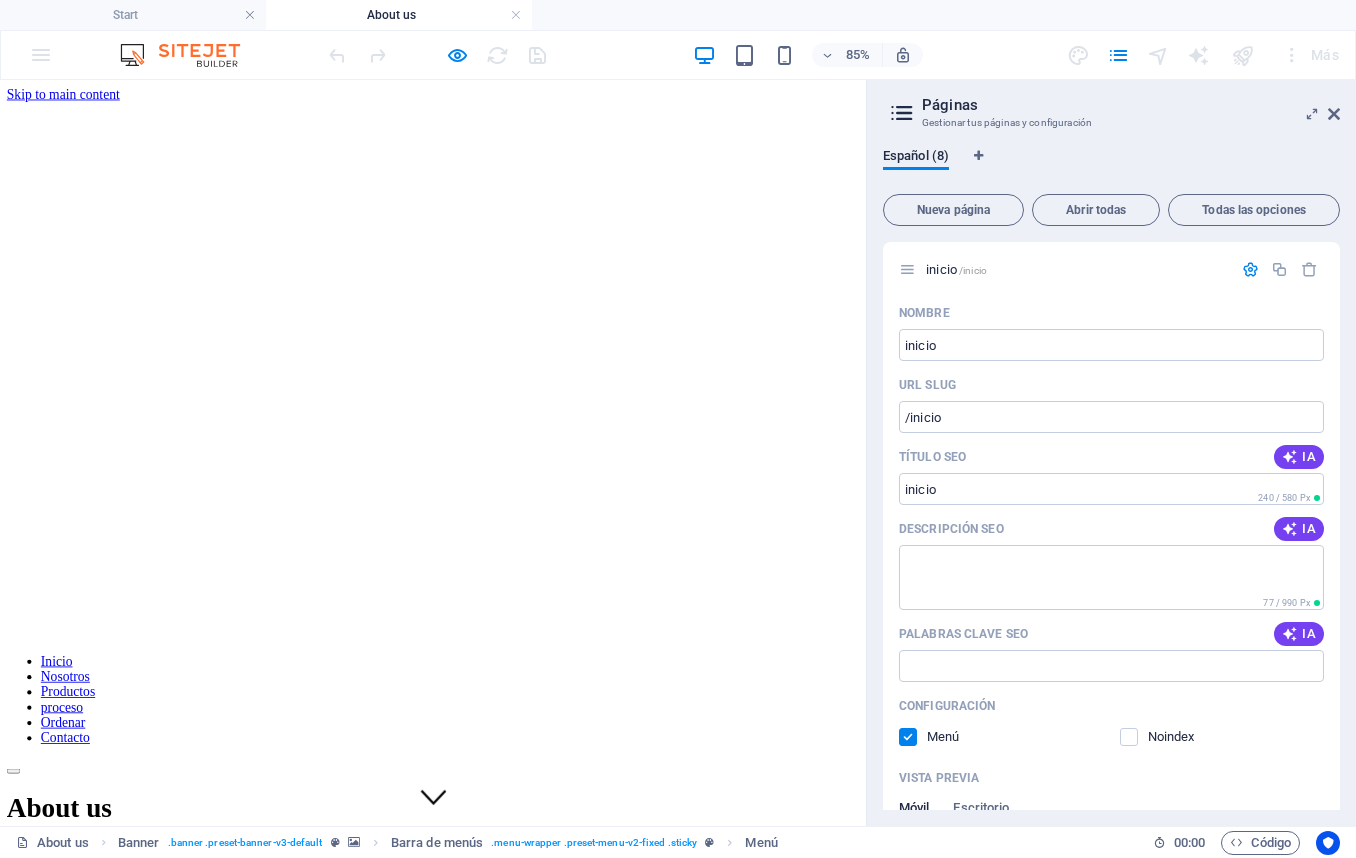 scroll, scrollTop: 1, scrollLeft: 0, axis: vertical 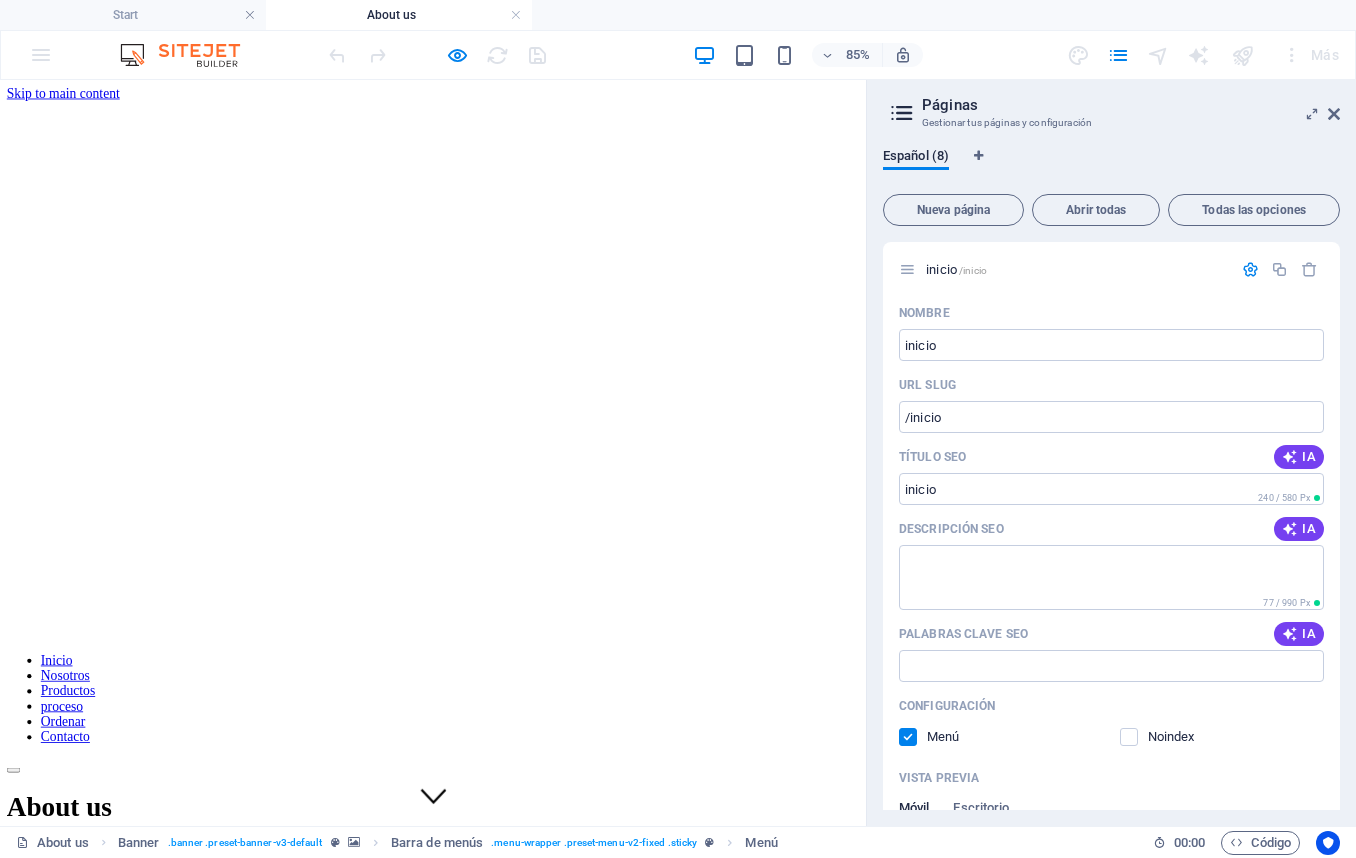 click on "About us" at bounding box center (399, 15) 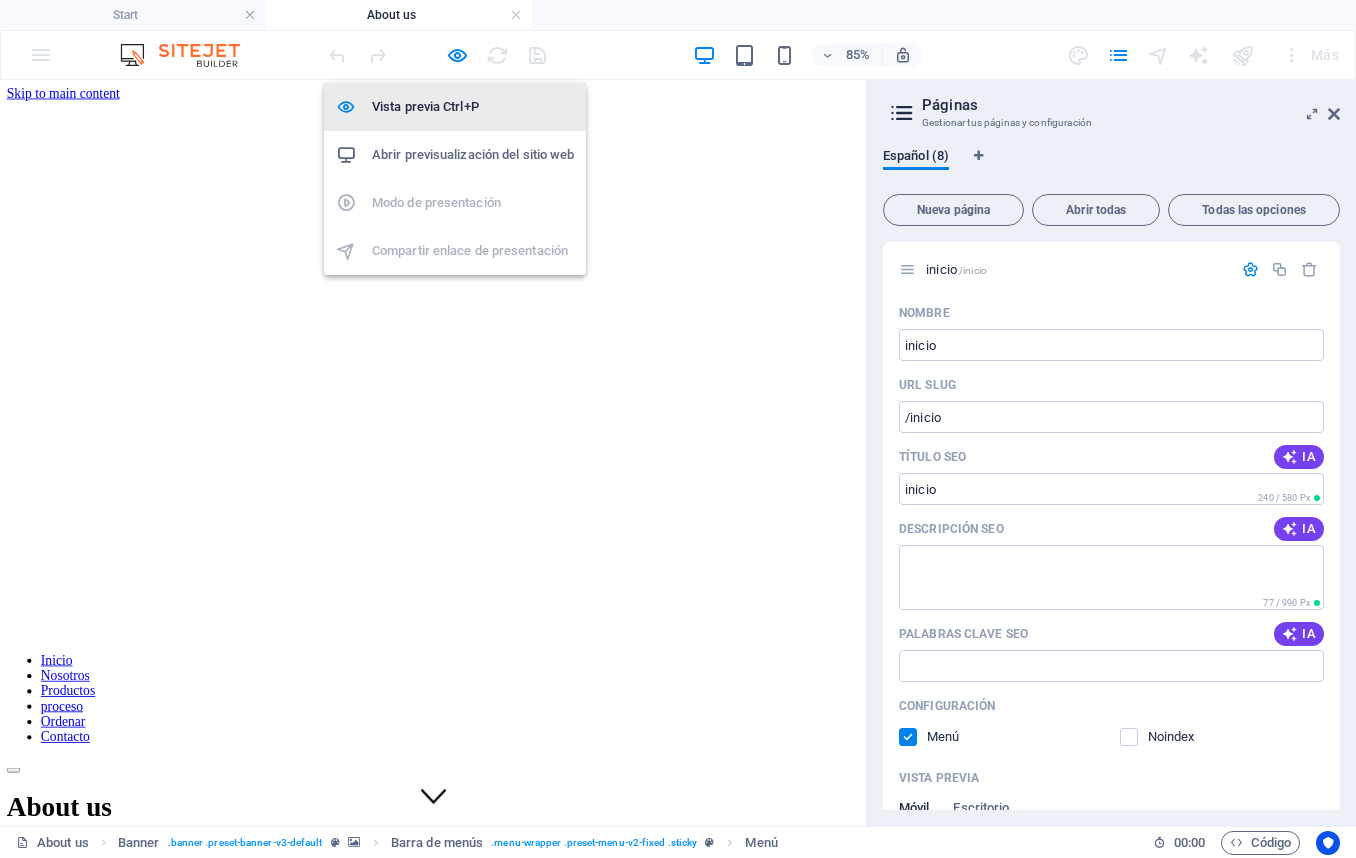 click on "Vista previa Ctrl+P" at bounding box center [473, 107] 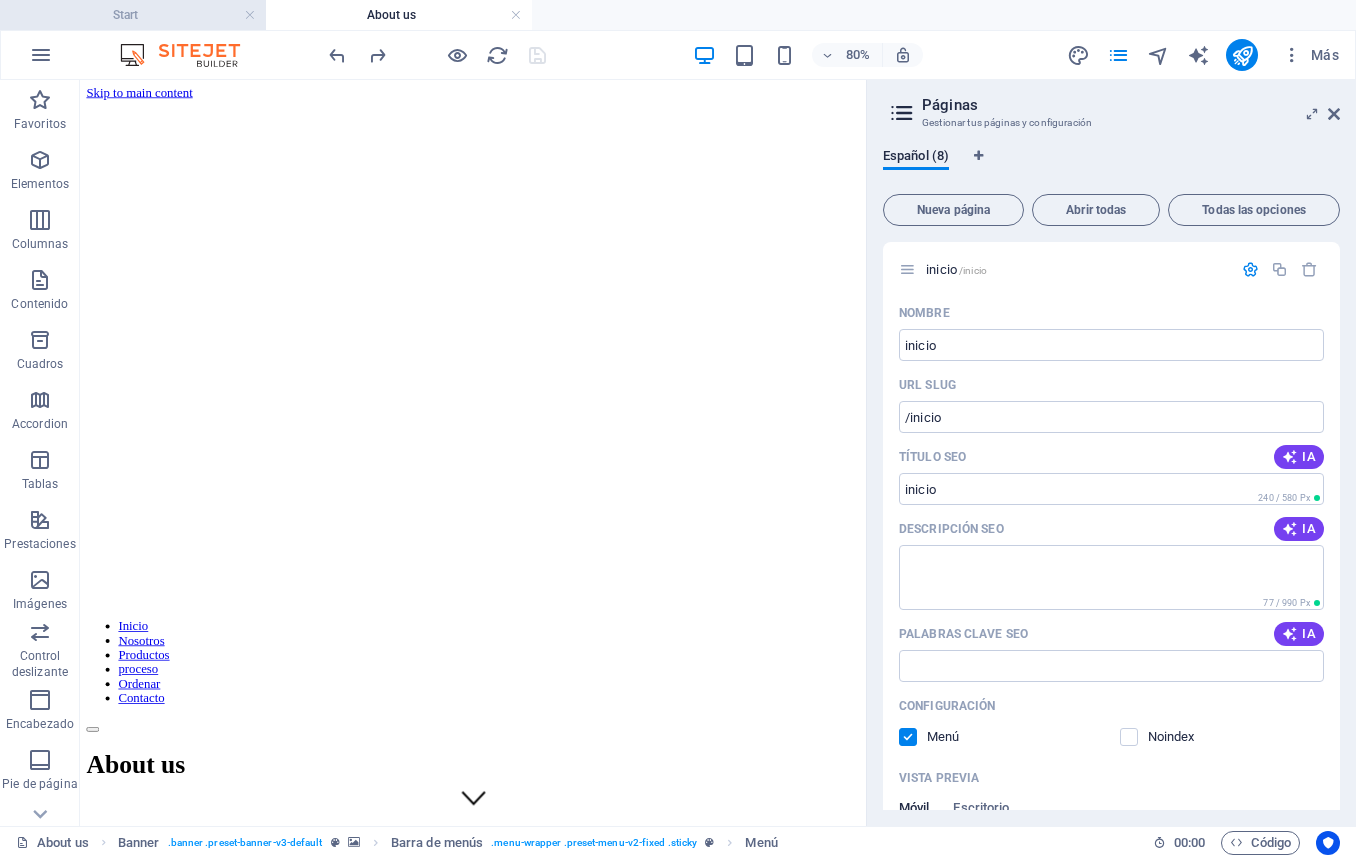 click on "Start" at bounding box center (133, 15) 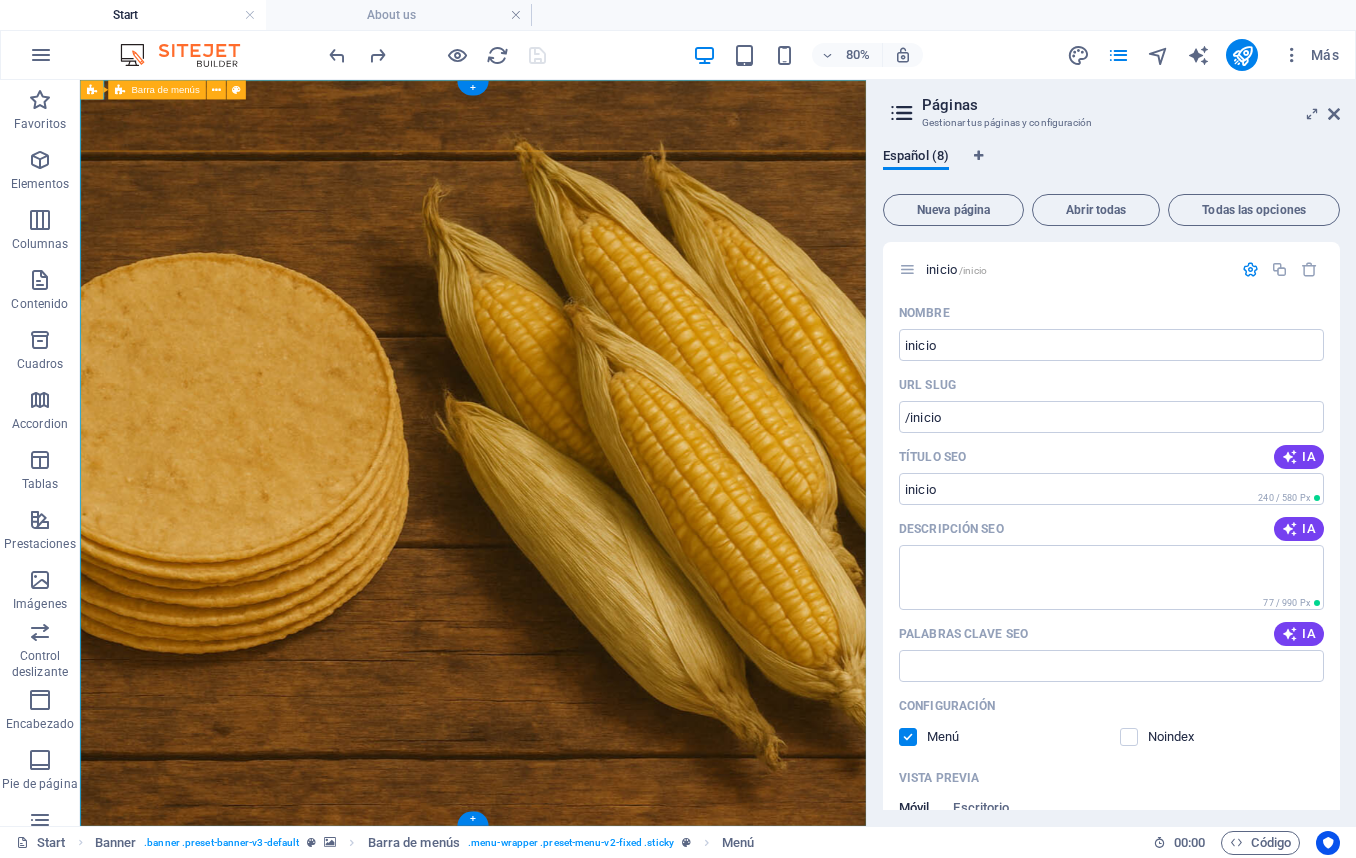 click on "Inicio Nosotros Productos proceso Ordenar Contacto" at bounding box center [571, 1057] 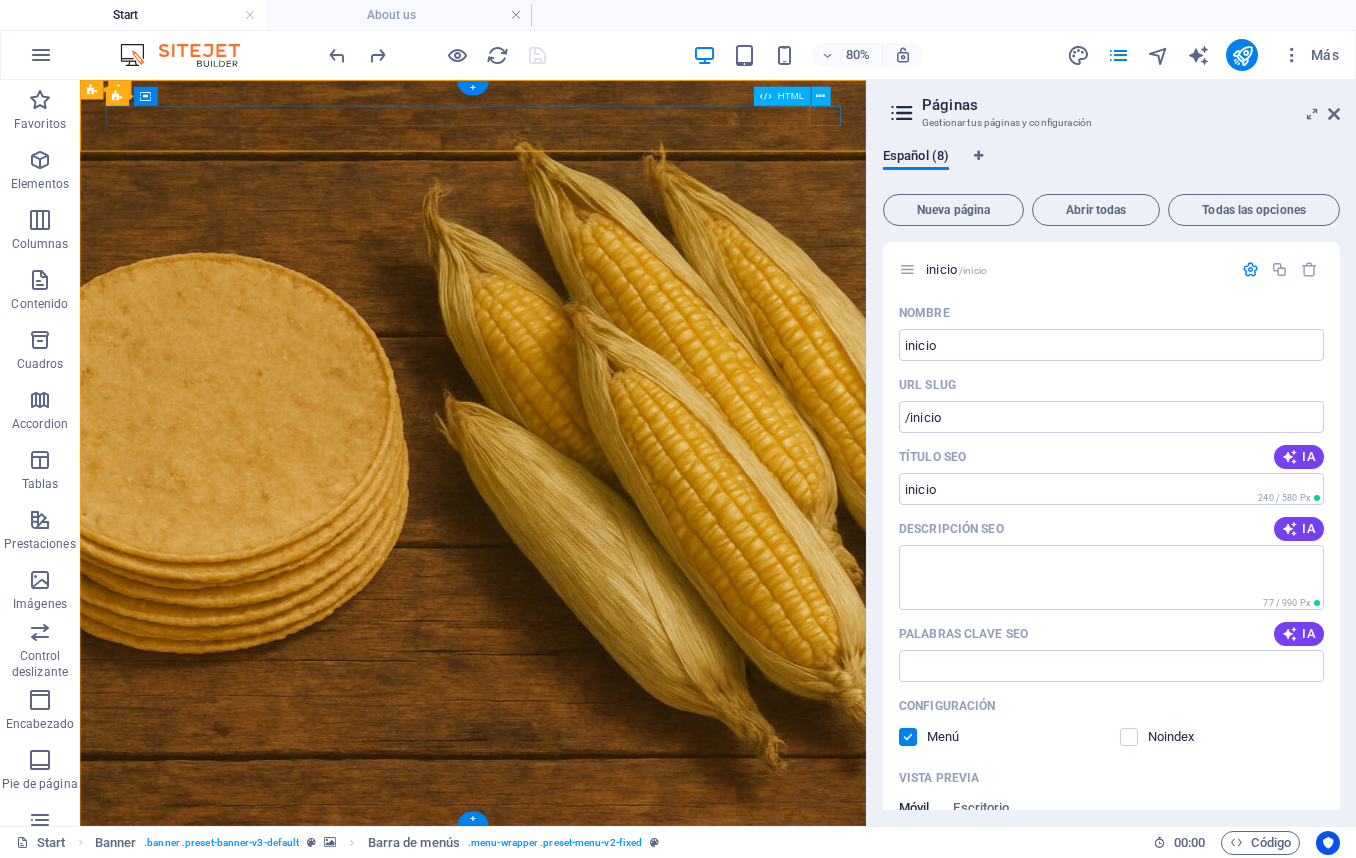 click at bounding box center (571, 1057) 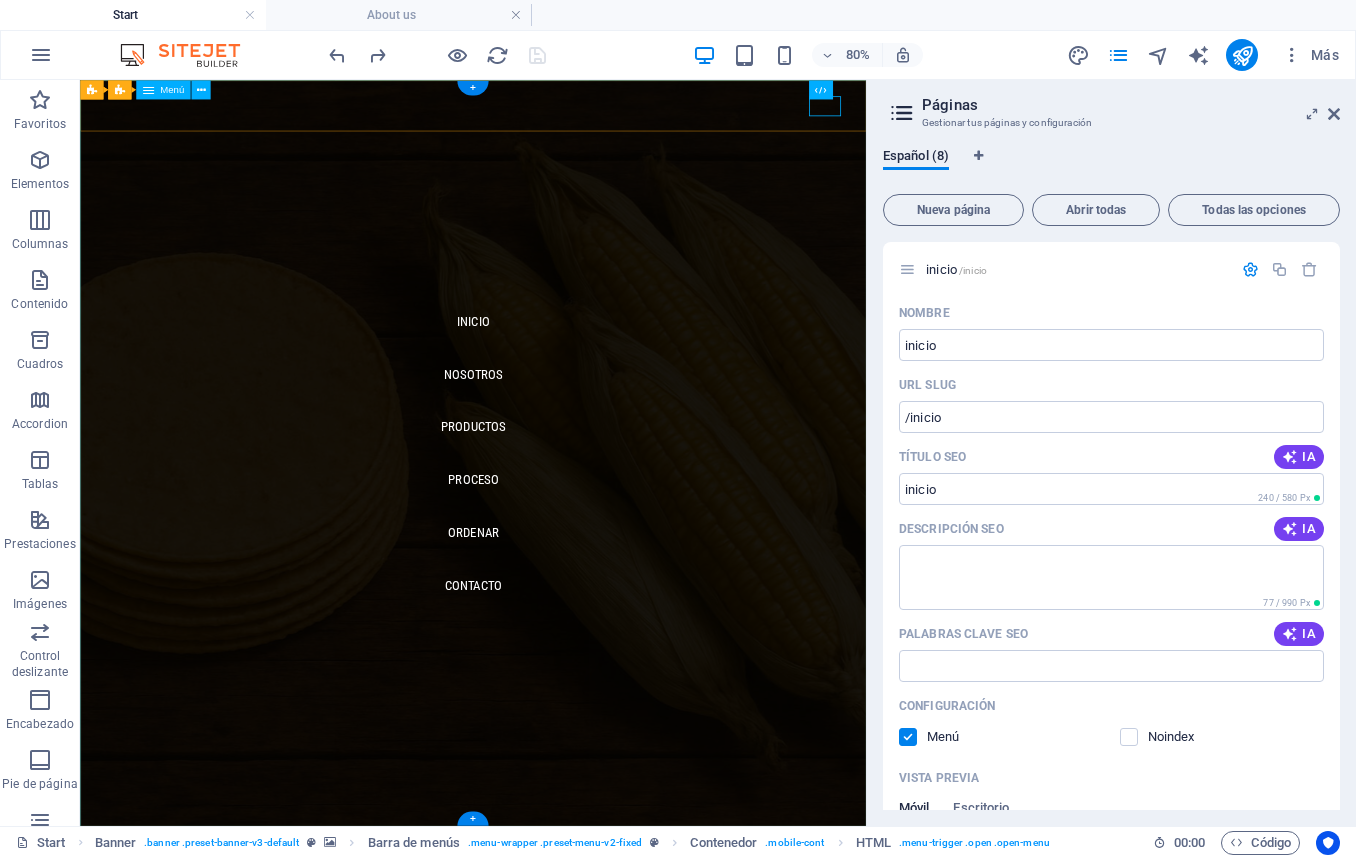 click on "Inicio Nosotros Productos proceso Ordenar Contacto" at bounding box center [571, 546] 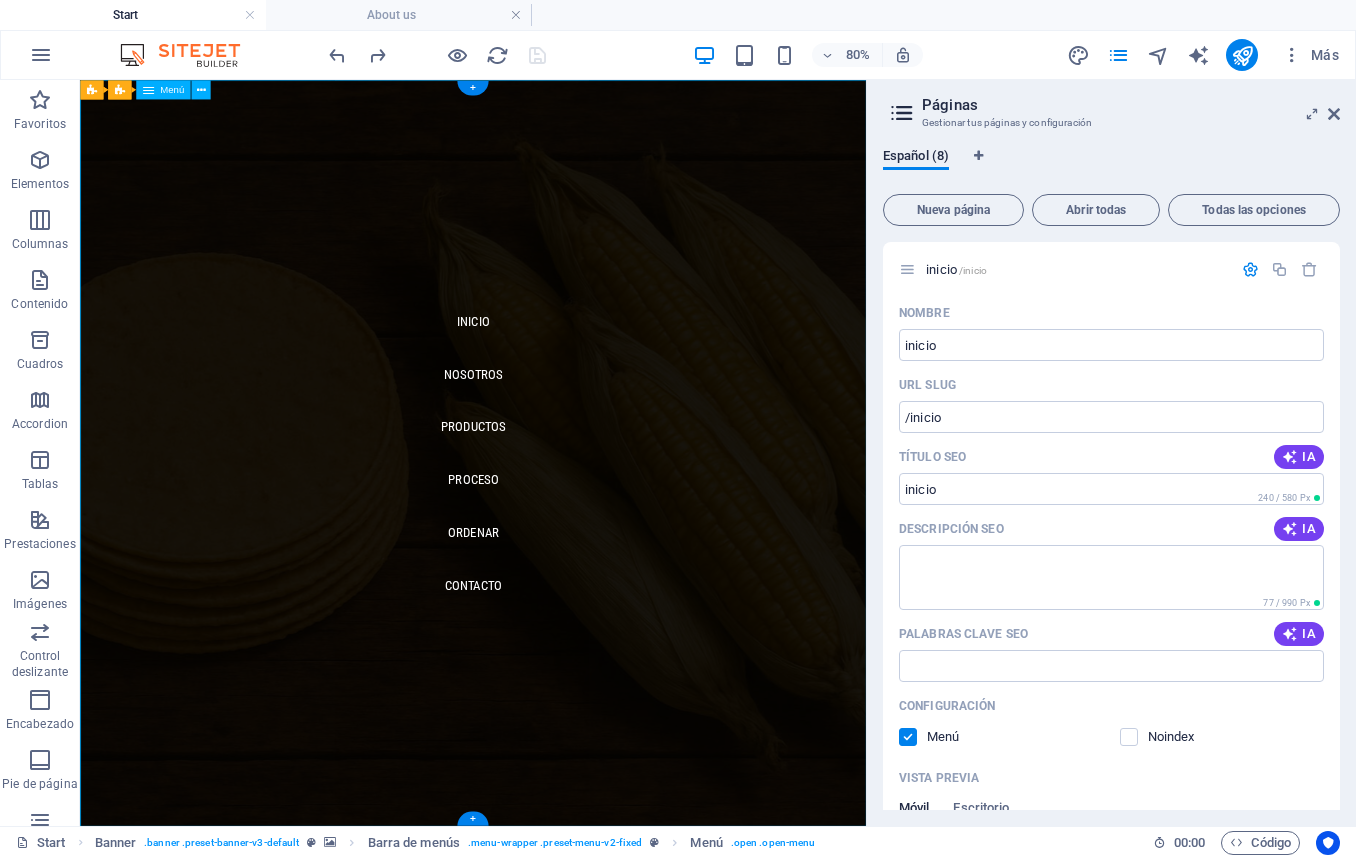 click on "Inicio Nosotros Productos proceso Ordenar Contacto" at bounding box center (571, 546) 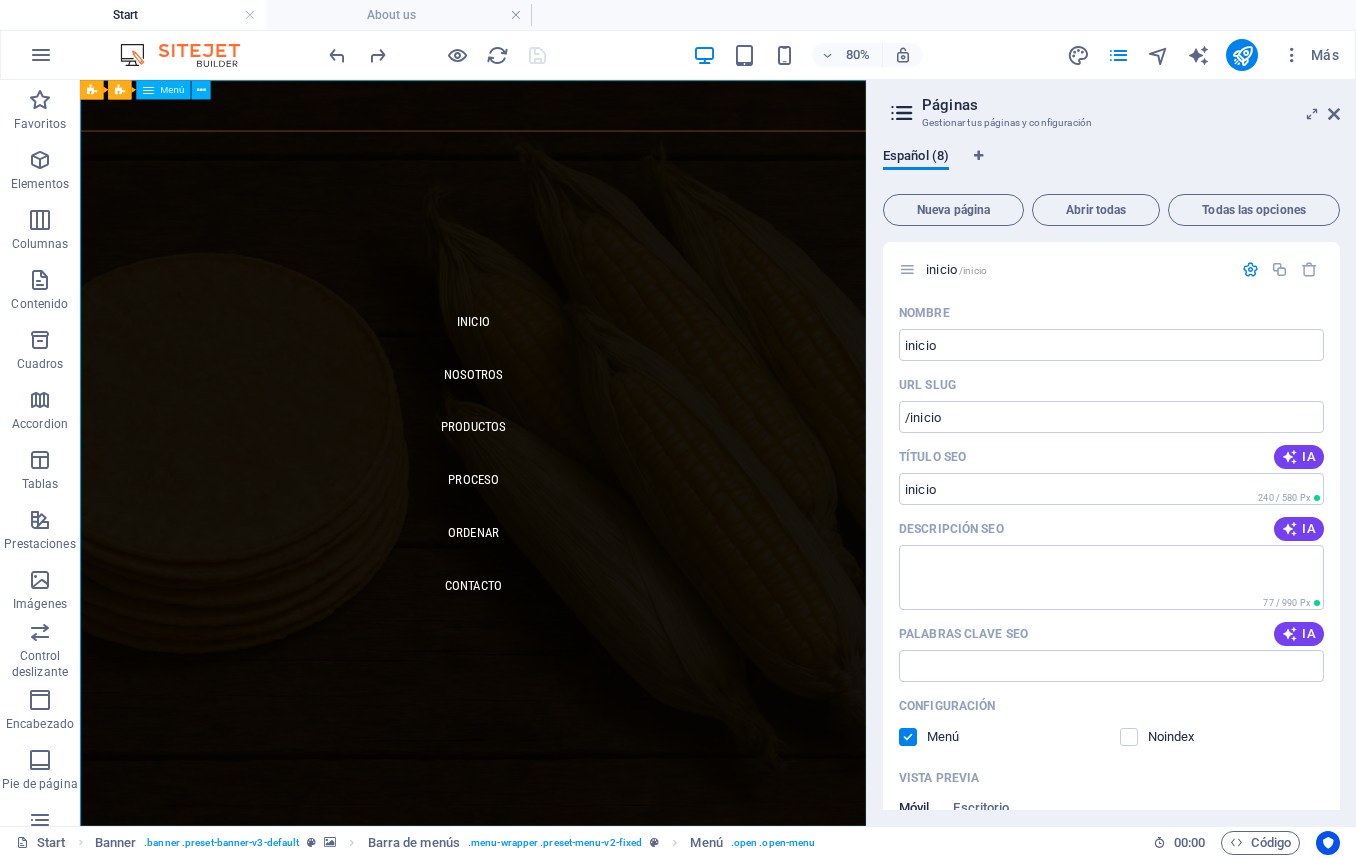 click on "Menú" at bounding box center (172, 90) 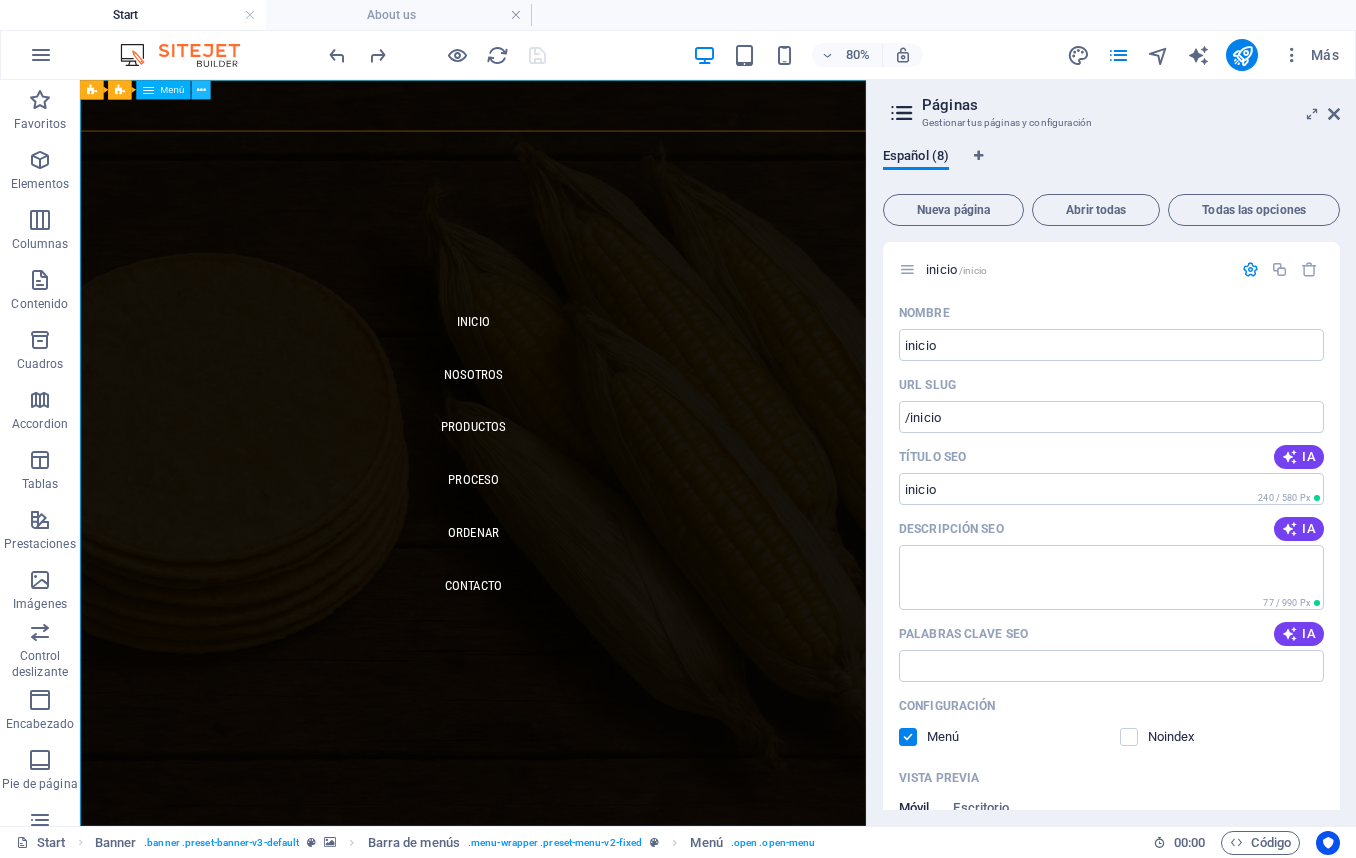 click at bounding box center [200, 89] 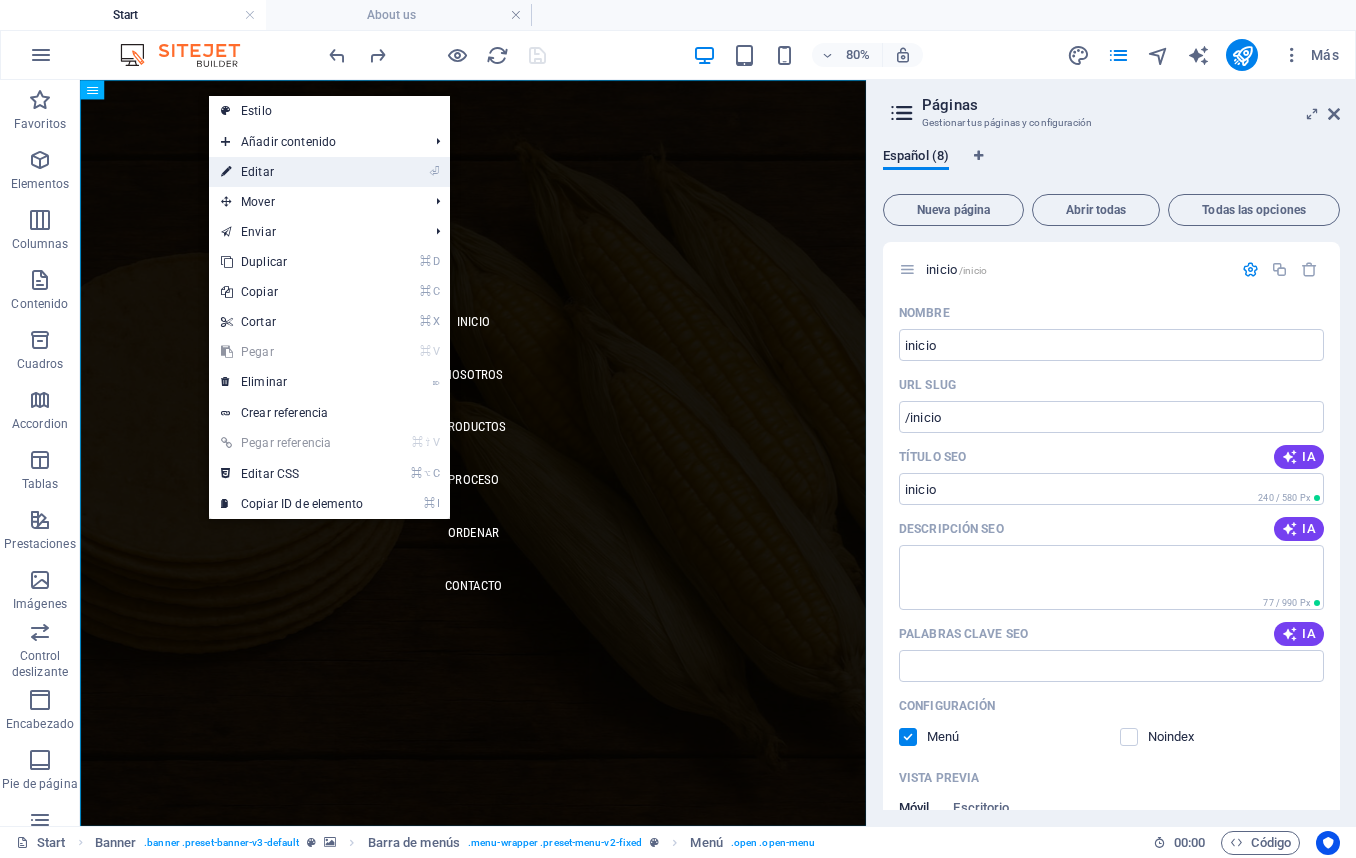 click on "⏎  Editar" at bounding box center (292, 172) 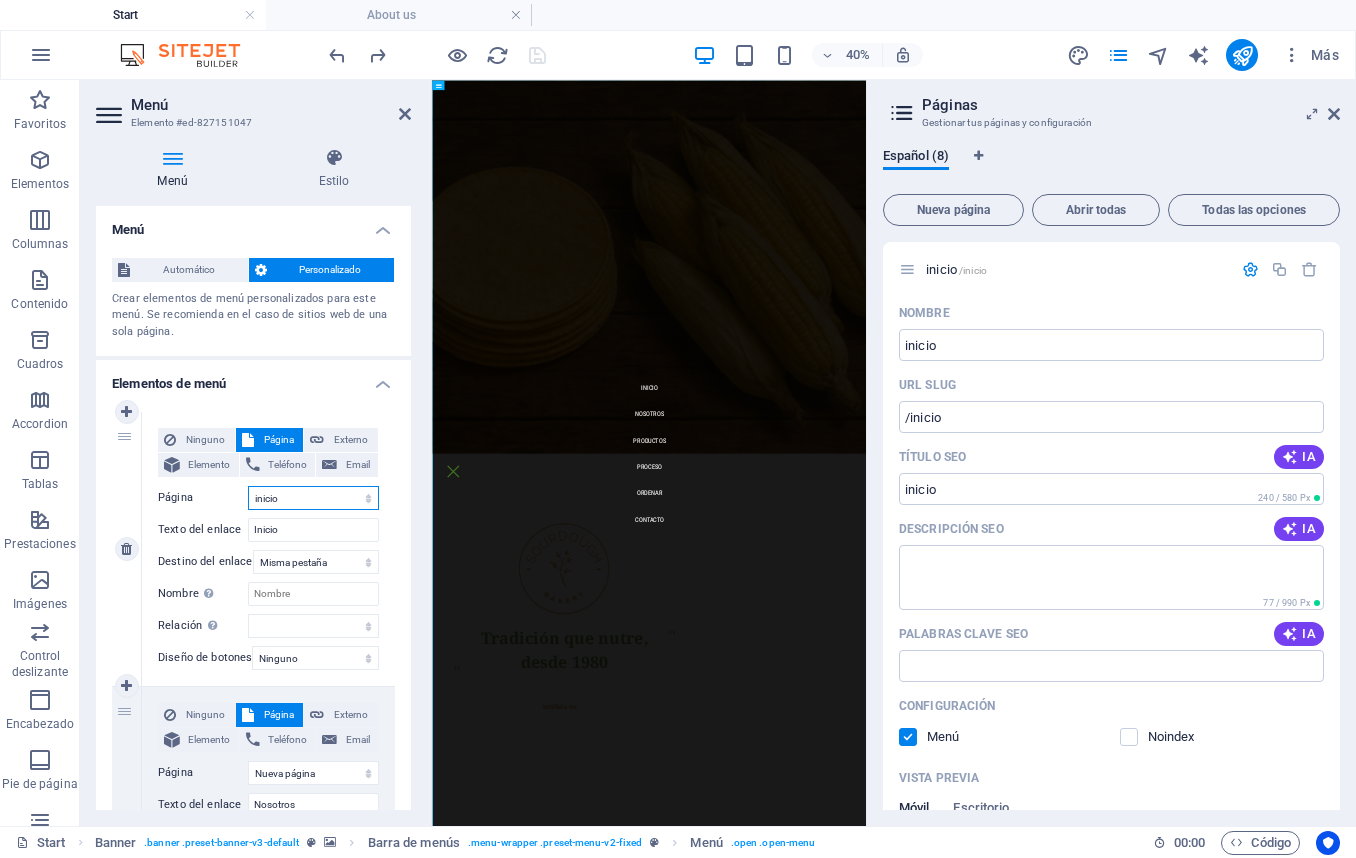 click on "inicio Nueva página About us Products Baking Our Stores Order Legal Notice Privacy" at bounding box center (313, 498) 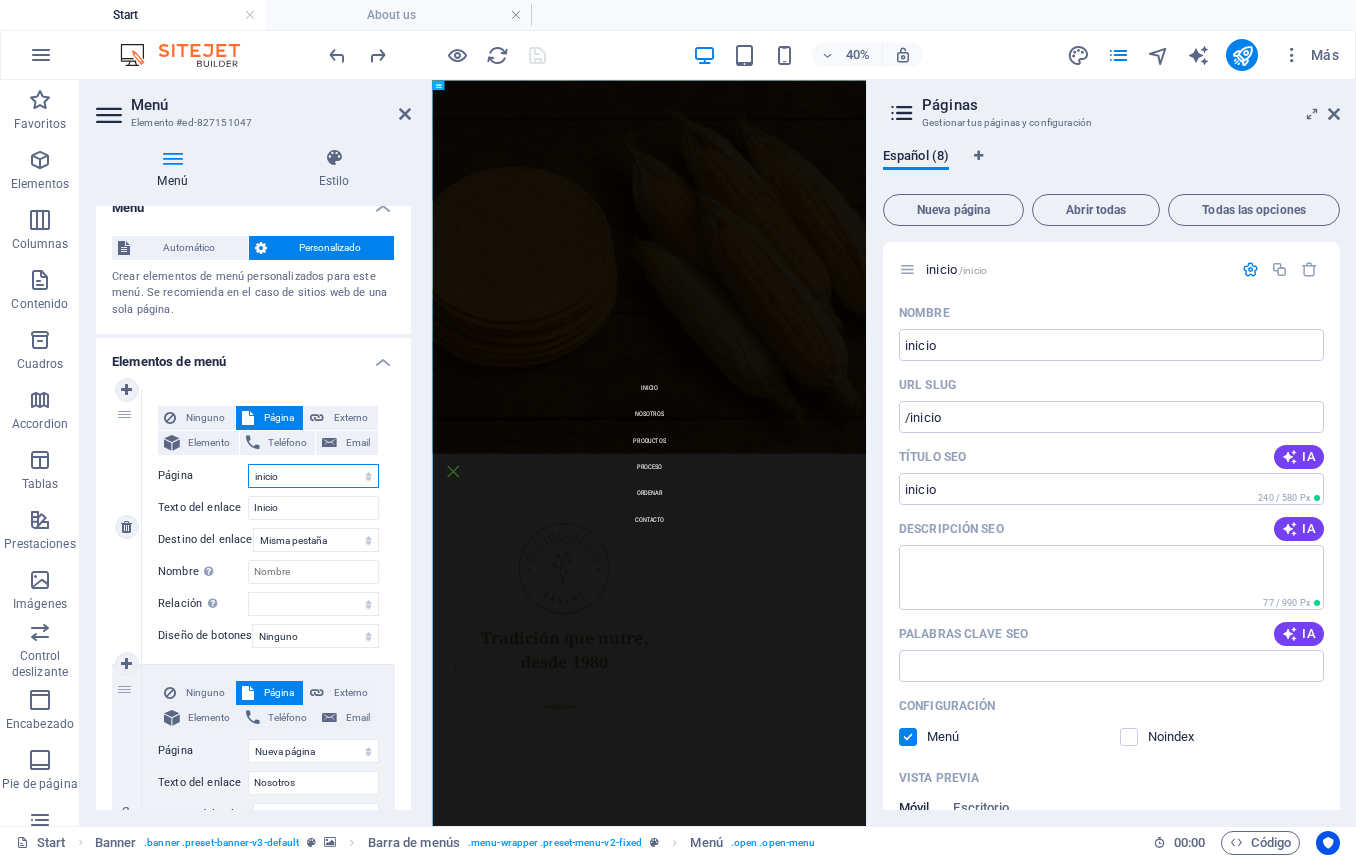 scroll, scrollTop: 26, scrollLeft: 0, axis: vertical 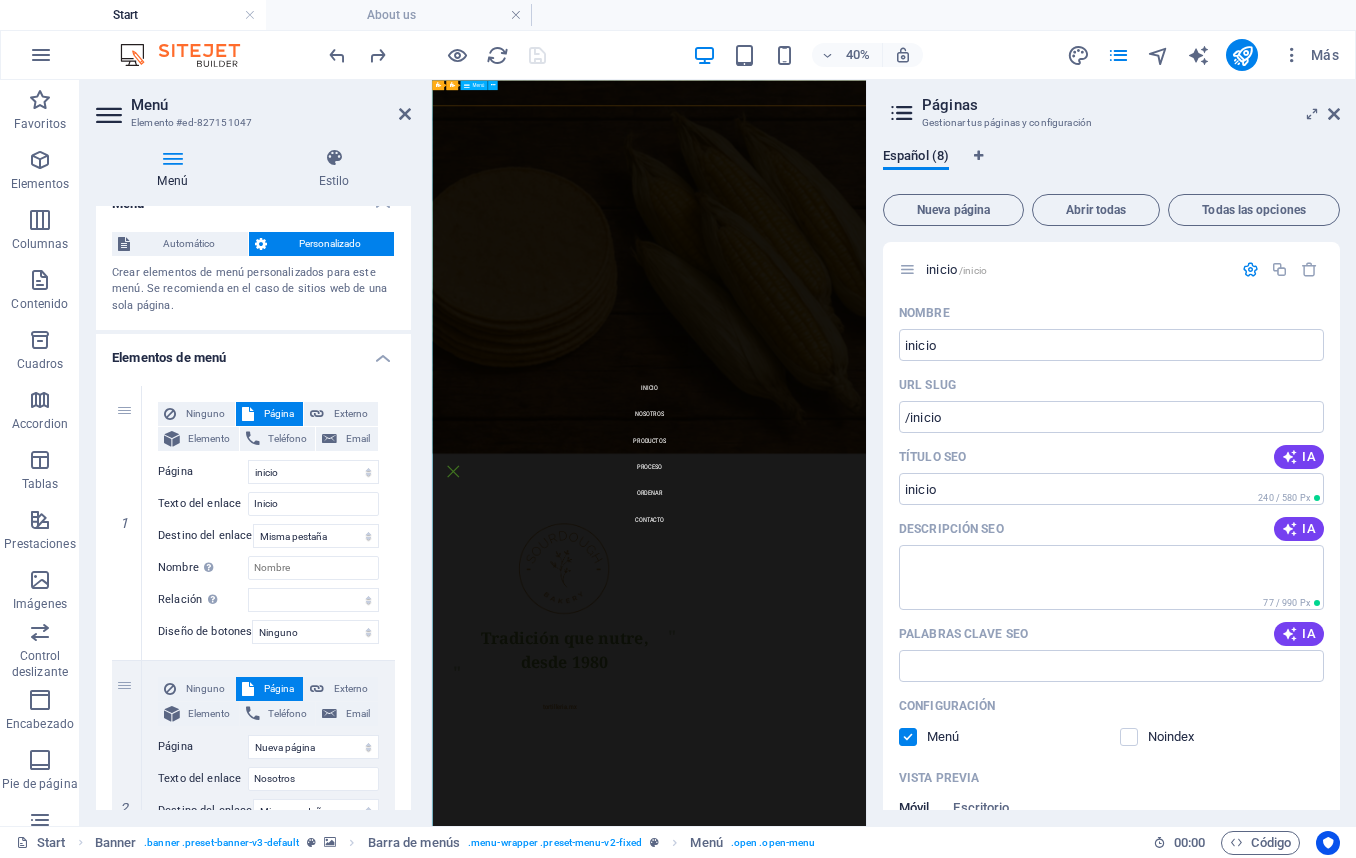 click on "Inicio Nosotros Productos proceso Ordenar Contacto" at bounding box center (974, 1012) 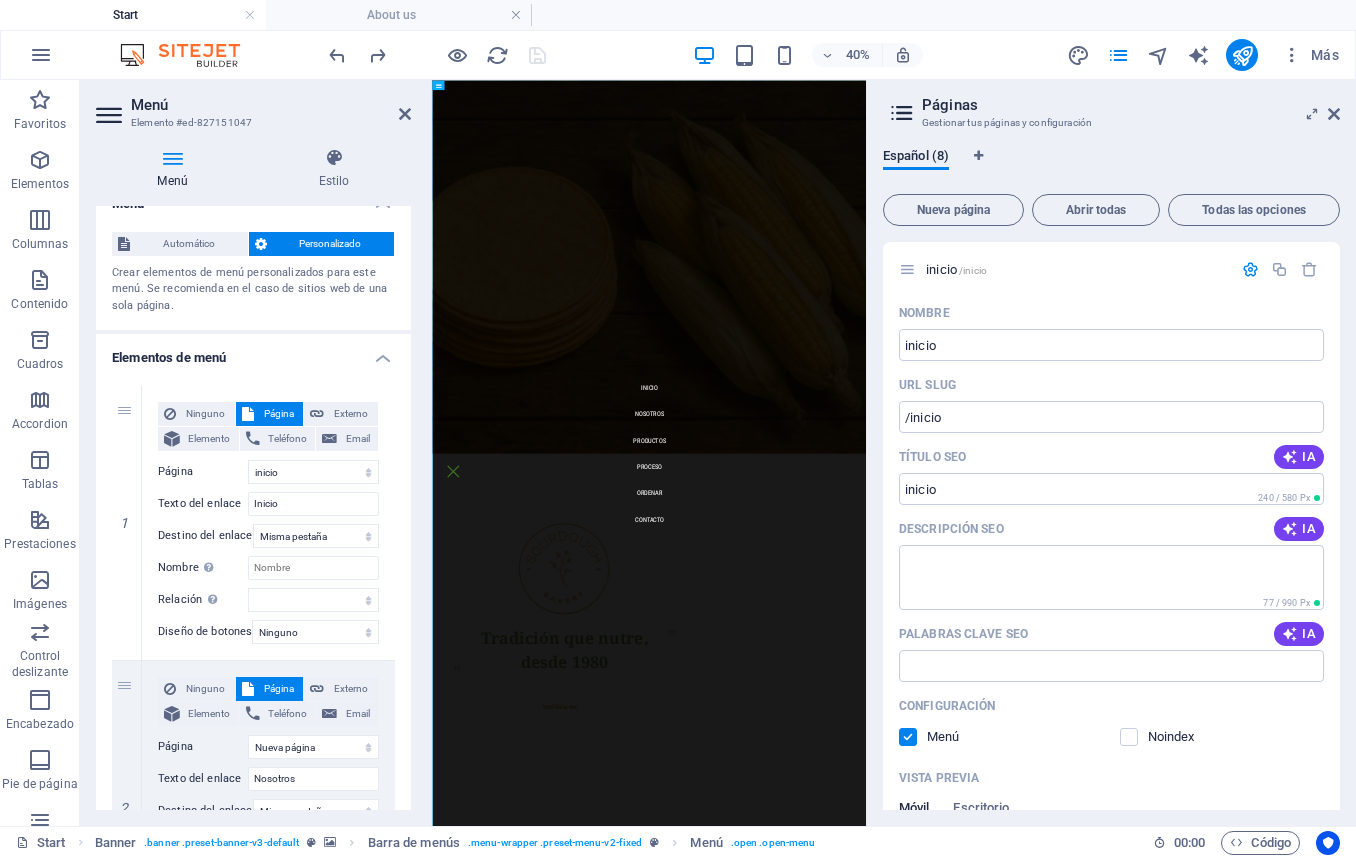 click on "Start" at bounding box center [133, 15] 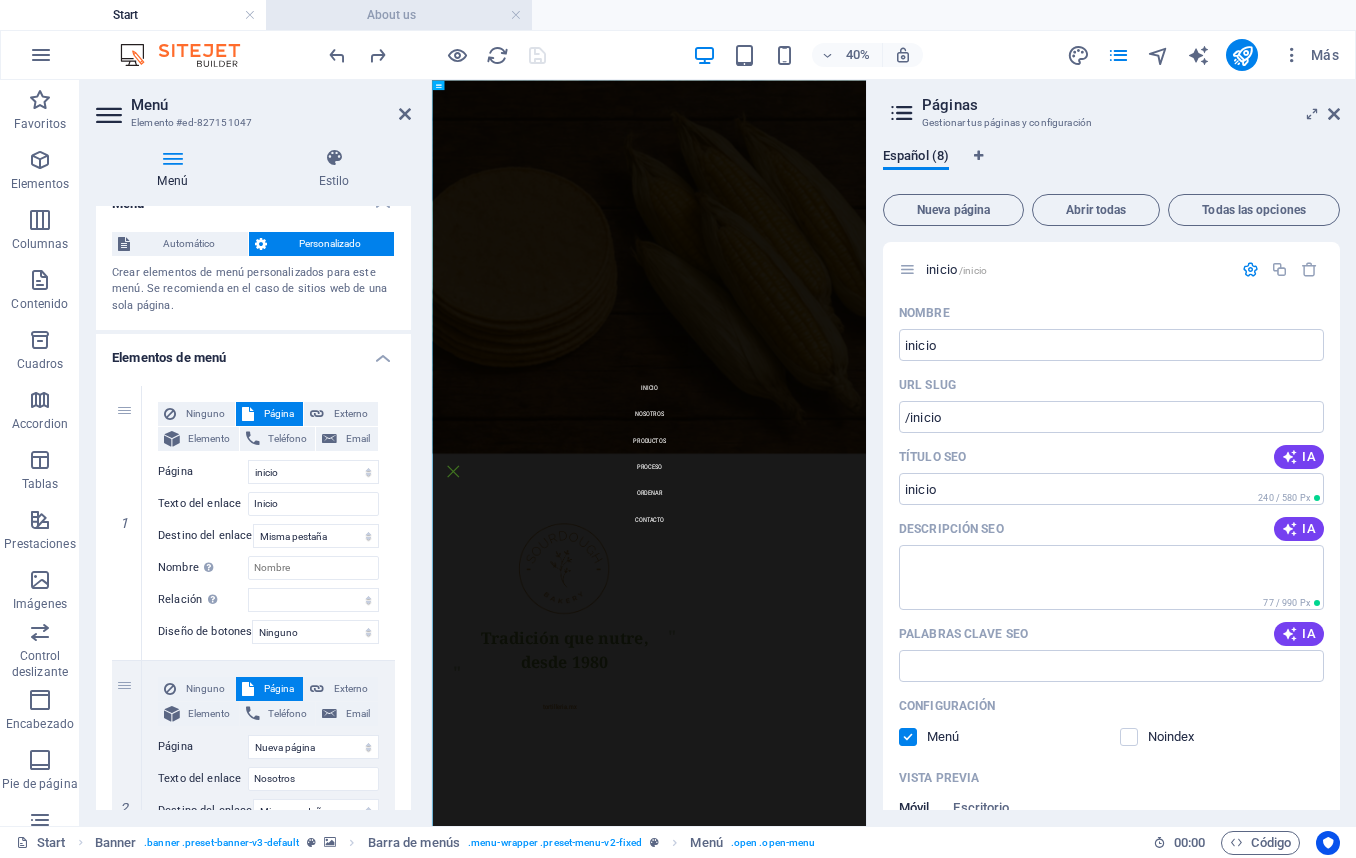click on "About us" at bounding box center (399, 15) 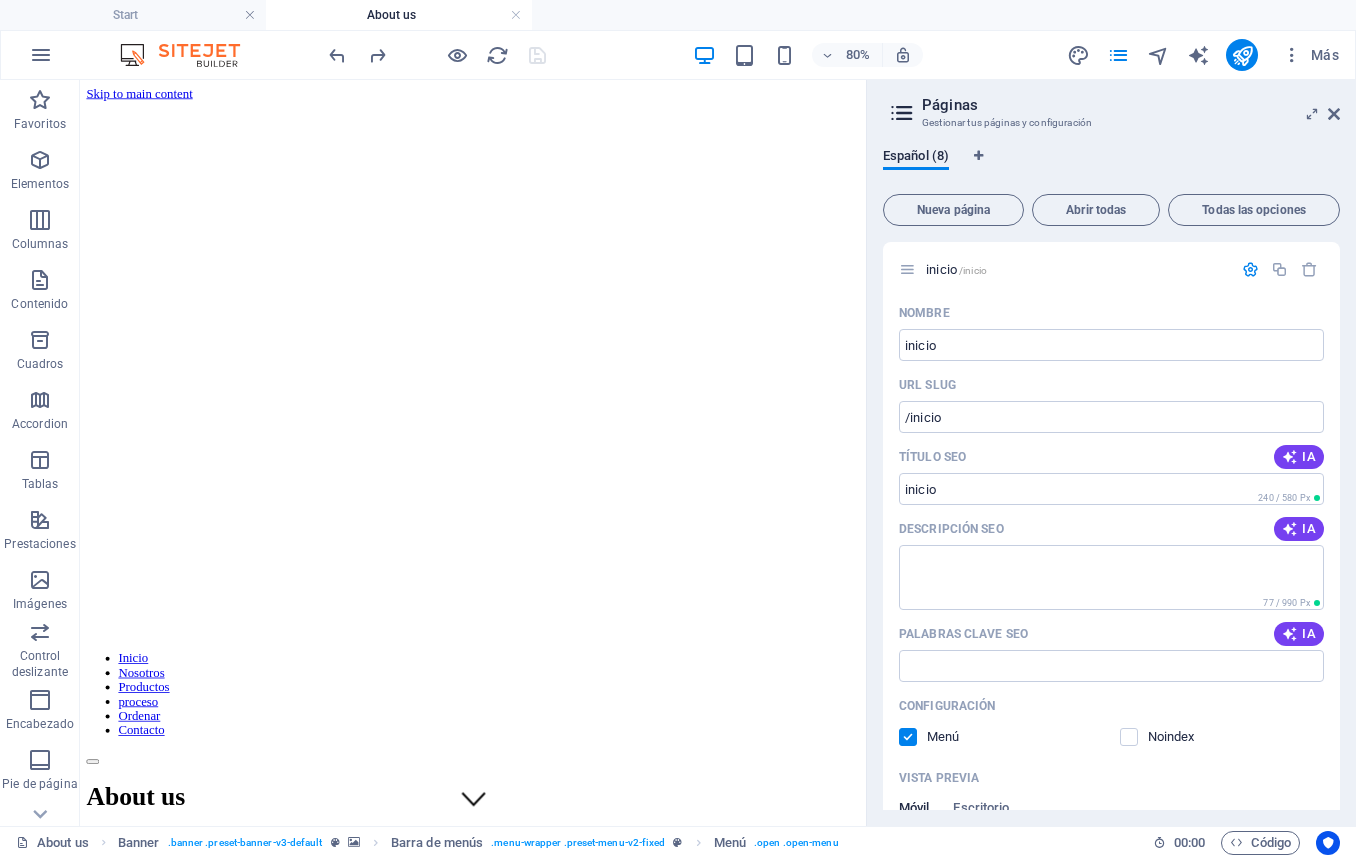 scroll, scrollTop: 1, scrollLeft: 0, axis: vertical 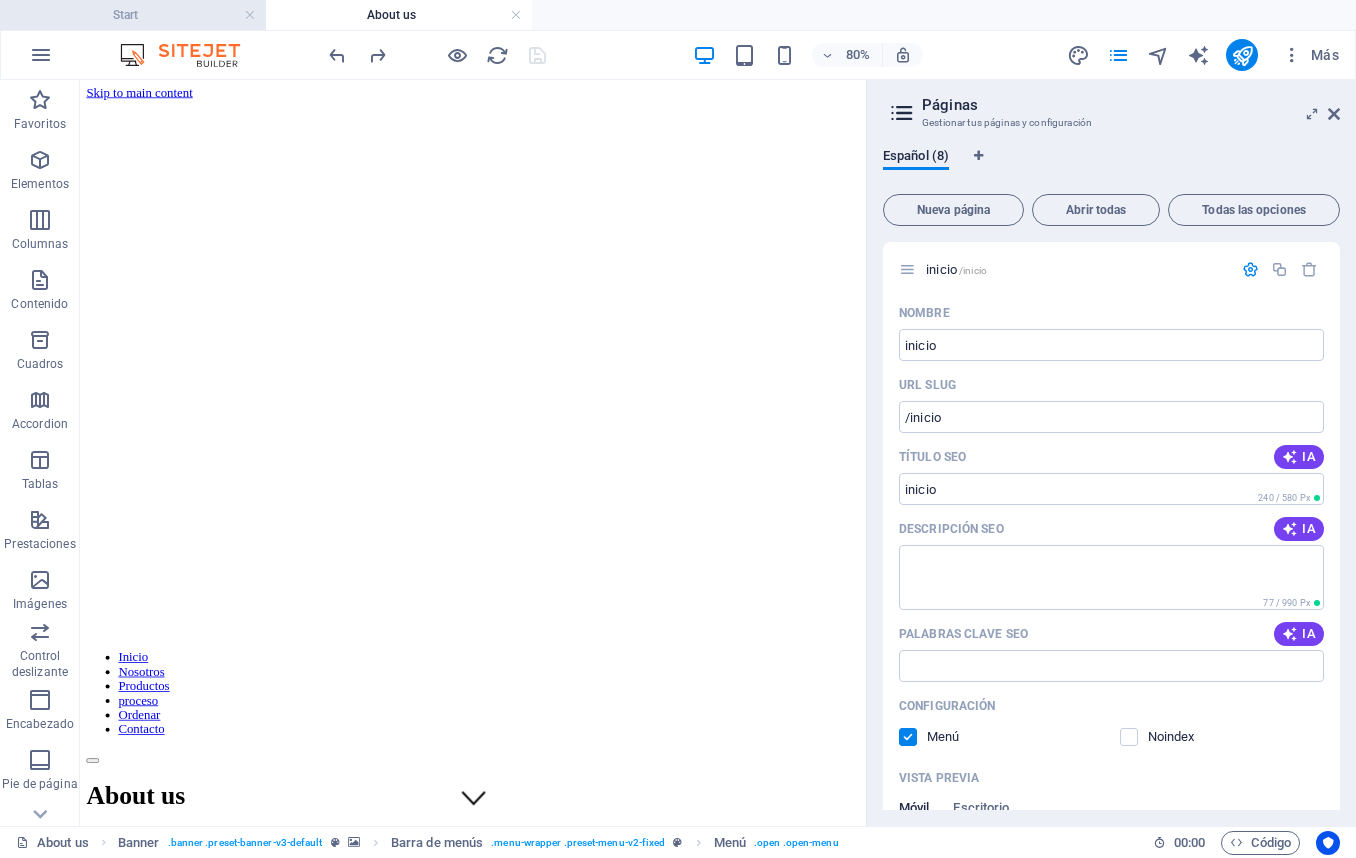 click on "Start" at bounding box center (133, 15) 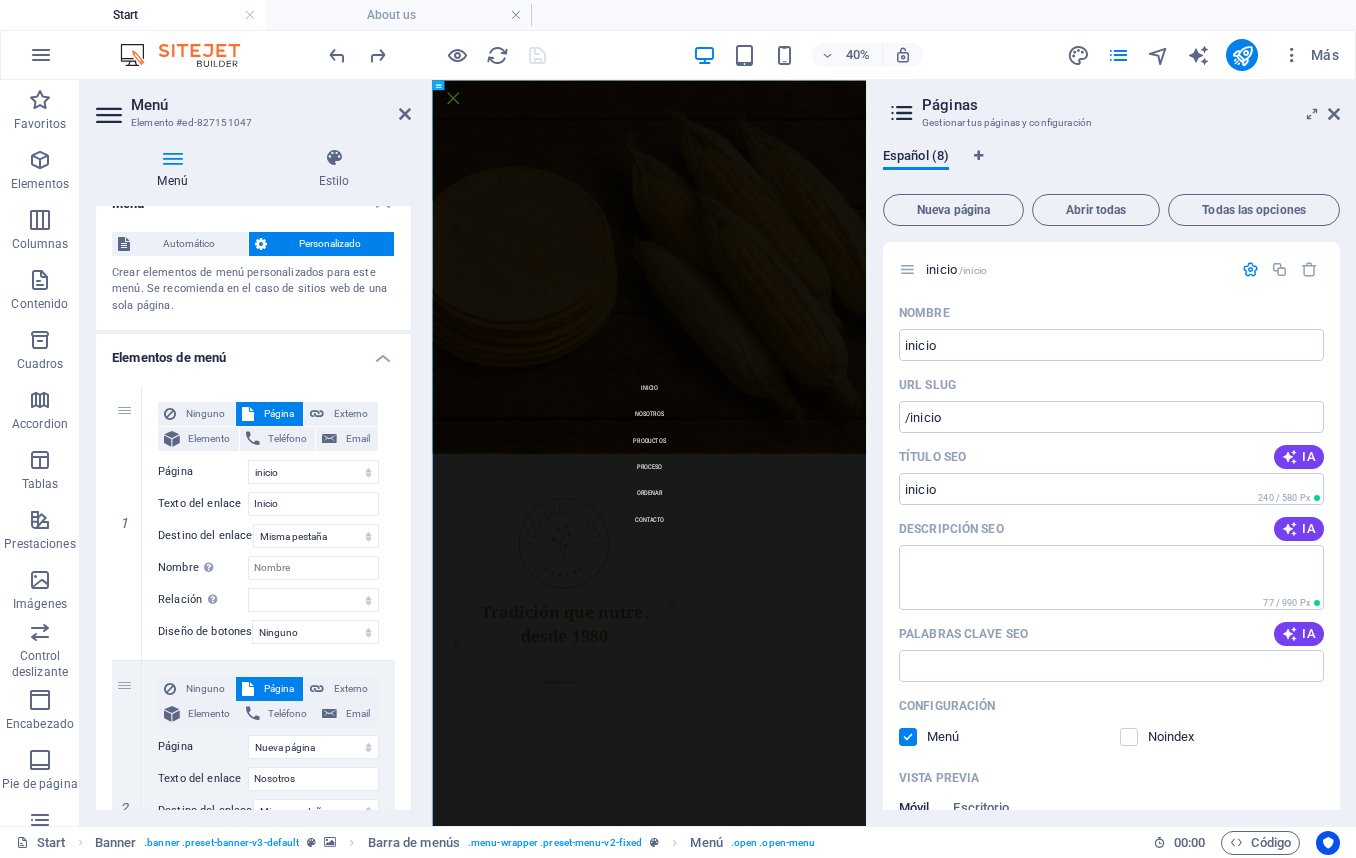 scroll, scrollTop: 0, scrollLeft: 0, axis: both 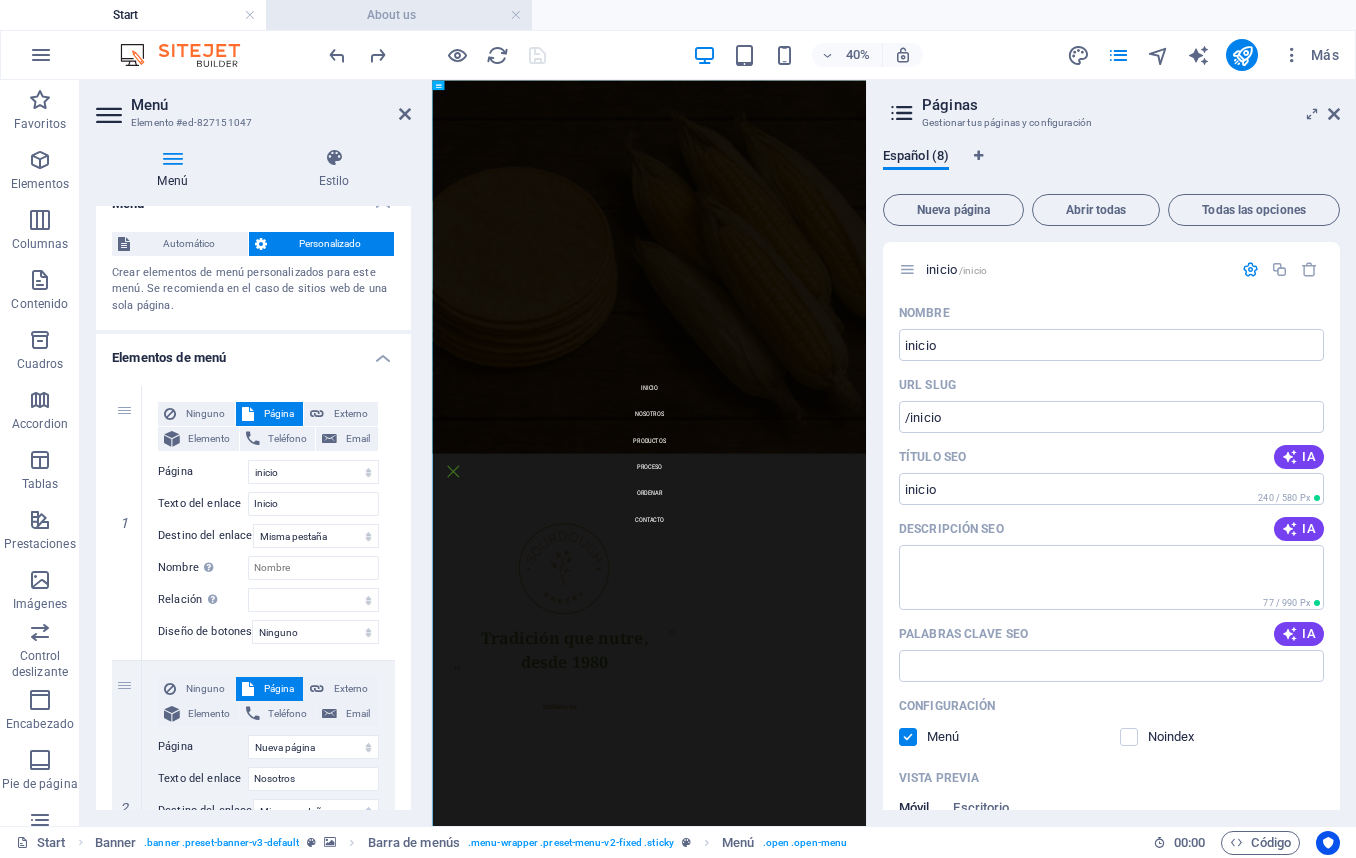 click on "About us" at bounding box center [399, 15] 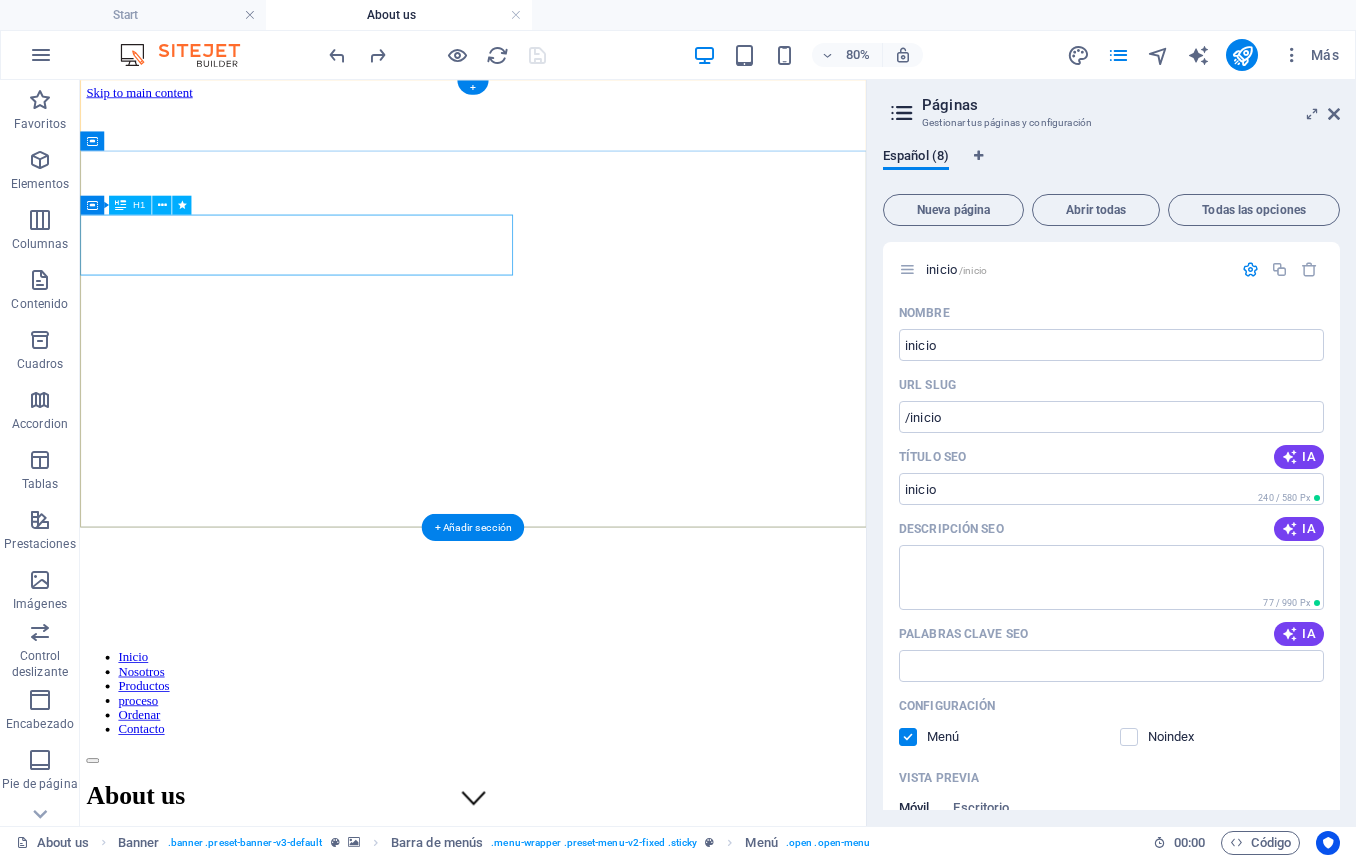 click on "About us" at bounding box center (571, 974) 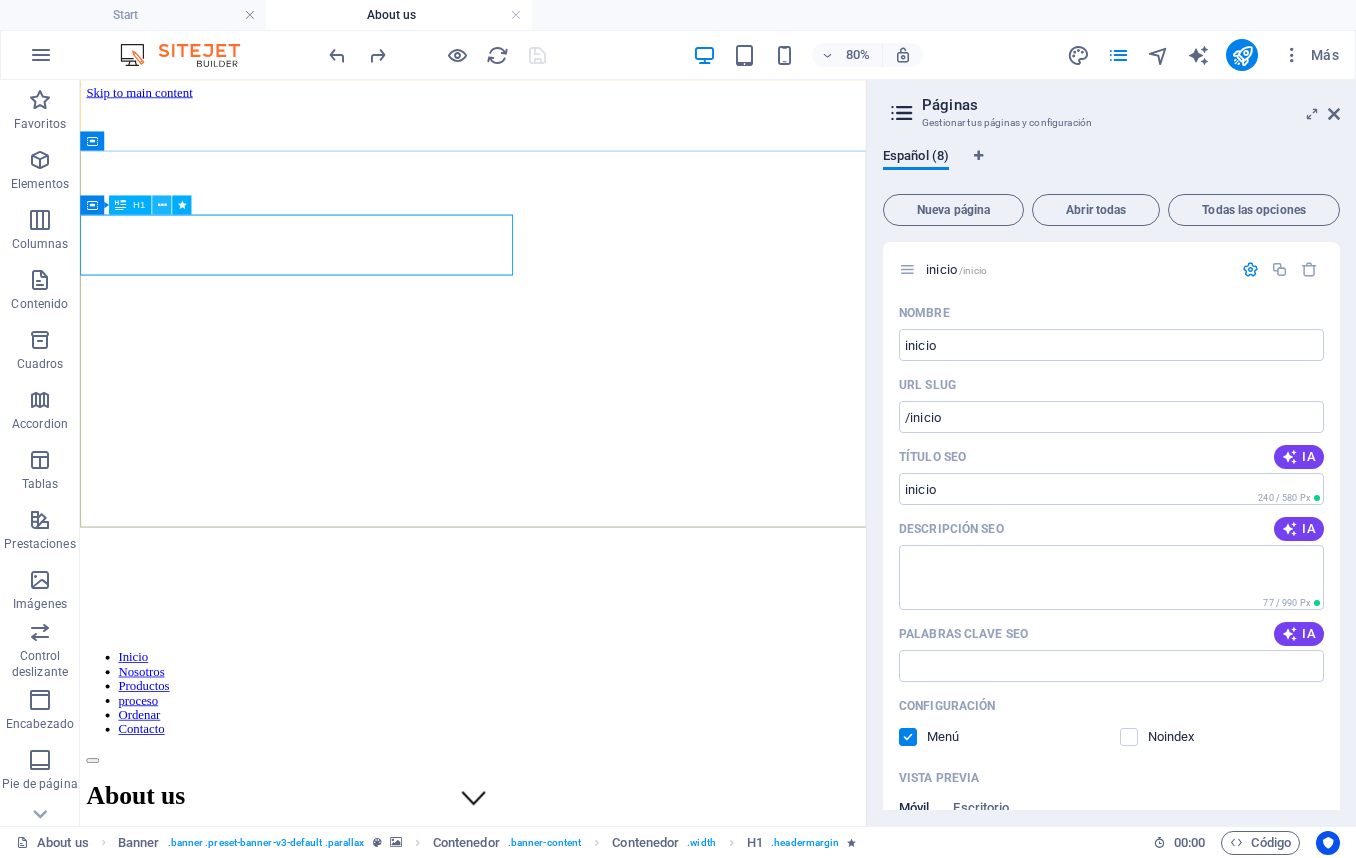 click at bounding box center (161, 204) 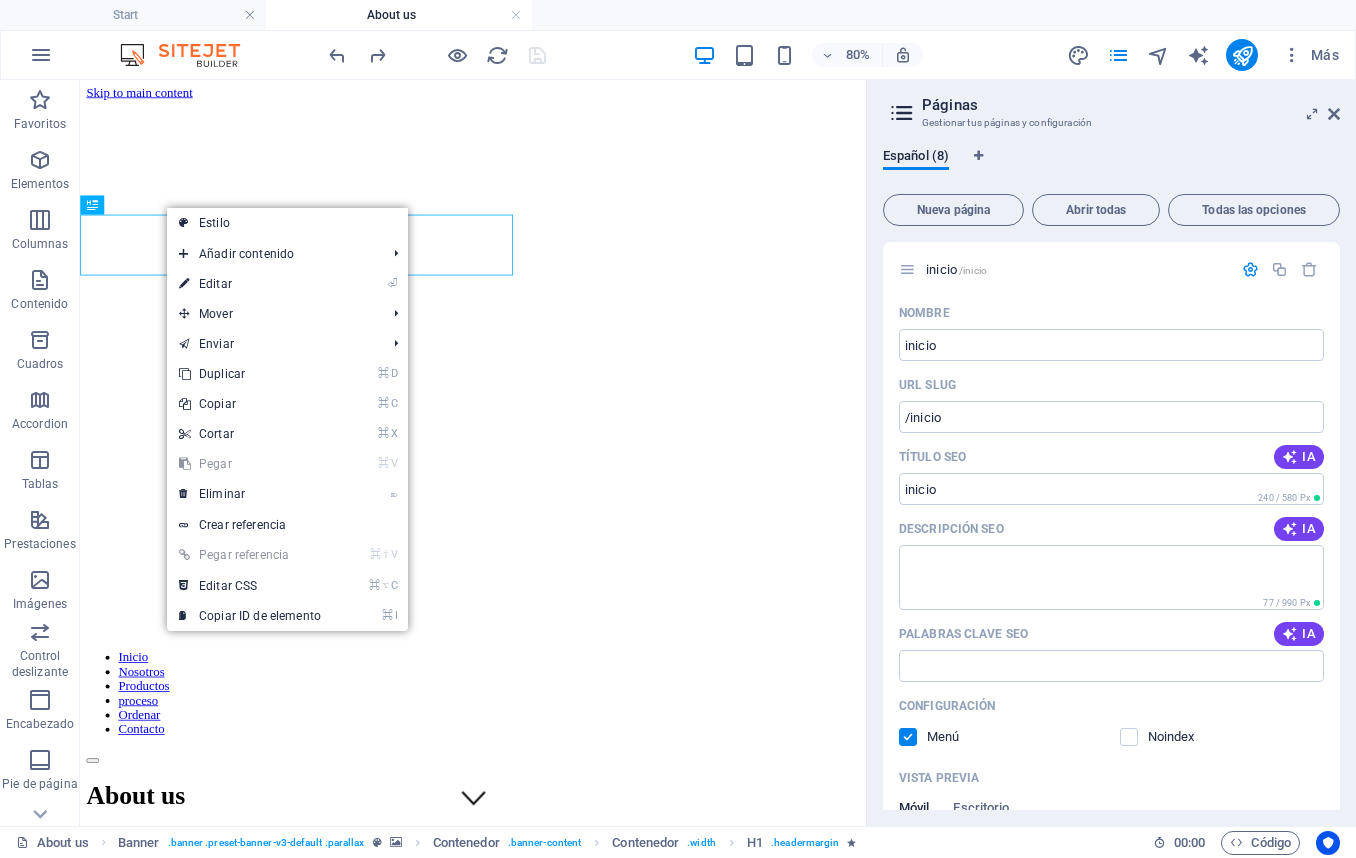 drag, startPoint x: 229, startPoint y: 287, endPoint x: 335, endPoint y: 283, distance: 106.07545 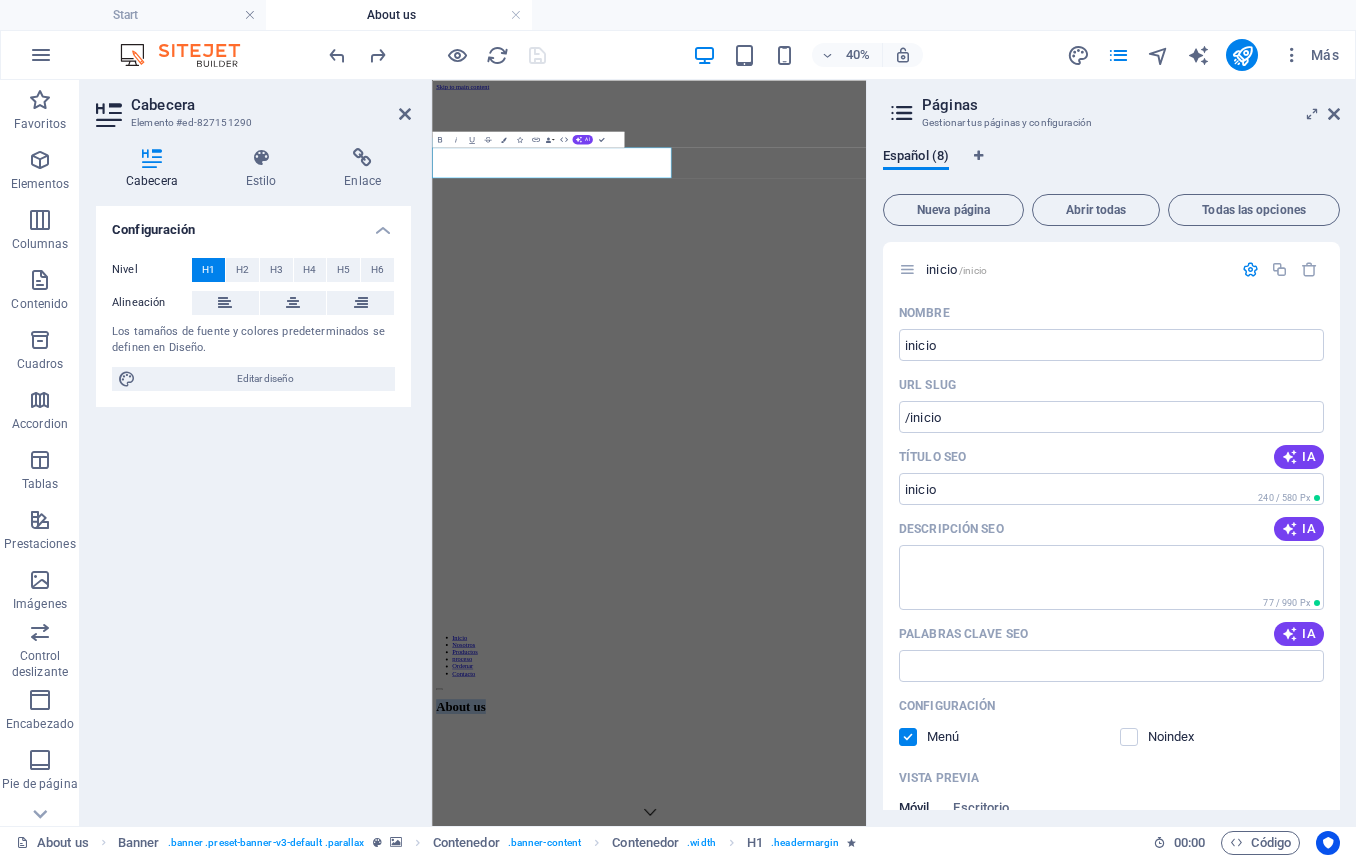 type 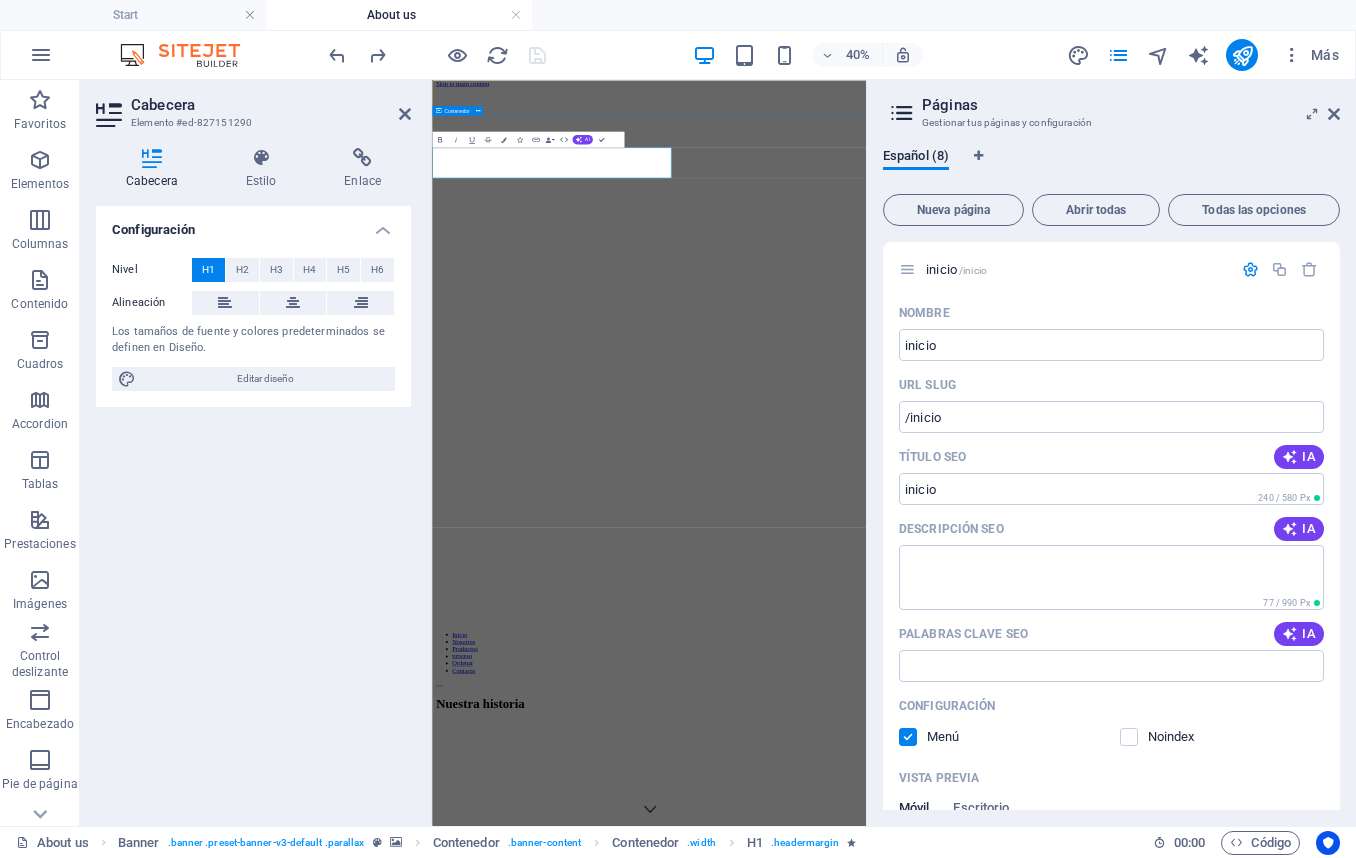 click on "Nuestra historia" at bounding box center (974, 1637) 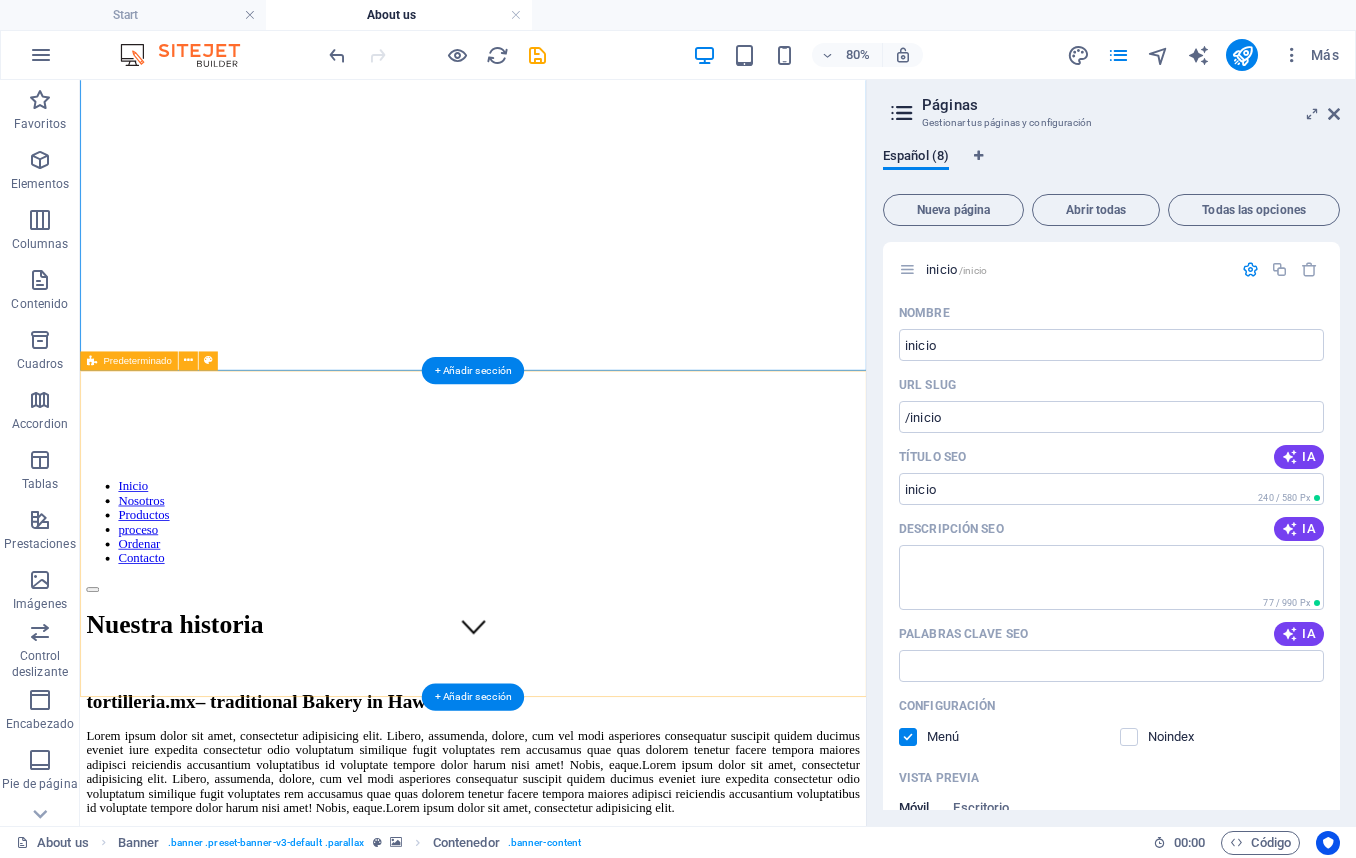 scroll, scrollTop: 219, scrollLeft: 0, axis: vertical 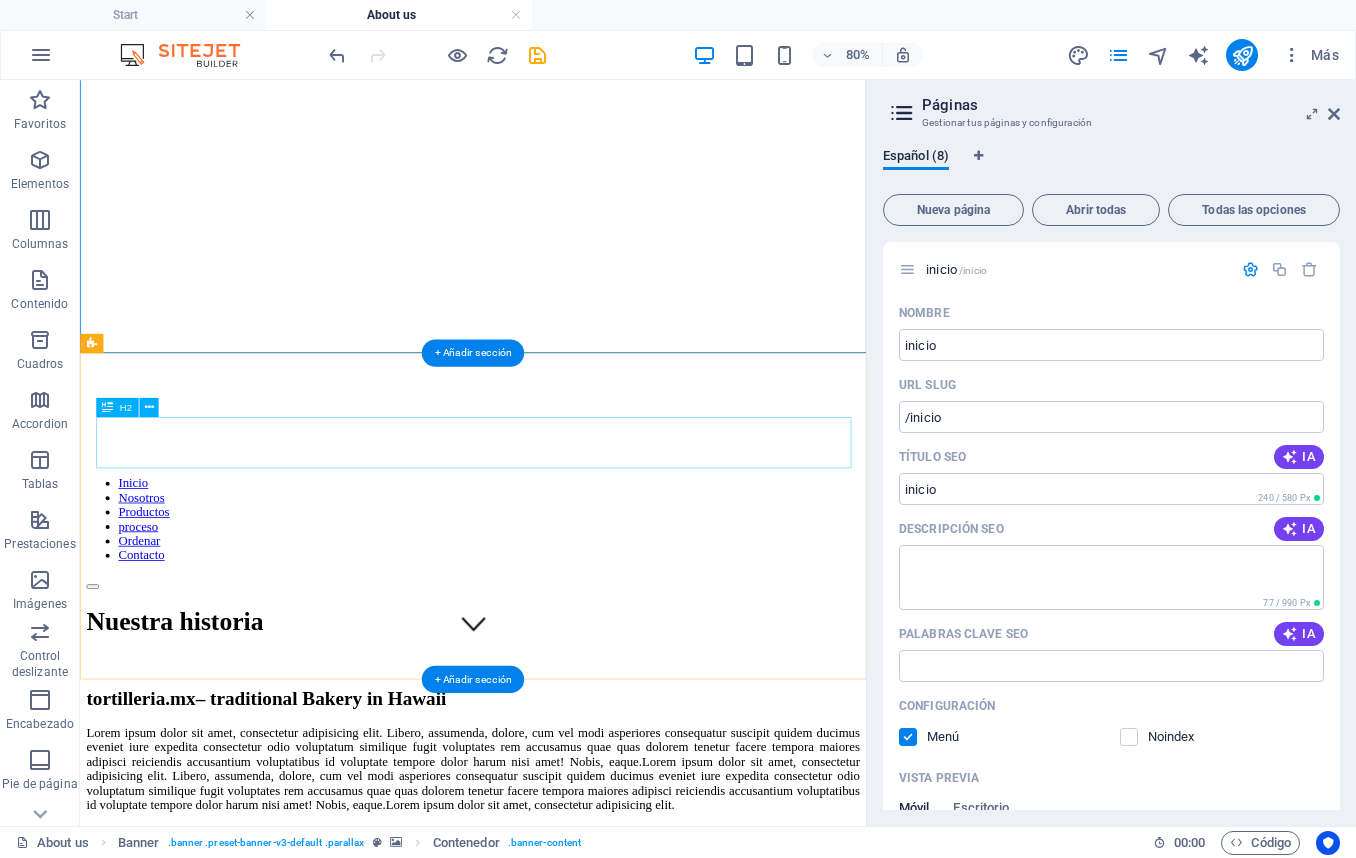 click on "tortilleria.mx – traditional Bakery in [LOCATION]" at bounding box center [571, 853] 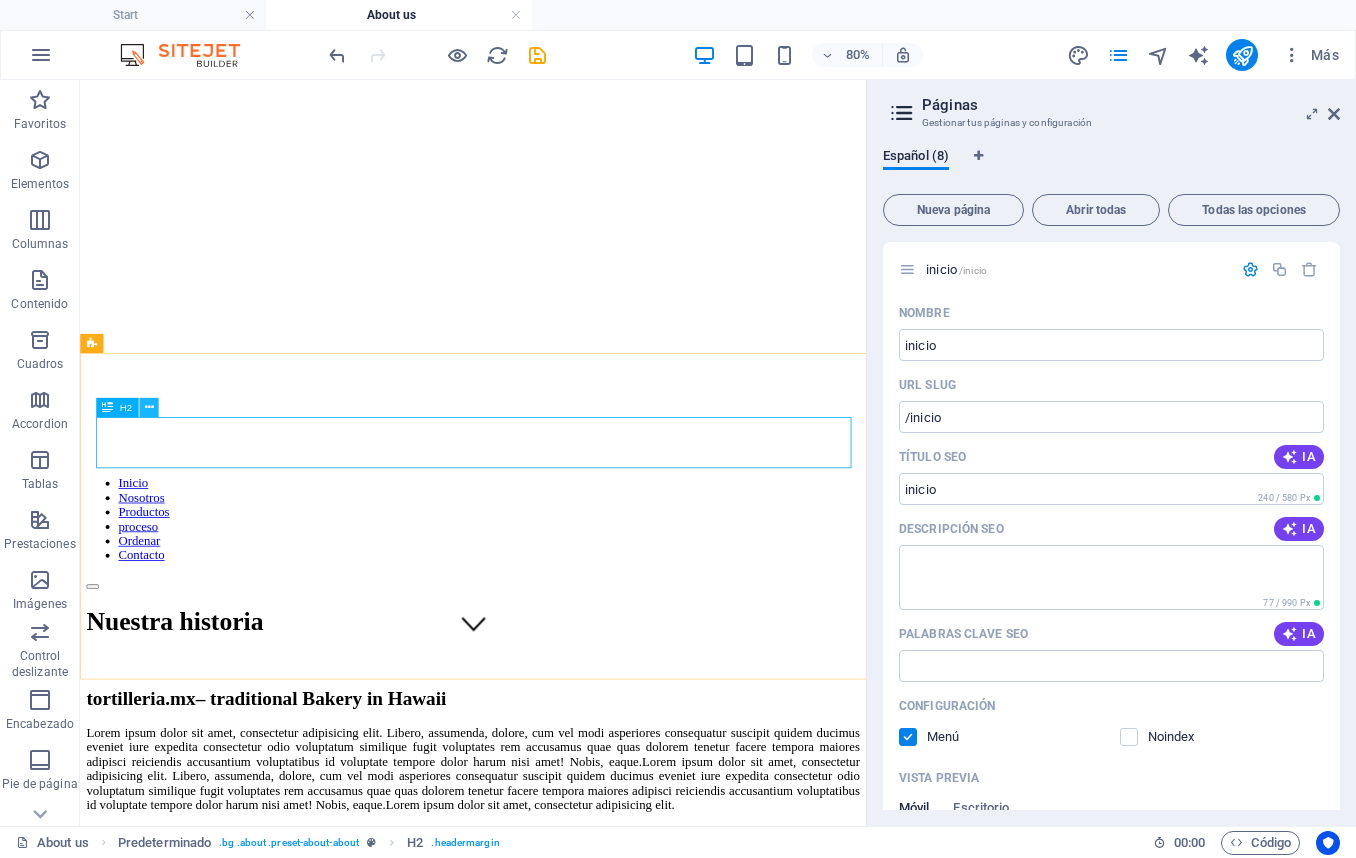 click at bounding box center (148, 407) 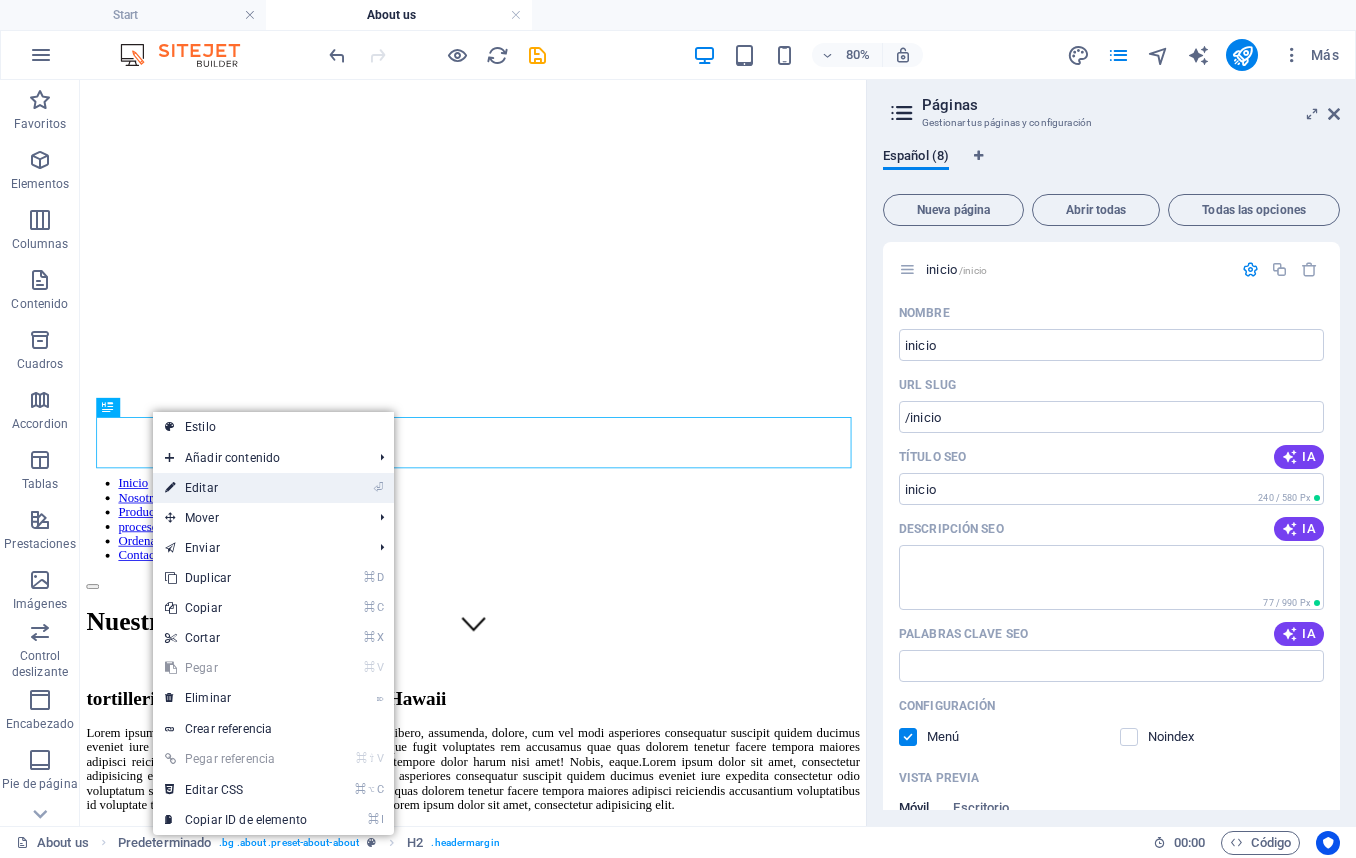 click on "⏎  Editar" at bounding box center [236, 488] 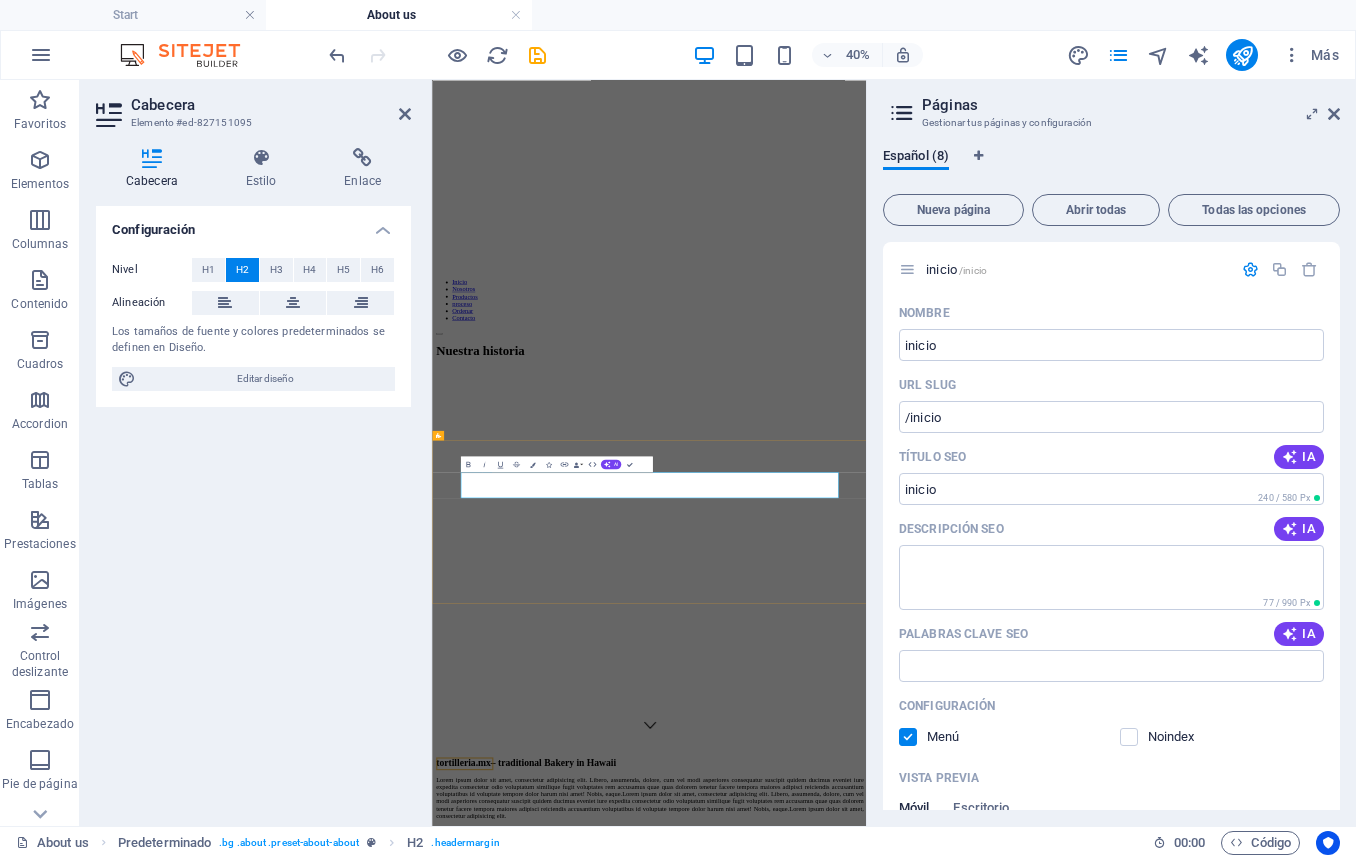 click on "tortilleria.mx – traditional Bakery in [LOCATION]" at bounding box center (974, 1785) 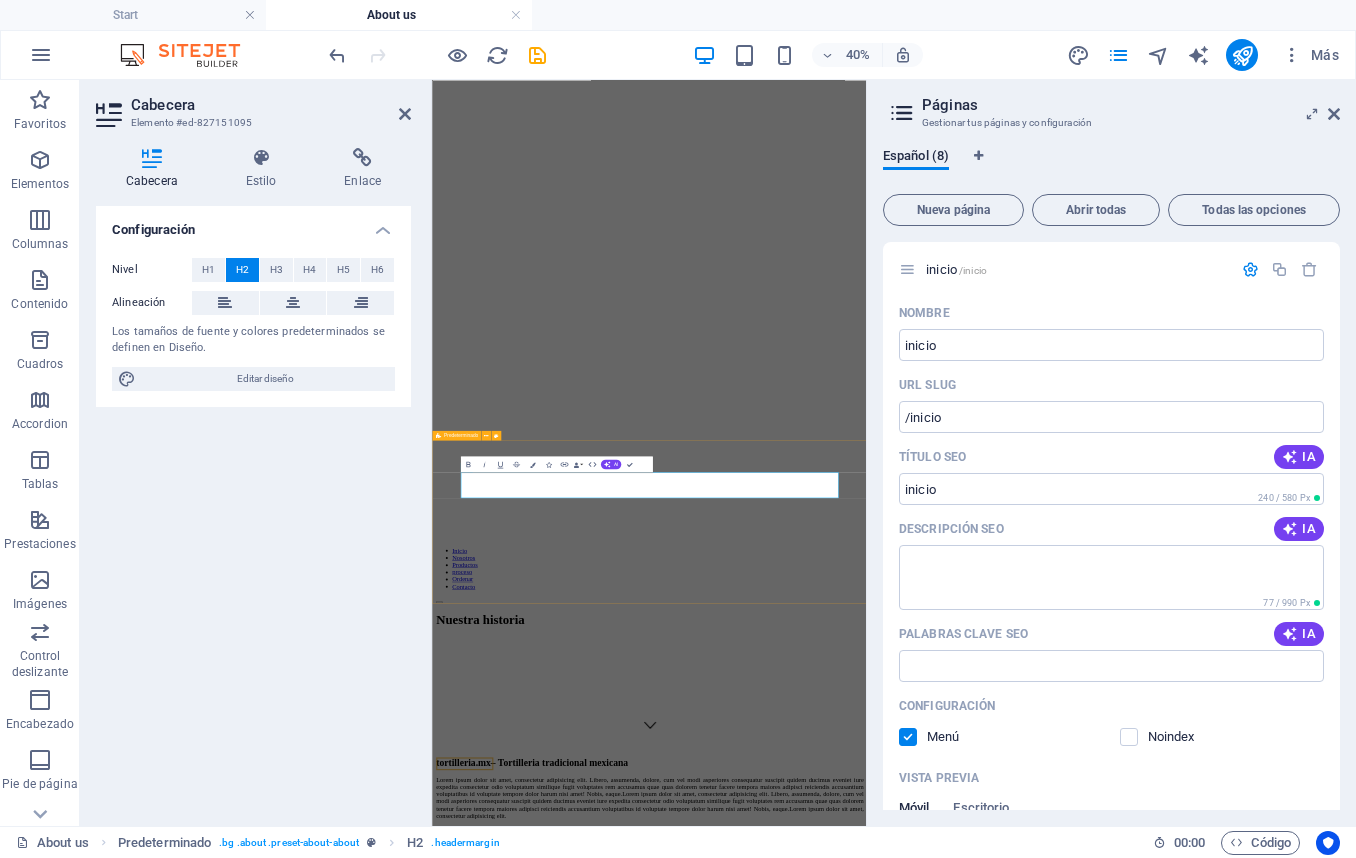 click on "tortilleria.mx – Tortilleria tradicional mexicana Lorem ipsum dolor sit amet, consectetur adipisicing elit. Libero, assumenda, dolore, cum vel modi asperiores consequatur suscipit quidem ducimus eveniet iure expedita consectetur odio voluptatum similique fugit voluptates rem accusamus quae quas dolorem tenetur facere tempora maiores adipisci reiciendis accusantium voluptatibus id voluptate tempore dolor harum nisi amet! Nobis, eaque.Lorem ipsum dolor sit amet, consectetur adipisicing elit. Libero, assumenda, dolore, cum vel modi asperiores consequatur suscipit quidem ducimus eveniet iure expedita consectetur odio voluptatum similique fugit voluptates rem accusamus quae quas dolorem tenetur facere tempora maiores adipisci reiciendis accusantium voluptatibus id voluptate tempore dolor harum nisi amet! Nobis, eaque.Lorem ipsum dolor sit amet, consectetur adipisicing elit. Products" at bounding box center [974, 1866] 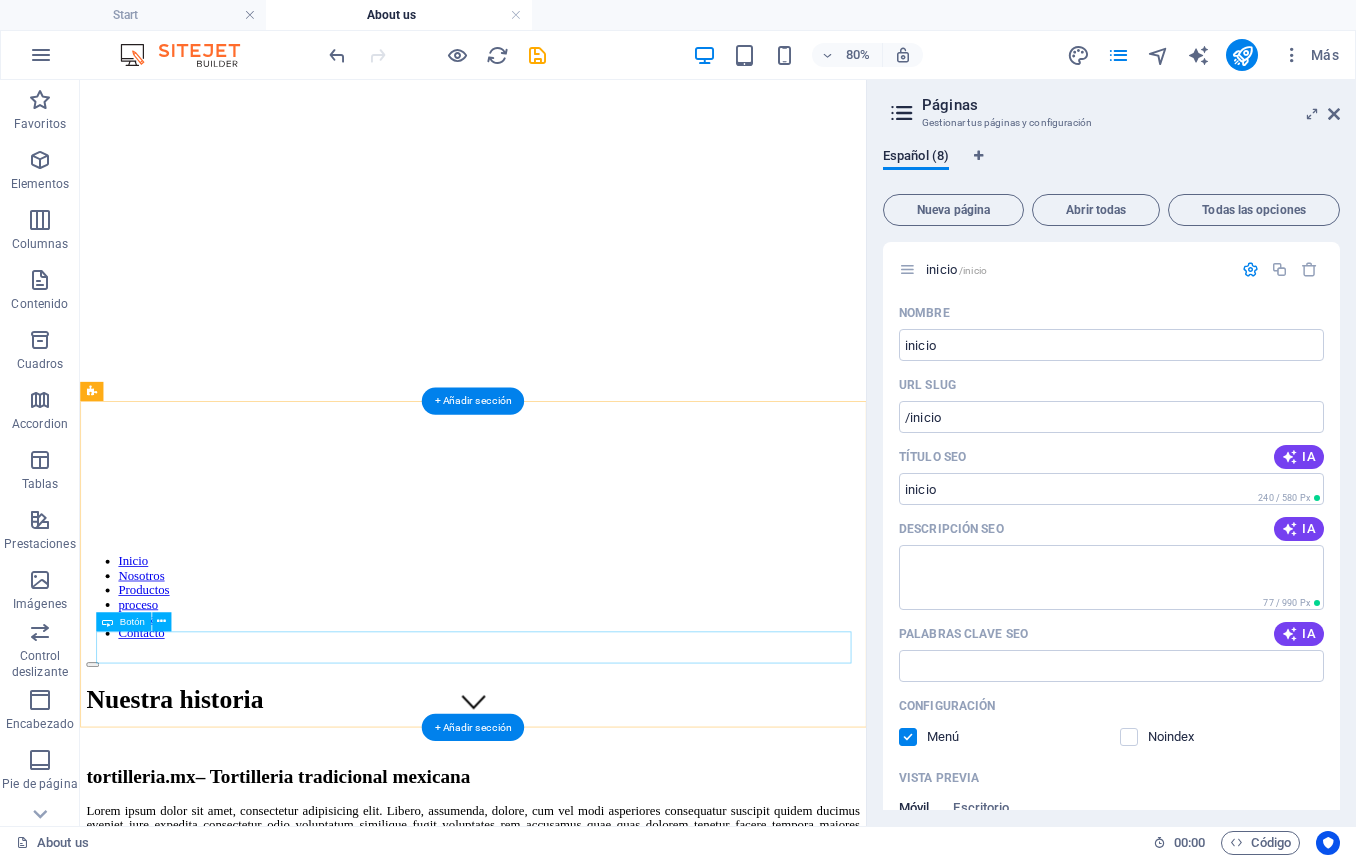 scroll, scrollTop: 0, scrollLeft: 0, axis: both 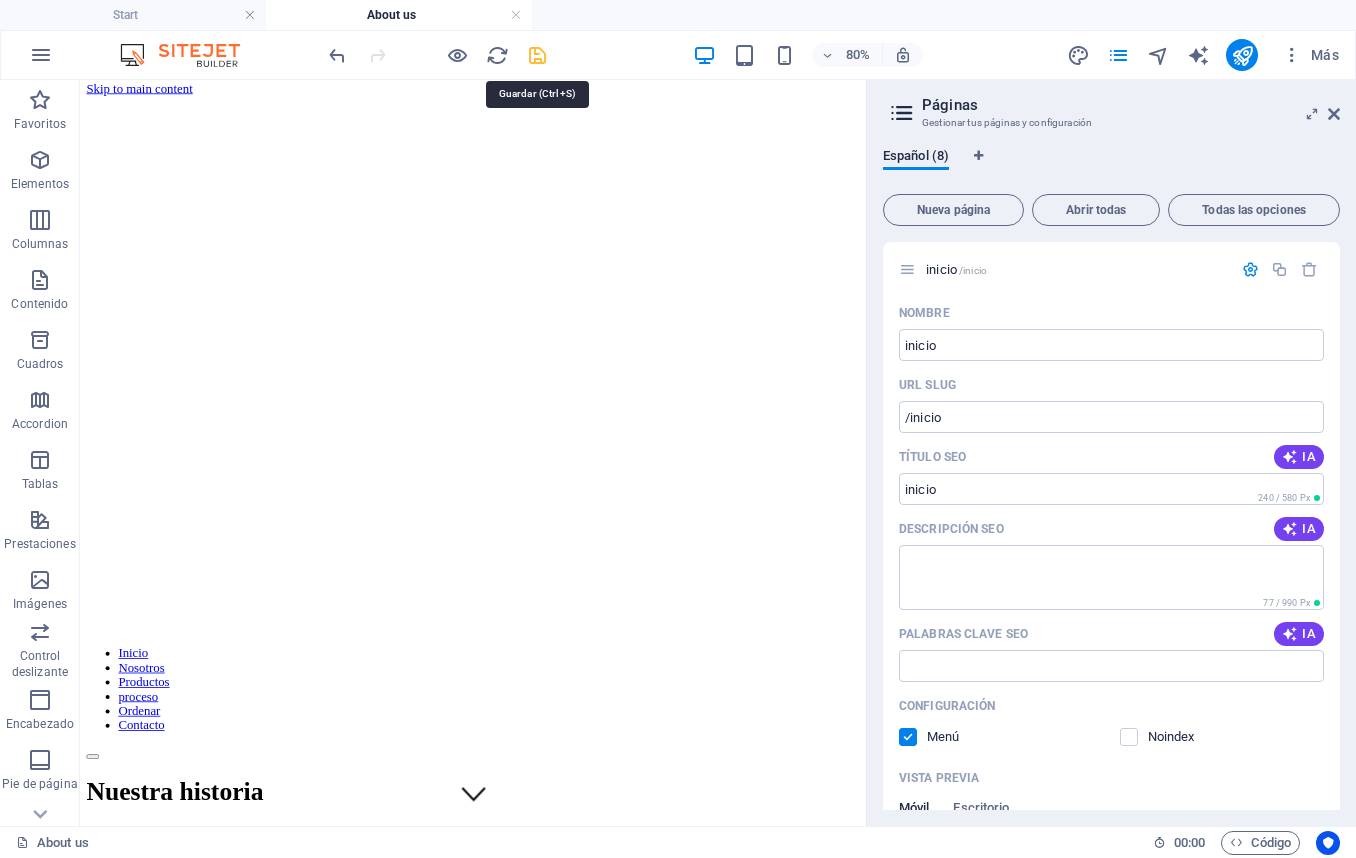 click at bounding box center (537, 55) 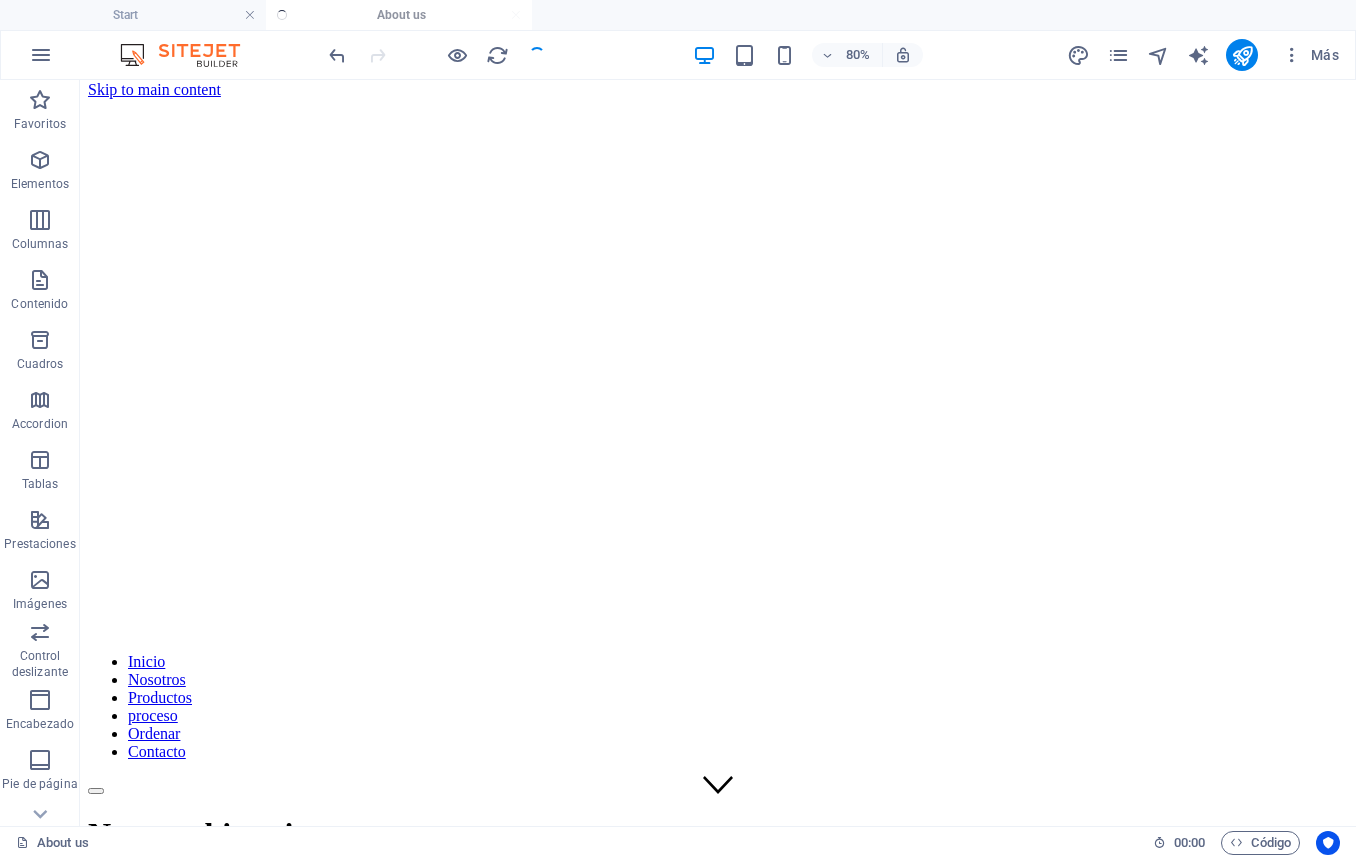 scroll, scrollTop: 8, scrollLeft: 0, axis: vertical 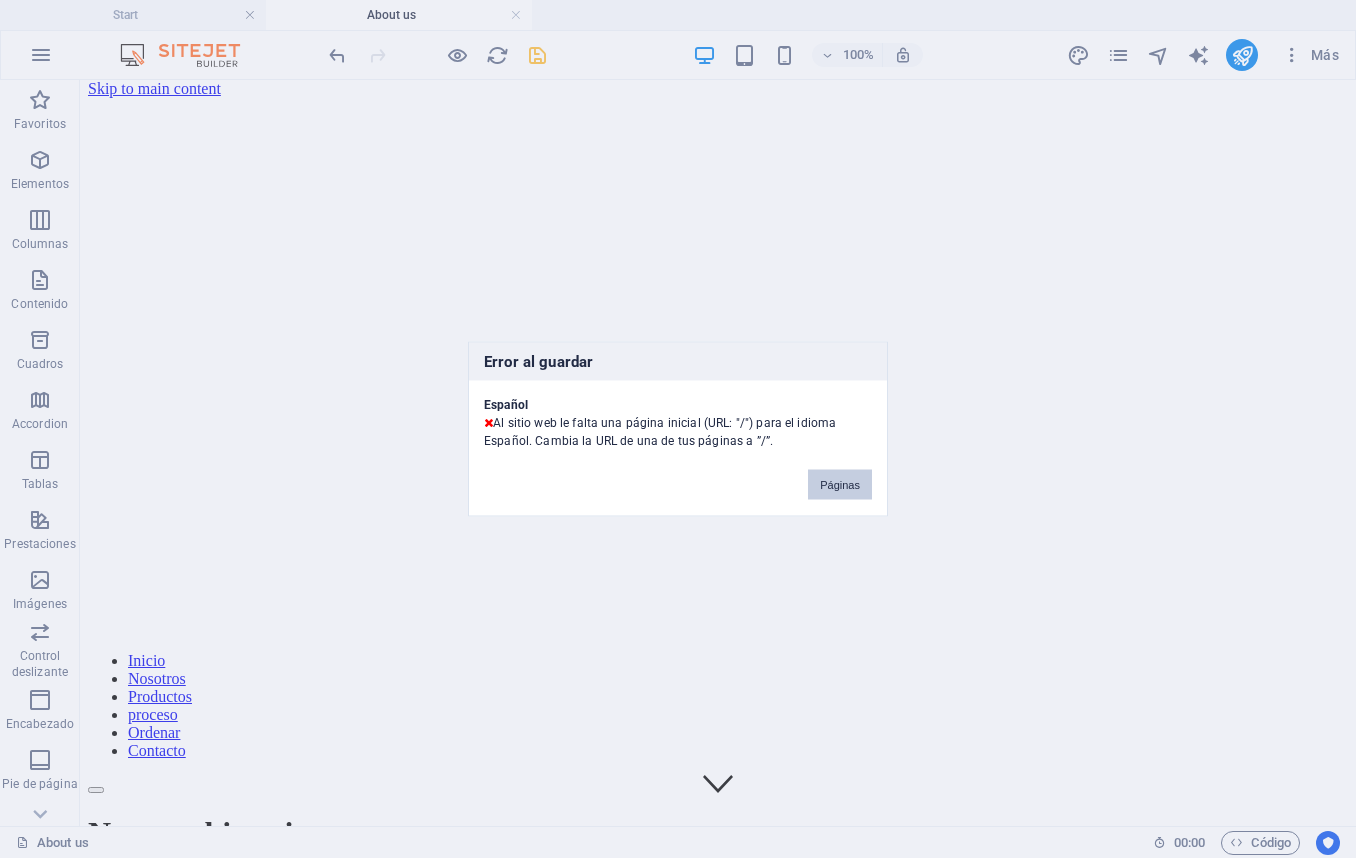 click on "Páginas" at bounding box center [840, 485] 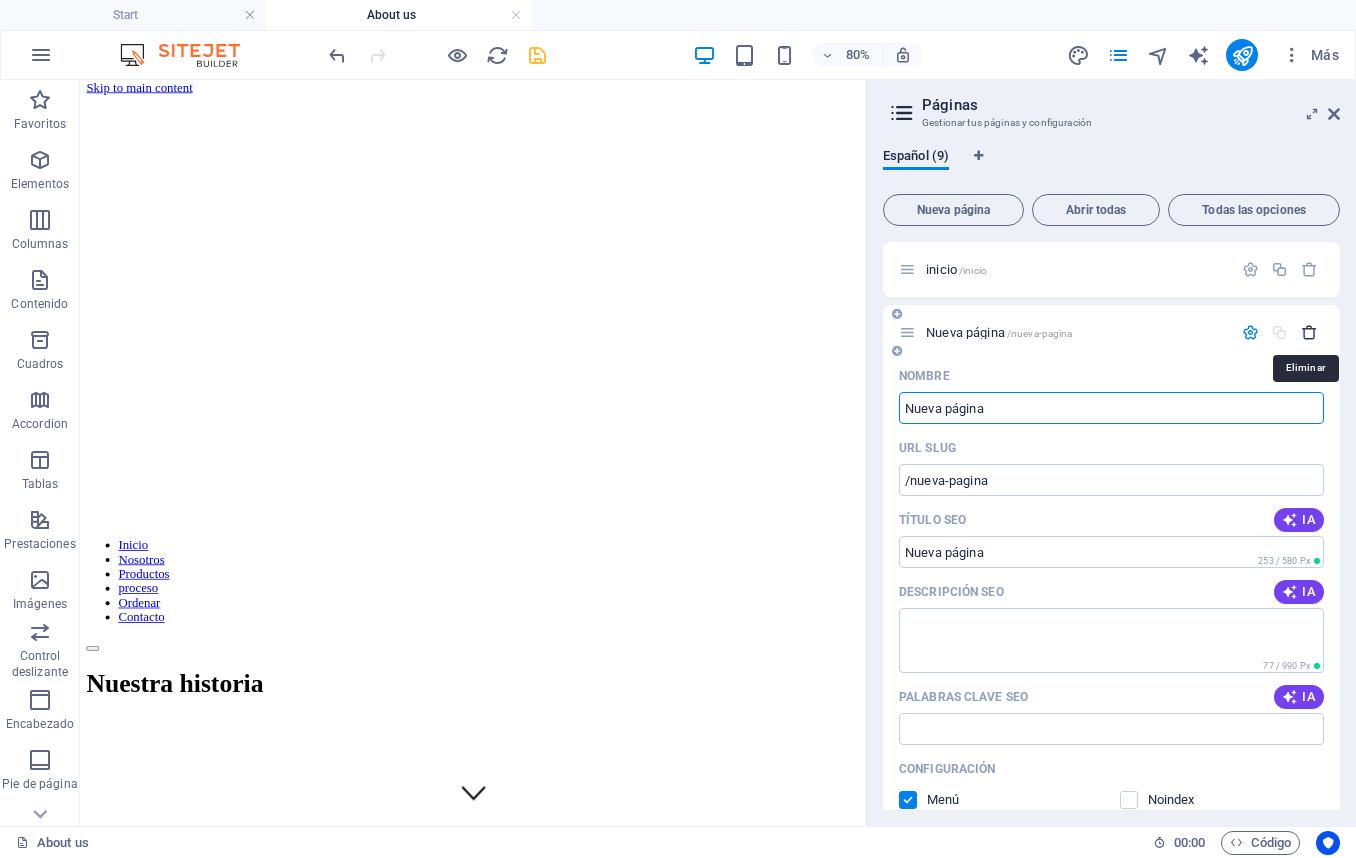 click at bounding box center (1309, 332) 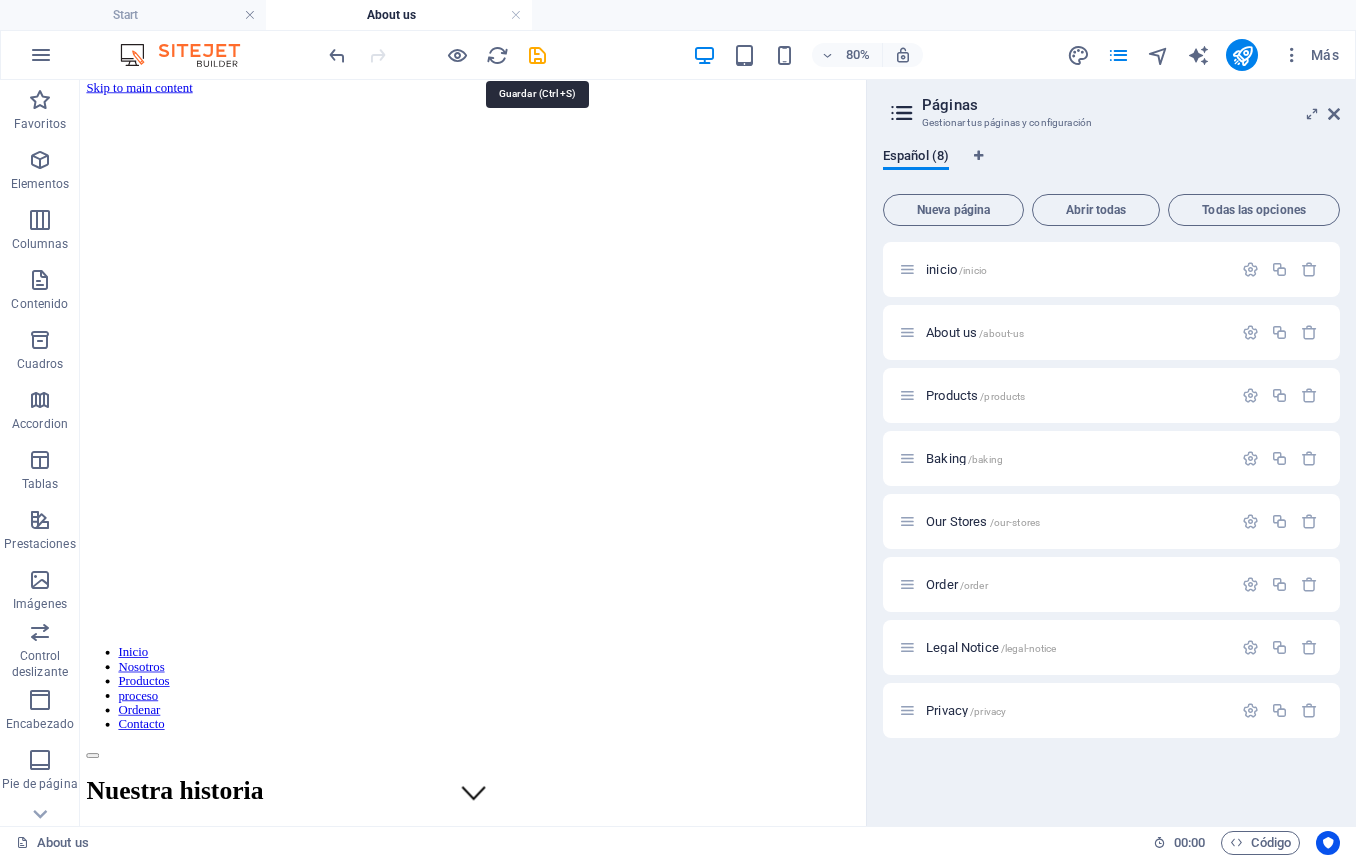 click at bounding box center [537, 55] 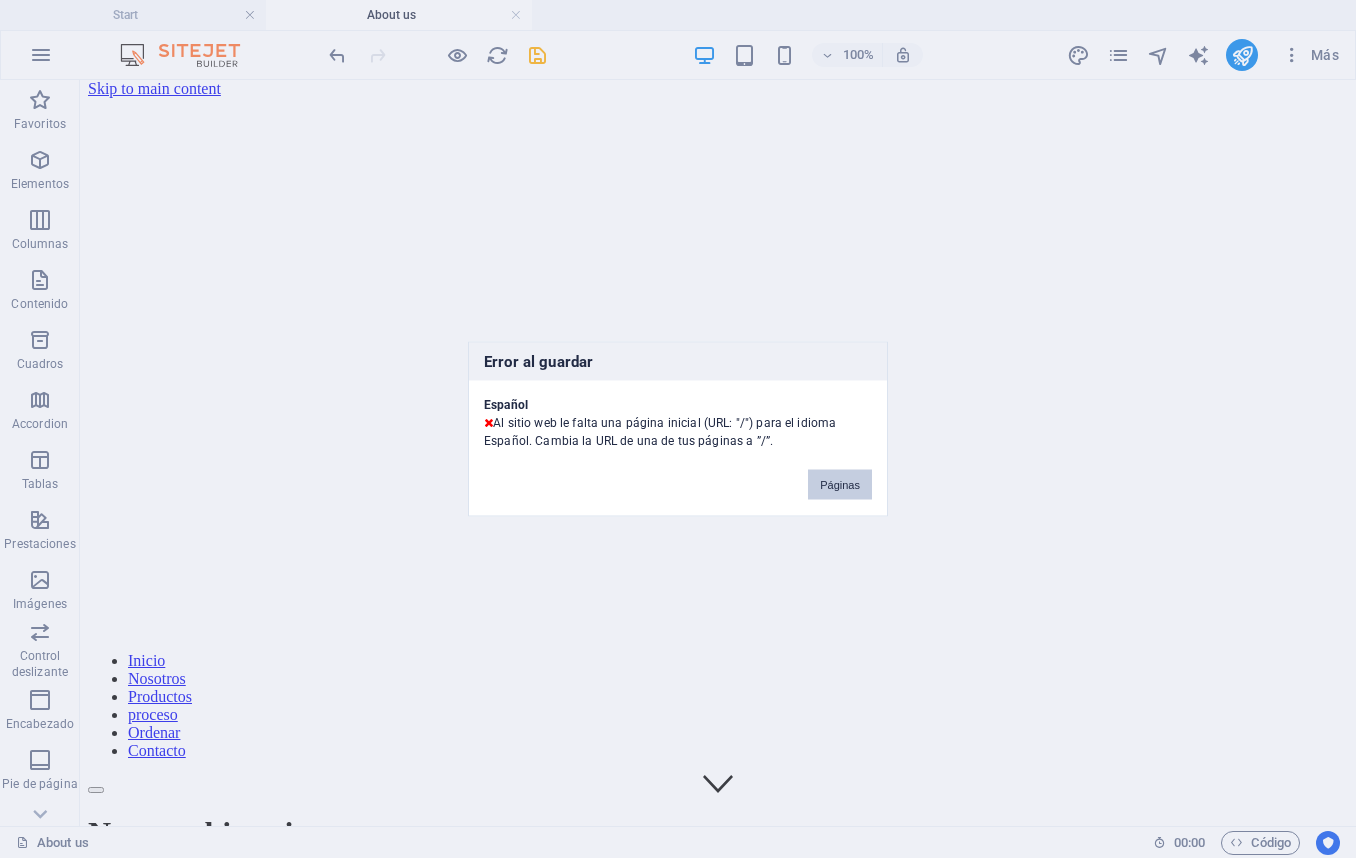 drag, startPoint x: 835, startPoint y: 481, endPoint x: 939, endPoint y: 502, distance: 106.09901 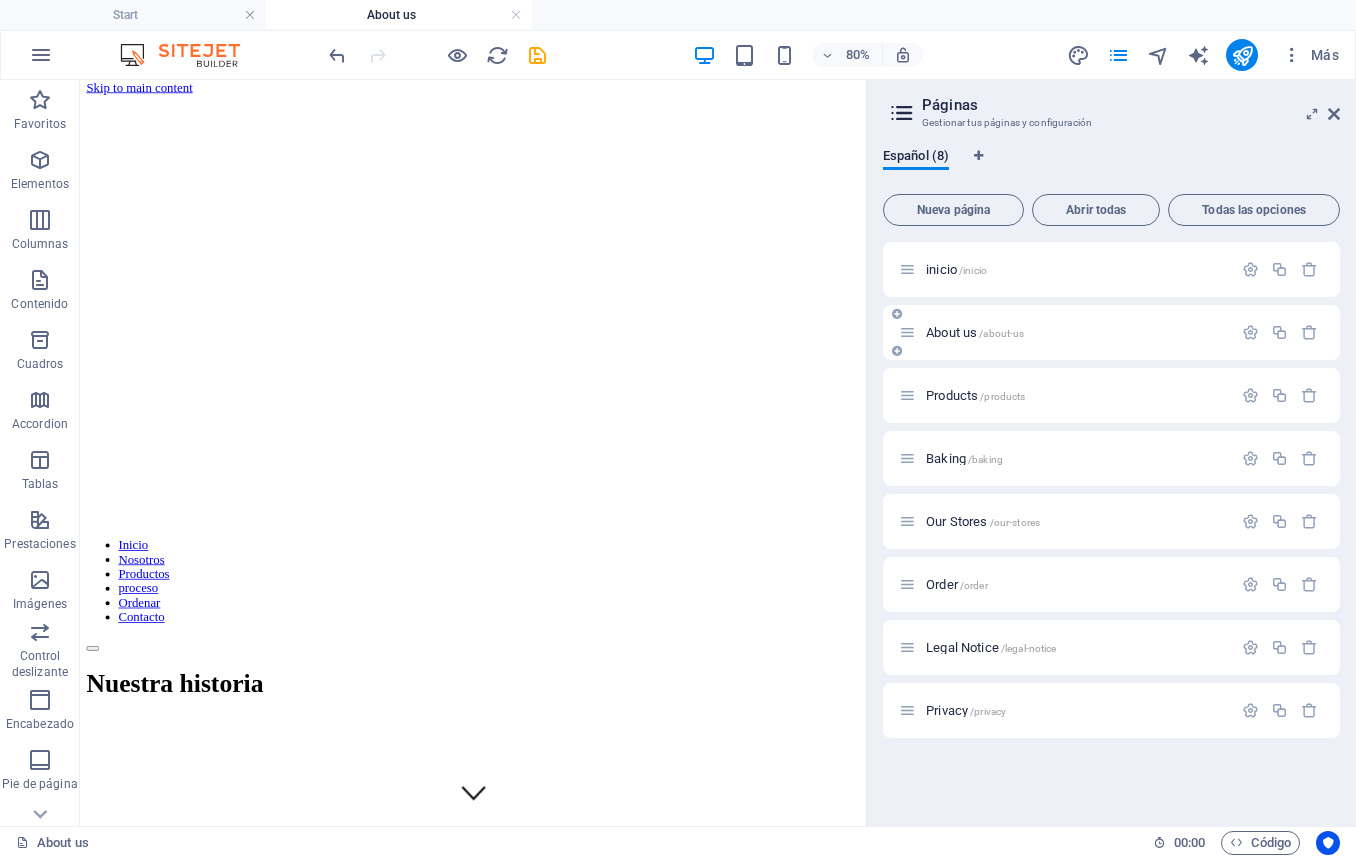 click at bounding box center (907, 332) 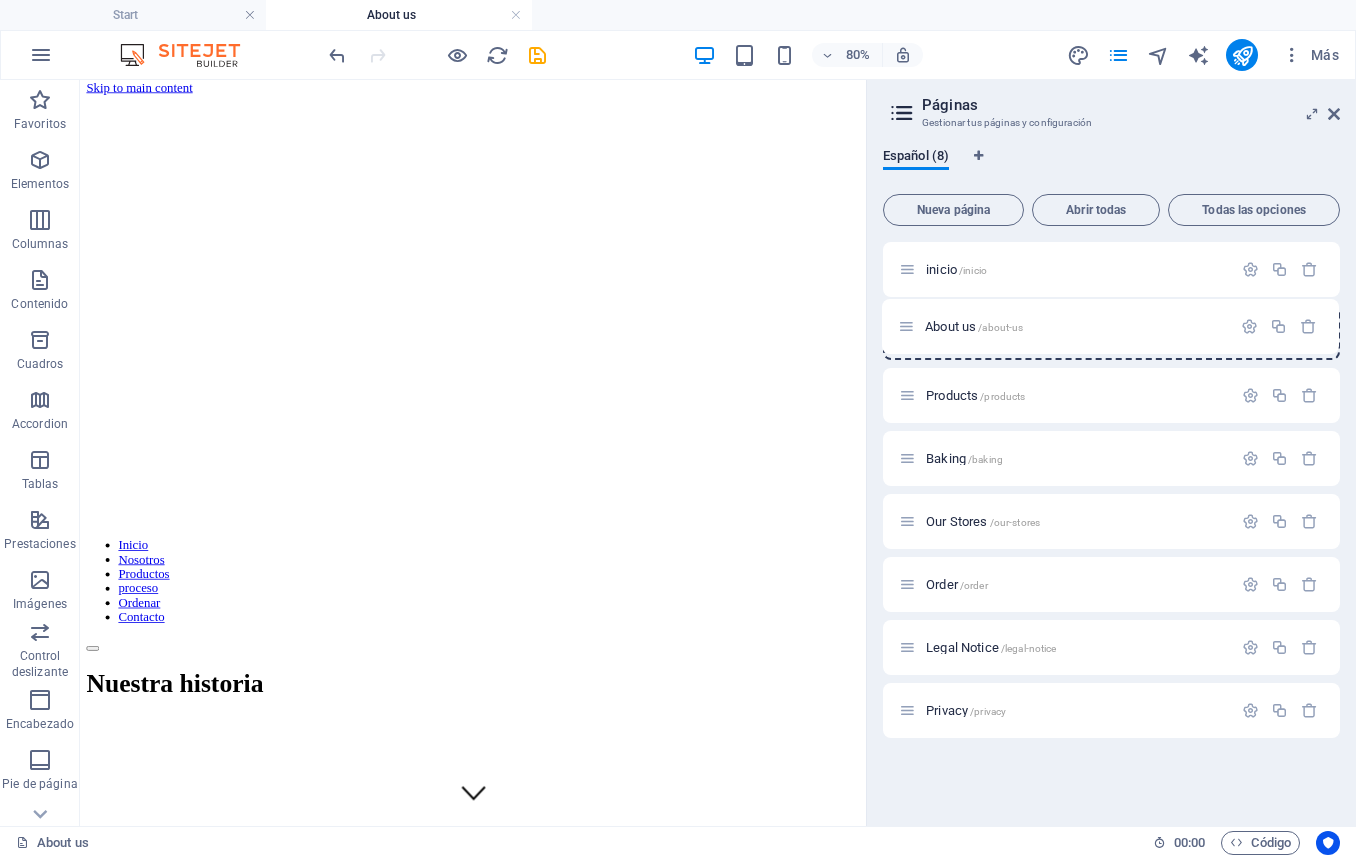 drag, startPoint x: 915, startPoint y: 328, endPoint x: 914, endPoint y: 317, distance: 11.045361 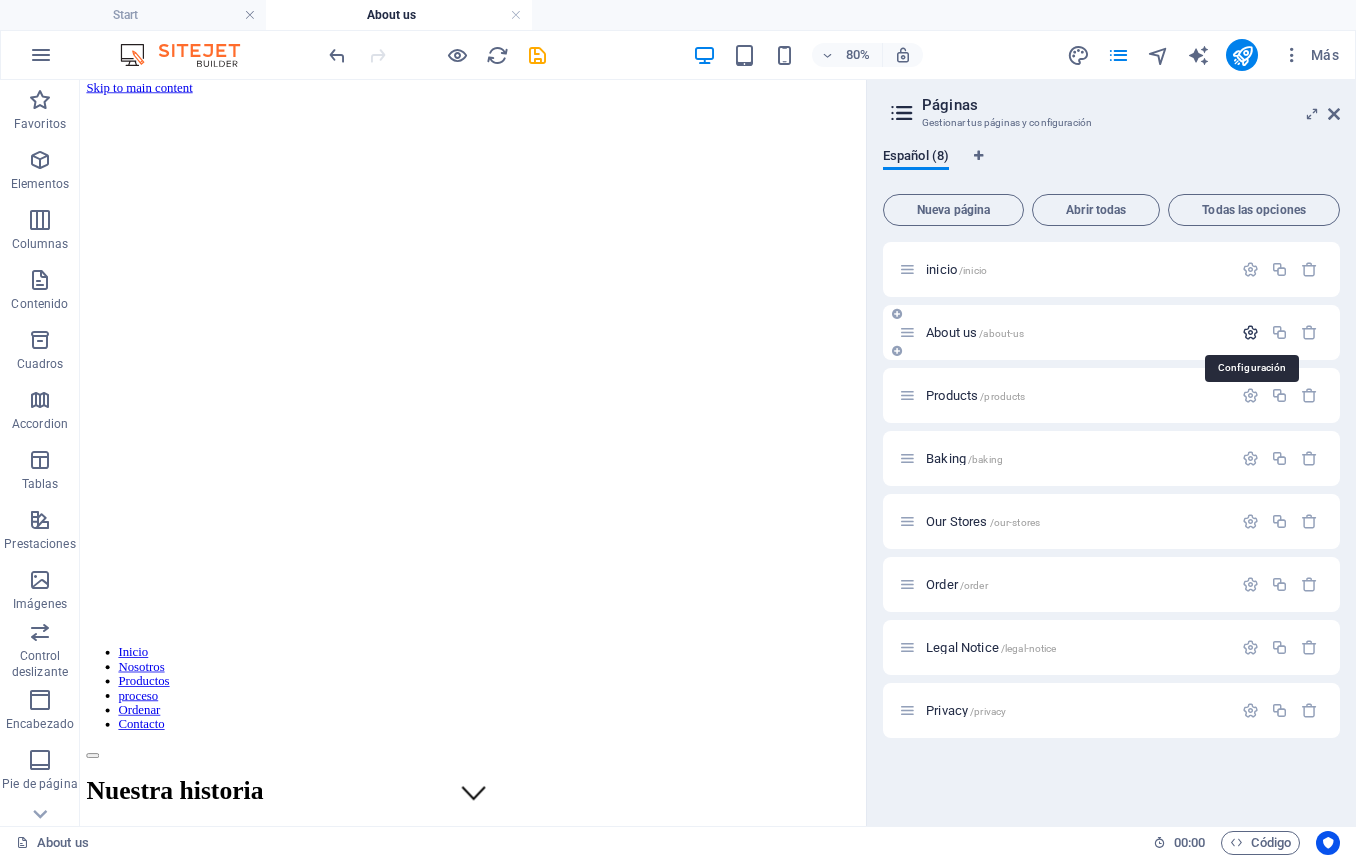 click at bounding box center (1250, 332) 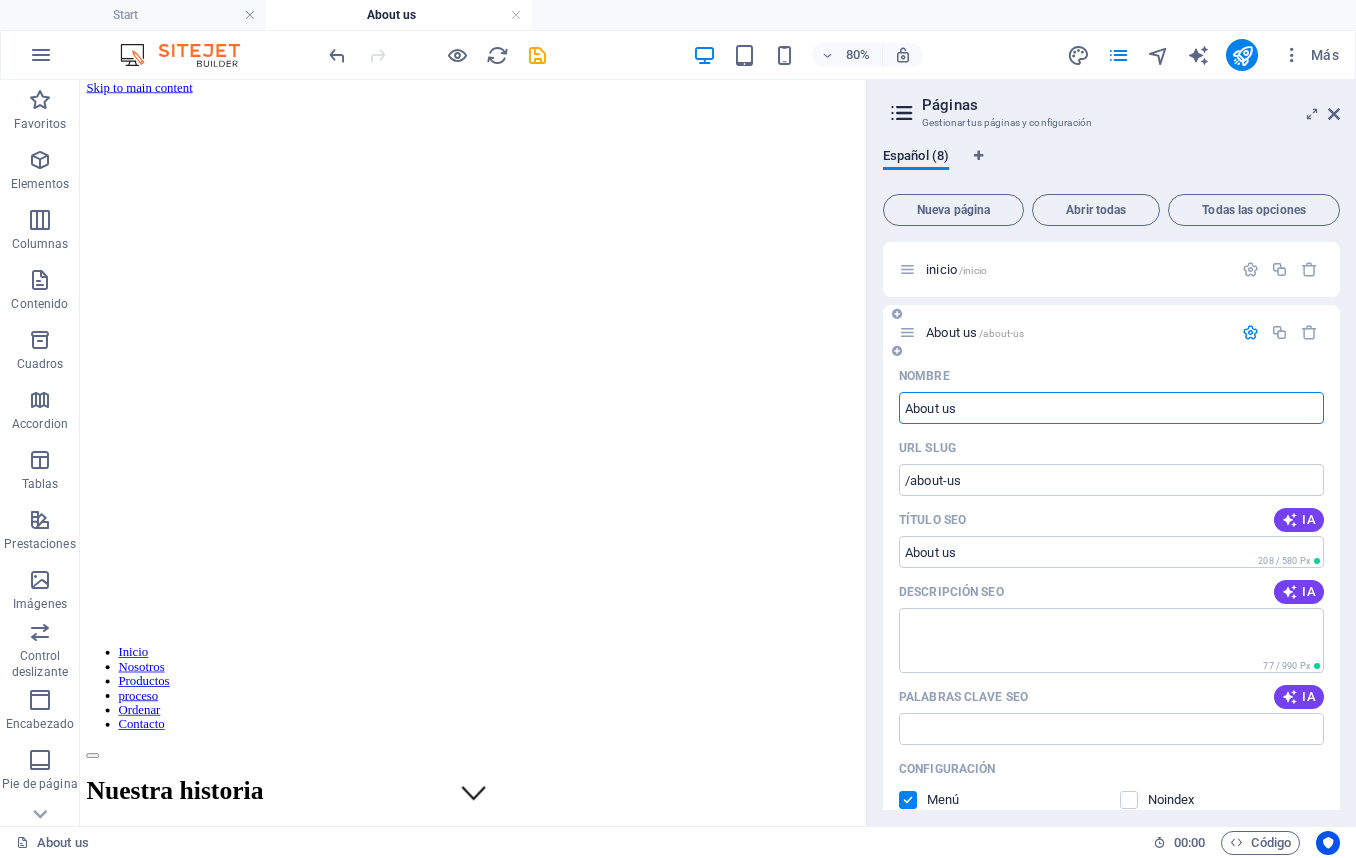 drag, startPoint x: 983, startPoint y: 410, endPoint x: 892, endPoint y: 396, distance: 92.070625 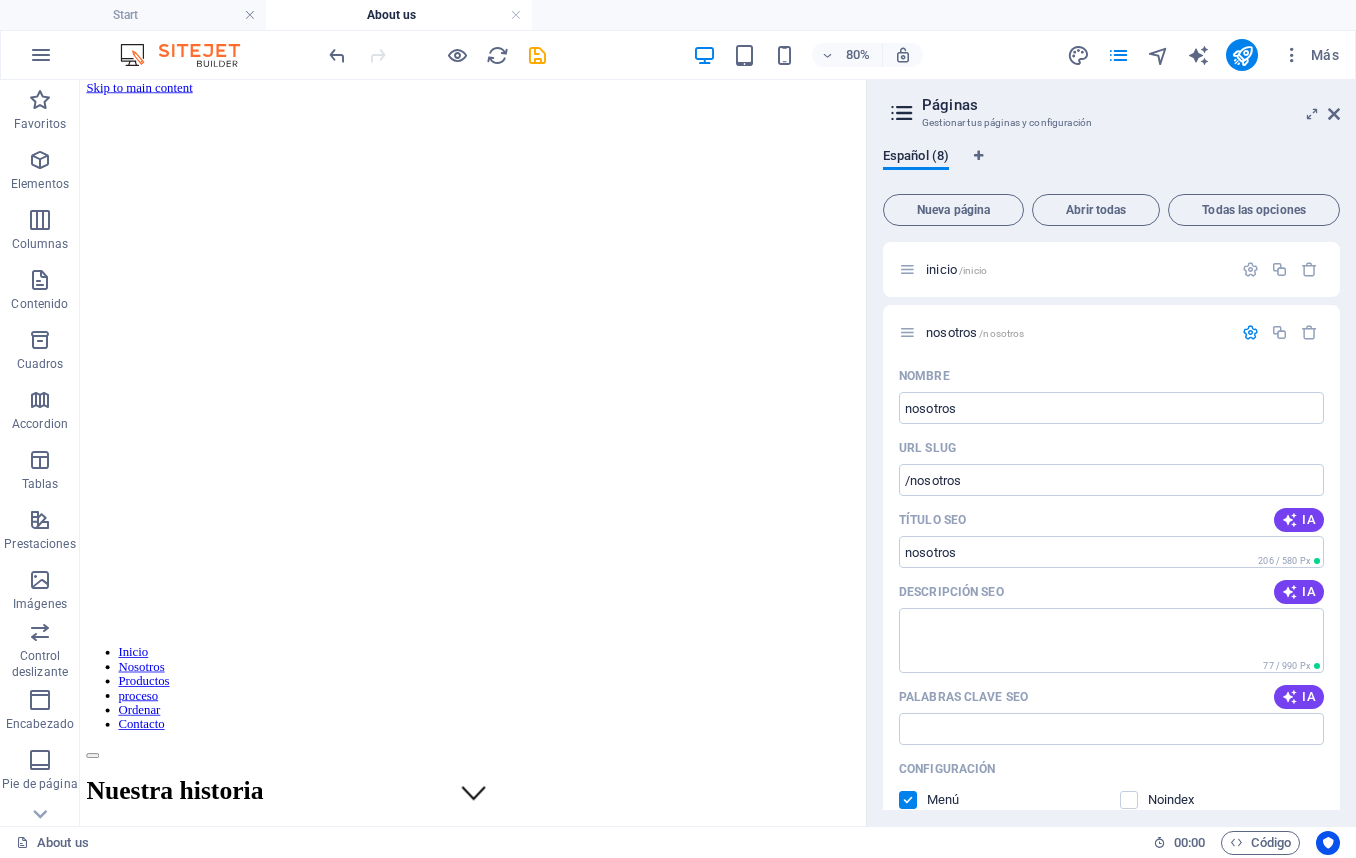 click on "Español (8) Nueva página Abrir todas Todas las opciones inicio /inicio nosotros /nosotros Nombre nosotros ​ URL SLUG /nosotros ​ Título SEO IA nosotros ​ 206 / 580 Px Descripción SEO IA ​ 77 / 990 Px Palabras clave SEO IA ​ Configuración Menú Noindex Vista previa Móvil Escritorio www.example.com nosotros nosotros - tortilleria.mx tortilleria.mx Etiquetas meta ​ Vista previa de imagen (Open Graph) Arrastra archivos aquí, haz clic para escoger archivos o selecciona alguno de tus archivos o consulta el catálogo gratuito de fotos y vídeos Más opciones Products /products Baking /baking Our Stores /our-stores Order /order Legal Notice /legal-notice Privacy /privacy" at bounding box center [1111, 479] 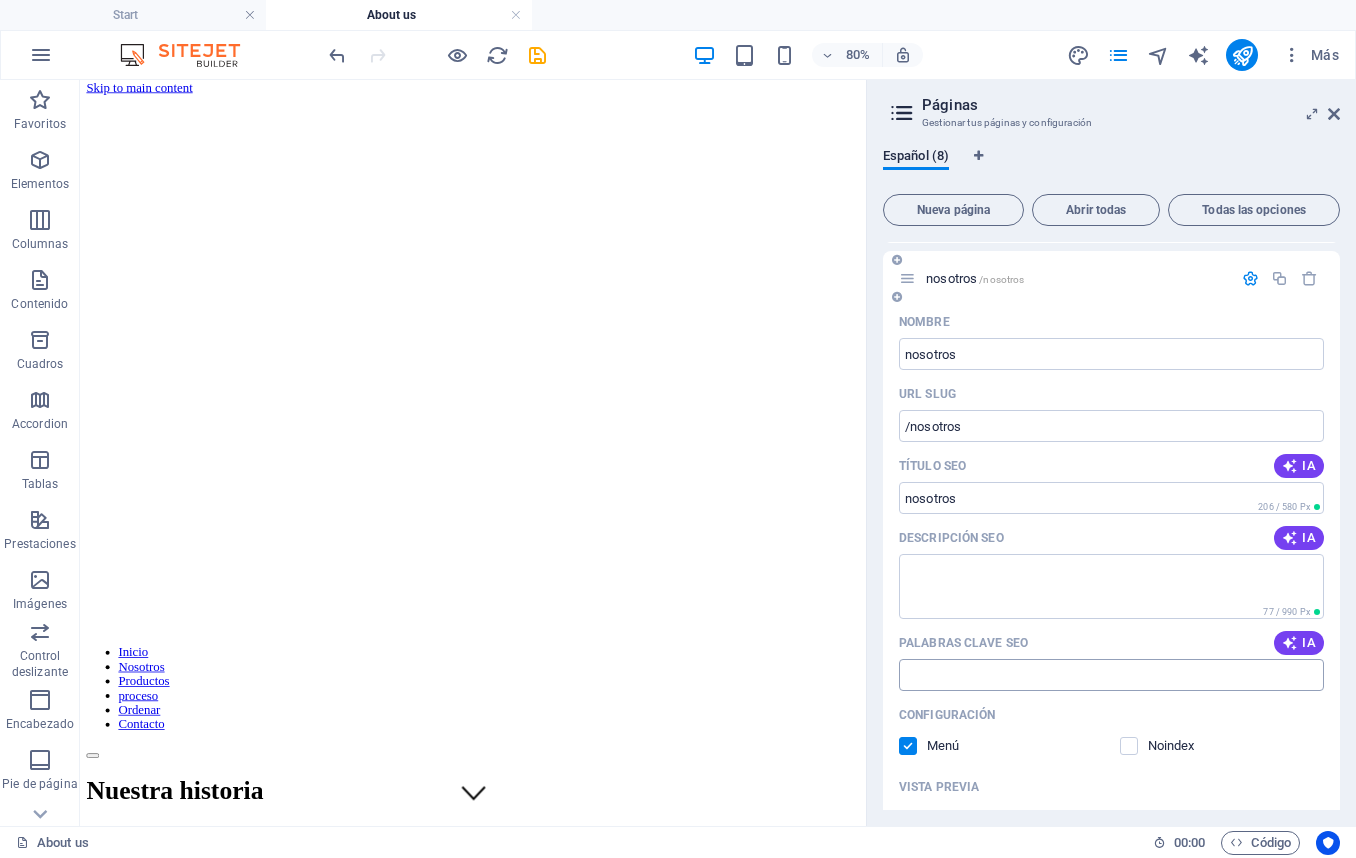 scroll, scrollTop: 0, scrollLeft: 0, axis: both 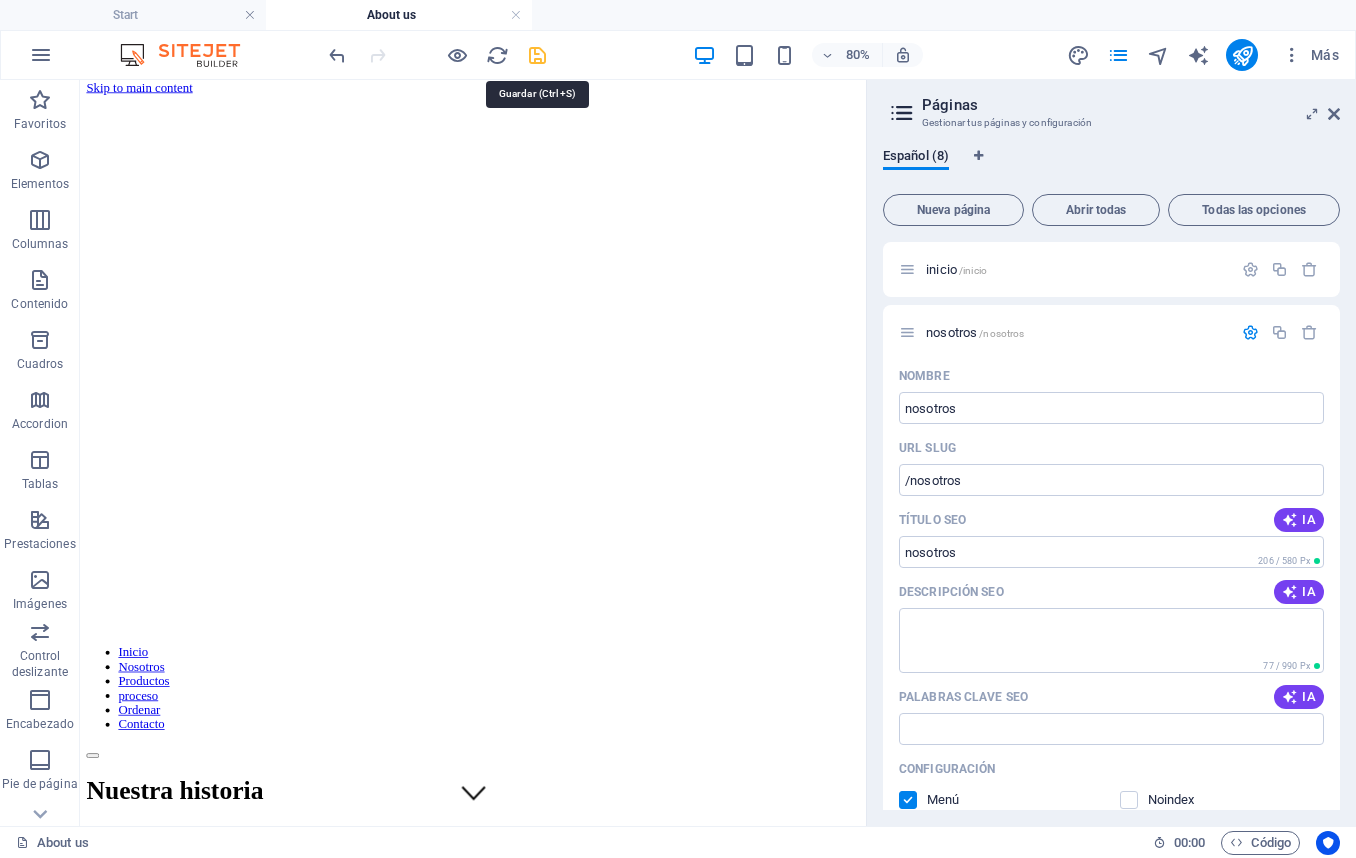 click at bounding box center (537, 55) 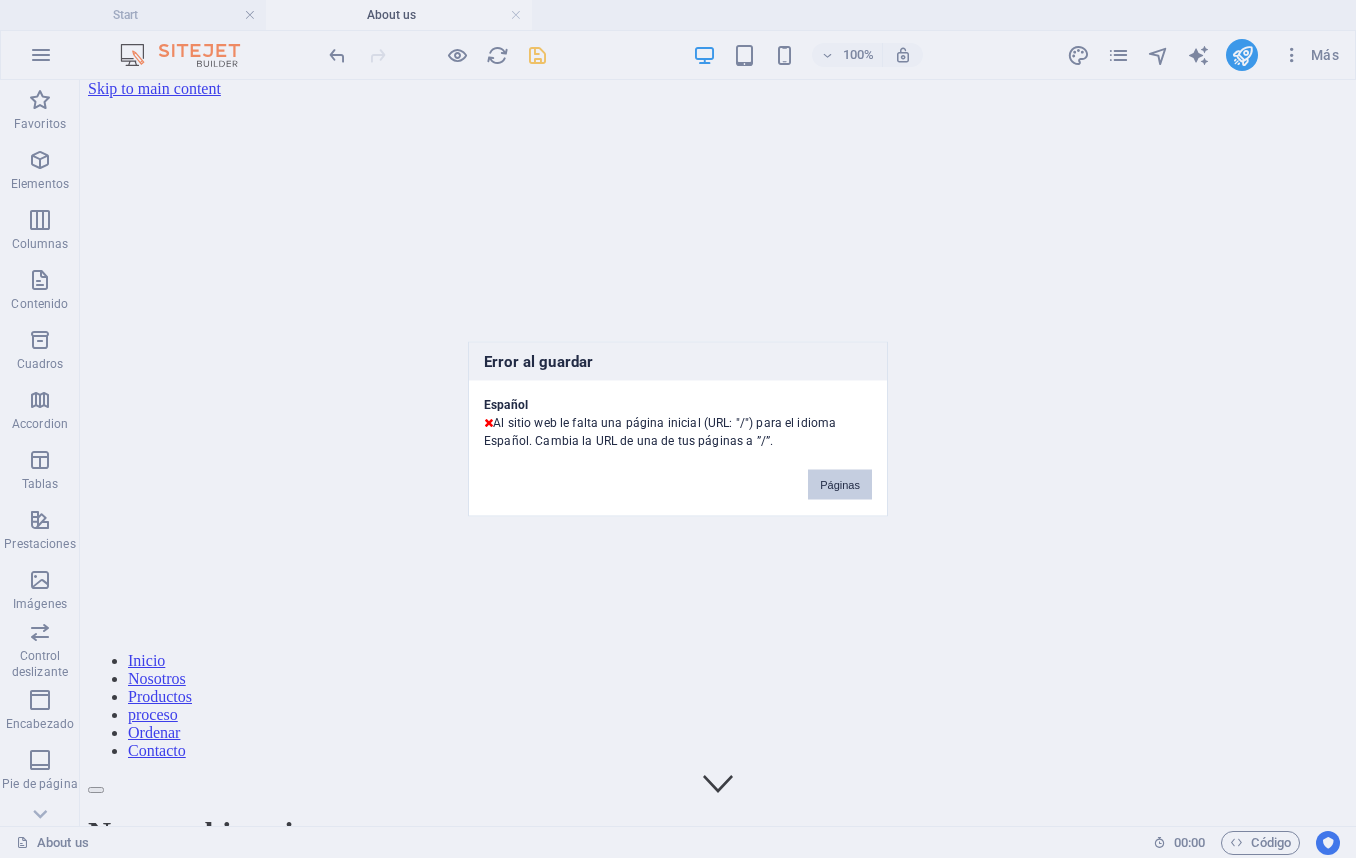click on "Páginas" at bounding box center [840, 485] 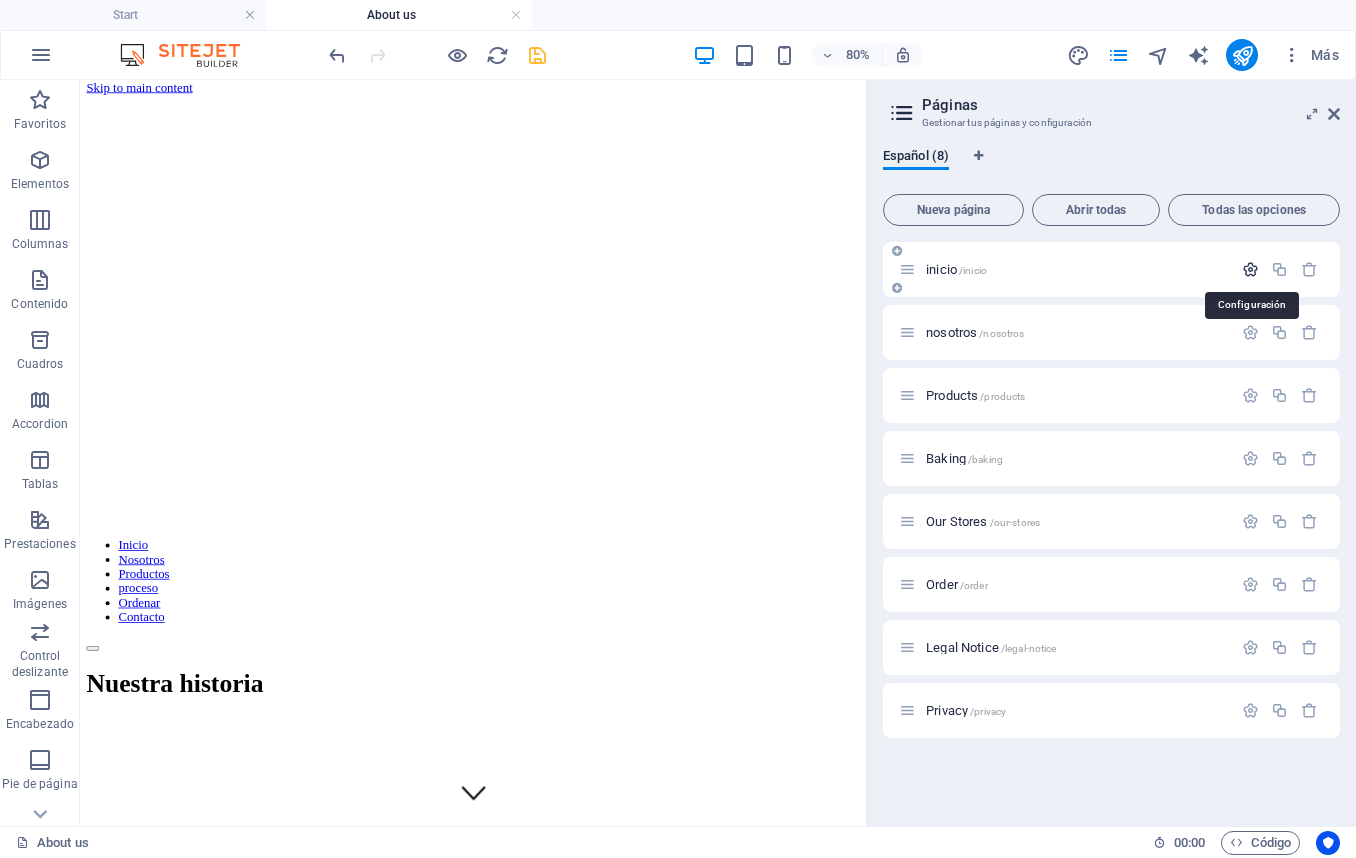 click at bounding box center (1250, 269) 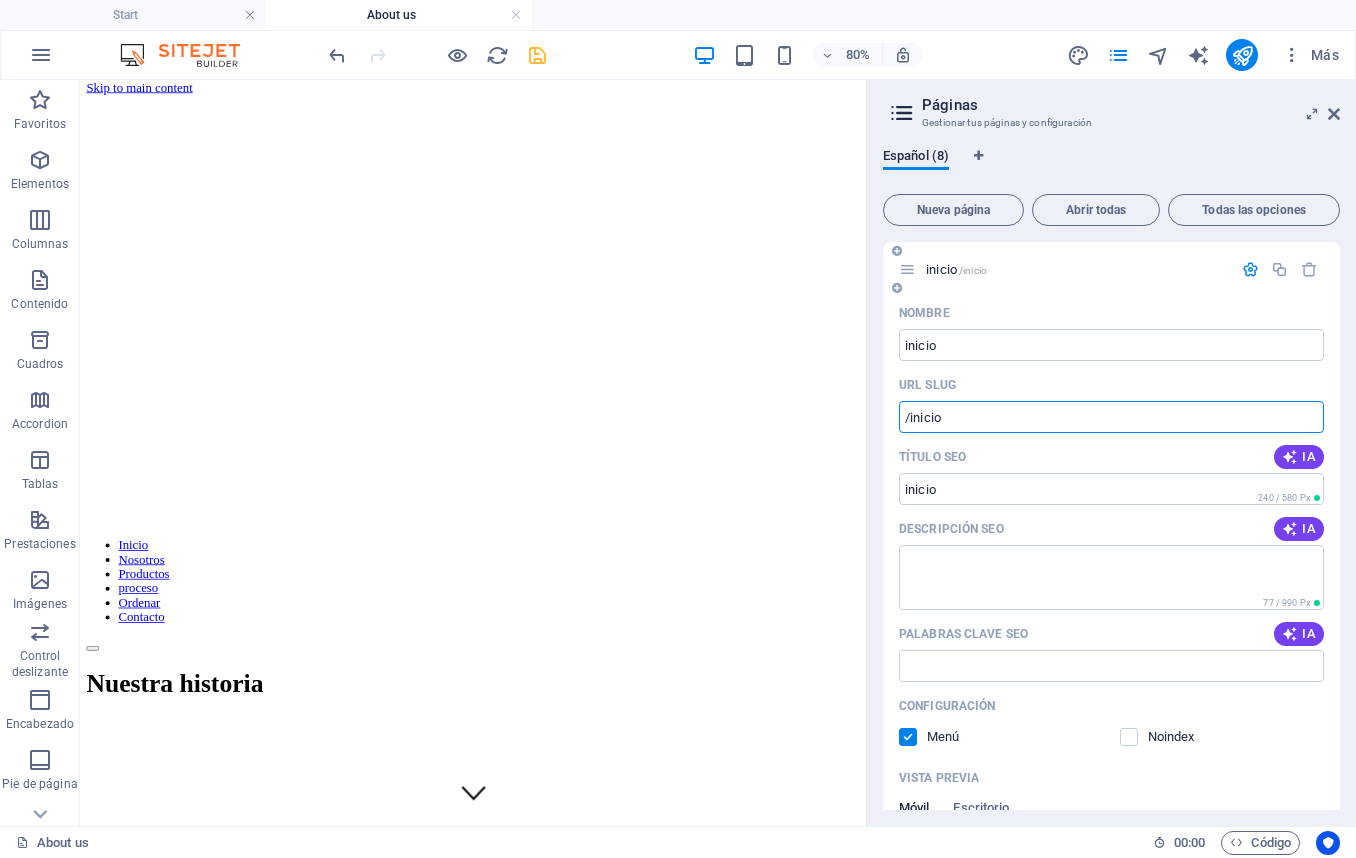 drag, startPoint x: 910, startPoint y: 418, endPoint x: 967, endPoint y: 420, distance: 57.035076 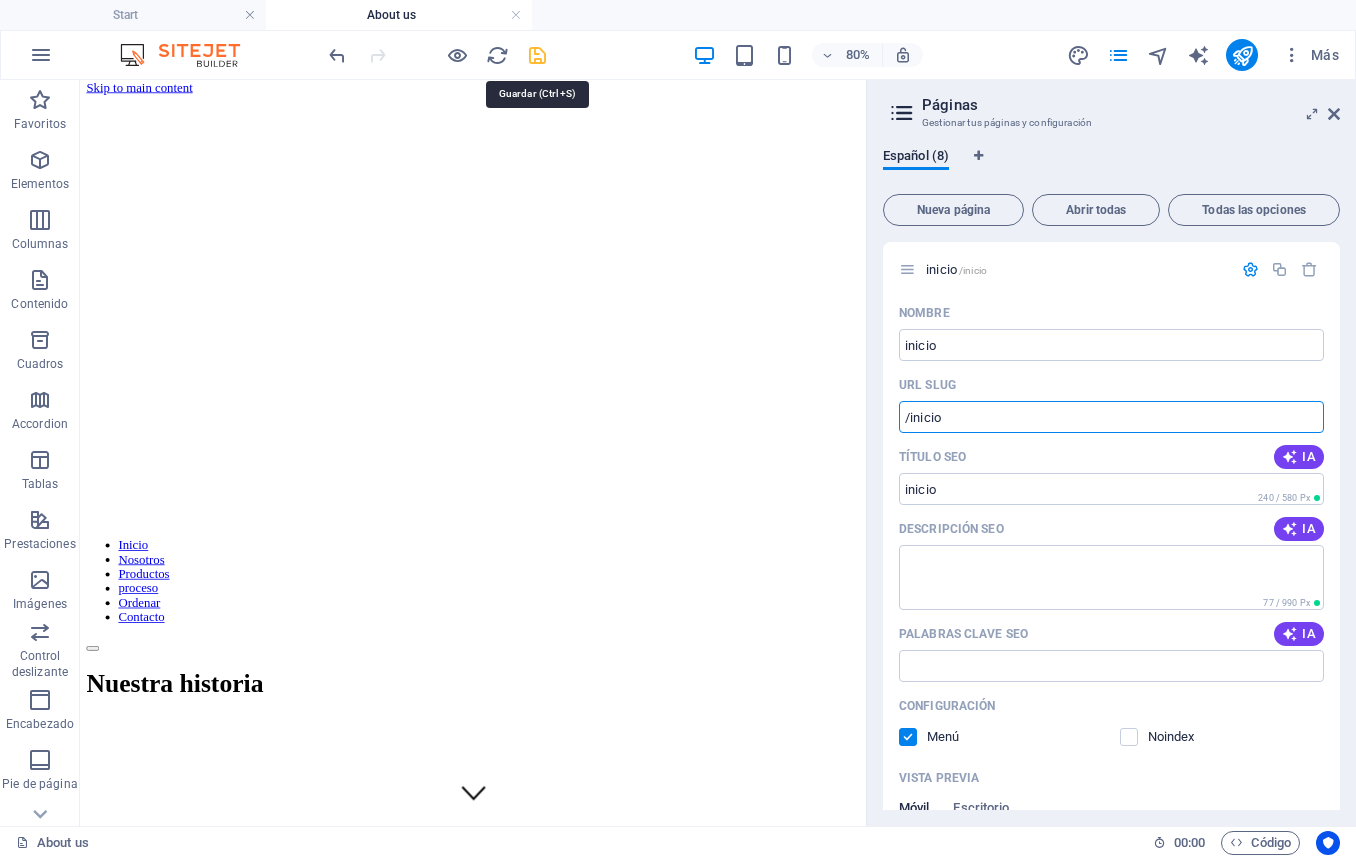 click at bounding box center (537, 55) 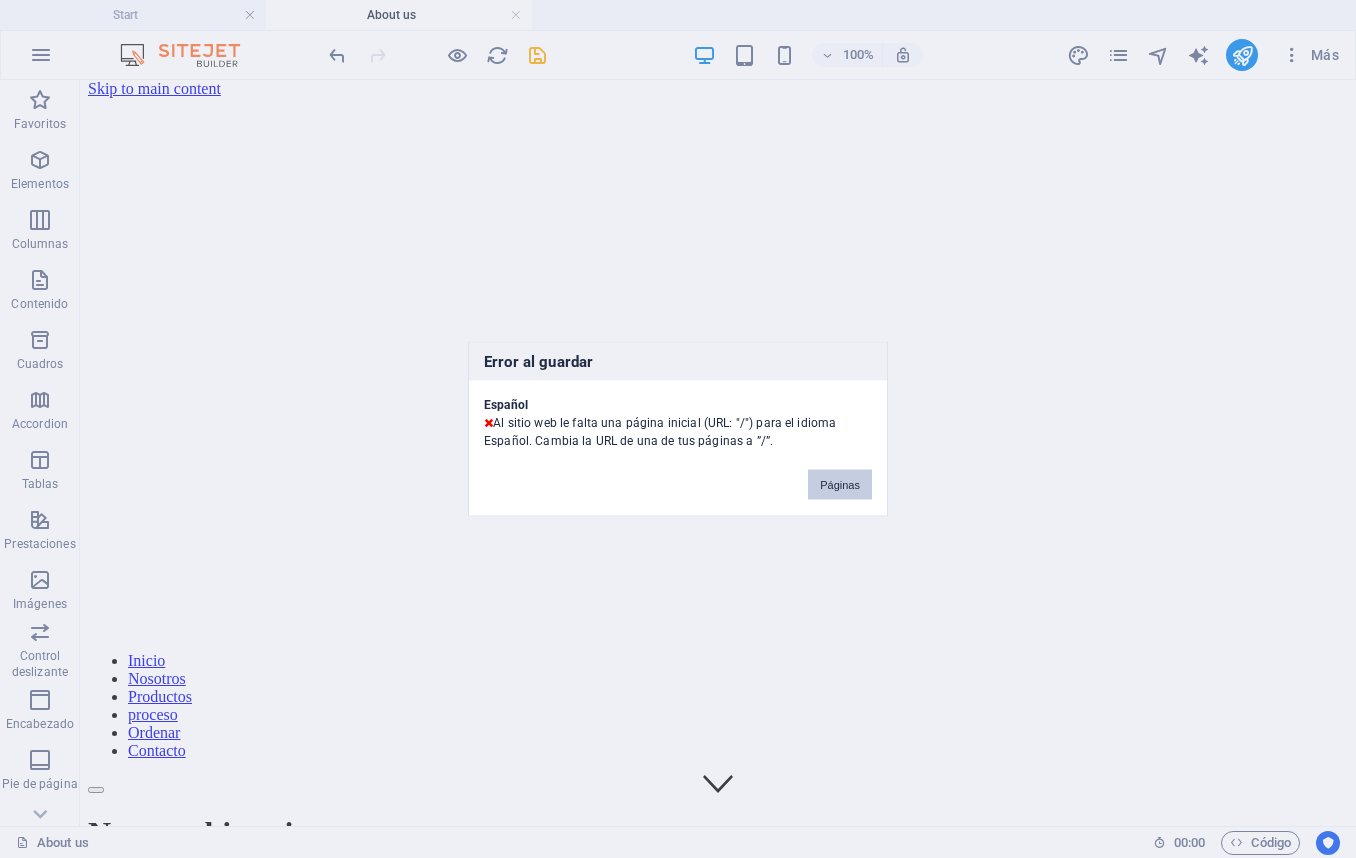 click on "Páginas" at bounding box center [840, 485] 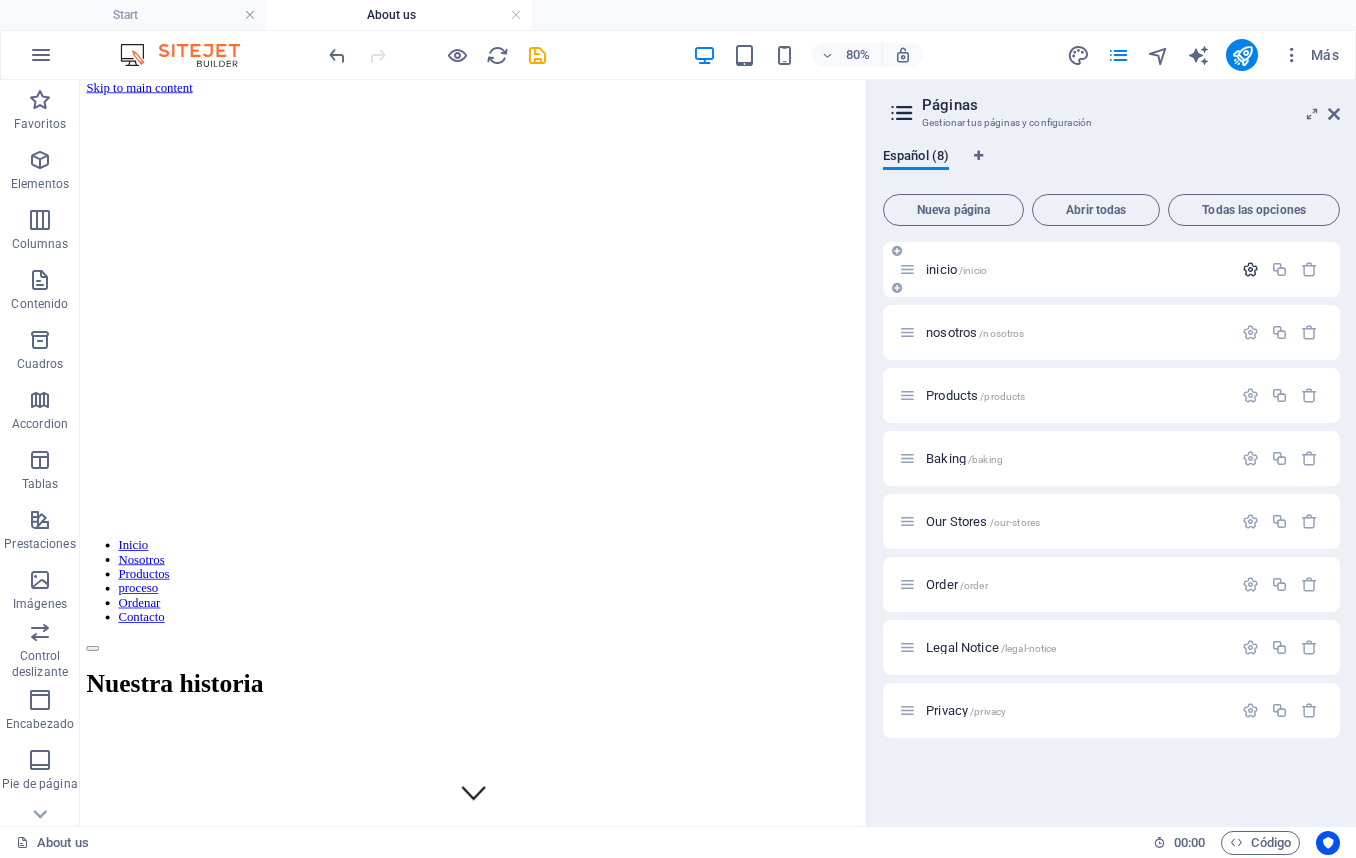 click at bounding box center [1250, 269] 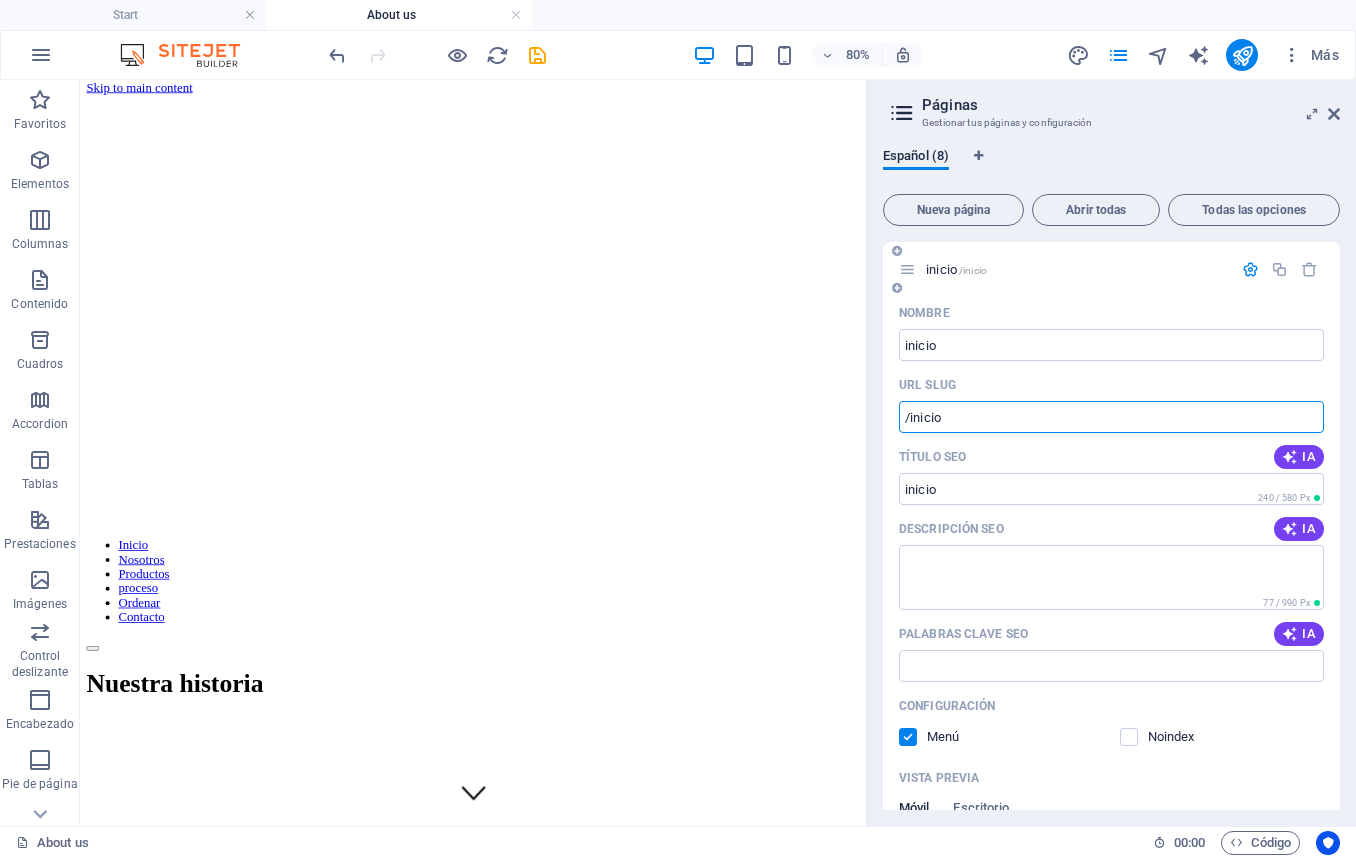 drag, startPoint x: 952, startPoint y: 415, endPoint x: 1013, endPoint y: 416, distance: 61.008198 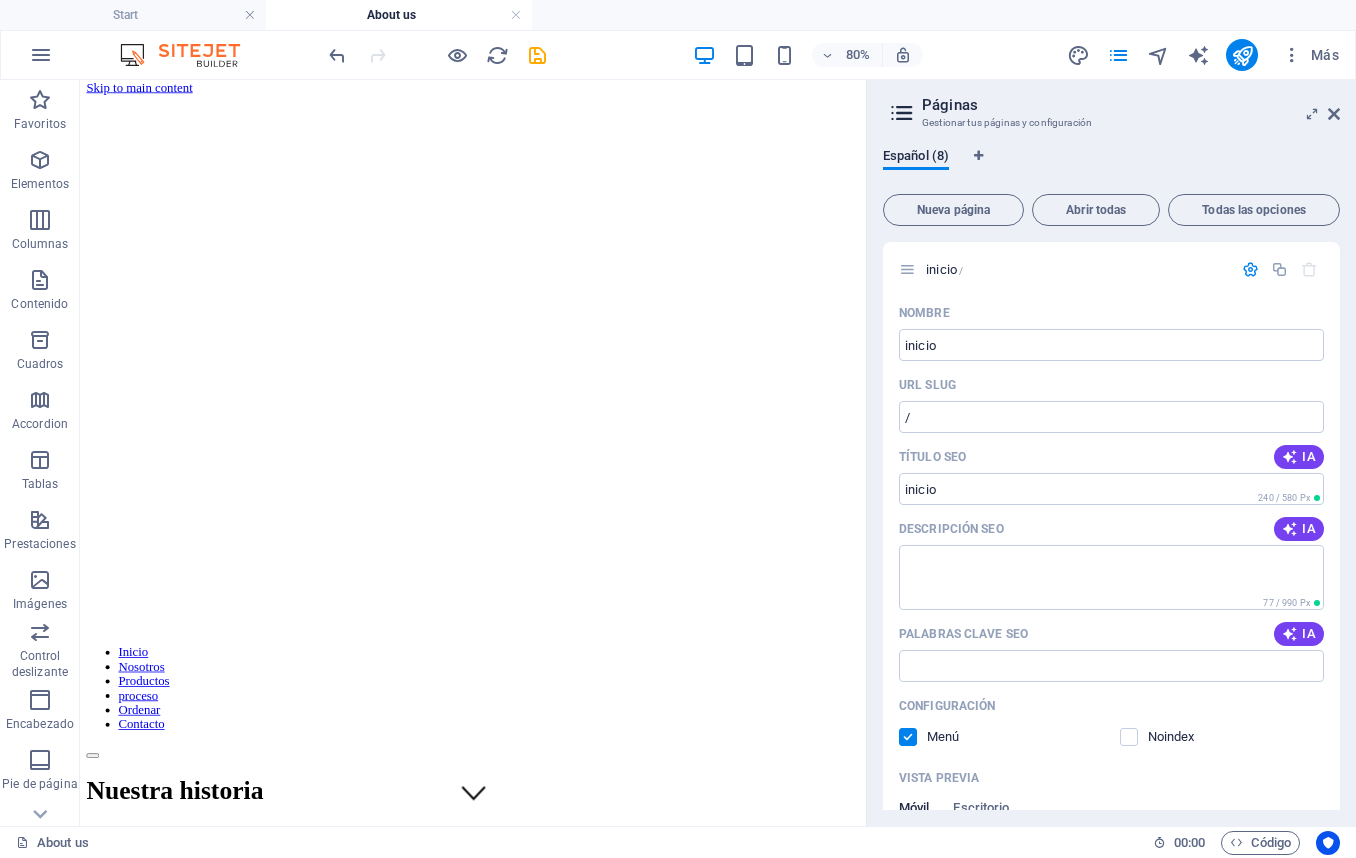 click on "Español (8) Nueva página Abrir todas Todas las opciones inicio / Nombre inicio ​ URL SLUG / ​ Título SEO IA ​ 240 / 580 Px Descripción SEO IA ​ 77 / 990 Px Palabras clave SEO IA ​ Configuración Menú Noindex Vista previa Móvil Escritorio www.example.com tortilleria.mx - [CITY], [STATE] tortilleria.mx Etiquetas meta ​ Vista previa de imagen (Open Graph) Arrastra archivos aquí, haz clic para escoger archivos o selecciona alguno de tus archivos o consulta el catálogo gratuito de fotos y vídeos Más opciones nosotros /nosotros Products /products Baking /baking Our Stores /our-stores Order /order Legal Notice /legal-notice Privacy /privacy" at bounding box center (1111, 479) 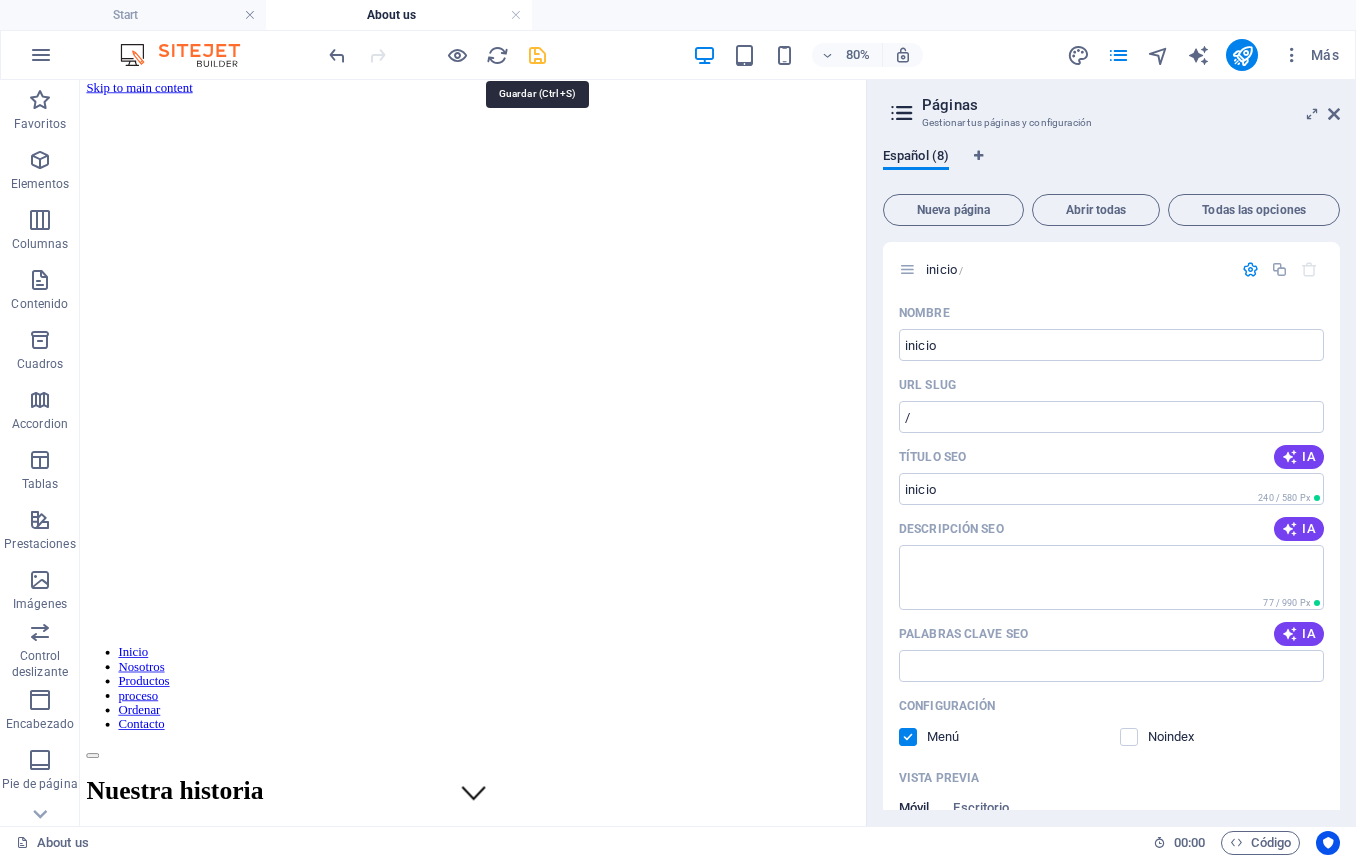 click at bounding box center [537, 55] 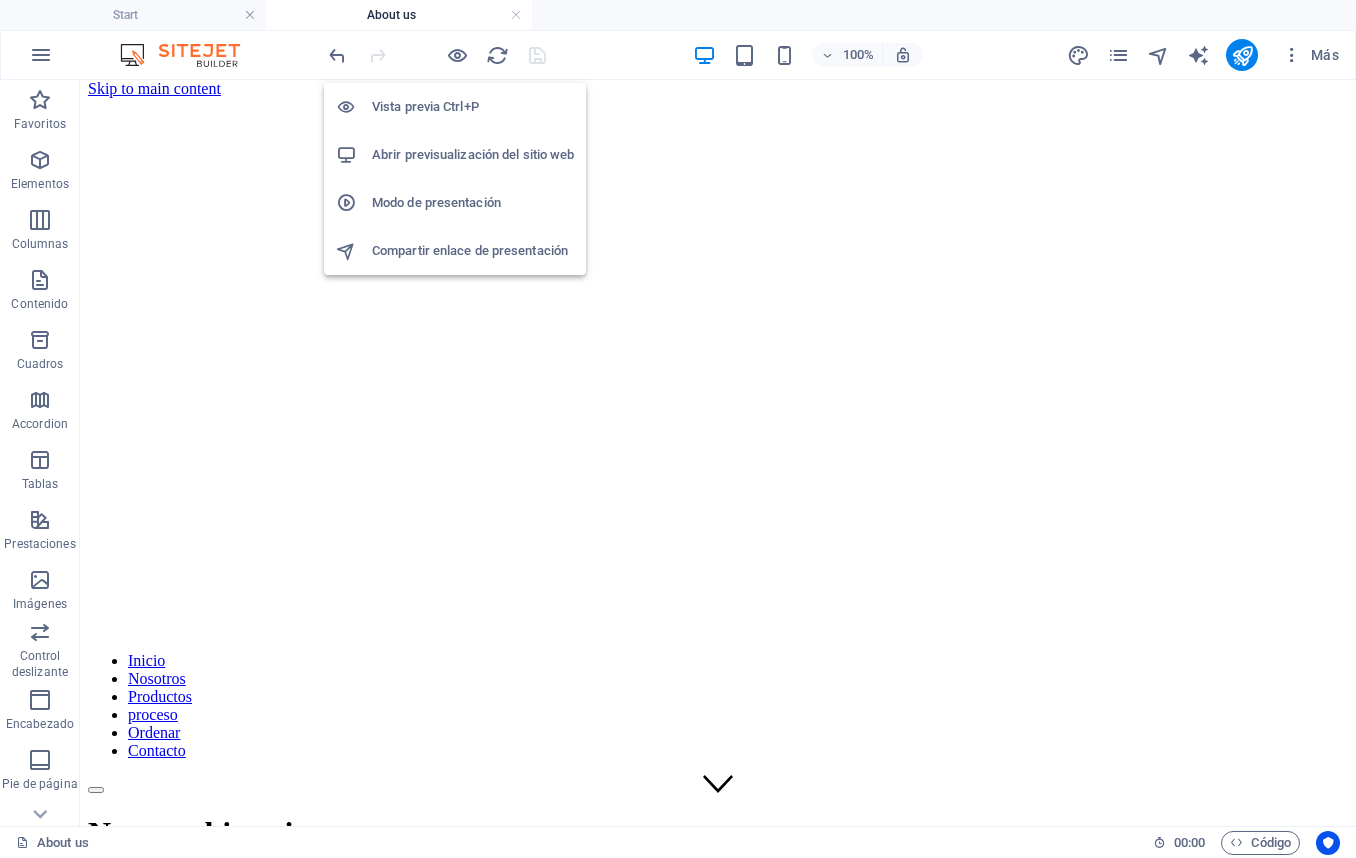 click on "Vista previa Ctrl+P" at bounding box center [473, 107] 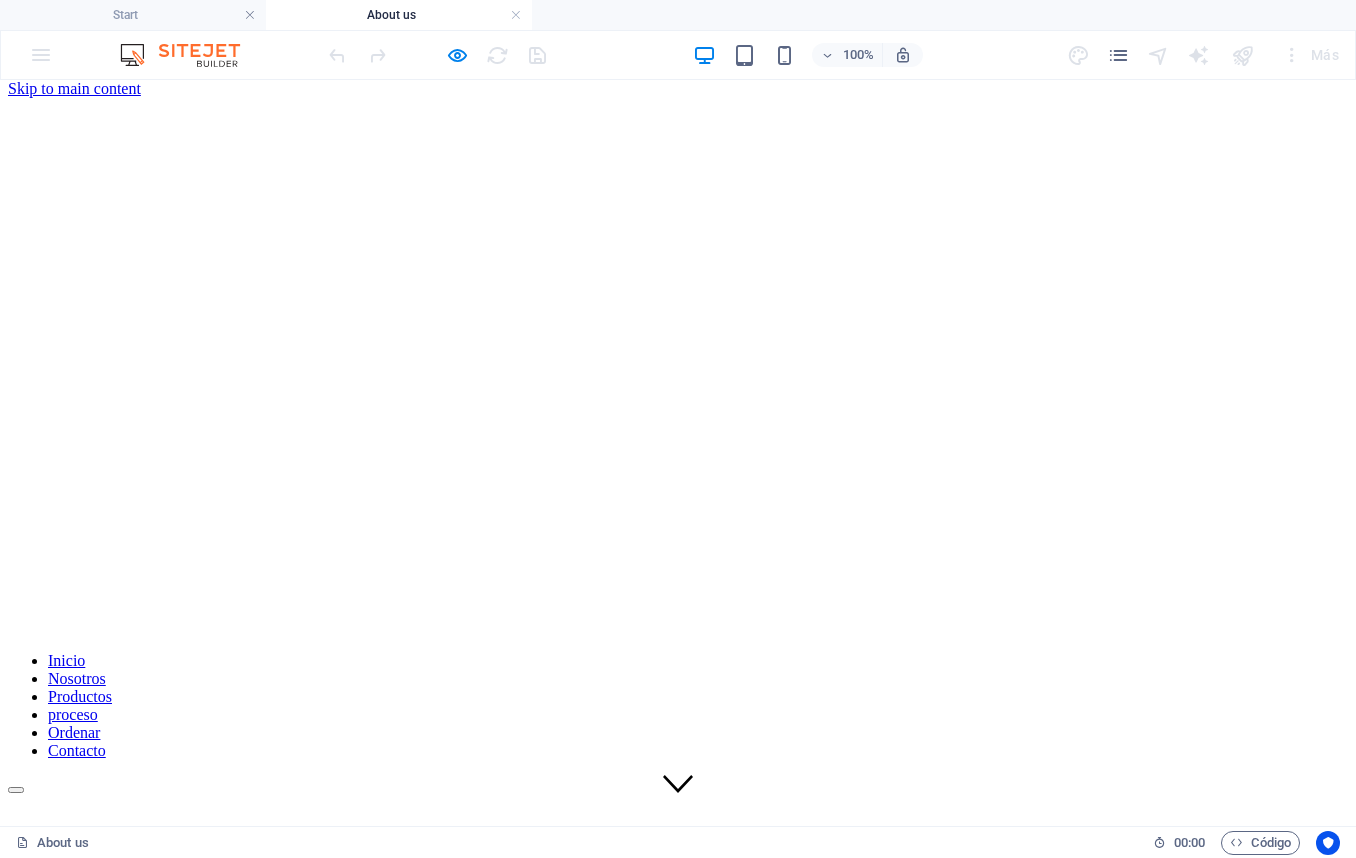 click at bounding box center [678, 785] 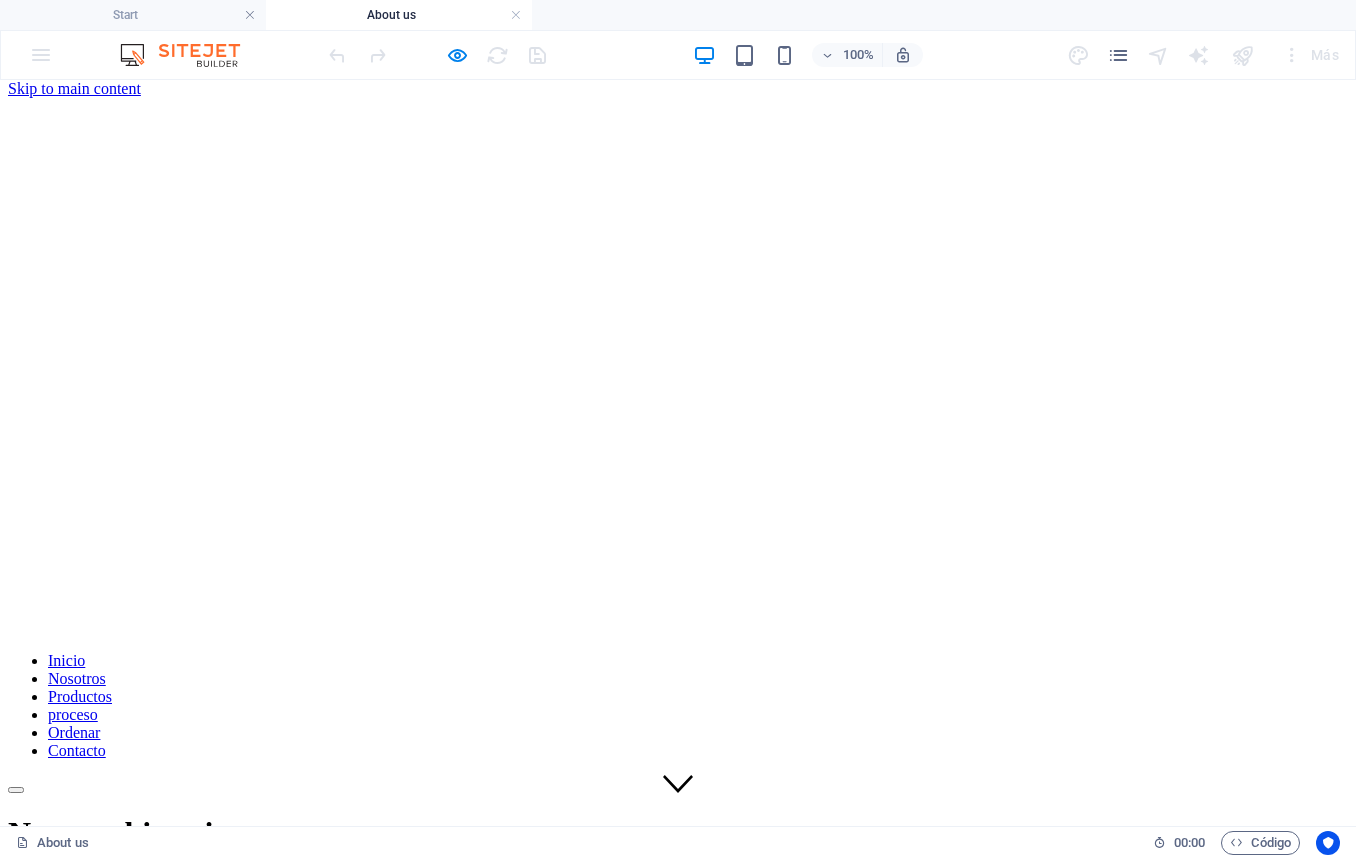 click on "Inicio" at bounding box center [66, 660] 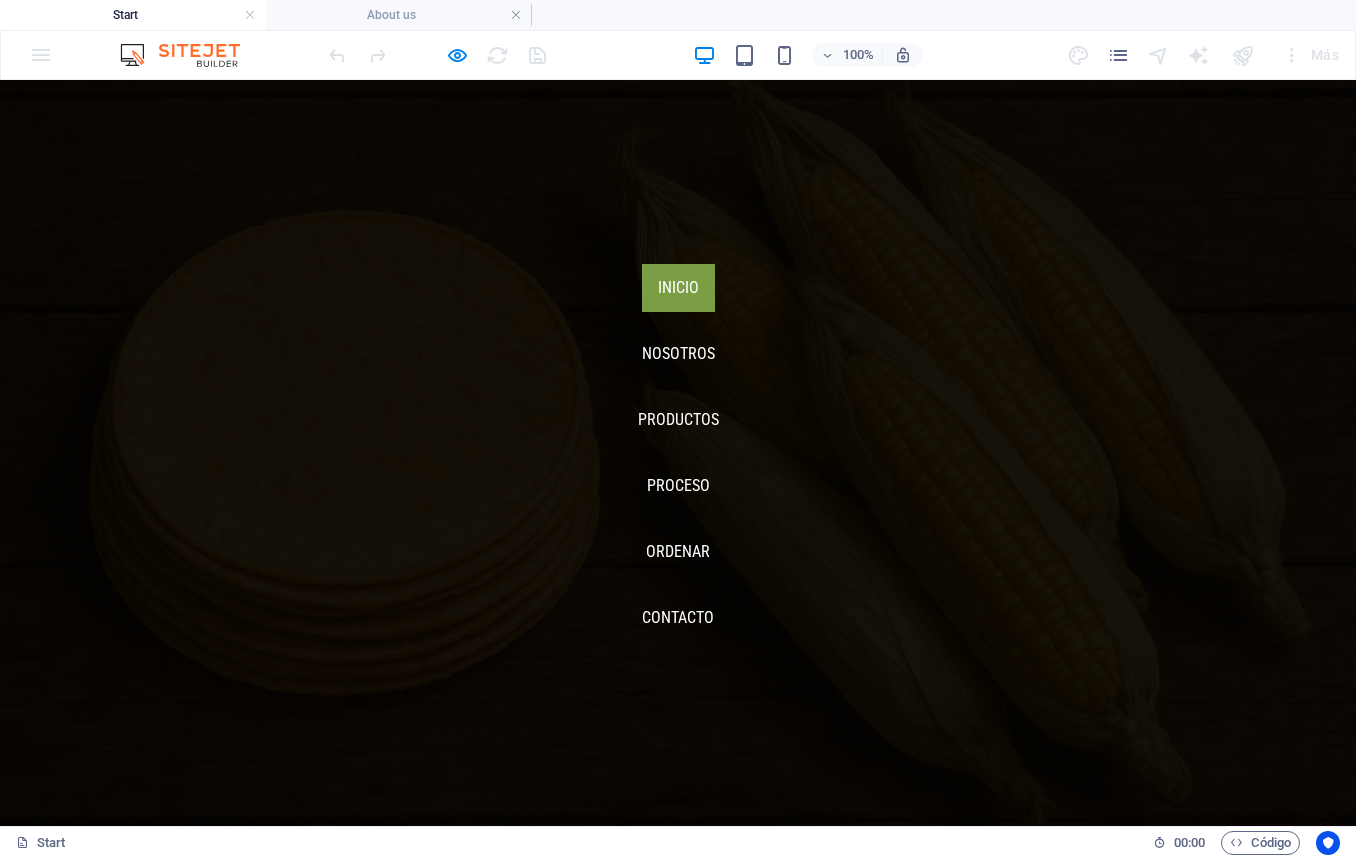 click on "Inicio" at bounding box center [678, 288] 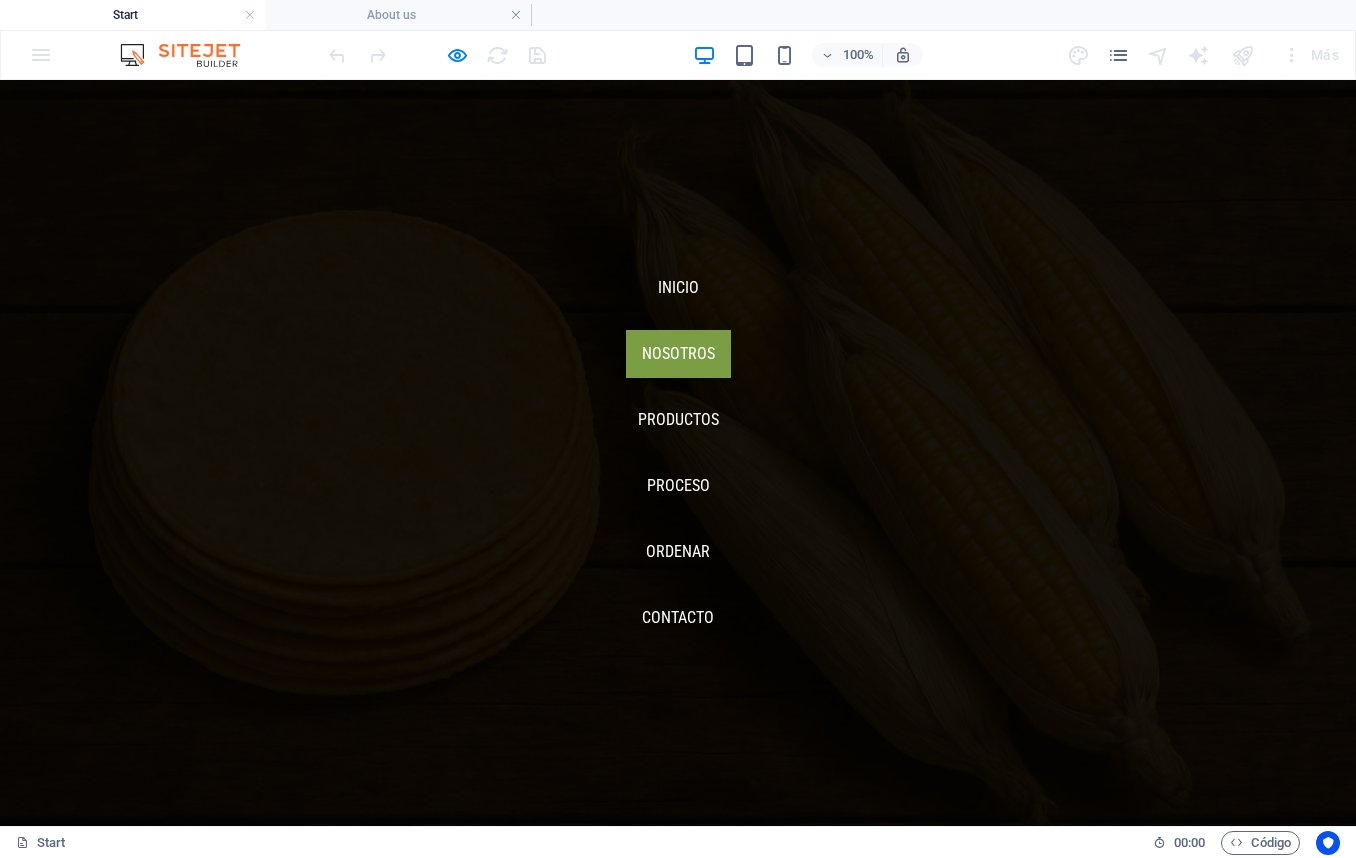click on "Nosotros" at bounding box center [678, 354] 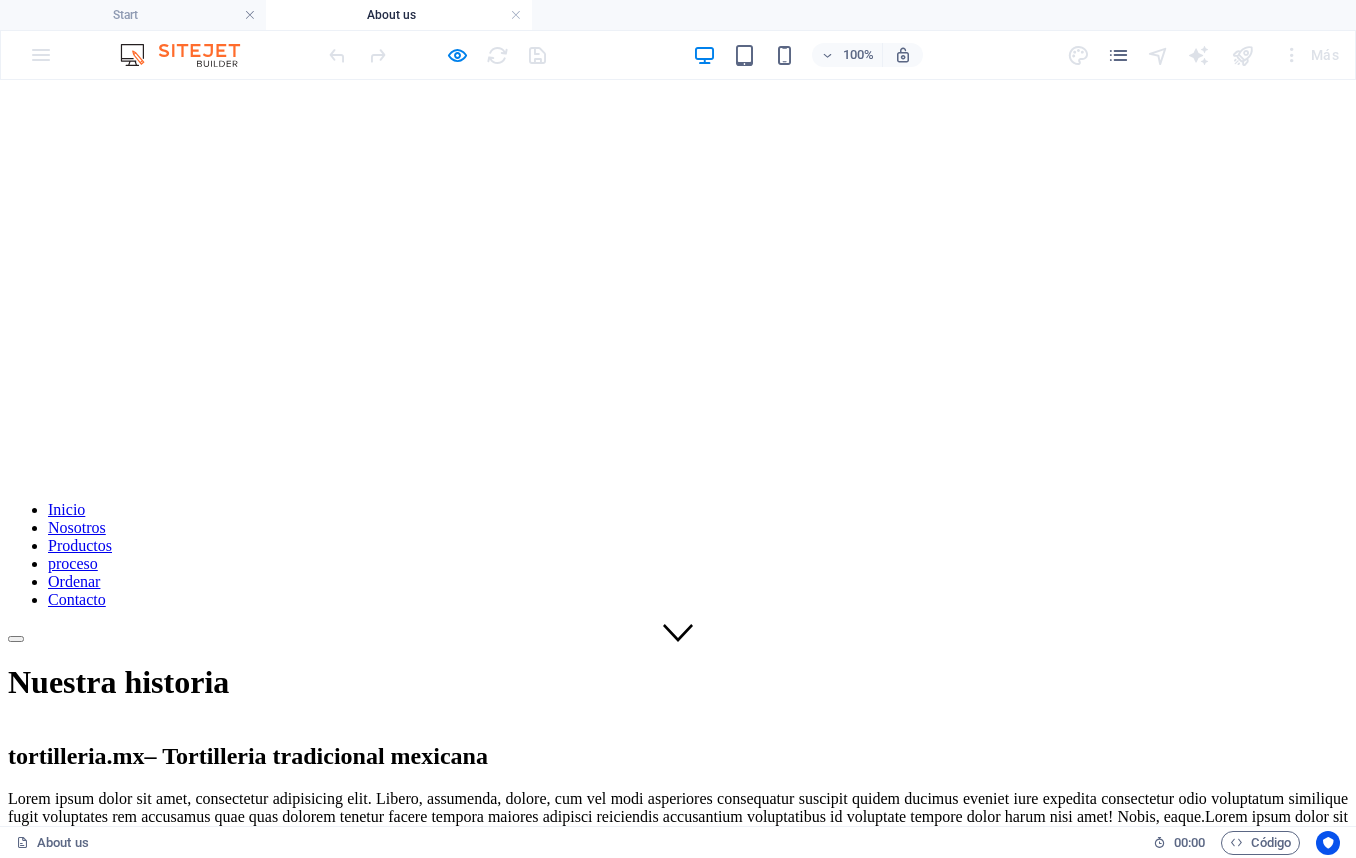 scroll, scrollTop: 0, scrollLeft: 0, axis: both 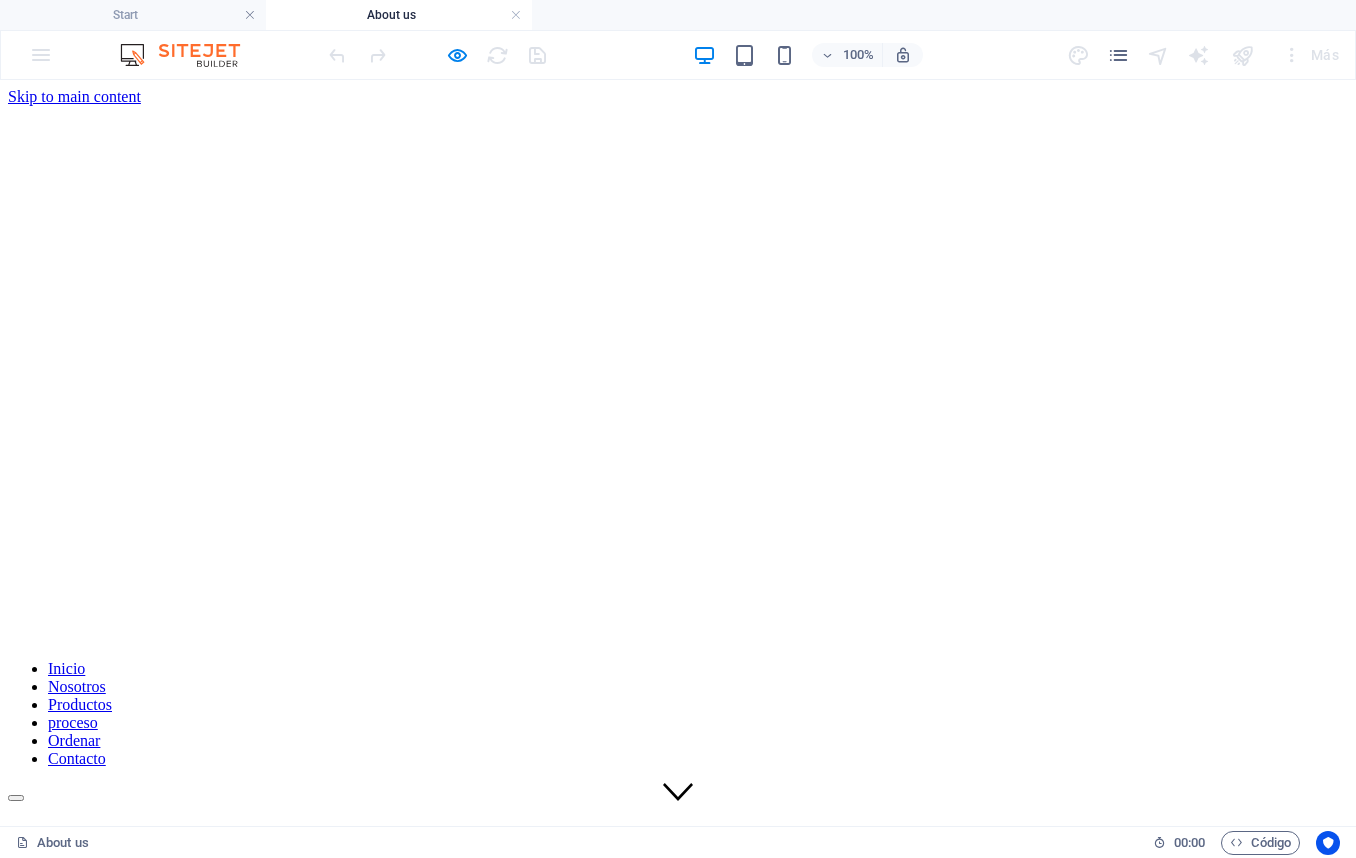 click at bounding box center (16, 798) 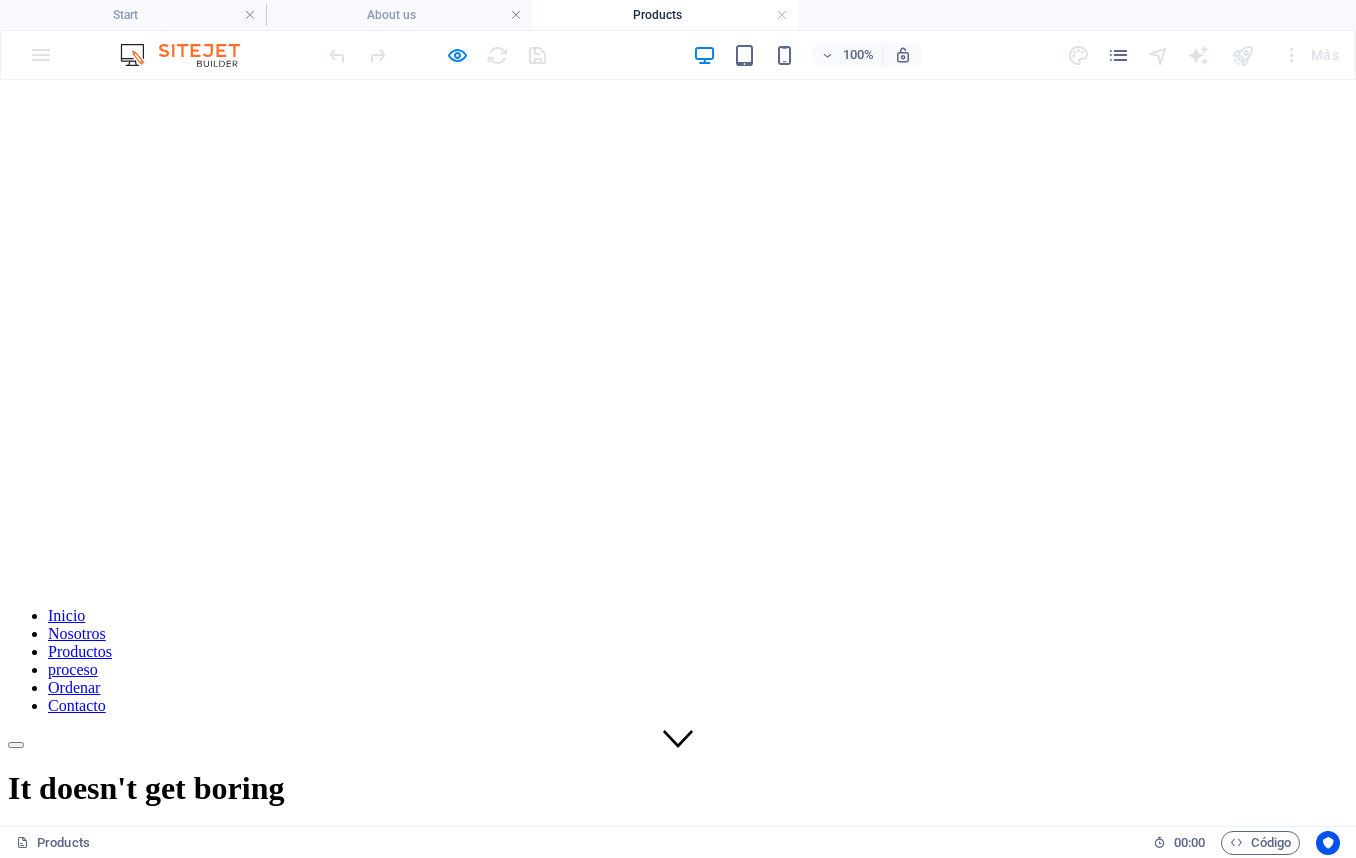 scroll, scrollTop: 0, scrollLeft: 0, axis: both 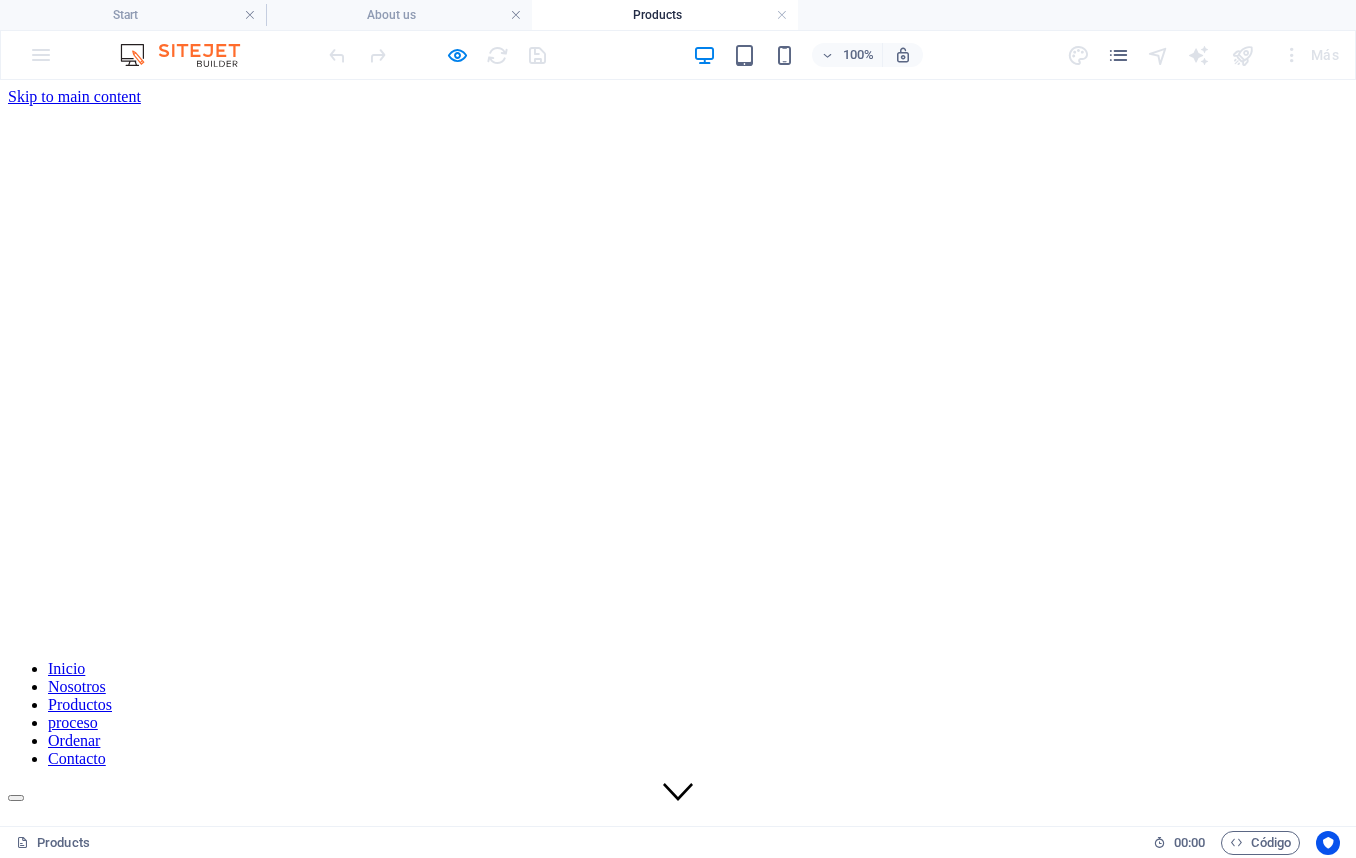 click at bounding box center (678, 793) 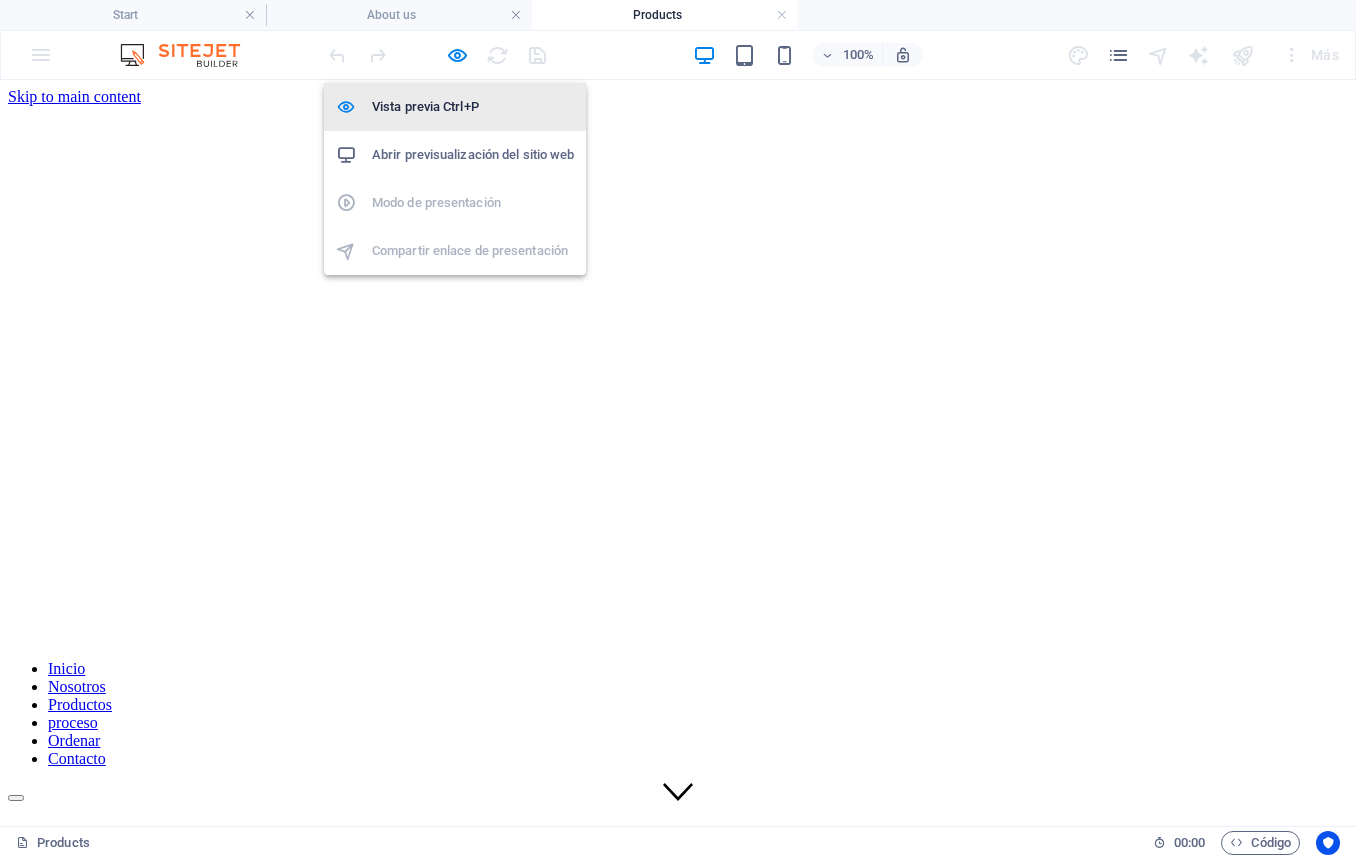 click on "Vista previa Ctrl+P" at bounding box center (473, 107) 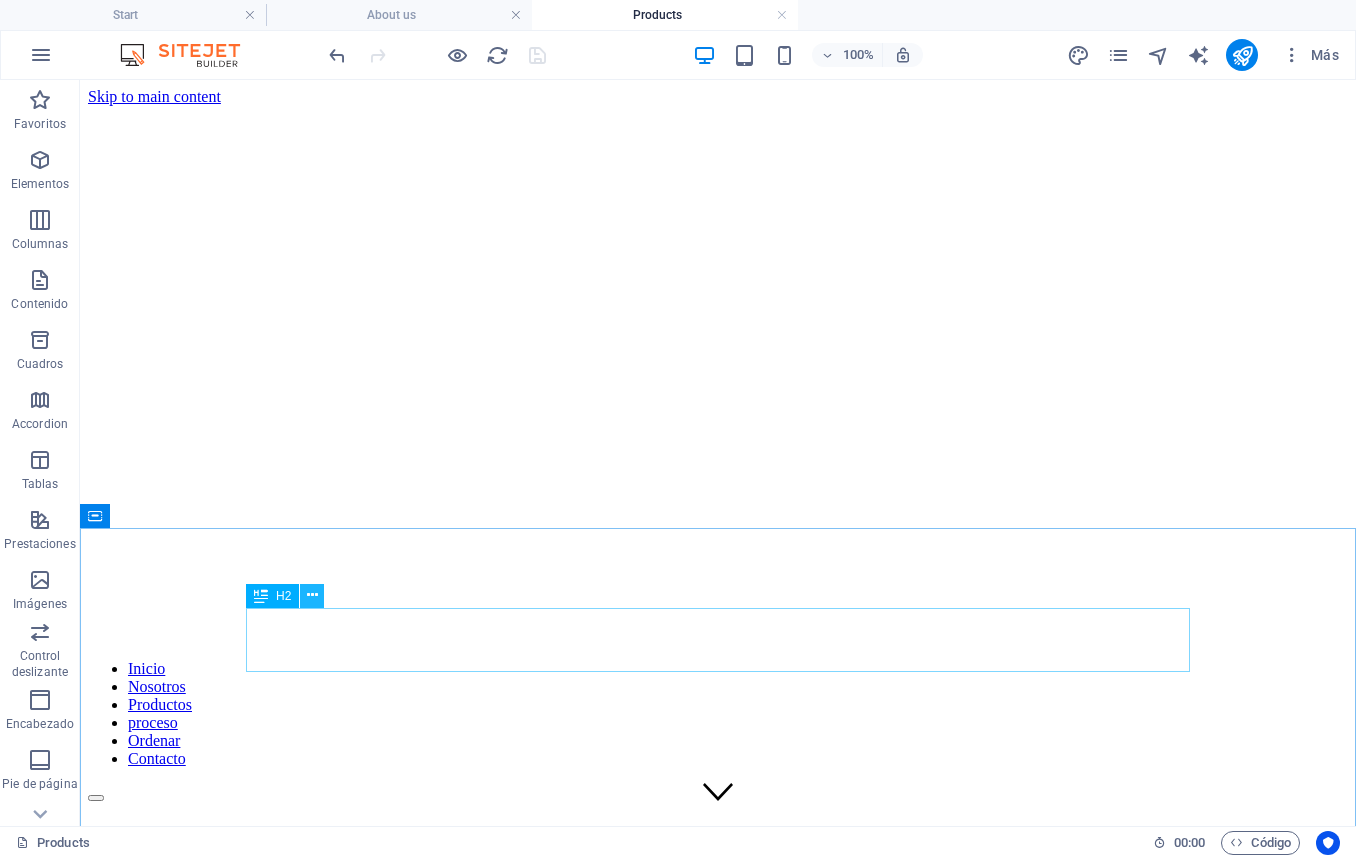 click at bounding box center (312, 595) 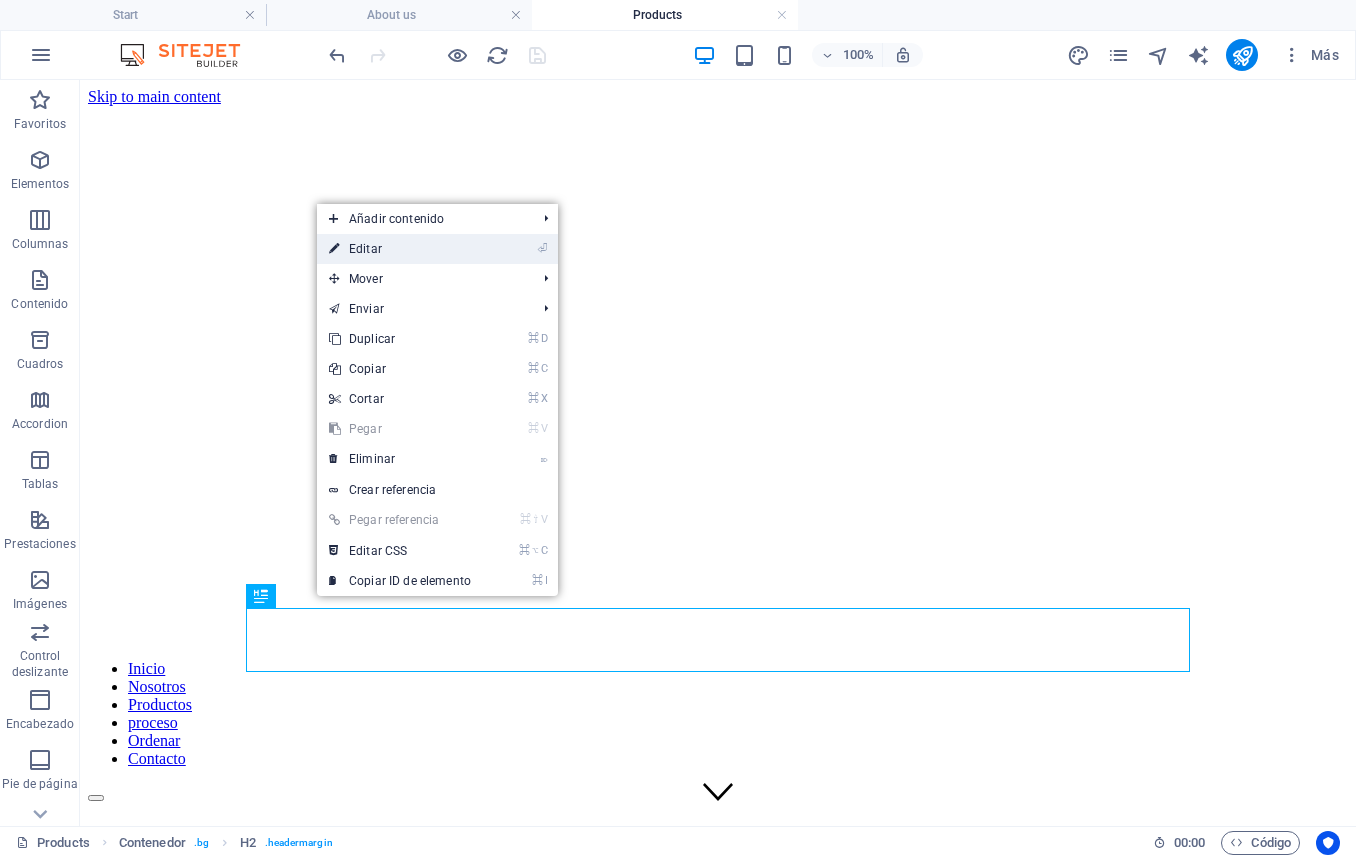 click on "⏎  Editar" at bounding box center (400, 249) 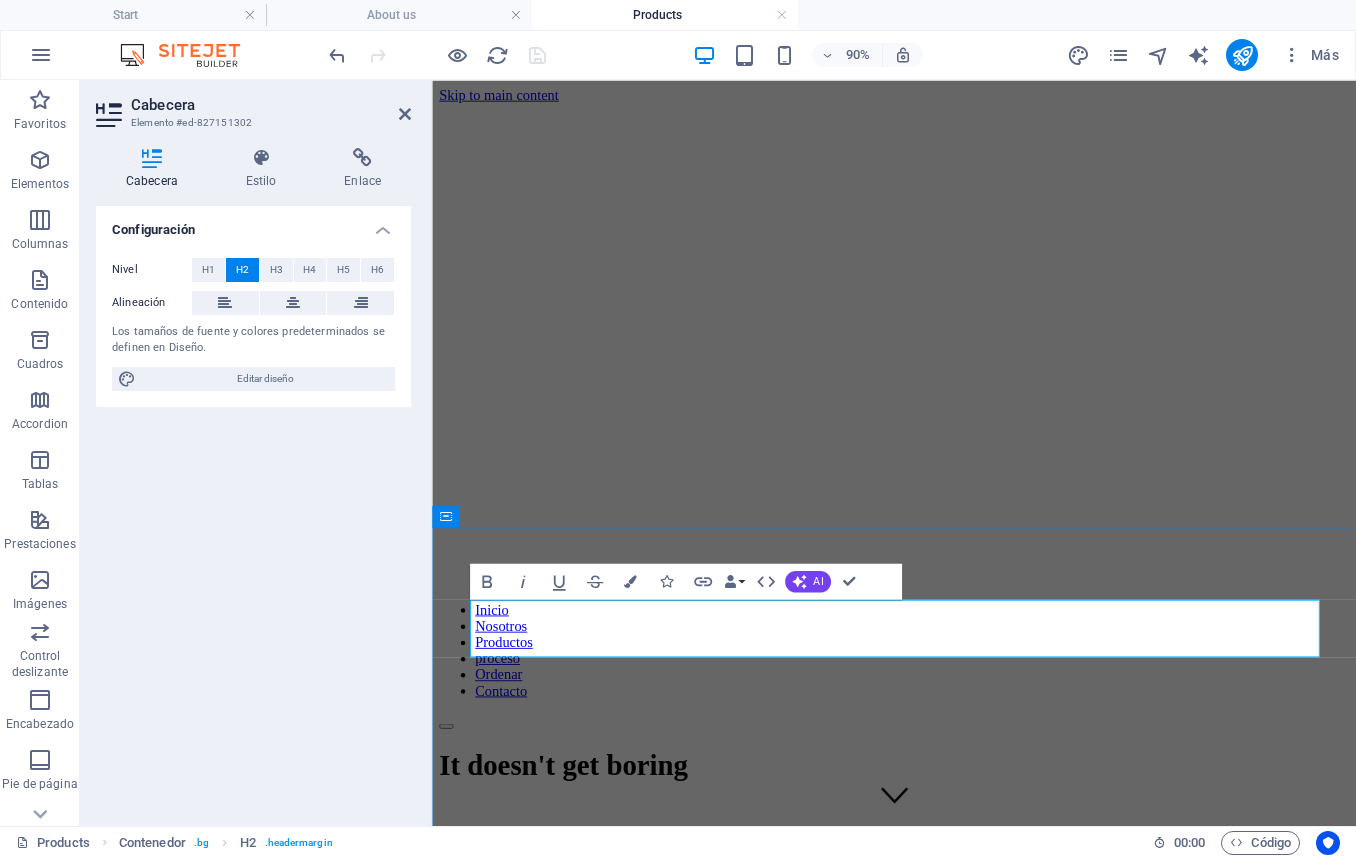 click on "Products" at bounding box center (945, 968) 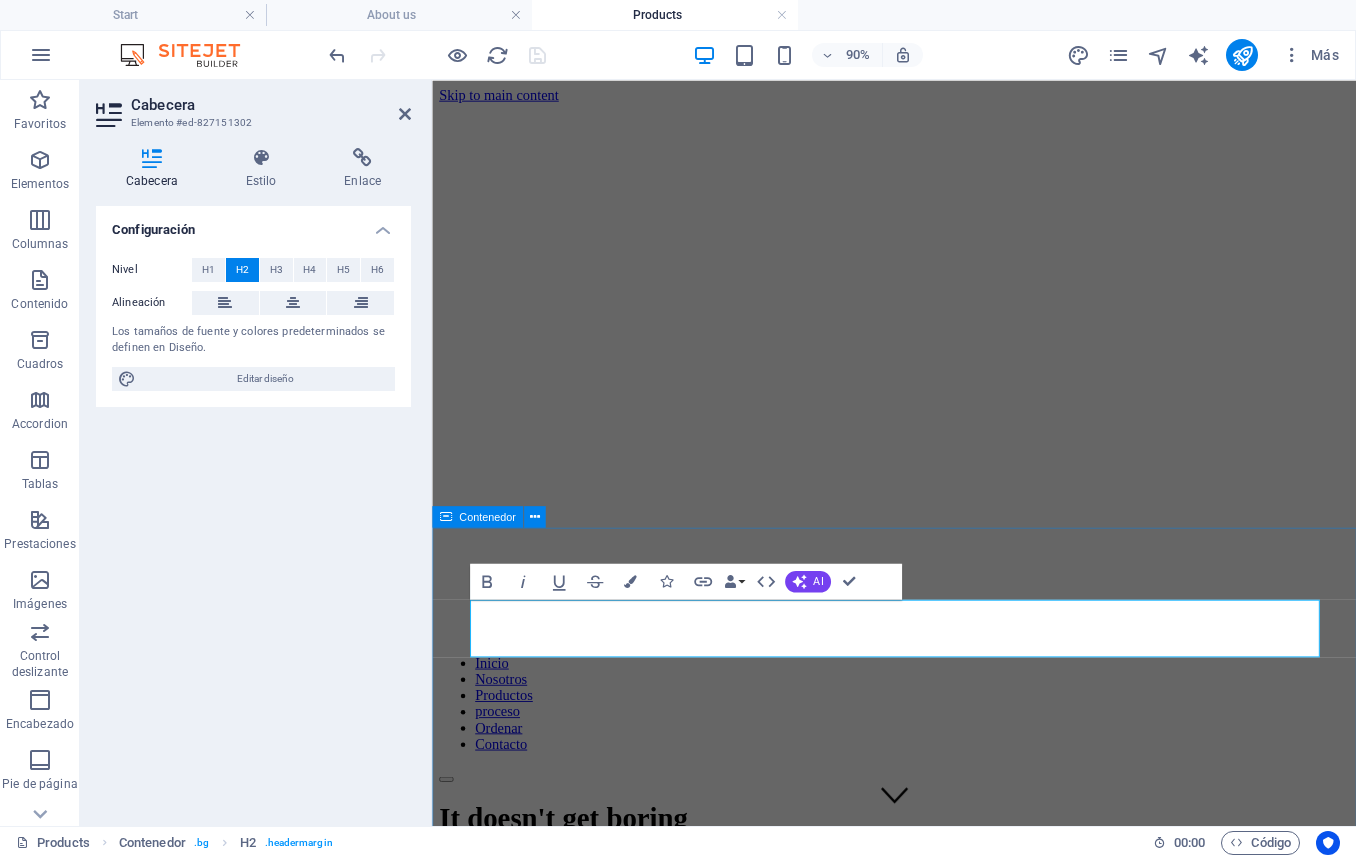 click on "Productos Sourdough Lorem ipsum dolor sit amet, consectetur adipisicing elit. Veritatis, dolorem! Ciabatta Lorem ipsum dolor sit amet, consectetur adipisicing elit. Veritatis, dolorem! Baguette Lorem ipsum dolor sit amet, consectetur adipisicing elit. Veritatis, dolorem! Gluten free Lorem ipsum dolor sit amet, consectetur adipisicing elit. Veritatis, dolorem! Dark Rolls Lorem ipsum dolor sit amet, consectetur adipisicing elit. Veritatis, dolorem! Rolls Lorem ipsum dolor sit amet, consectetur adipisicing elit. Veritatis, dolorem! Macarons Lorem ipsum dolor sit amet, consectetur adipisicing elit. Veritatis, dolorem! Croissants Lorem ipsum dolor sit amet, consectetur adipisicing elit. Veritatis, dolorem! Pastries Lorem ipsum dolor sit amet, consectetur adipisicing elit. Veritatis, dolorem!" at bounding box center (945, 4442) 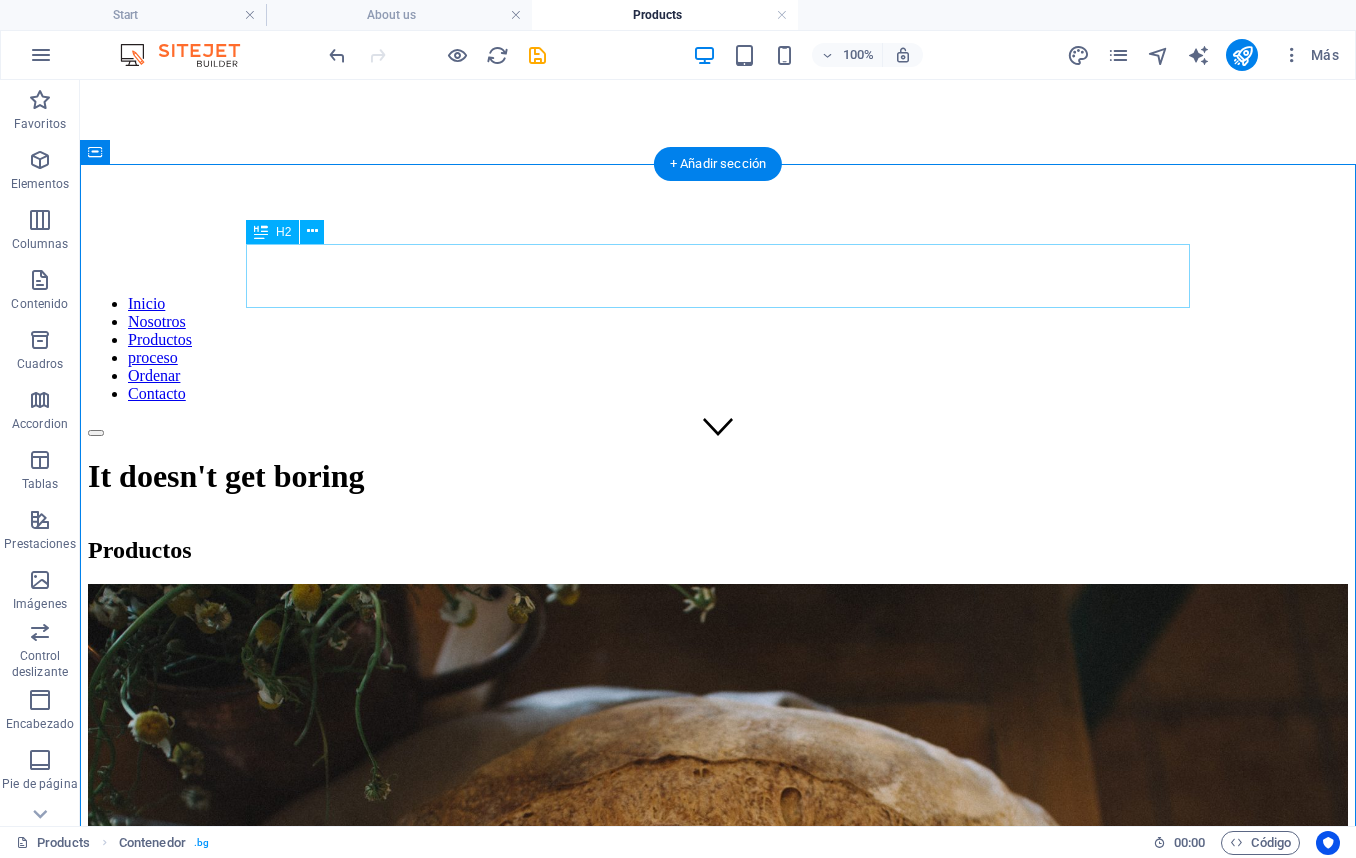 scroll, scrollTop: 366, scrollLeft: 0, axis: vertical 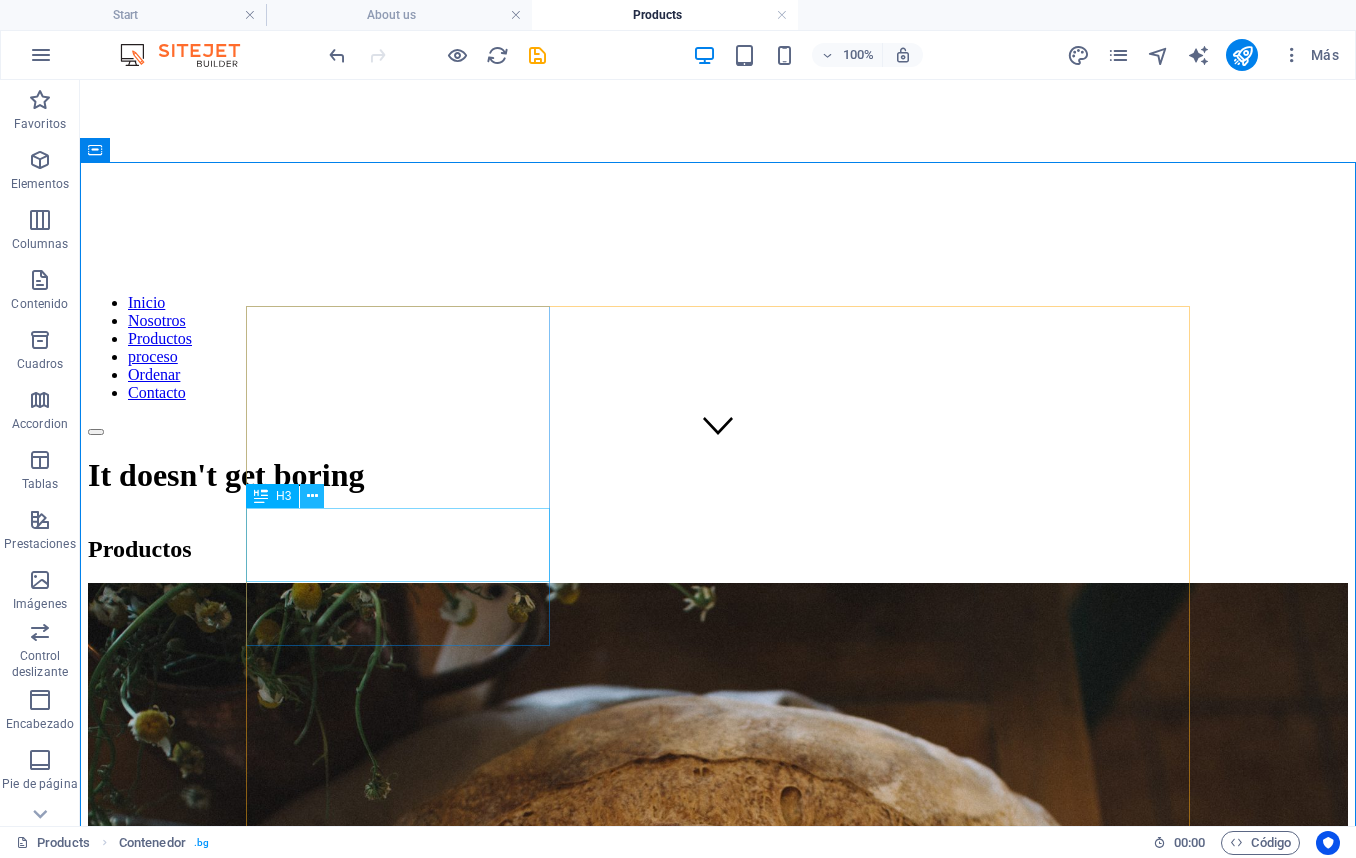 click at bounding box center [312, 496] 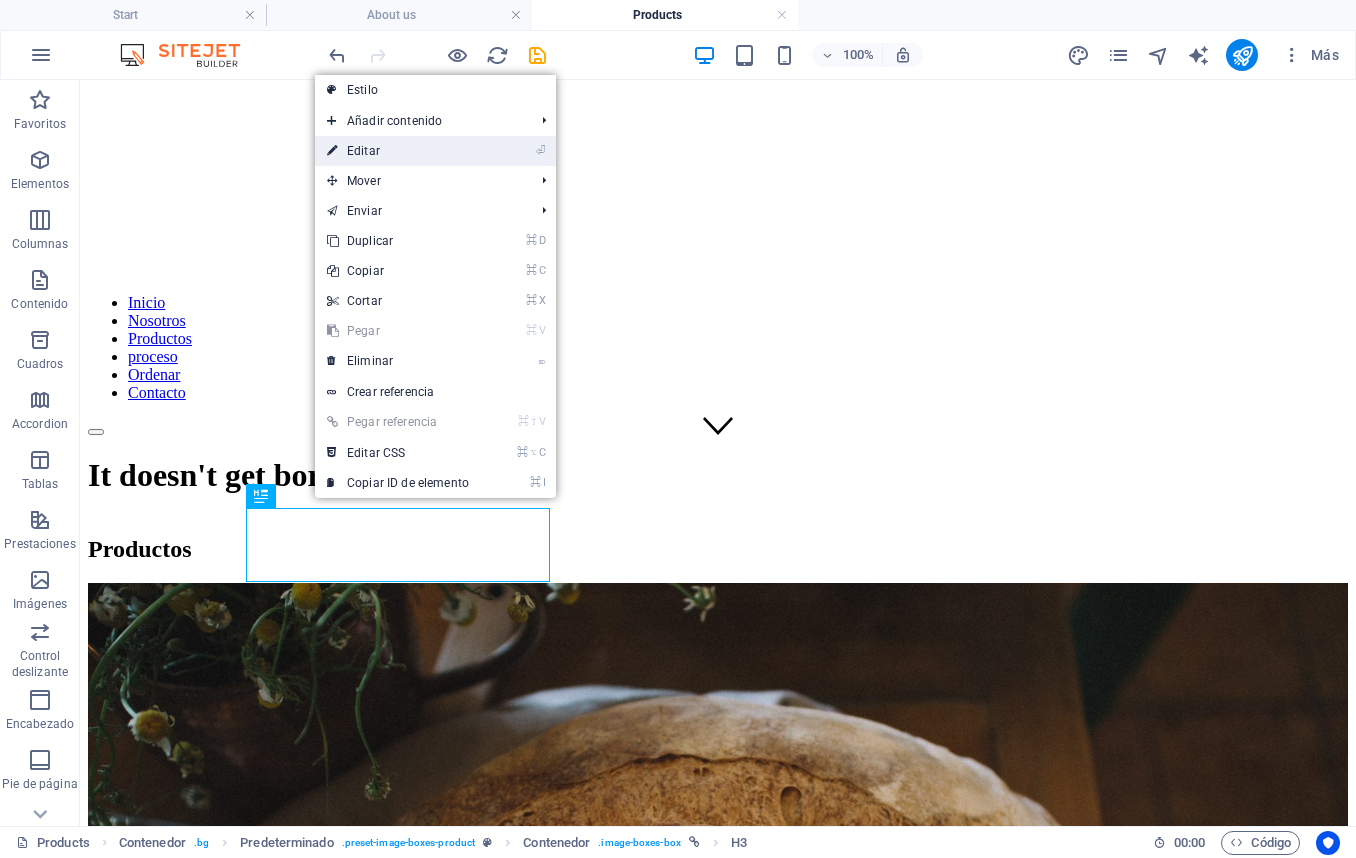 click on "⏎  Editar" at bounding box center (398, 151) 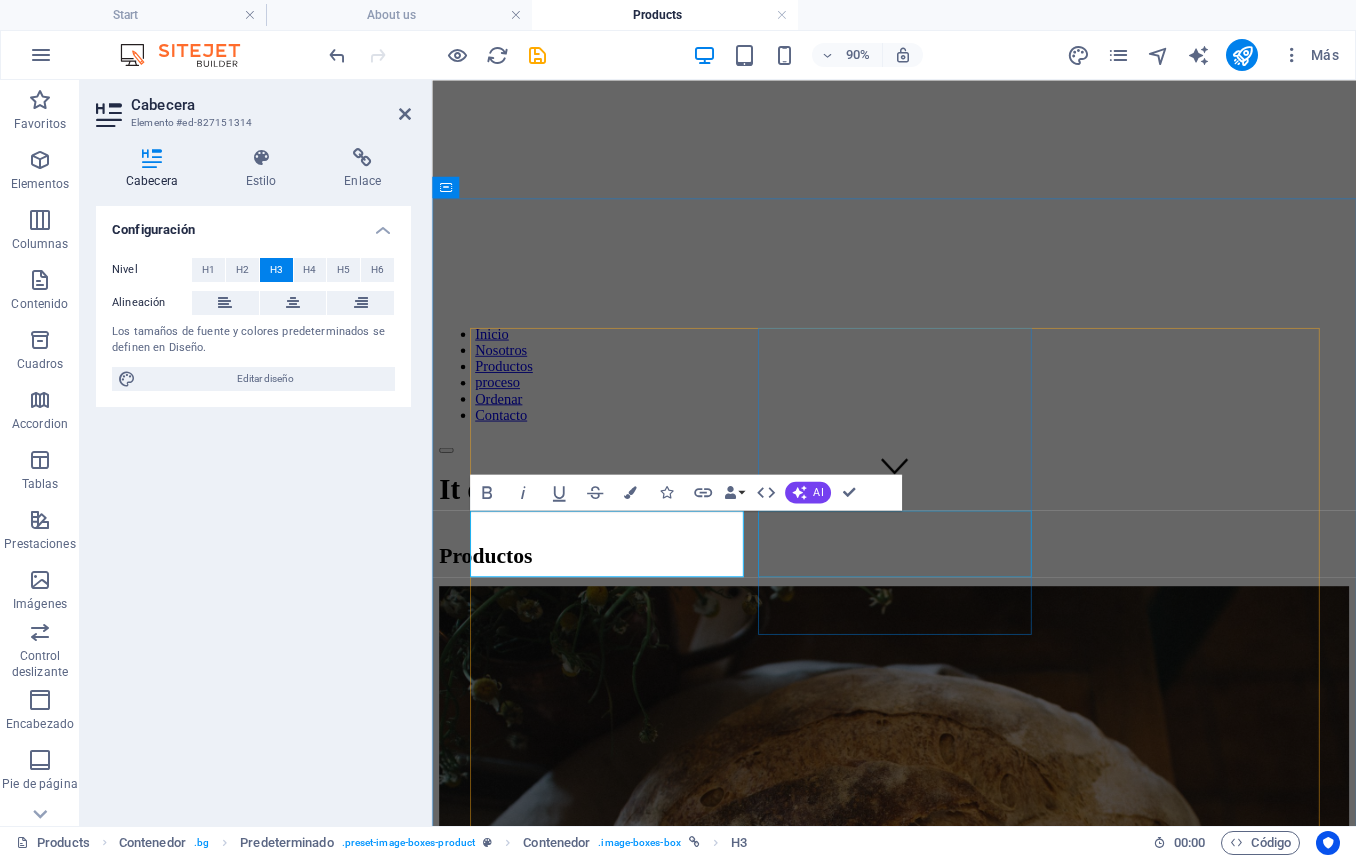 click on "Ciabatta" at bounding box center [945, 2121] 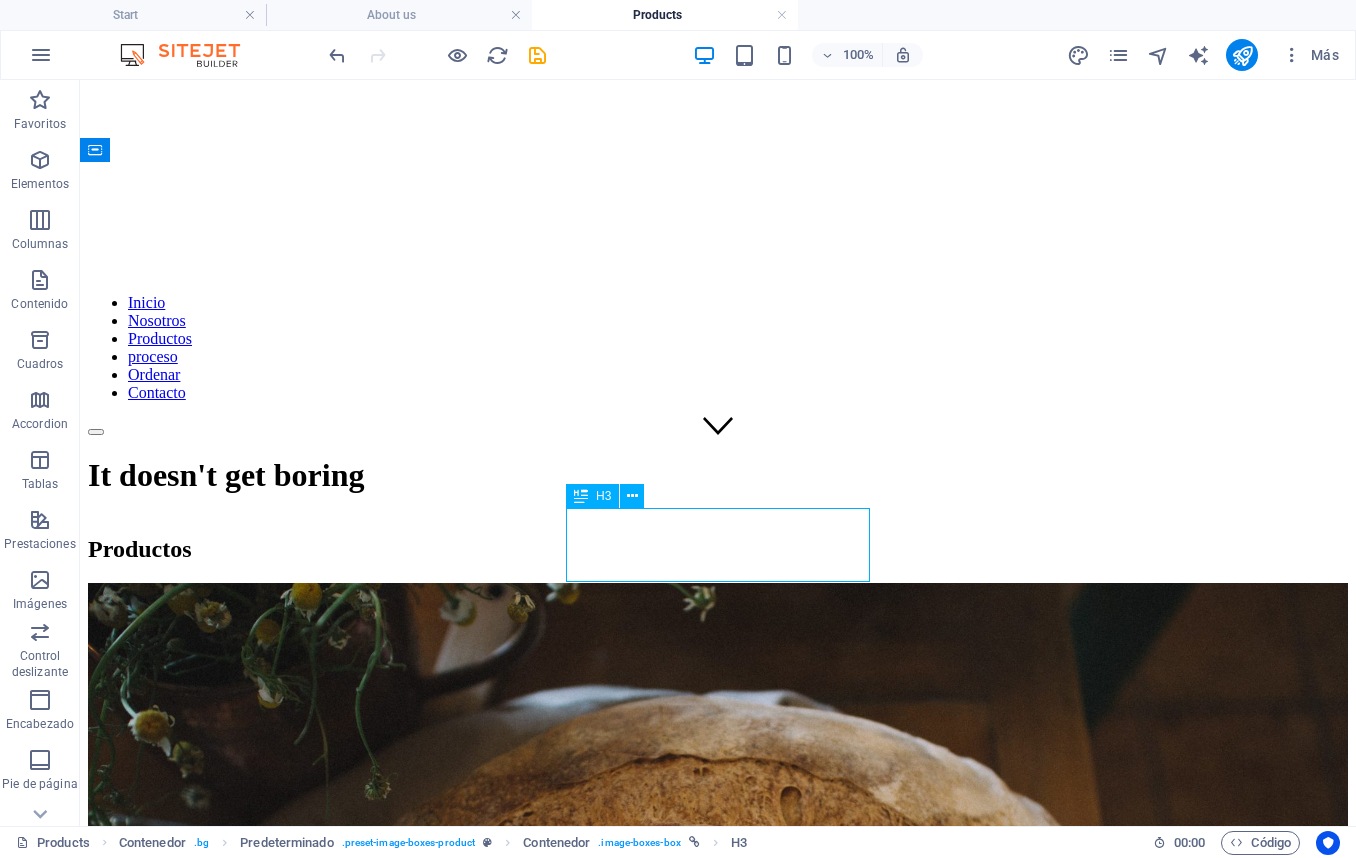 click on "Ciabatta" at bounding box center (718, 2394) 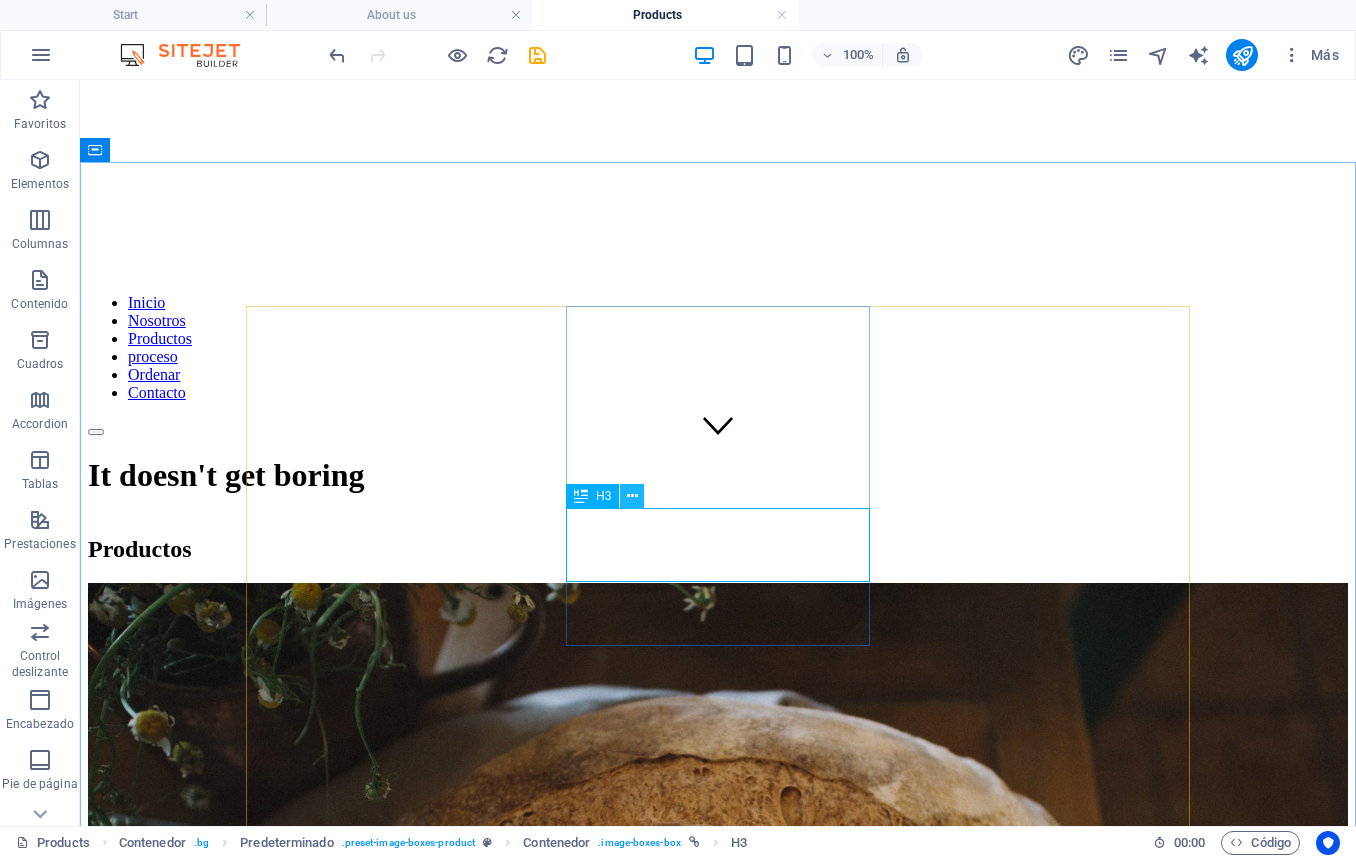 click at bounding box center [632, 496] 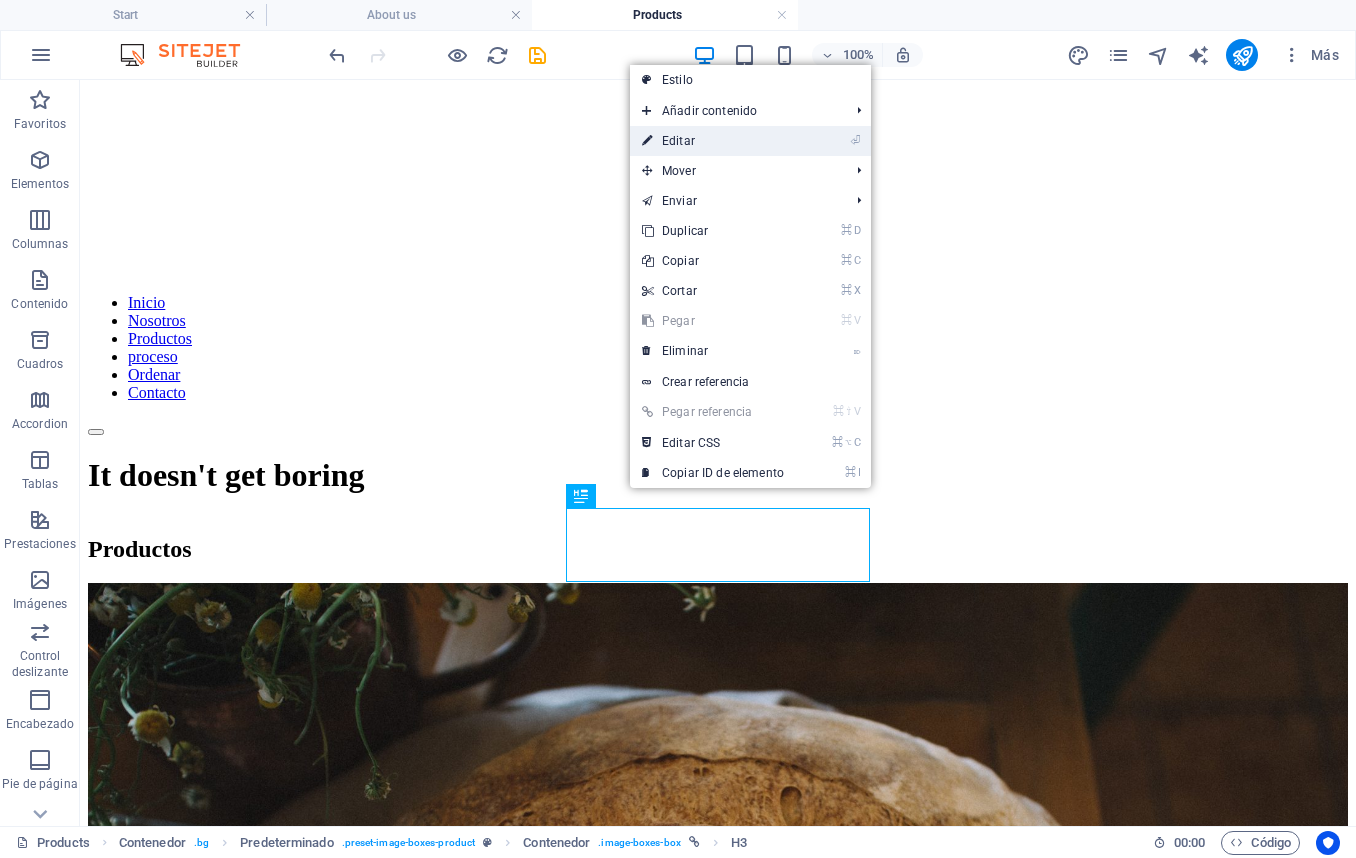 drag, startPoint x: 728, startPoint y: 147, endPoint x: 320, endPoint y: 151, distance: 408.0196 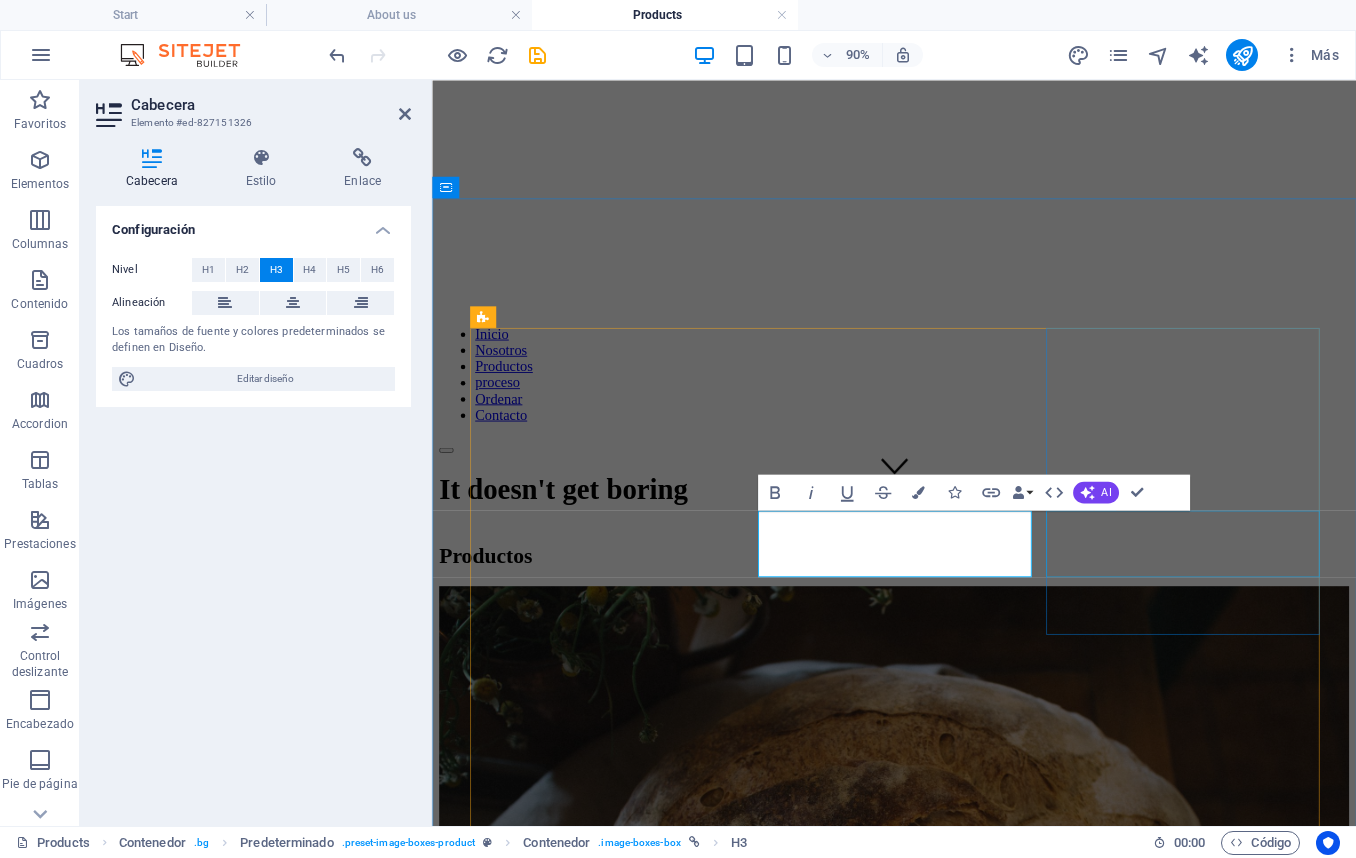 click on "Baguette" at bounding box center [945, 2892] 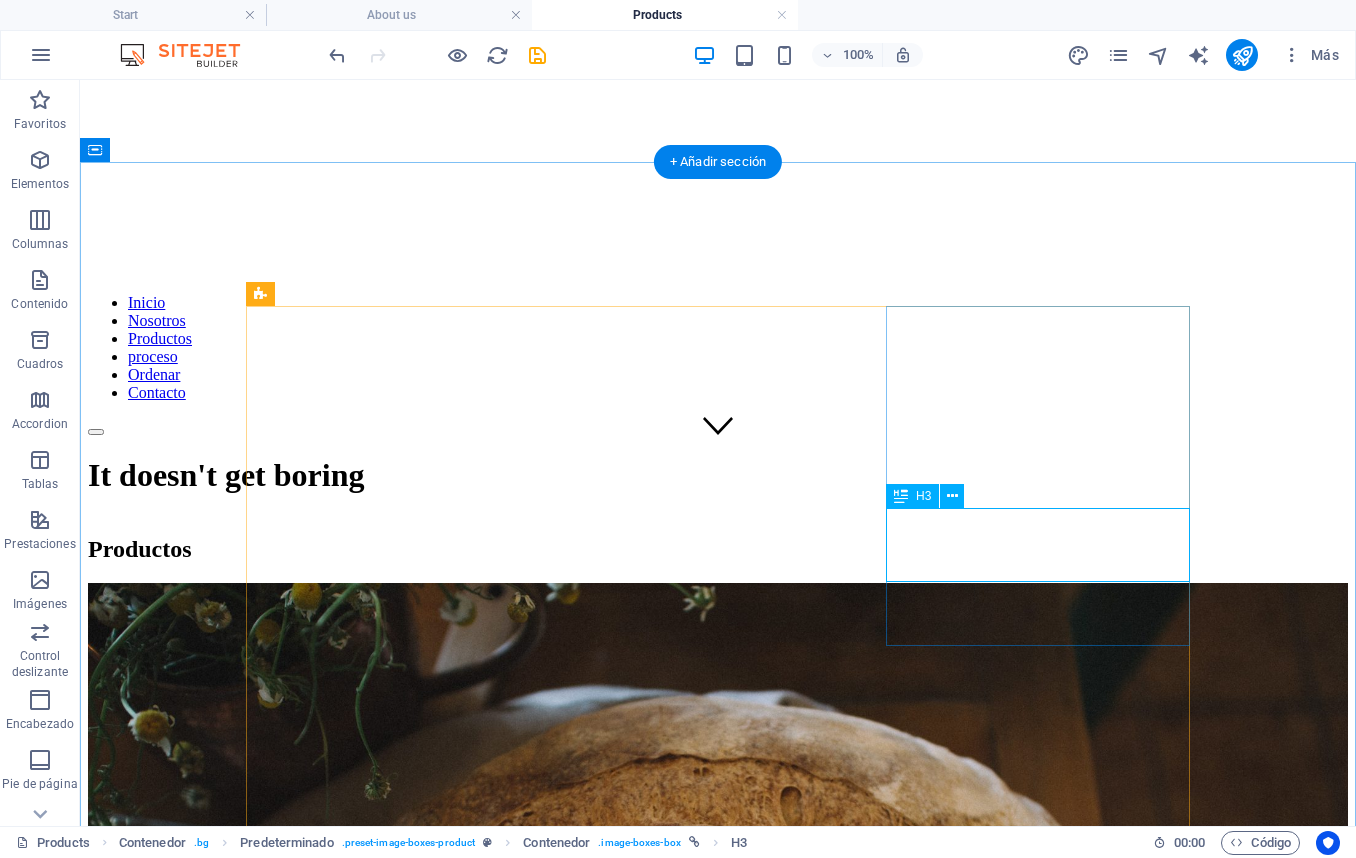 drag, startPoint x: 1043, startPoint y: 546, endPoint x: 963, endPoint y: 537, distance: 80.50466 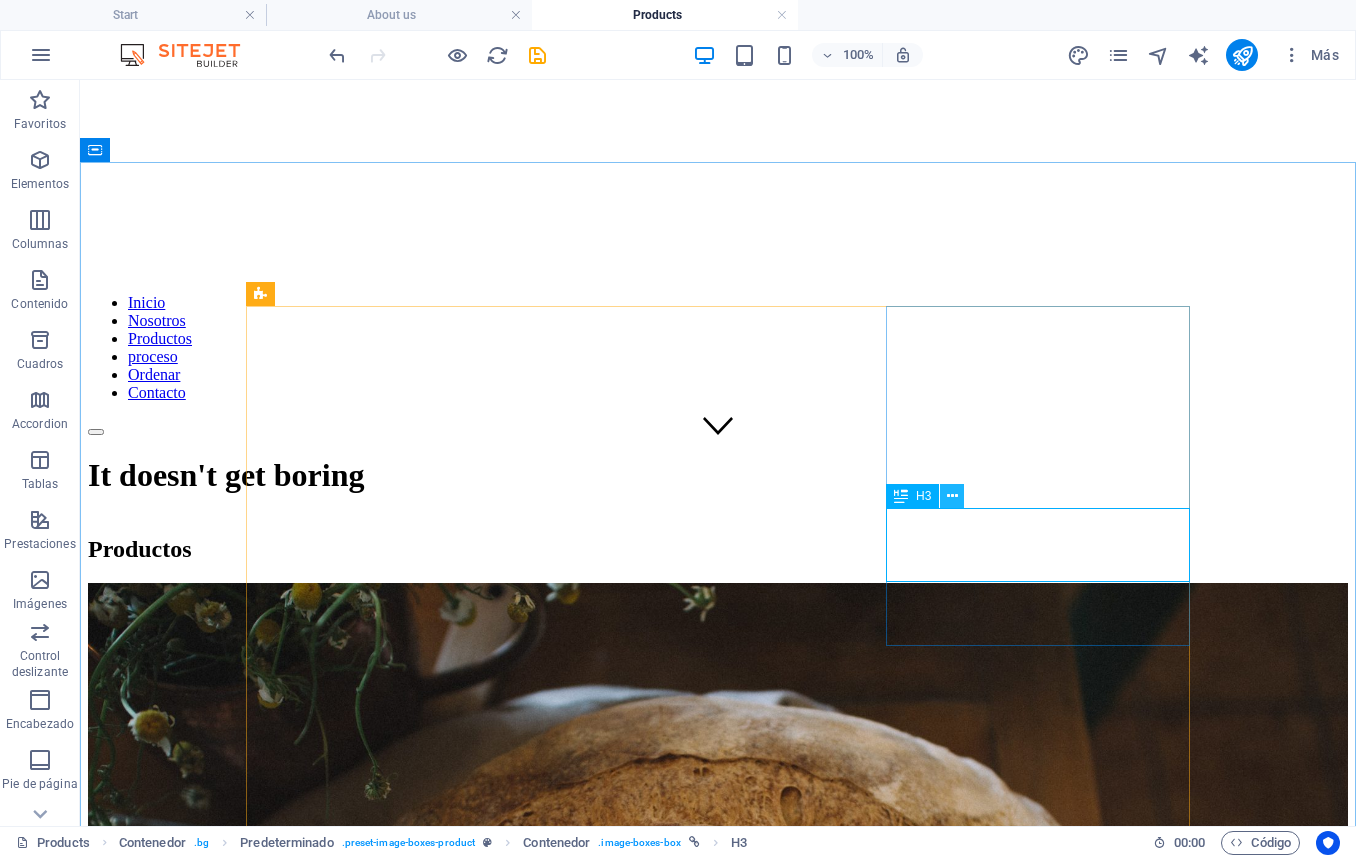 click at bounding box center (952, 496) 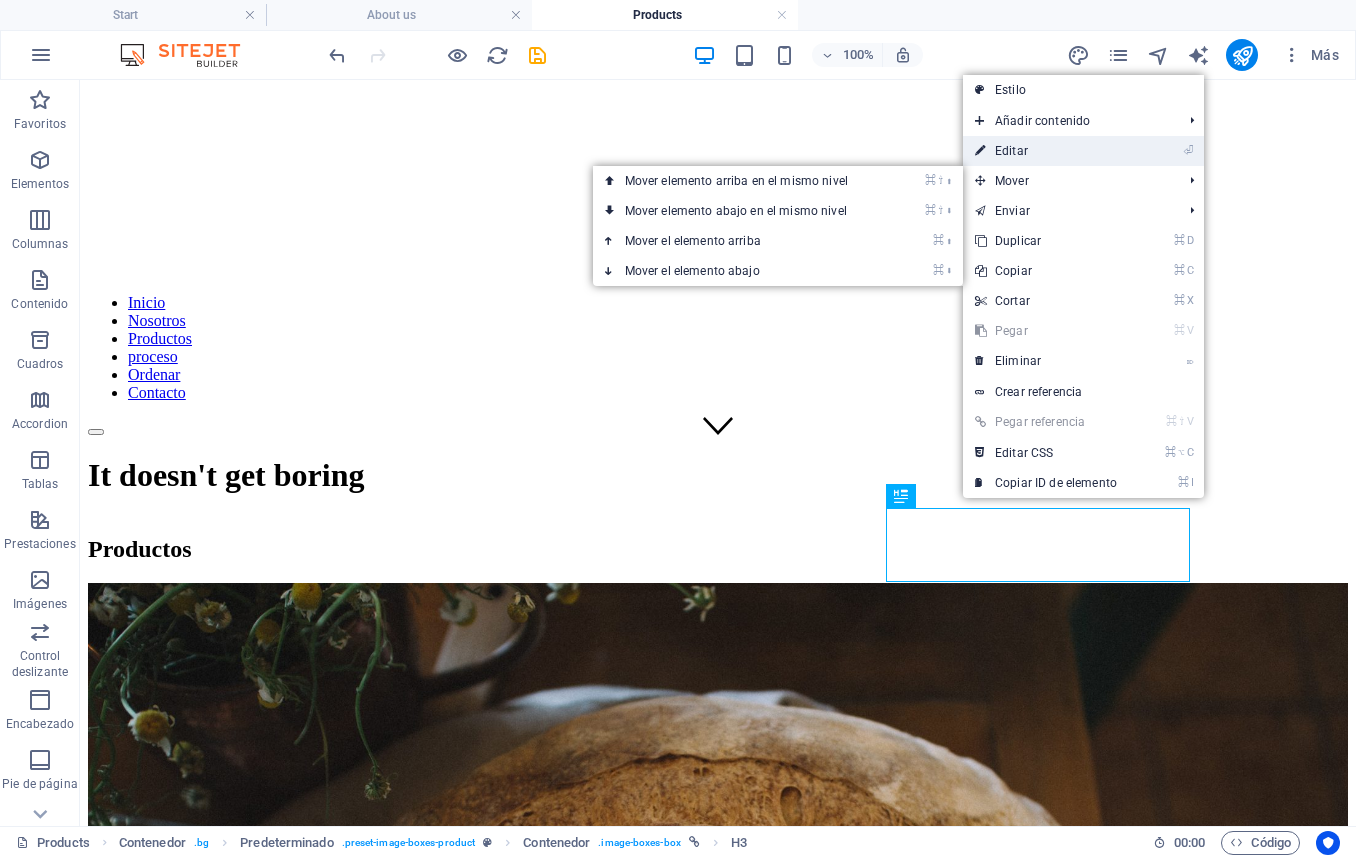 click on "⏎  Editar" at bounding box center [1046, 151] 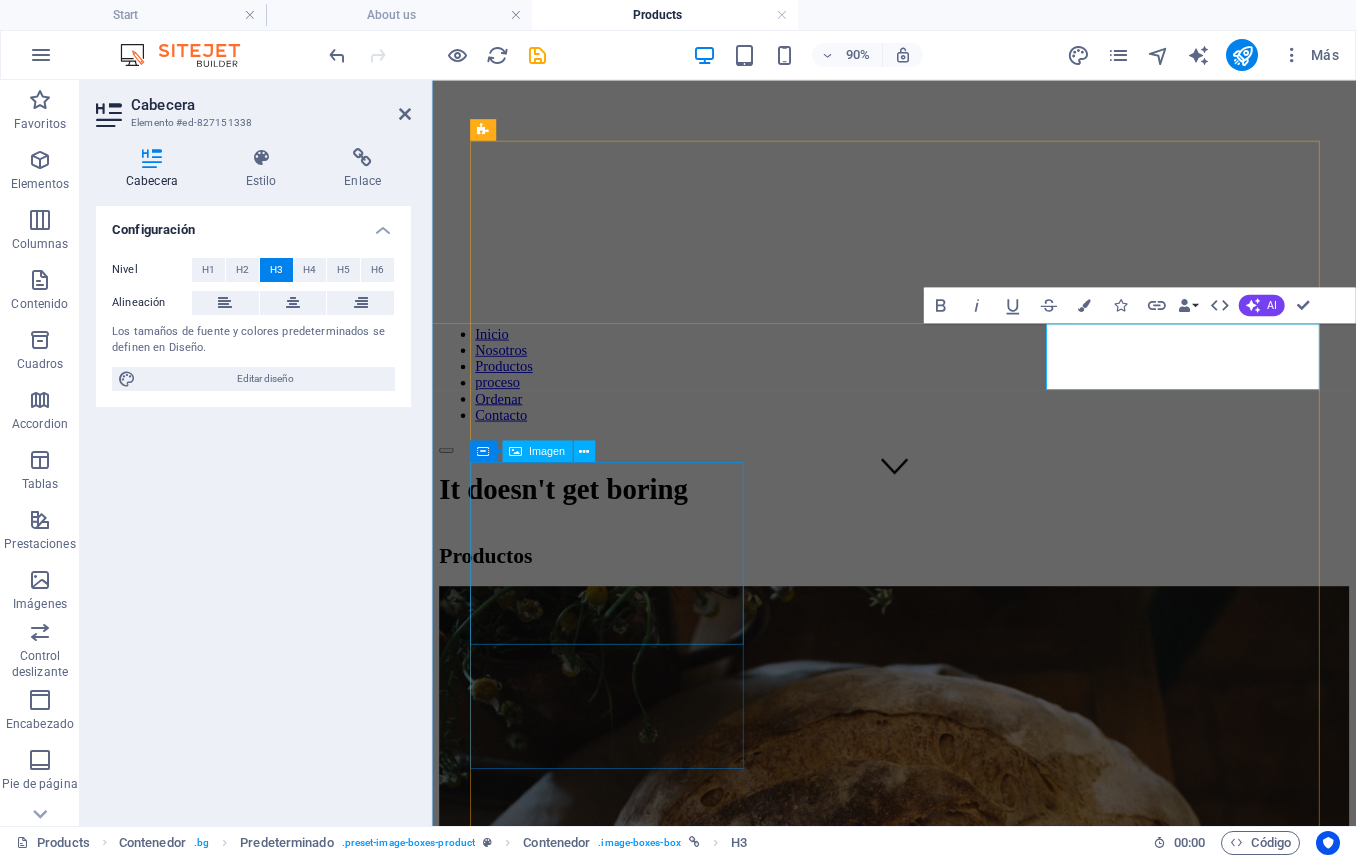 scroll, scrollTop: 577, scrollLeft: 0, axis: vertical 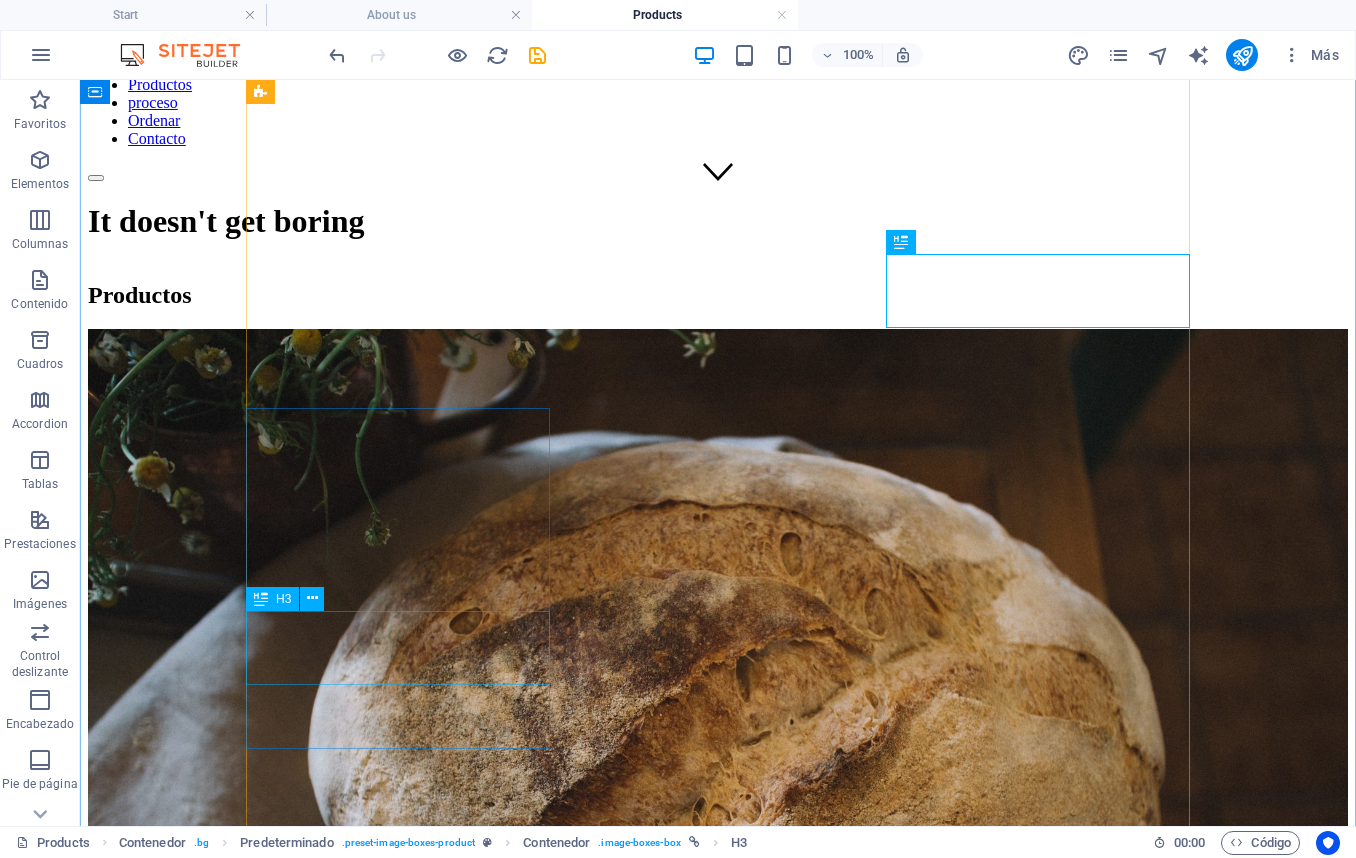 click on "Gluten free" at bounding box center [718, 4014] 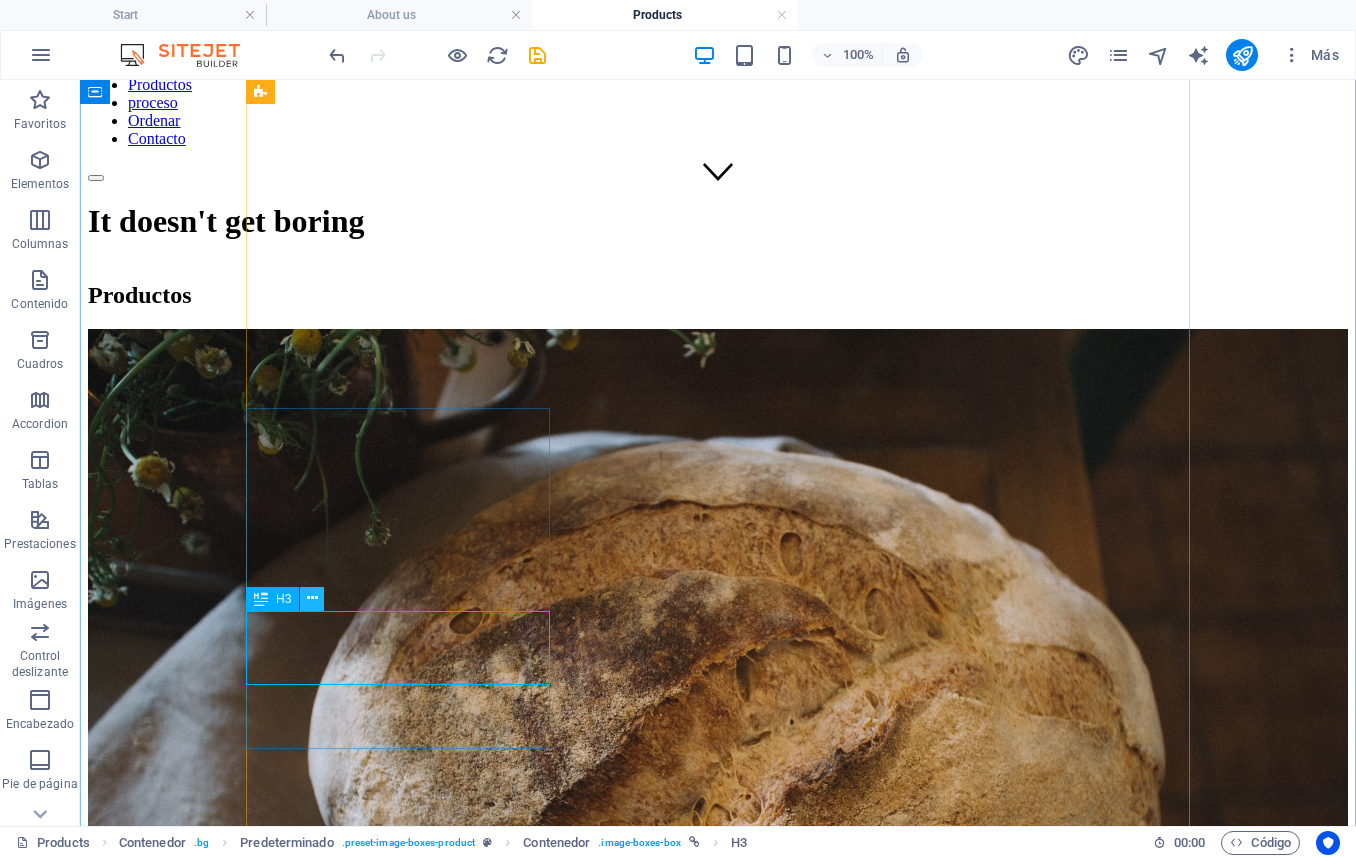 click at bounding box center (312, 599) 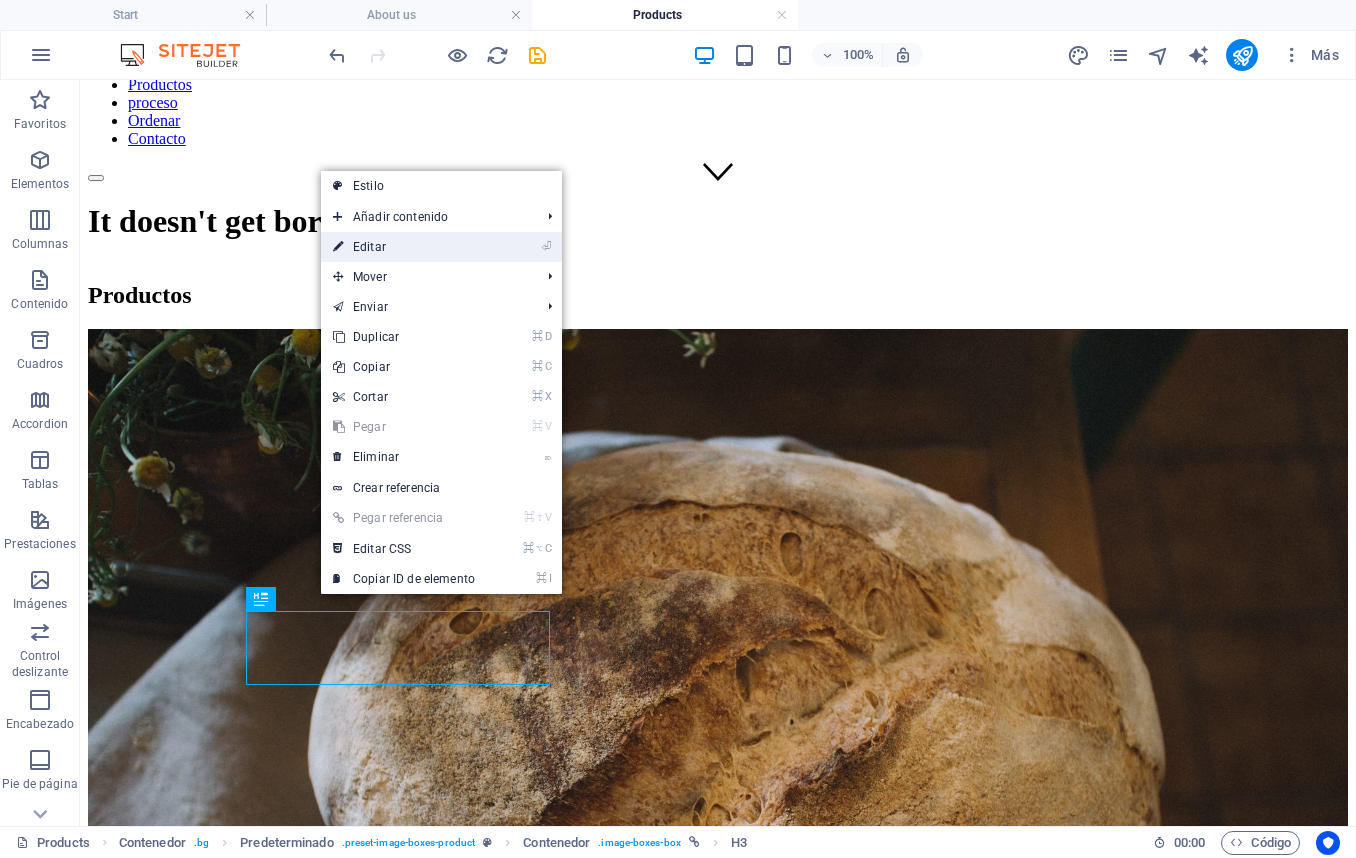 click on "⏎  Editar" at bounding box center [404, 247] 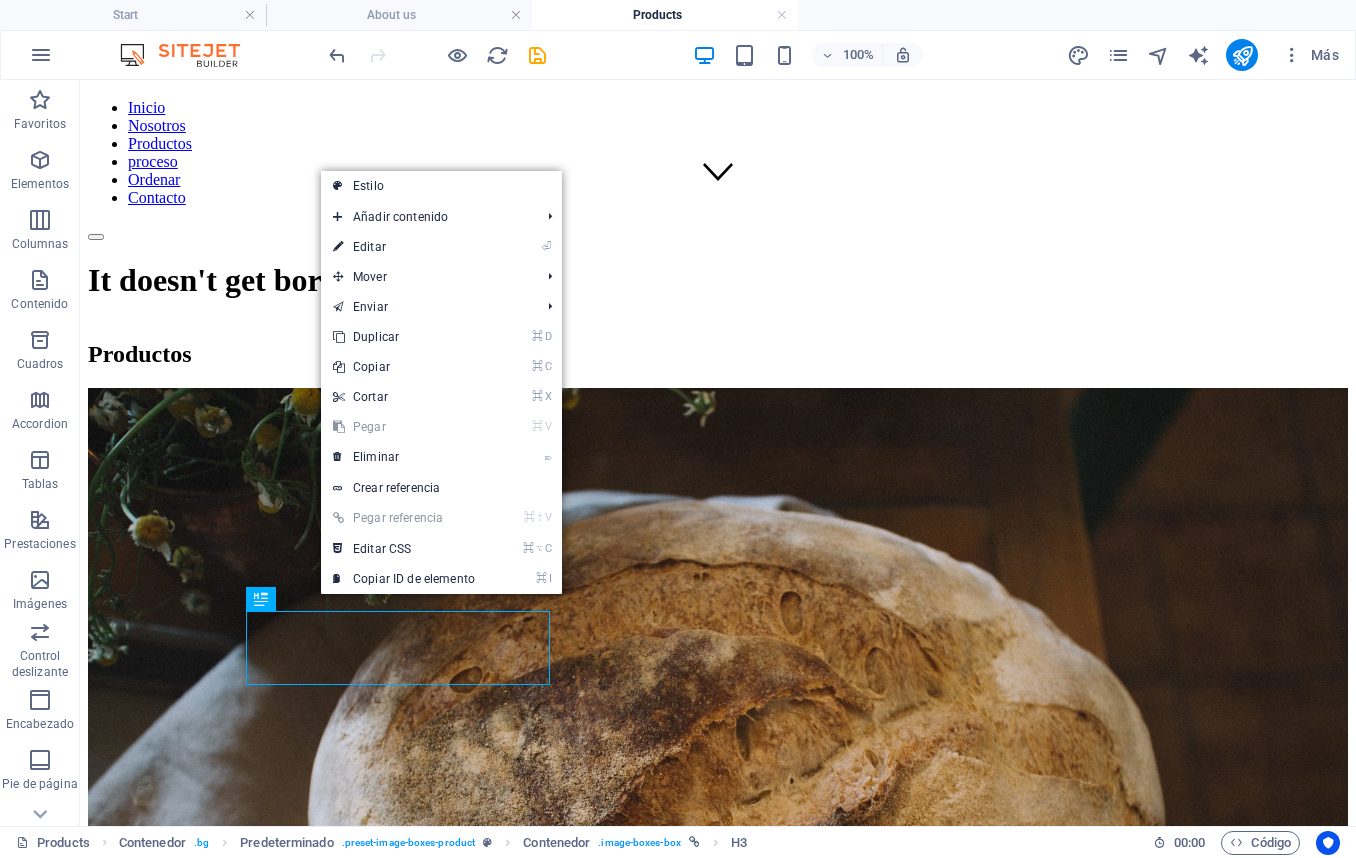 scroll, scrollTop: 669, scrollLeft: 0, axis: vertical 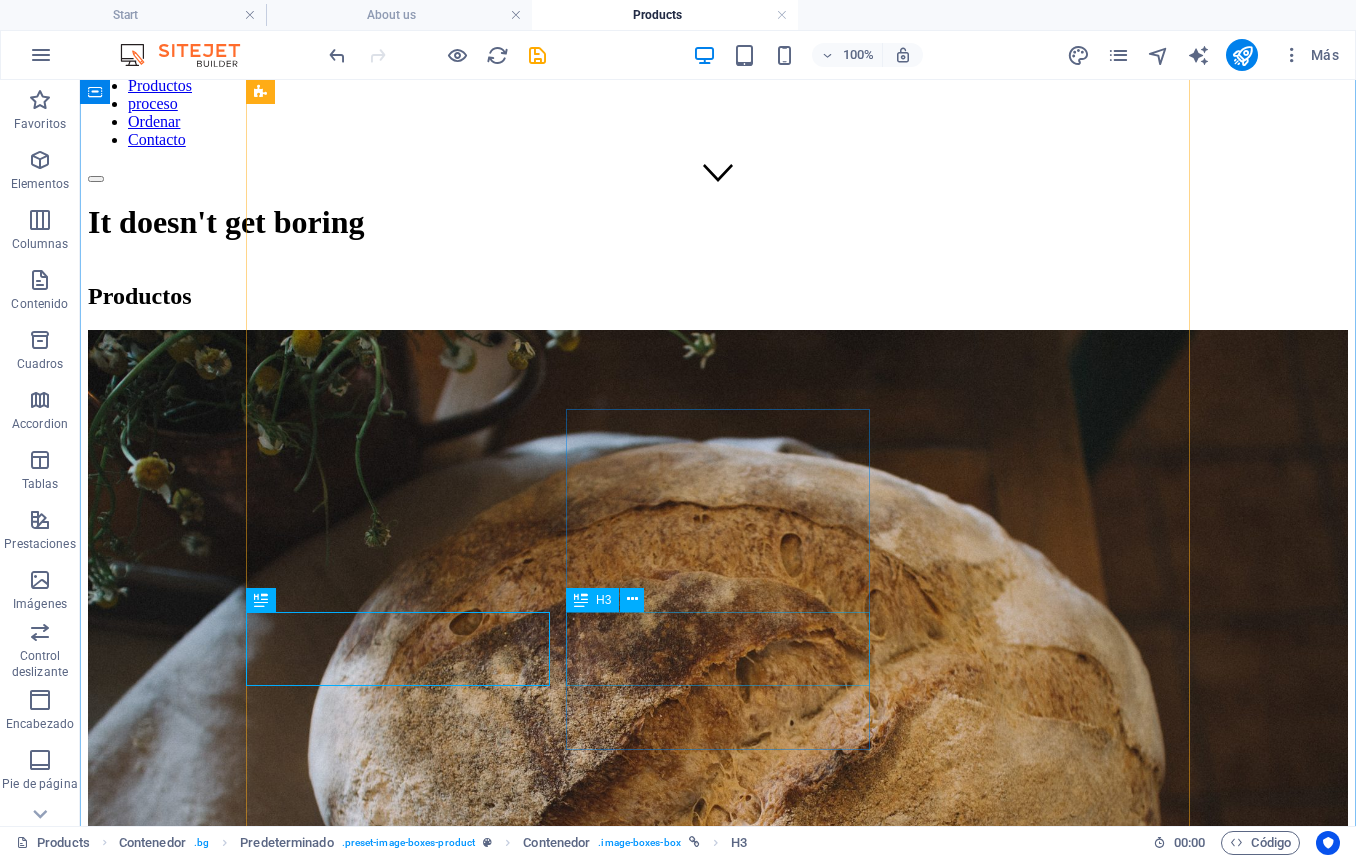 click on "Dark Rolls" at bounding box center (718, 4952) 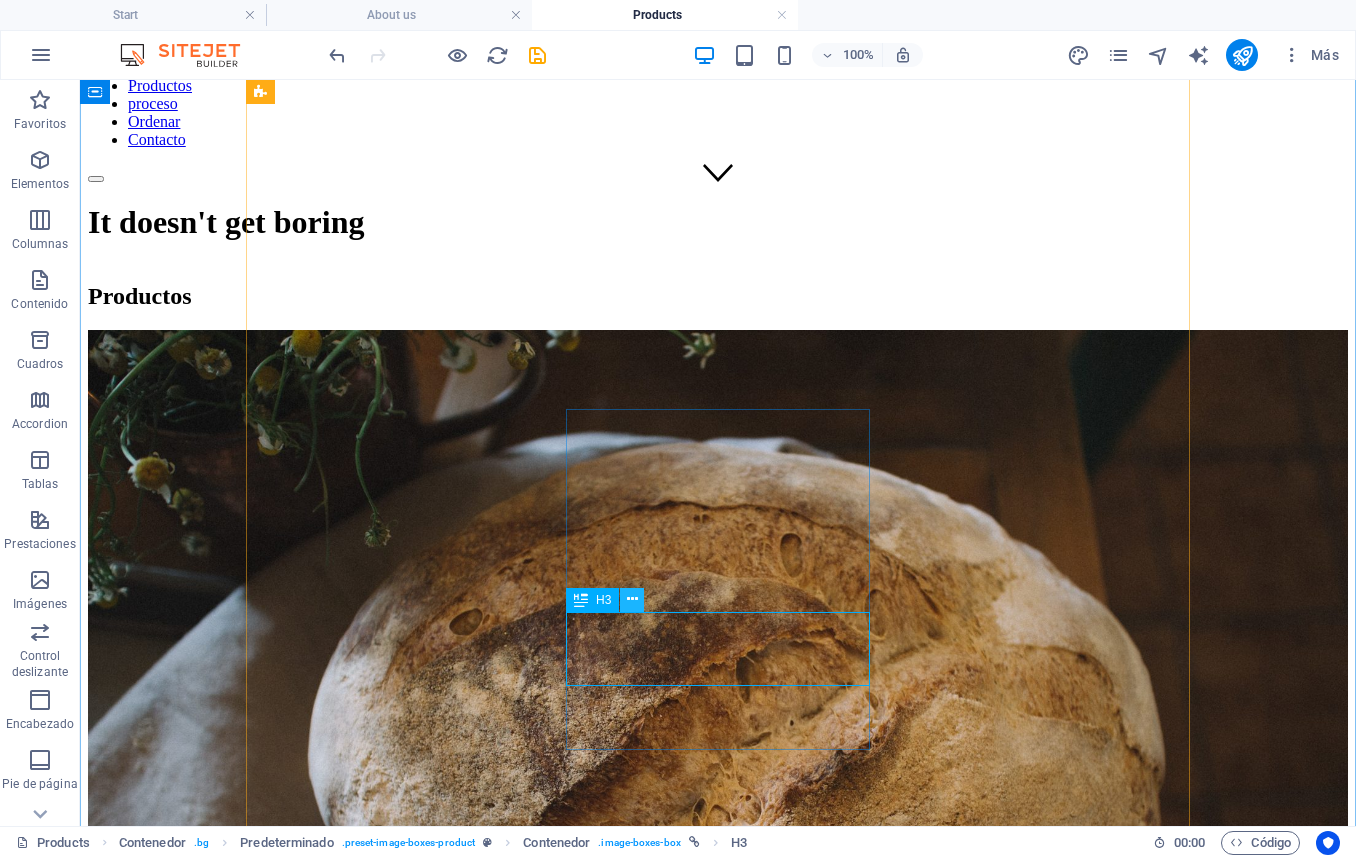 click at bounding box center [632, 600] 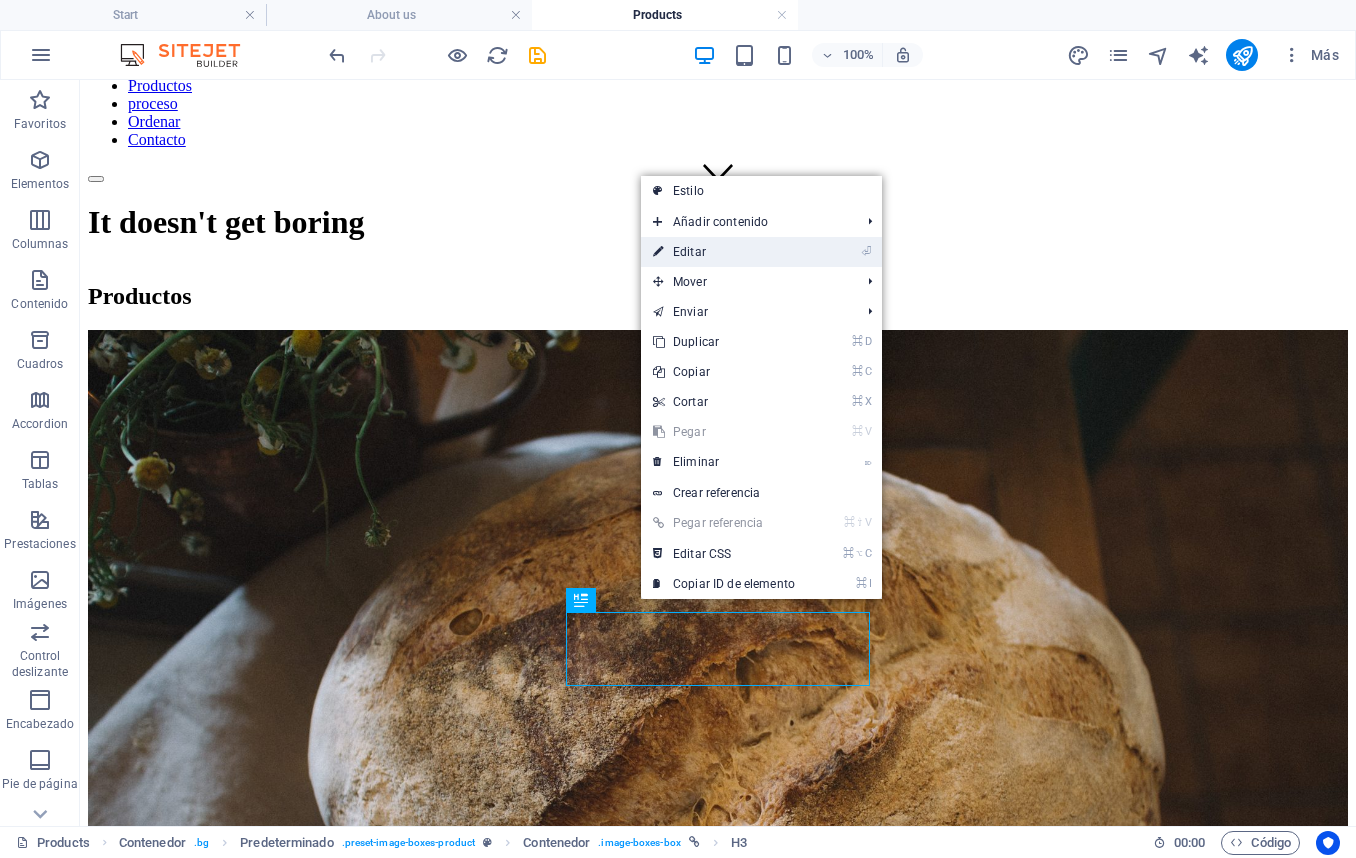 click on "⏎  Editar" at bounding box center (724, 252) 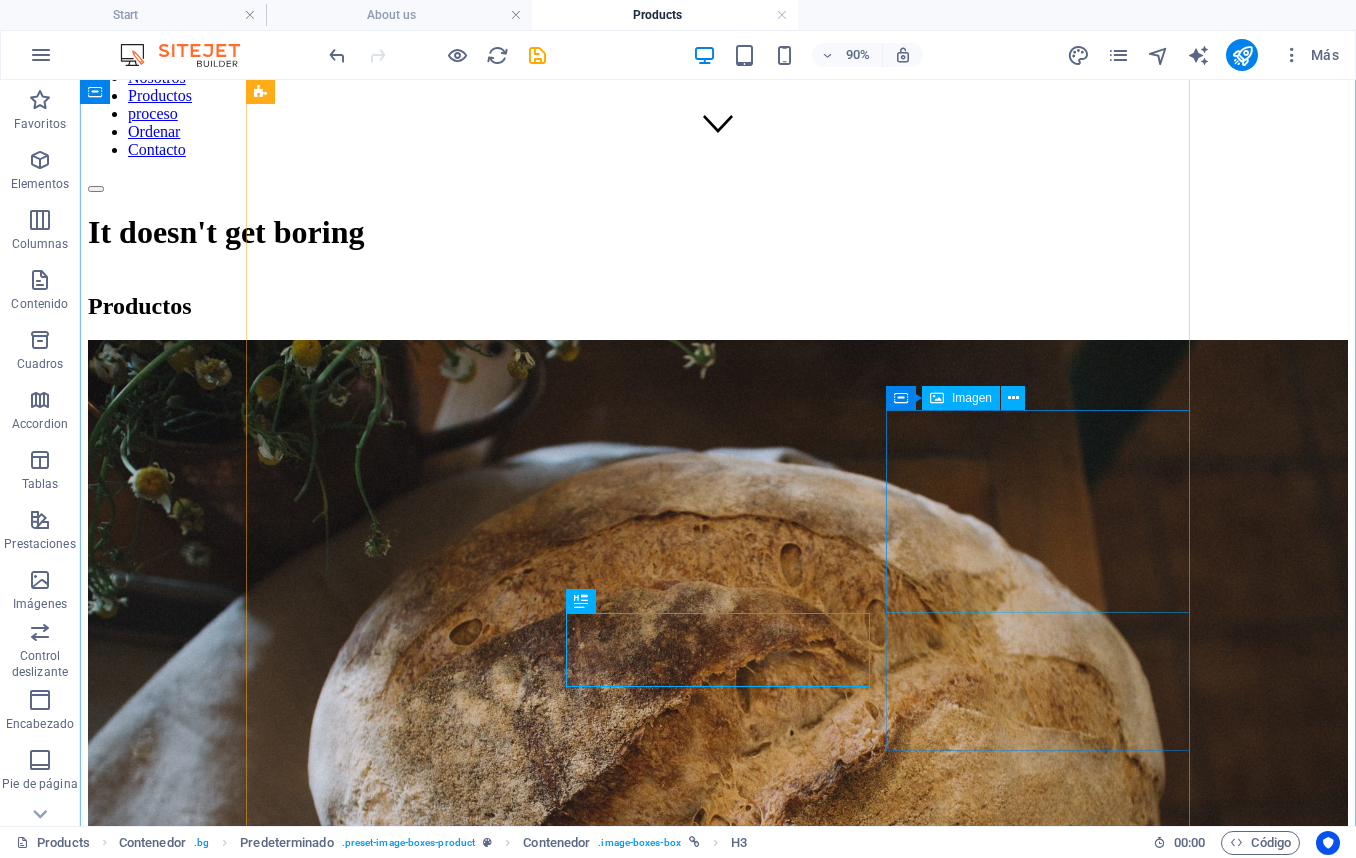 scroll, scrollTop: 618, scrollLeft: 0, axis: vertical 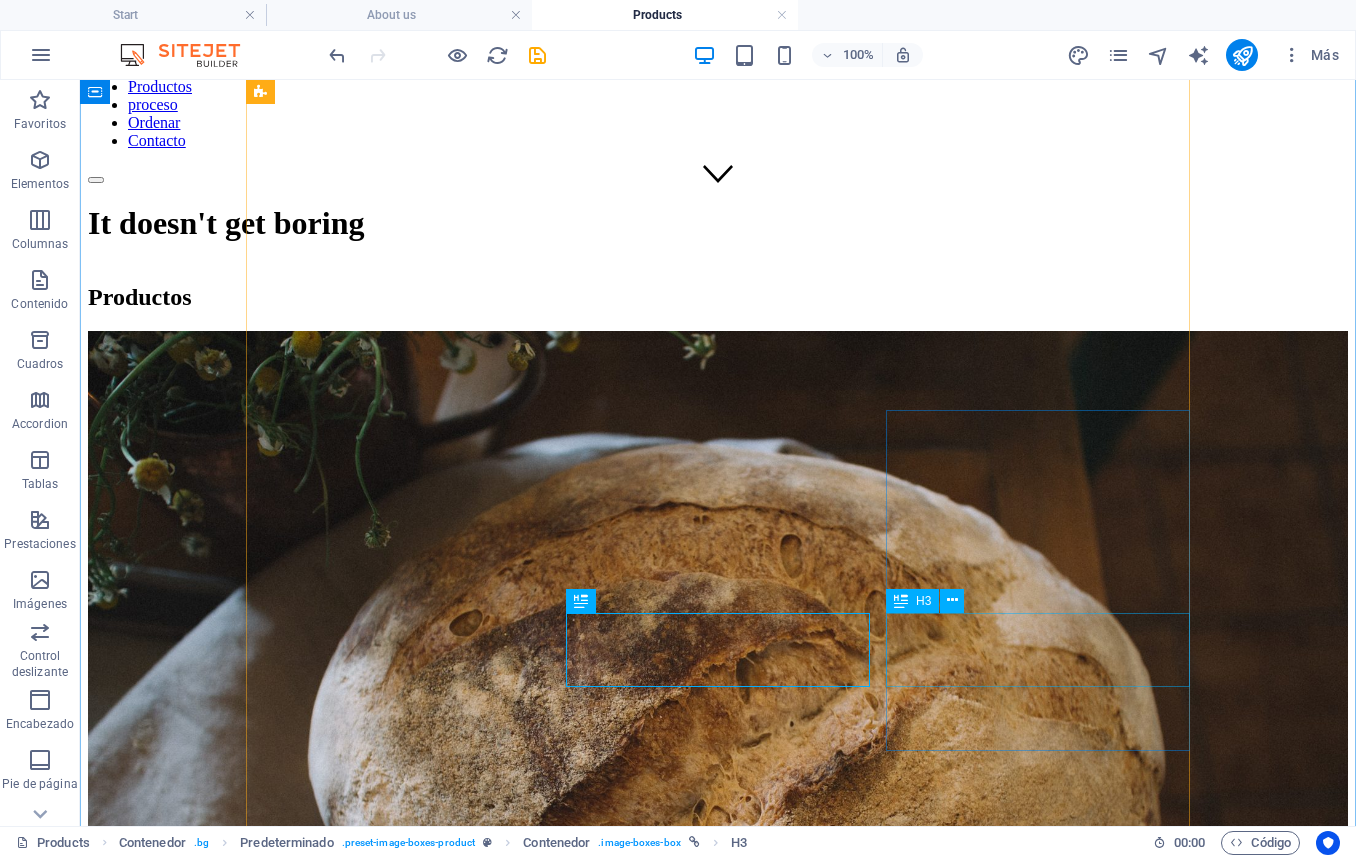 click on "Rolls" at bounding box center (718, 5891) 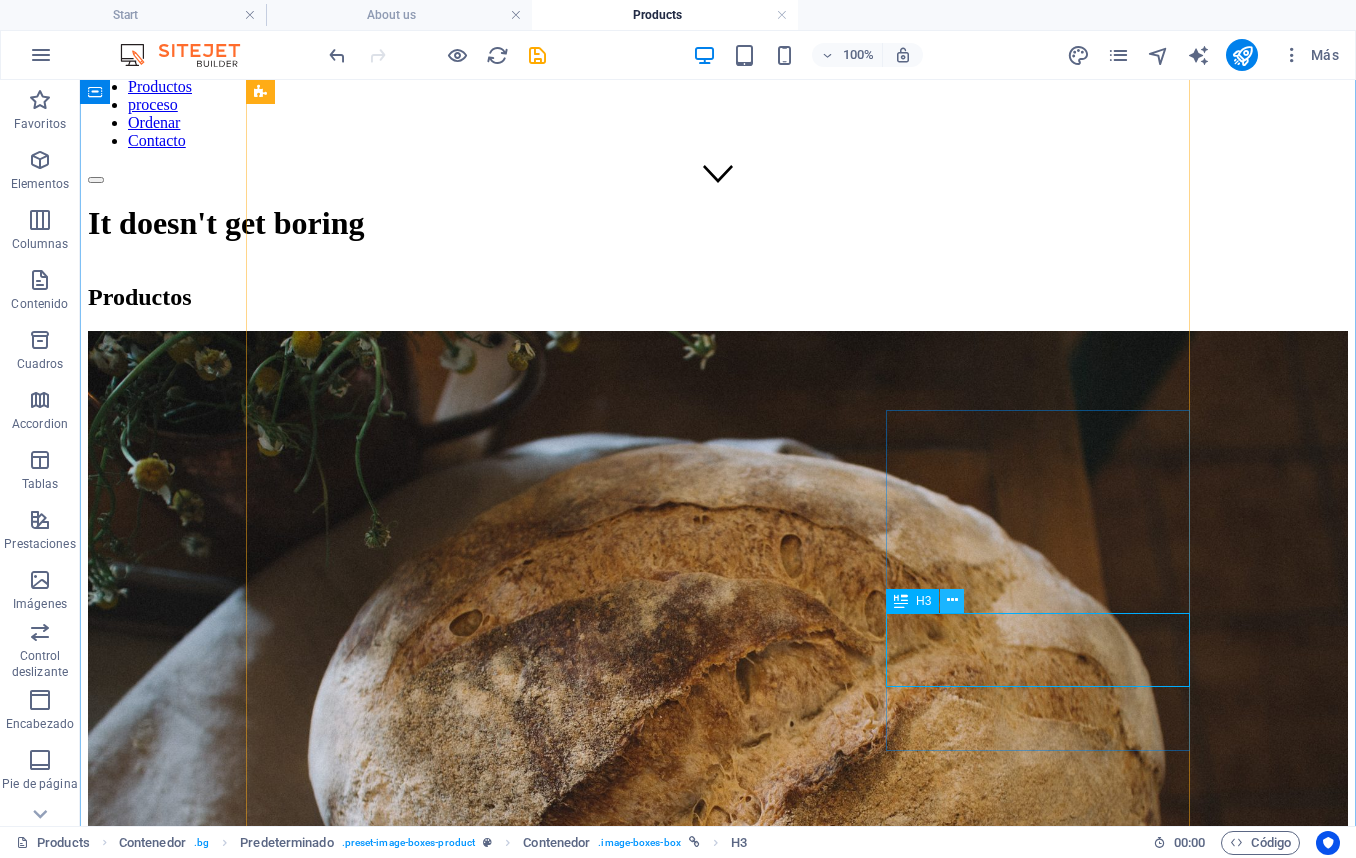 click at bounding box center (952, 600) 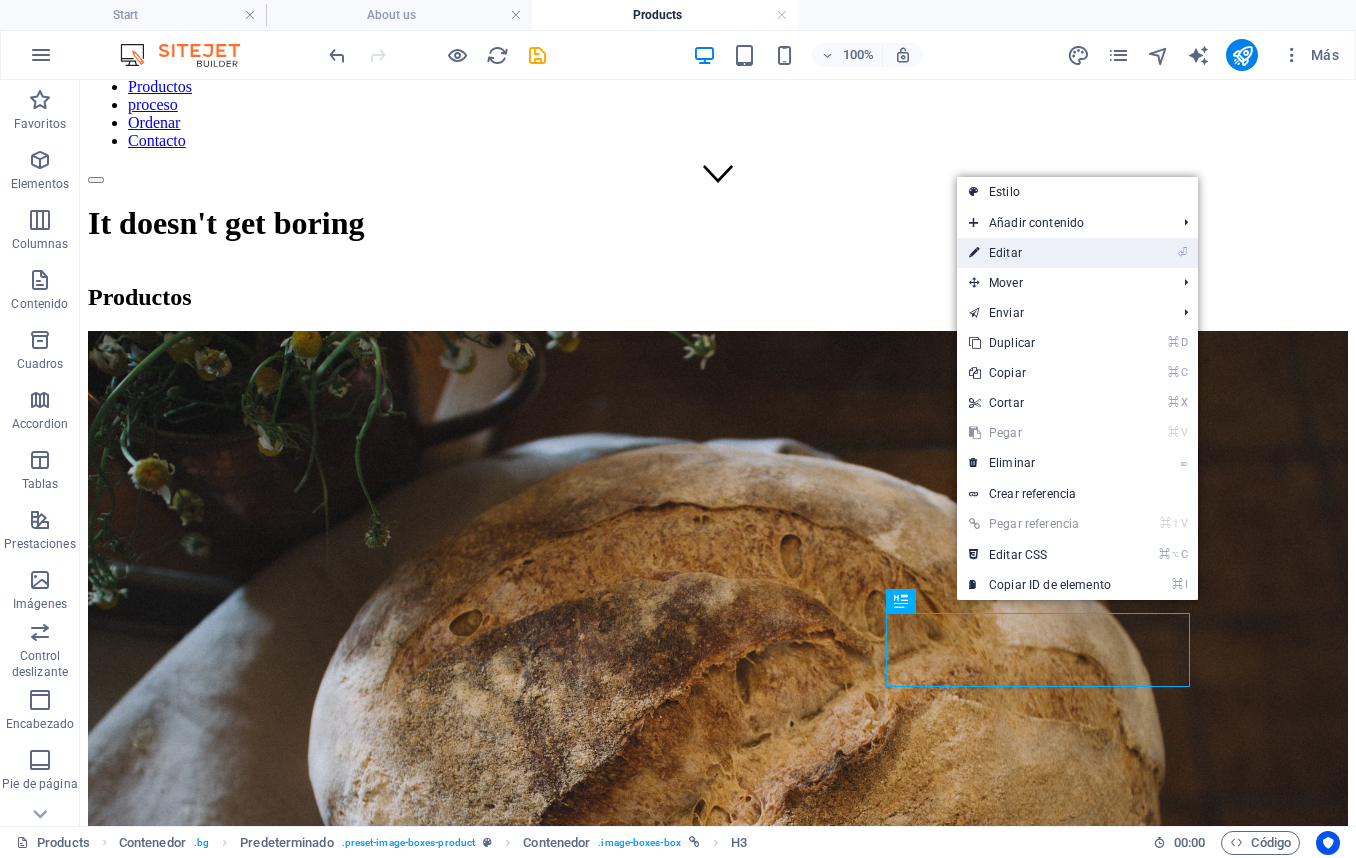 click on "⏎  Editar" at bounding box center [1040, 253] 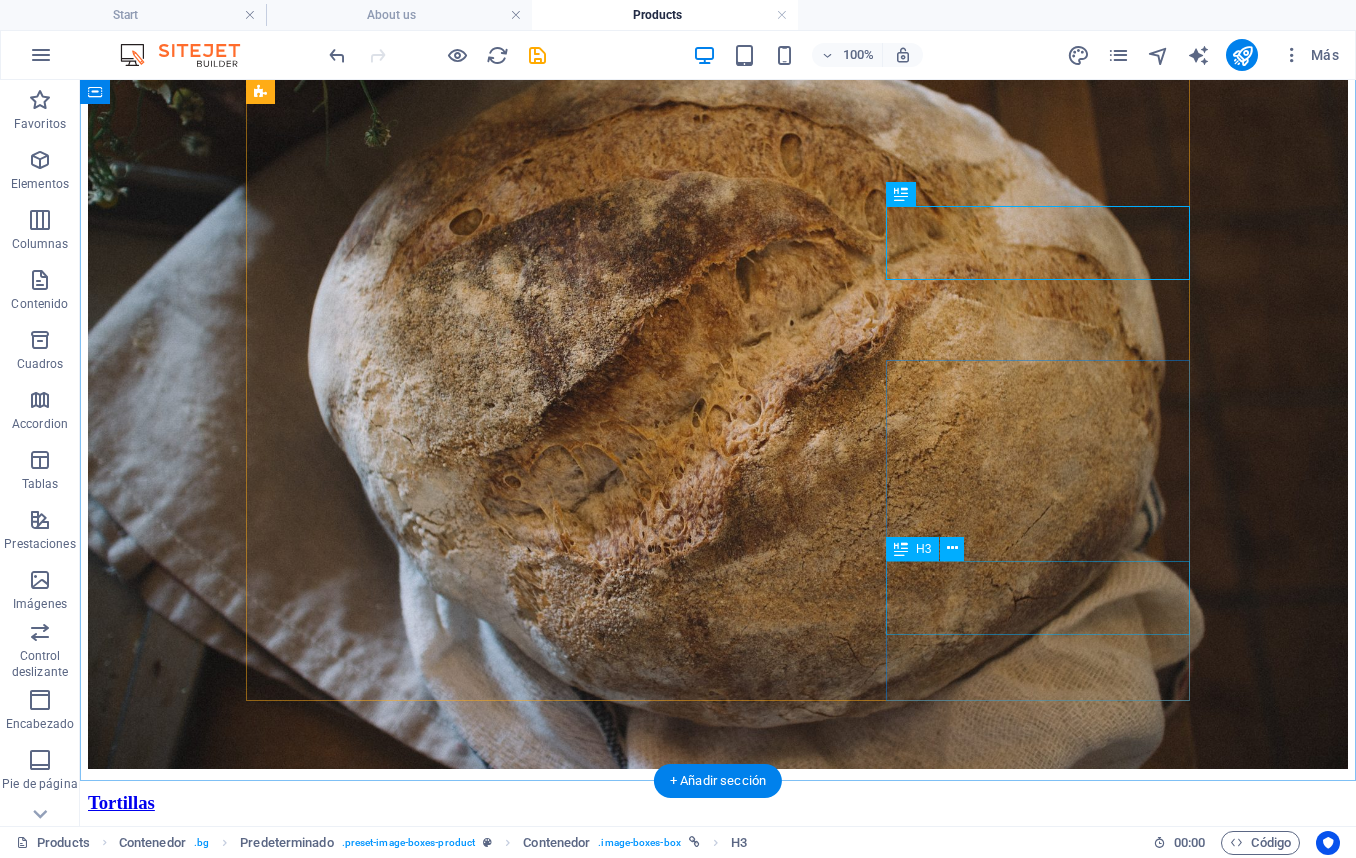 scroll, scrollTop: 1025, scrollLeft: 0, axis: vertical 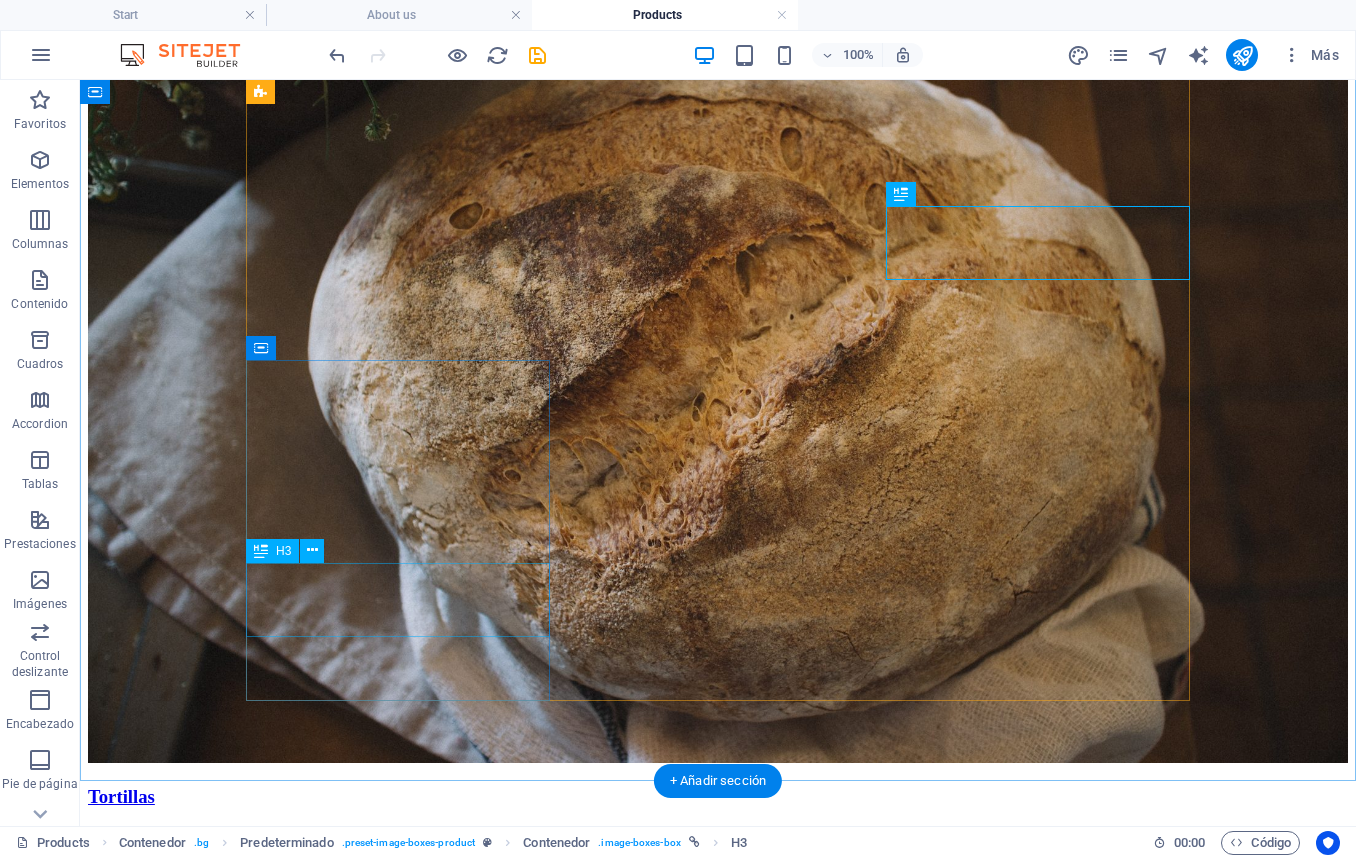 click on "Macarons" at bounding box center [718, 6421] 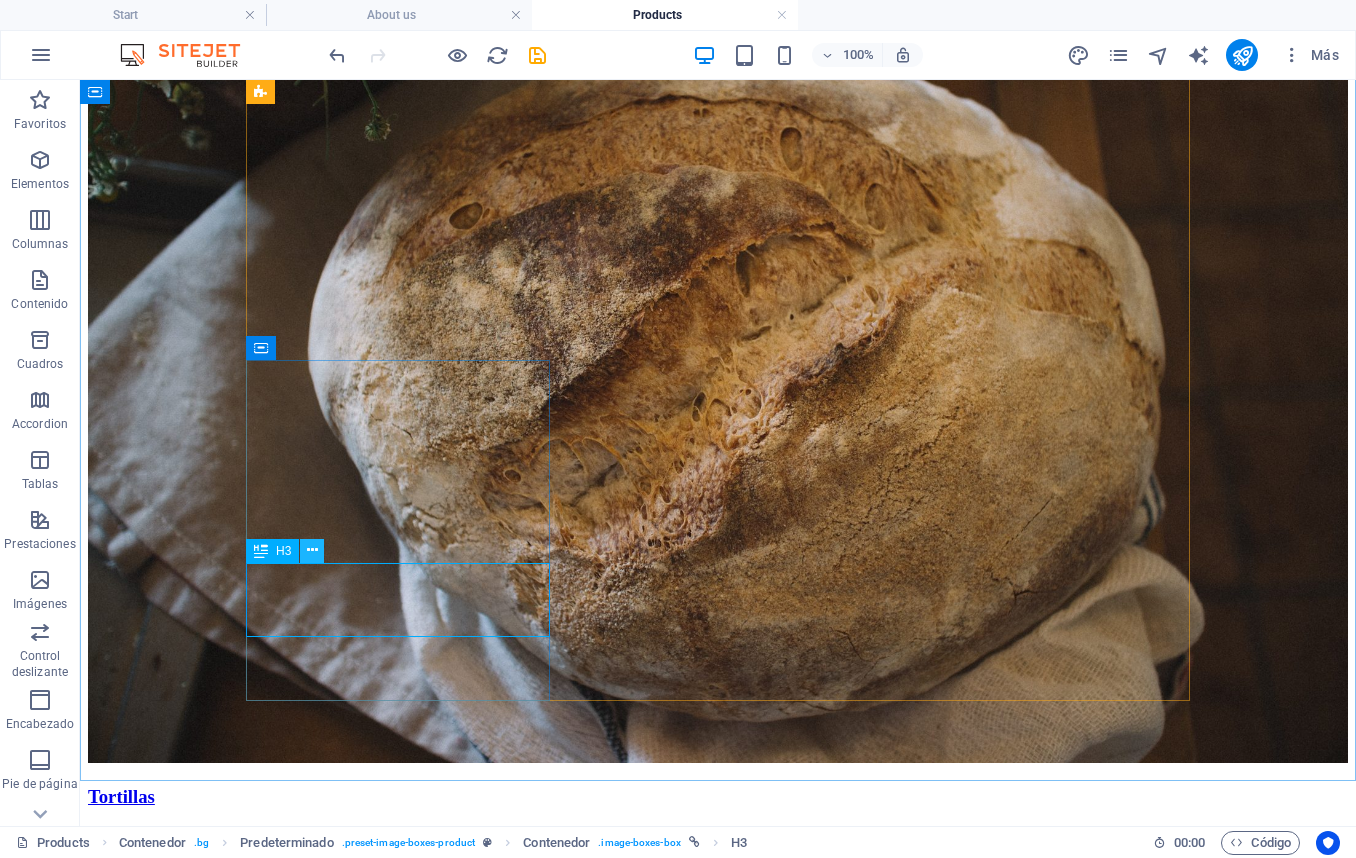 click at bounding box center (312, 550) 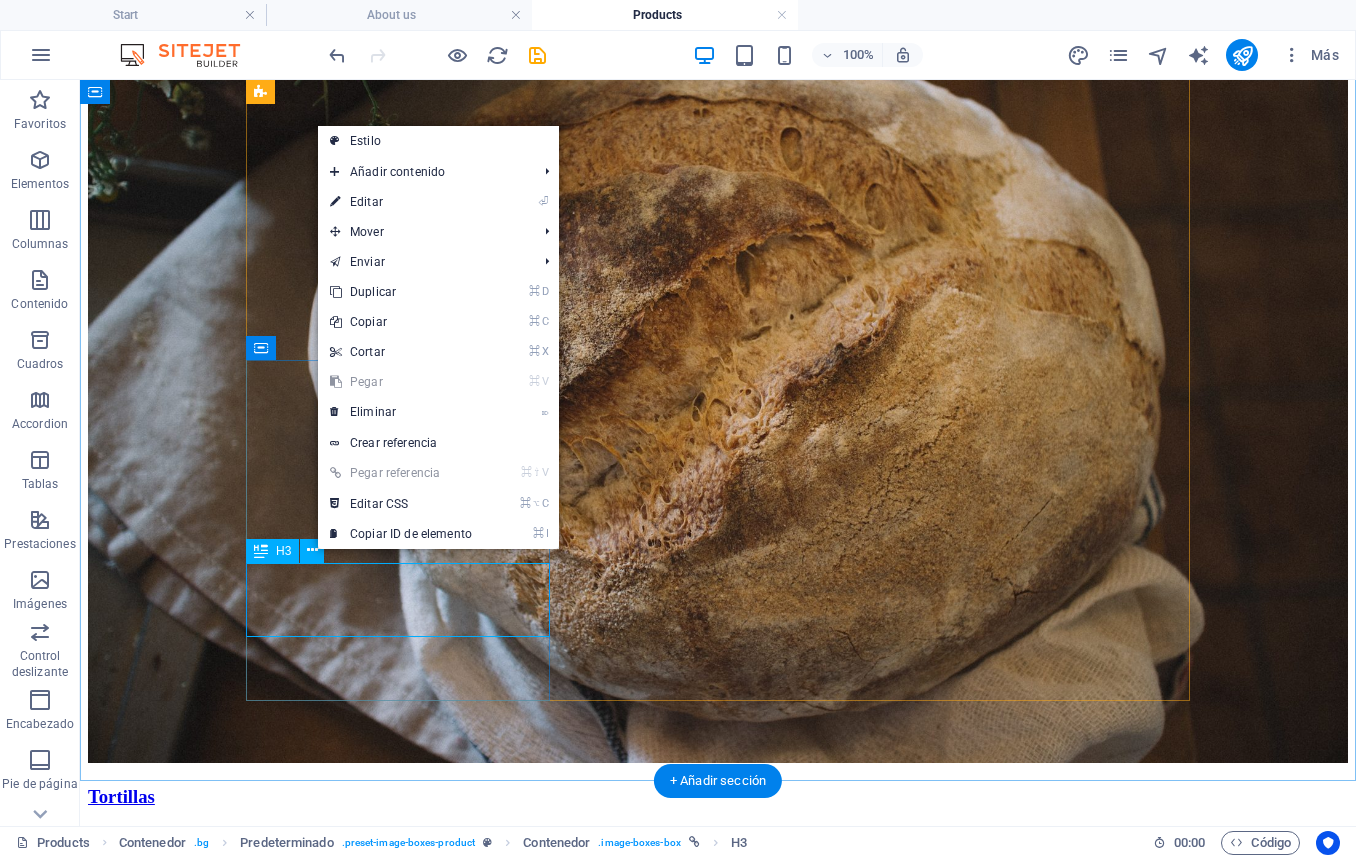 click on "Macarons" at bounding box center [718, 6421] 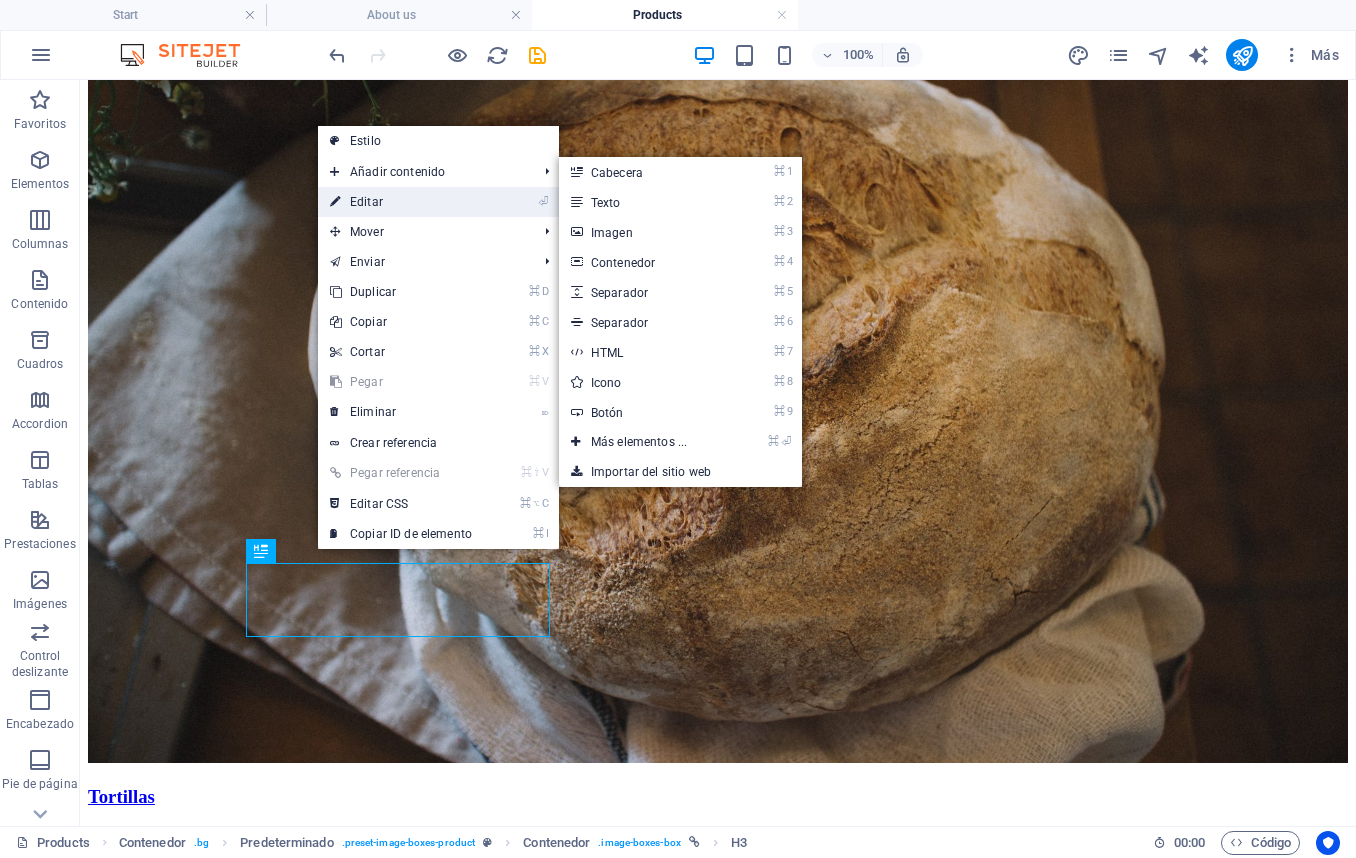 click on "⏎  Editar" at bounding box center (401, 202) 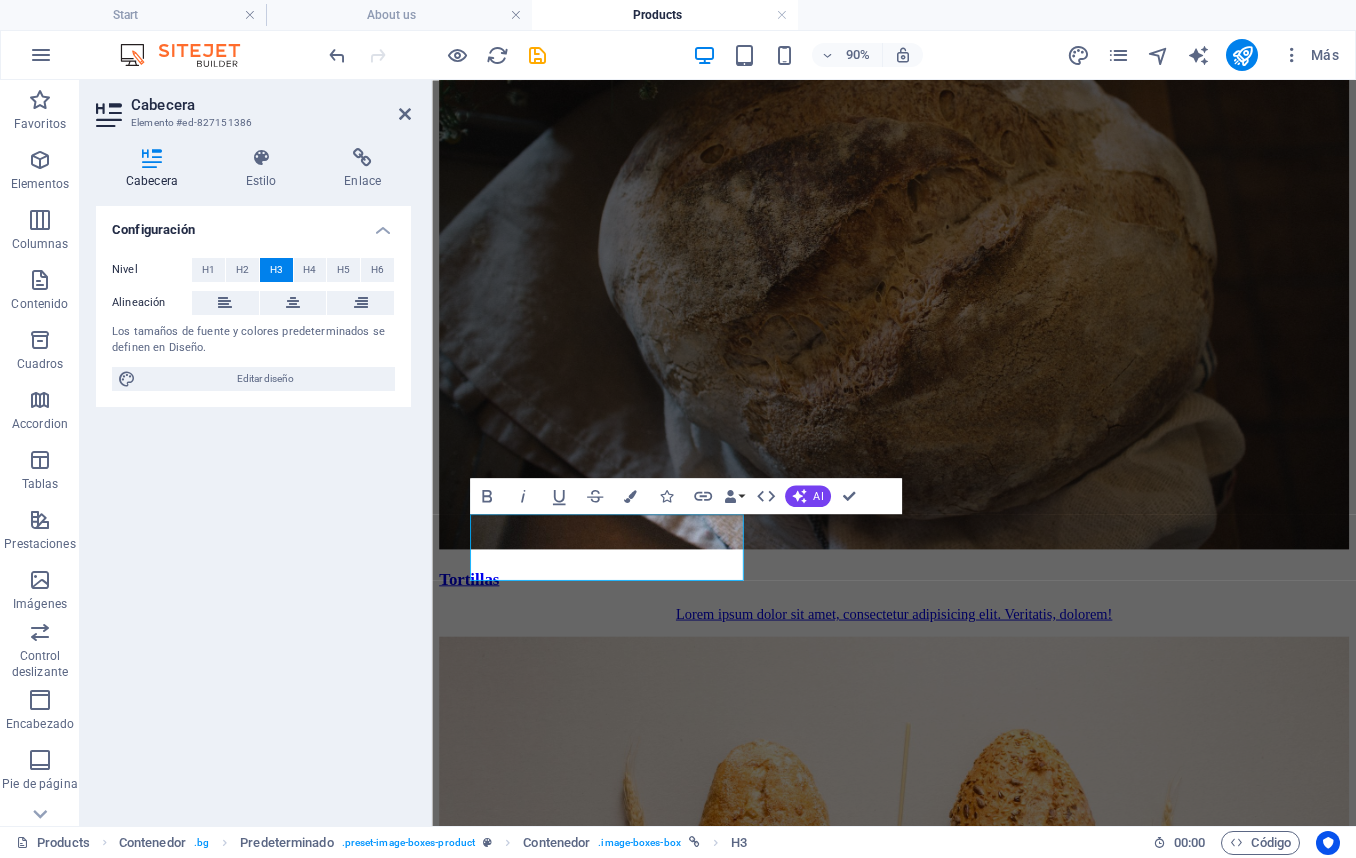 scroll, scrollTop: 1026, scrollLeft: 0, axis: vertical 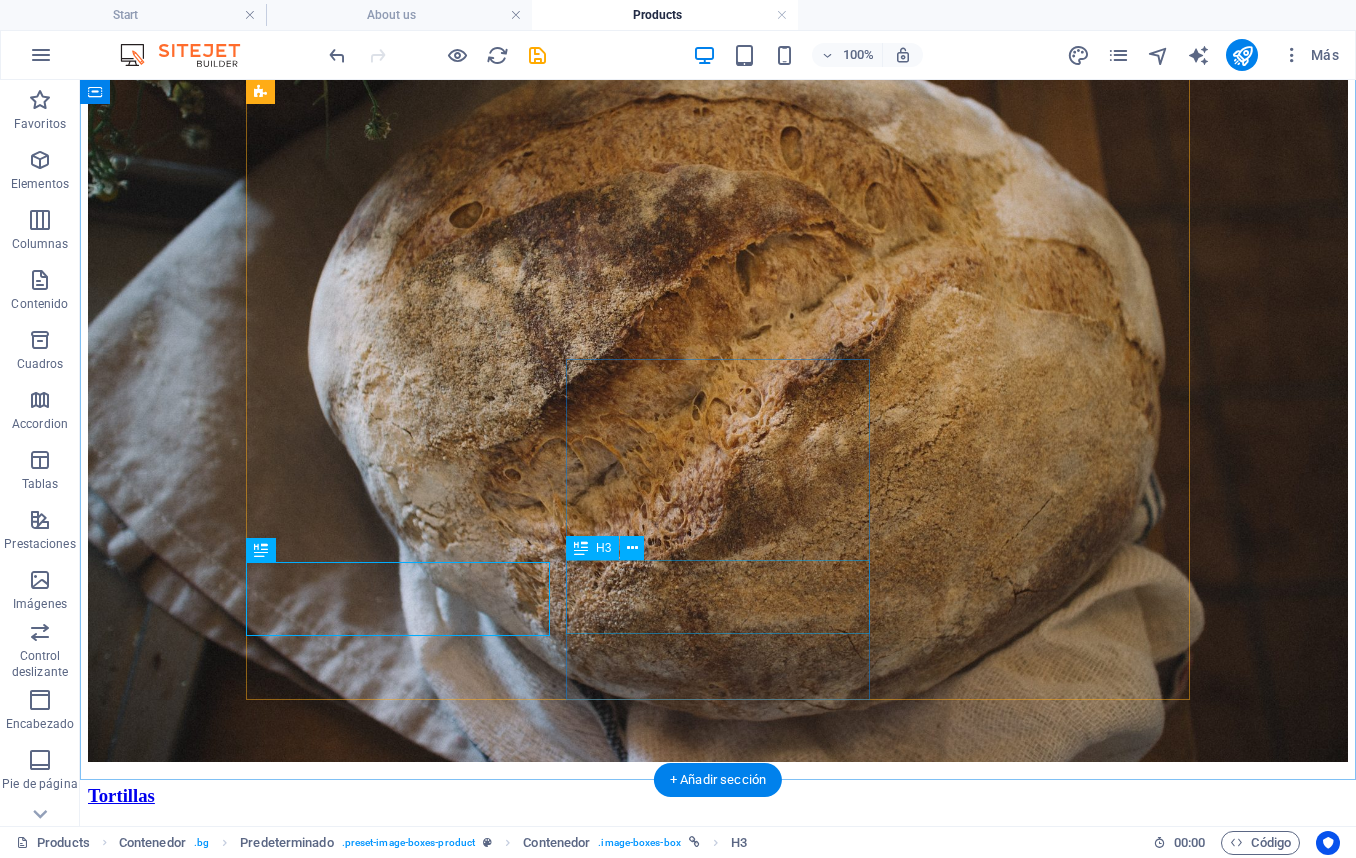 click on "Croissants" at bounding box center (718, 7352) 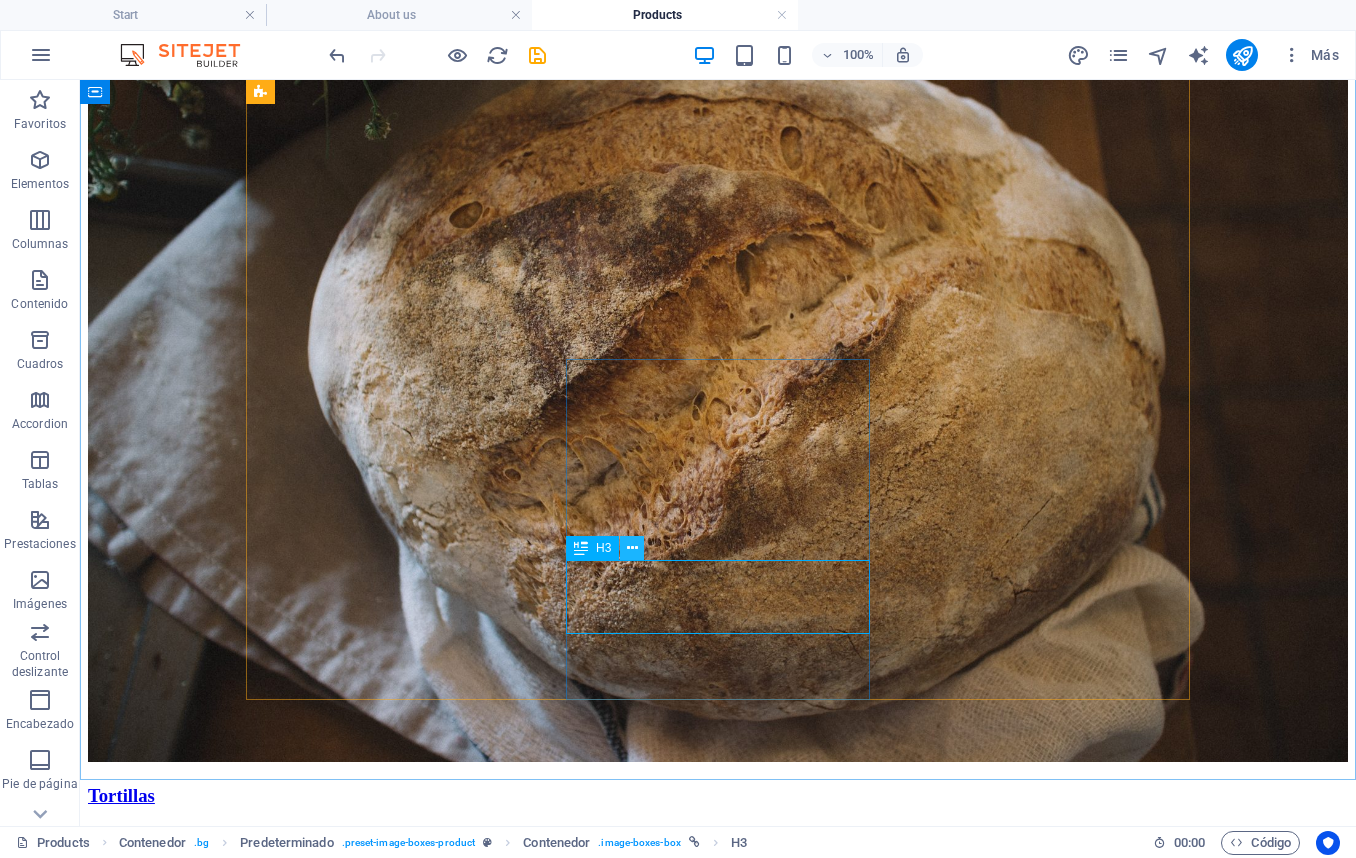 click at bounding box center [632, 548] 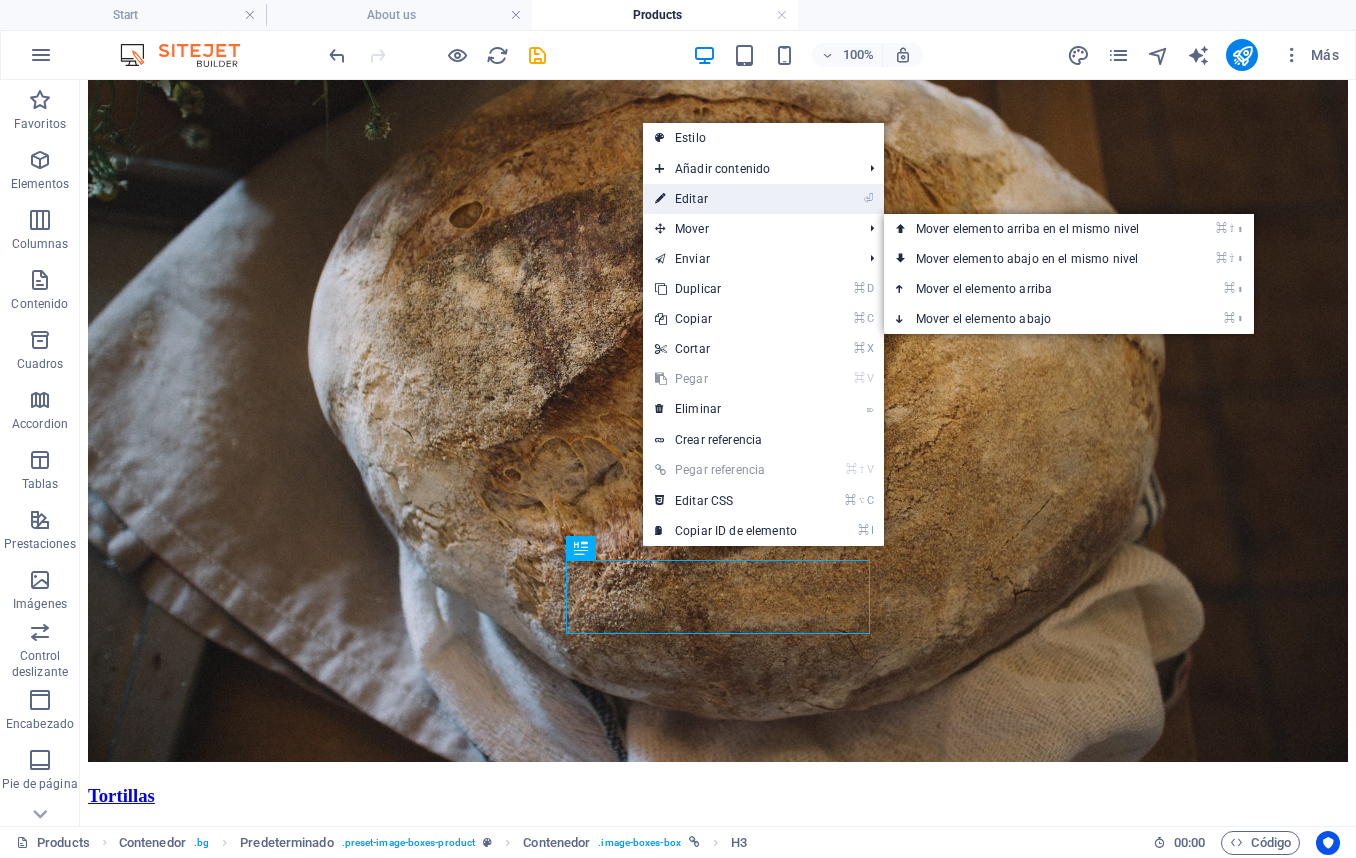 click on "⏎  Editar" at bounding box center (726, 199) 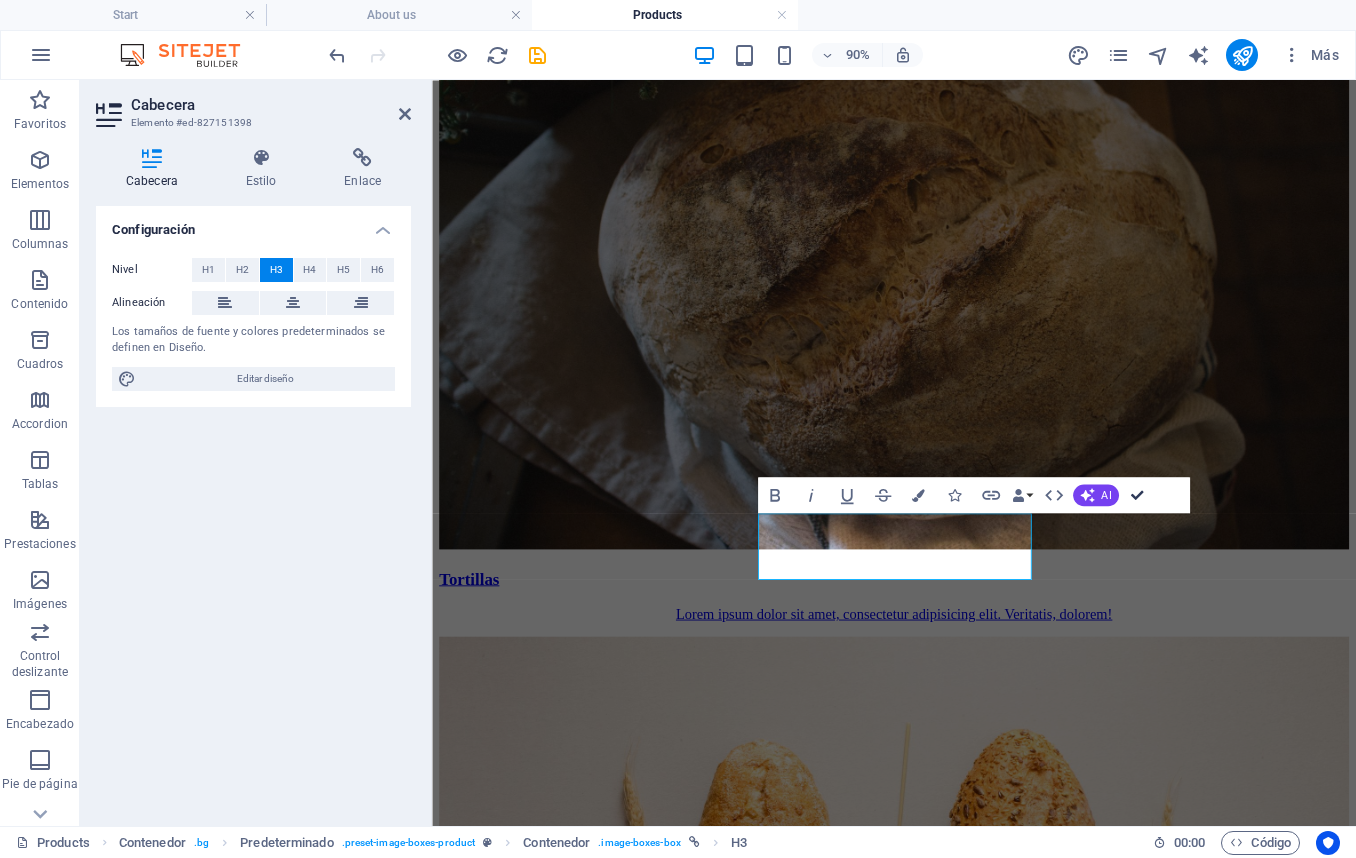 scroll, scrollTop: 1025, scrollLeft: 0, axis: vertical 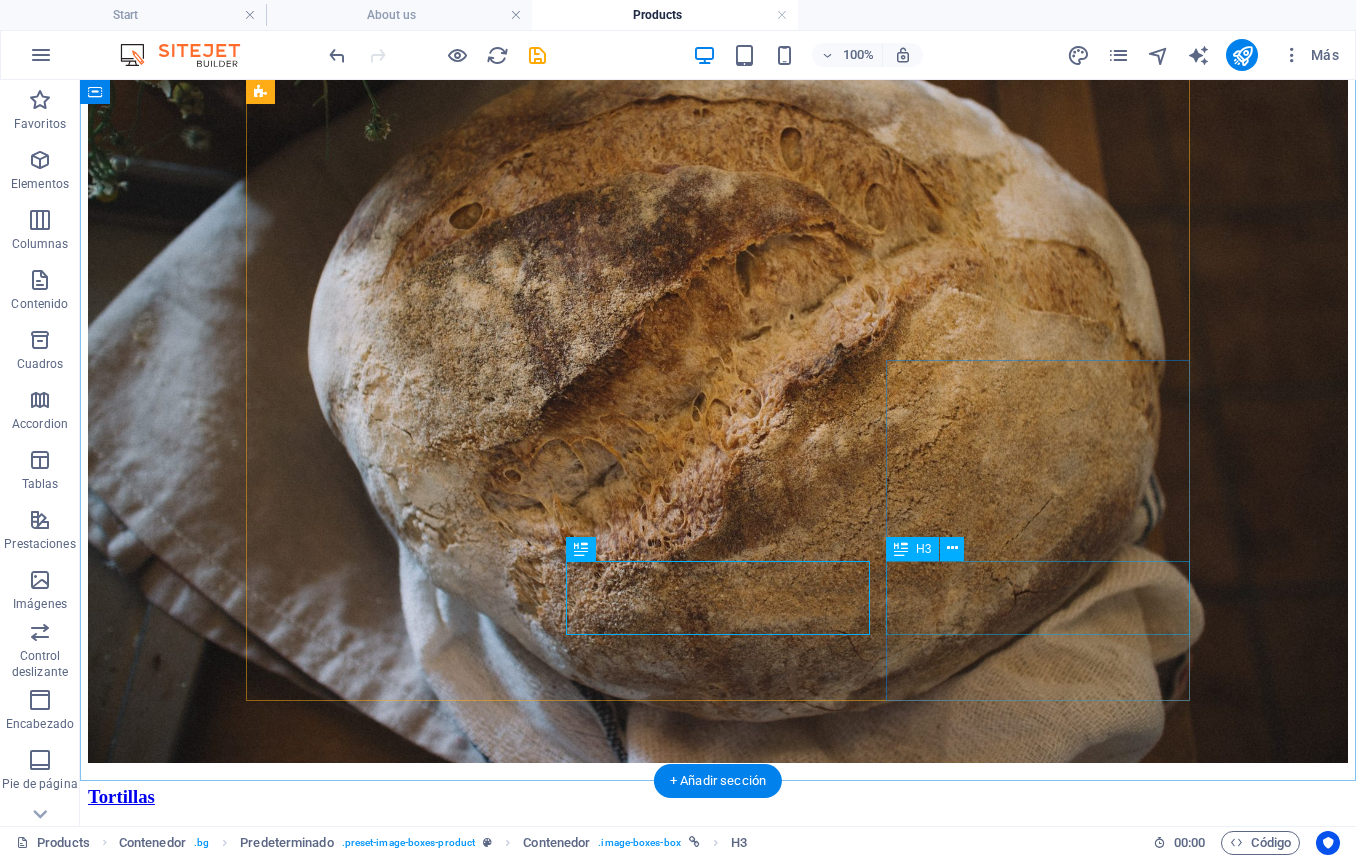 click on "Pastries" at bounding box center [718, 8283] 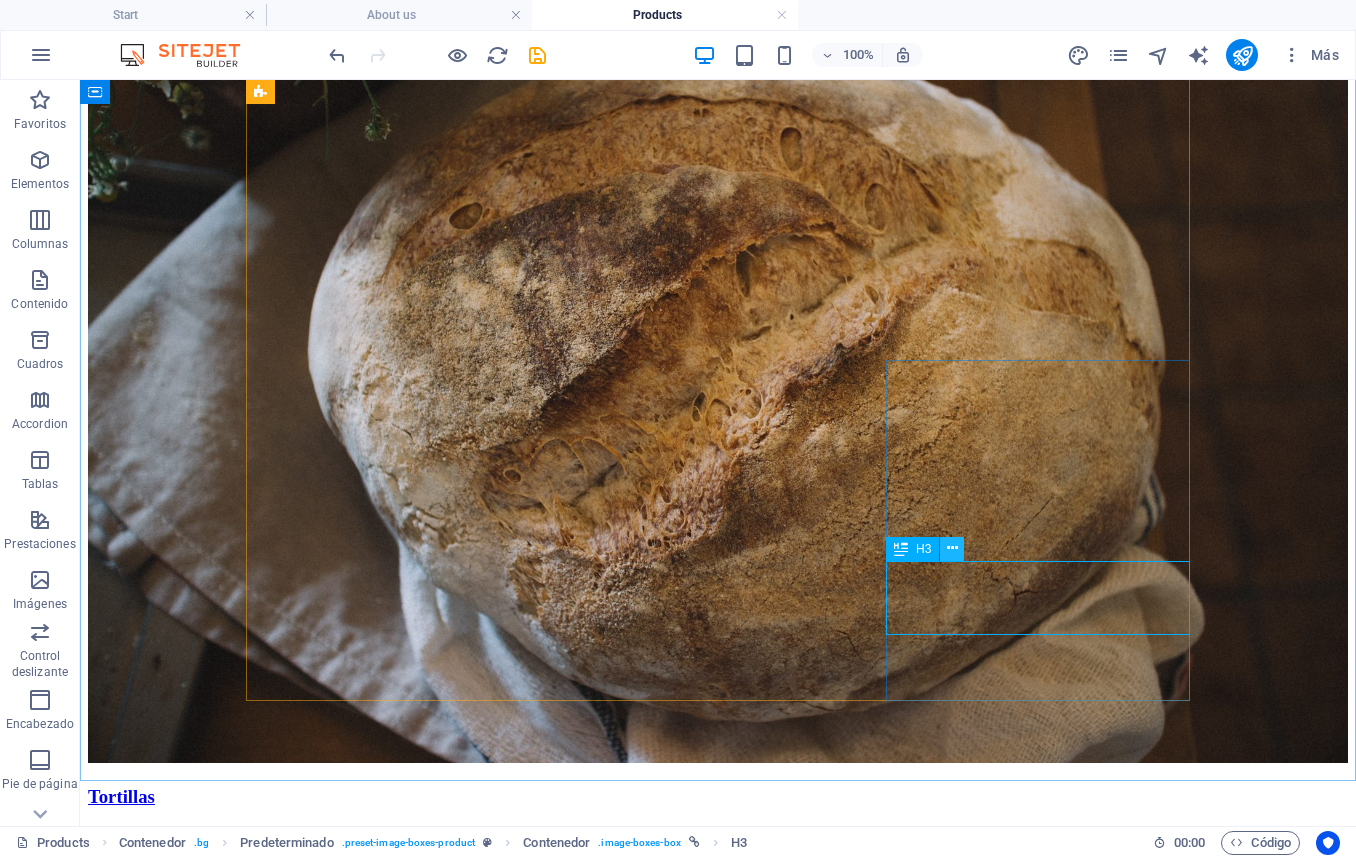 click at bounding box center (952, 549) 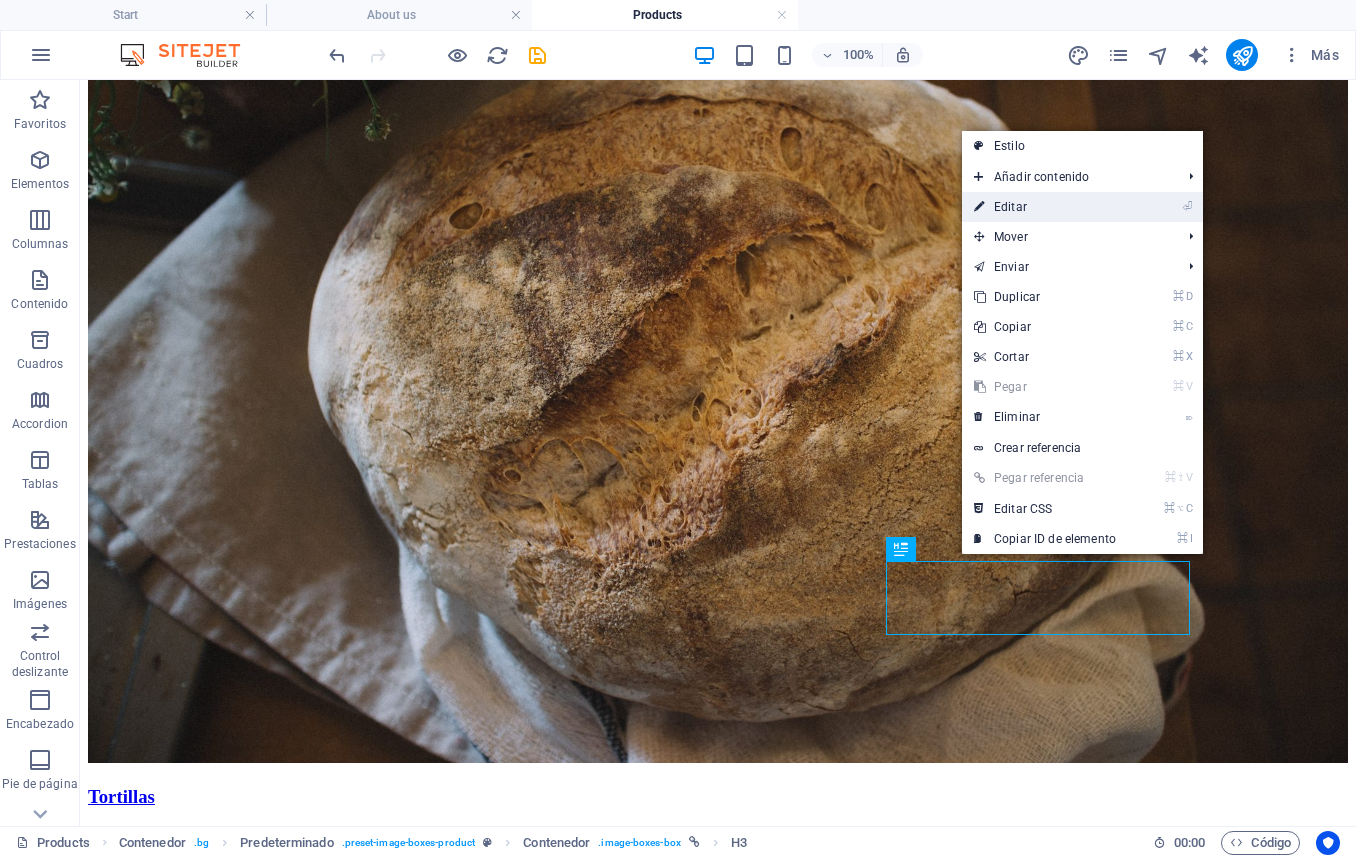 click on "⏎  Editar" at bounding box center (1045, 207) 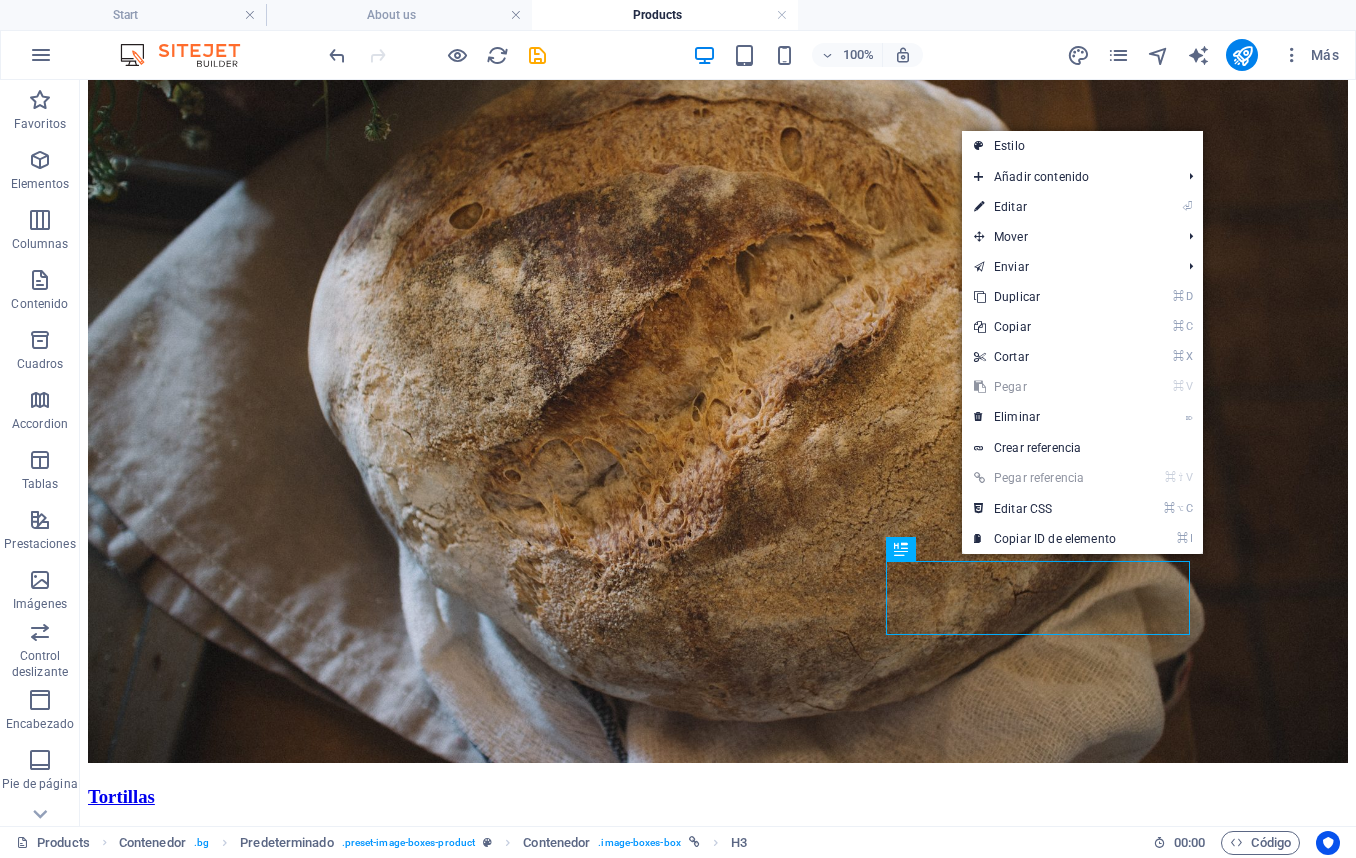 scroll, scrollTop: 1075, scrollLeft: 0, axis: vertical 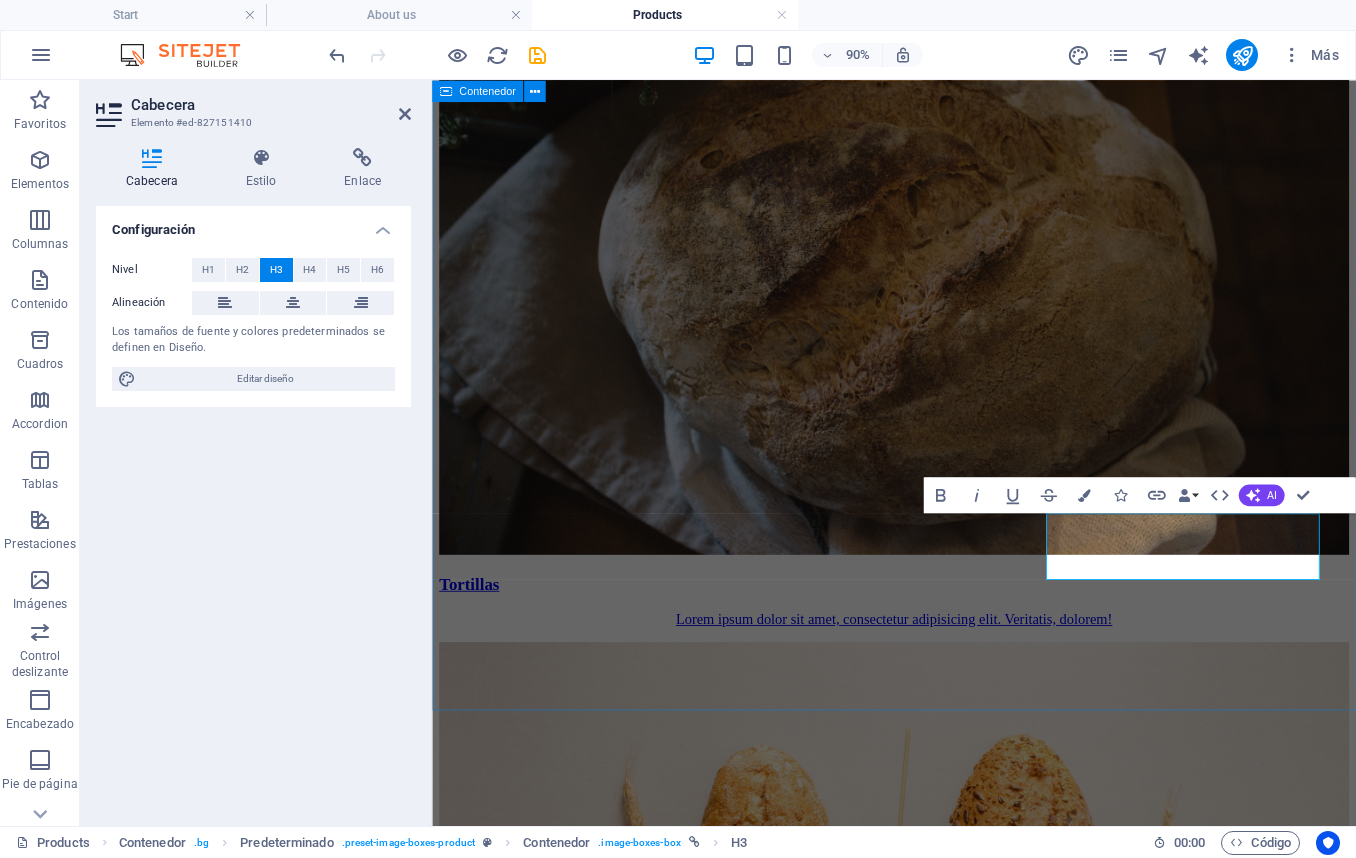 click on "Productos Tortillas Lorem ipsum dolor sit amet, consectetur adipisicing elit. Veritatis, dolorem! Sopes Lorem ipsum dolor sit amet, consectetur adipisicing elit. Veritatis, dolorem! Tostadas Lorem ipsum dolor sit amet, consectetur adipisicing elit. Veritatis, dolorem! Totopos Lorem ipsum dolor sit amet, consectetur adipisicing elit. Veritatis, dolorem! Tlacoyos Lorem ipsum dolor sit amet, consectetur adipisicing elit. Veritatis, dolorem! Masa Lorem ipsum dolor sit amet, consectetur adipisicing elit. Veritatis, dolorem! Nixtamal Lorem ipsum dolor sit amet, consectetur adipisicing elit. Veritatis, dolorem! Salsas Lorem ipsum dolor sit amet, consectetur adipisicing elit. Veritatis, dolorem! ​Tostaditas Lorem ipsum dolor sit amet, consectetur adipisicing elit. Veritatis, dolorem!" at bounding box center (945, 3367) 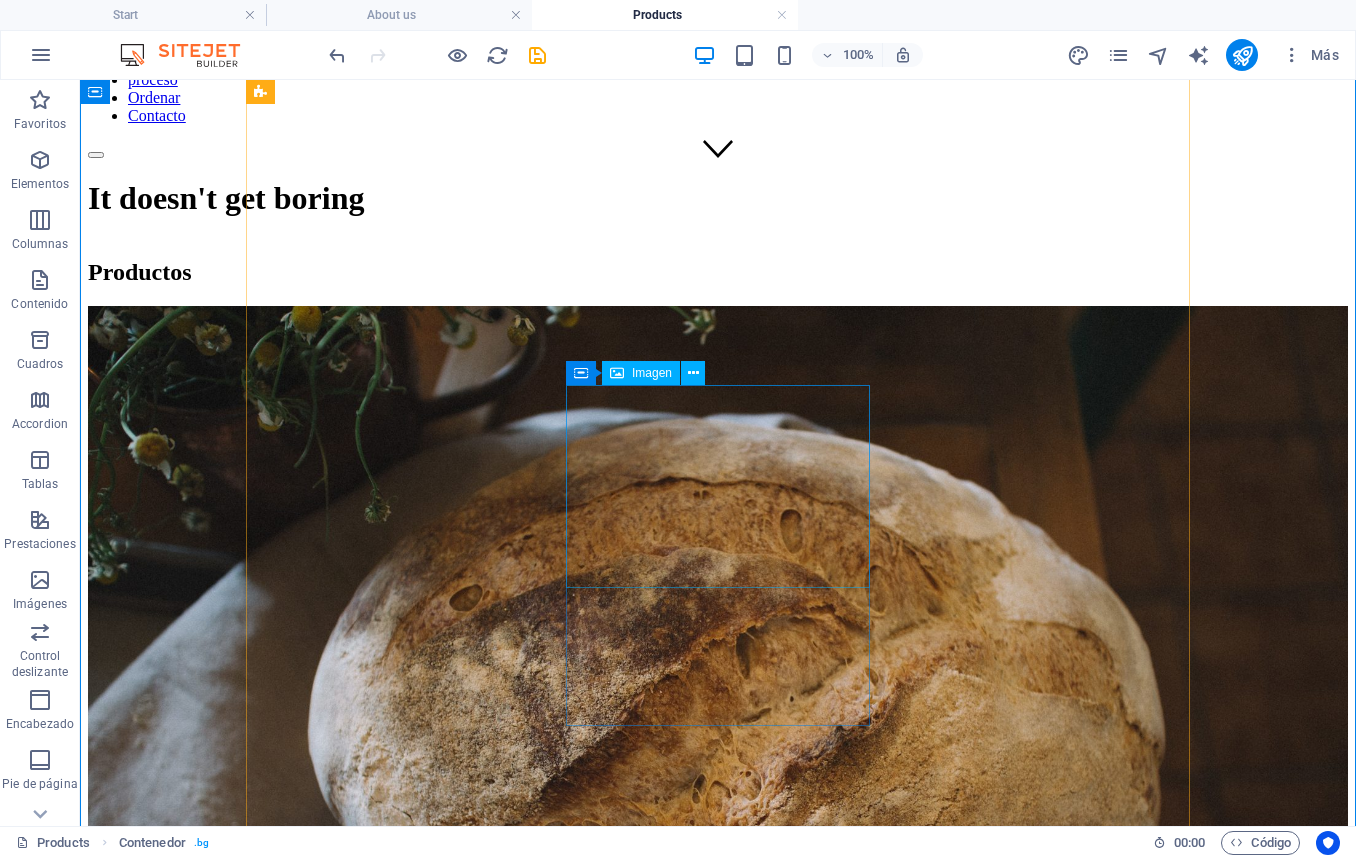 scroll, scrollTop: 0, scrollLeft: 0, axis: both 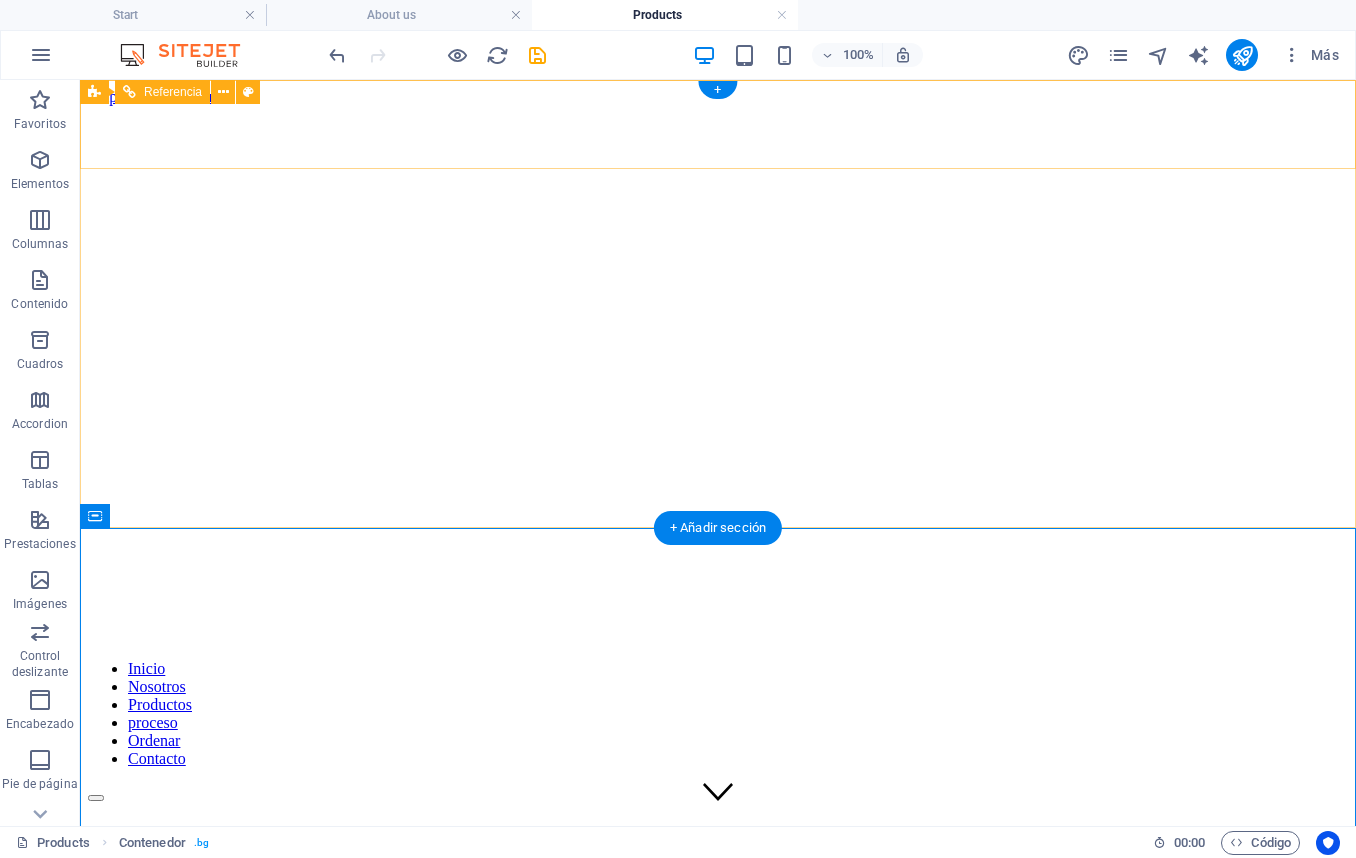 click at bounding box center [718, 793] 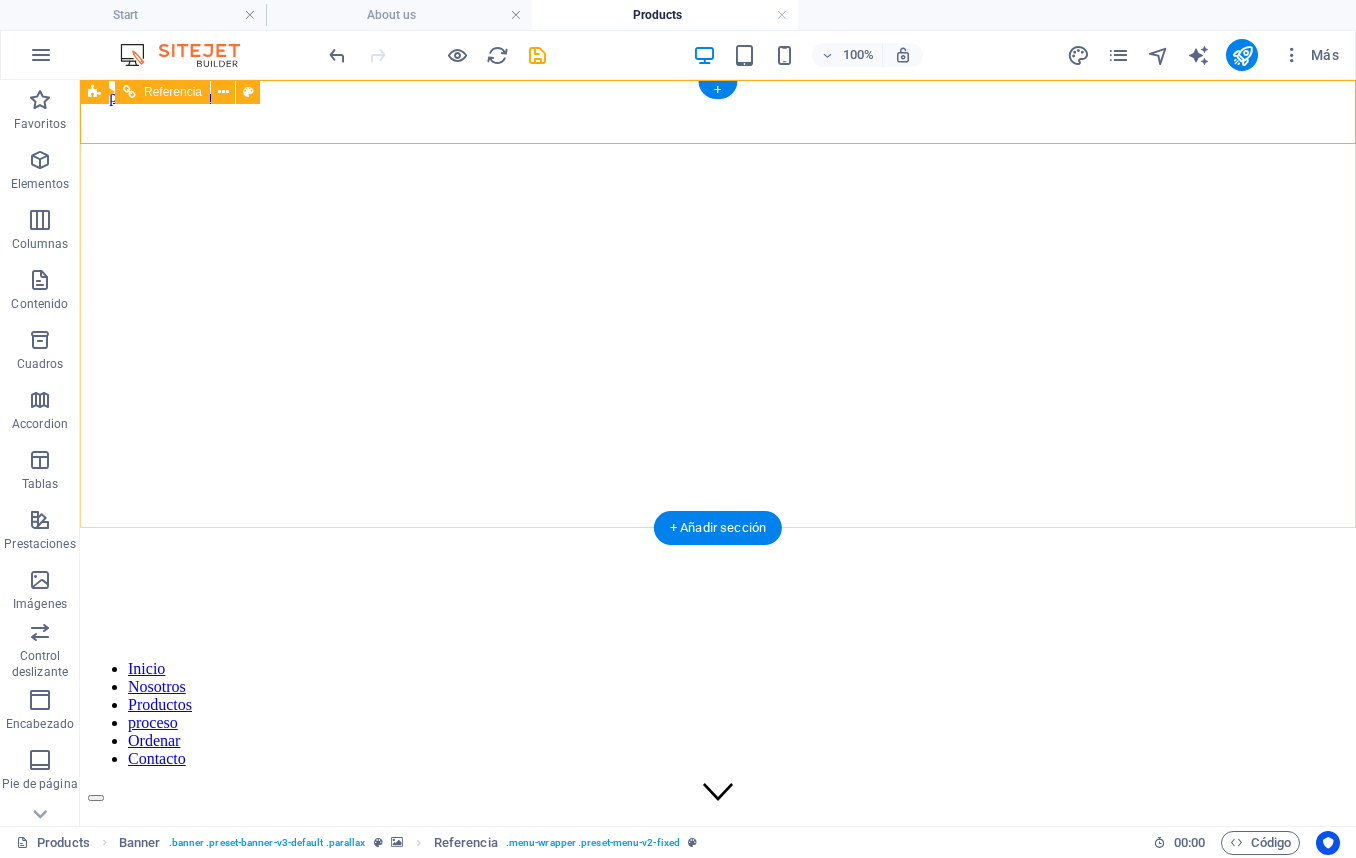 click at bounding box center (718, 793) 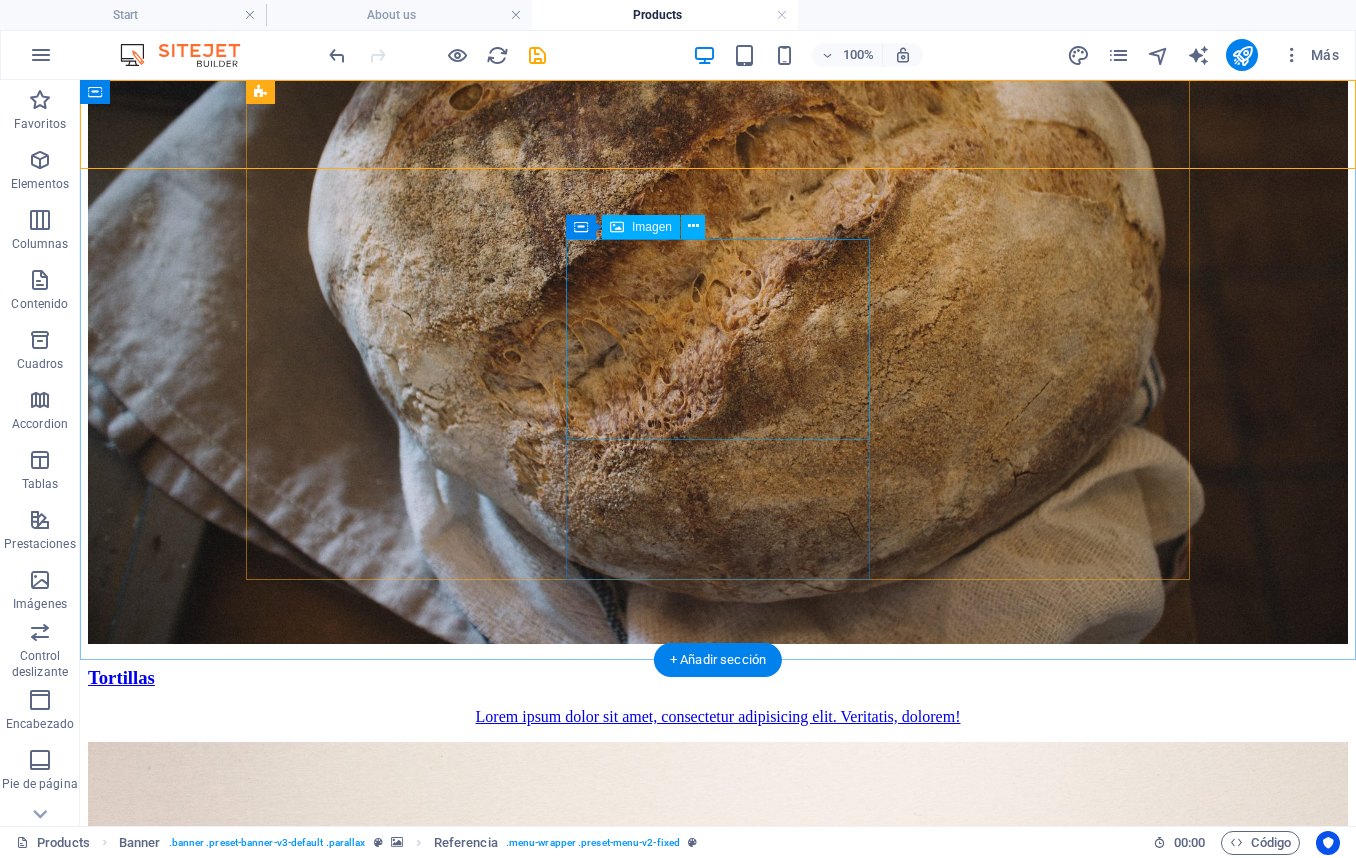 scroll, scrollTop: 1146, scrollLeft: 0, axis: vertical 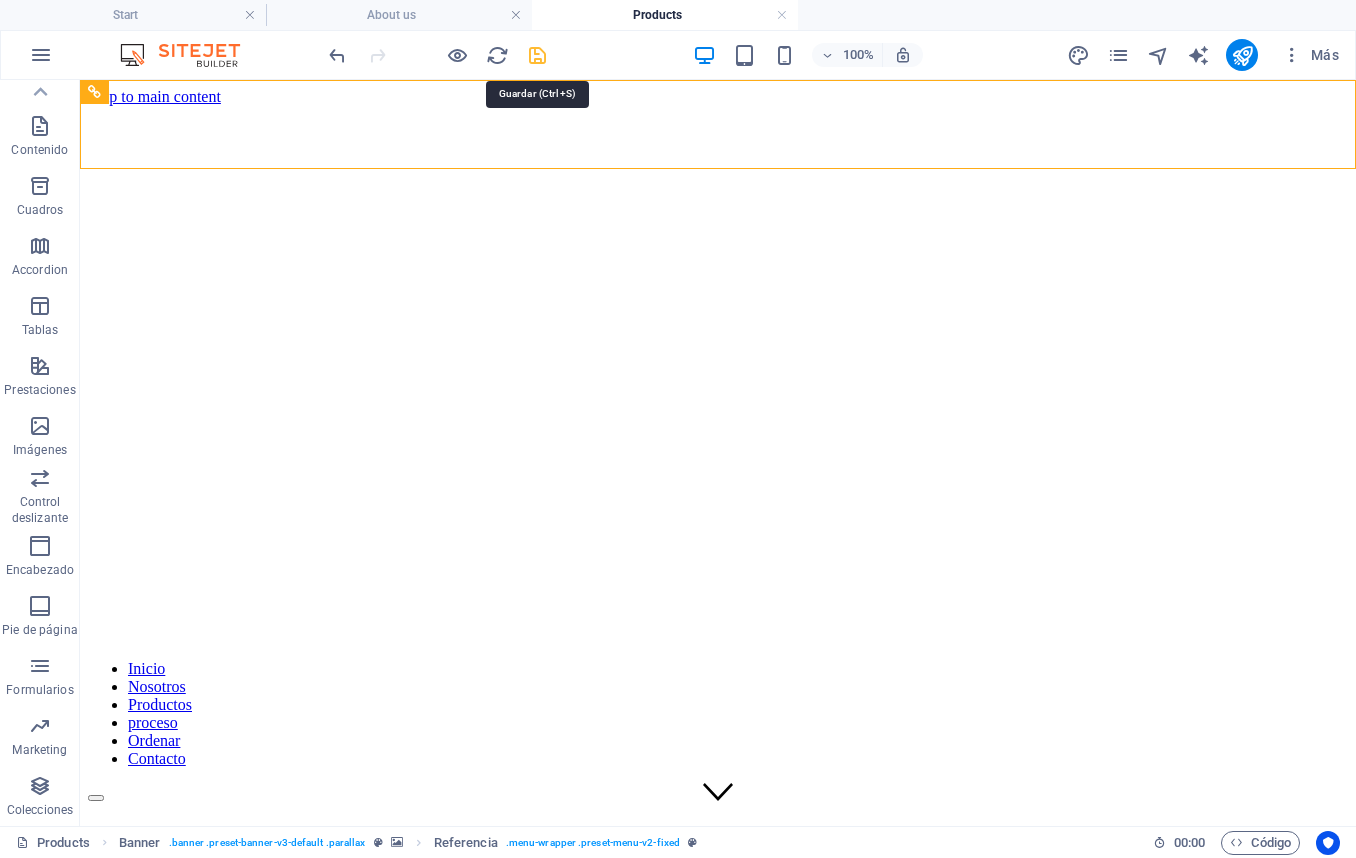 click at bounding box center (537, 55) 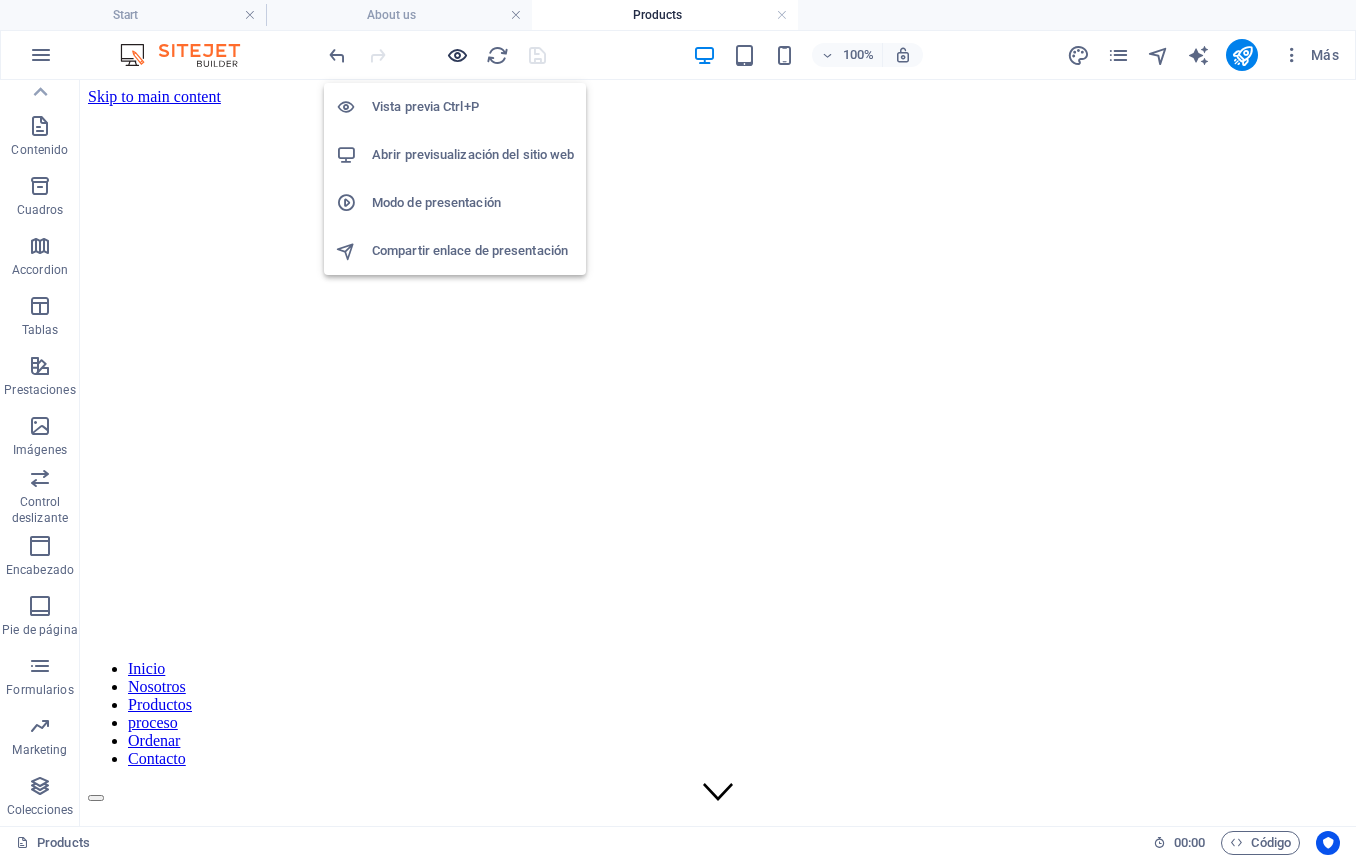 click at bounding box center (457, 55) 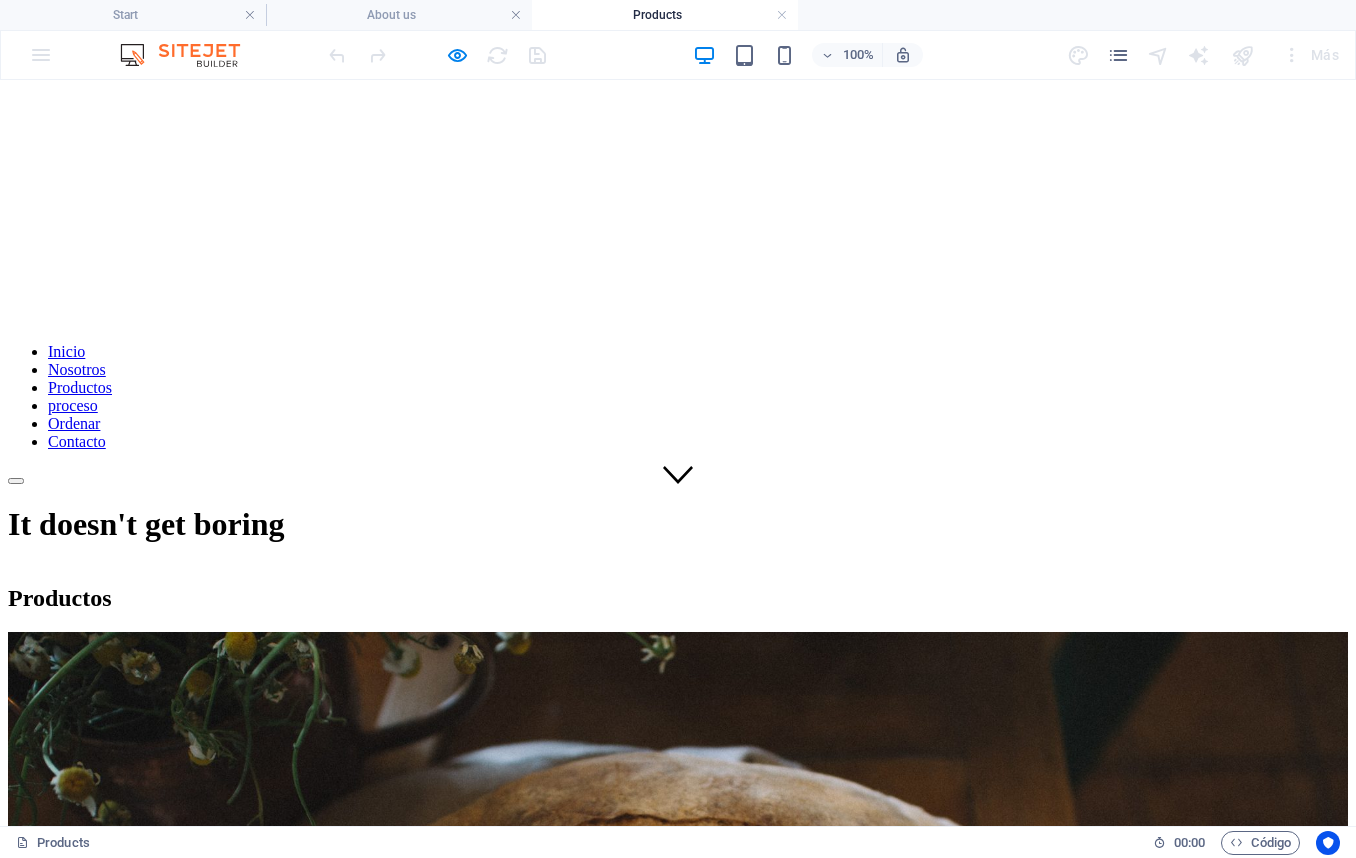 scroll, scrollTop: 331, scrollLeft: 0, axis: vertical 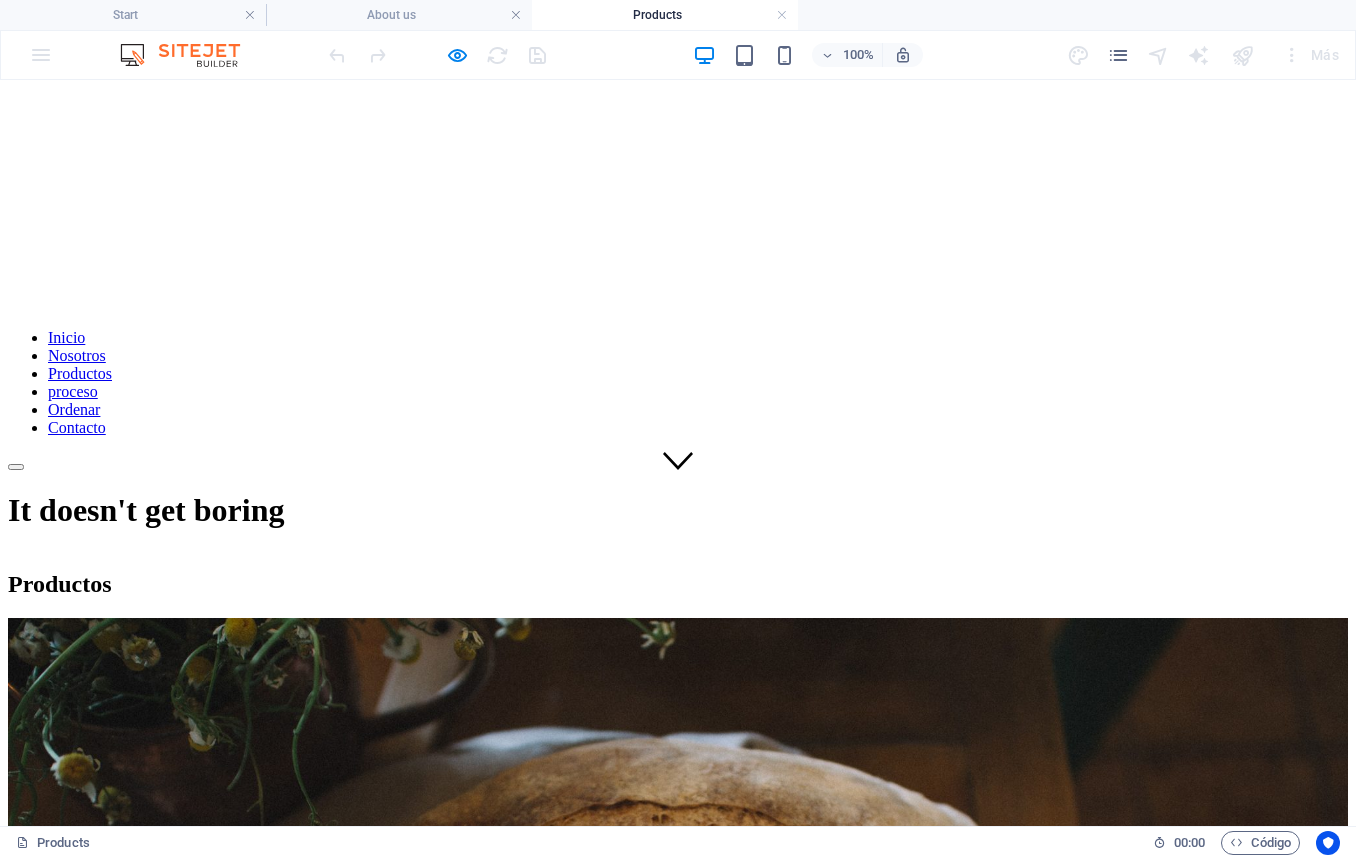 click on "Lorem ipsum dolor sit amet, consectetur adipisicing elit. Veritatis, dolorem!" at bounding box center [678, 1583] 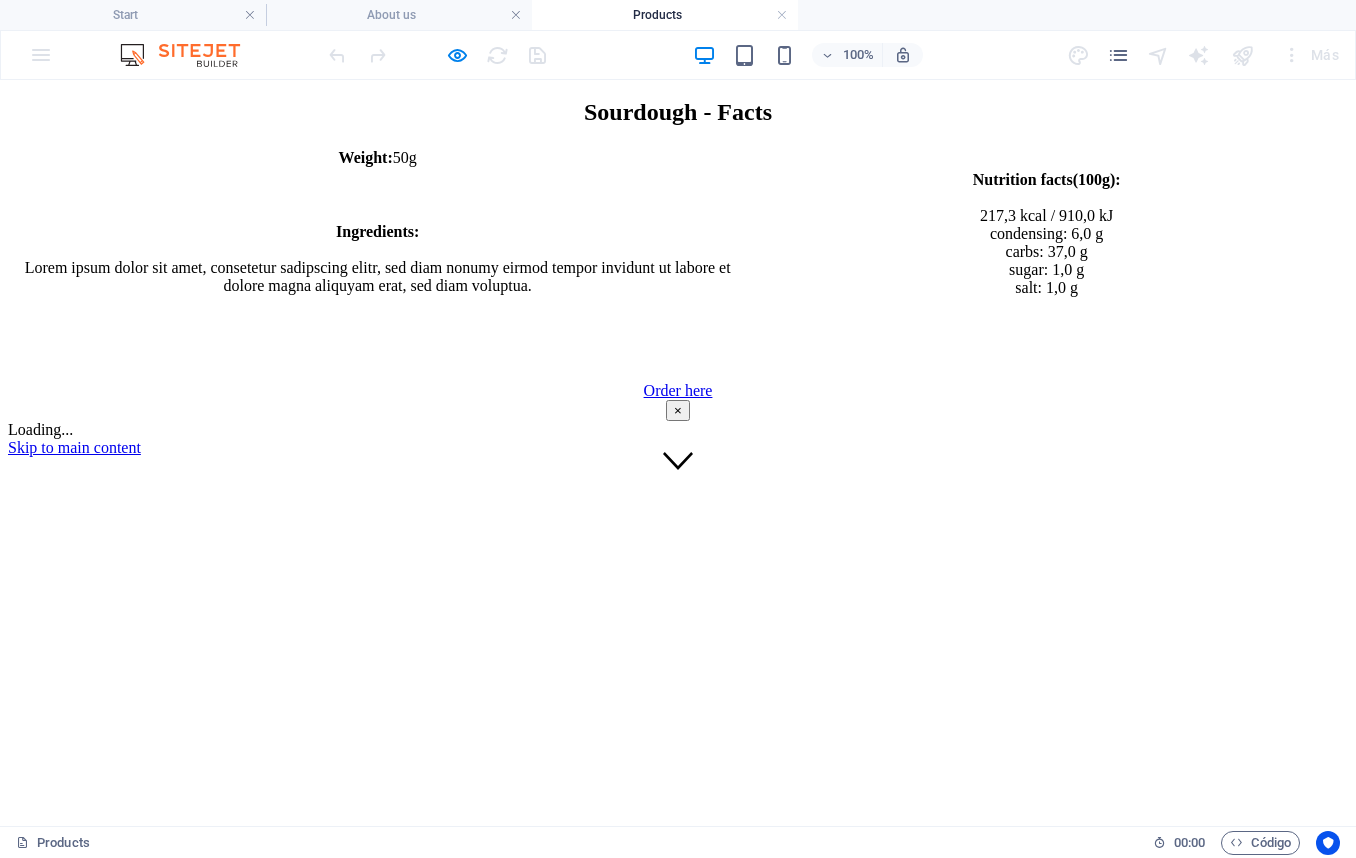 click on "×" at bounding box center [678, 410] 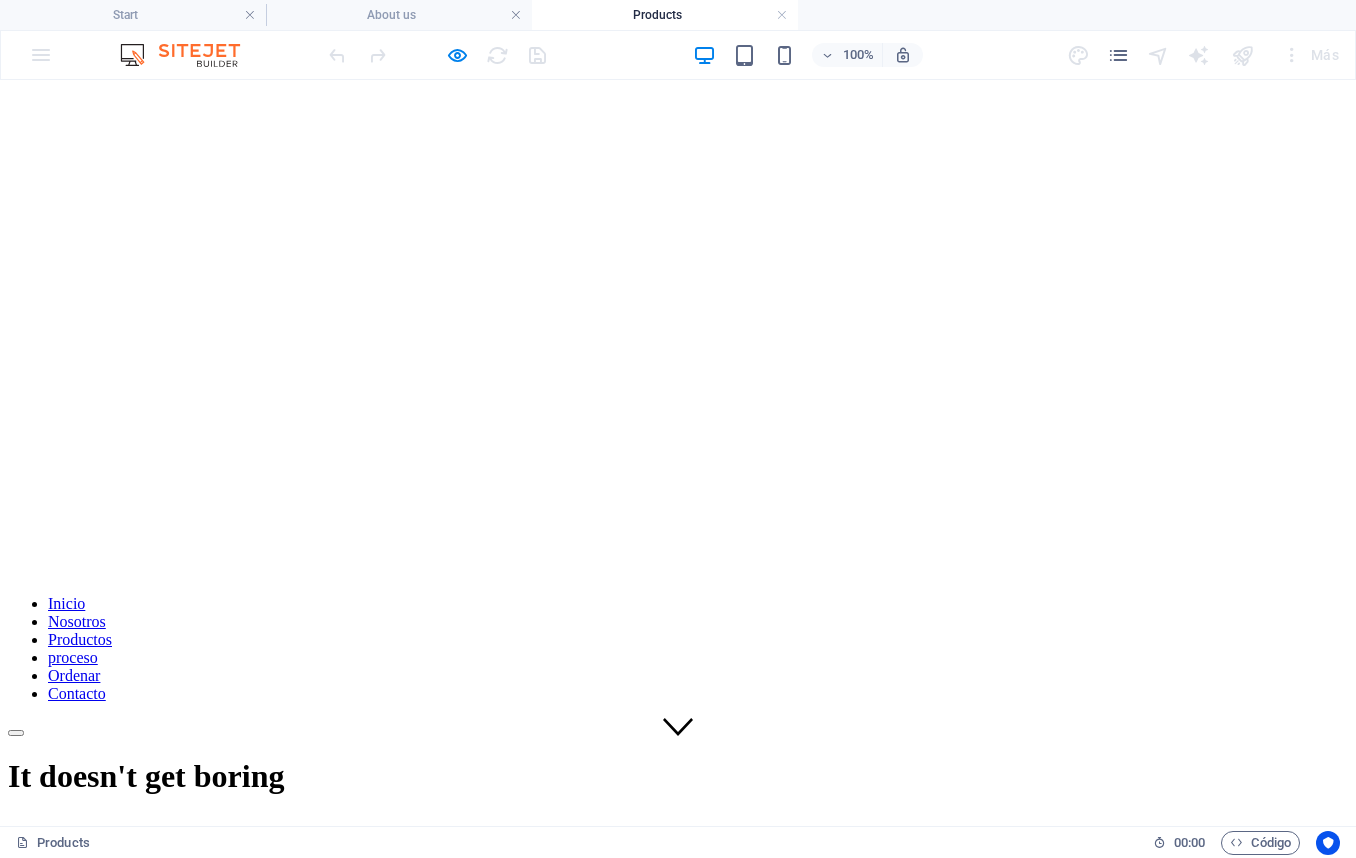 scroll, scrollTop: 2, scrollLeft: 0, axis: vertical 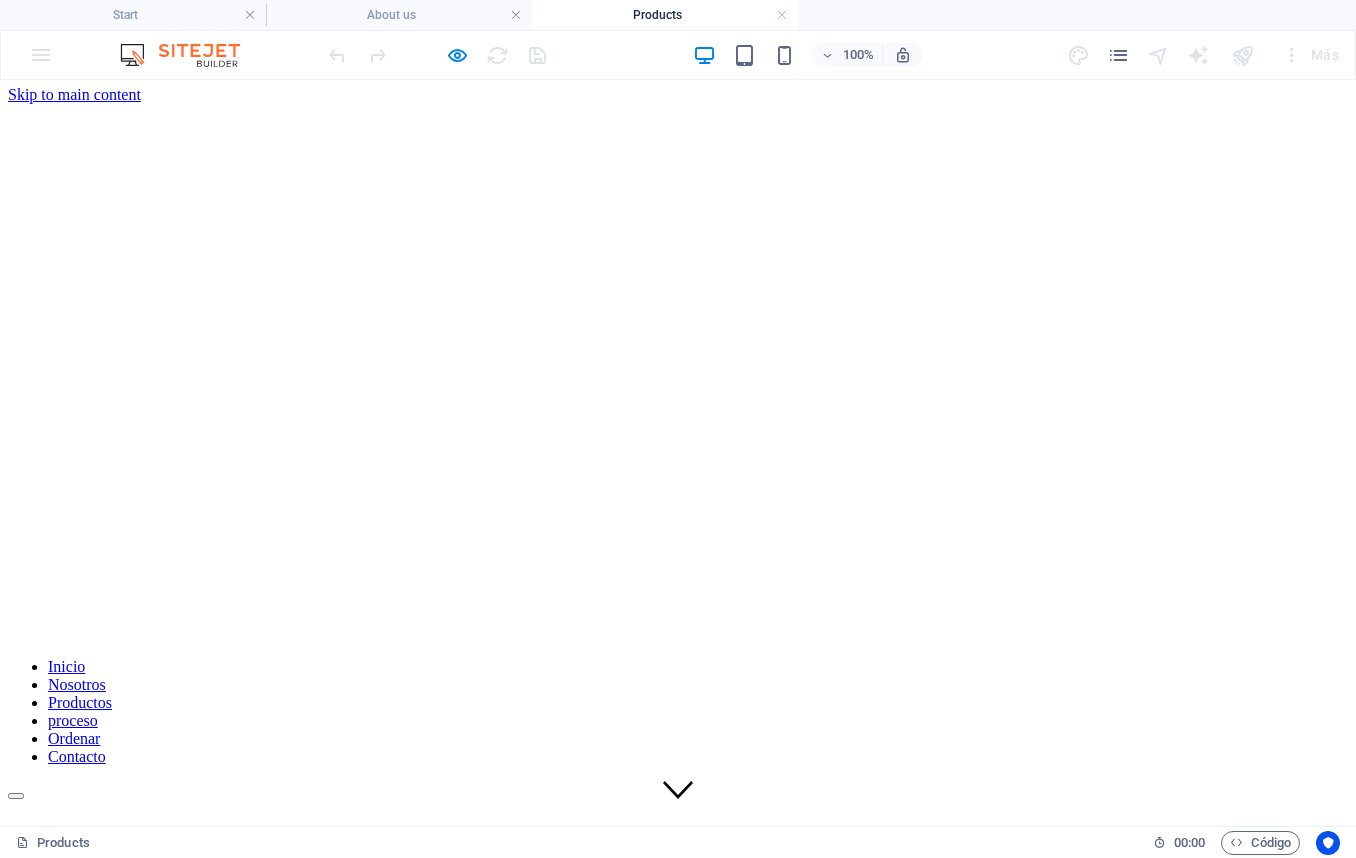 click at bounding box center (678, 791) 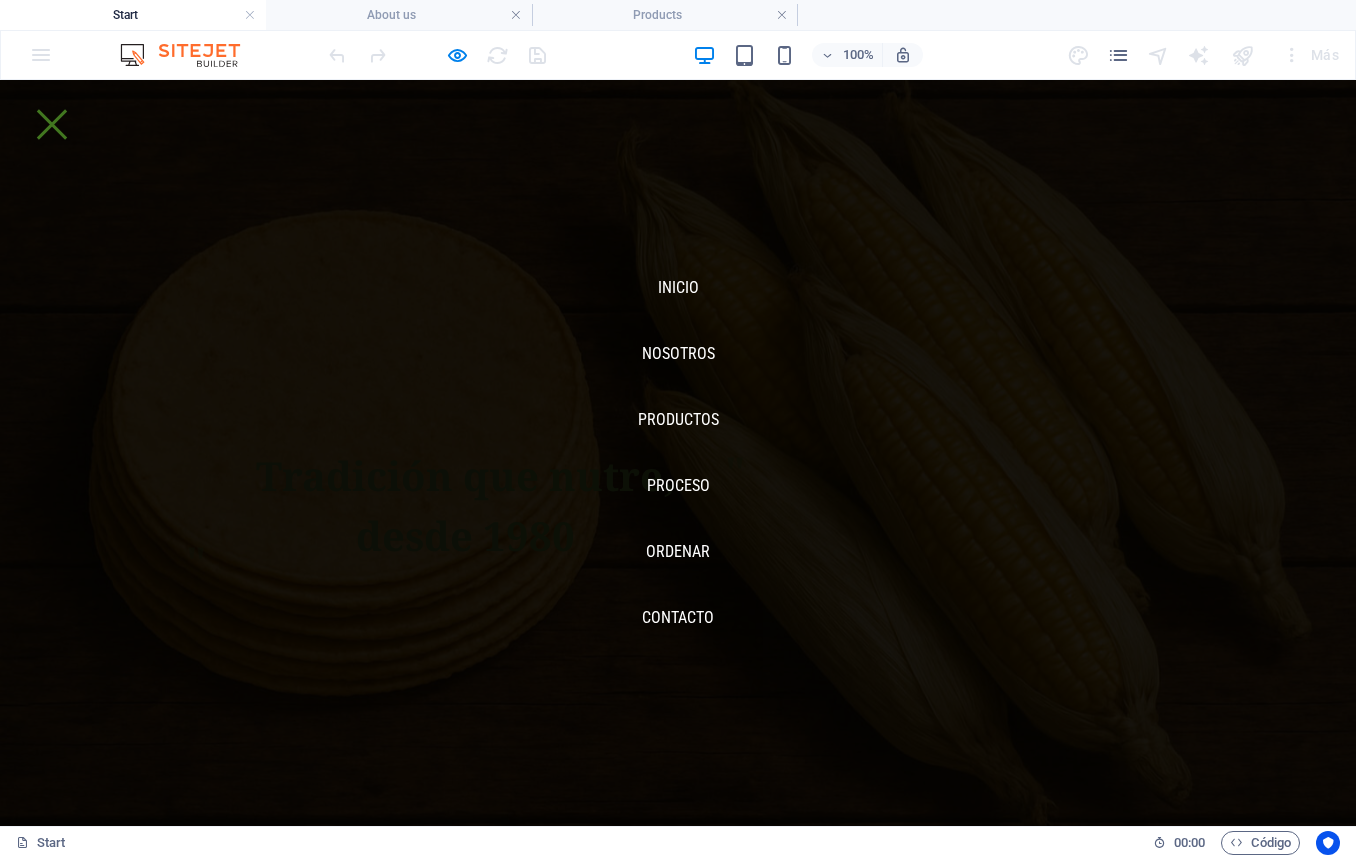 scroll, scrollTop: 0, scrollLeft: 0, axis: both 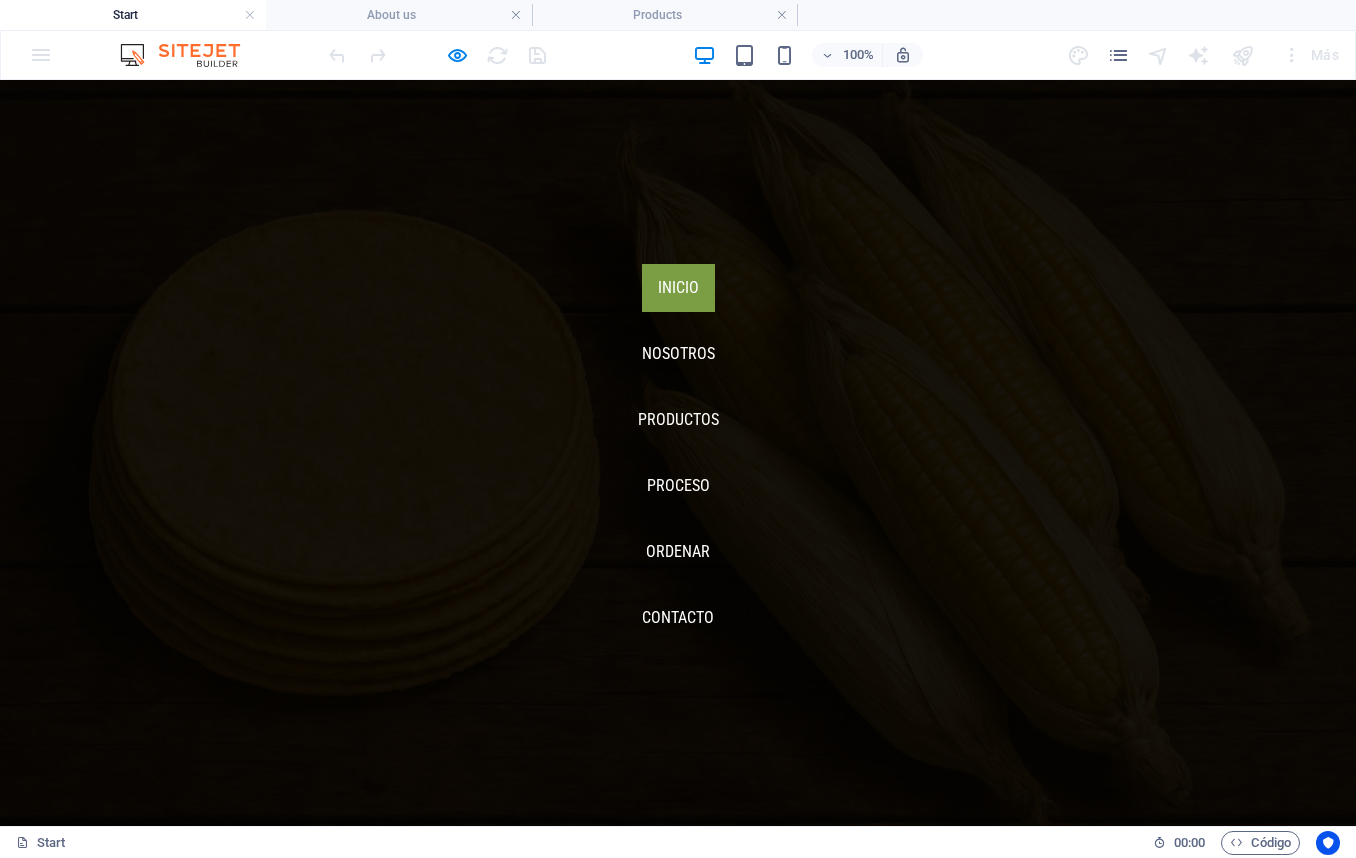 click on "Inicio" at bounding box center (678, 288) 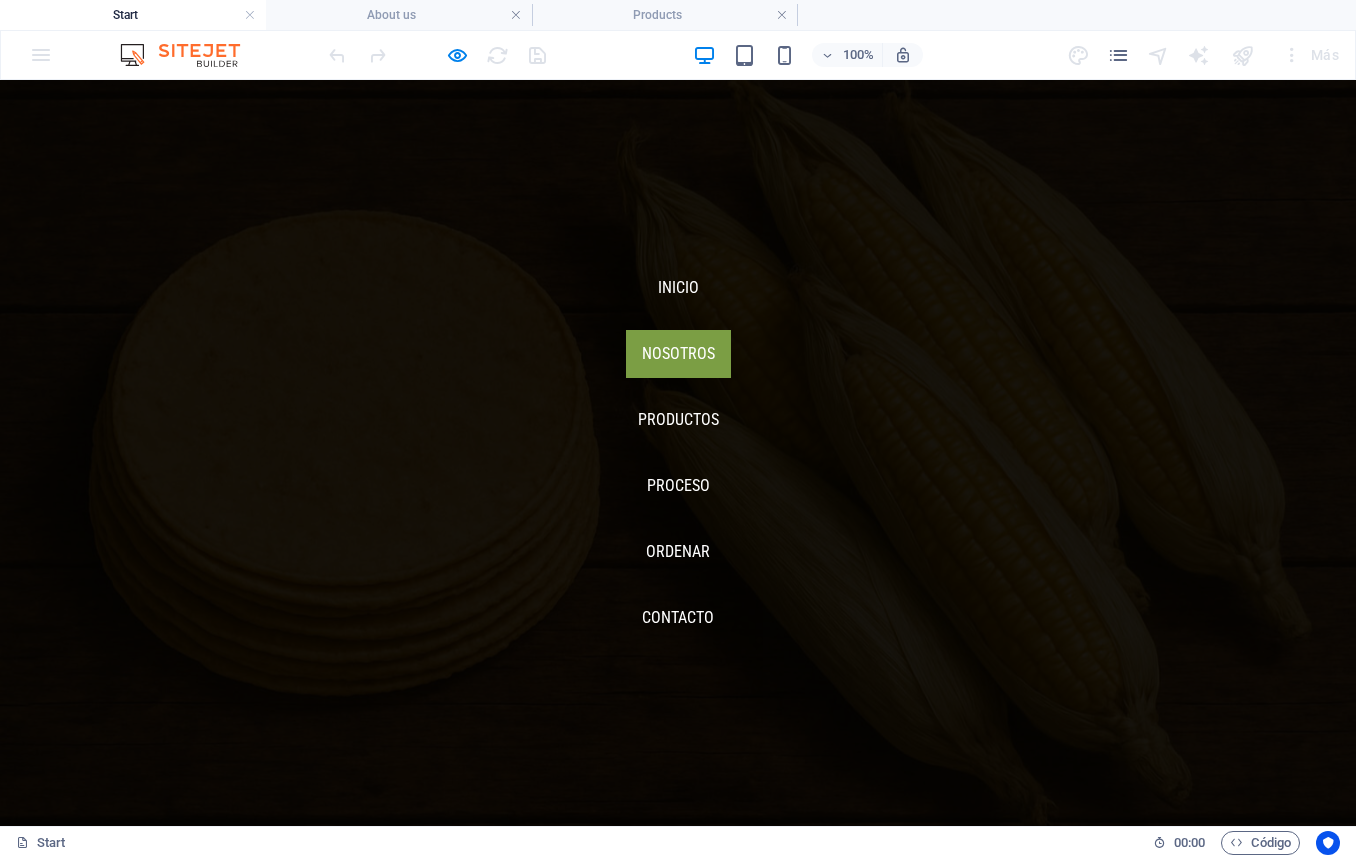 click on "Nosotros" at bounding box center (678, 354) 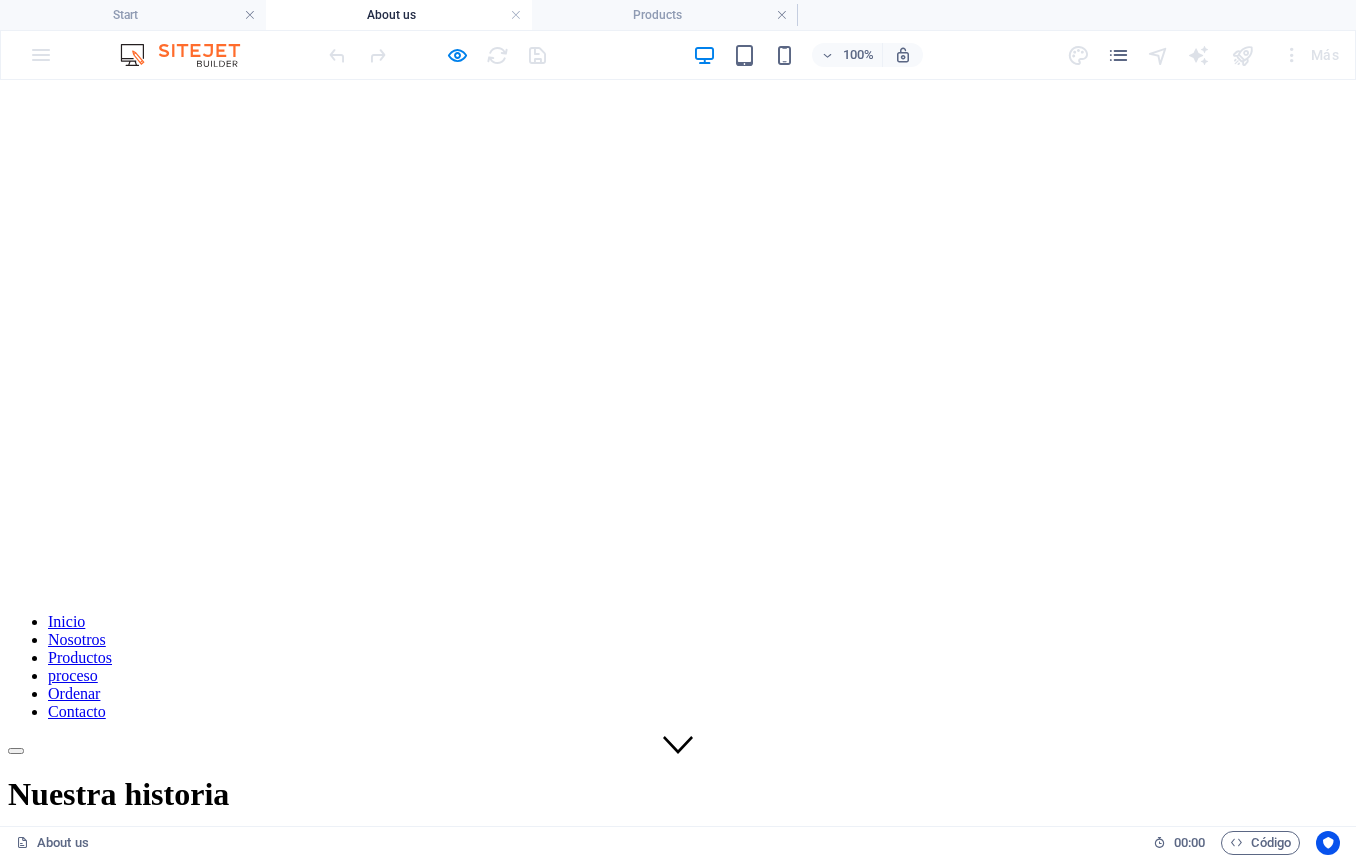 scroll, scrollTop: 0, scrollLeft: 0, axis: both 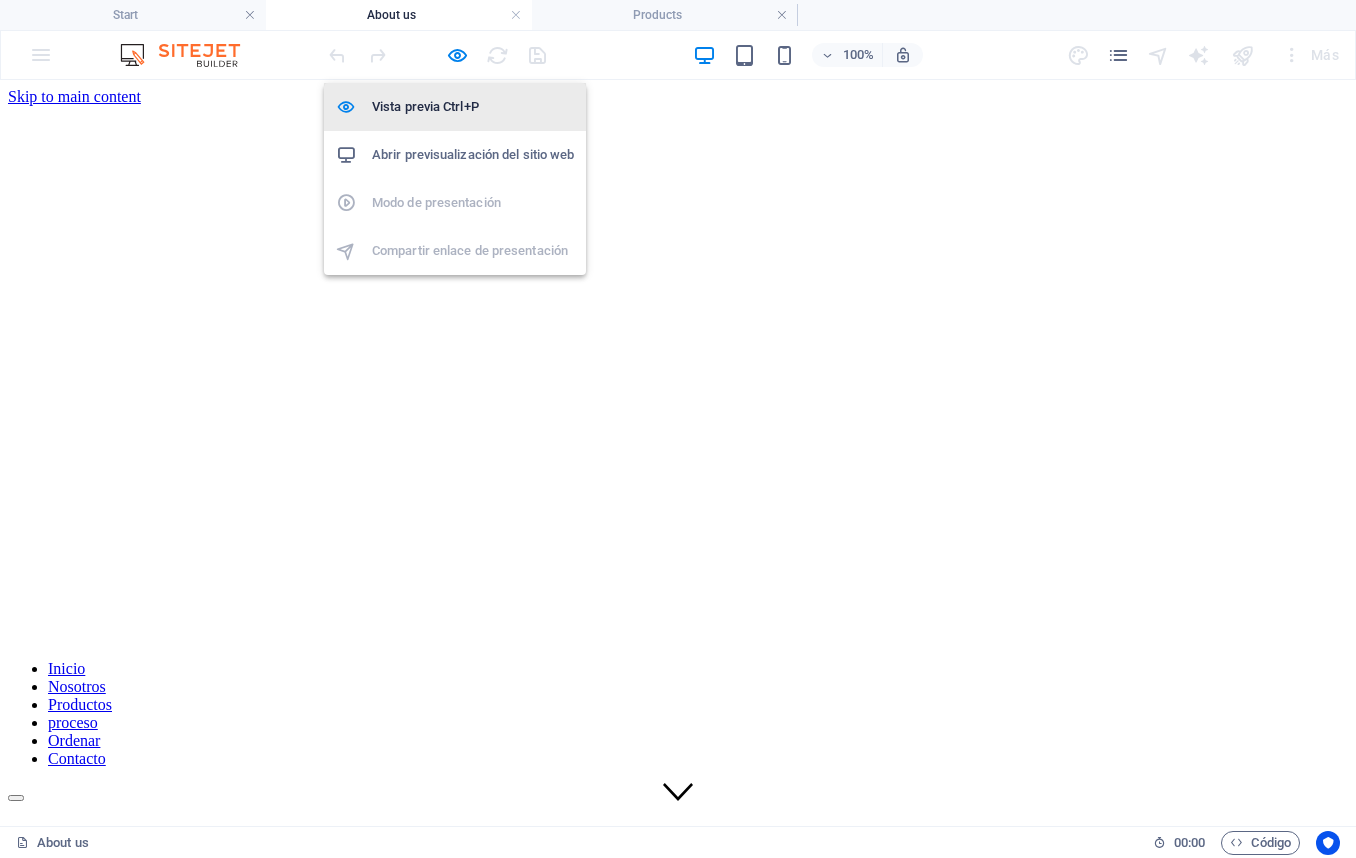 click on "Vista previa Ctrl+P" at bounding box center (473, 107) 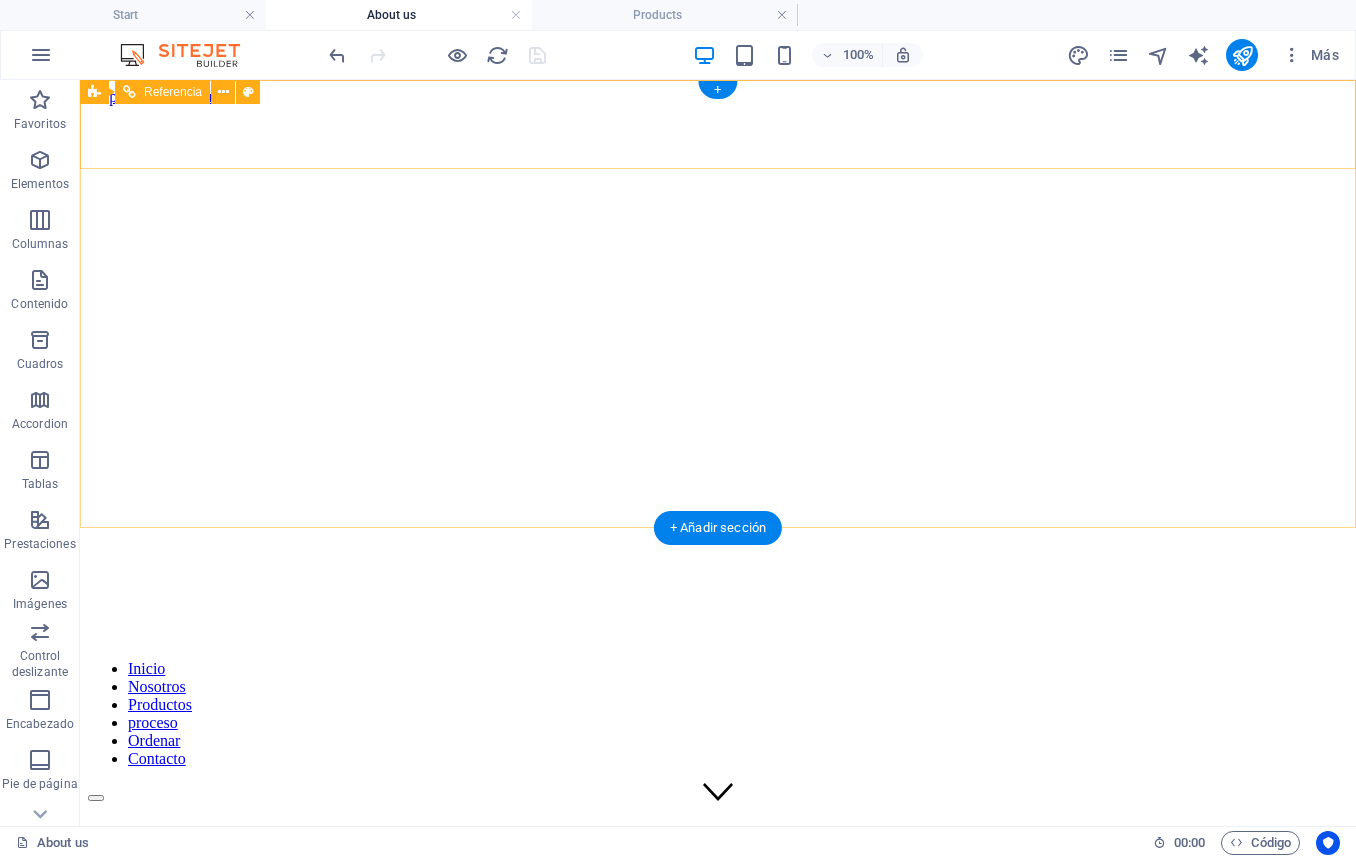 click at bounding box center [718, 793] 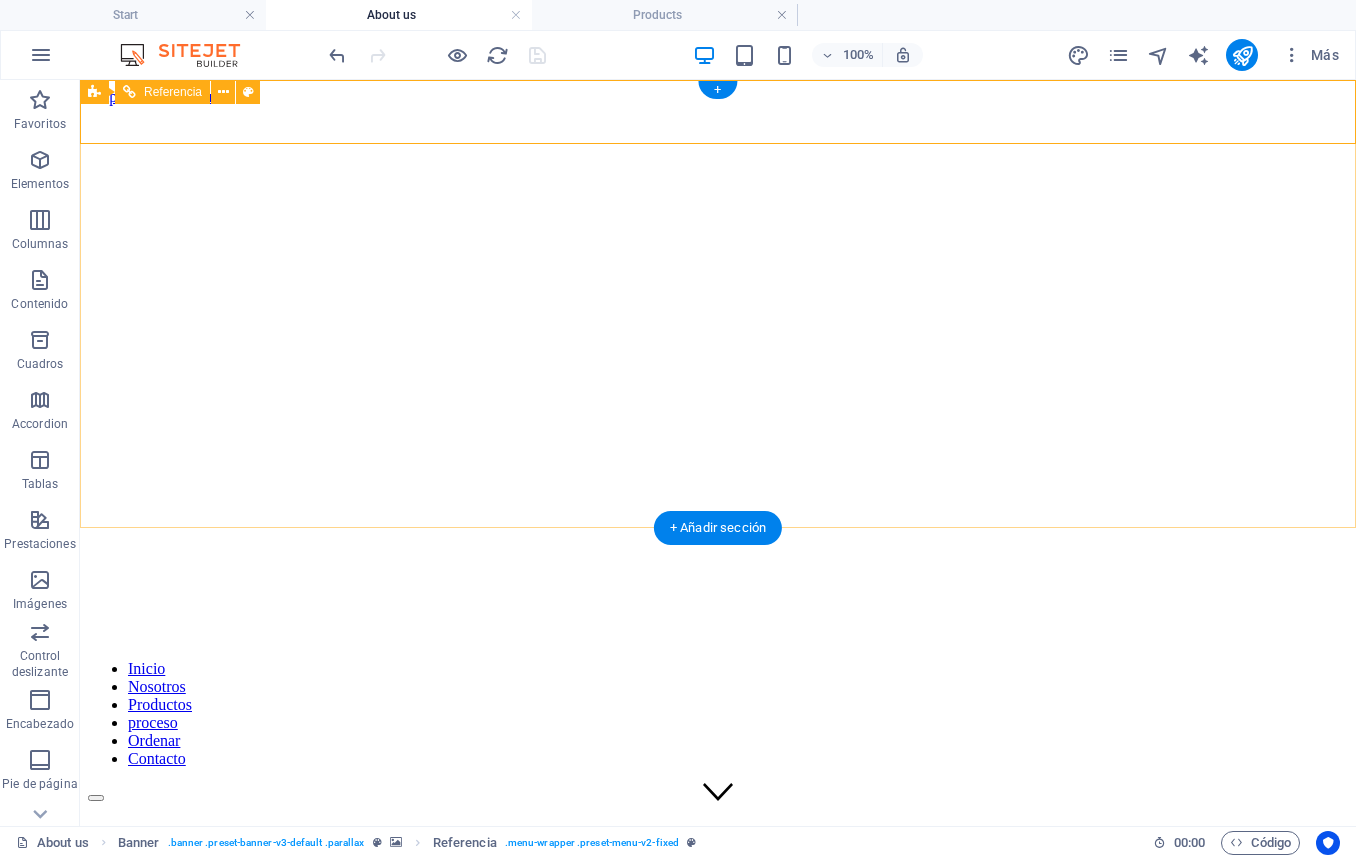 click on "Inicio Nosotros Productos proceso Ordenar Contacto" at bounding box center (718, 714) 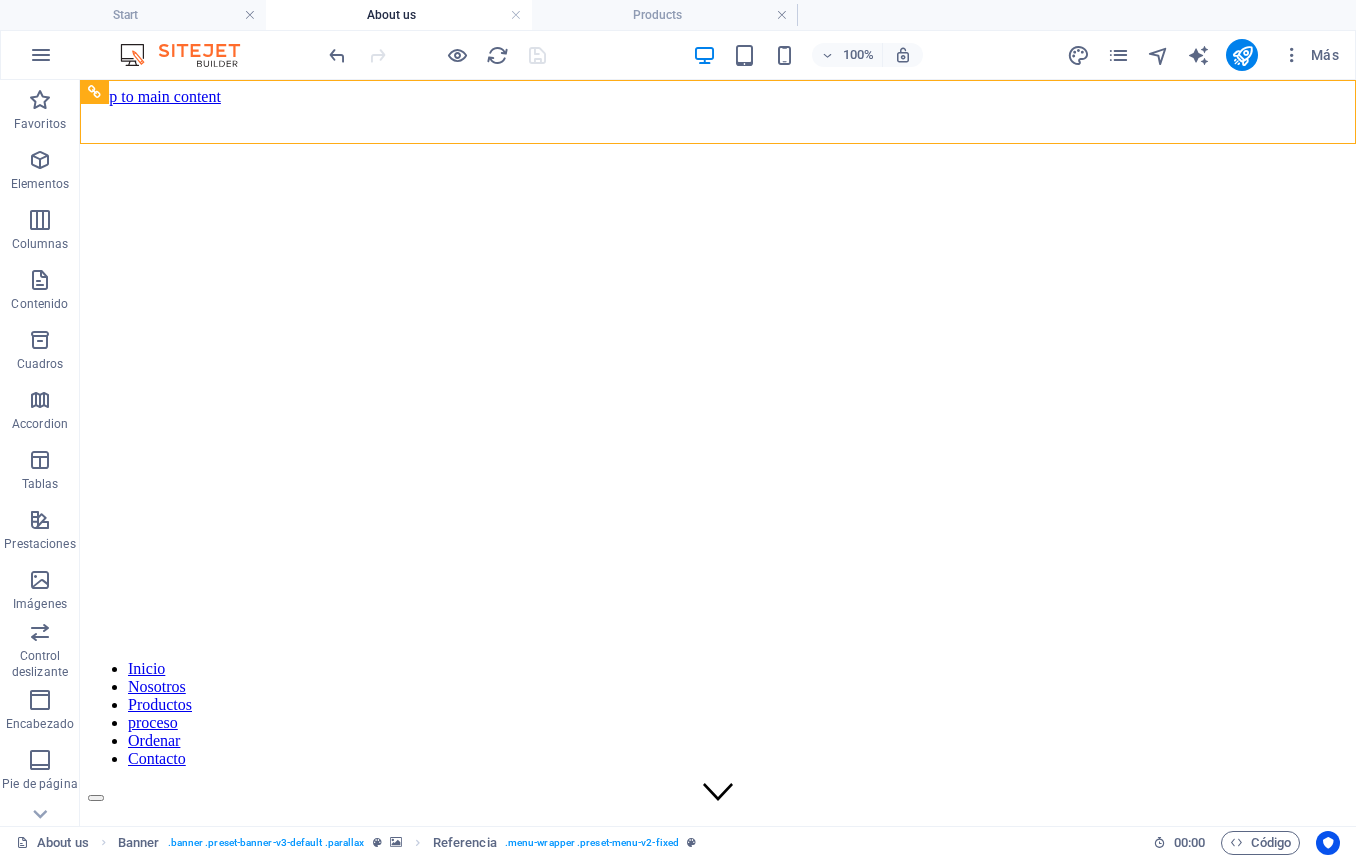 click on "About us" at bounding box center [399, 15] 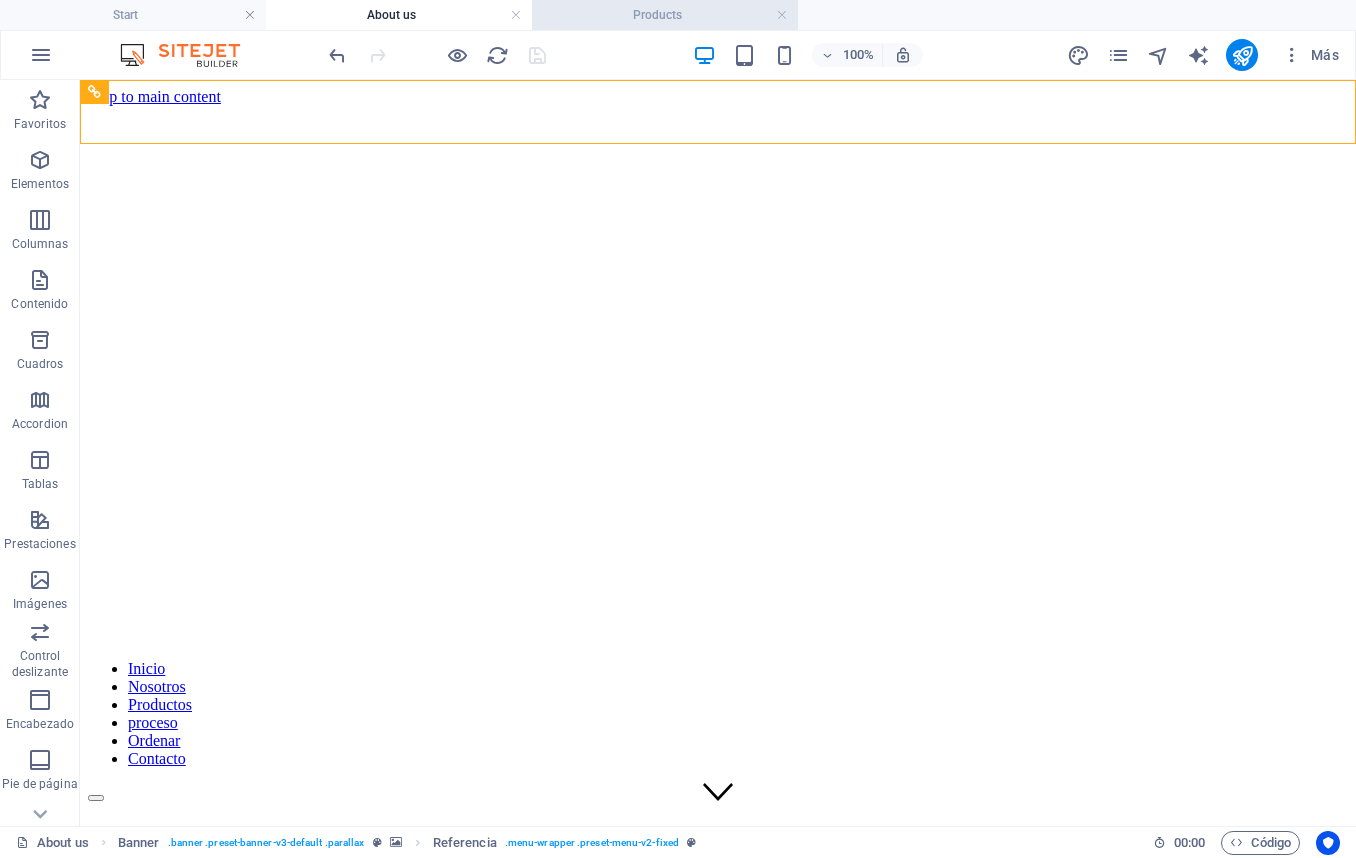 click on "Products" at bounding box center (665, 15) 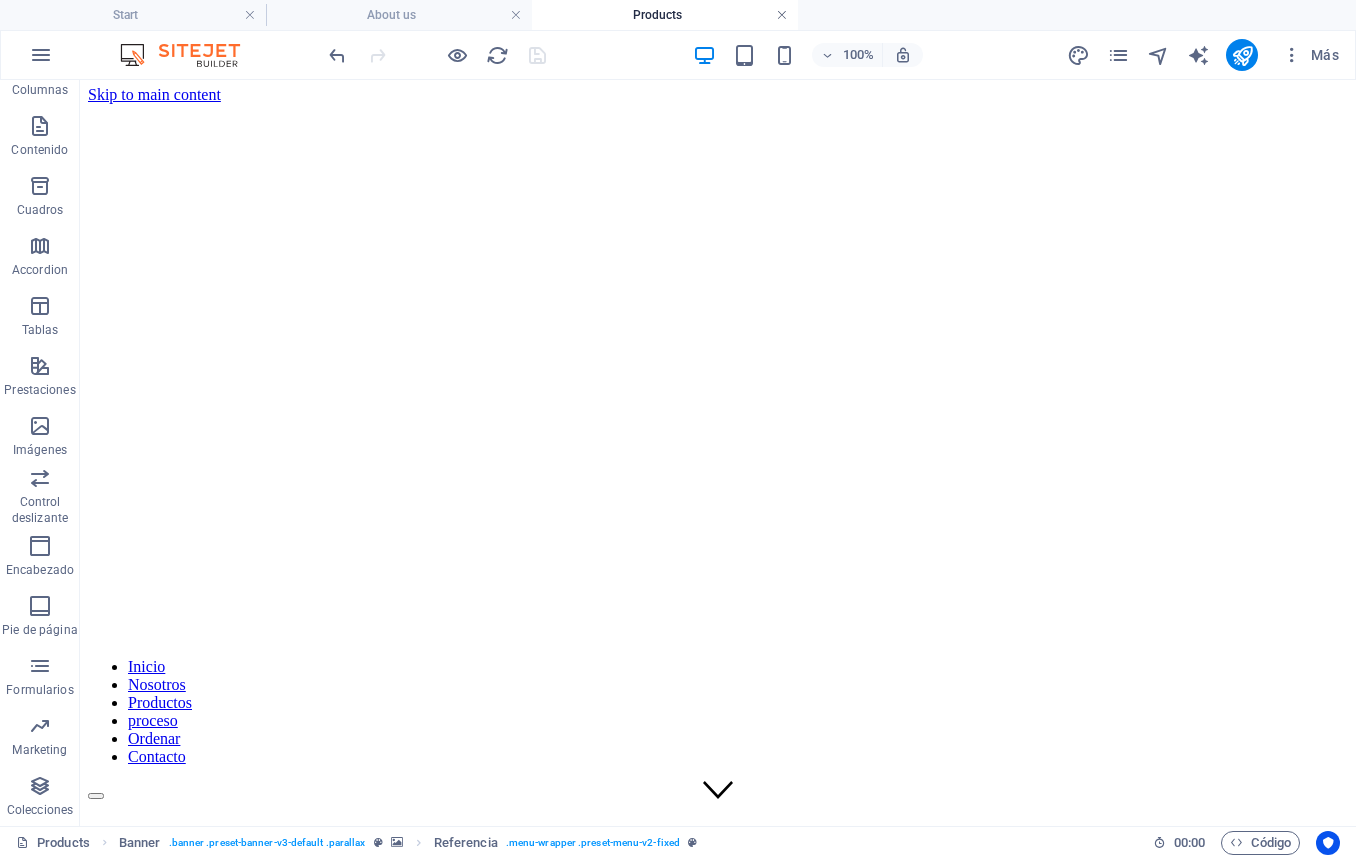 click at bounding box center [782, 15] 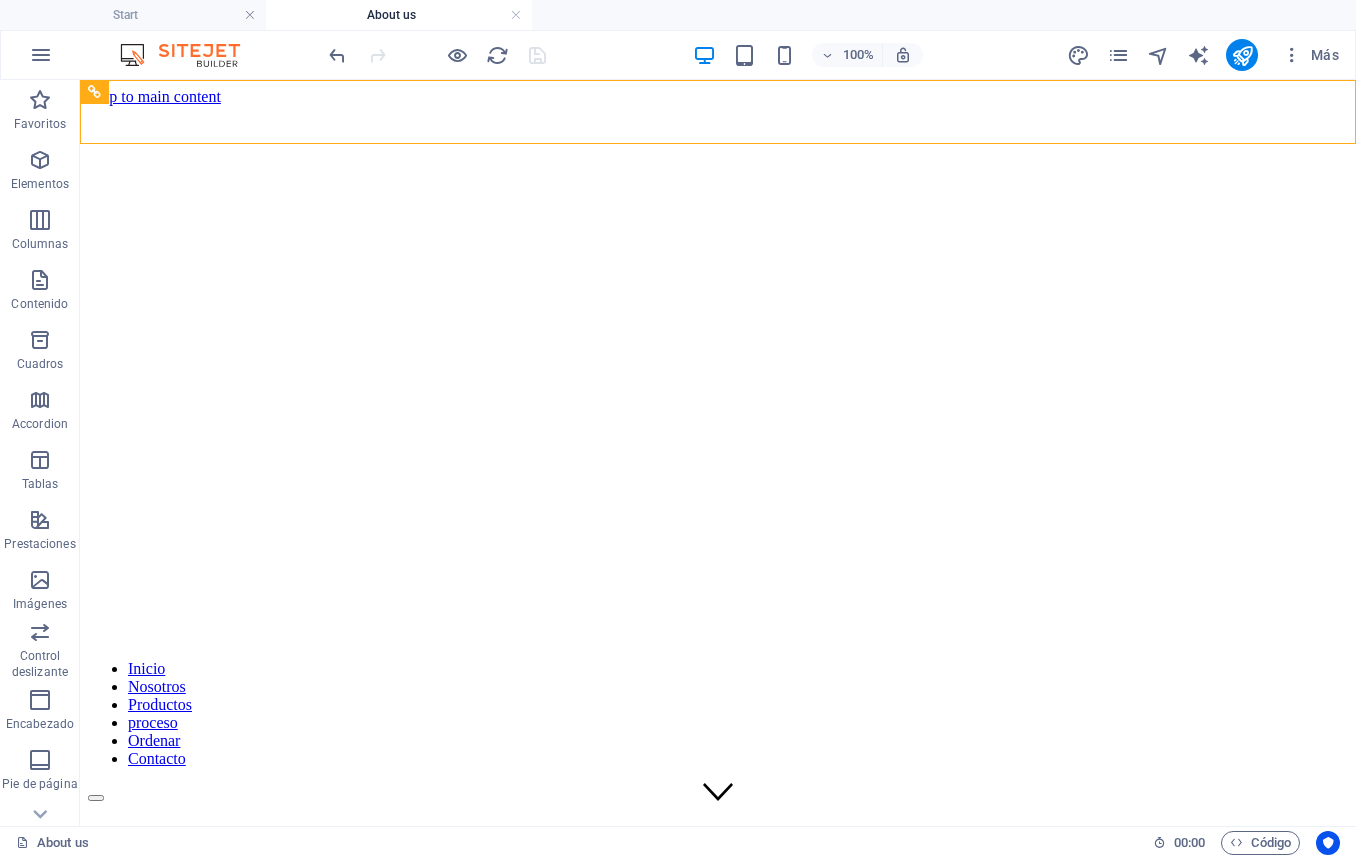 click on "Start About us" at bounding box center [678, 15] 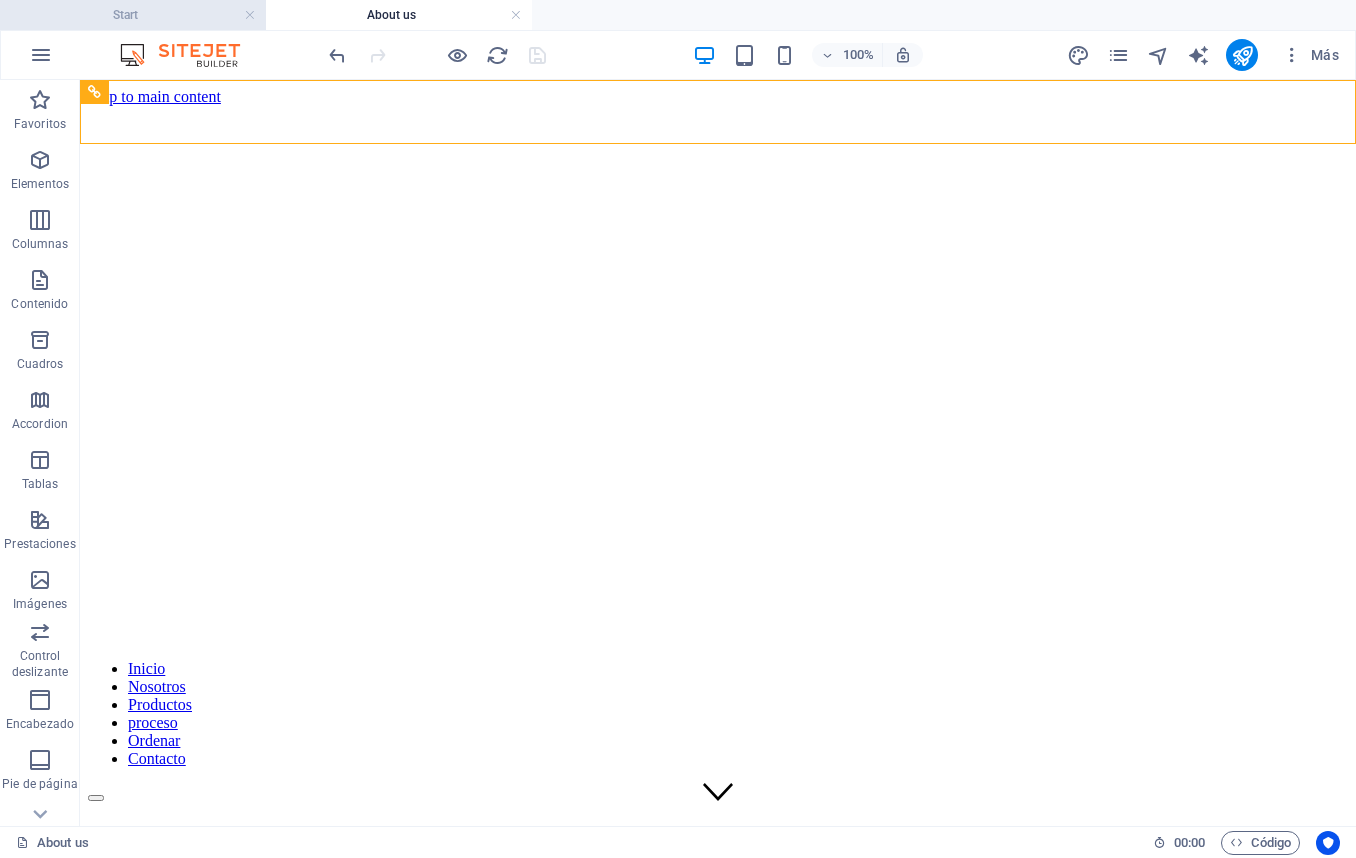 click on "Start" at bounding box center [133, 15] 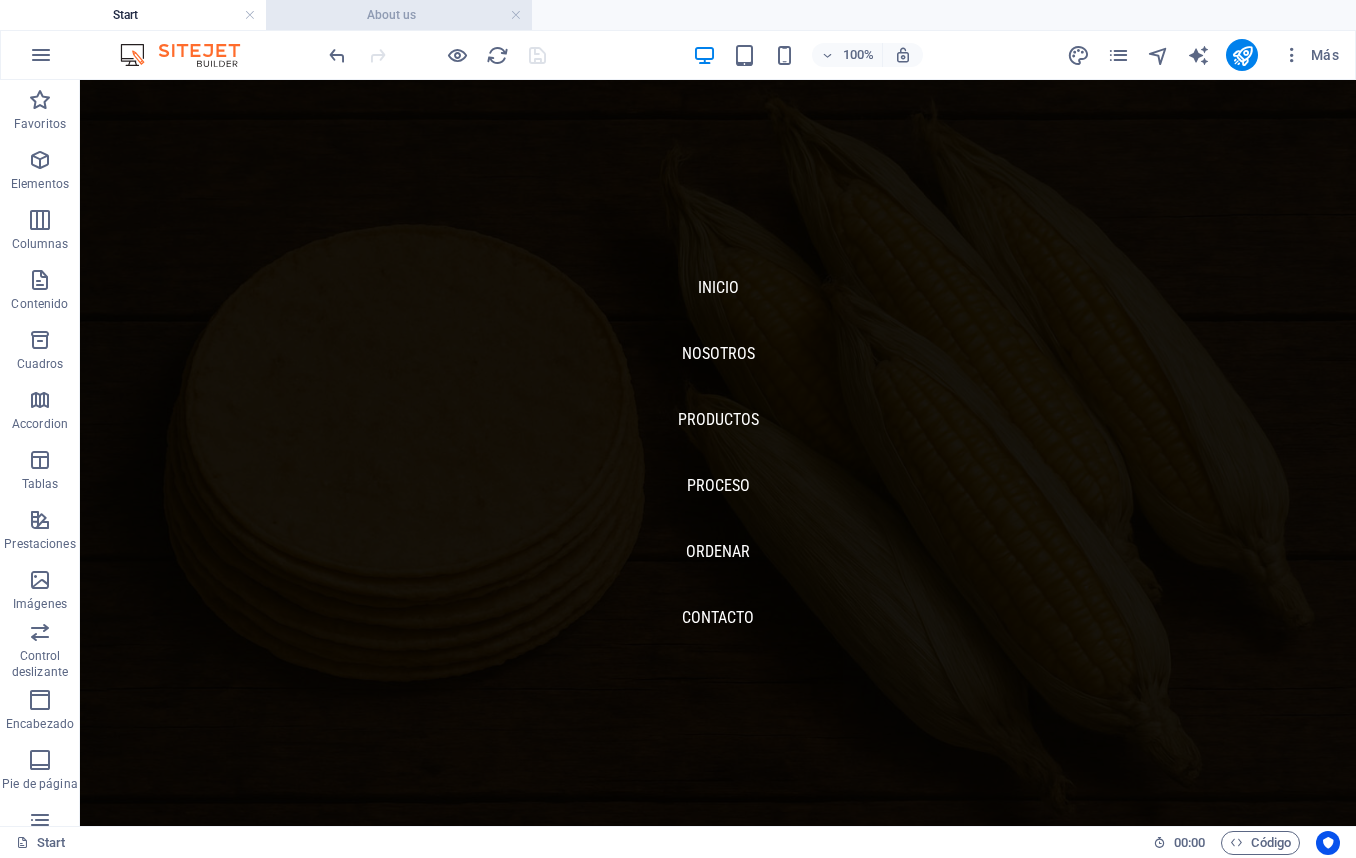 click on "About us" at bounding box center (399, 15) 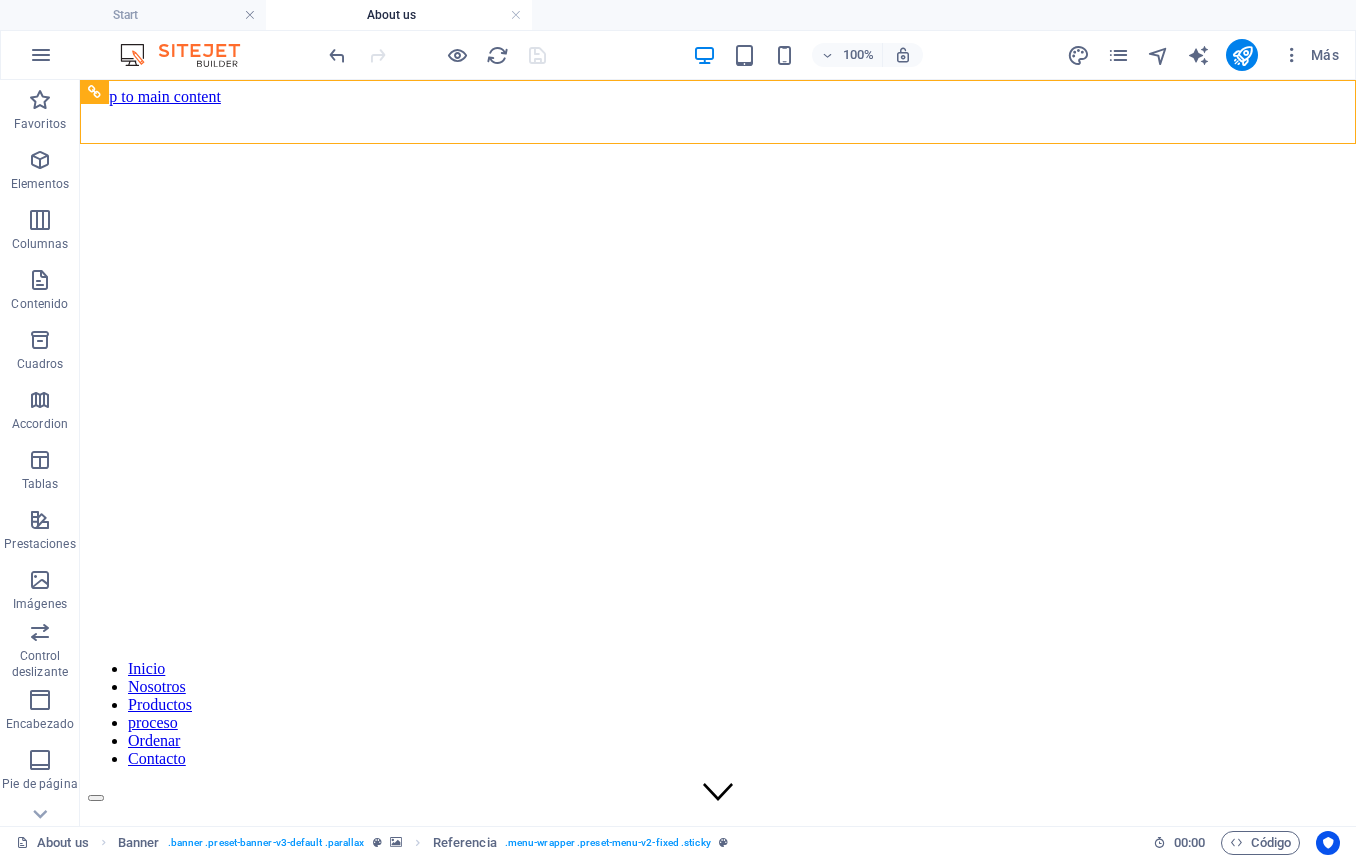 click on "About us" at bounding box center (399, 15) 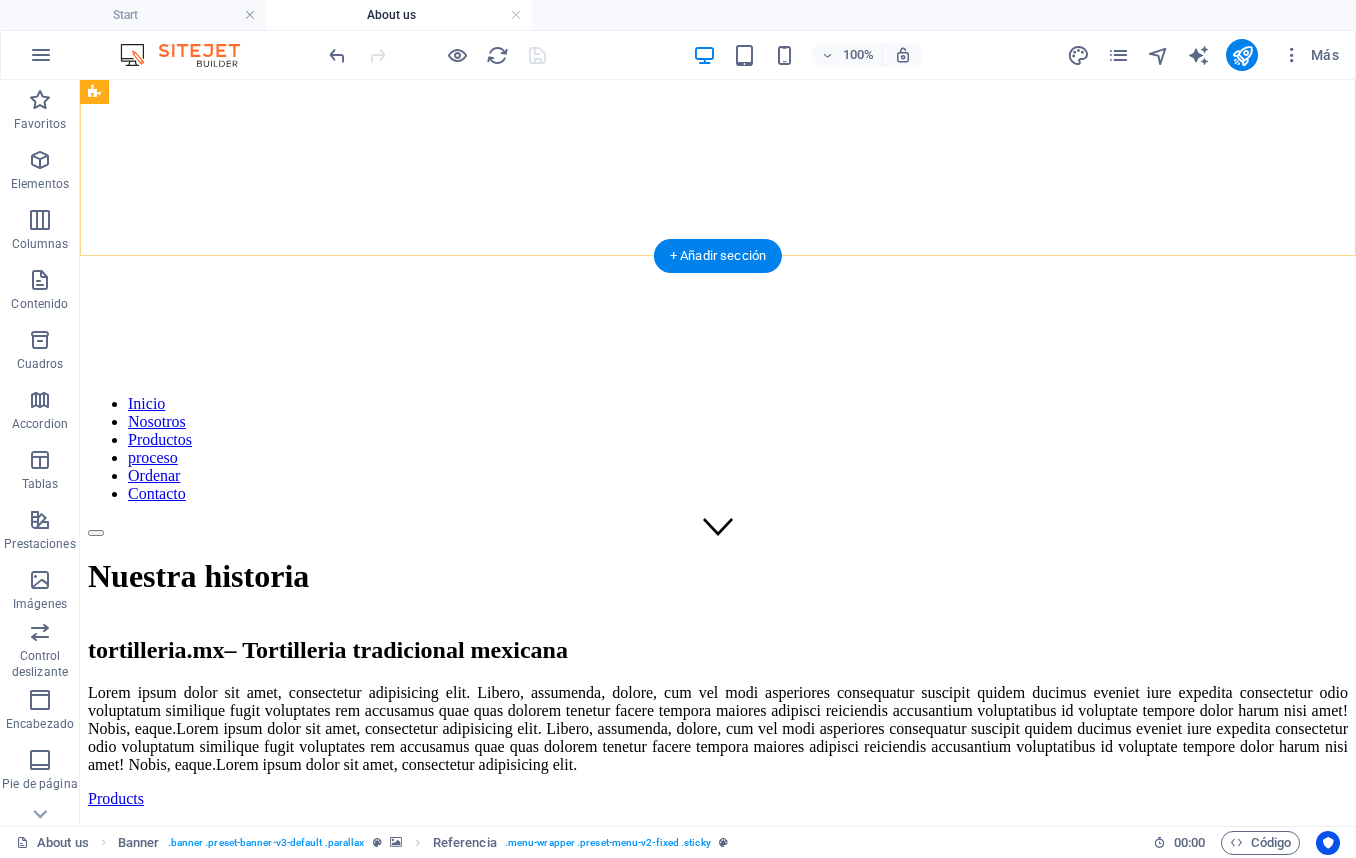scroll, scrollTop: 0, scrollLeft: 0, axis: both 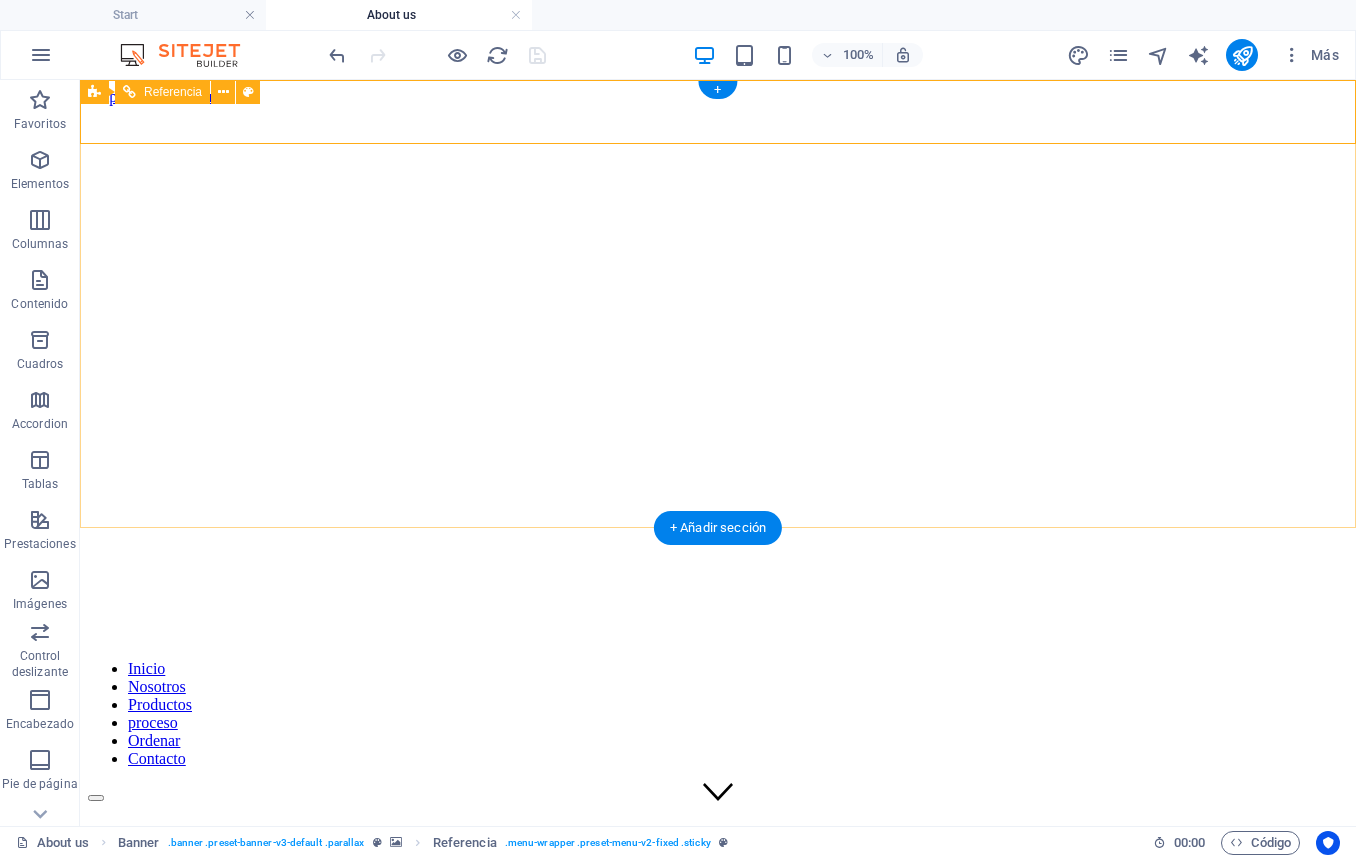 click on "Inicio Nosotros Productos proceso Ordenar Contacto" at bounding box center (718, 714) 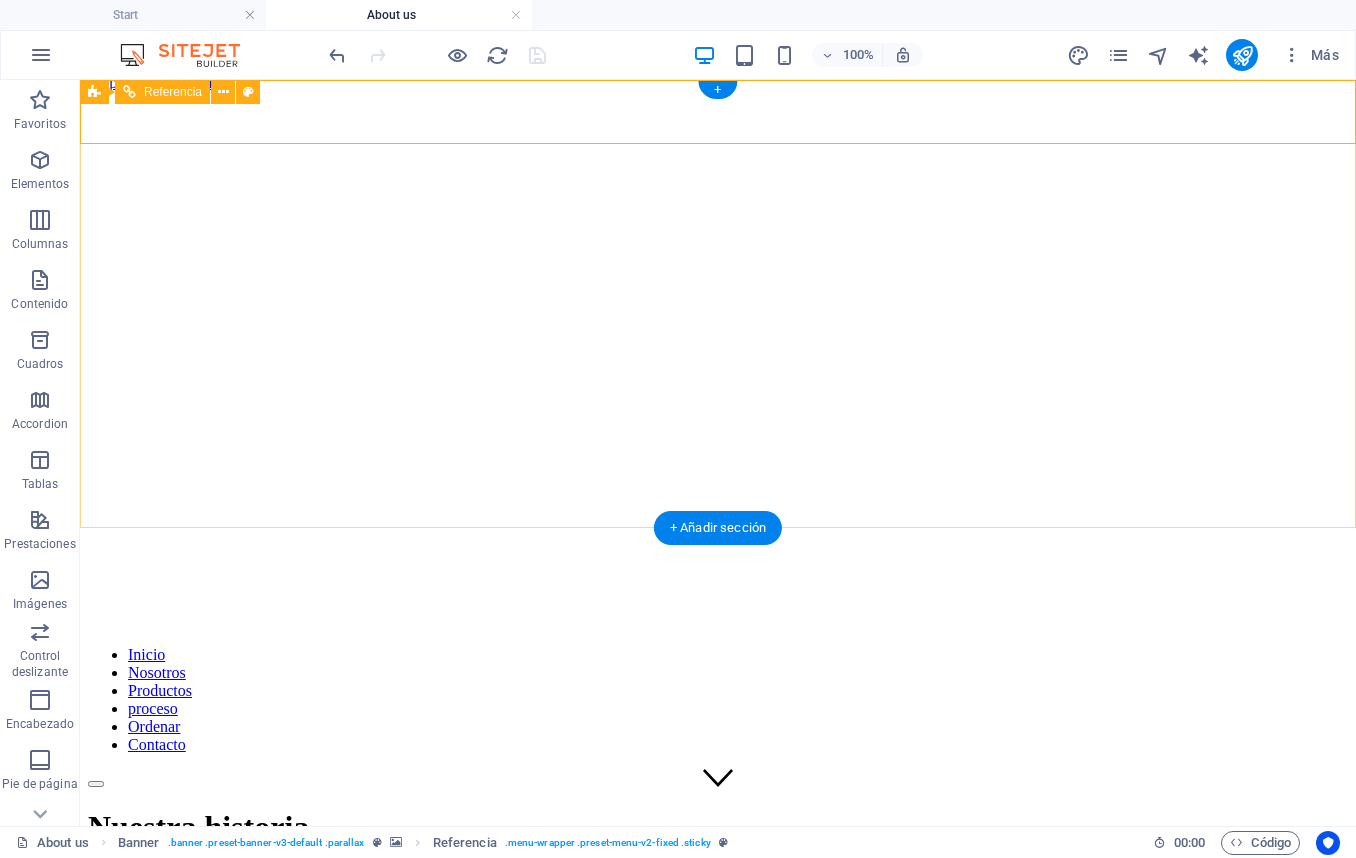 scroll, scrollTop: 0, scrollLeft: 0, axis: both 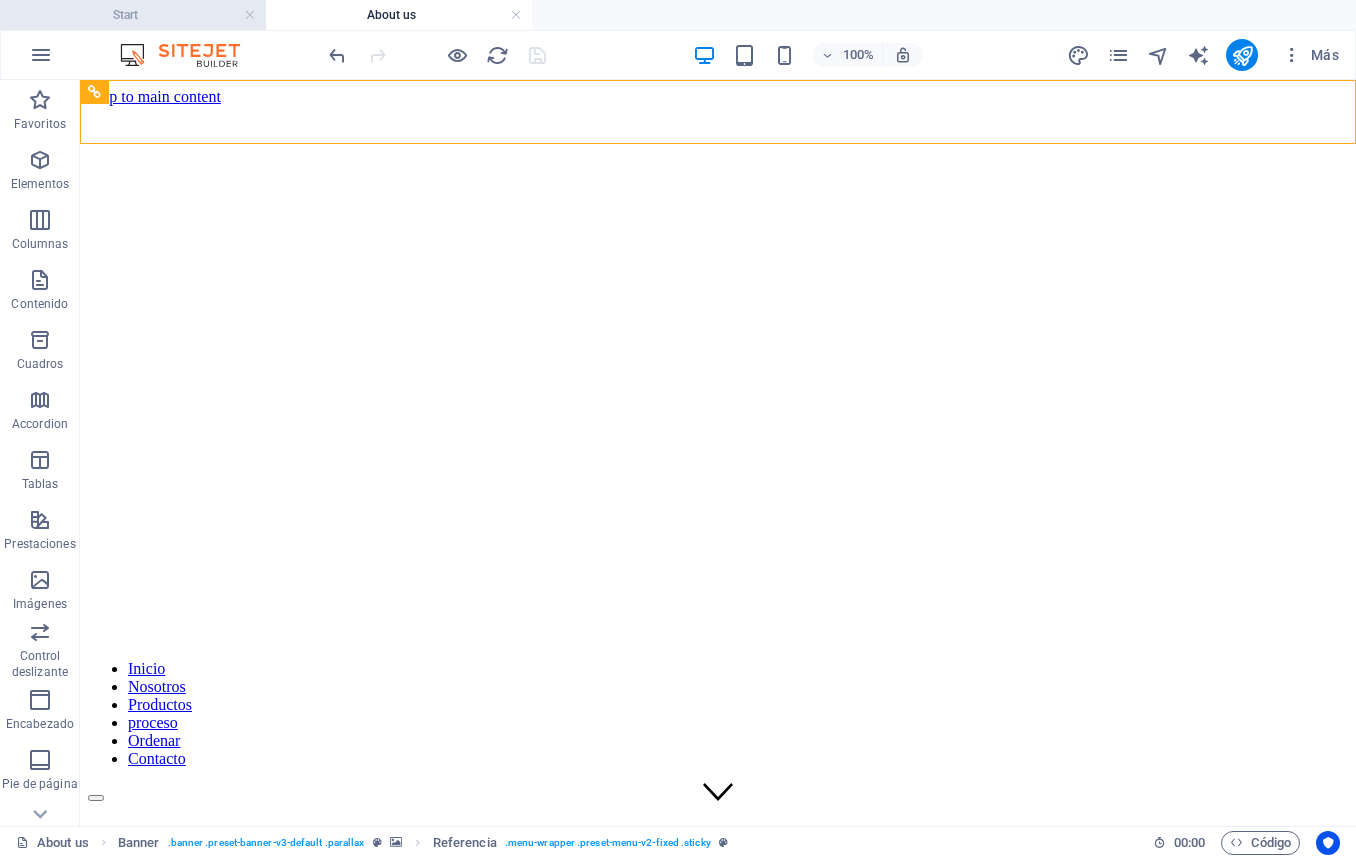 click on "Start" at bounding box center [133, 15] 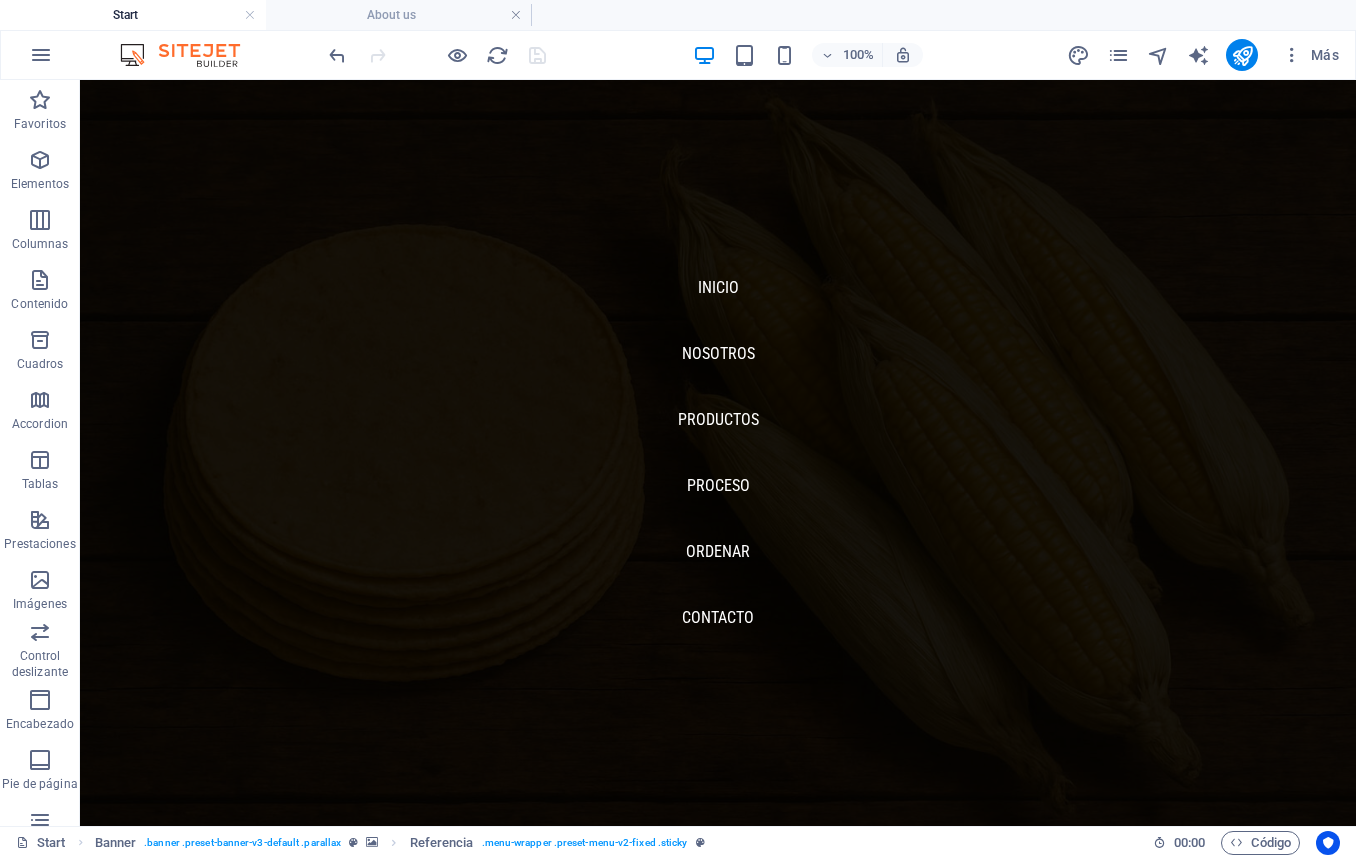 click at bounding box center [190, 55] 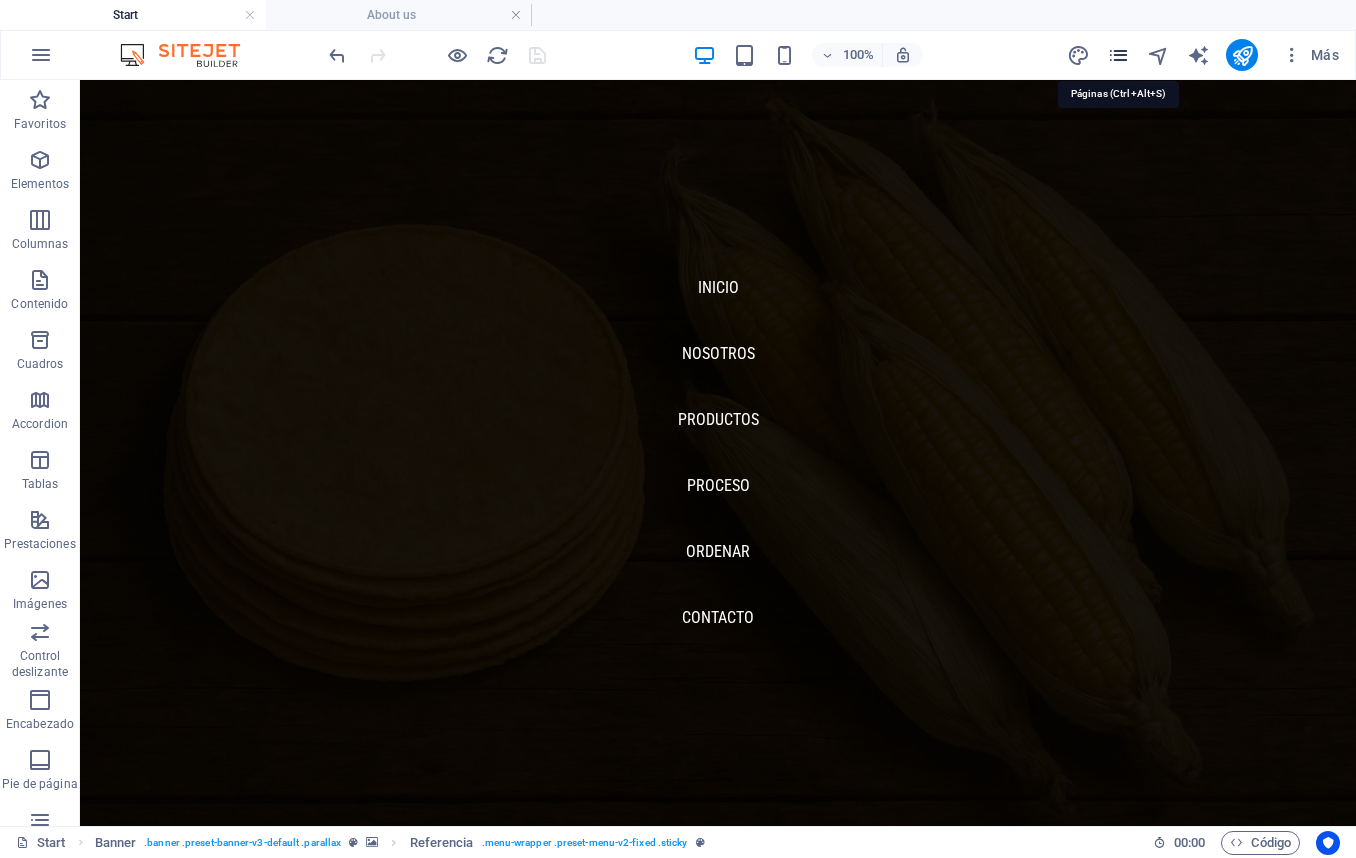 click at bounding box center (1118, 55) 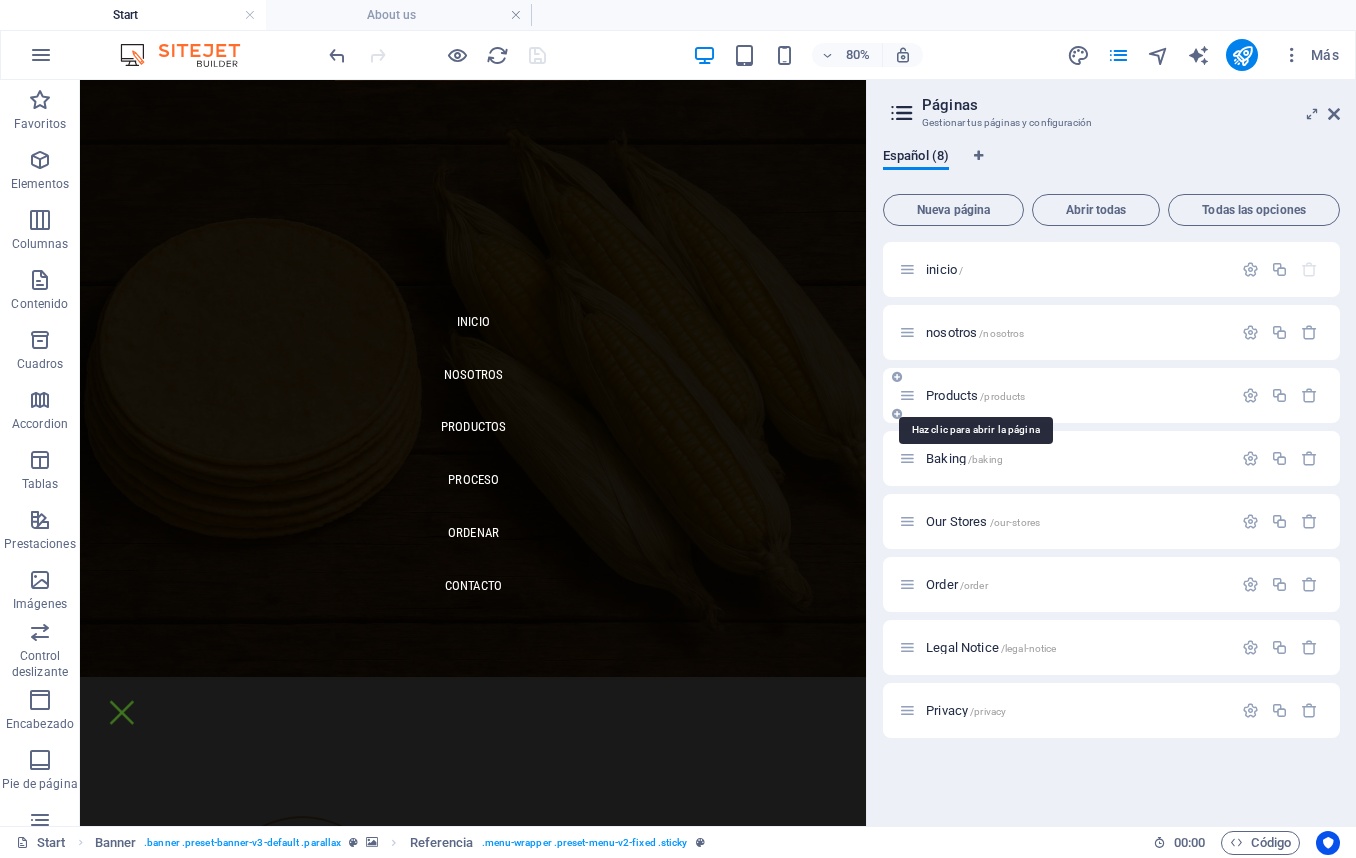 click on "Products /products" at bounding box center [975, 395] 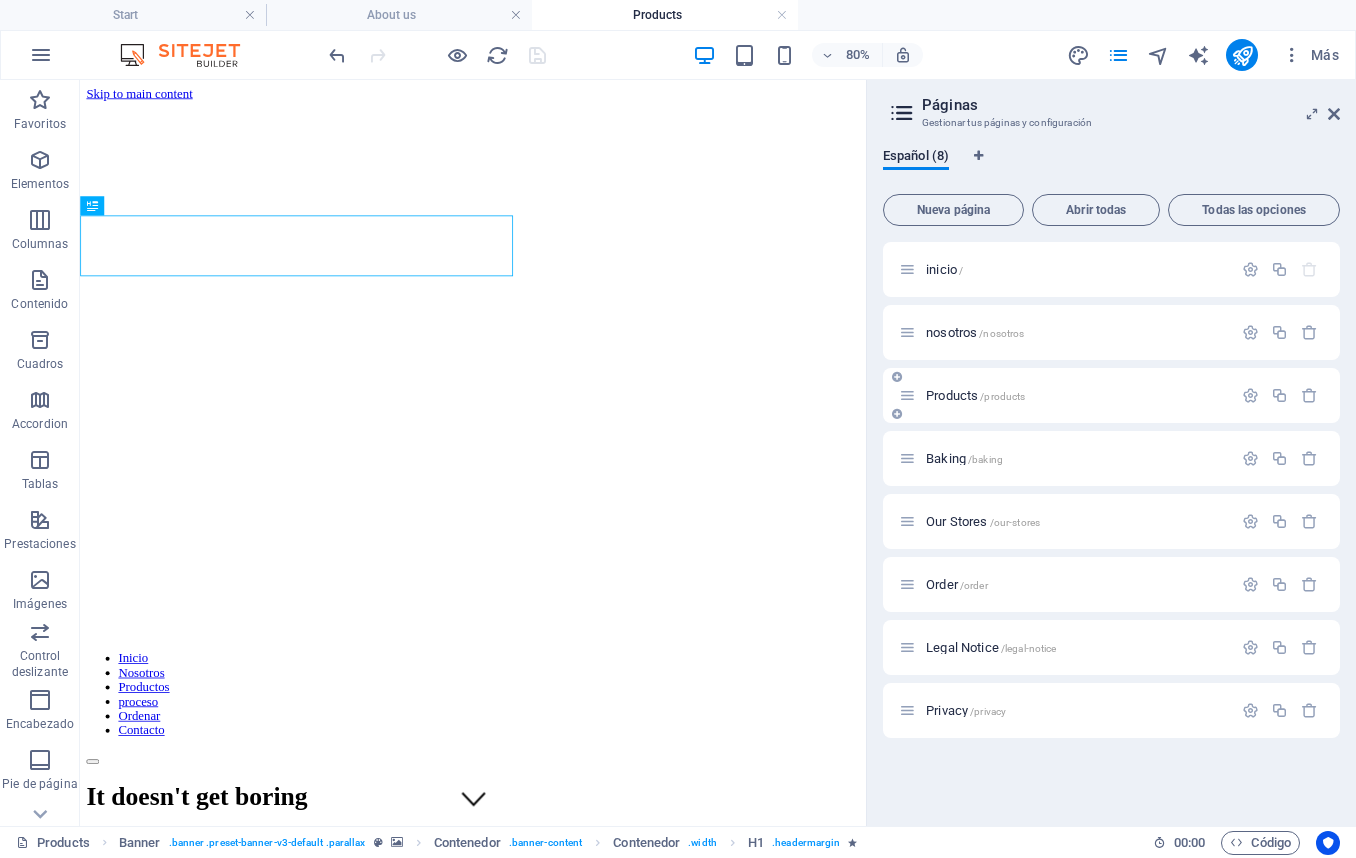 scroll, scrollTop: 0, scrollLeft: 0, axis: both 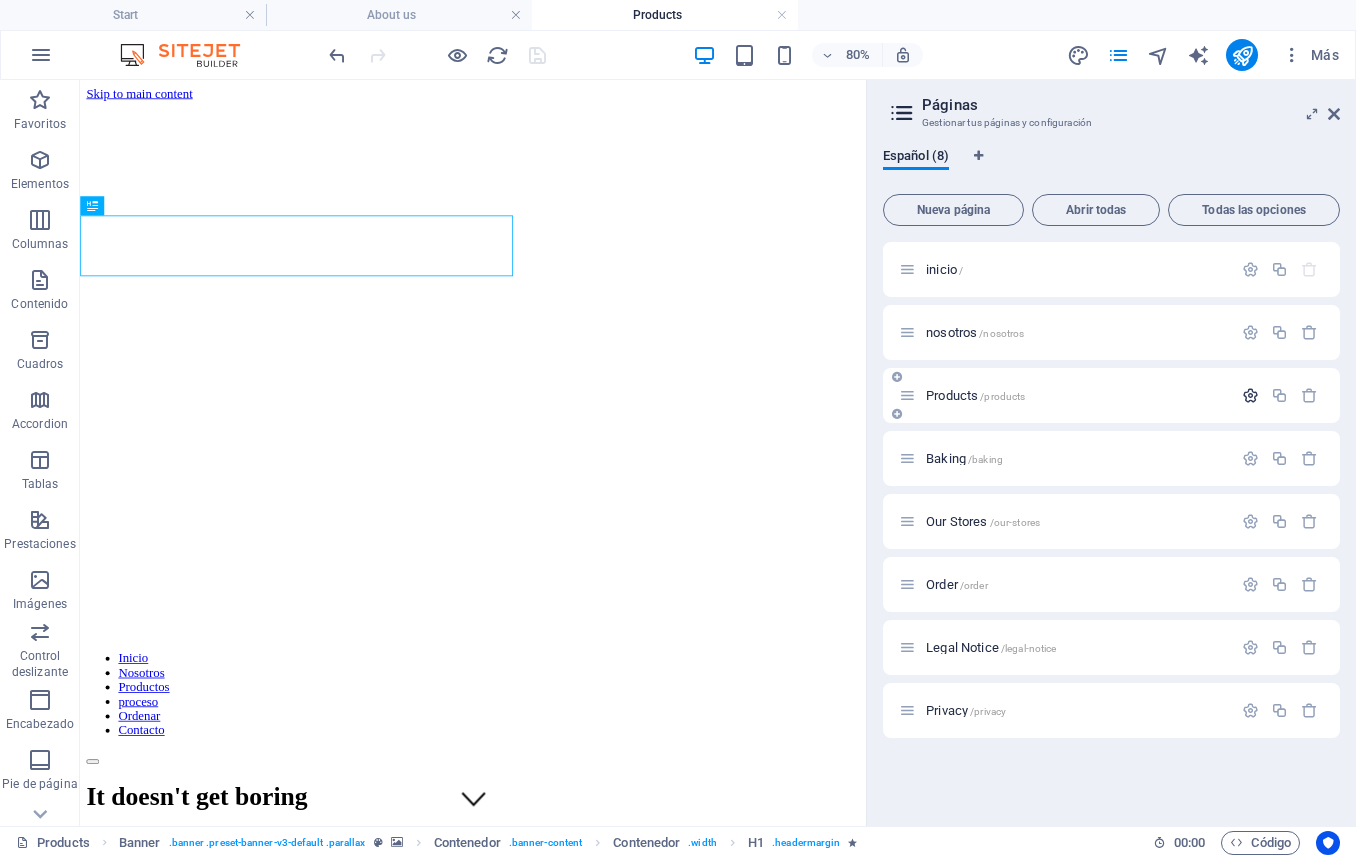 click at bounding box center [1250, 395] 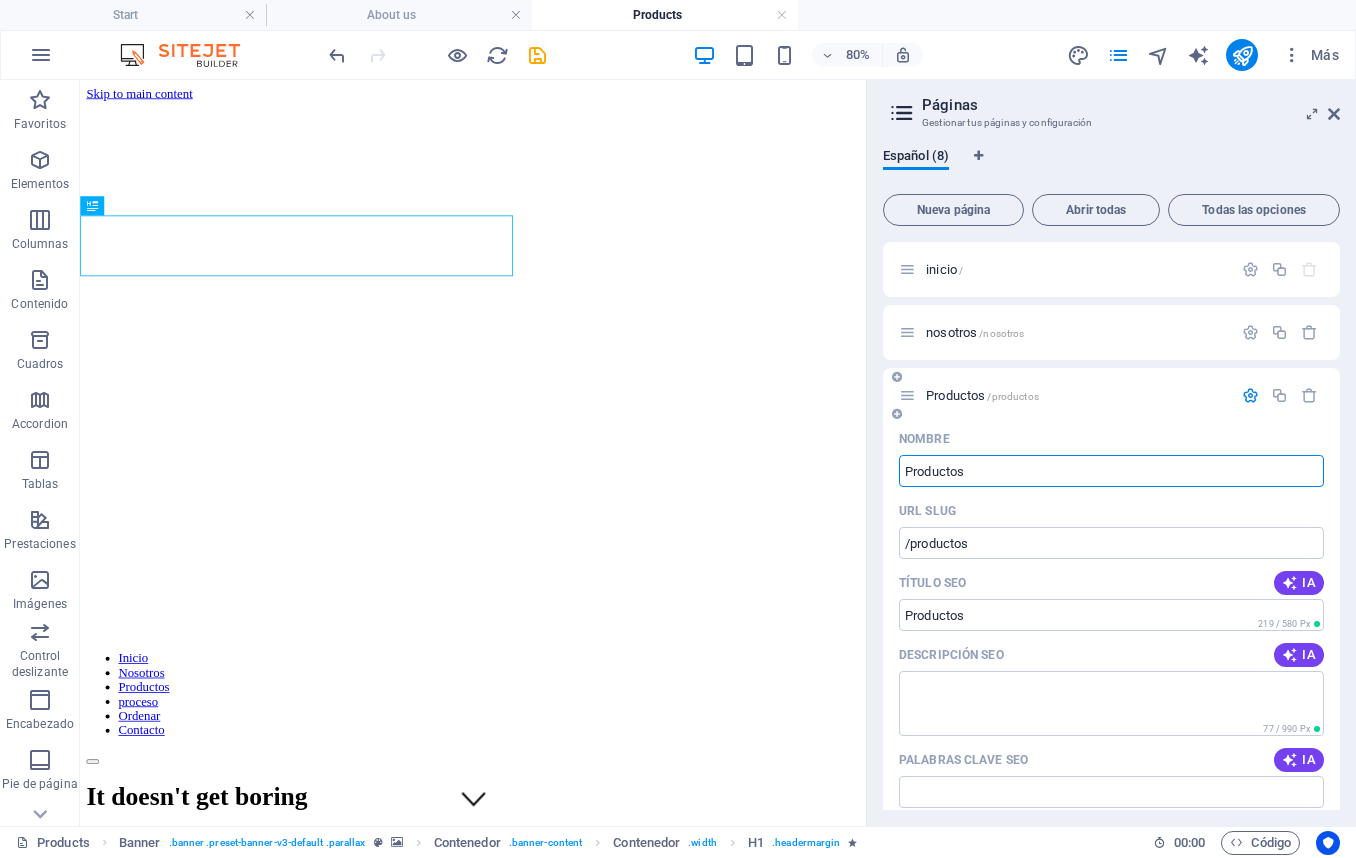 click at bounding box center (1250, 395) 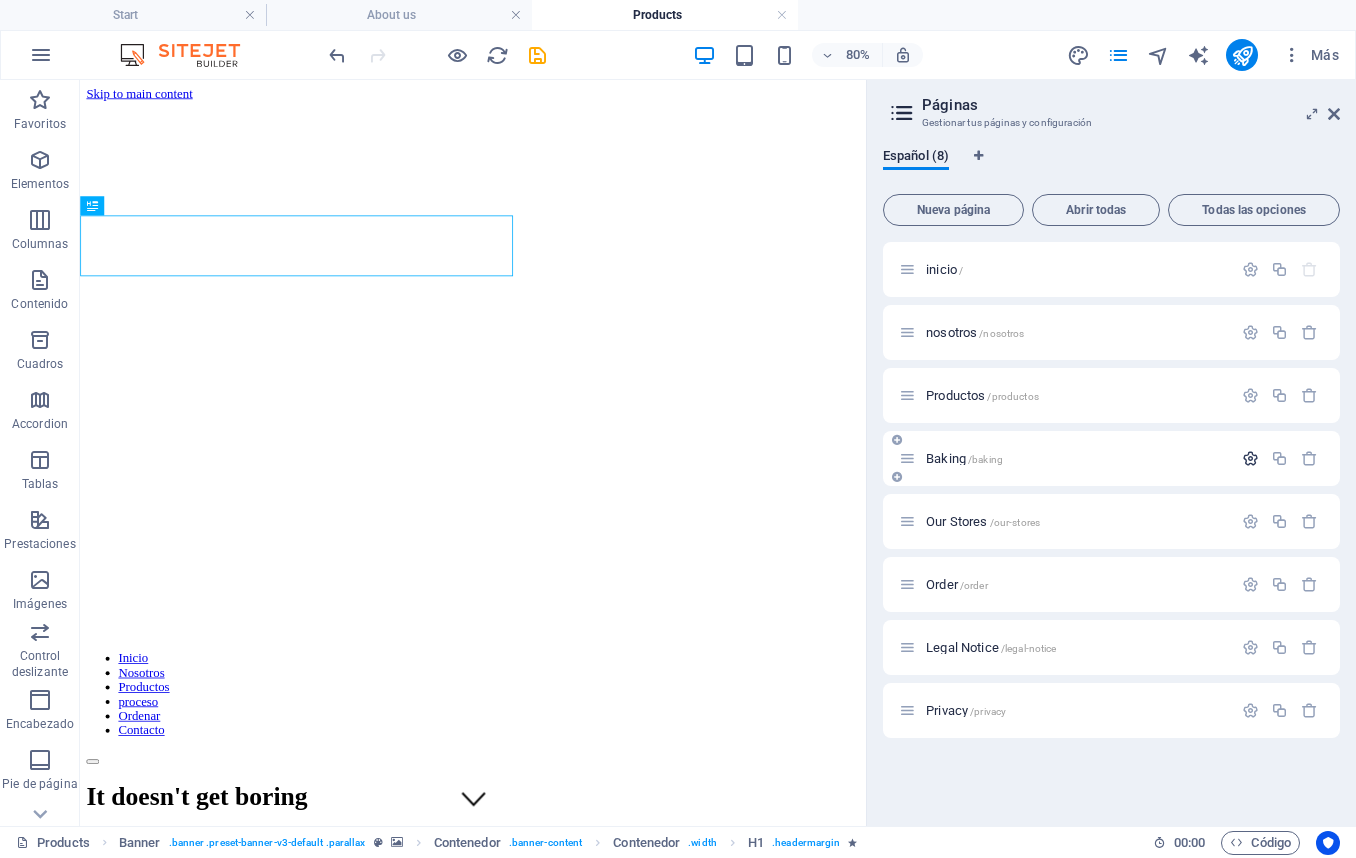 click at bounding box center (1250, 458) 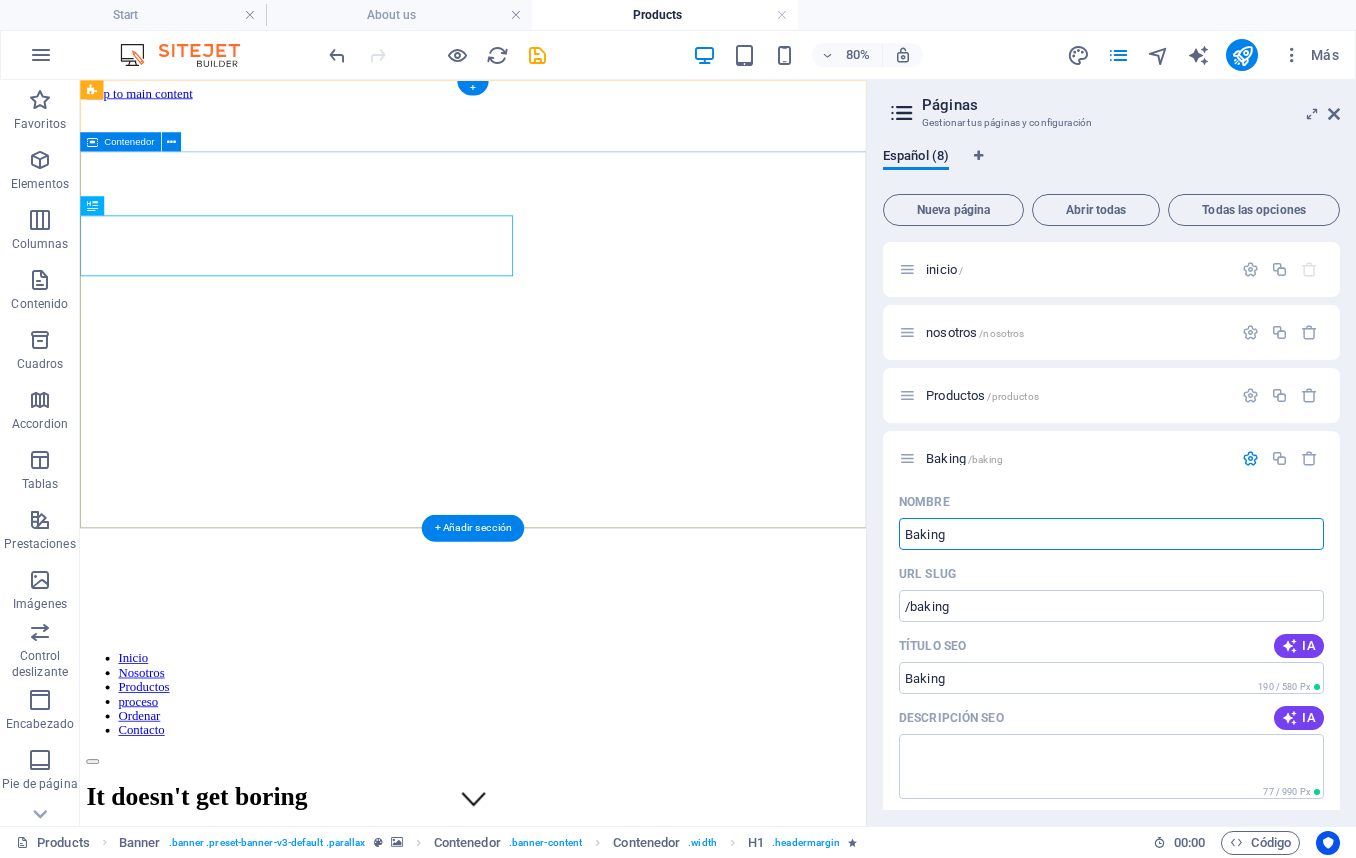 drag, startPoint x: 1048, startPoint y: 620, endPoint x: 981, endPoint y: 627, distance: 67.36468 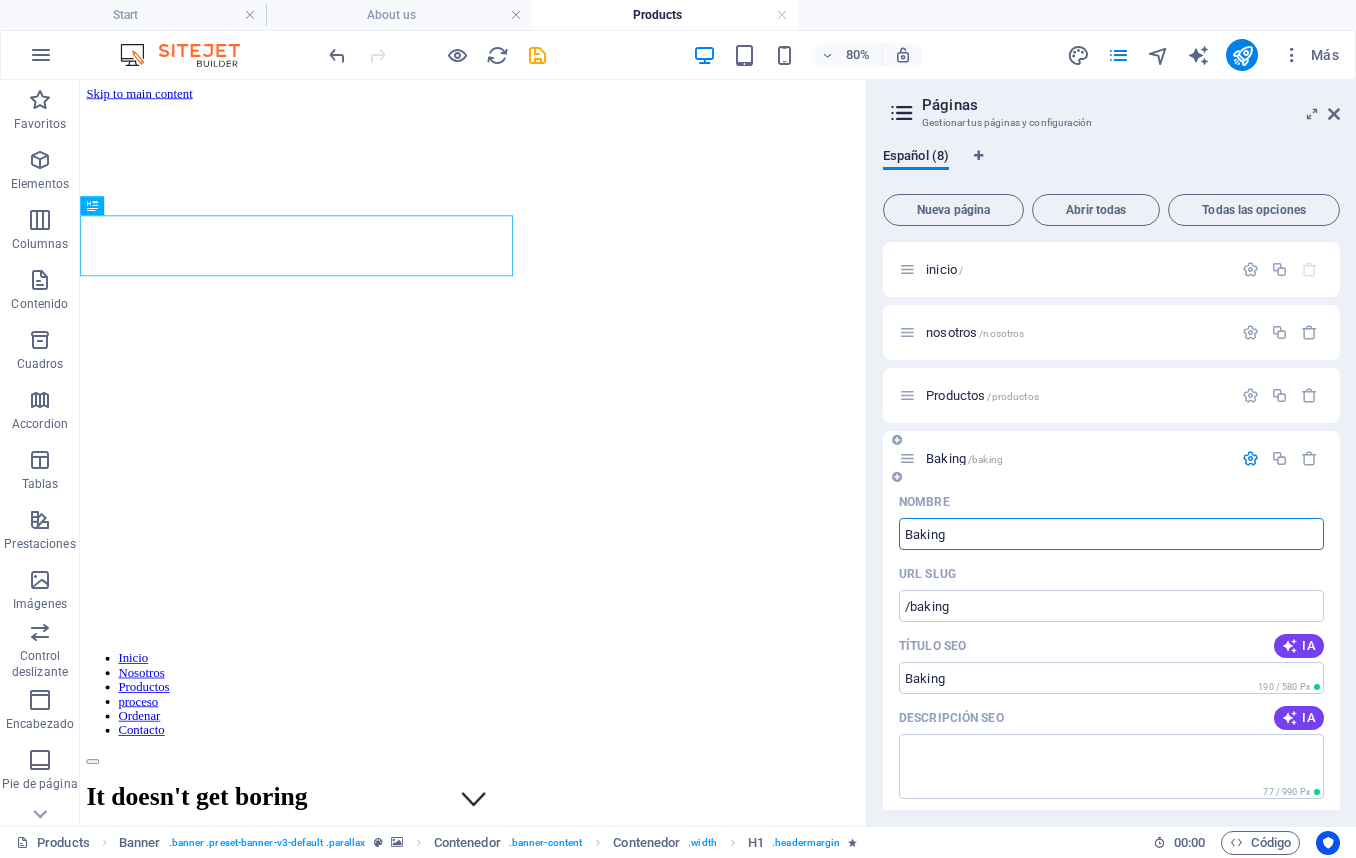 drag, startPoint x: 943, startPoint y: 537, endPoint x: 903, endPoint y: 534, distance: 40.112343 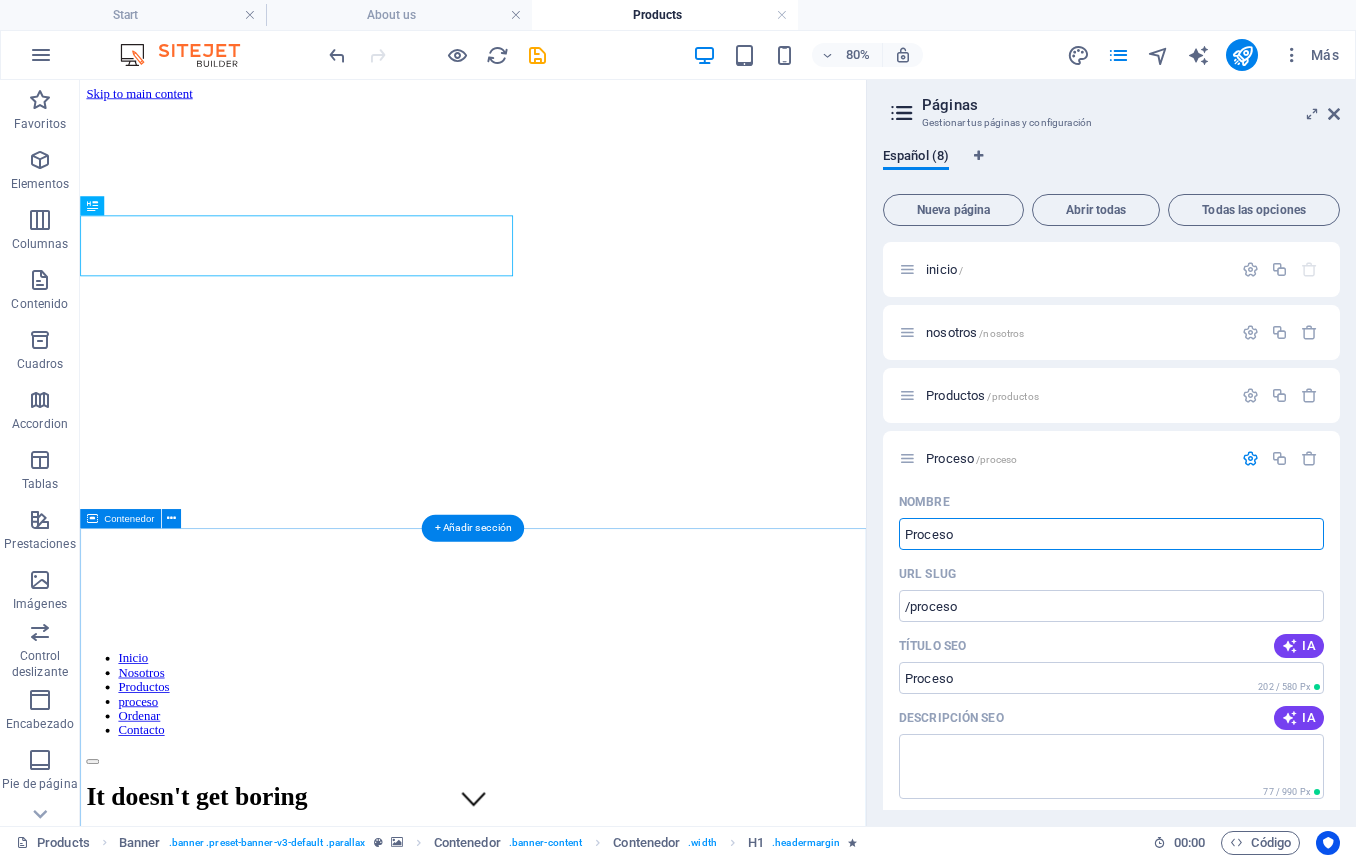 click on "Productos Tortillas Lorem ipsum dolor sit amet, consectetur adipisicing elit. Veritatis, dolorem! Sopes Lorem ipsum dolor sit amet, consectetur adipisicing elit. Veritatis, dolorem! Tostadas Lorem ipsum dolor sit amet, consectetur adipisicing elit. Veritatis, dolorem! Totopos Lorem ipsum dolor sit amet, consectetur adipisicing elit. Veritatis, dolorem! Tlacoyos Lorem ipsum dolor sit amet, consectetur adipisicing elit. Veritatis, dolorem! Masa Lorem ipsum dolor sit amet, consectetur adipisicing elit. Veritatis, dolorem! Nixtamal Lorem ipsum dolor sit amet, consectetur adipisicing elit. Veritatis, dolorem! Salsas Lorem ipsum dolor sit amet, consectetur adipisicing elit. Veritatis, dolorem! Tostaditas Lorem ipsum dolor sit amet, consectetur adipisicing elit. Veritatis, dolorem!" at bounding box center (571, 4409) 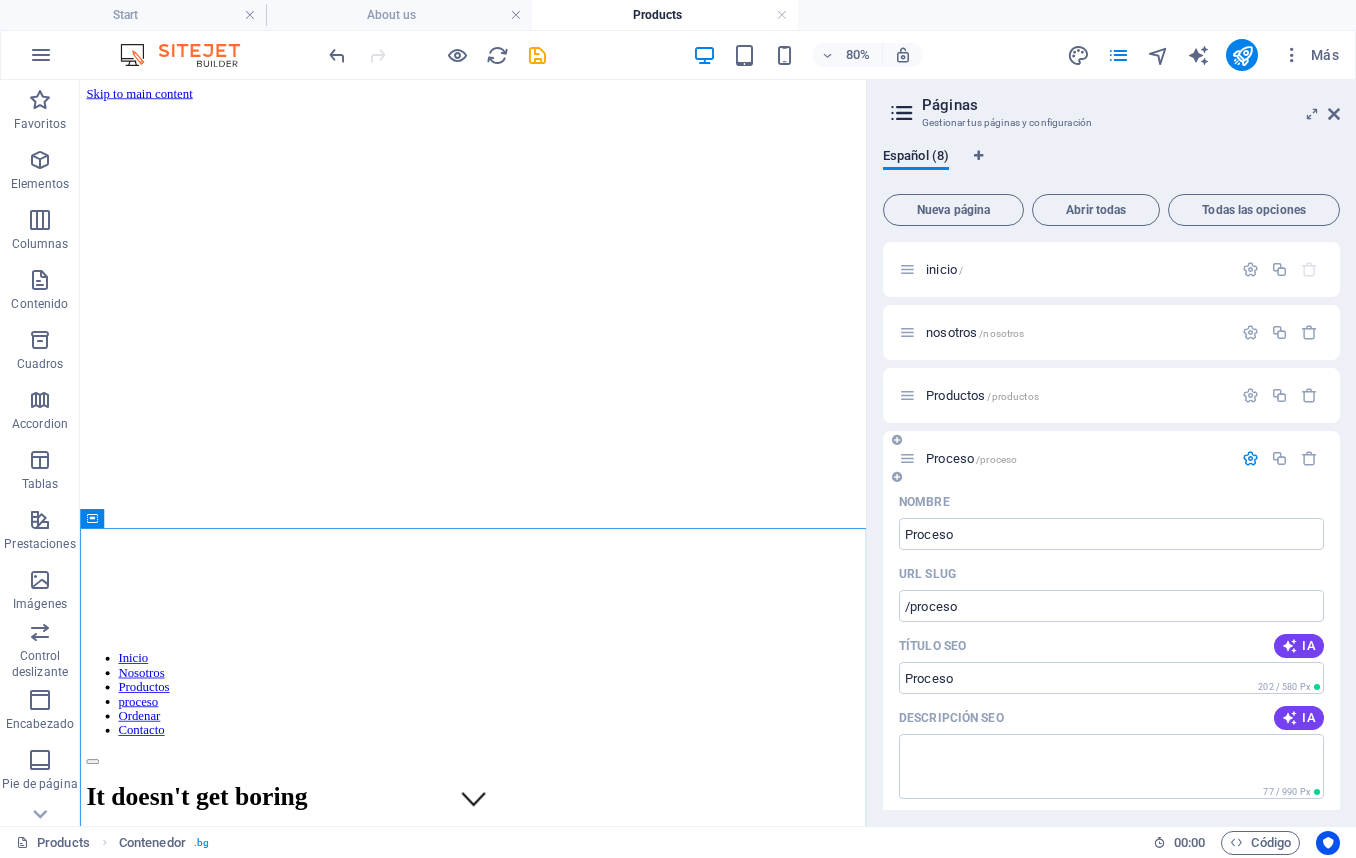 click at bounding box center [1250, 458] 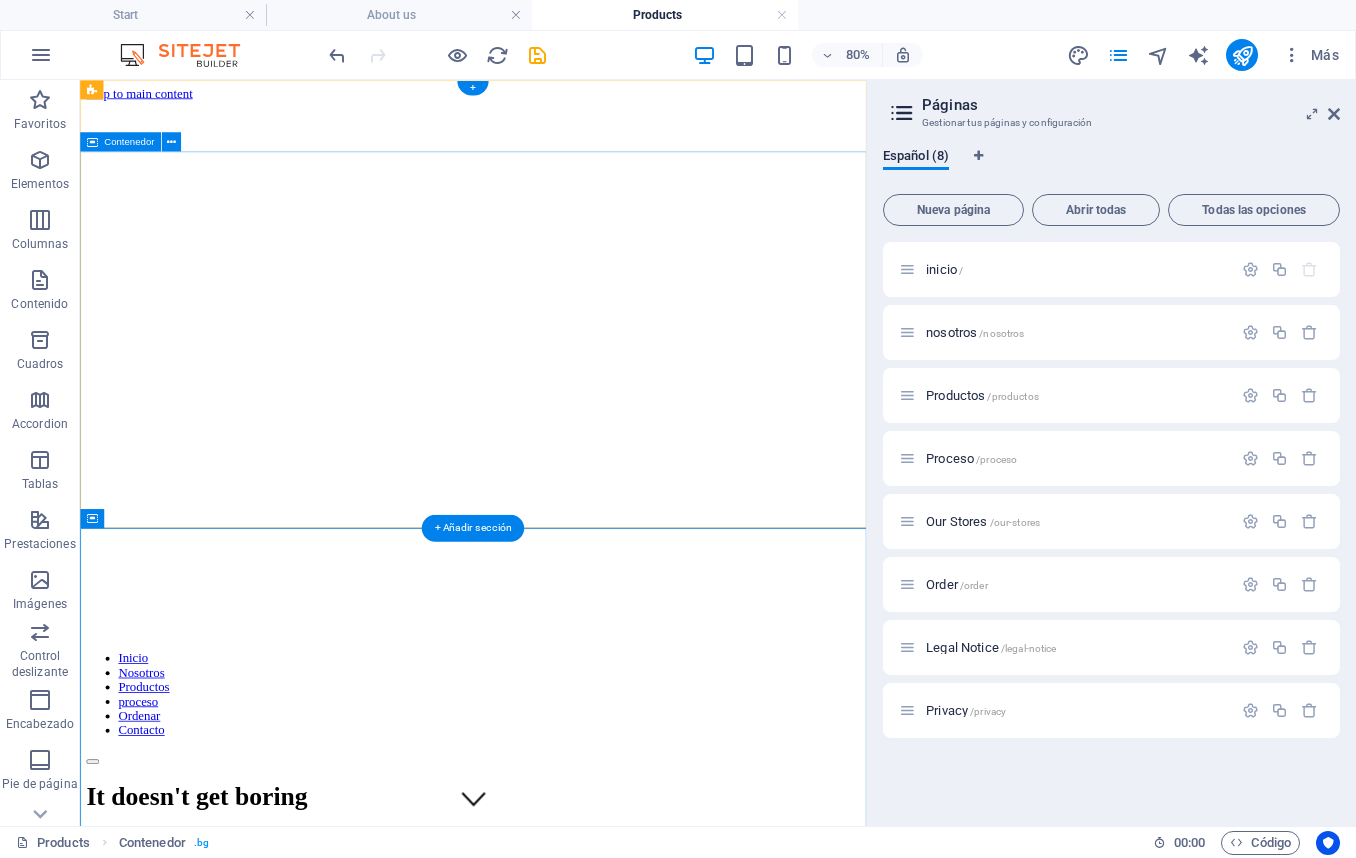click on "It doesn't get boring" at bounding box center [571, 976] 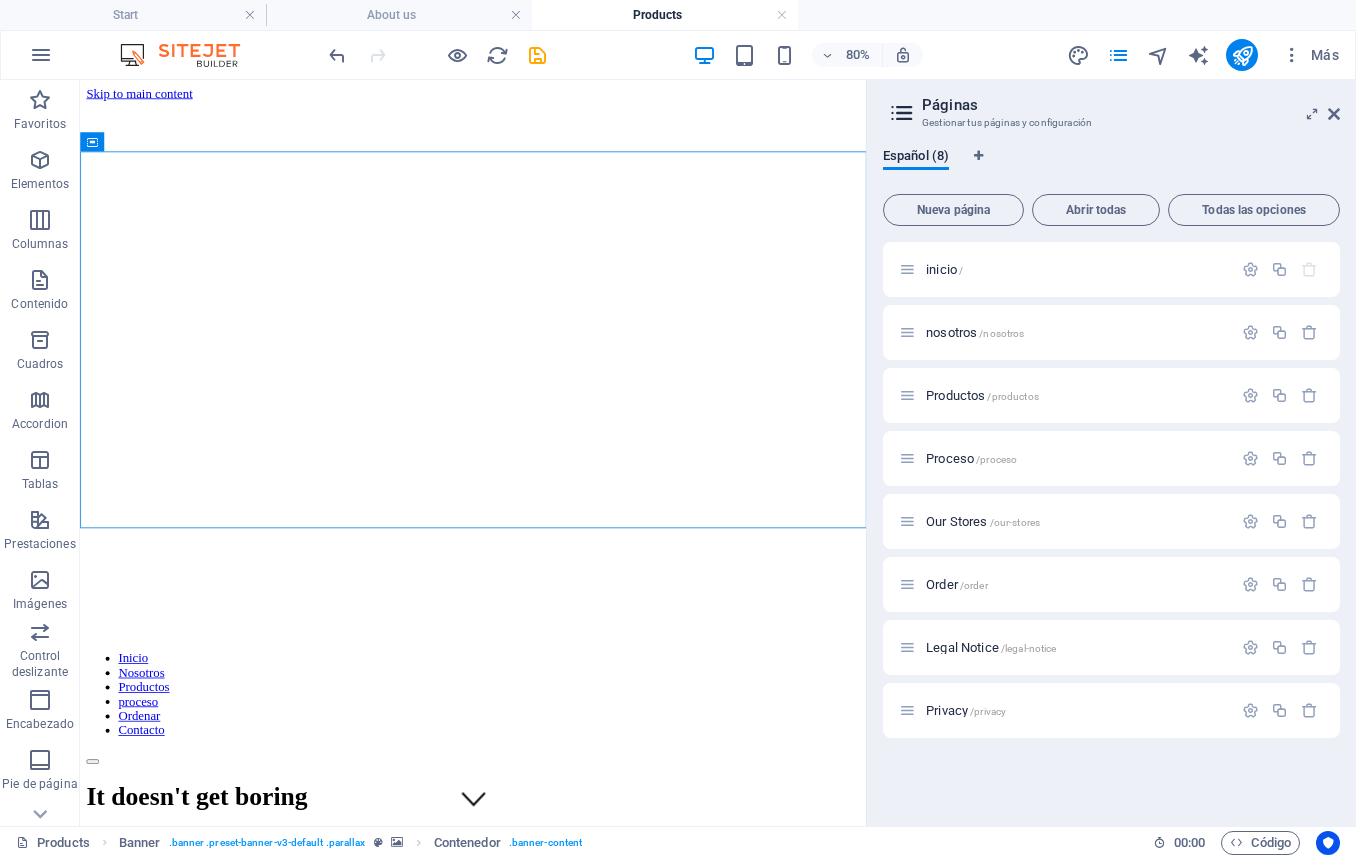 click at bounding box center (902, 113) 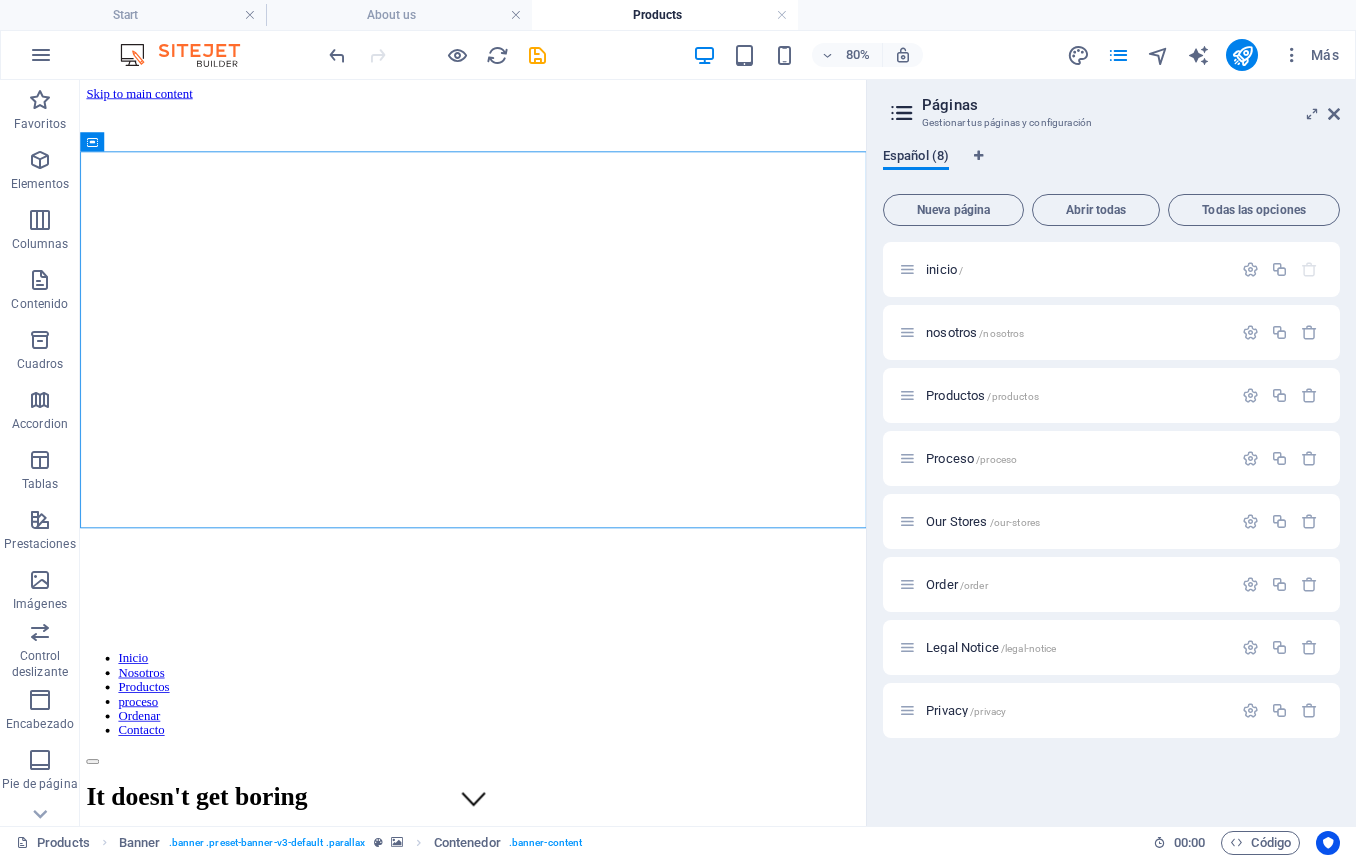 click on "Español (8)" at bounding box center [916, 158] 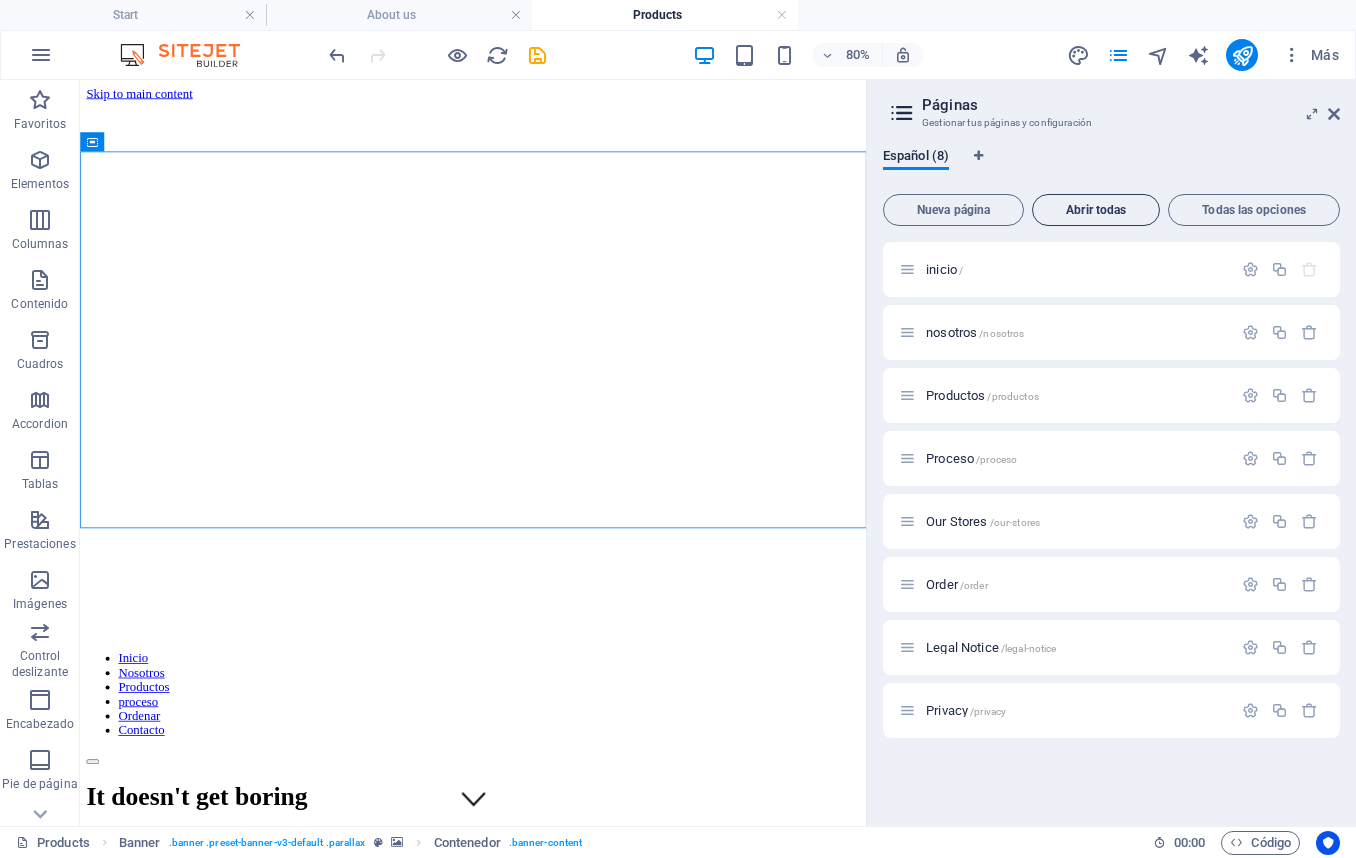 click on "Abrir todas" at bounding box center (1096, 210) 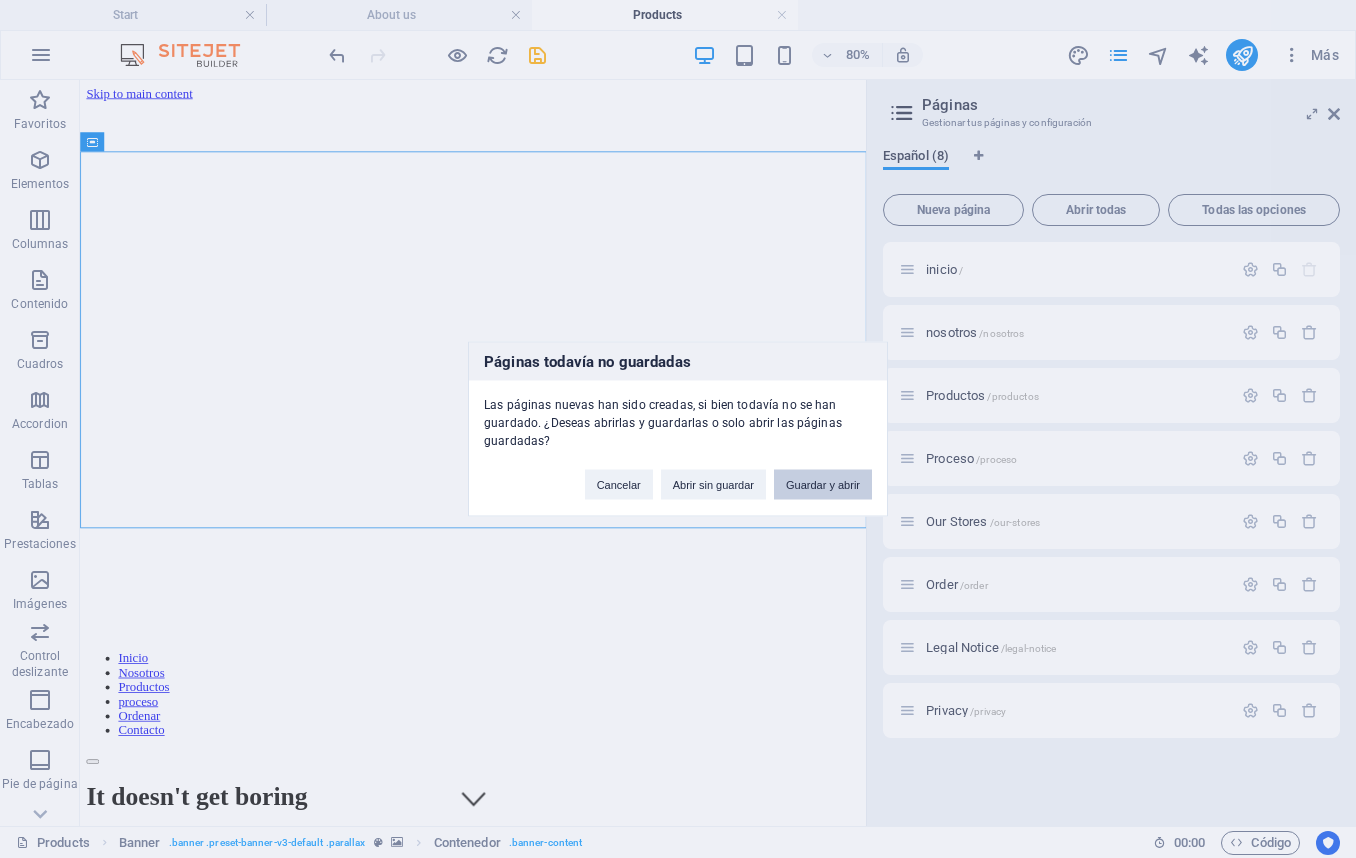 click on "Guardar y abrir" at bounding box center (823, 485) 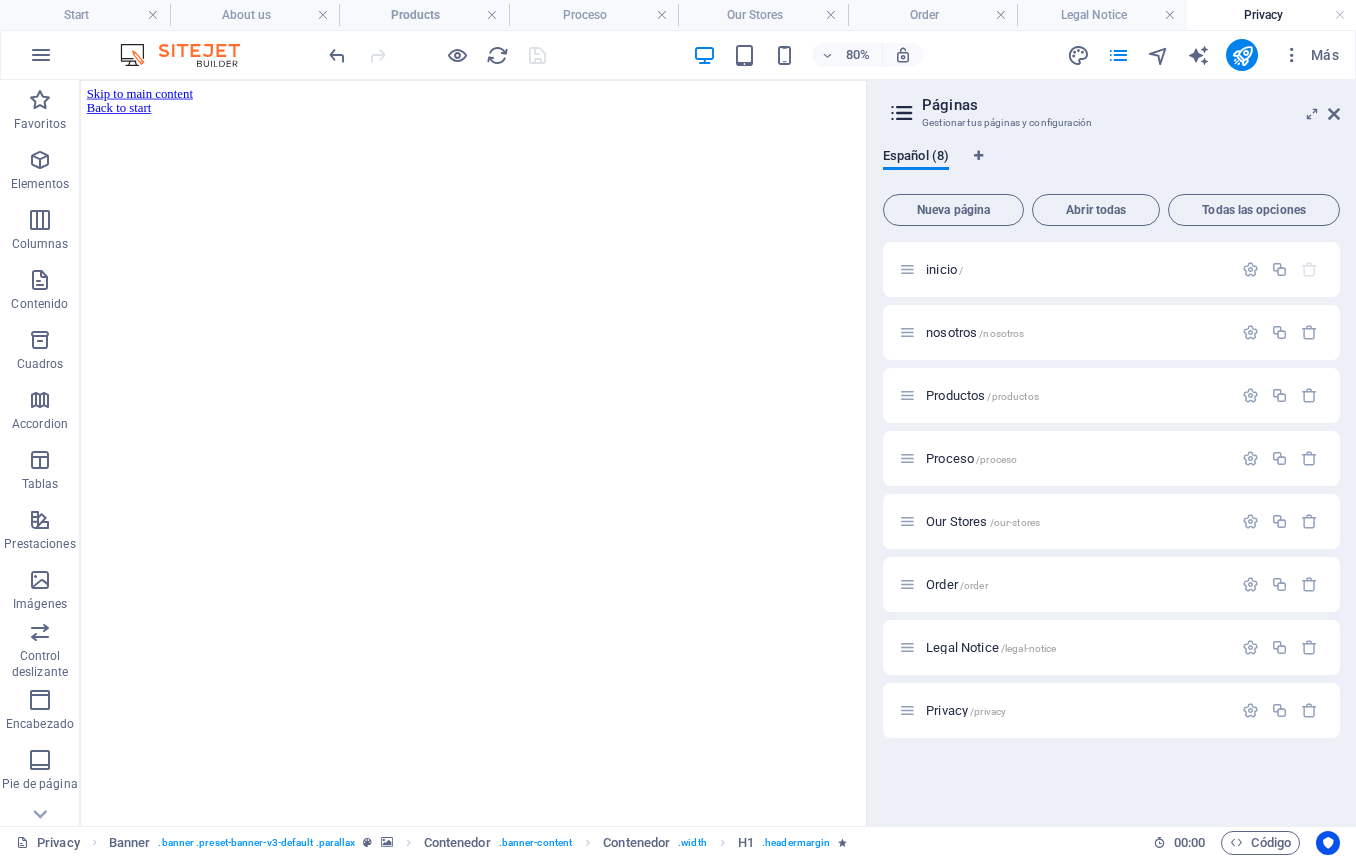 scroll, scrollTop: 0, scrollLeft: 0, axis: both 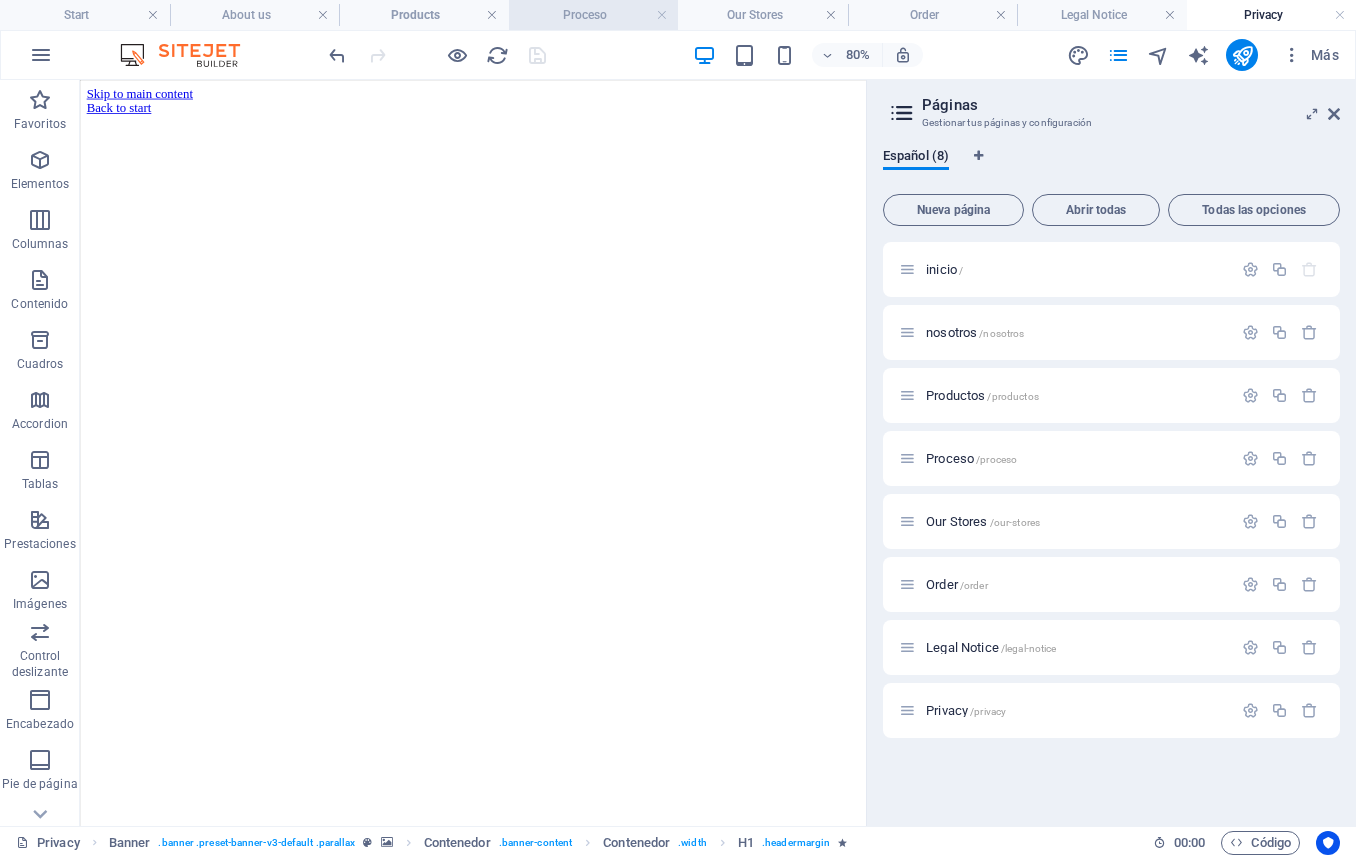click on "Proceso" at bounding box center (594, 15) 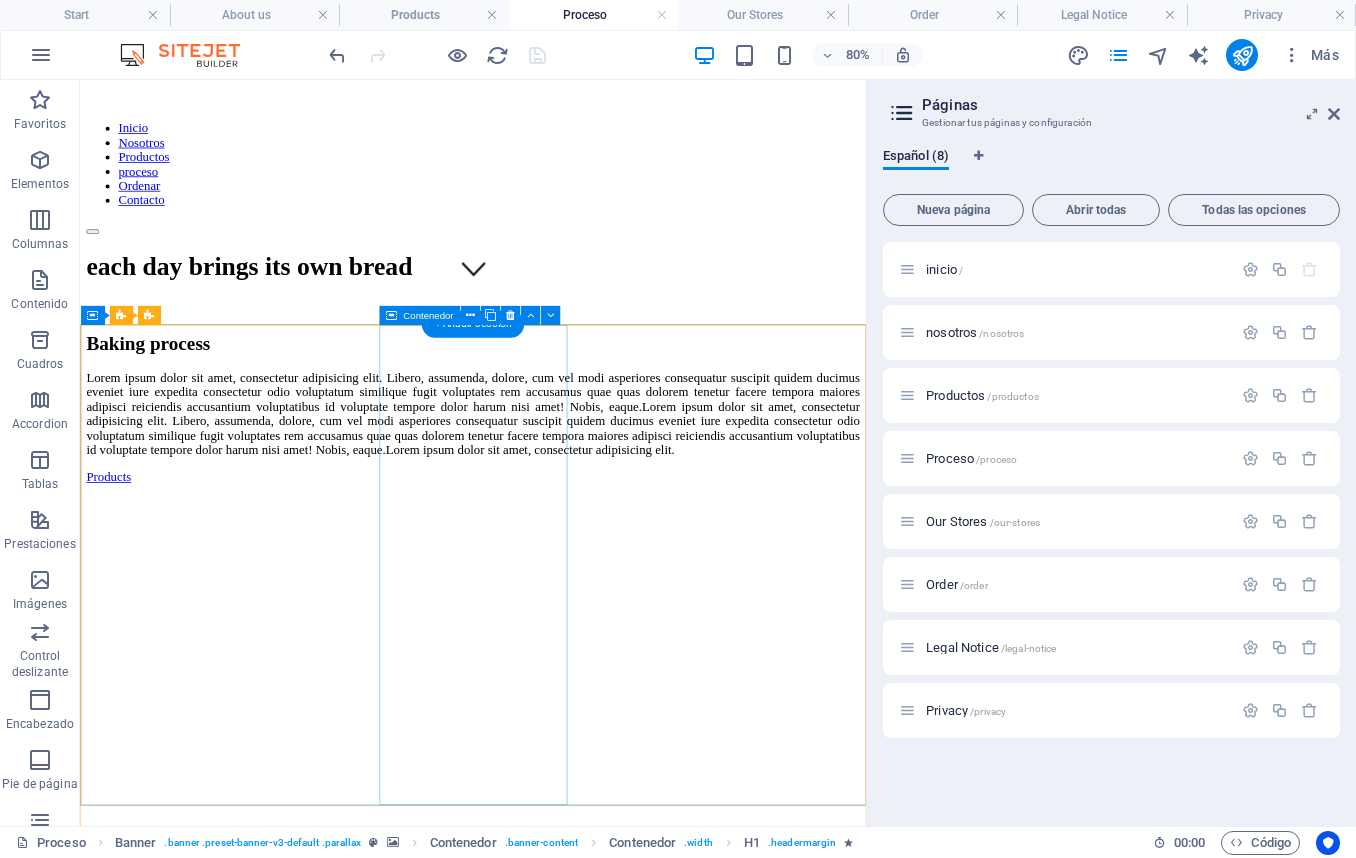 scroll, scrollTop: 0, scrollLeft: 0, axis: both 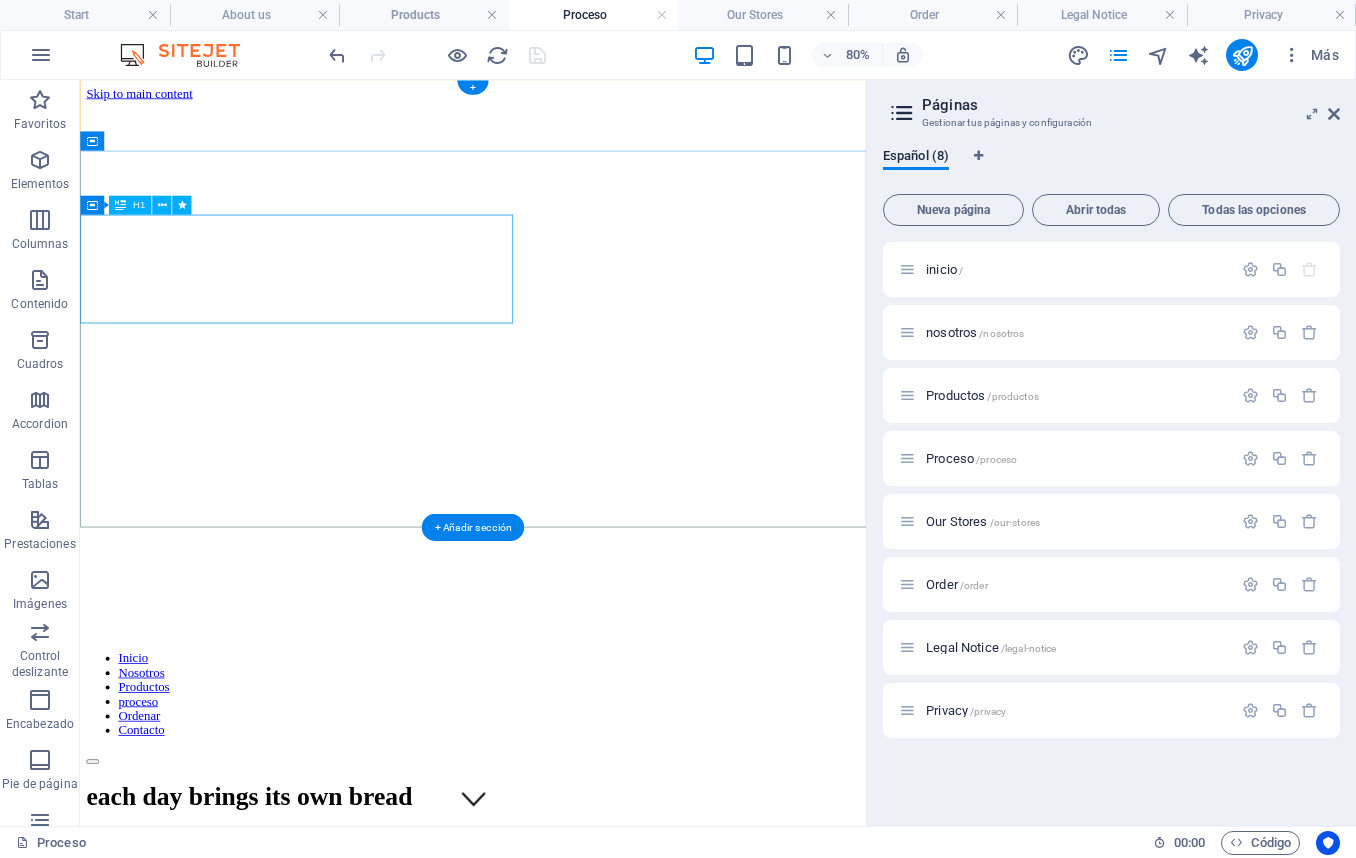 click on "each day brings its own bread" at bounding box center [571, 975] 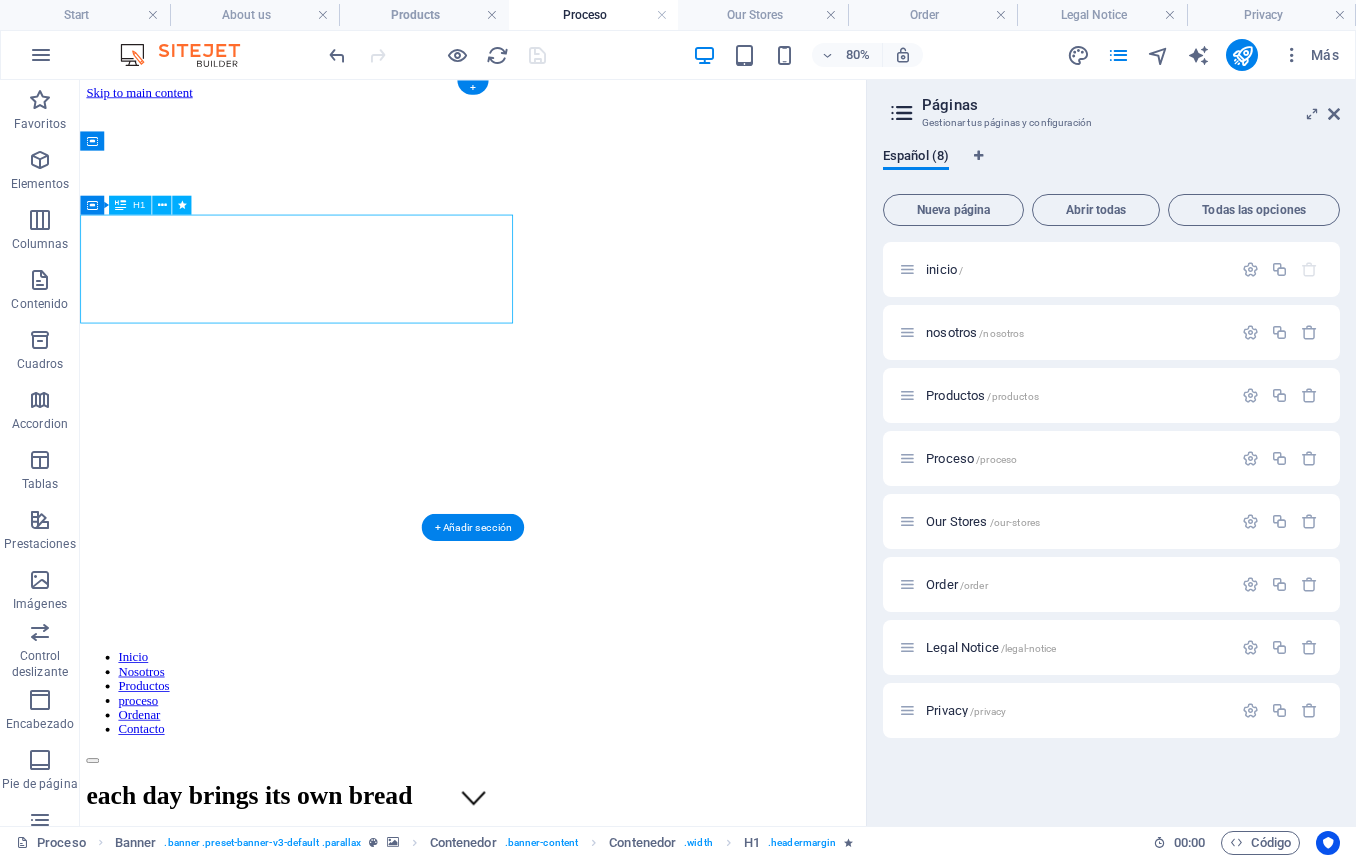 click on "each day brings its own bread" at bounding box center [571, 974] 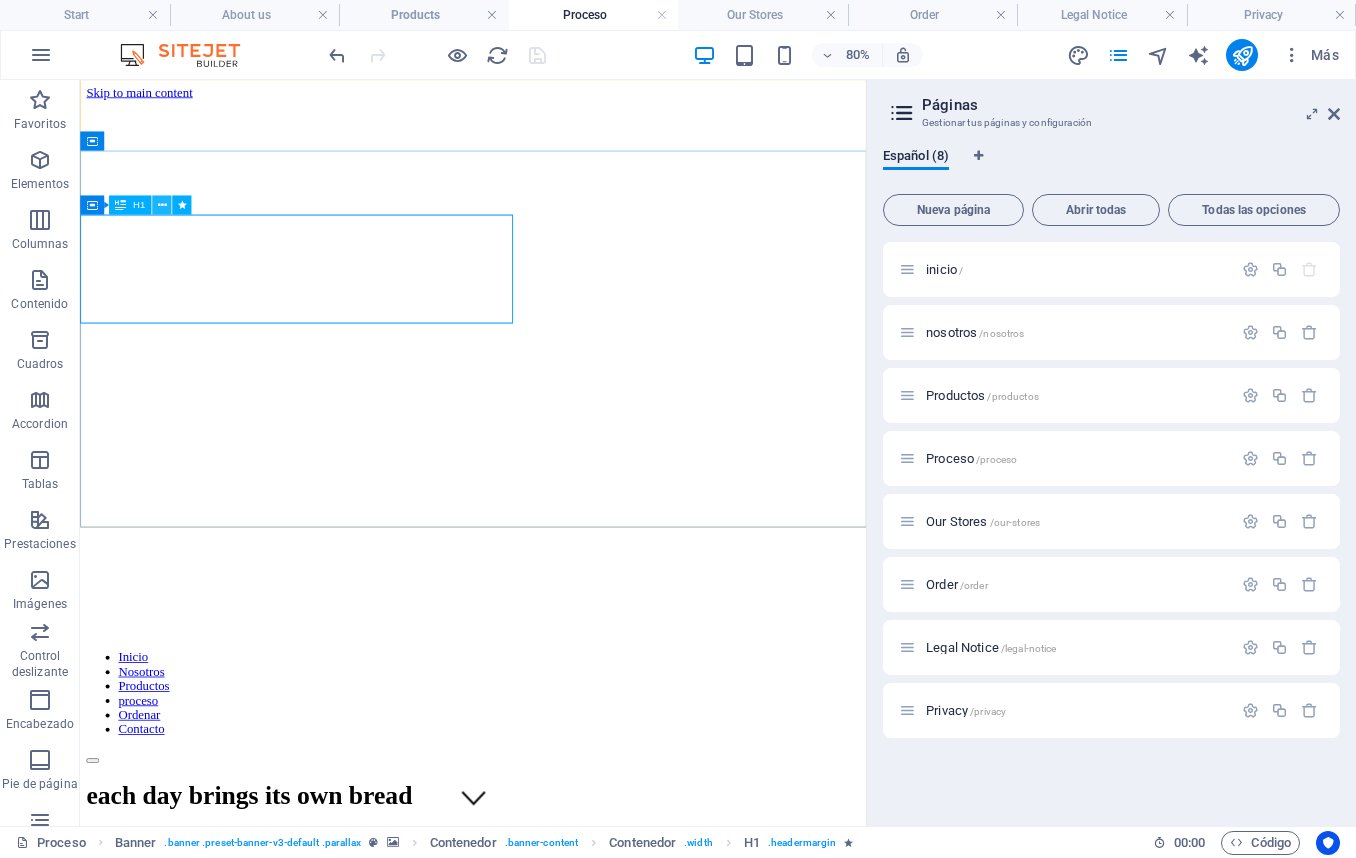 click at bounding box center (161, 204) 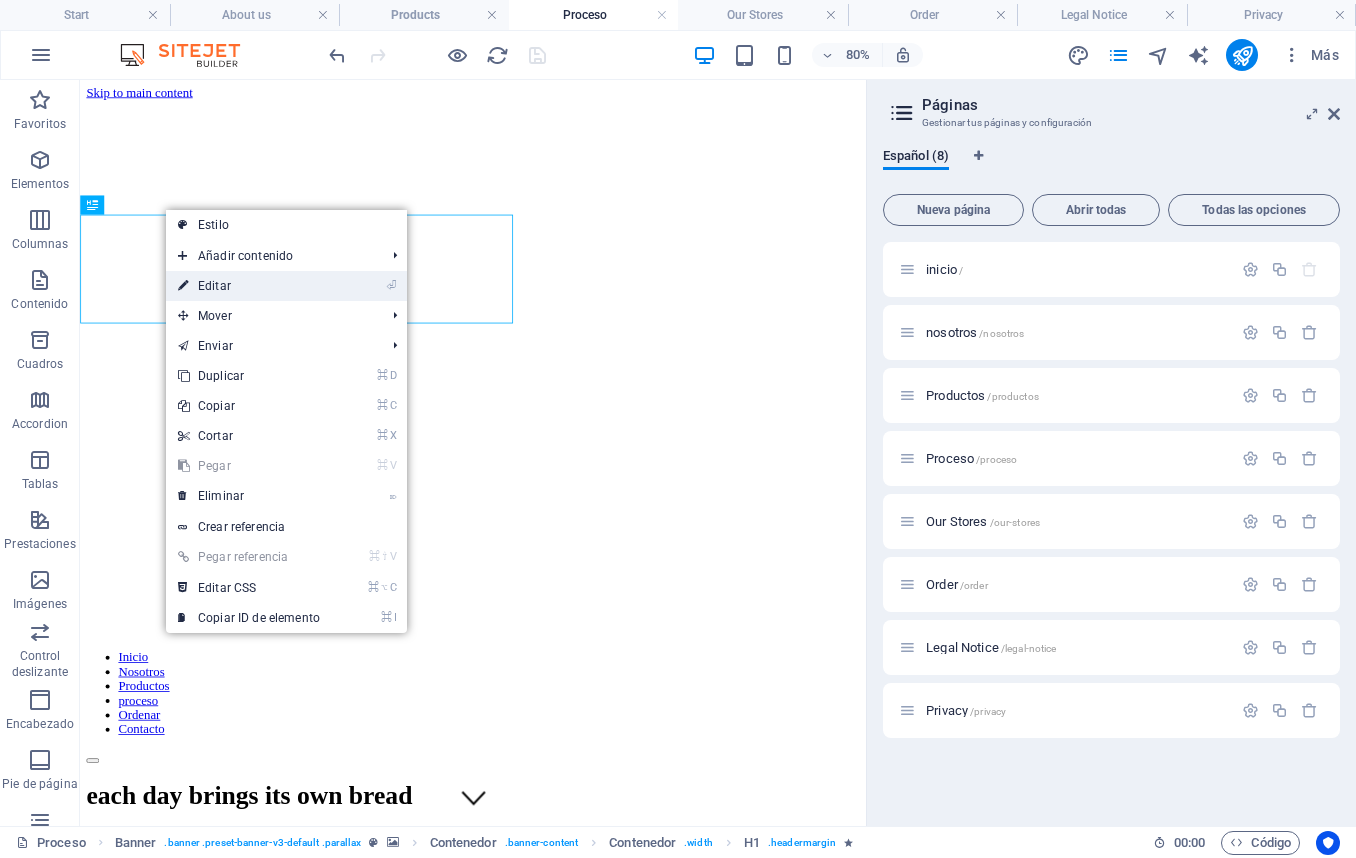 click on "⏎  Editar" at bounding box center (249, 286) 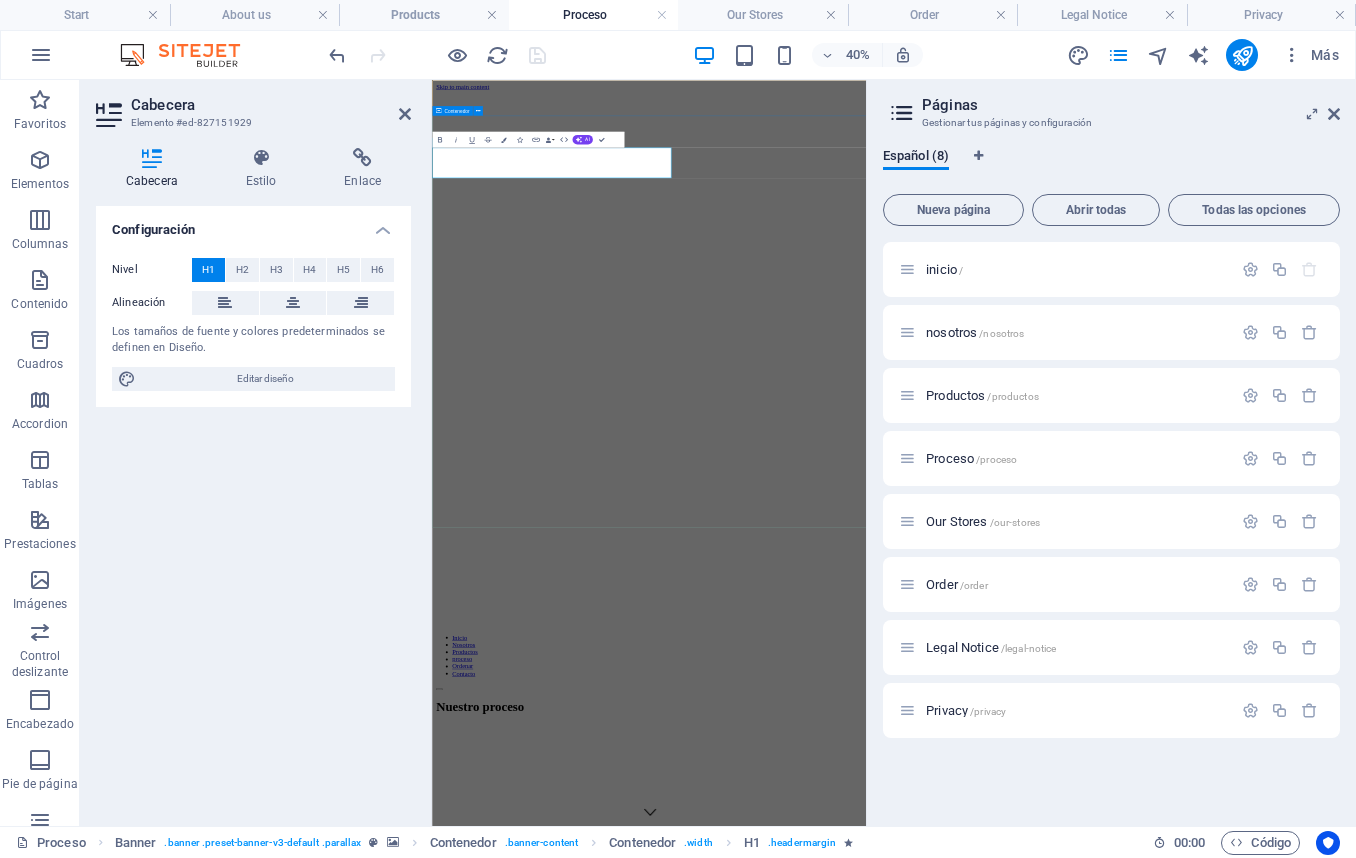click on "Nuestro proceso" at bounding box center [974, 1646] 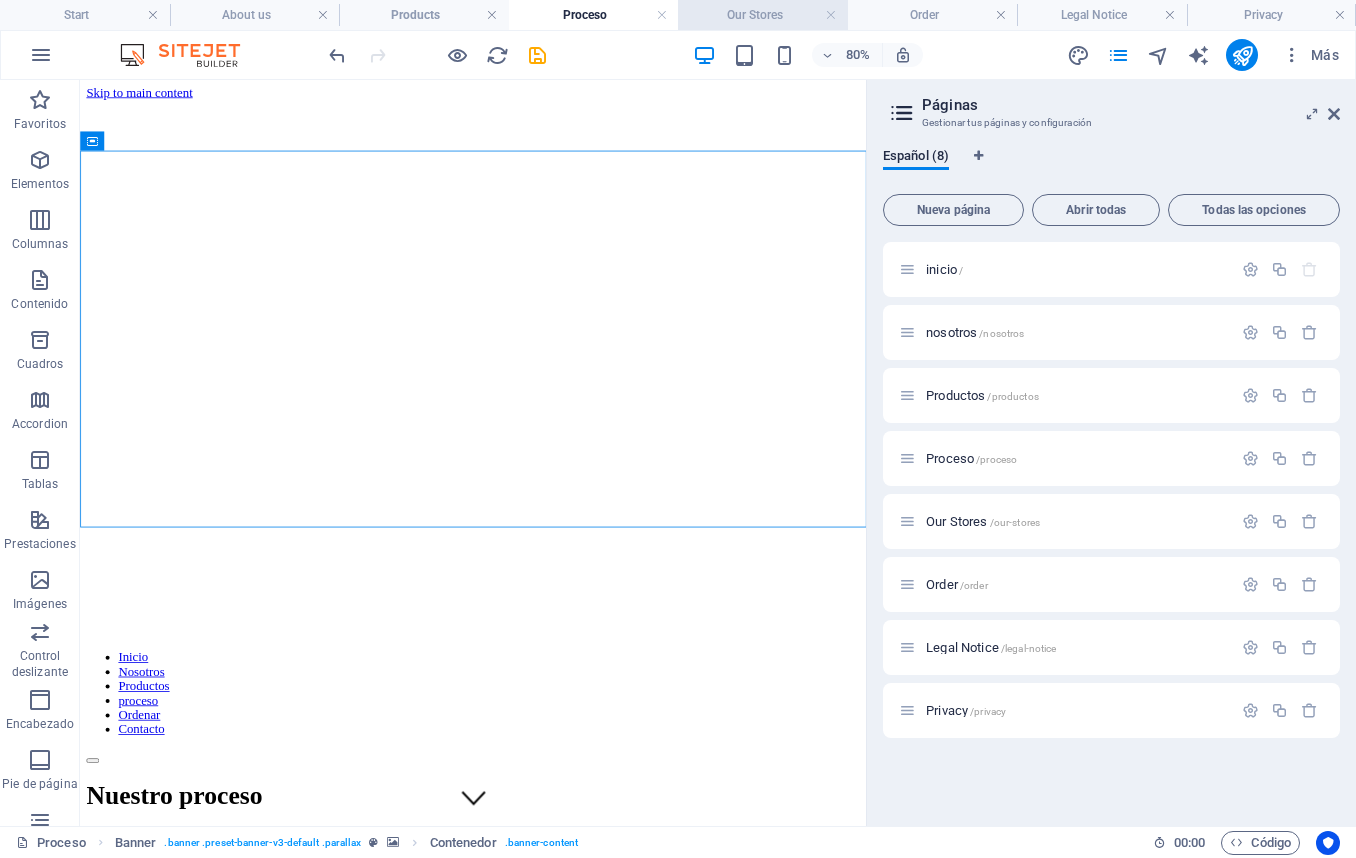 click on "Our Stores" at bounding box center [763, 15] 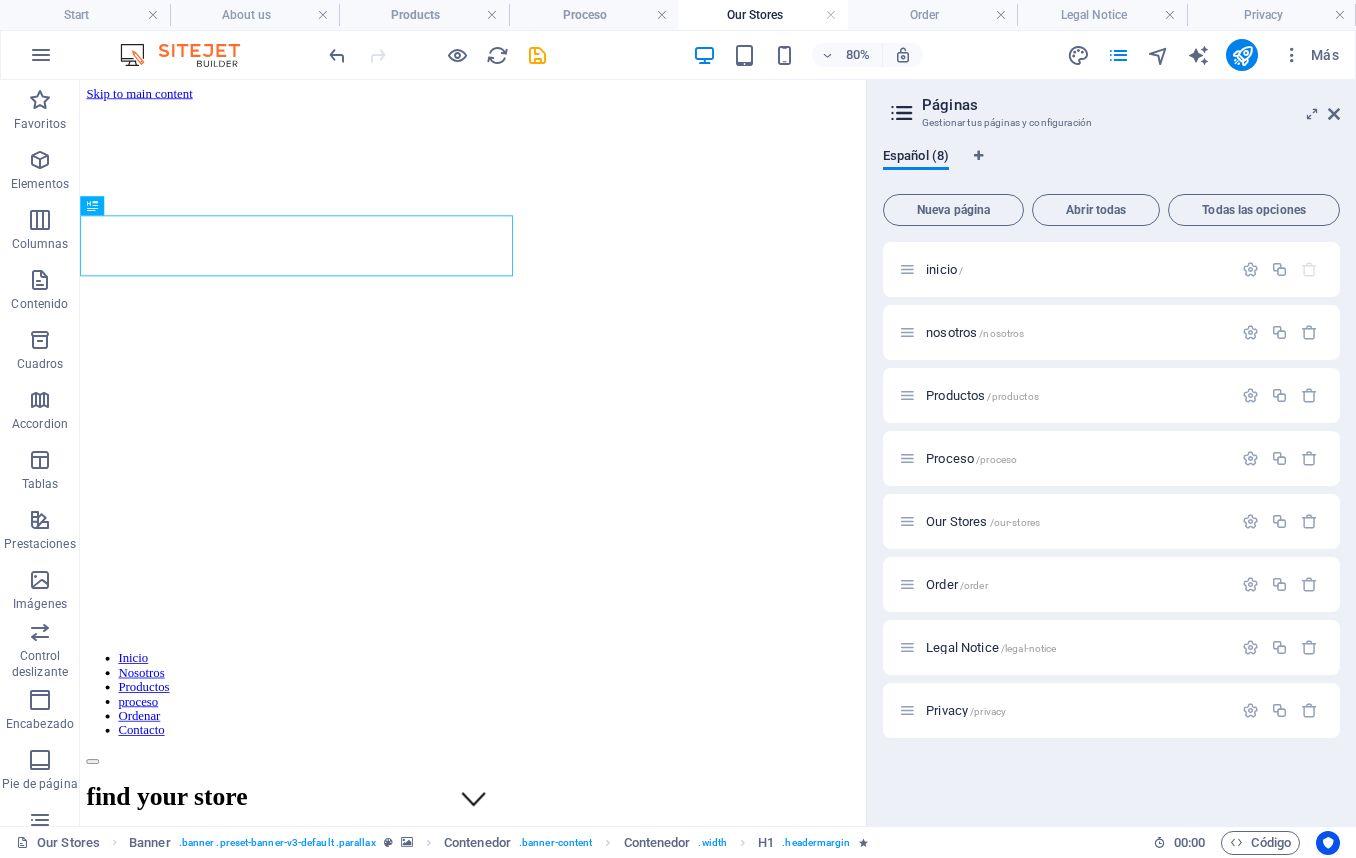 scroll, scrollTop: 0, scrollLeft: 0, axis: both 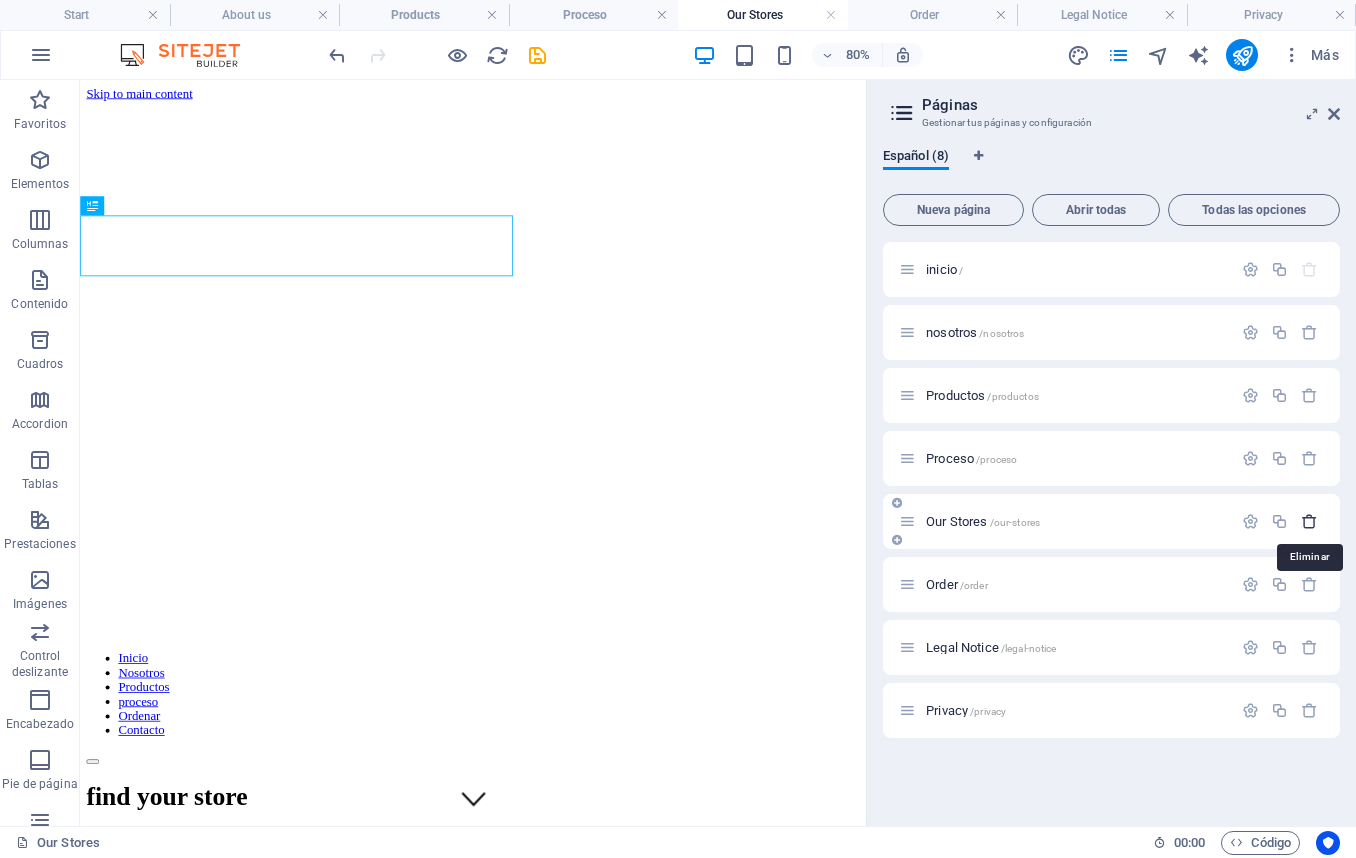 click at bounding box center [1309, 521] 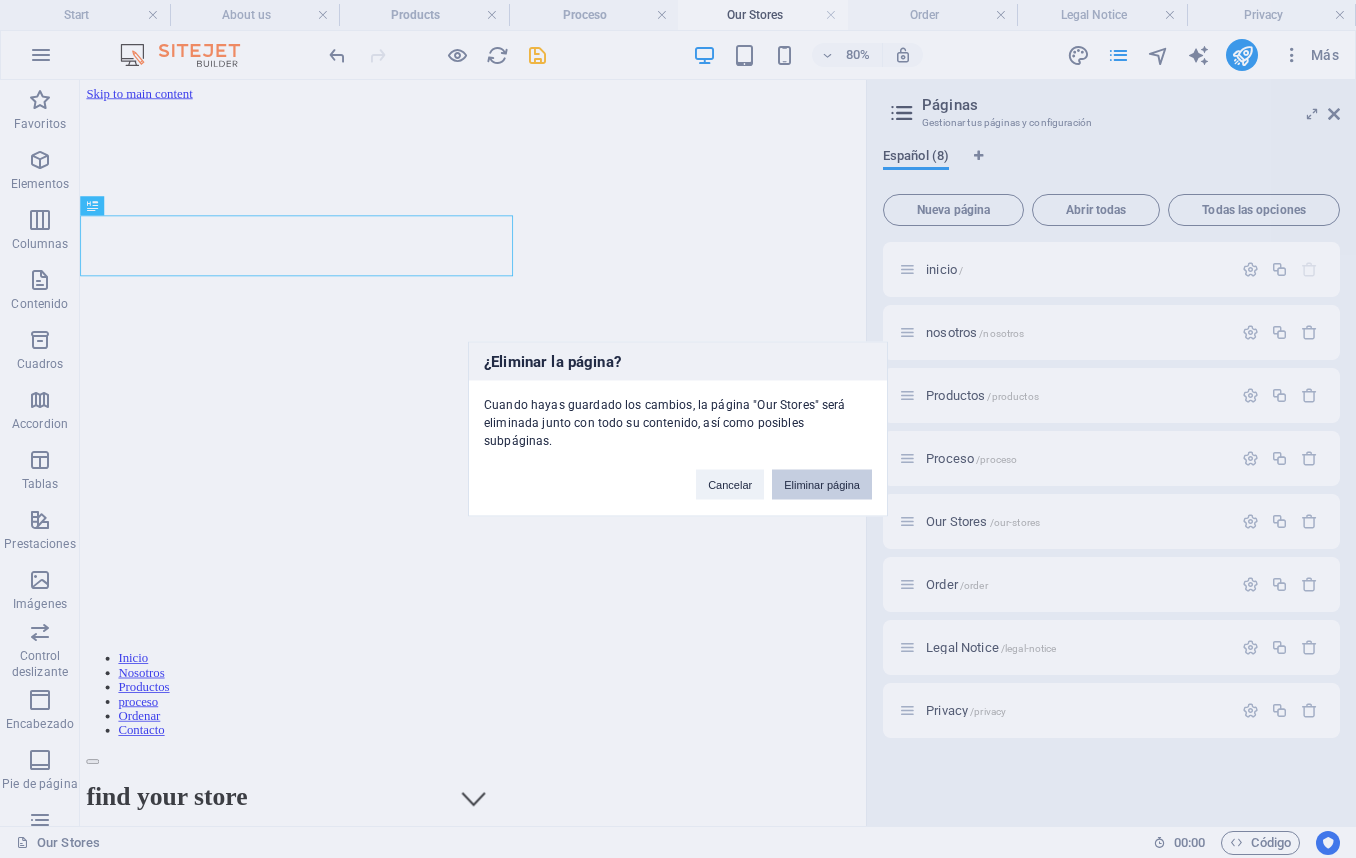 drag, startPoint x: 814, startPoint y: 476, endPoint x: 799, endPoint y: 569, distance: 94.20191 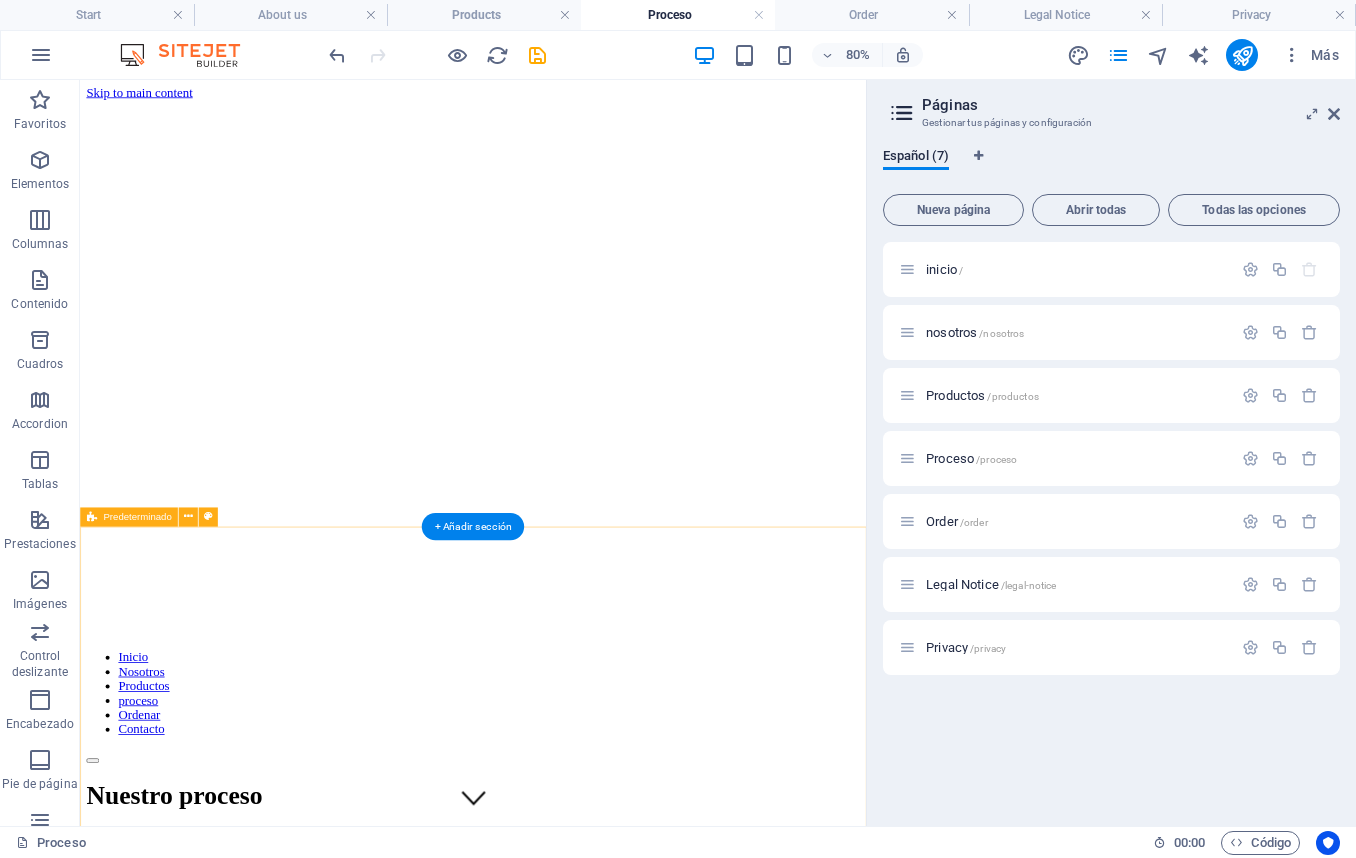 scroll, scrollTop: 6, scrollLeft: 0, axis: vertical 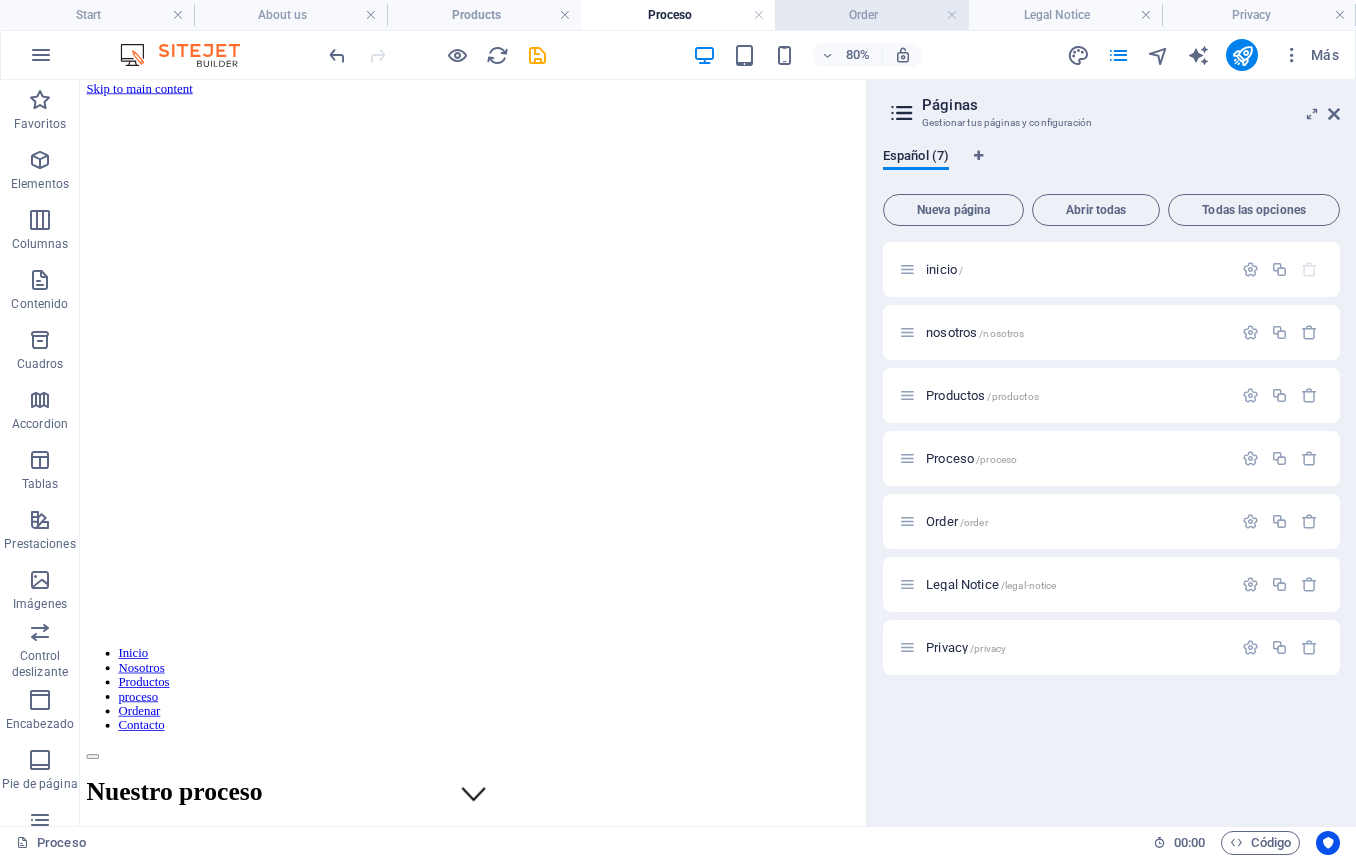 click on "Order" at bounding box center [872, 15] 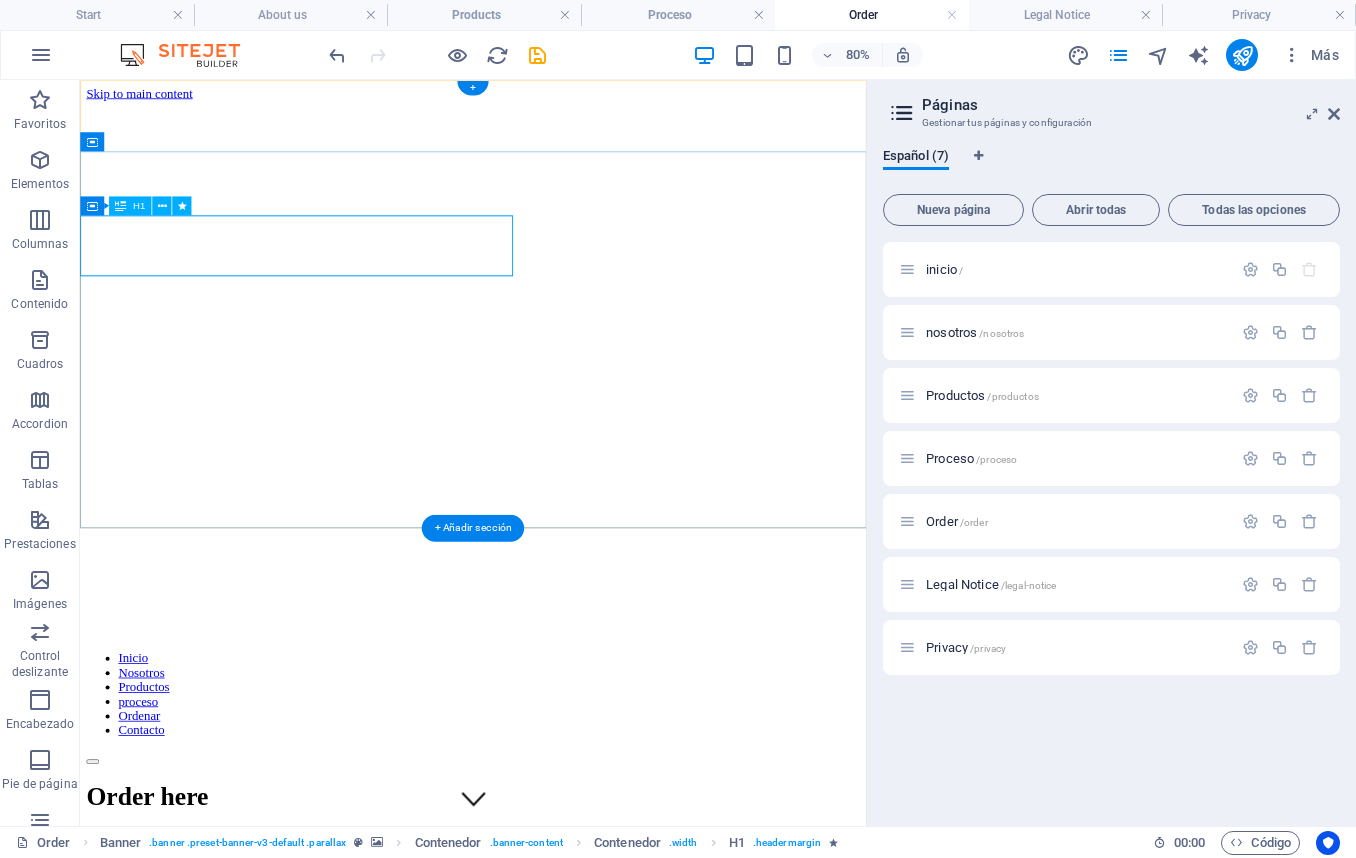 click on "Order here" at bounding box center [571, 975] 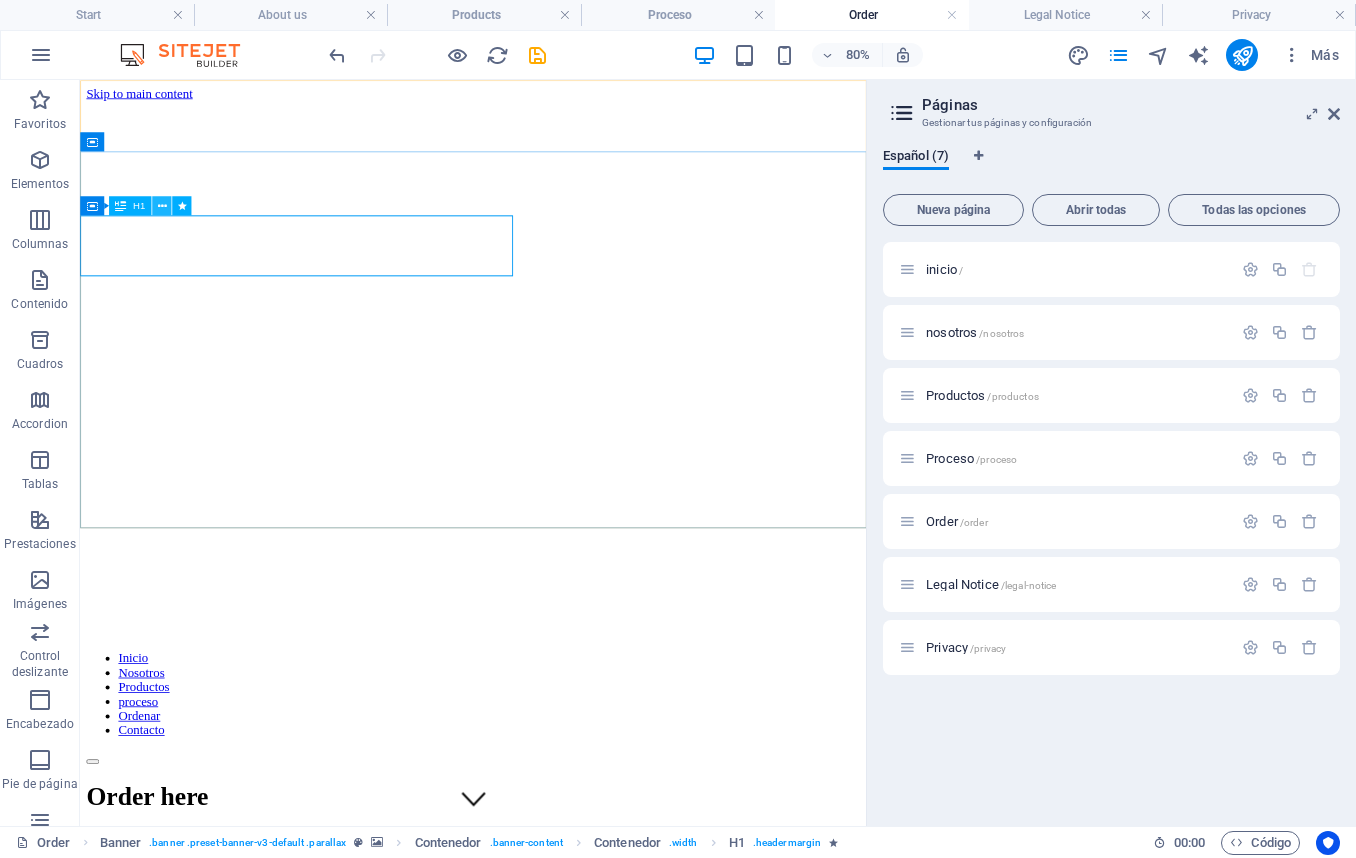 click at bounding box center [161, 205] 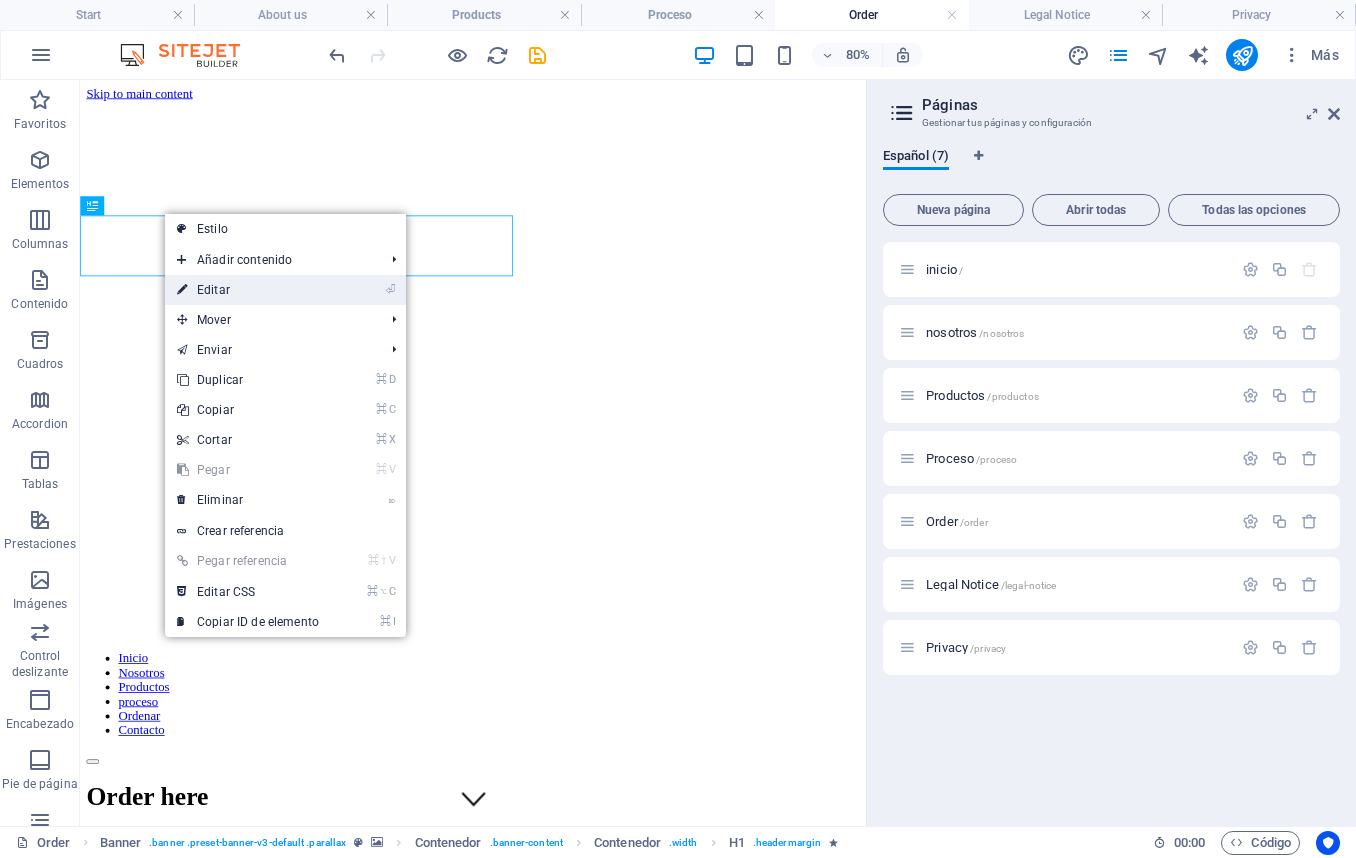 click on "⏎  Editar" at bounding box center (248, 290) 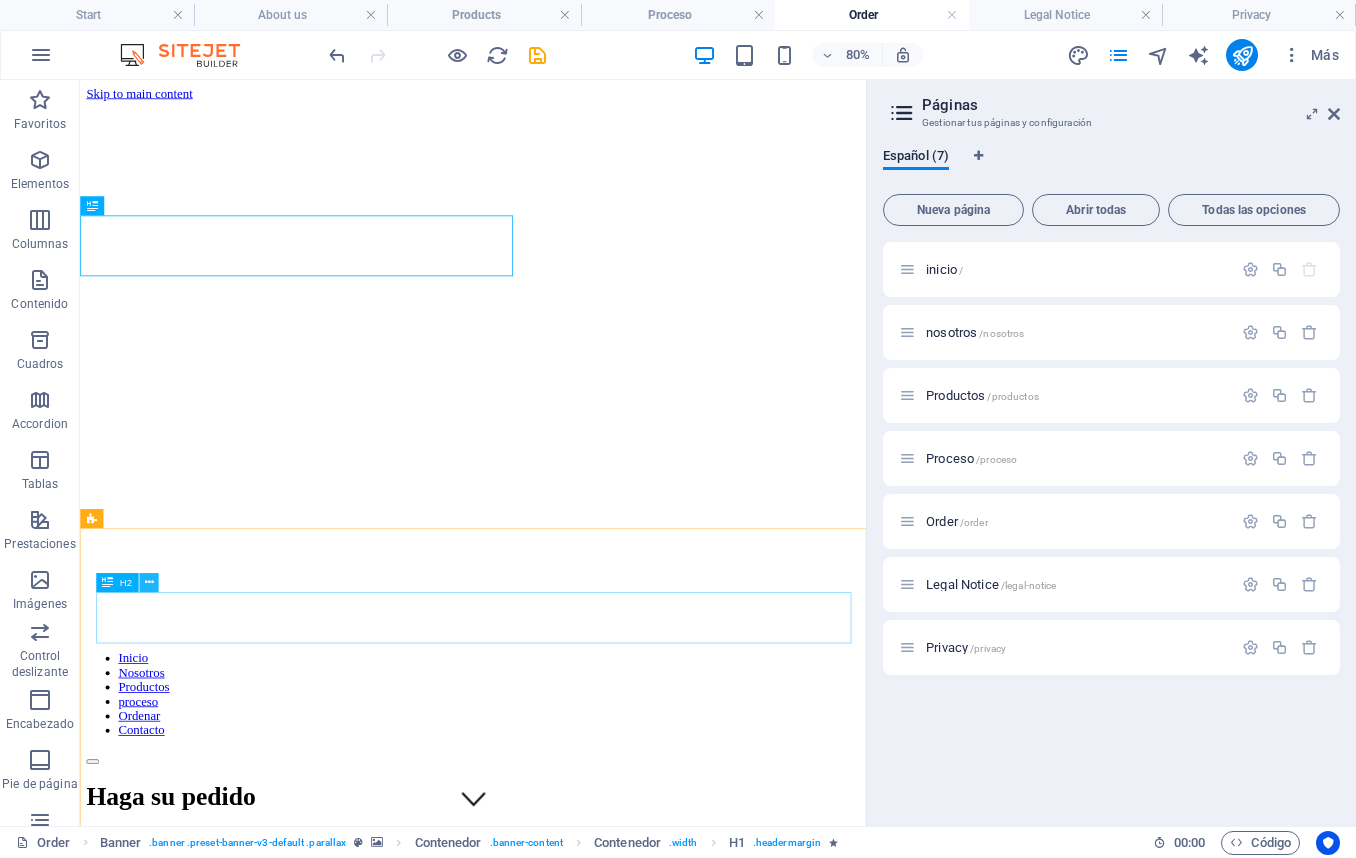click at bounding box center [148, 582] 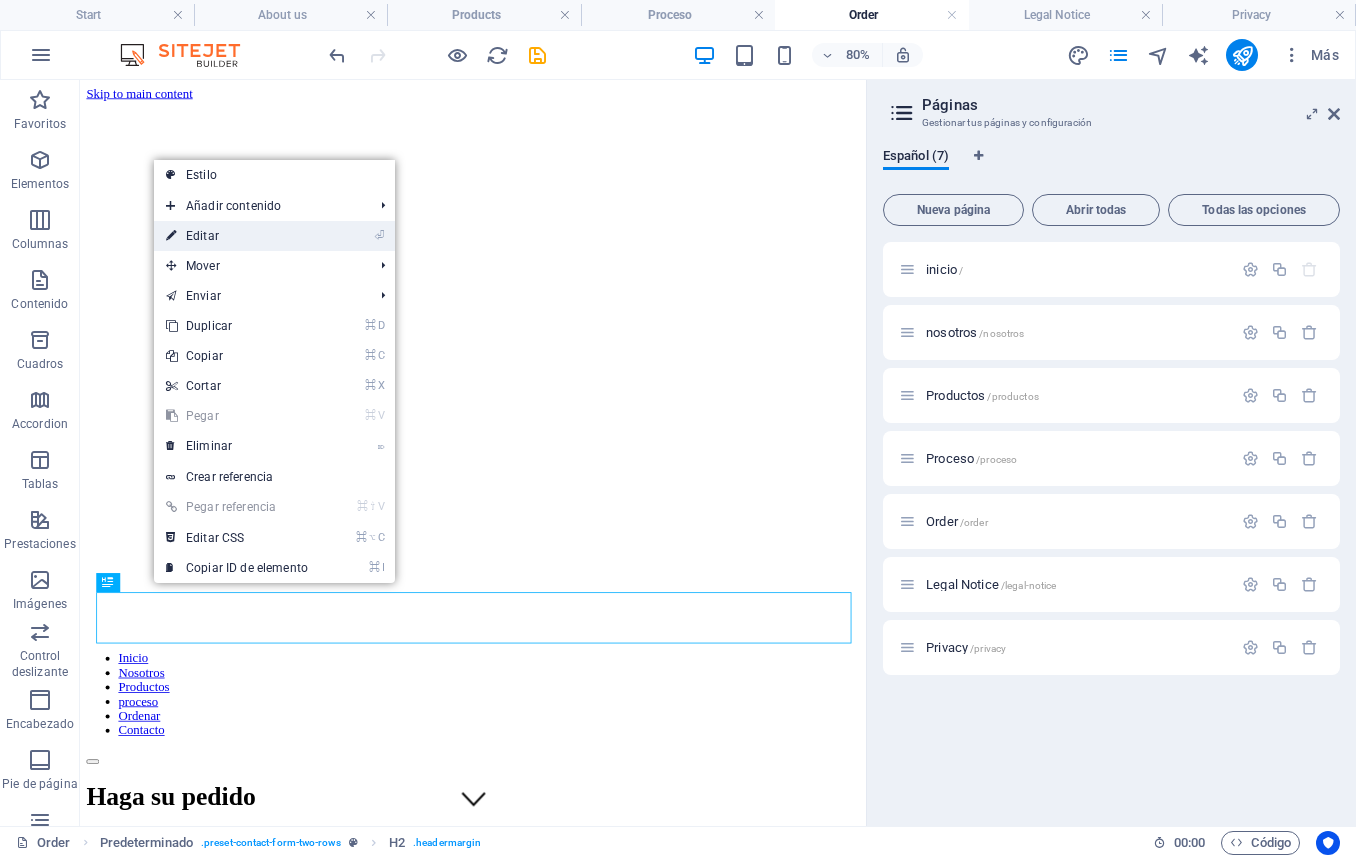 click on "⏎  Editar" at bounding box center [237, 236] 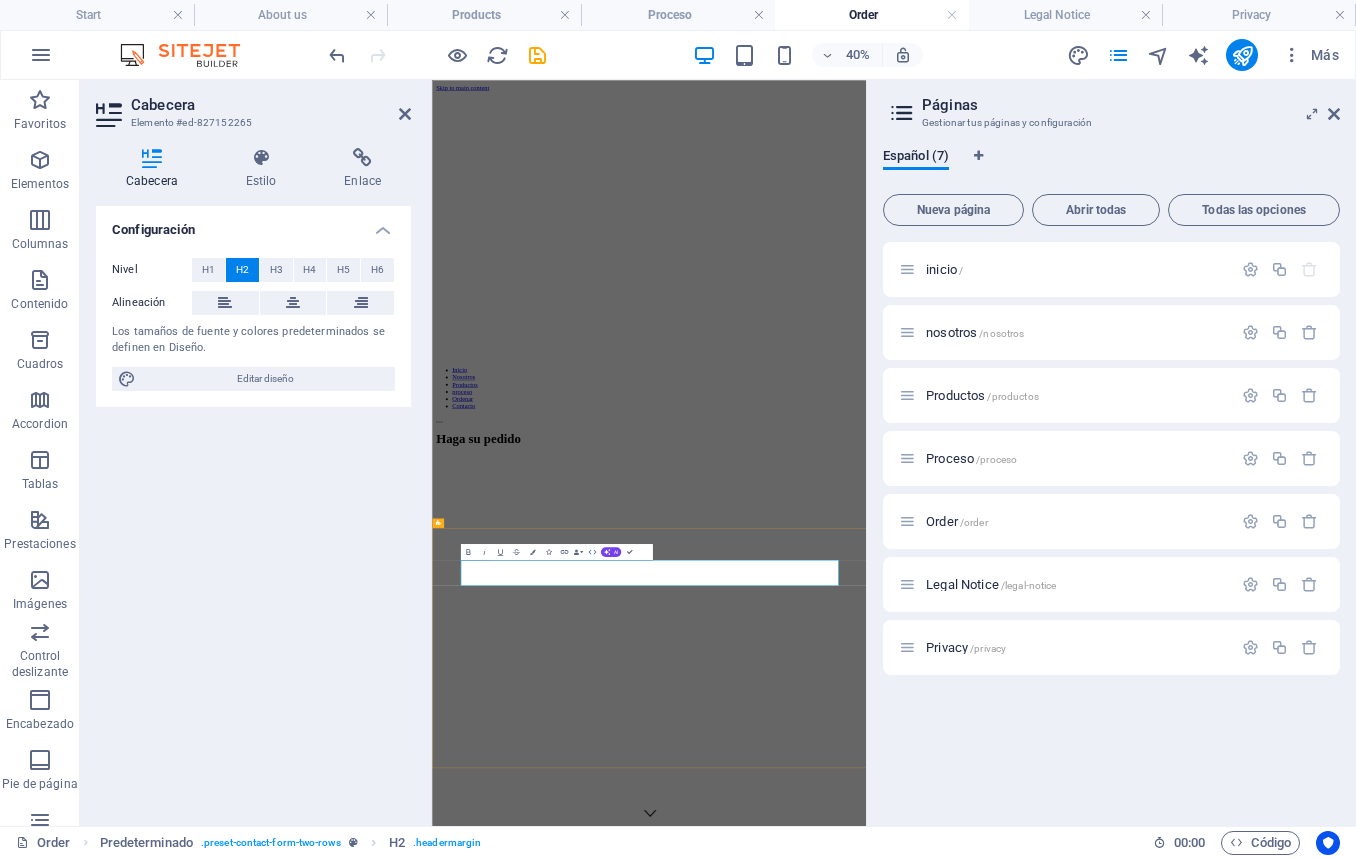 click on "Order" at bounding box center [974, 2004] 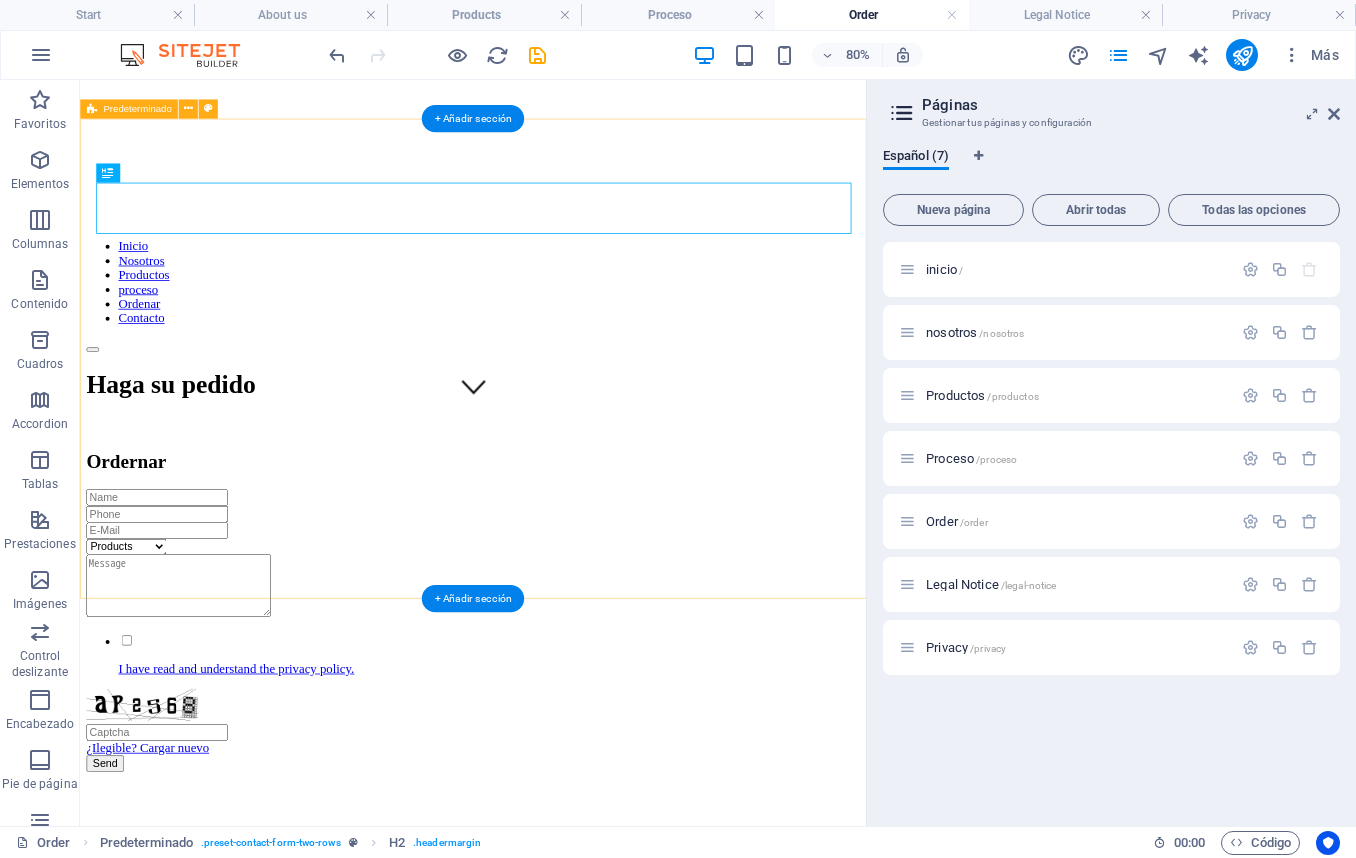 scroll, scrollTop: 518, scrollLeft: 0, axis: vertical 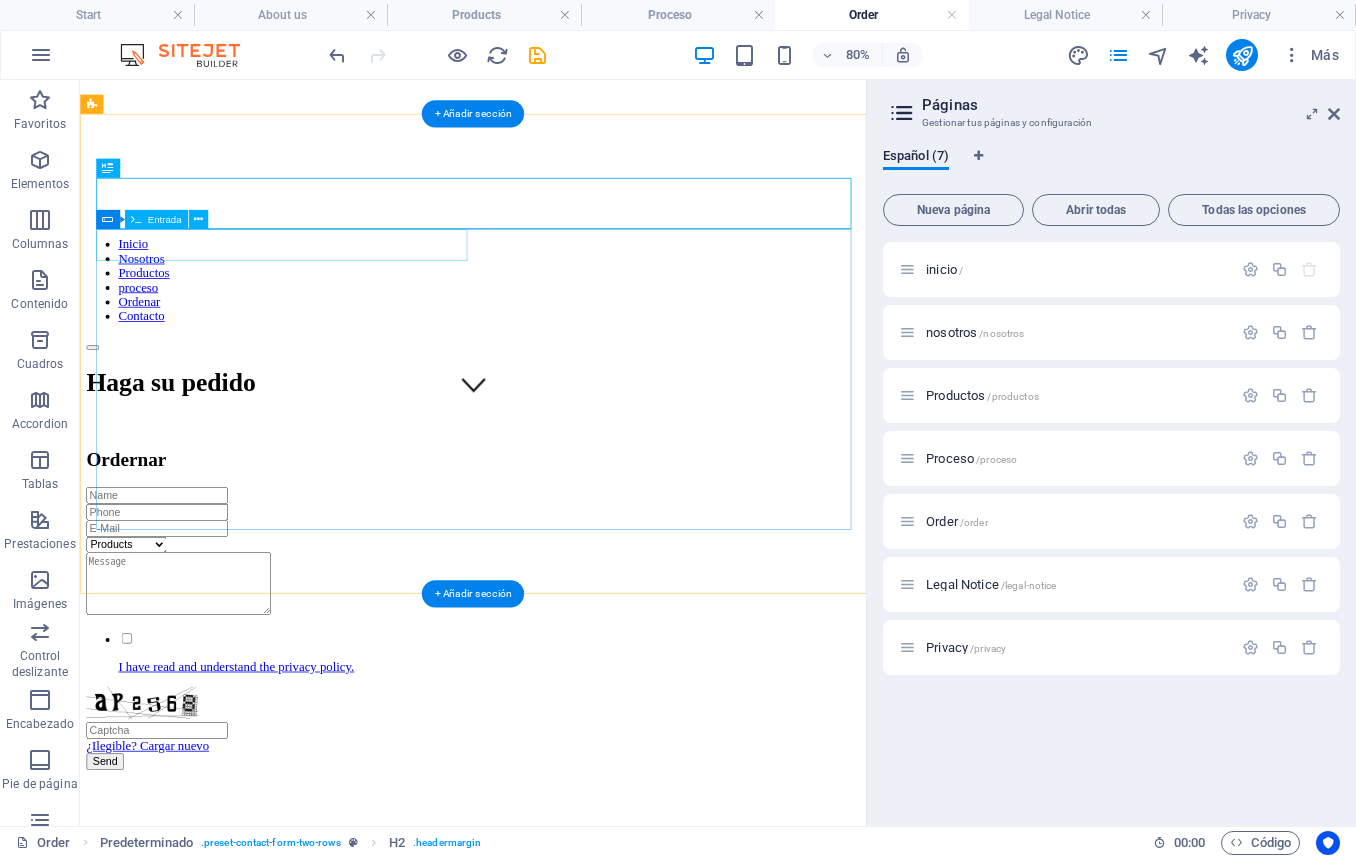 click 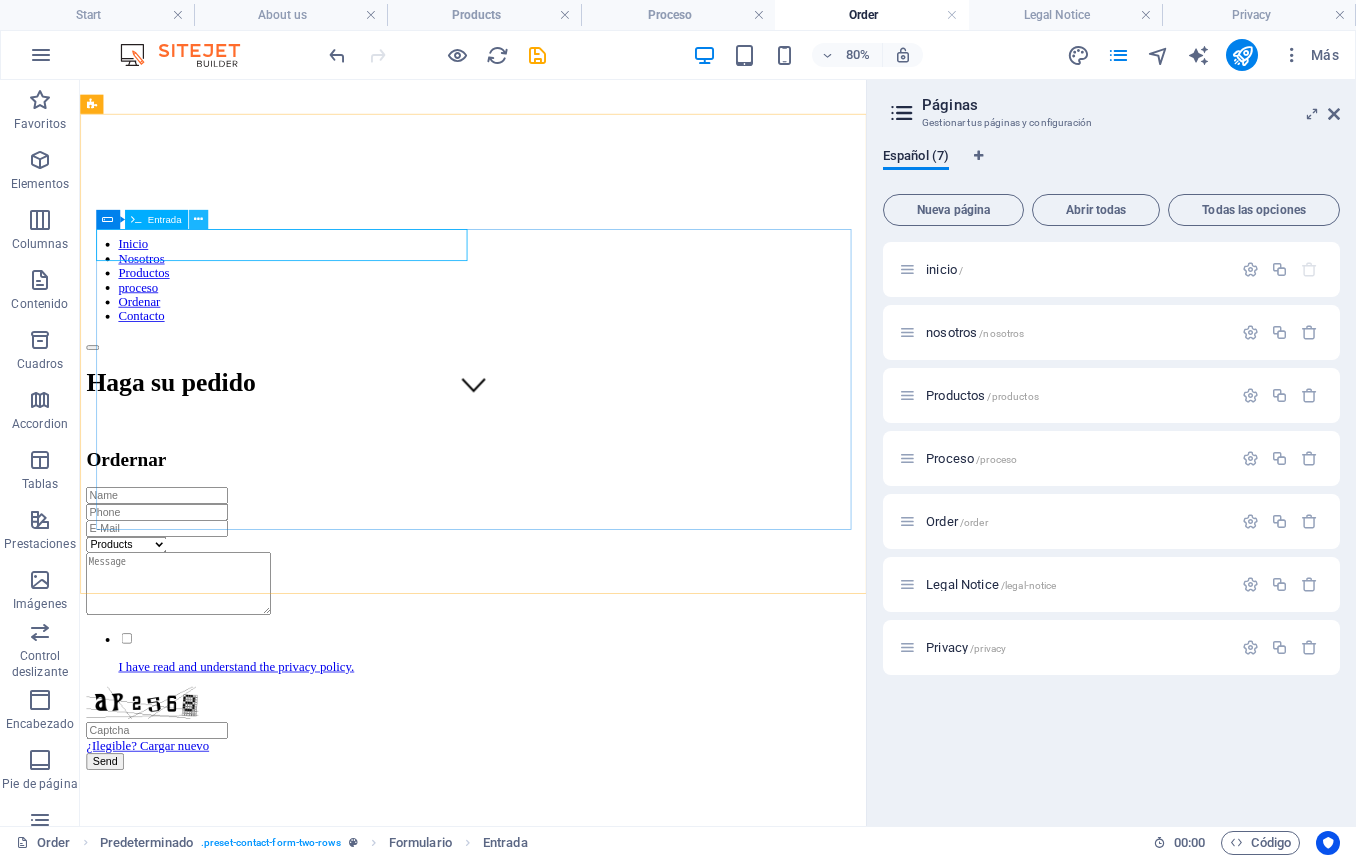 click at bounding box center [198, 219] 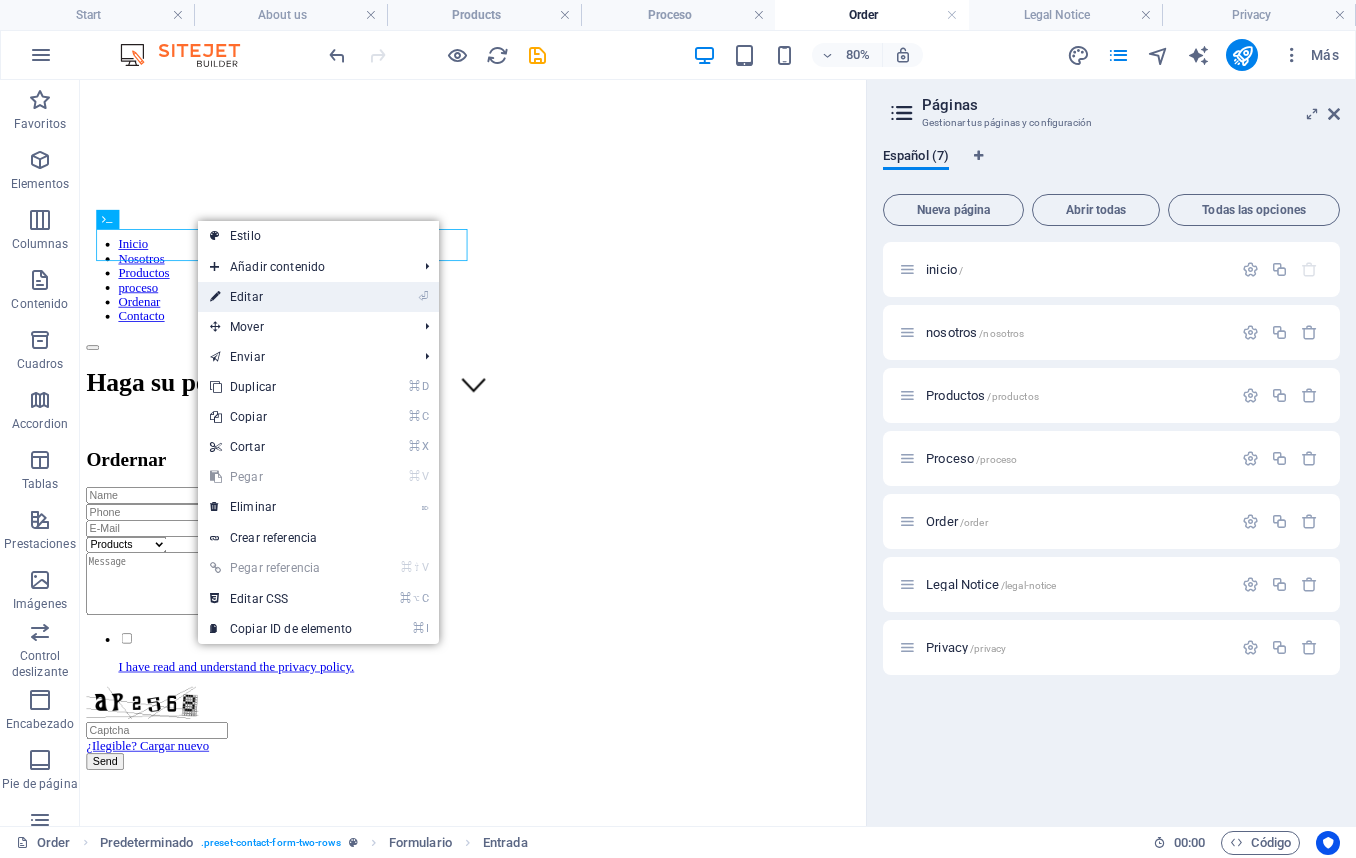 click on "⏎  Editar" at bounding box center (281, 297) 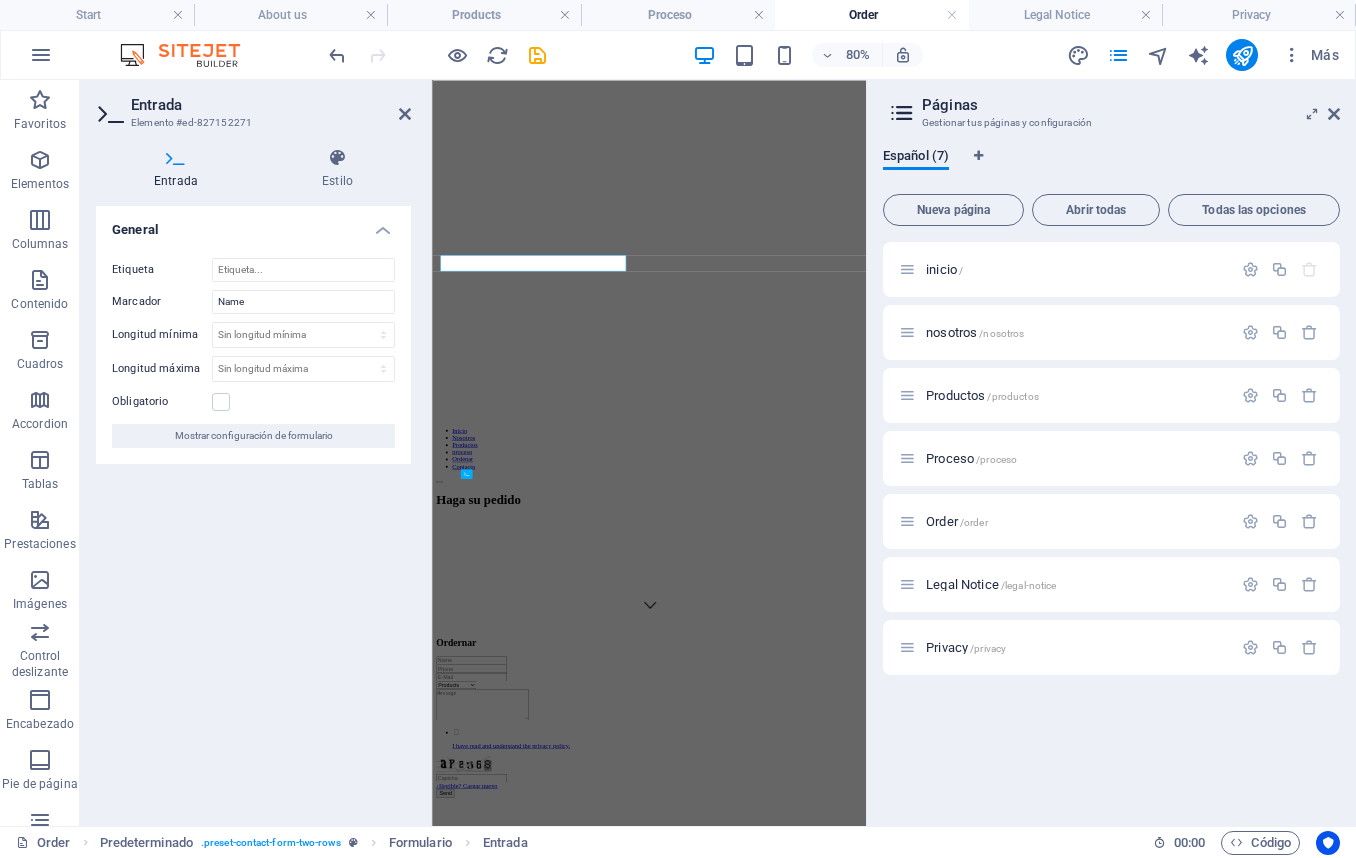 scroll, scrollTop: 267, scrollLeft: 0, axis: vertical 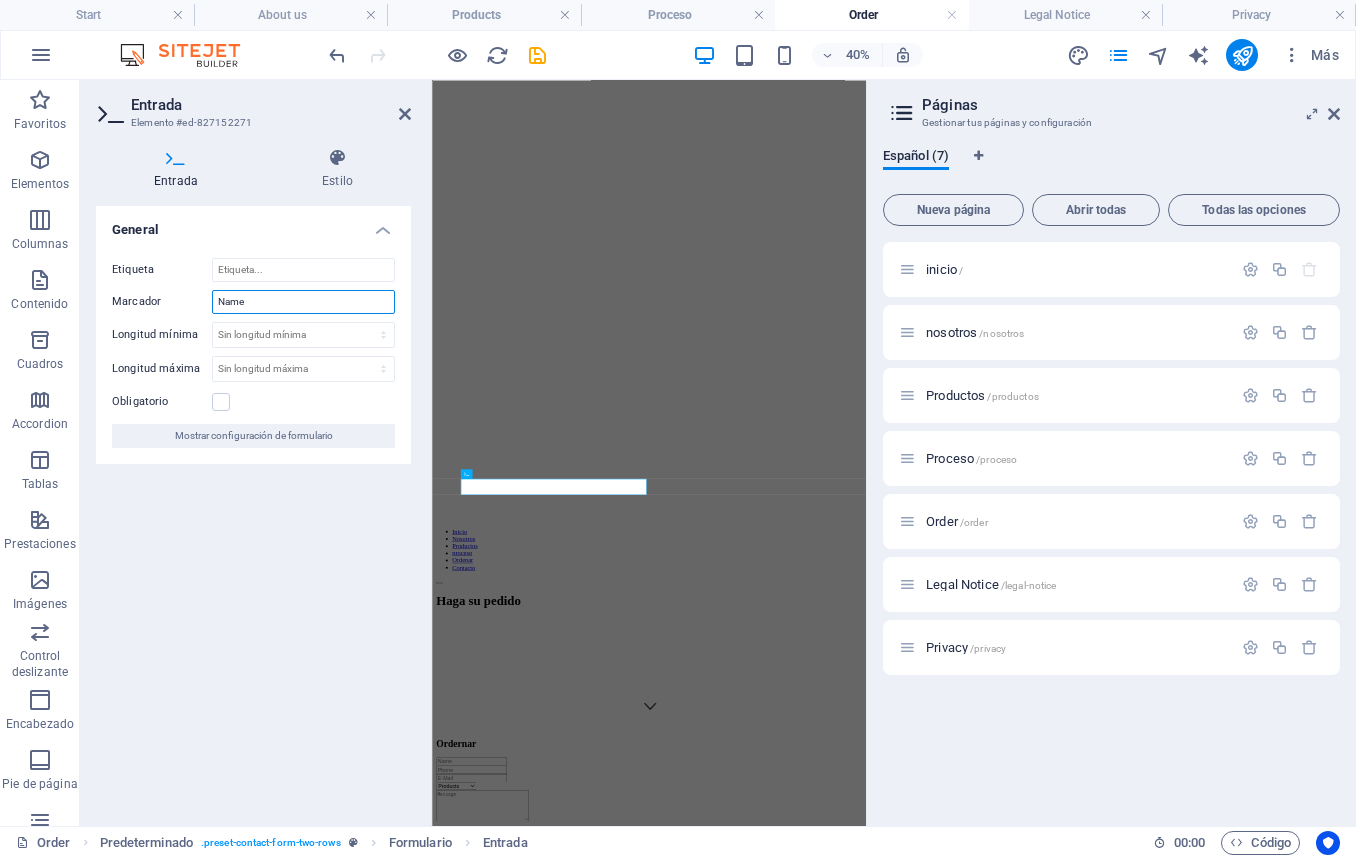 drag, startPoint x: 250, startPoint y: 299, endPoint x: 189, endPoint y: 293, distance: 61.294373 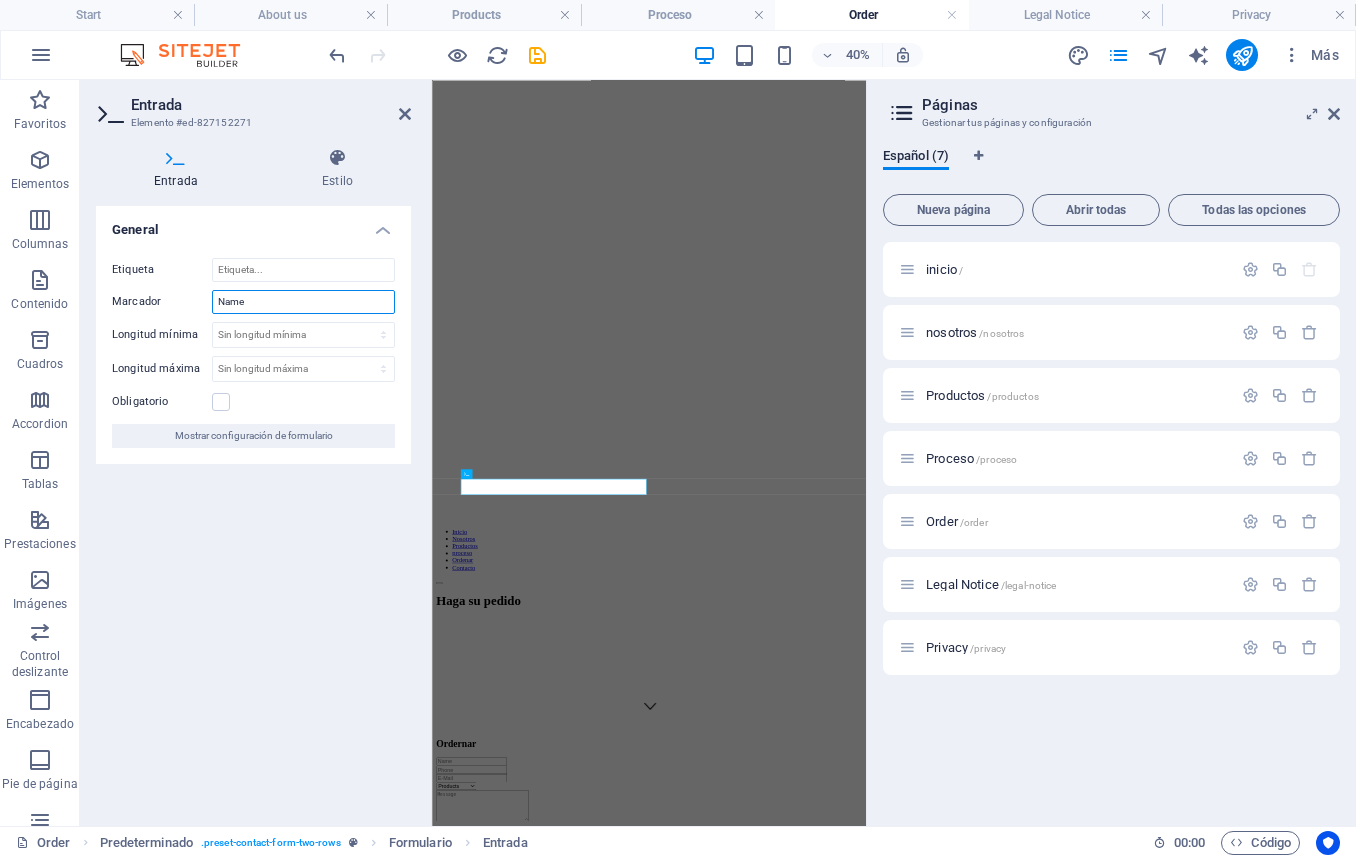 click on "Marcador Name" at bounding box center (253, 302) 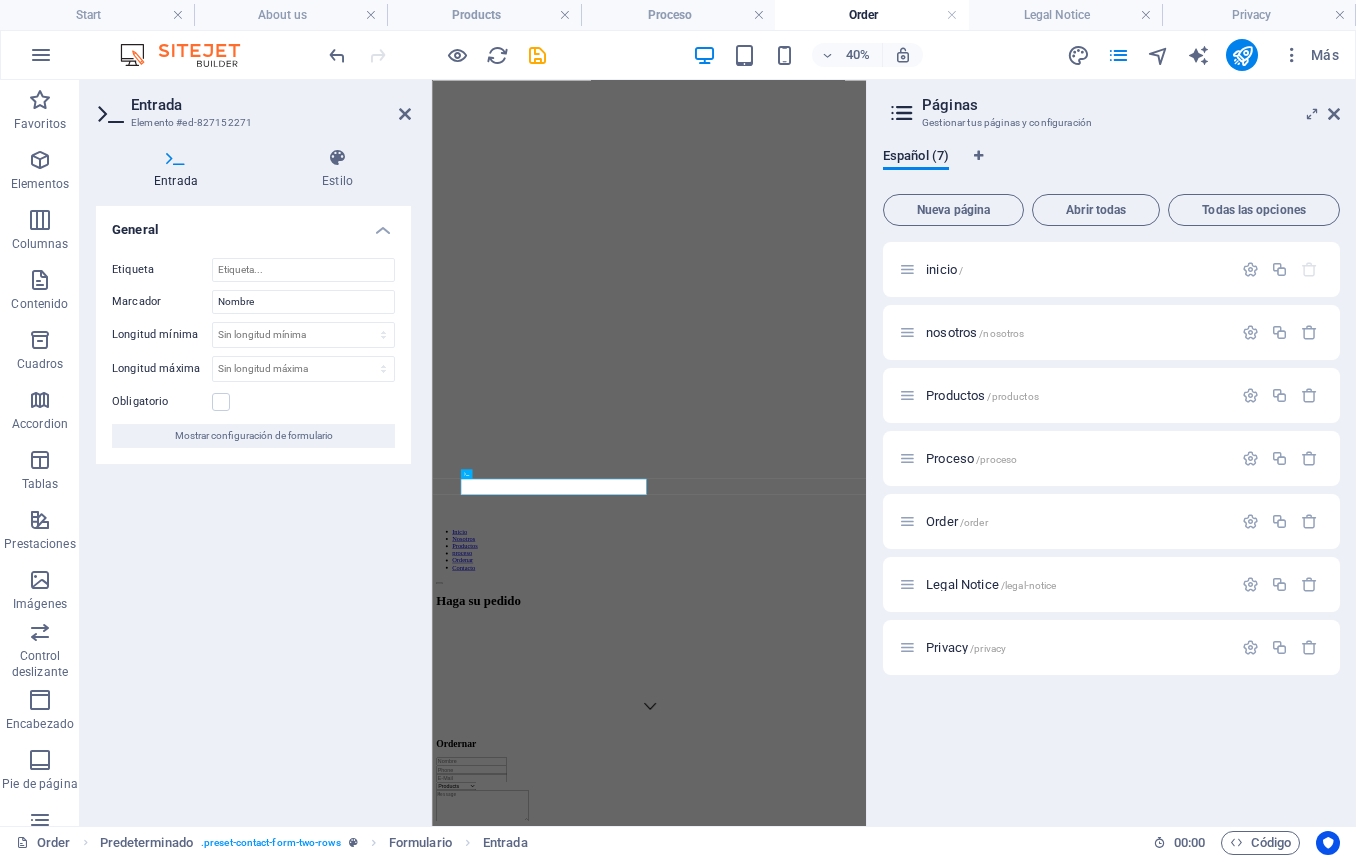 click on "General Etiqueta Marcador Nombre Longitud mínima Sin longitud mínima carácteres Longitud máxima Sin longitud máxima carácteres Obligatorio Mostrar configuración de formulario" at bounding box center [253, 508] 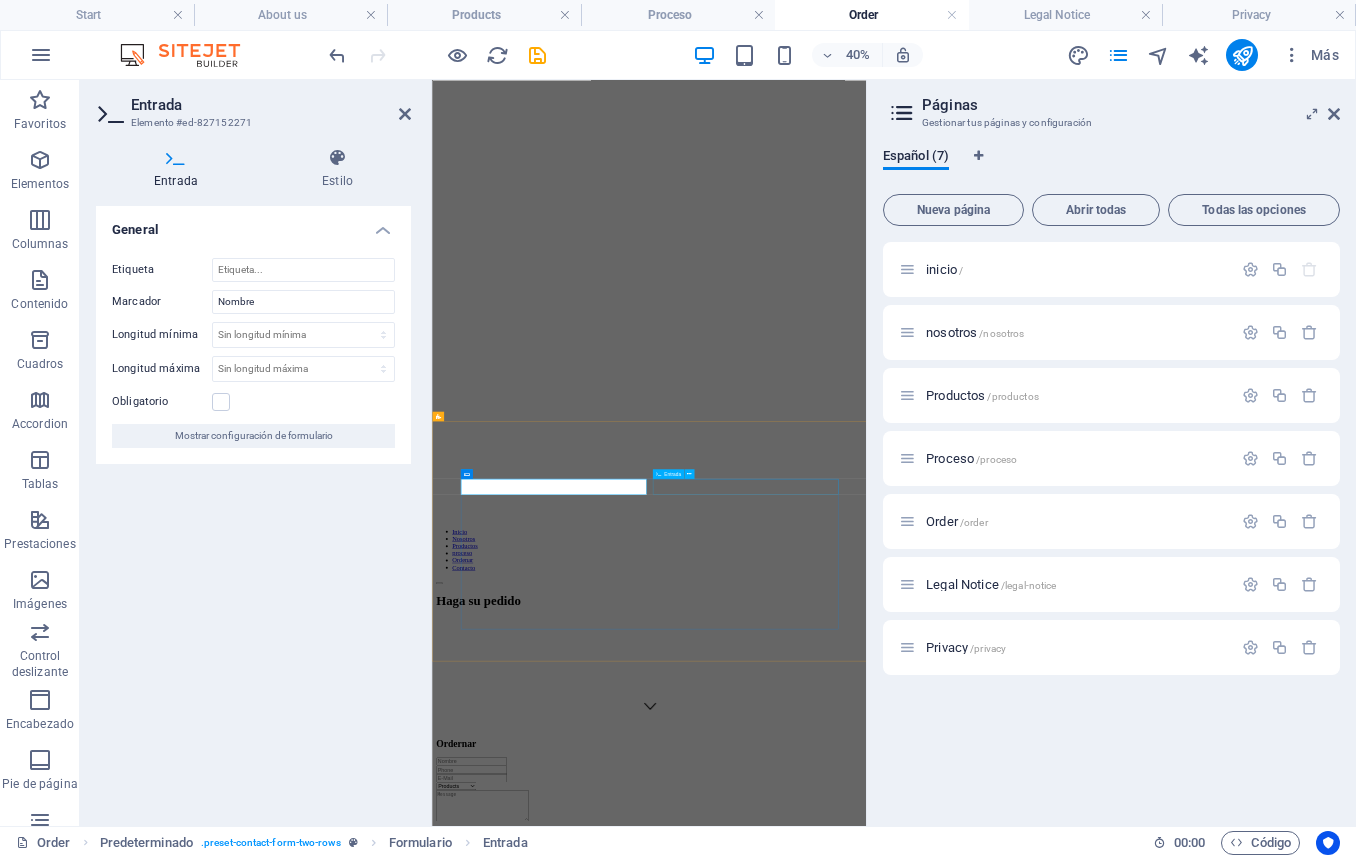 click 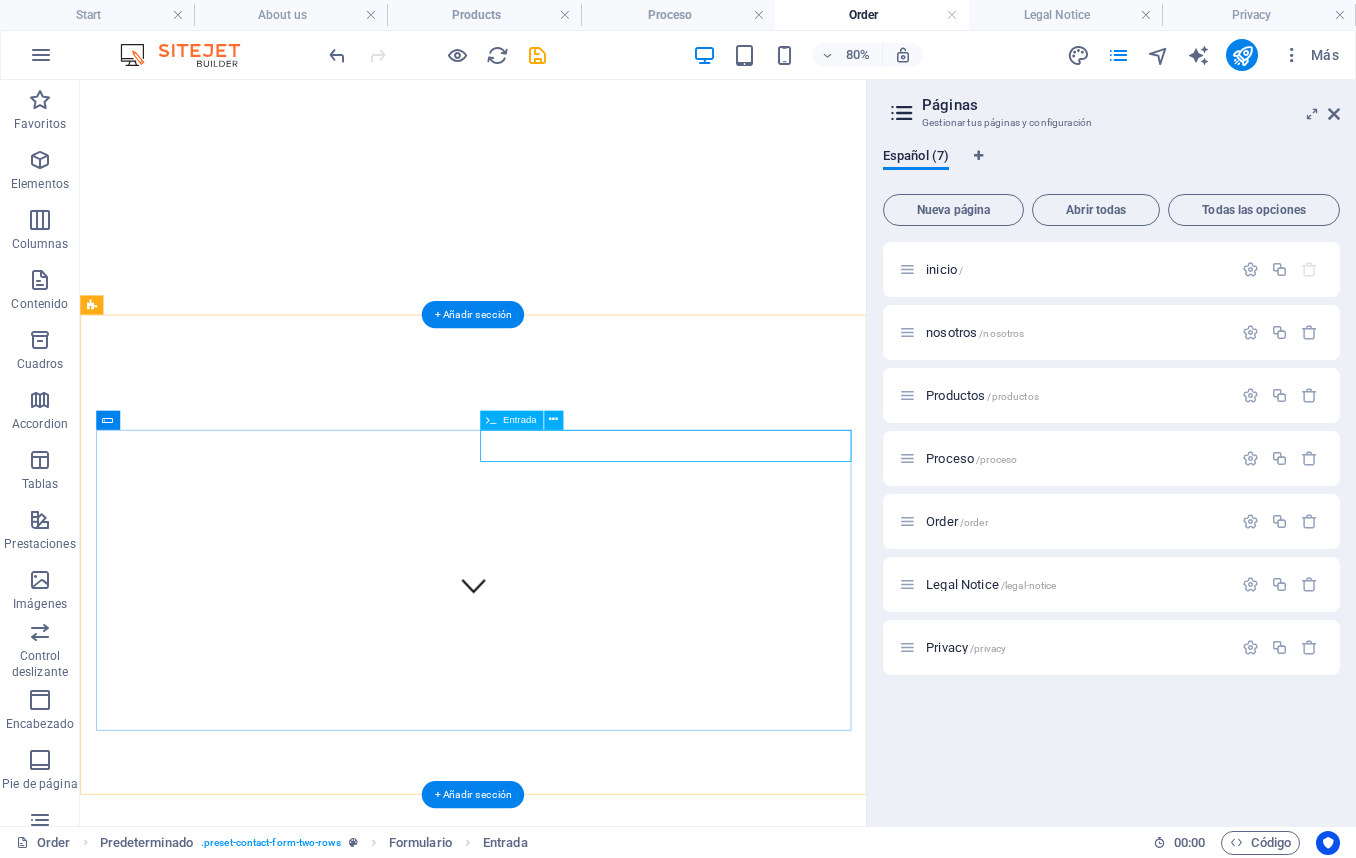click 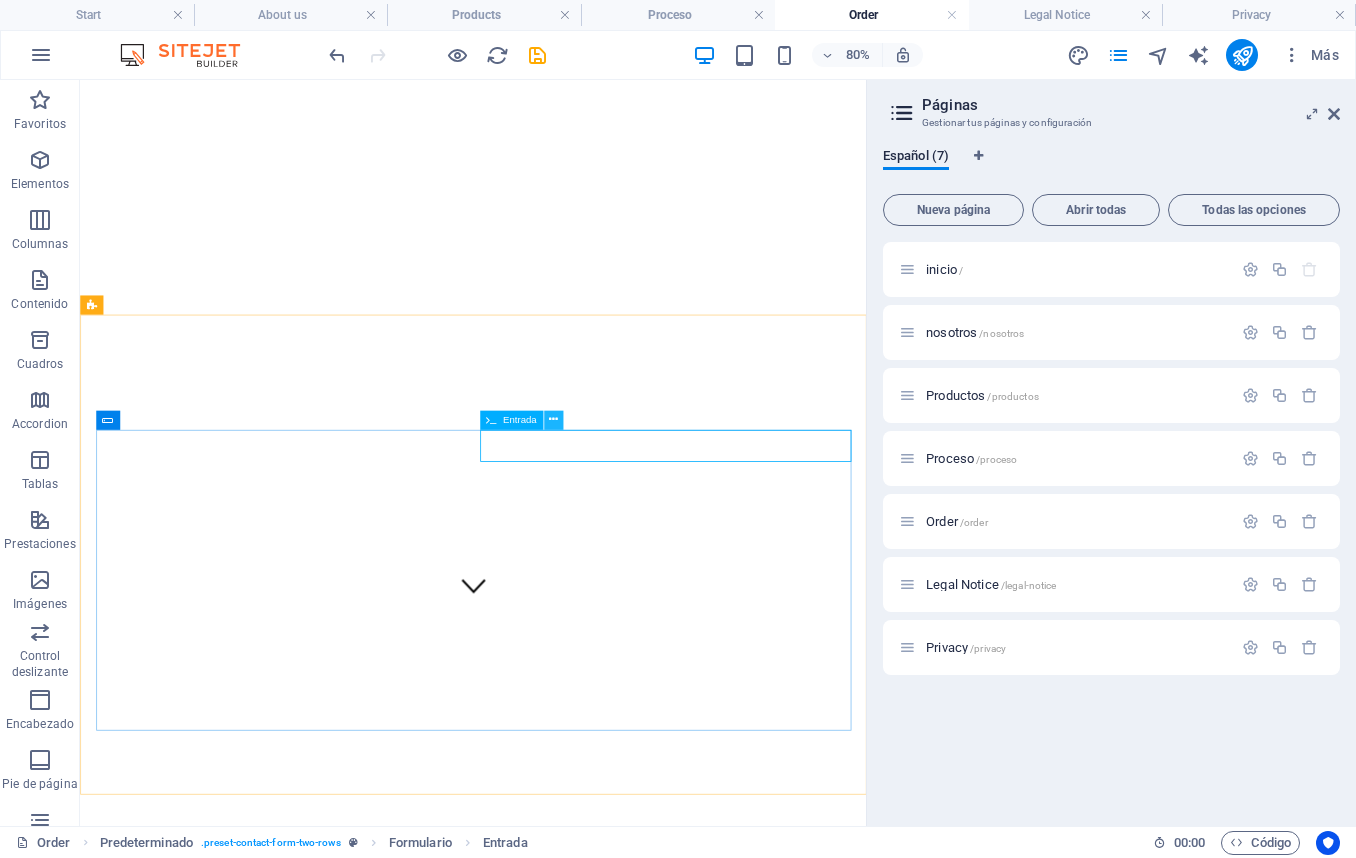 click at bounding box center (553, 419) 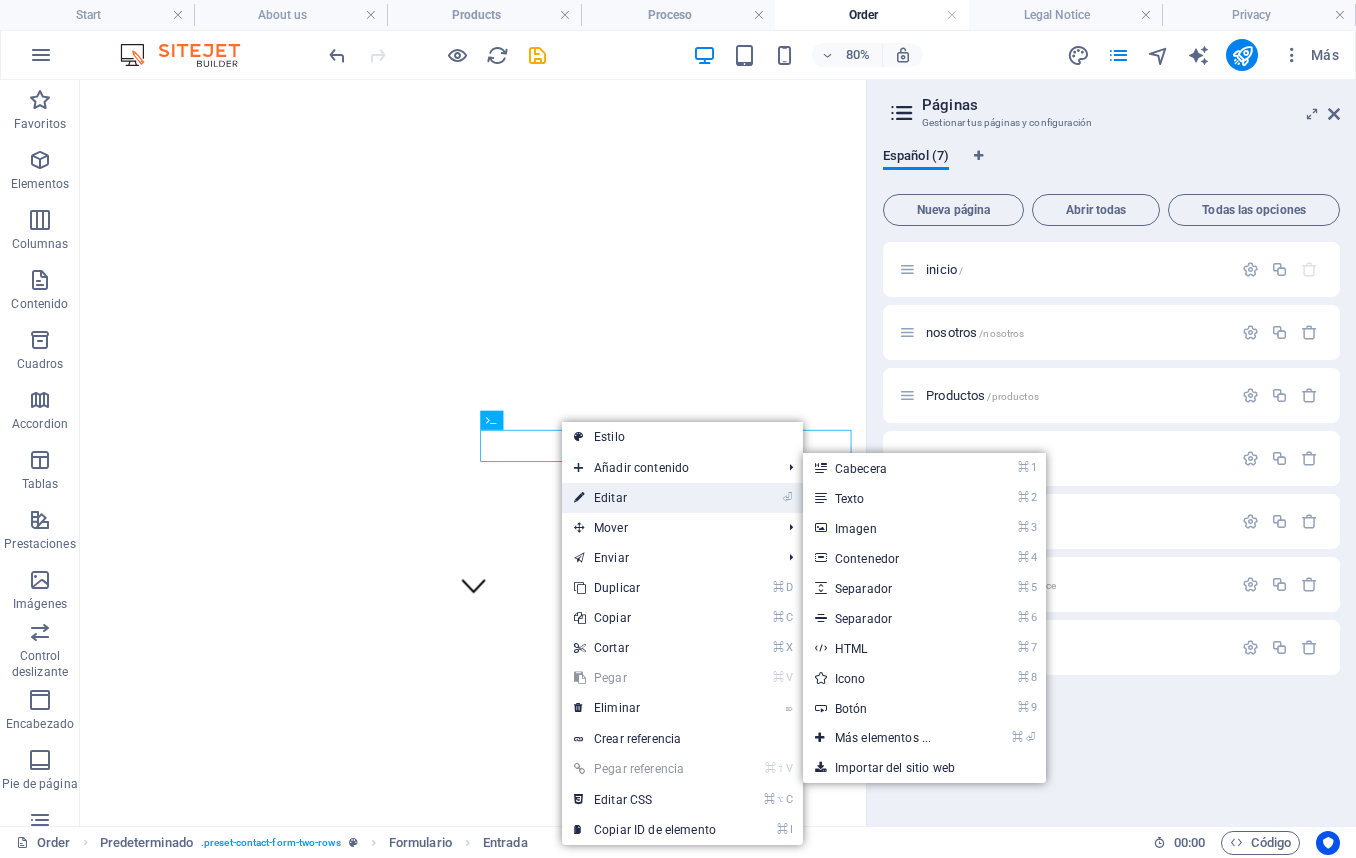 click on "⏎  Editar" at bounding box center (645, 498) 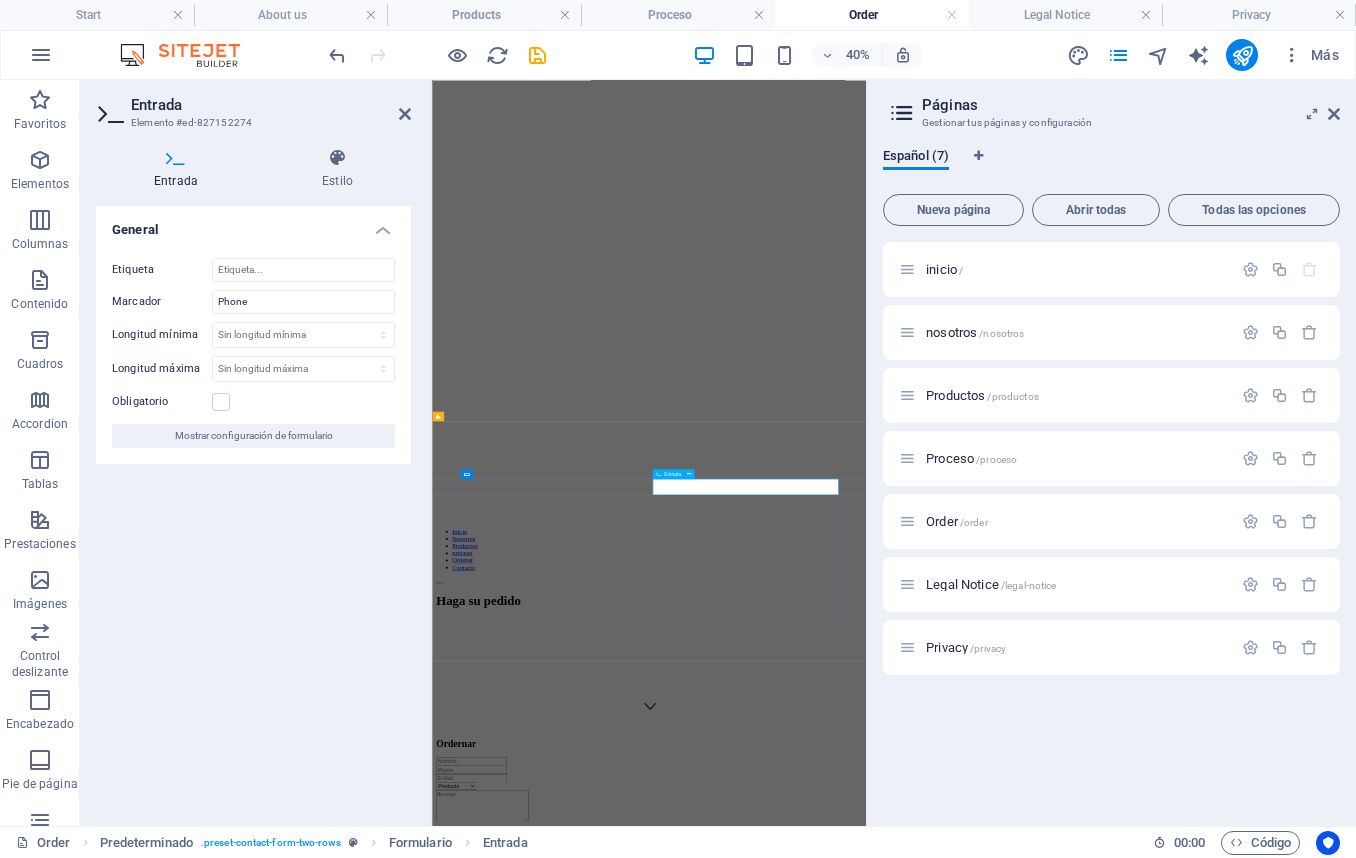 click 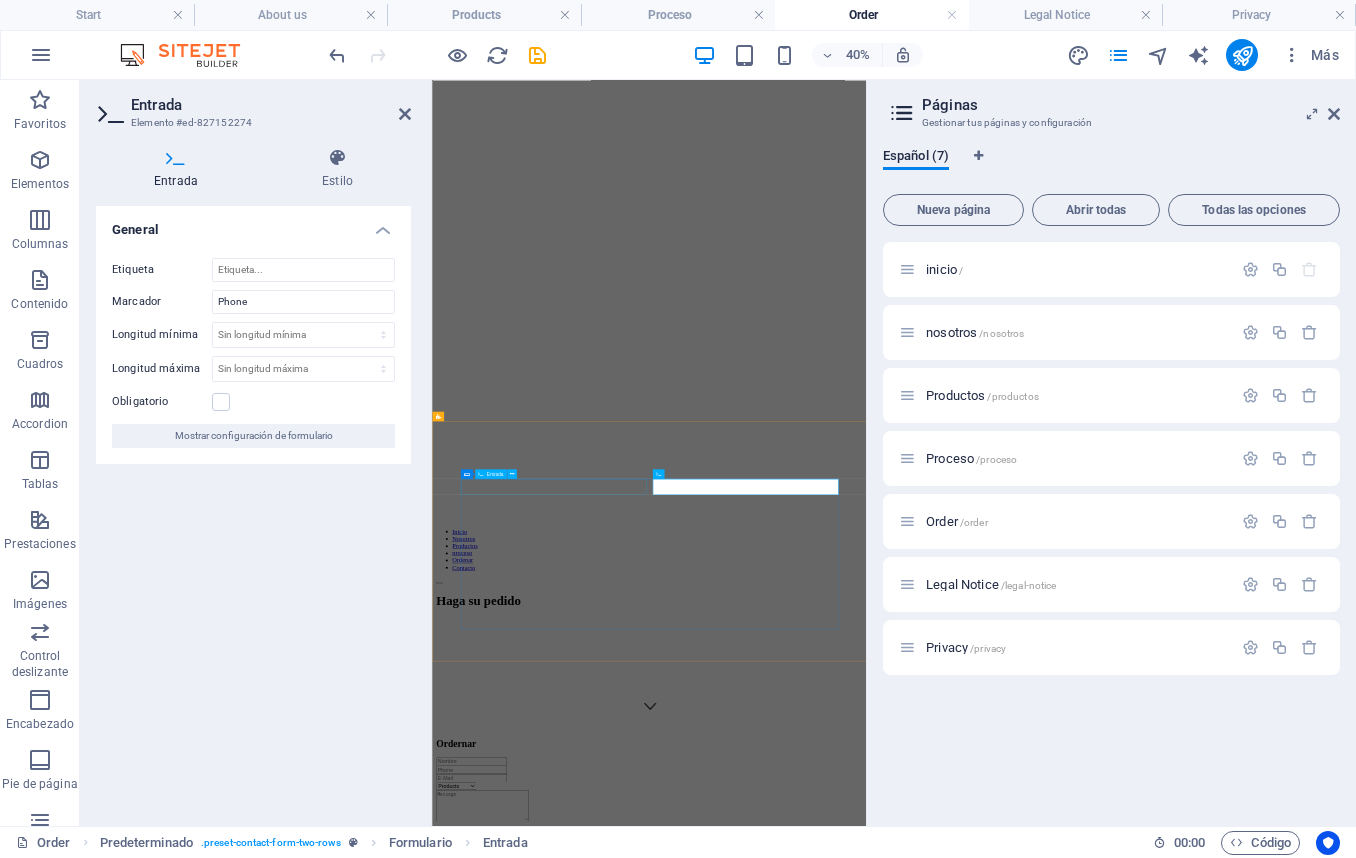 drag, startPoint x: 1056, startPoint y: 1105, endPoint x: 943, endPoint y: 1075, distance: 116.9145 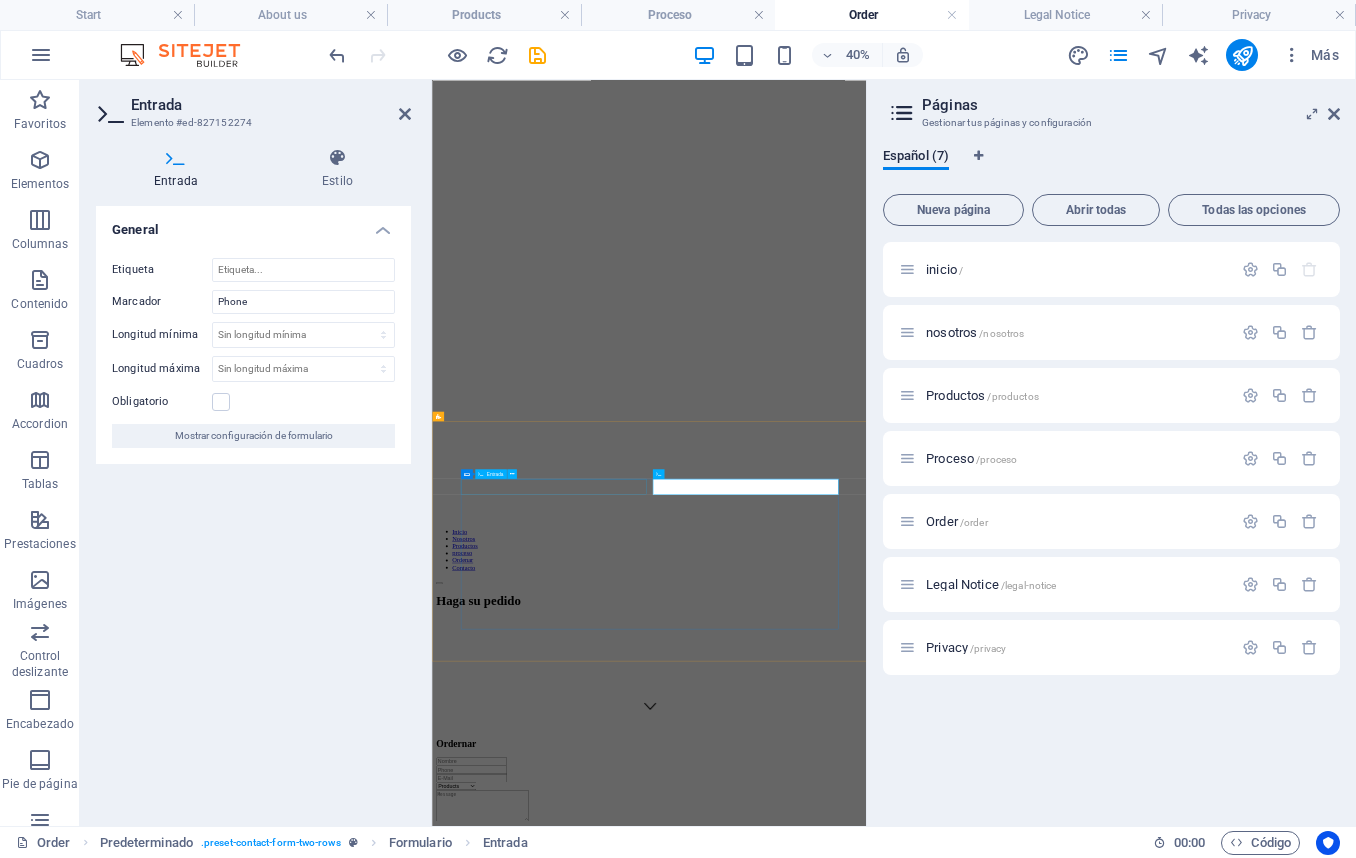 click on "Products
Sourdough
Ciabatta
Baguette
Gluteen Free
Dark Rolls
Rolls
Macarons
Crossiant
Pastries
other
I have read and understand the privacy policy. ¿Ilegible? Cargar nuevo Send" 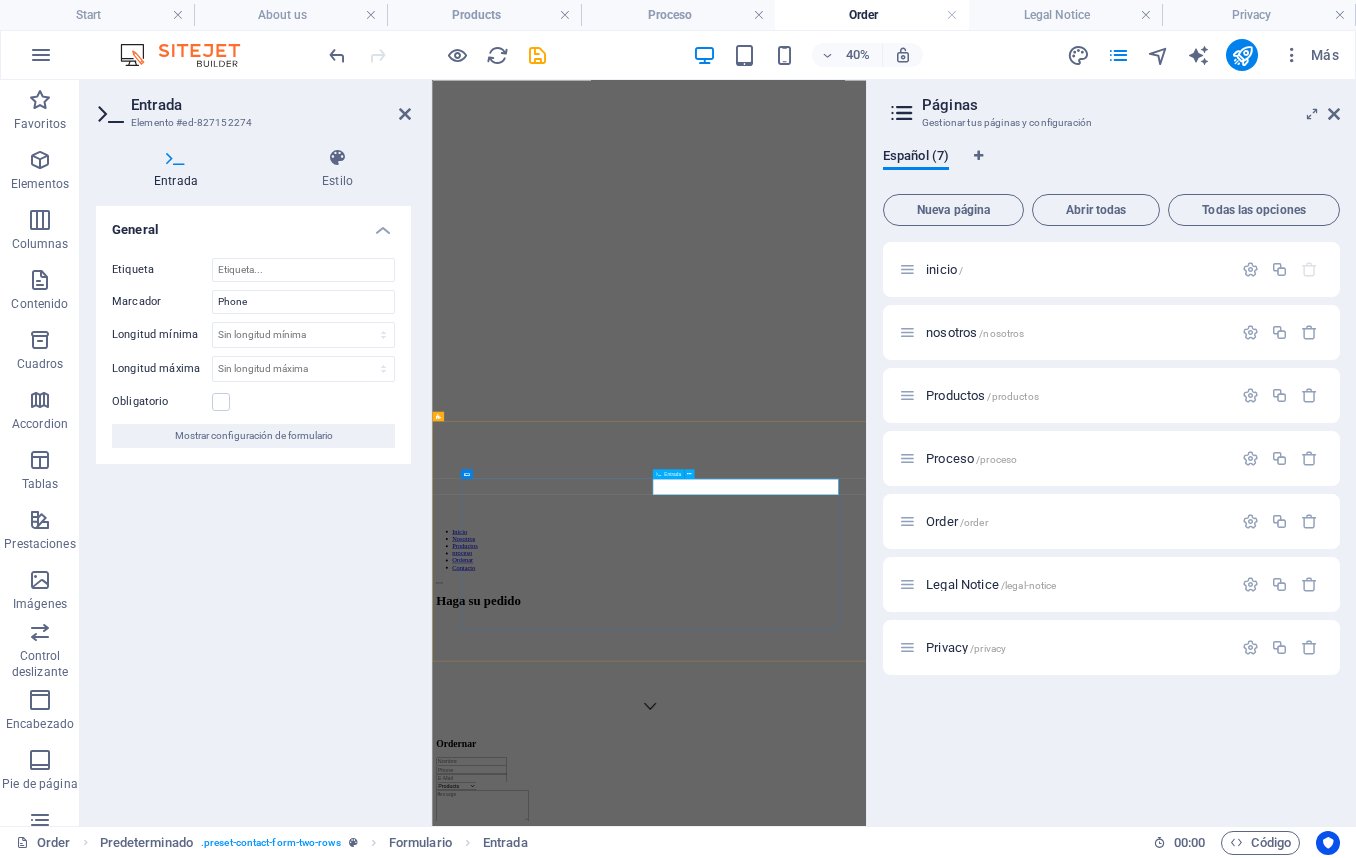 click 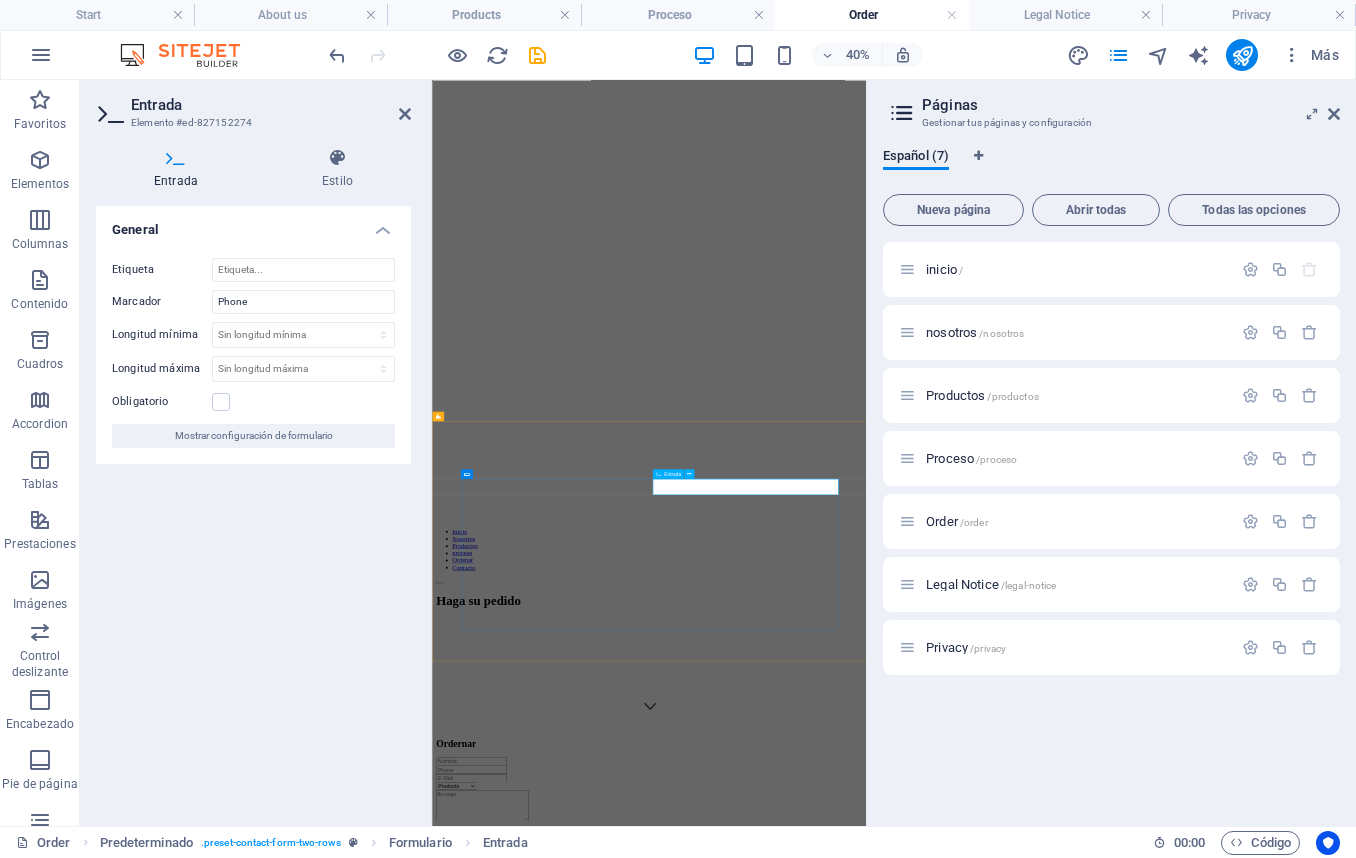 click 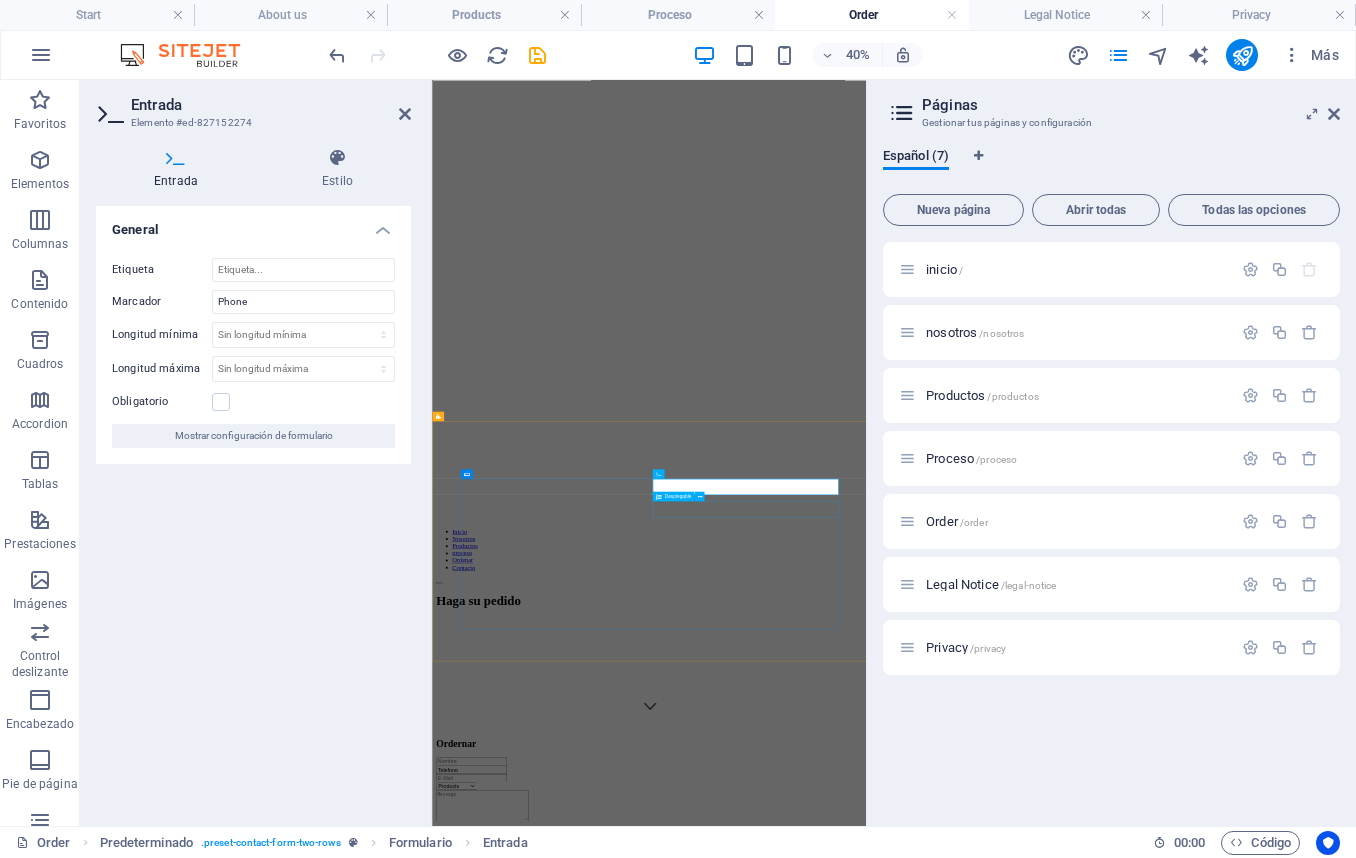 click on "Products
Sourdough
Ciabatta
Baguette
Gluteen Free
Dark Rolls
Rolls
Macarons
Crossiant
Pastries
other" 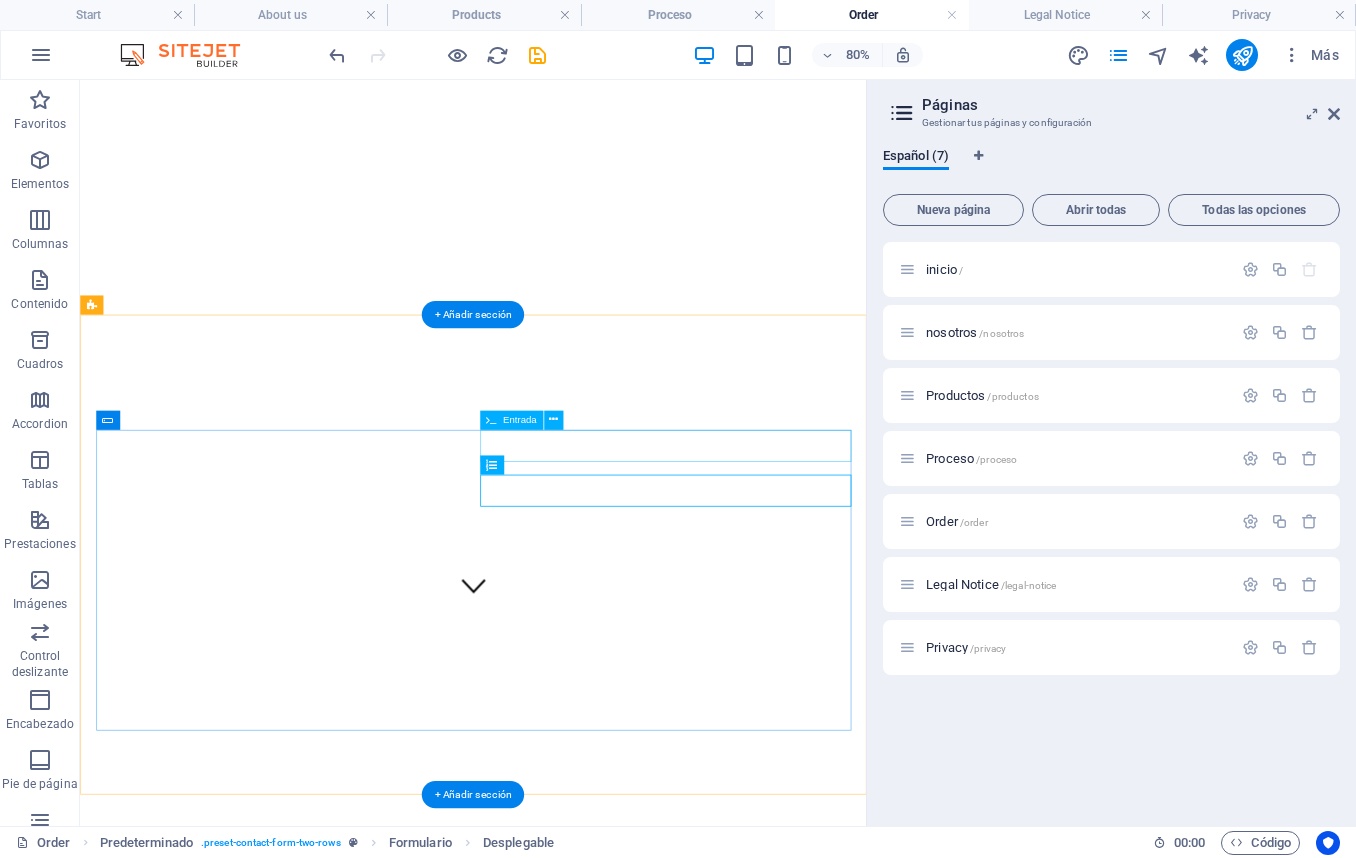 click on "Telefono" 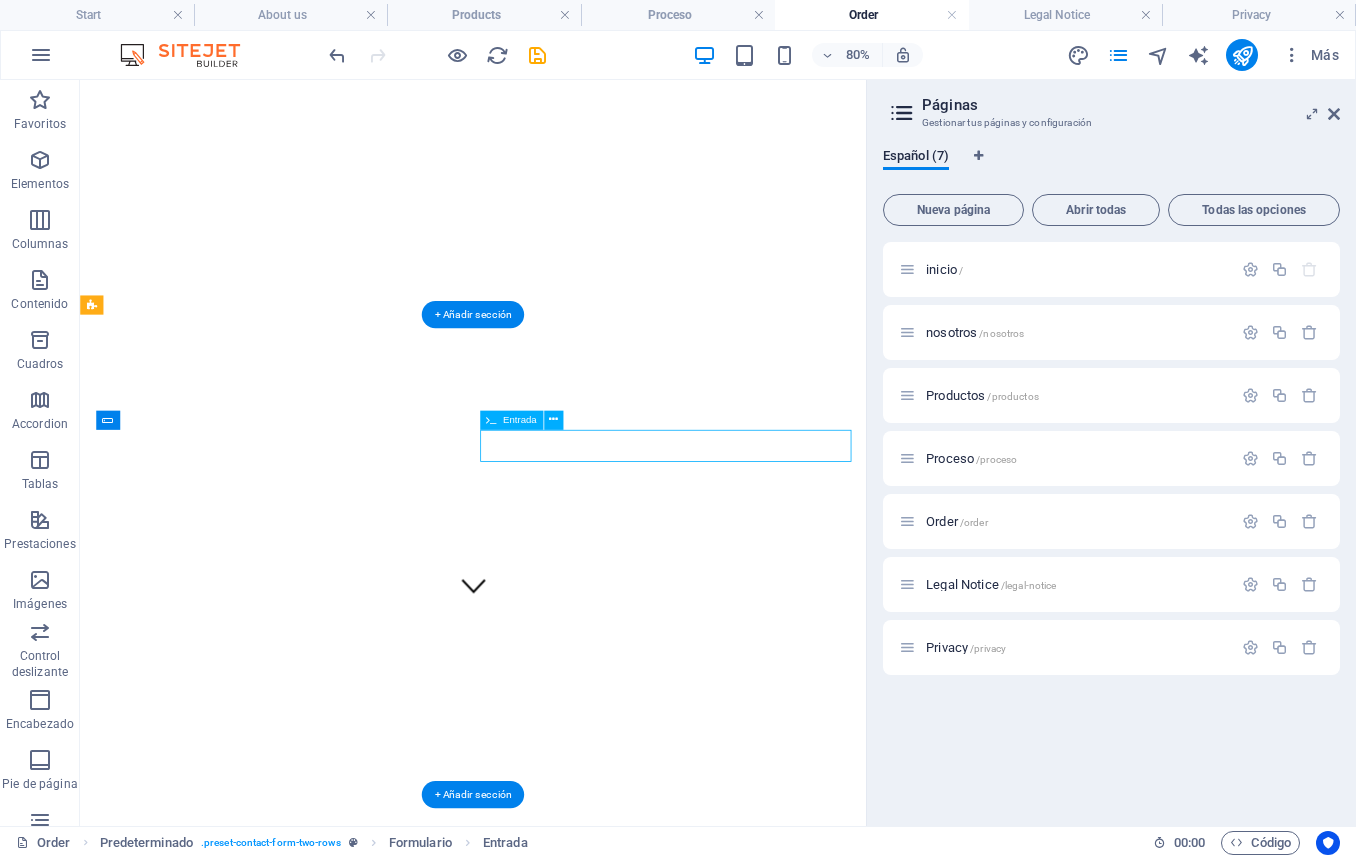 click on "Telefono" 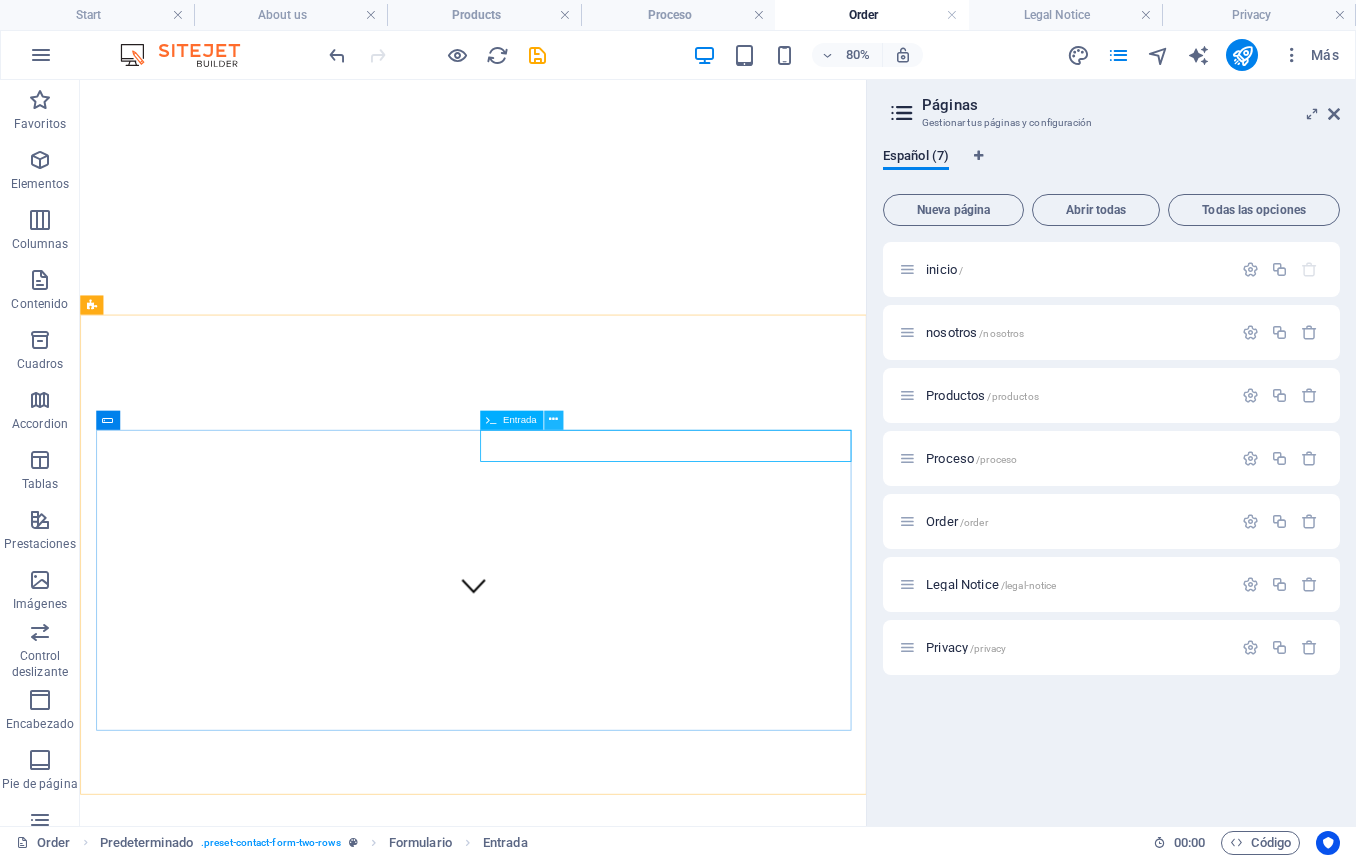 click at bounding box center [553, 419] 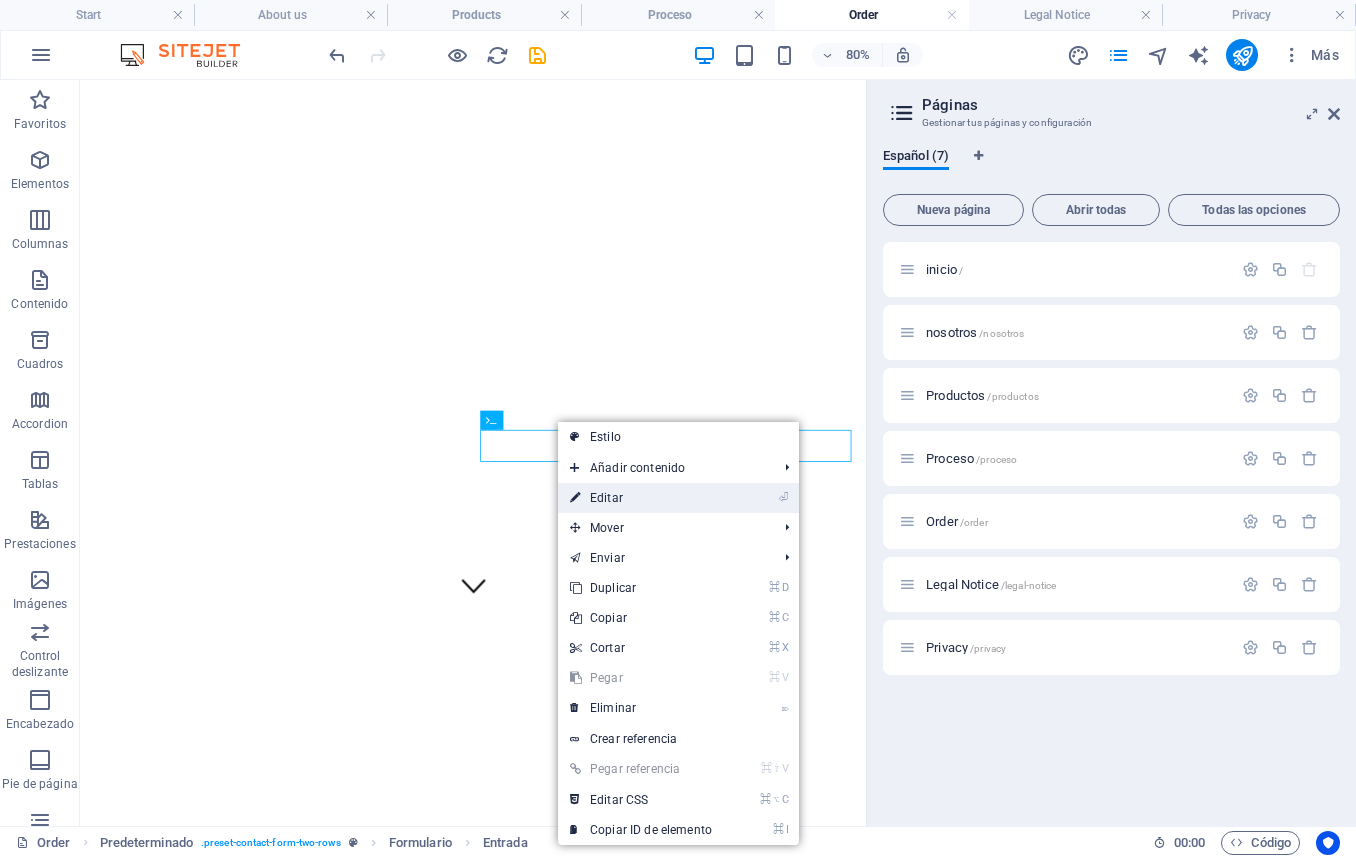 click on "⏎  Editar" at bounding box center [641, 498] 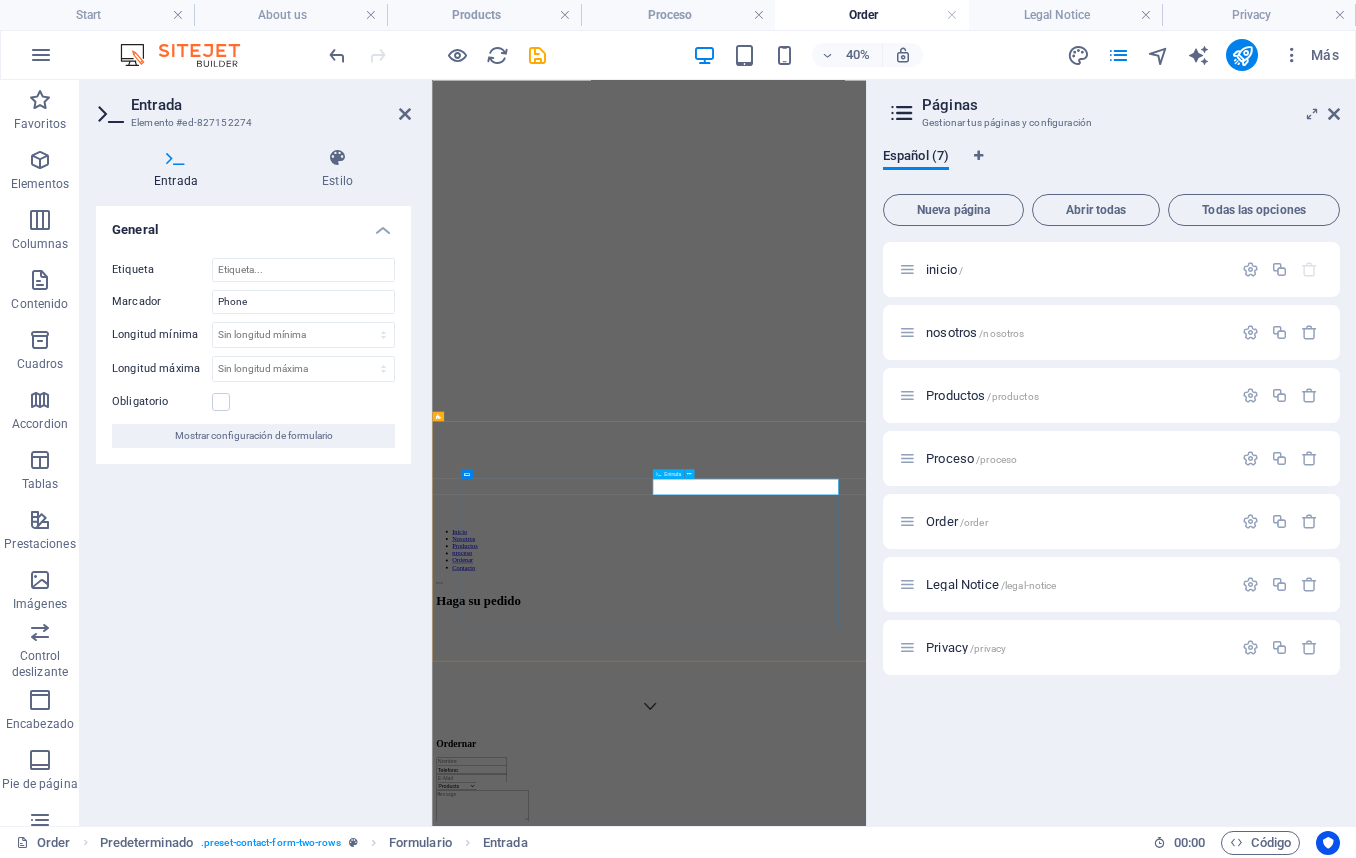 click on "Telefono" 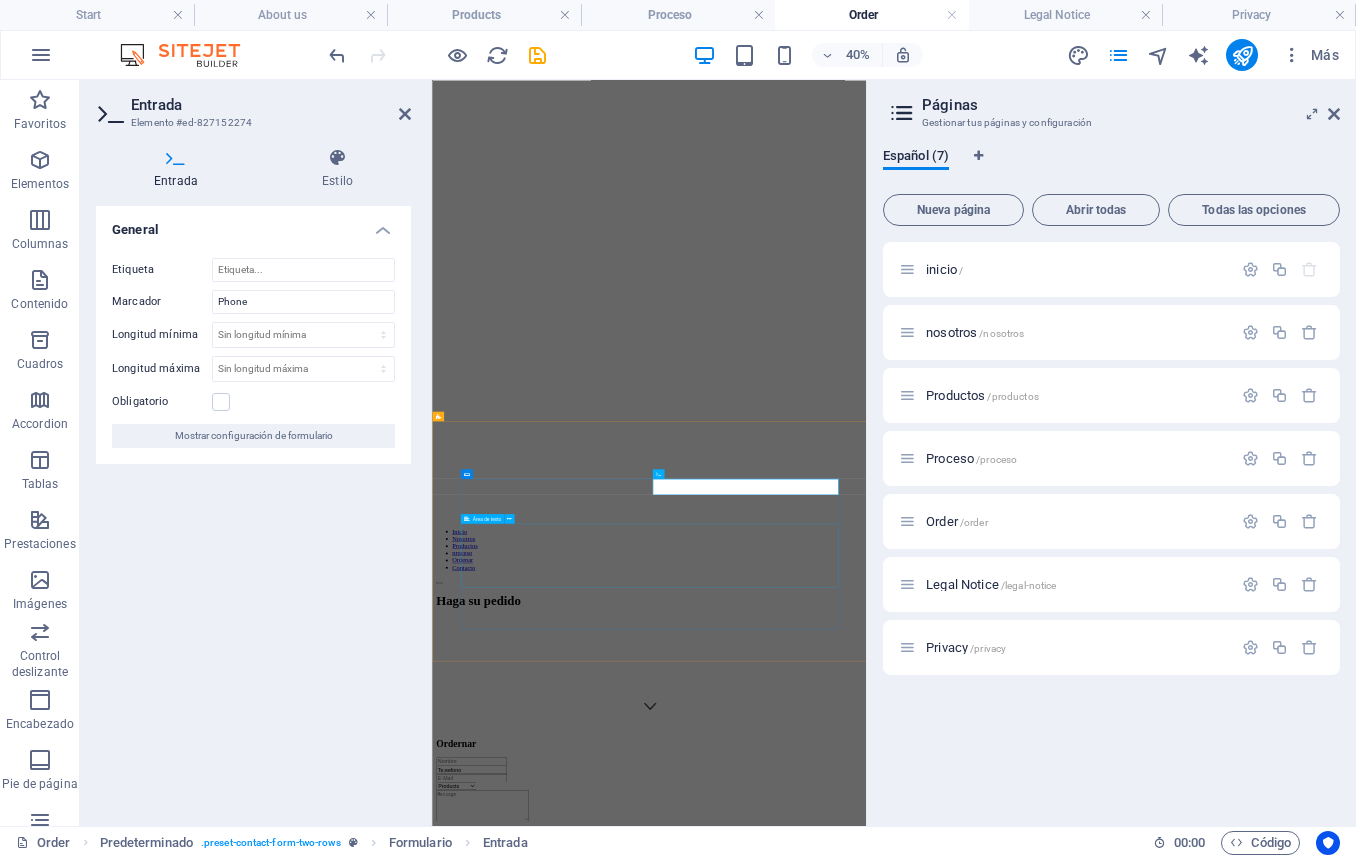 click 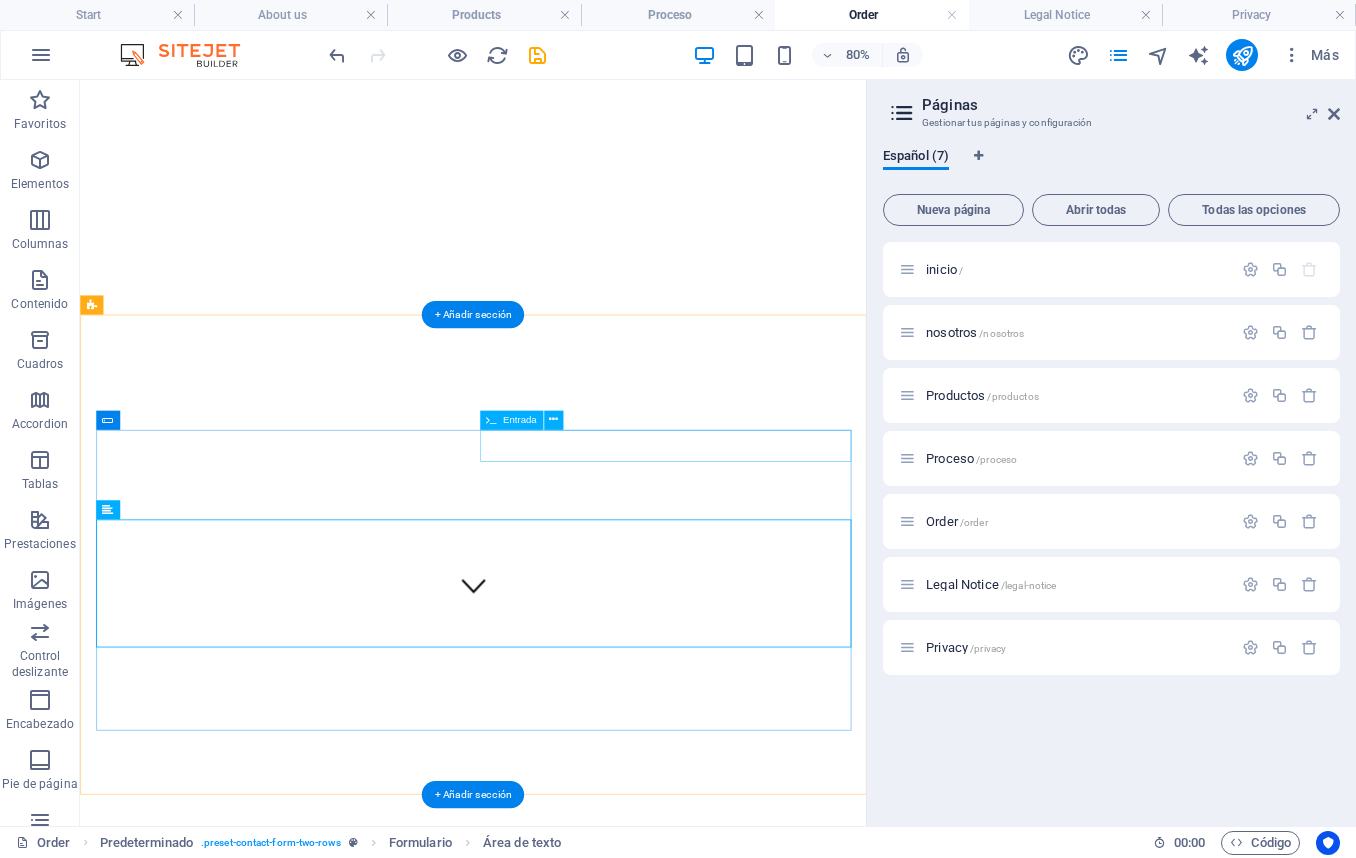 click on "Te;eefono" 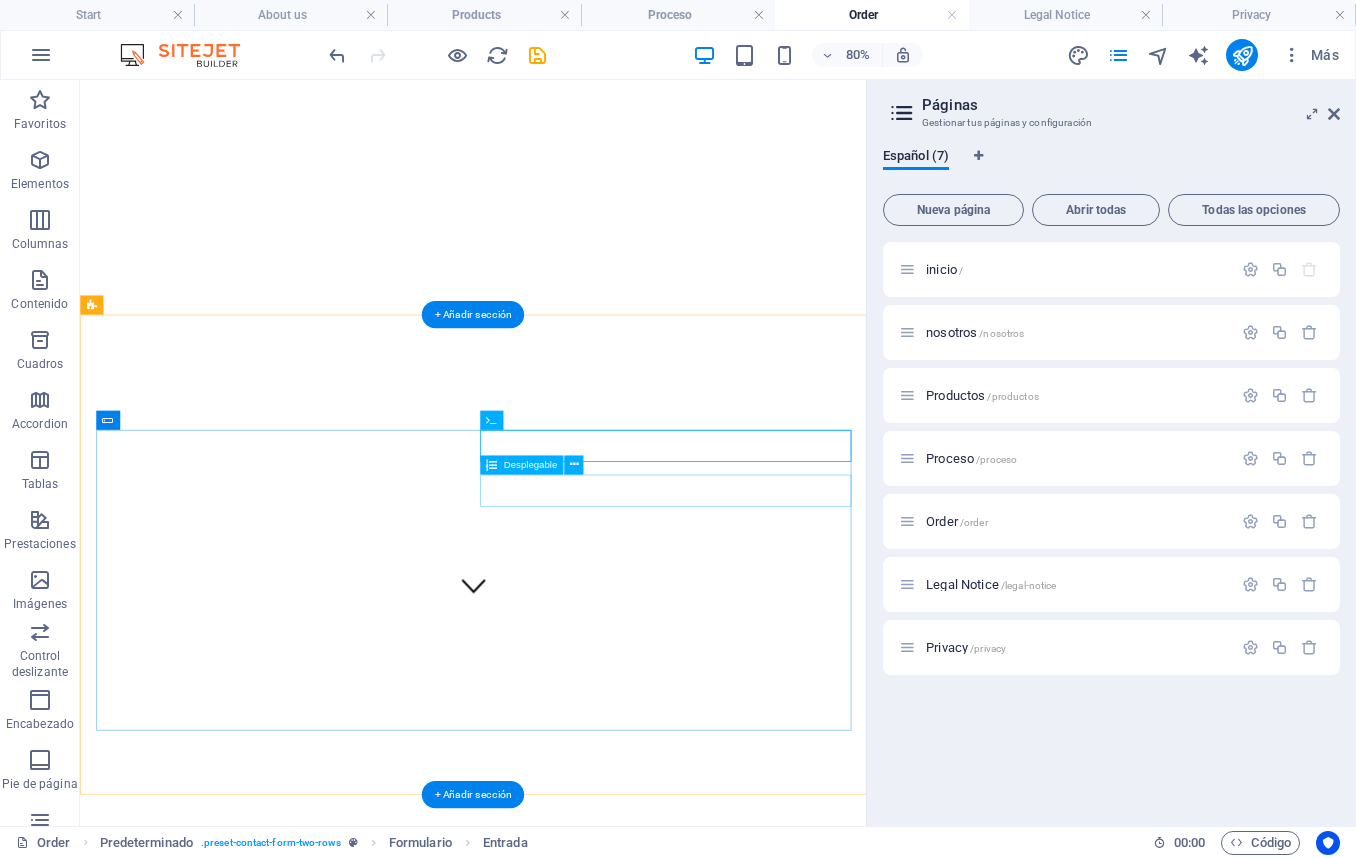 click on "Products
Sourdough
Ciabatta
Baguette
Gluteen Free
Dark Rolls
Rolls
Macarons
Crossiant
Pastries
other" 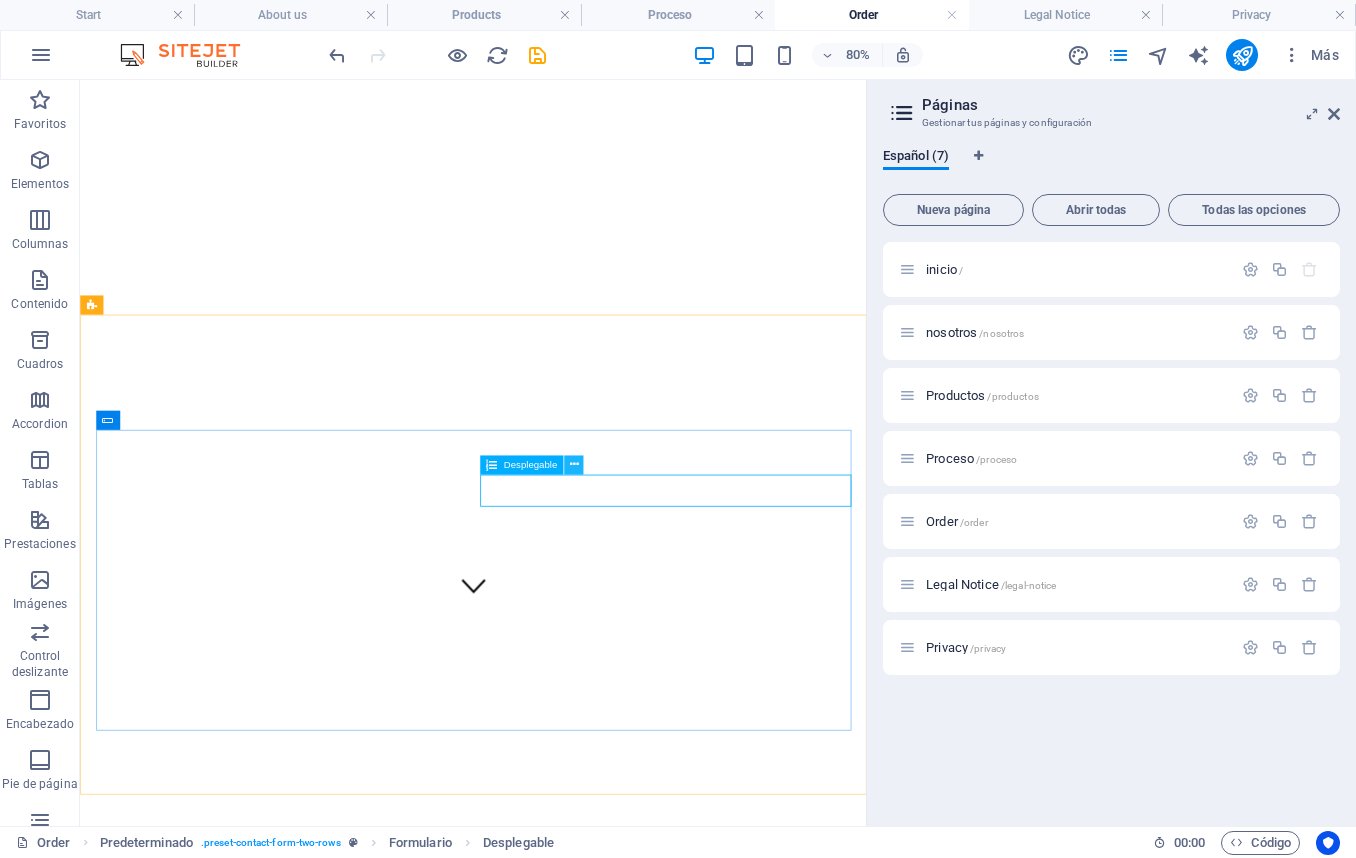 click at bounding box center (573, 464) 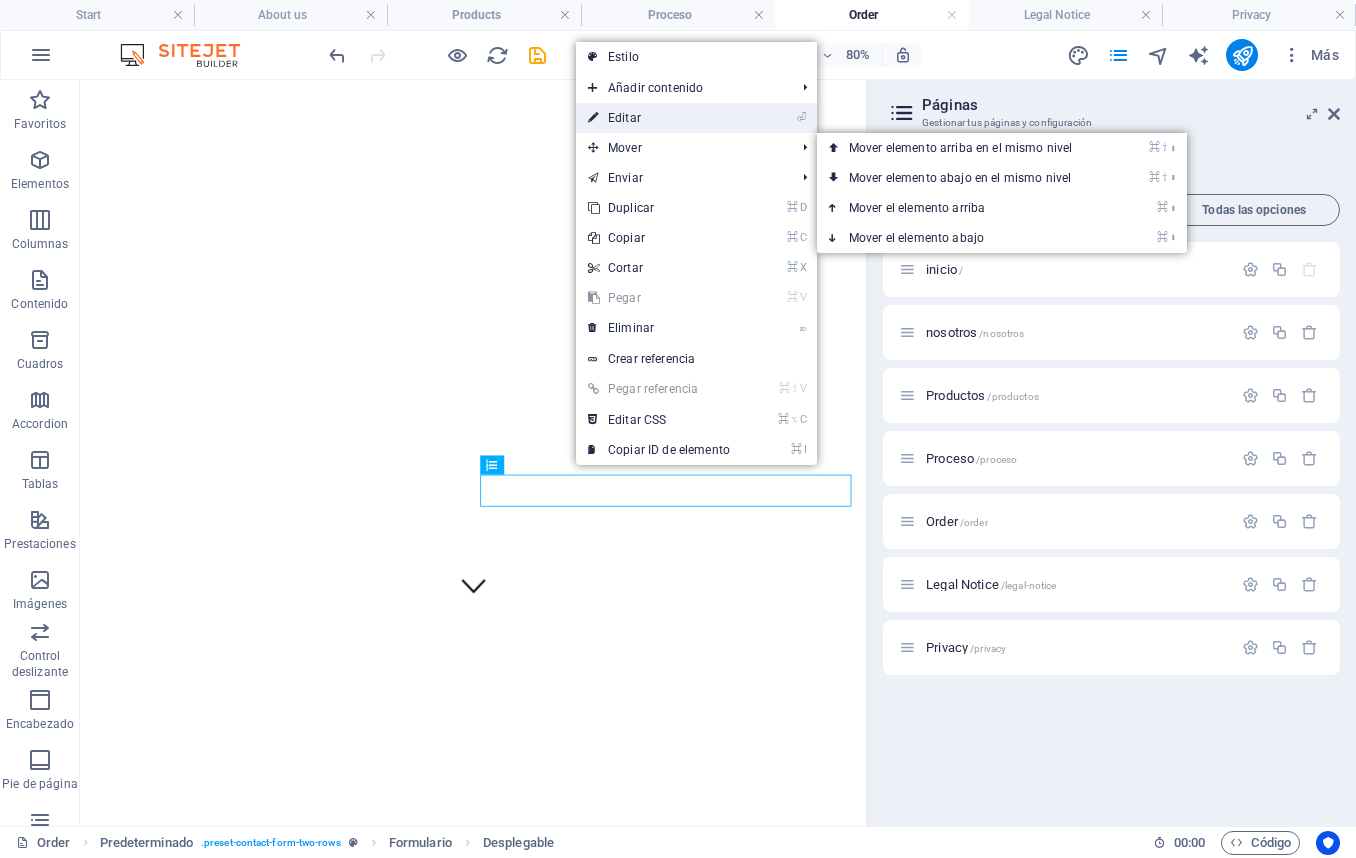 click on "⏎  Editar" at bounding box center [659, 118] 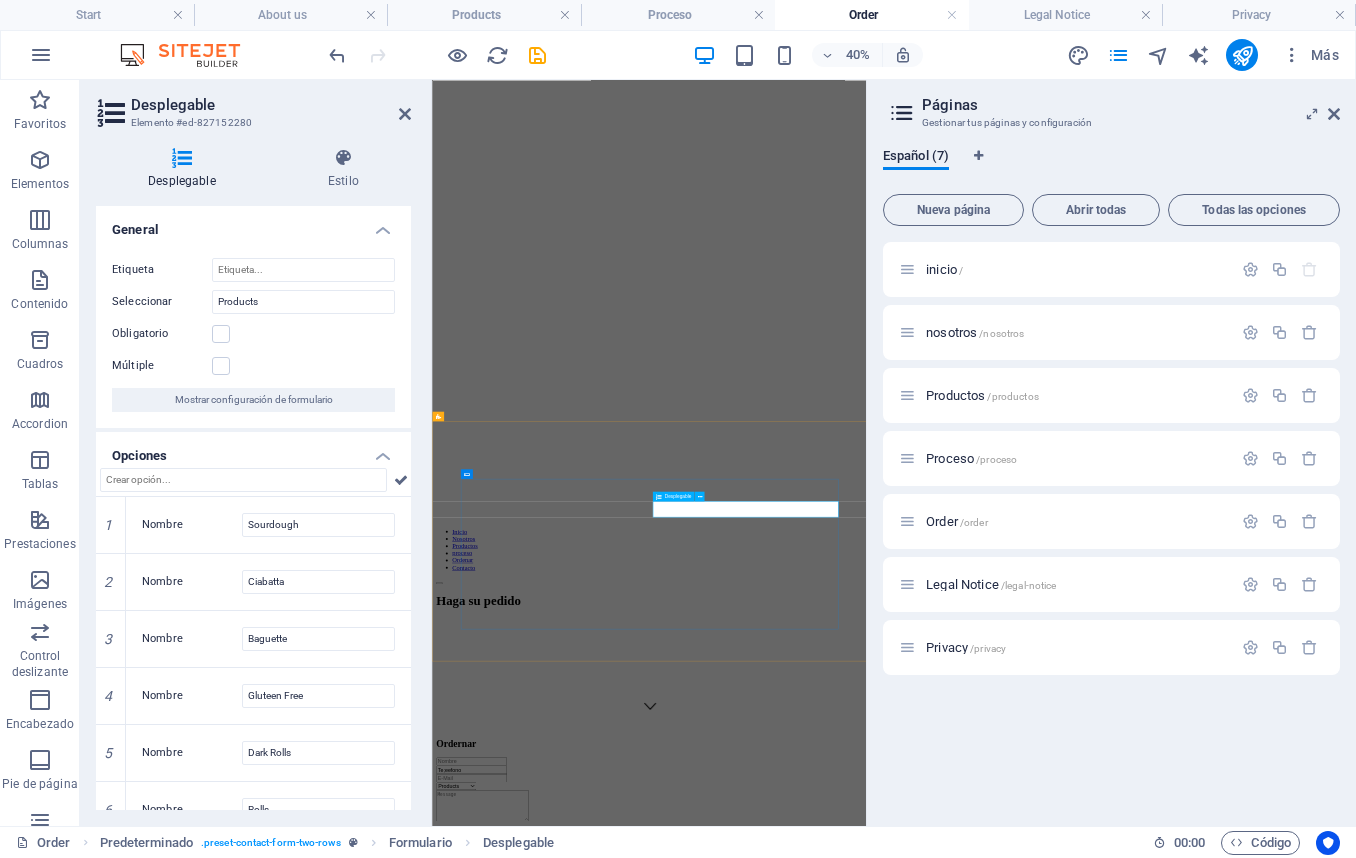 click on "Products
Sourdough
Ciabatta
Baguette
Gluteen Free
Dark Rolls
Rolls
Macarons
Crossiant
Pastries
other" 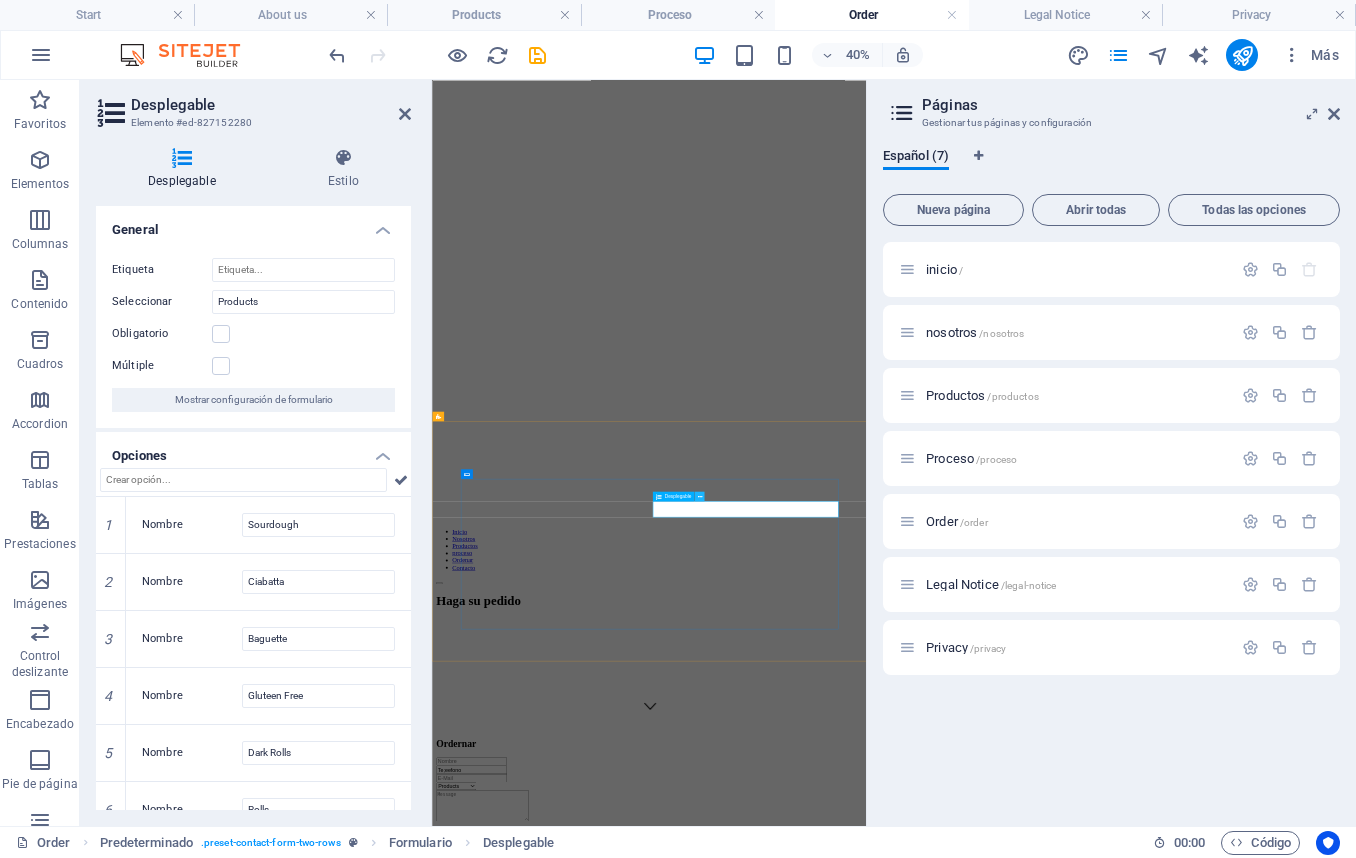 click at bounding box center (699, 496) 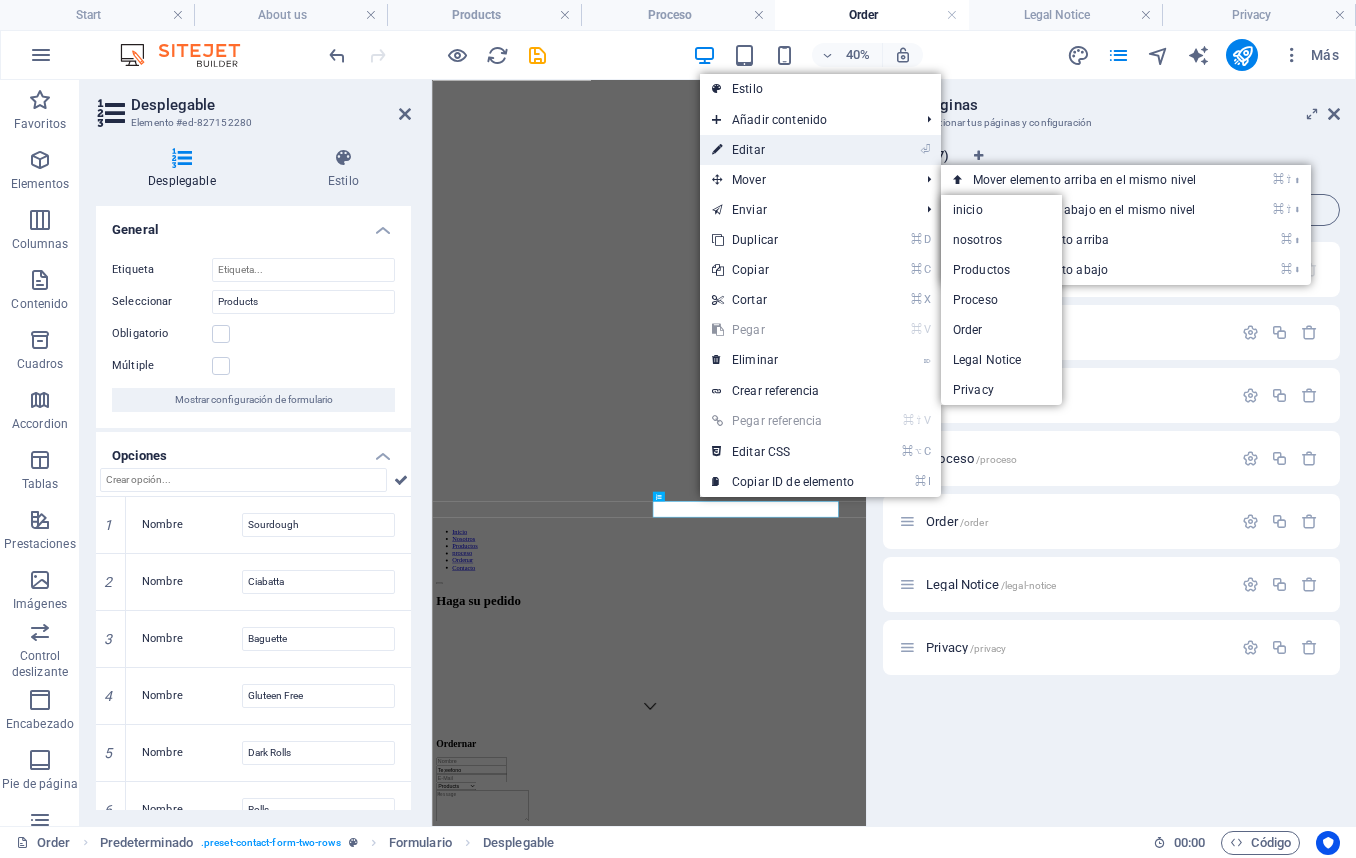 click on "⏎  Editar" at bounding box center [783, 150] 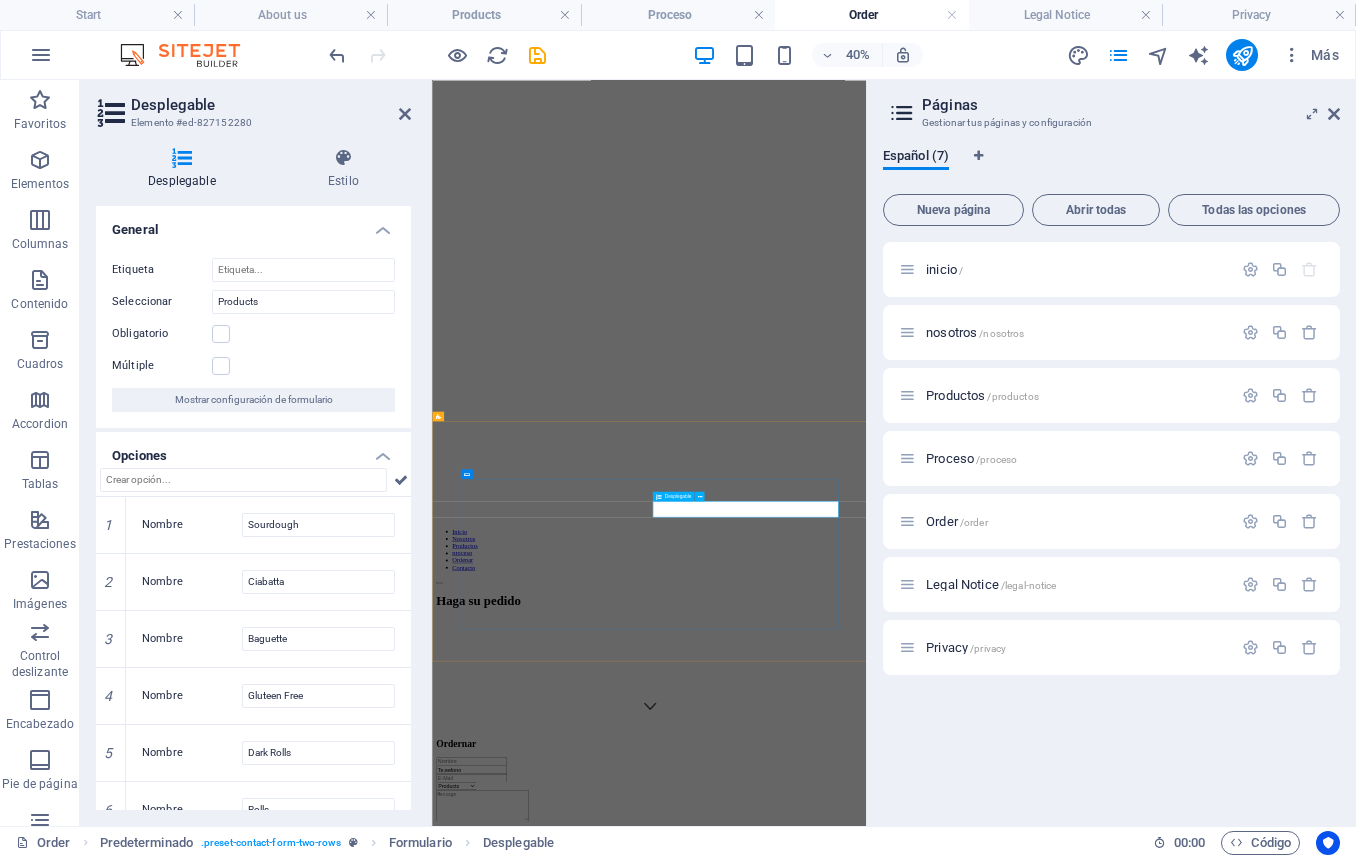 click on "Products
Sourdough
Ciabatta
Baguette
Gluteen Free
Dark Rolls
Rolls
Macarons
Crossiant
Pastries
other" 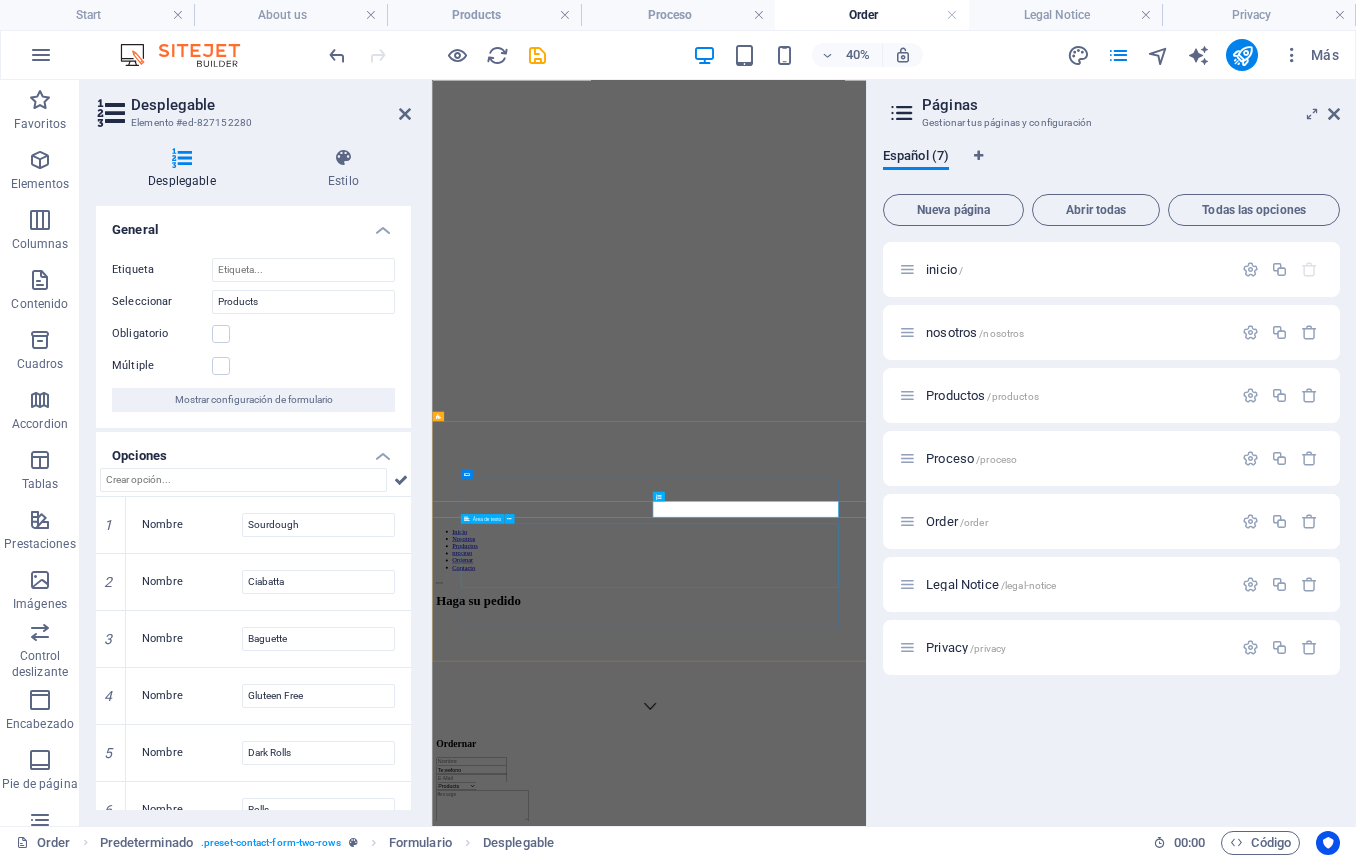 click 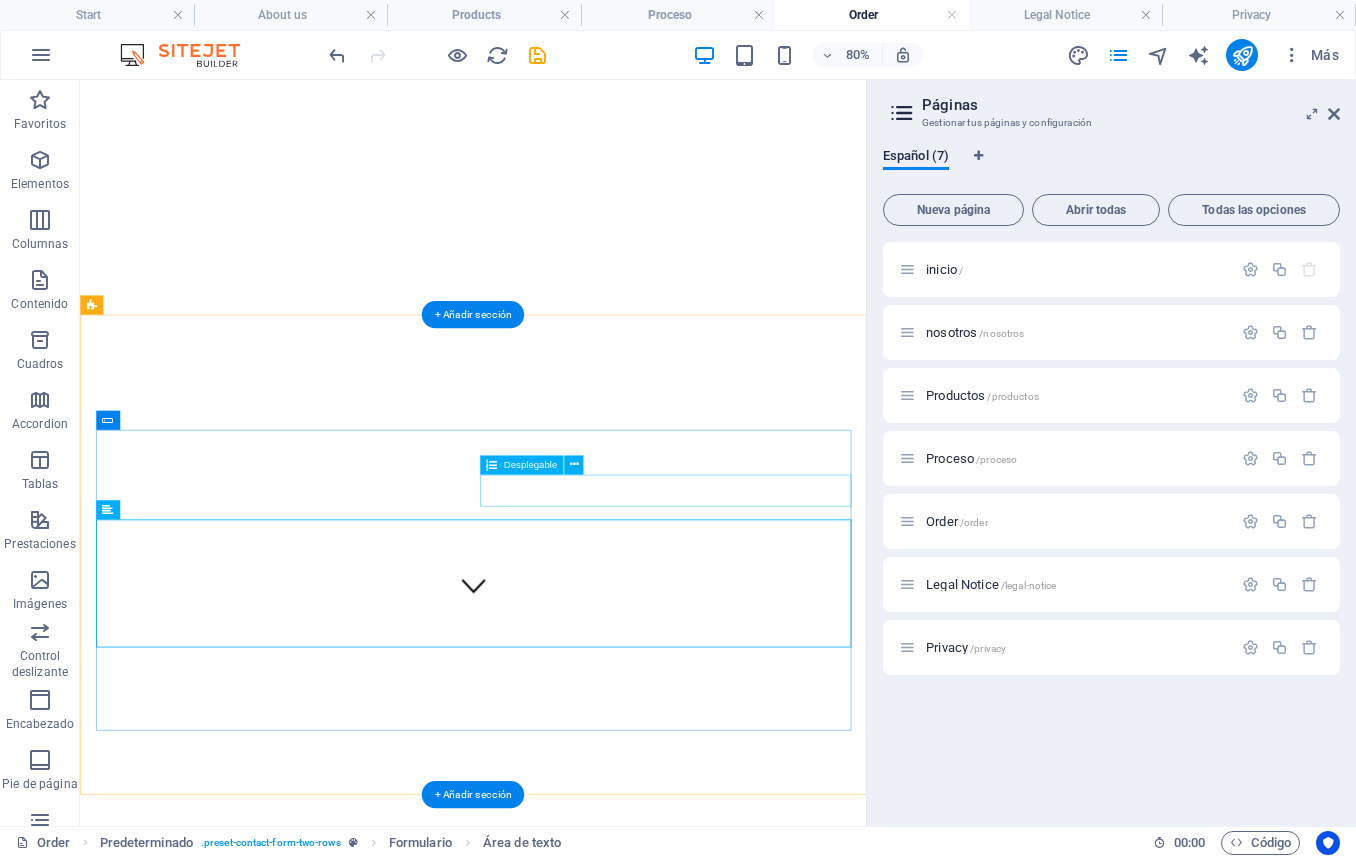 click on "Products
Sourdough
Ciabatta
Baguette
Gluteen Free
Dark Rolls
Rolls
Macarons
Crossiant
Pastries
other" 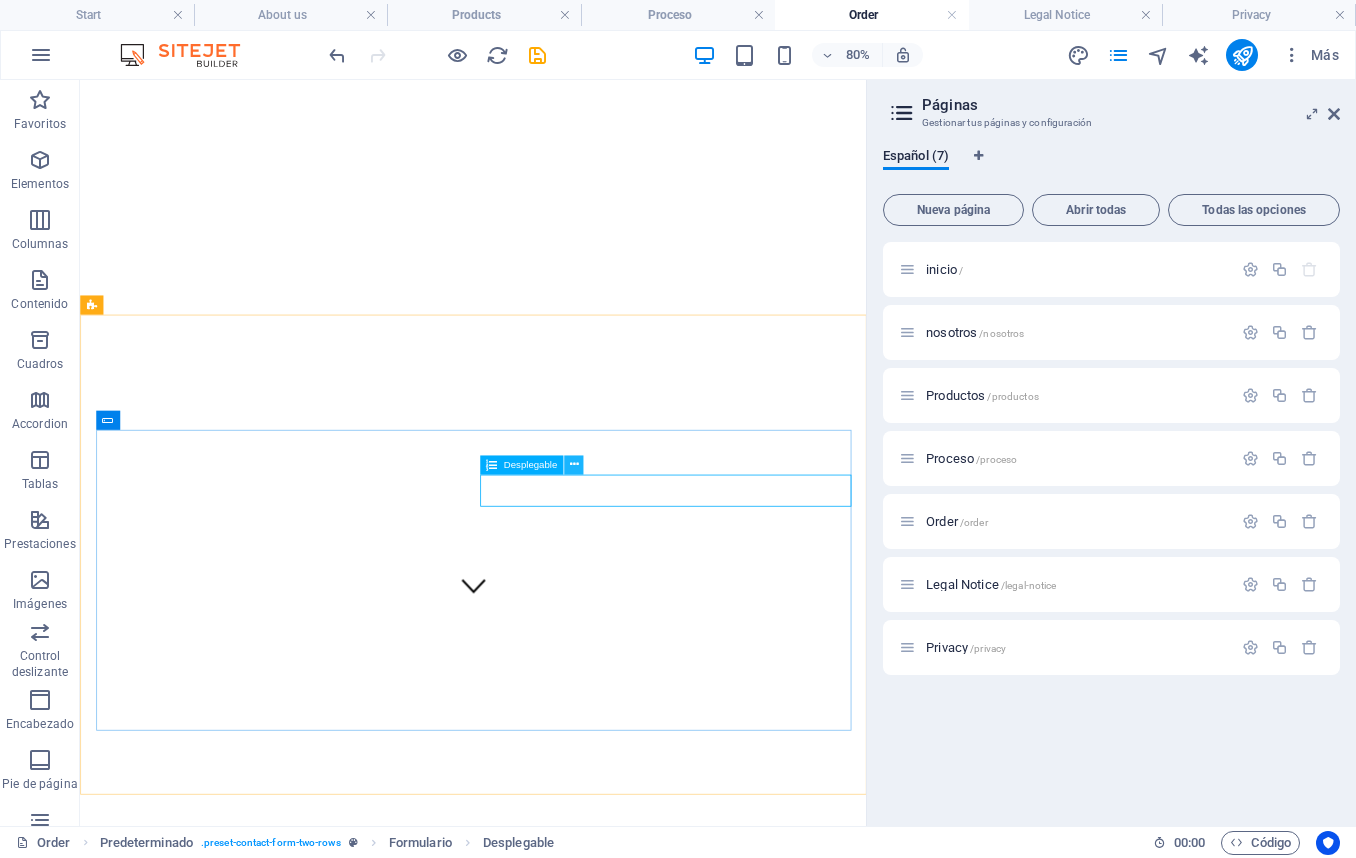 click at bounding box center (573, 464) 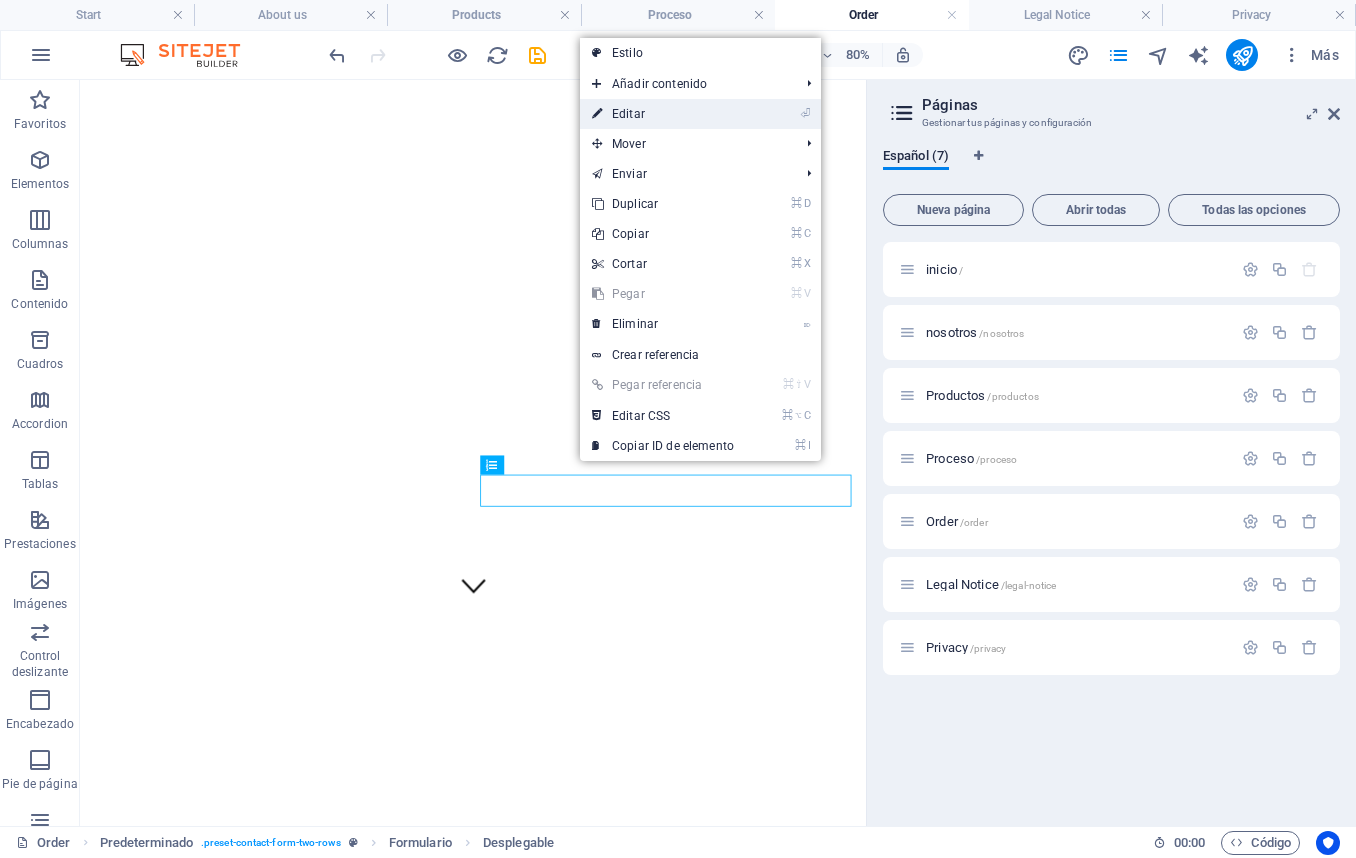 click on "⏎  Editar" at bounding box center [663, 114] 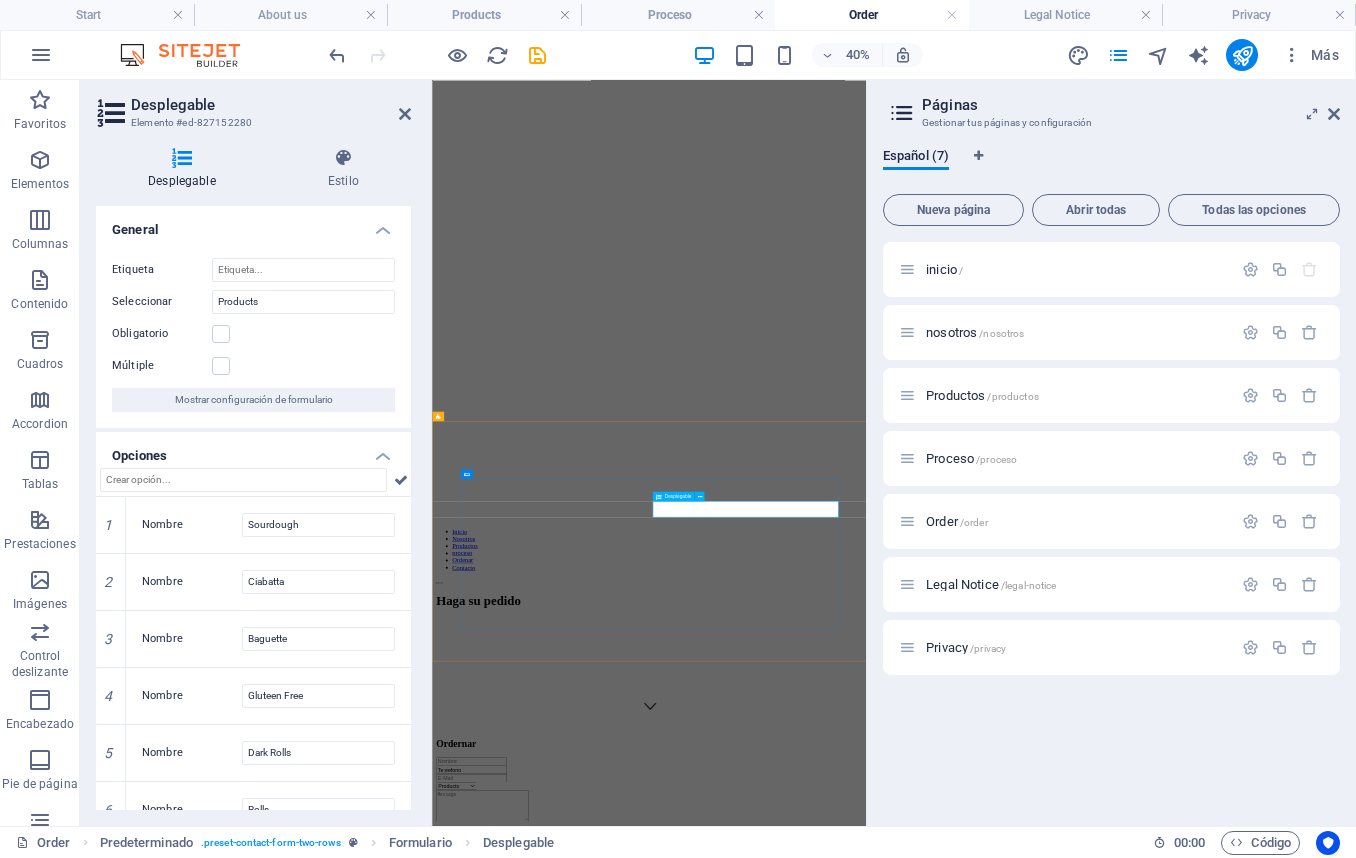click on "Products
Sourdough
Ciabatta
Baguette
Gluteen Free
Dark Rolls
Rolls
Macarons
Crossiant
Pastries
other" 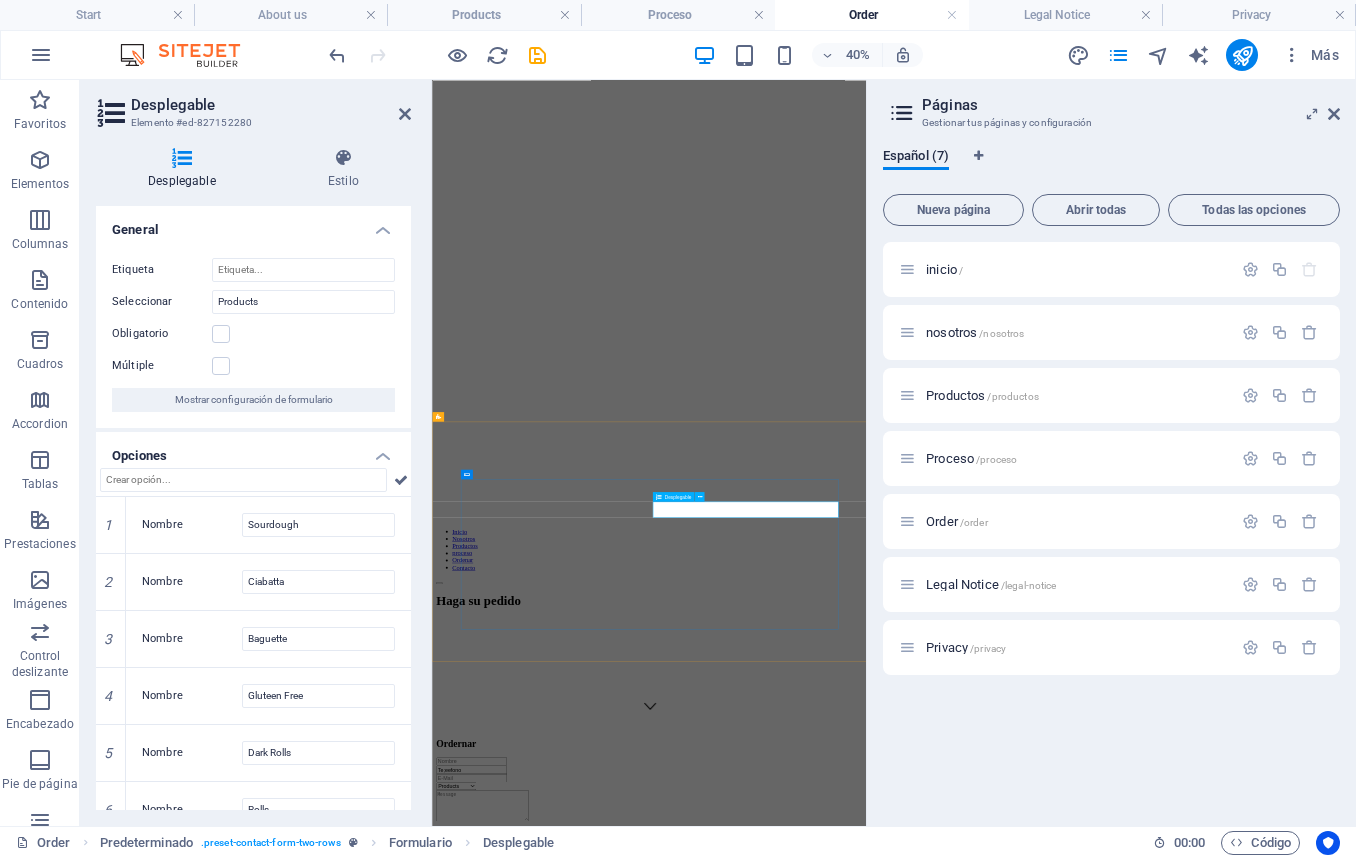click on "Products
Sourdough
Ciabatta
Baguette
Gluteen Free
Dark Rolls
Rolls
Macarons
Crossiant
Pastries
other" 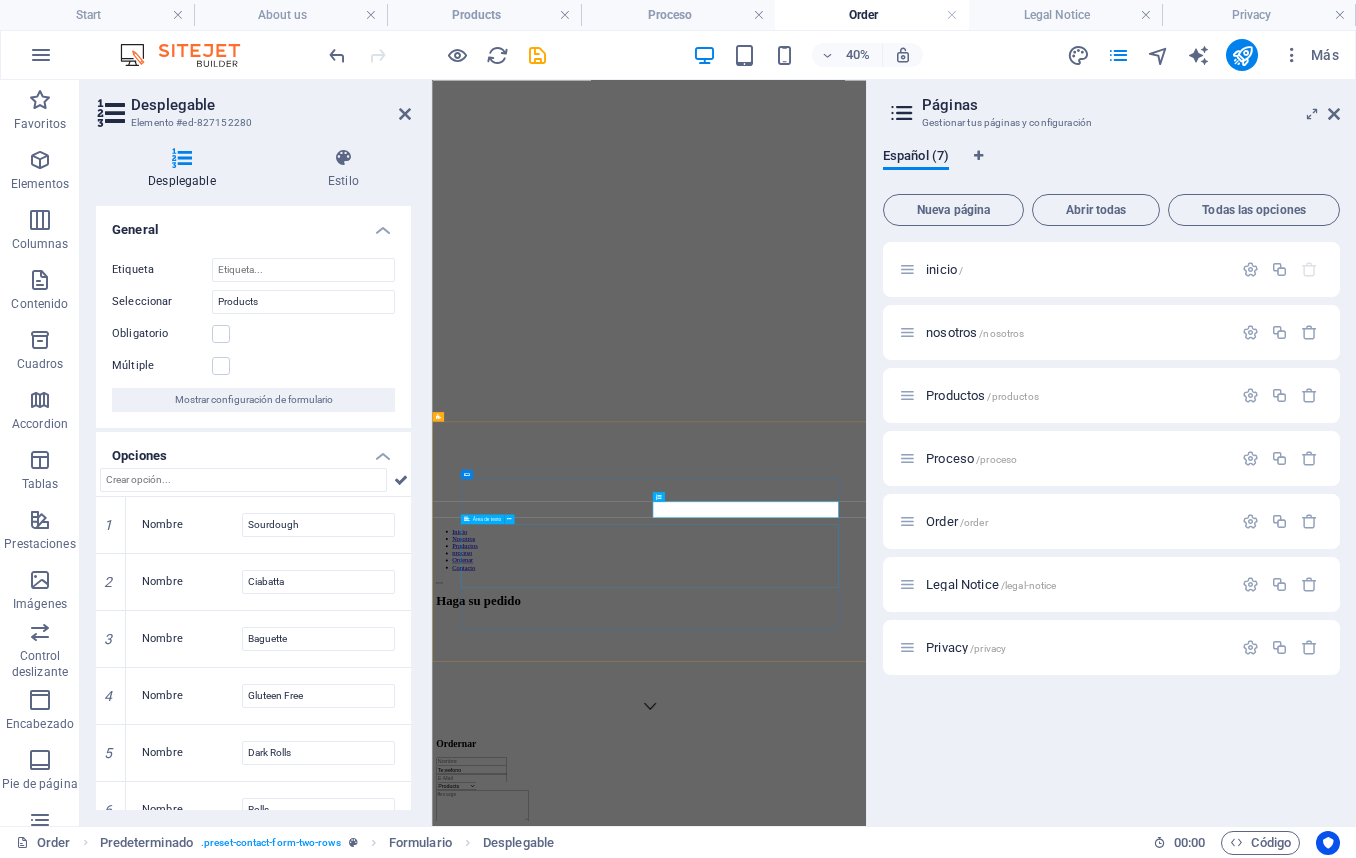 click 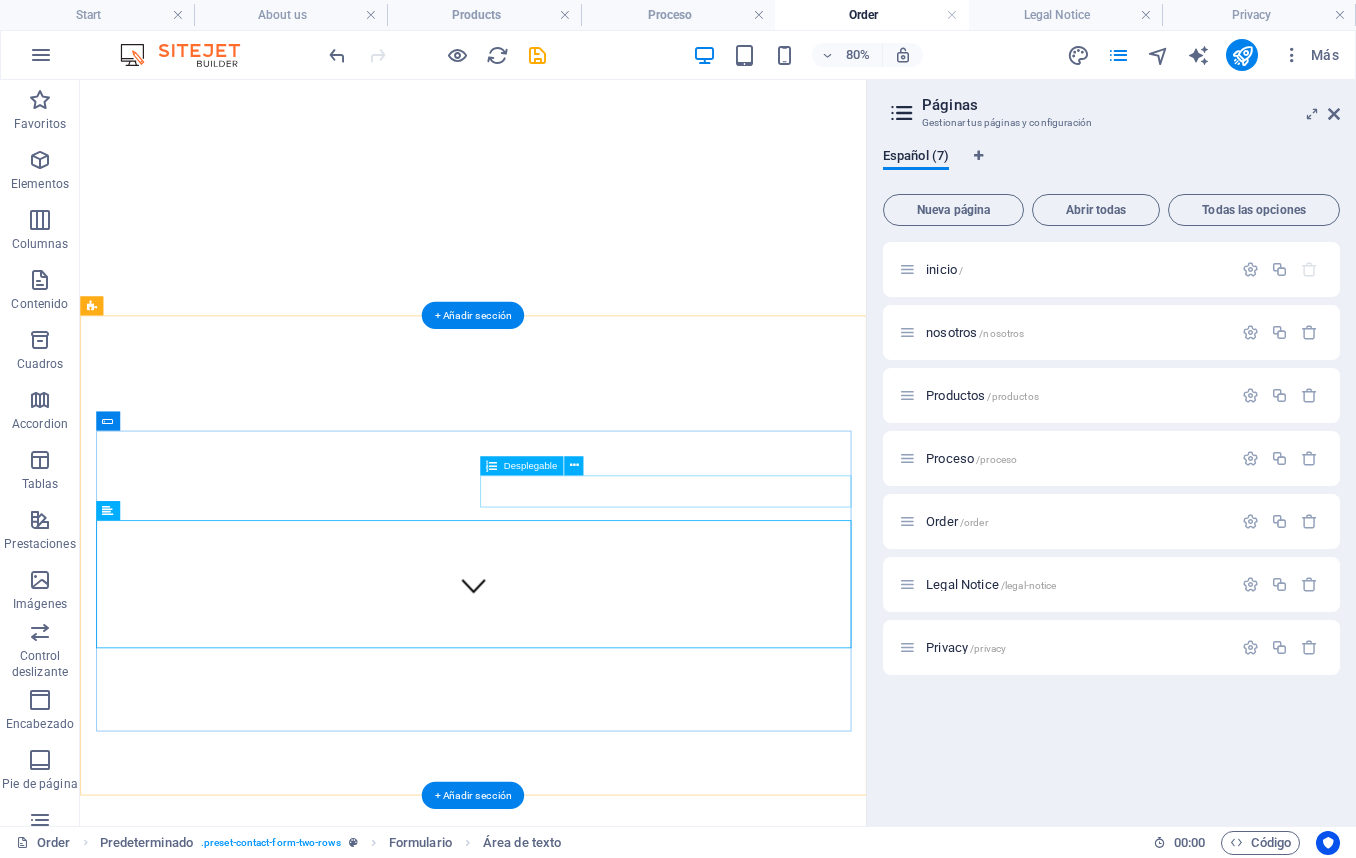 click on "Products
Sourdough
Ciabatta
Baguette
Gluteen Free
Dark Rolls
Rolls
Macarons
Crossiant
Pastries
other" 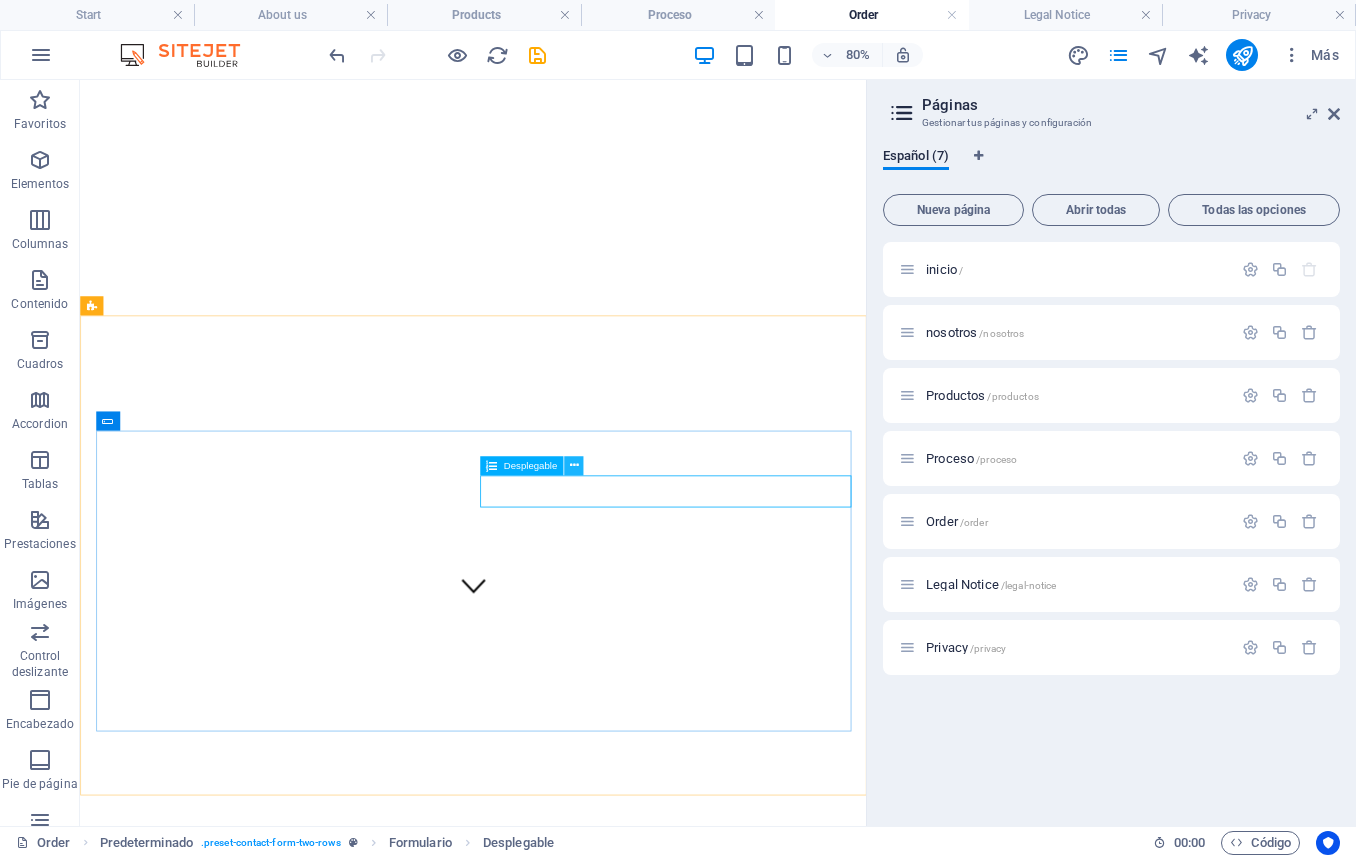 click at bounding box center [573, 465] 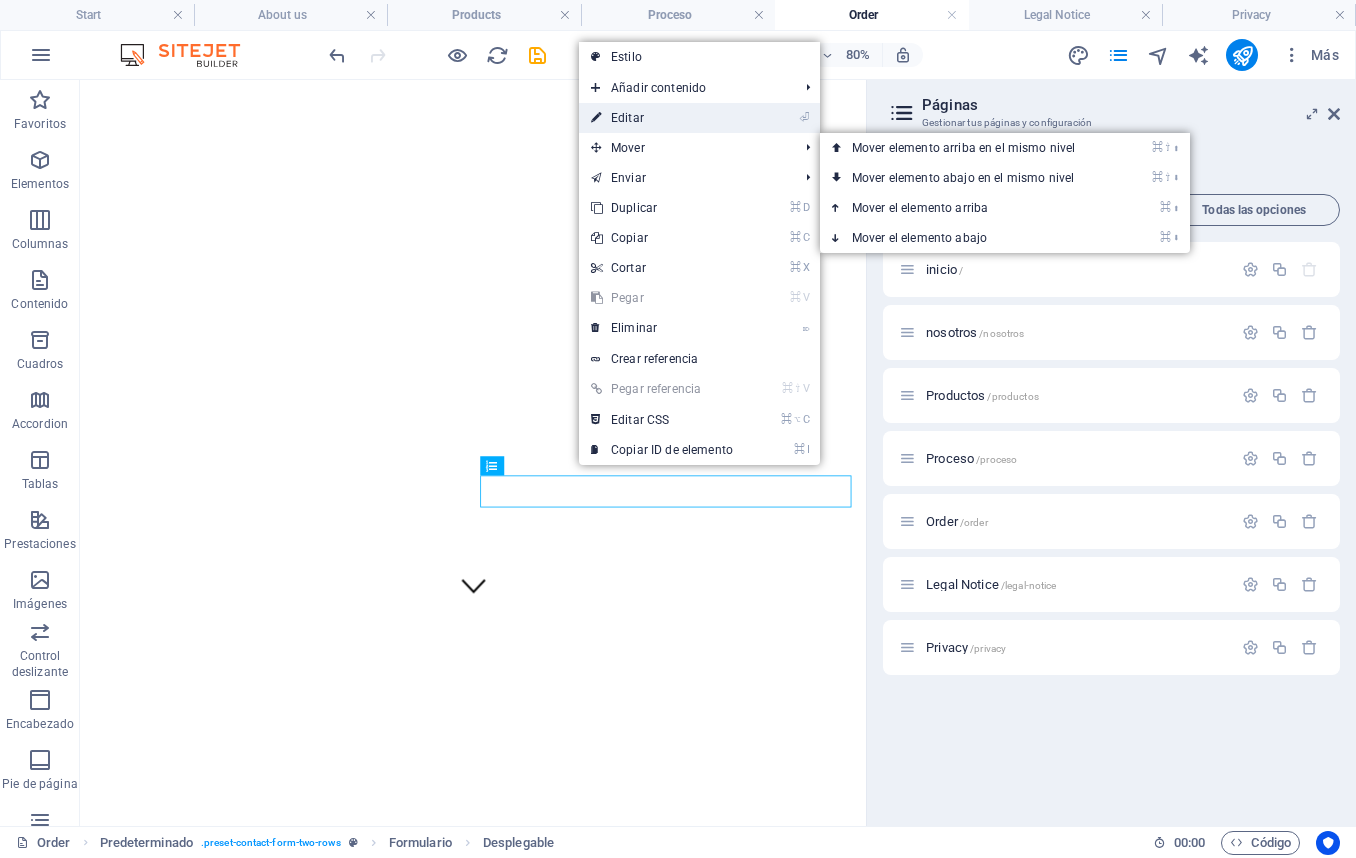 click on "⏎  Editar" at bounding box center (662, 118) 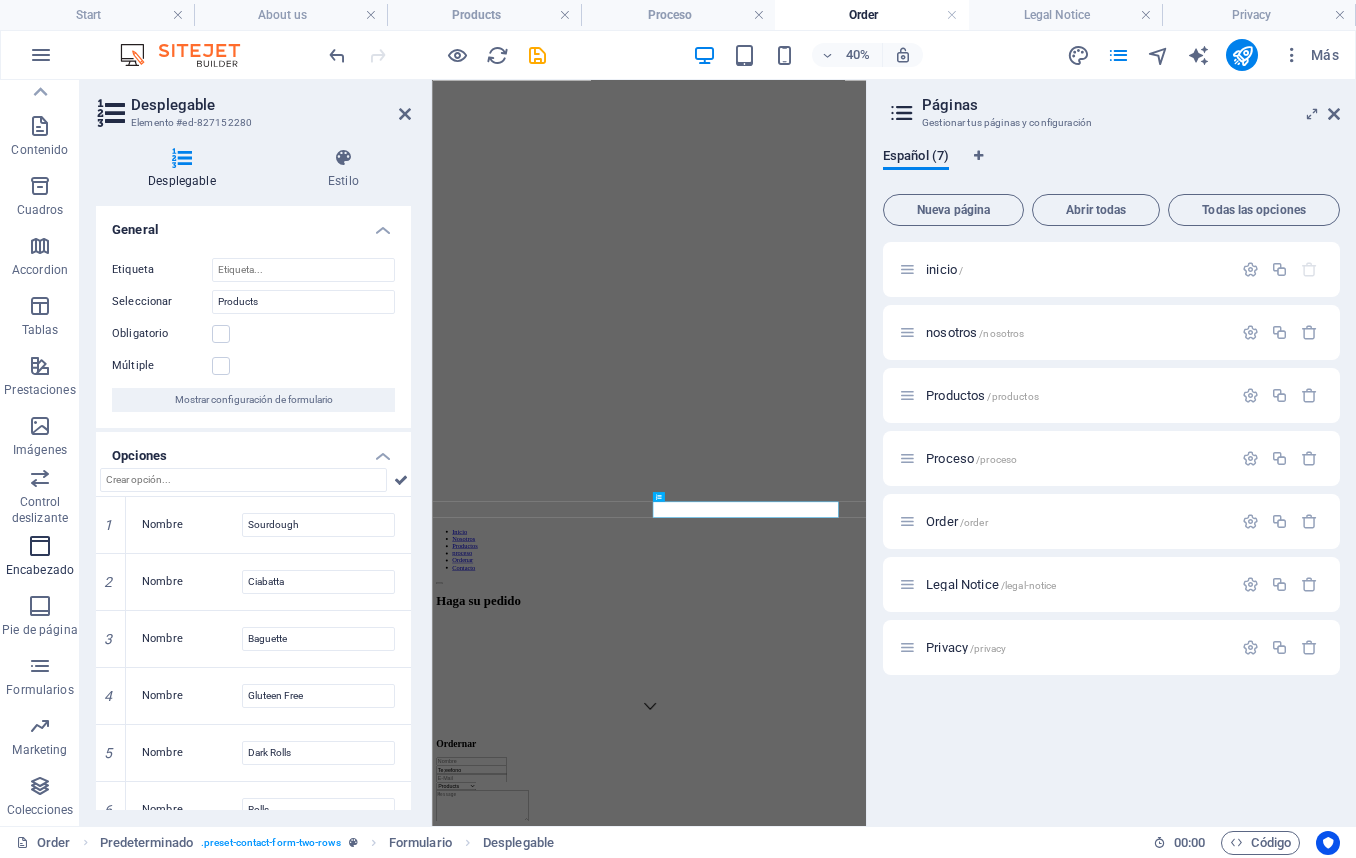 scroll, scrollTop: 0, scrollLeft: 0, axis: both 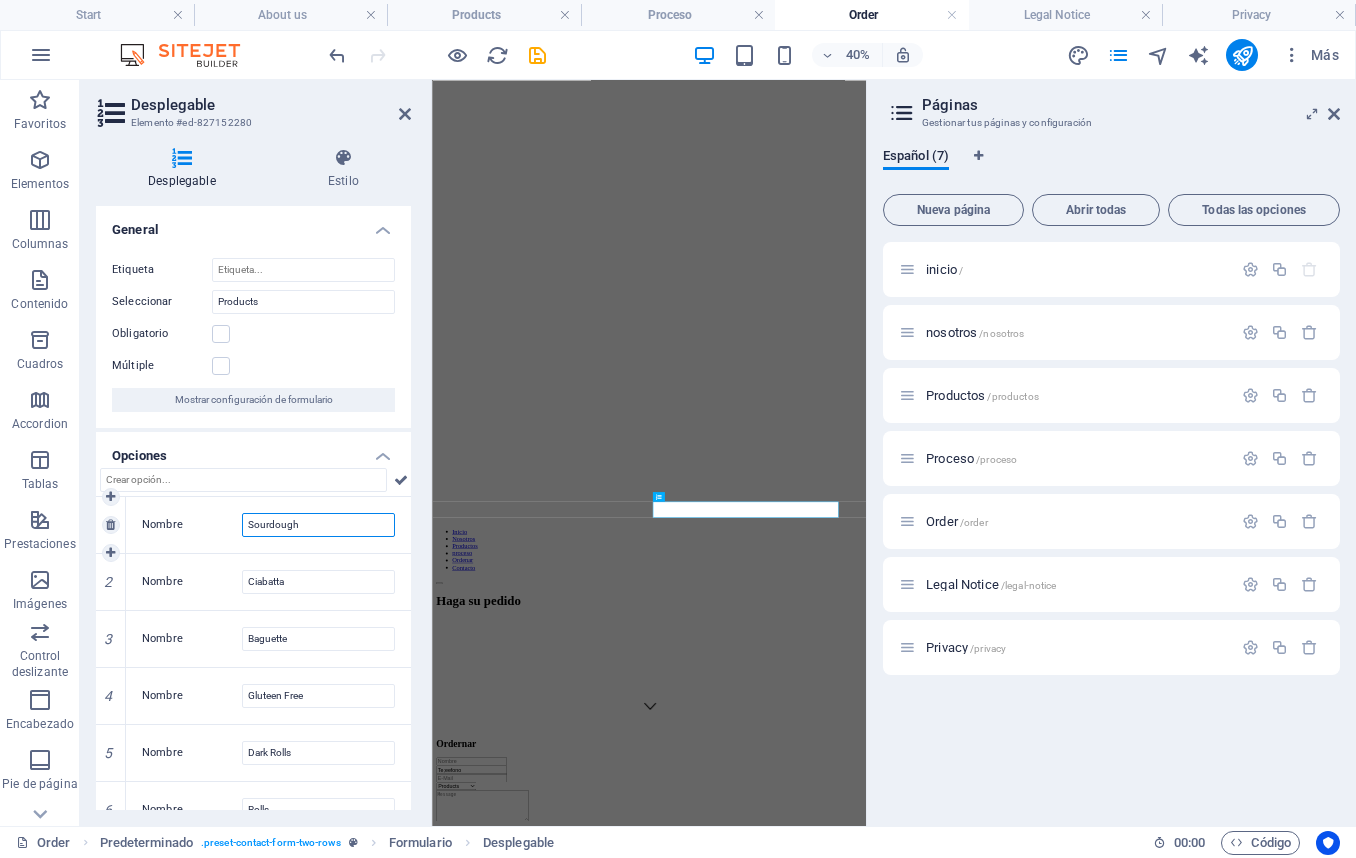 click on "Sourdough" at bounding box center (318, 525) 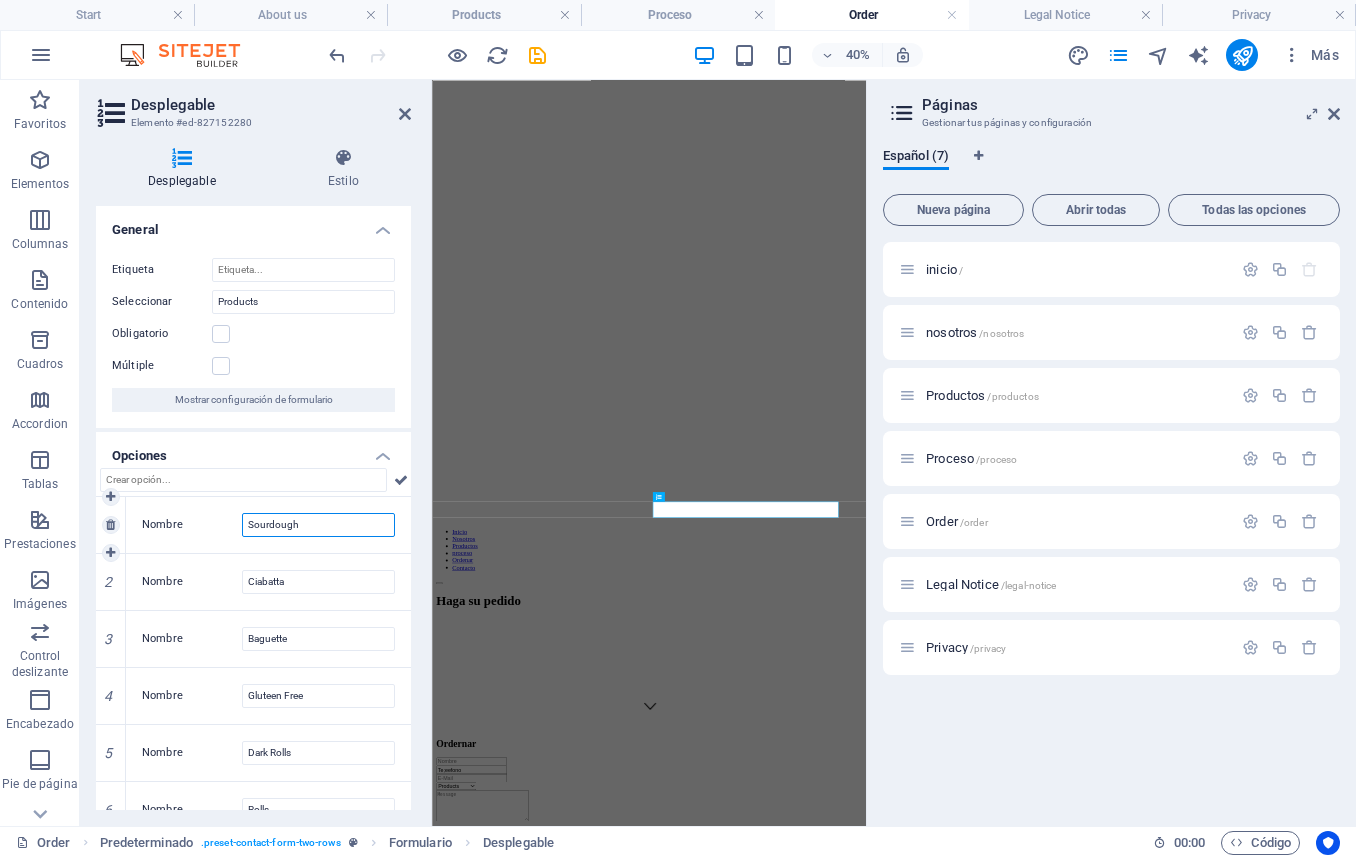 drag, startPoint x: 304, startPoint y: 528, endPoint x: 177, endPoint y: 505, distance: 129.06587 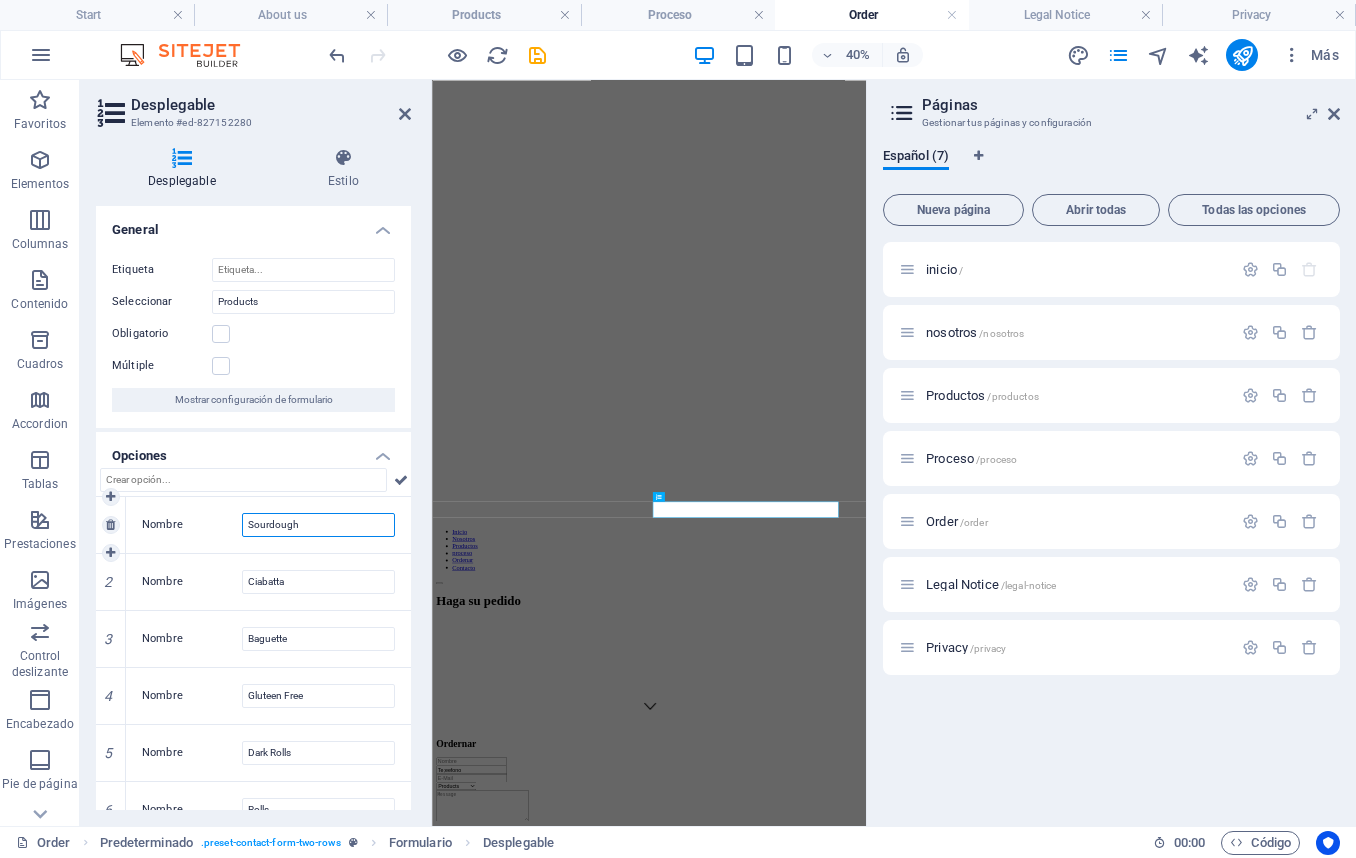 click on "Nombre Sourdough" at bounding box center [268, 525] 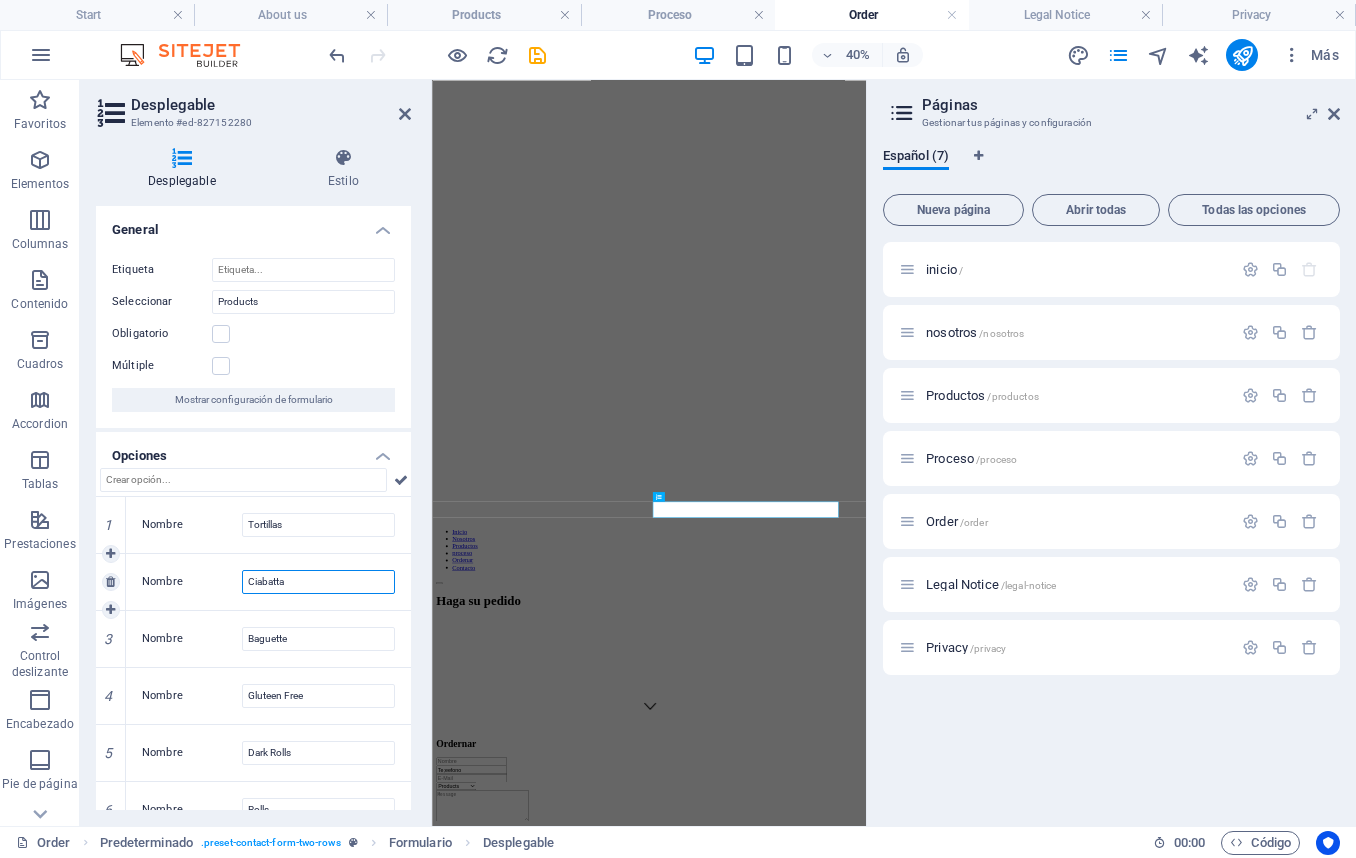 click on "Ciabatta" at bounding box center [318, 582] 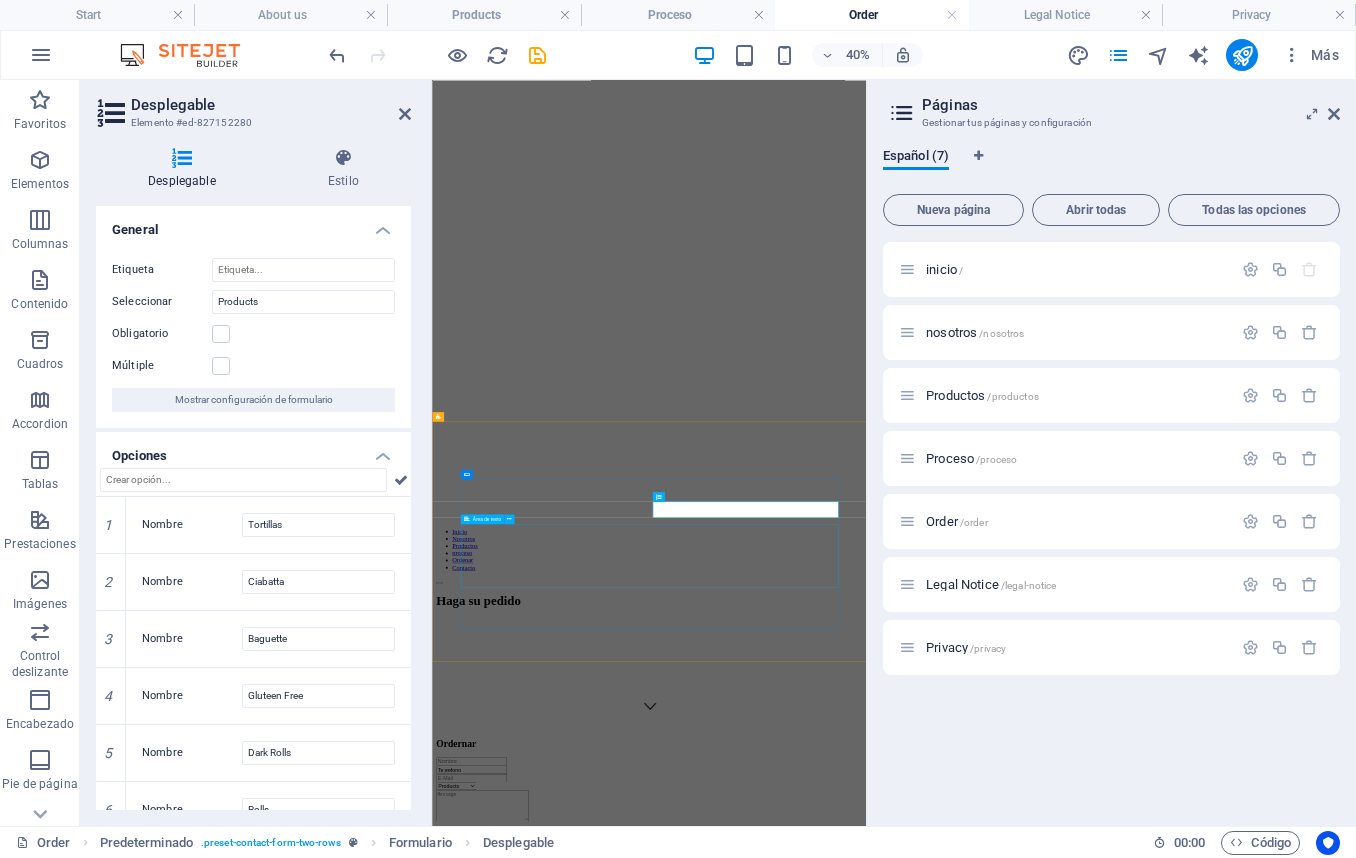 click 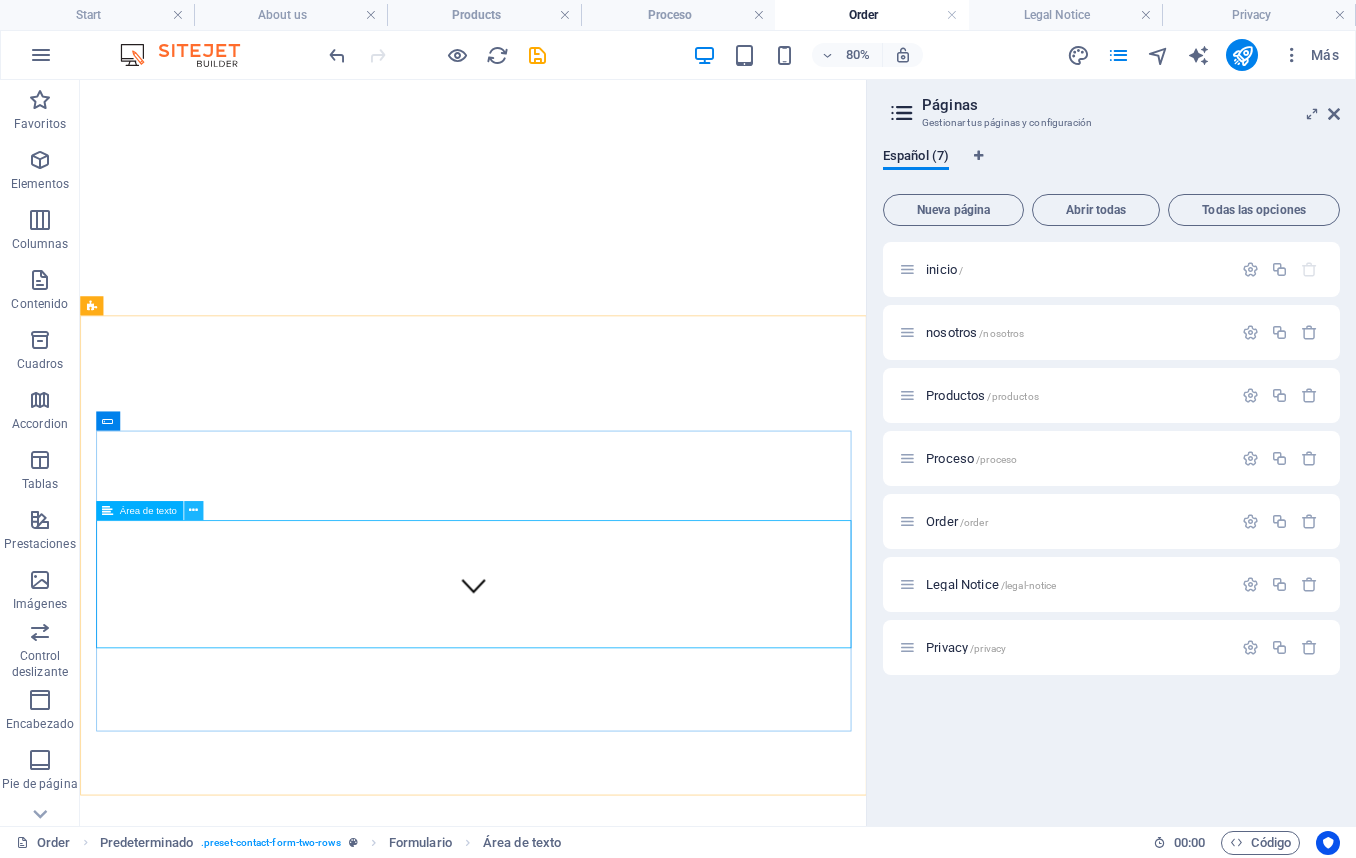 click at bounding box center (193, 510) 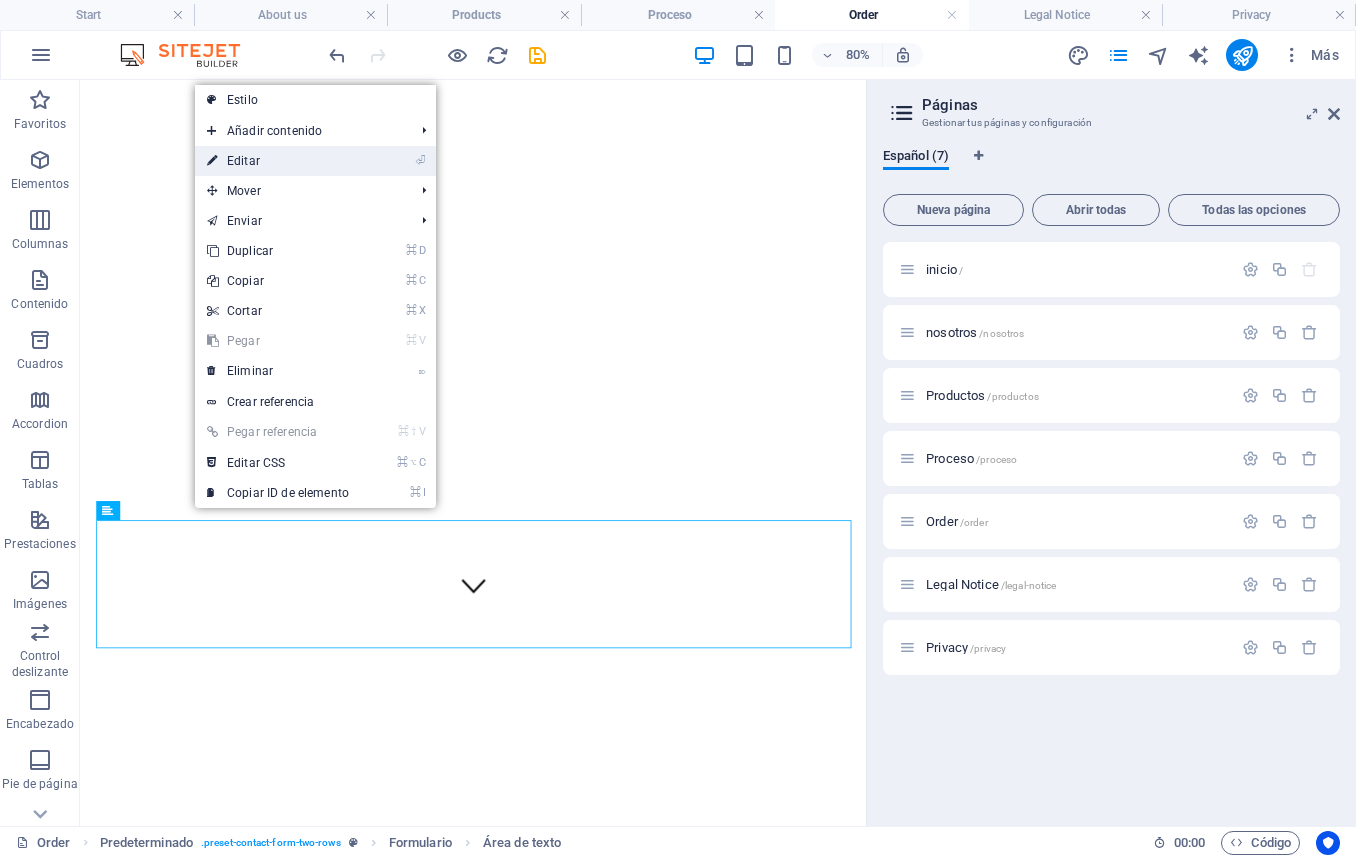 click on "⏎  Editar" at bounding box center [278, 161] 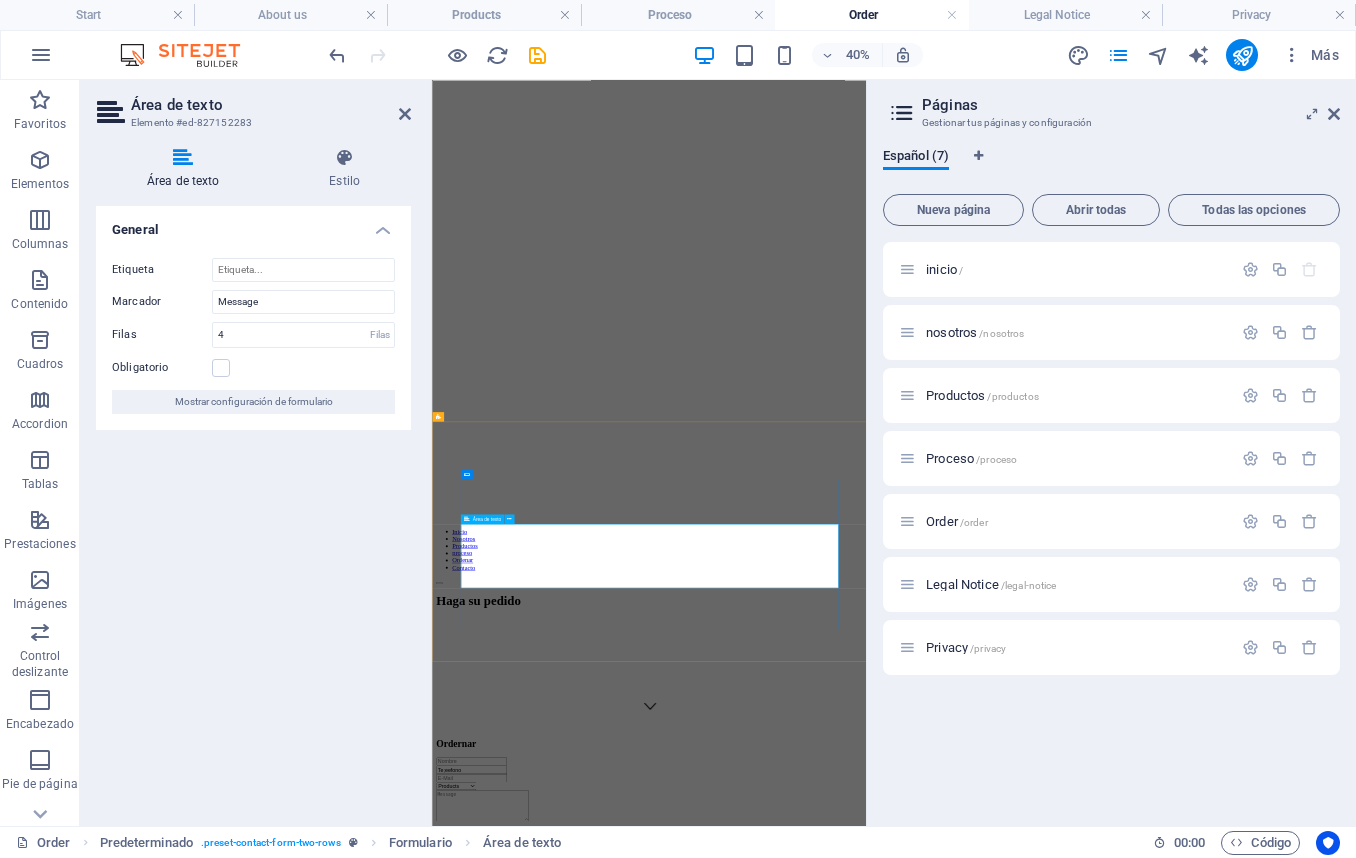 click 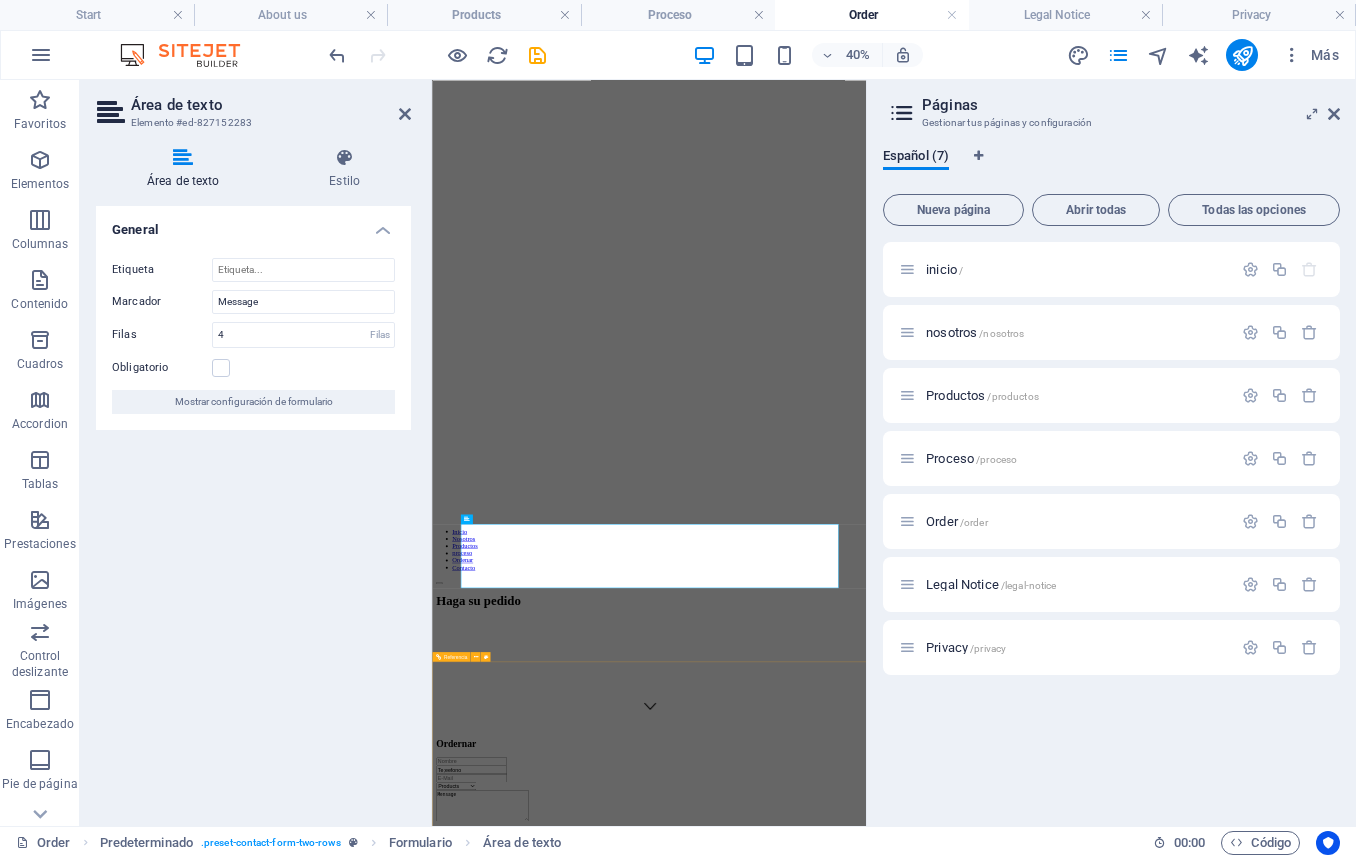click at bounding box center (974, 3369) 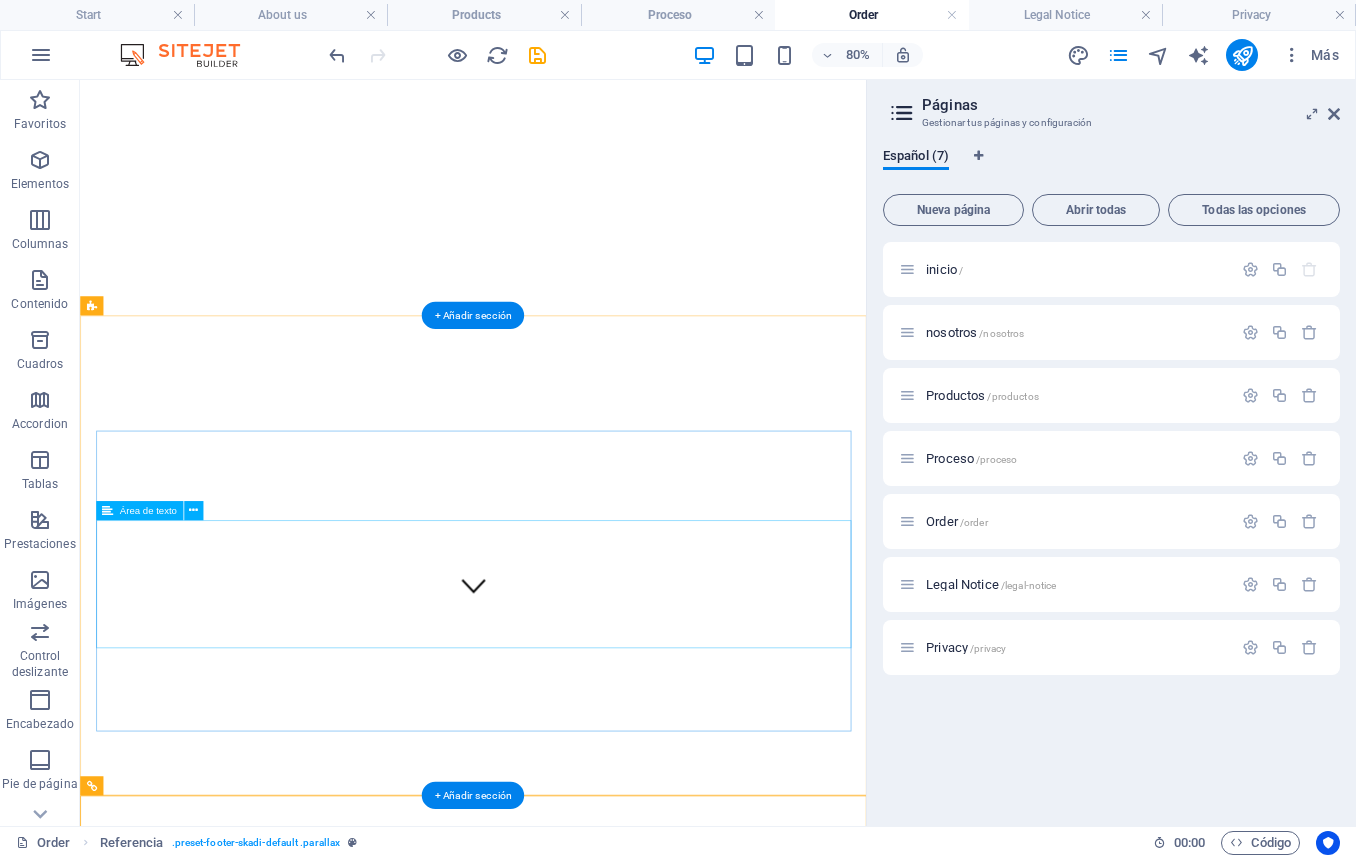 click on "Mensage" 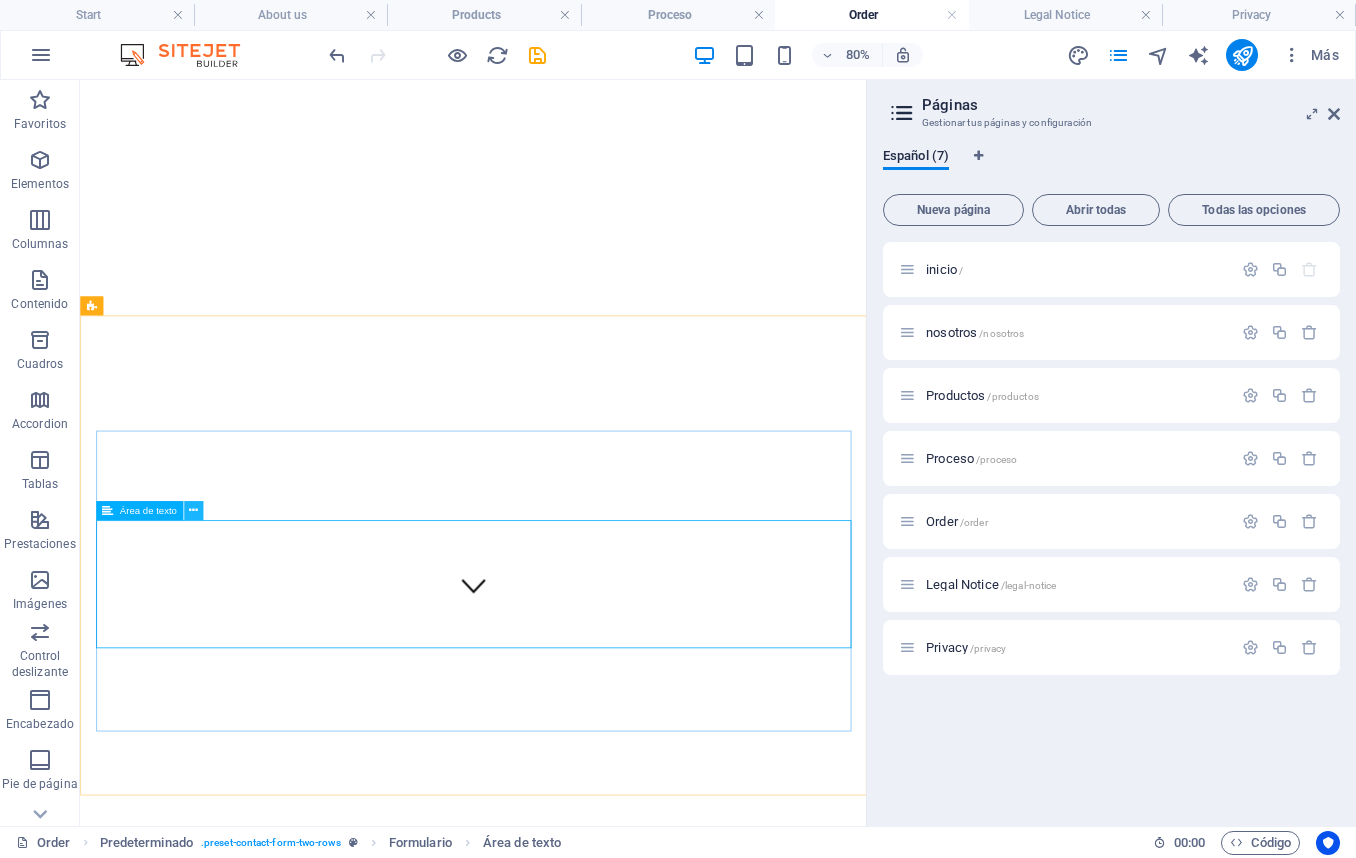 click at bounding box center (193, 510) 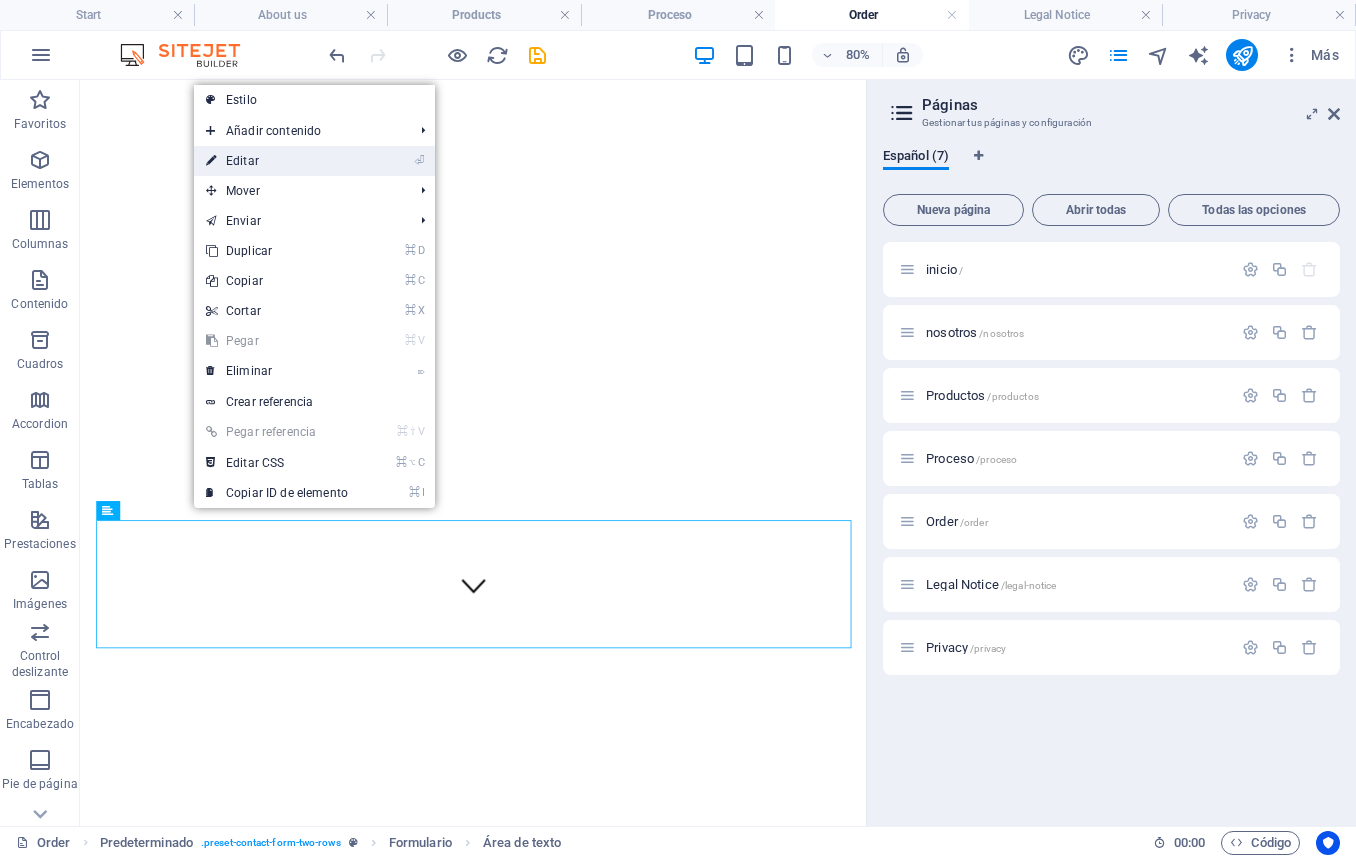 click on "⏎  Editar" at bounding box center [277, 161] 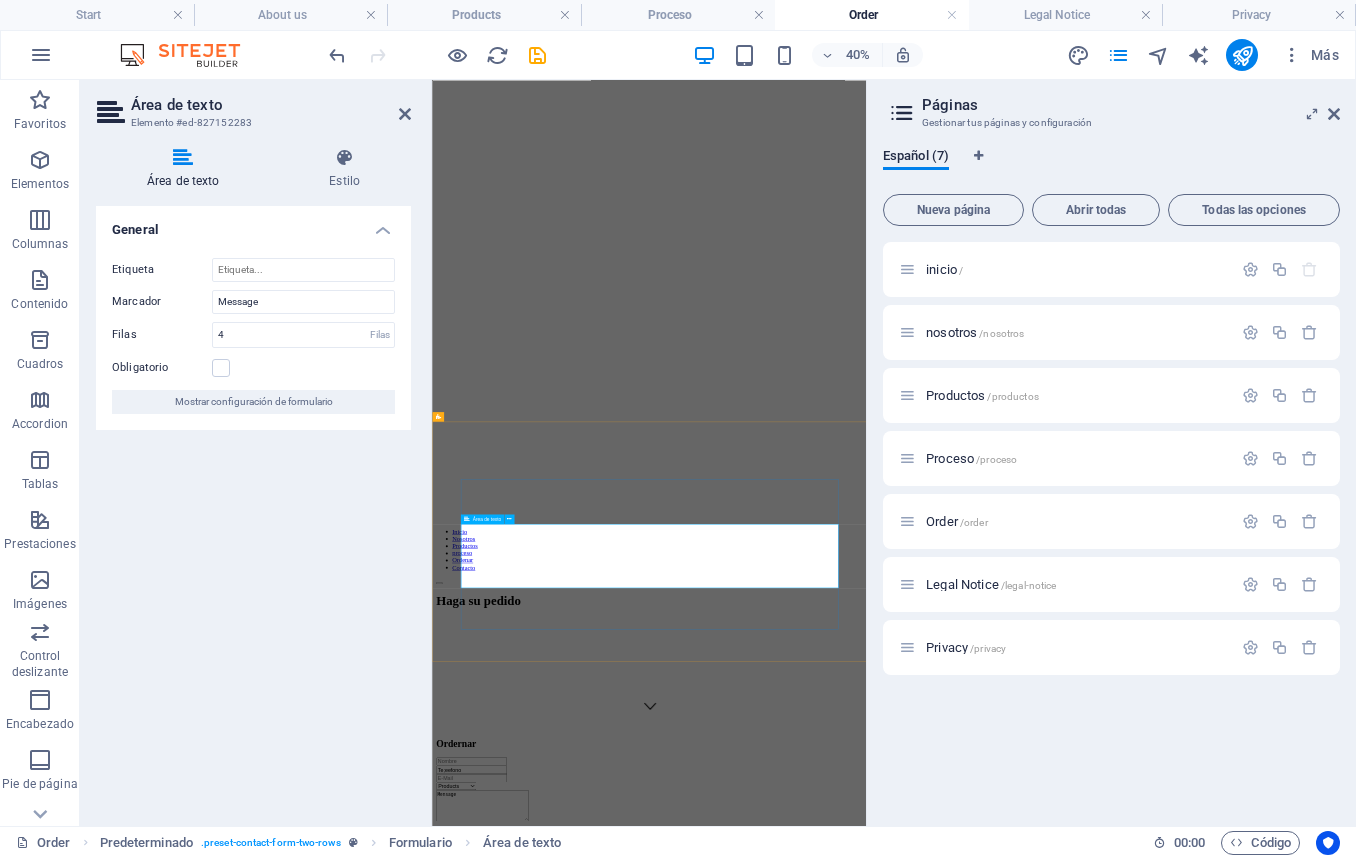 click on "Mensage" 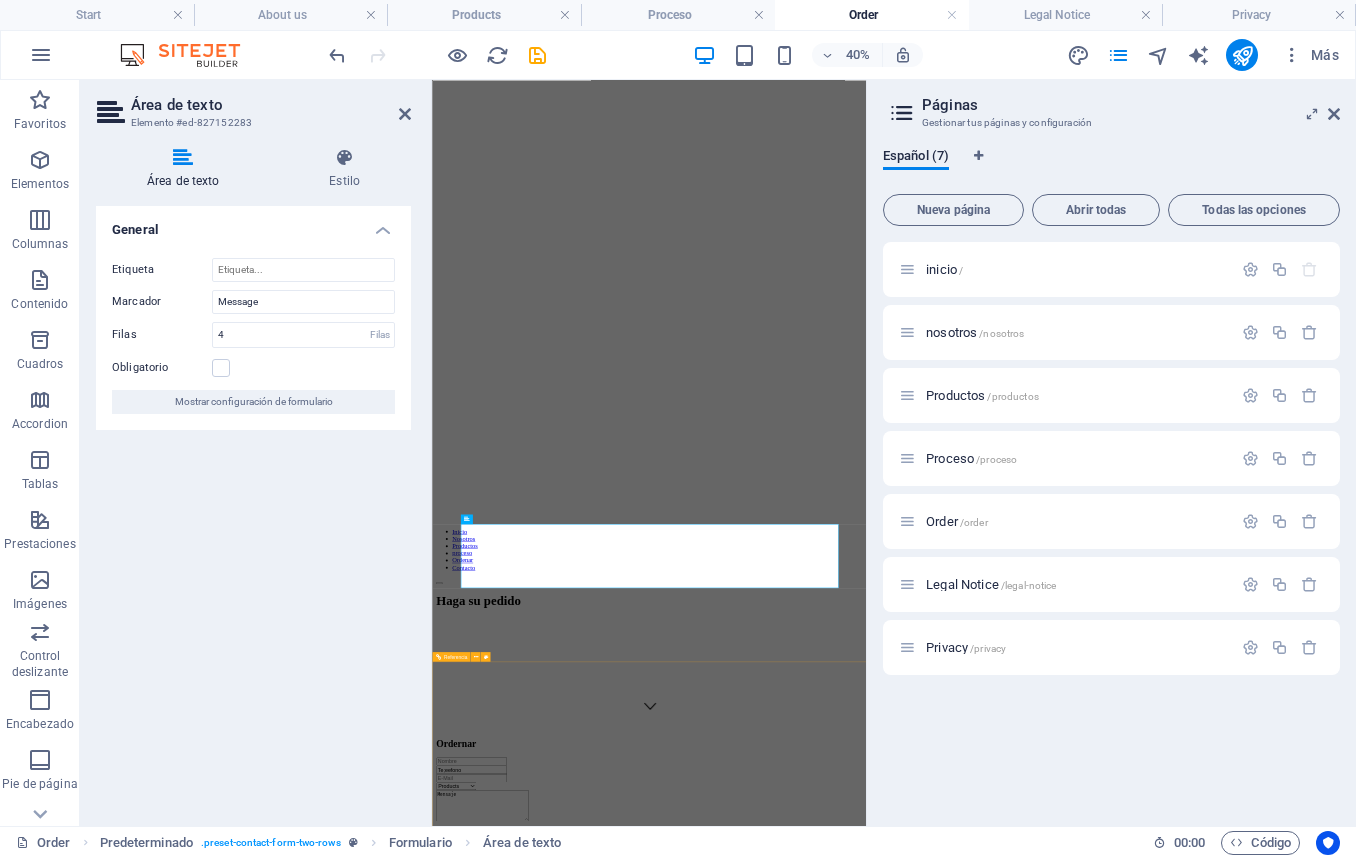 click at bounding box center (974, 3369) 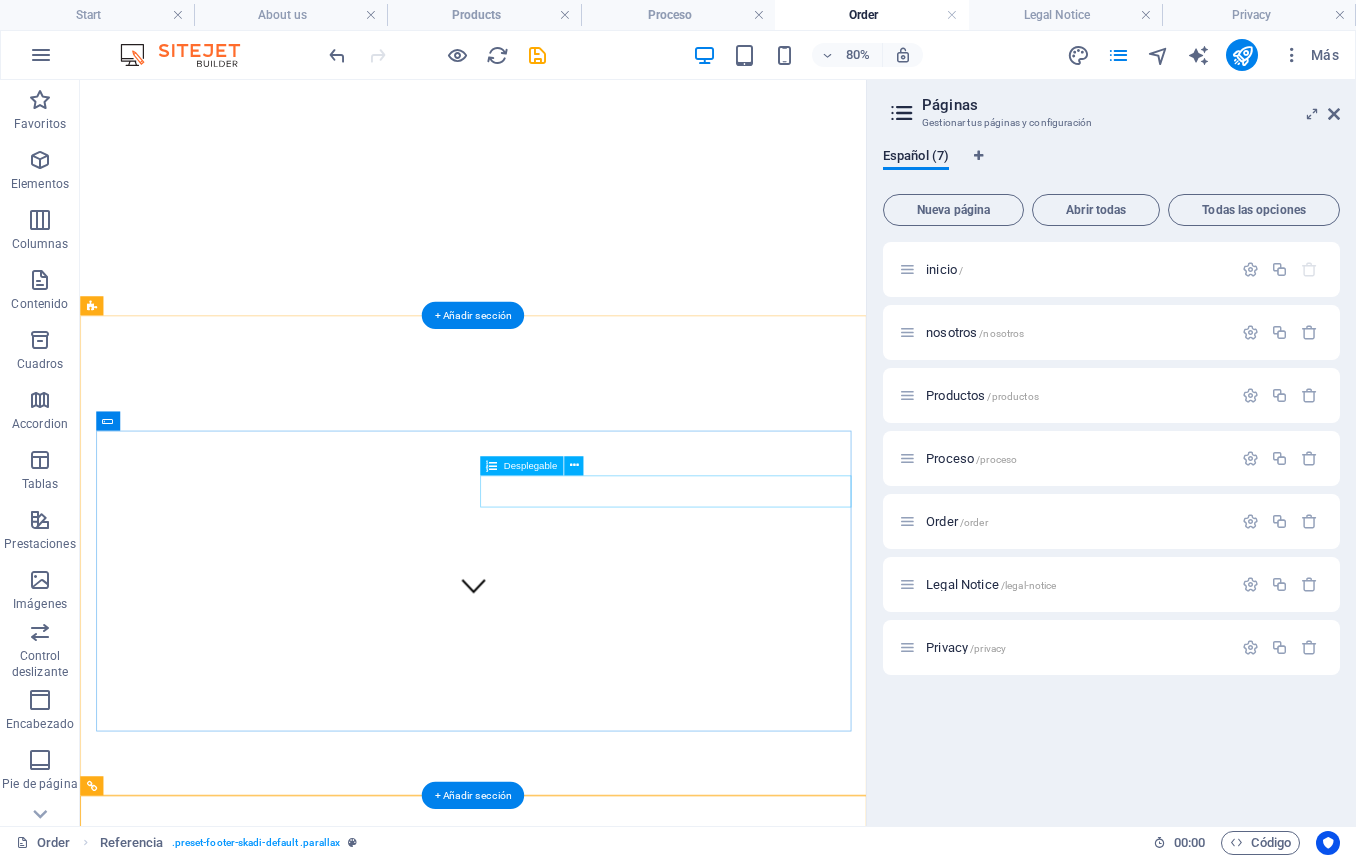 click on "Products
Tortillas Ciabatta Baguette Gluteen Free Dark Rolls Rolls Macarons Crossiant Pastries other" 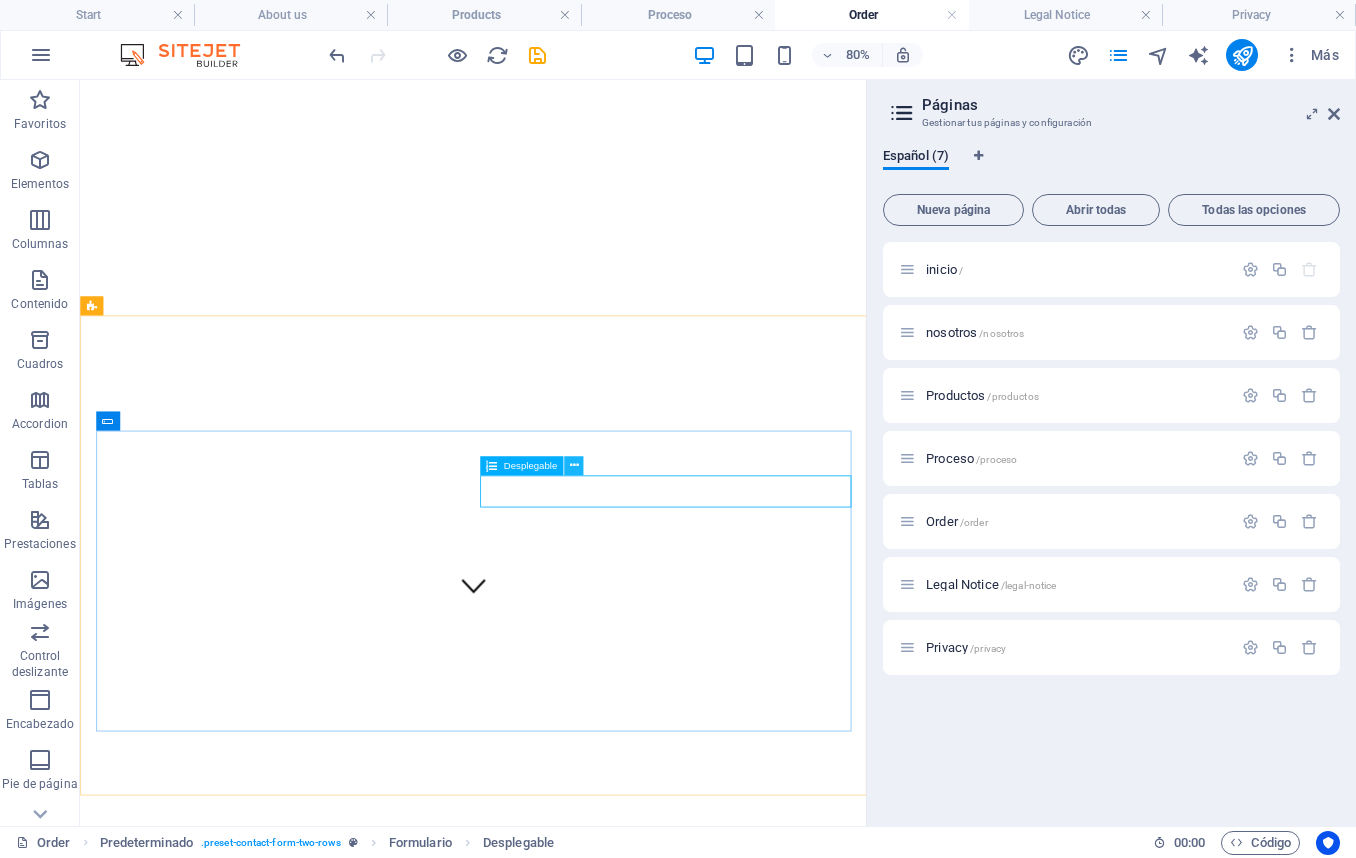 click at bounding box center [573, 465] 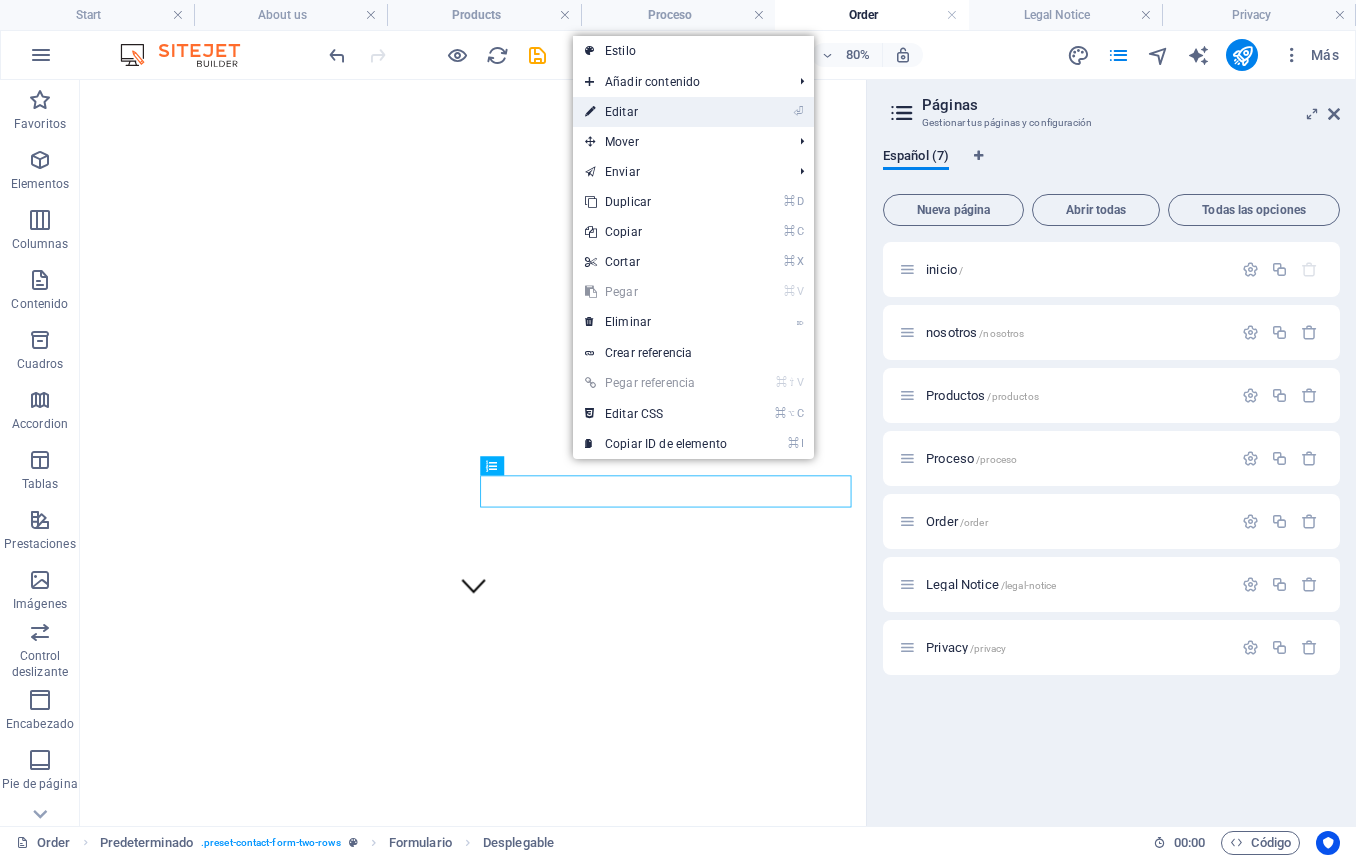 click on "⏎  Editar" at bounding box center (656, 112) 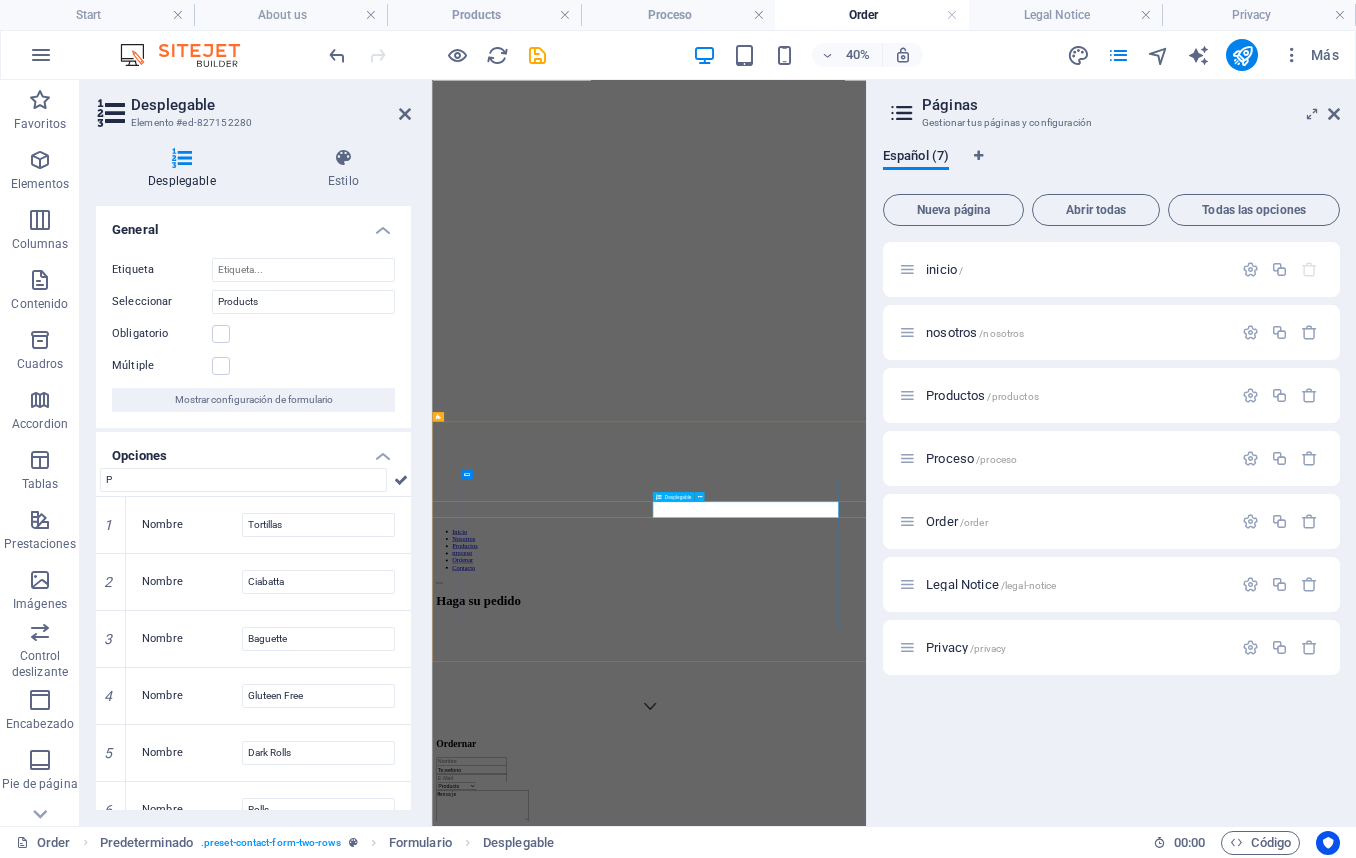 click on "Products
Tortillas Ciabatta Baguette Gluteen Free Dark Rolls Rolls Macarons Crossiant Pastries other" 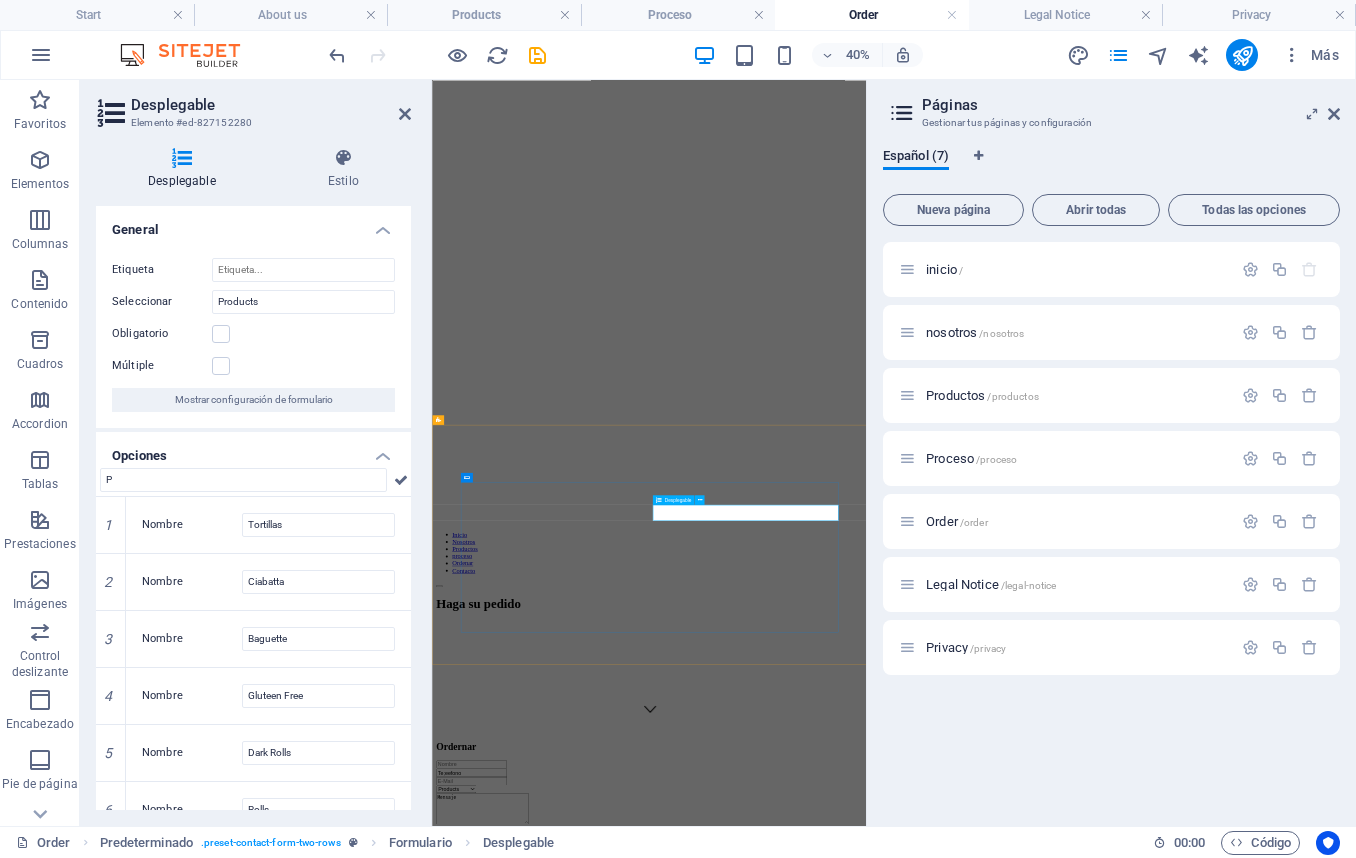 click on "Products
Tortillas Ciabatta Baguette Gluteen Free Dark Rolls Rolls Macarons Crossiant Pastries other" 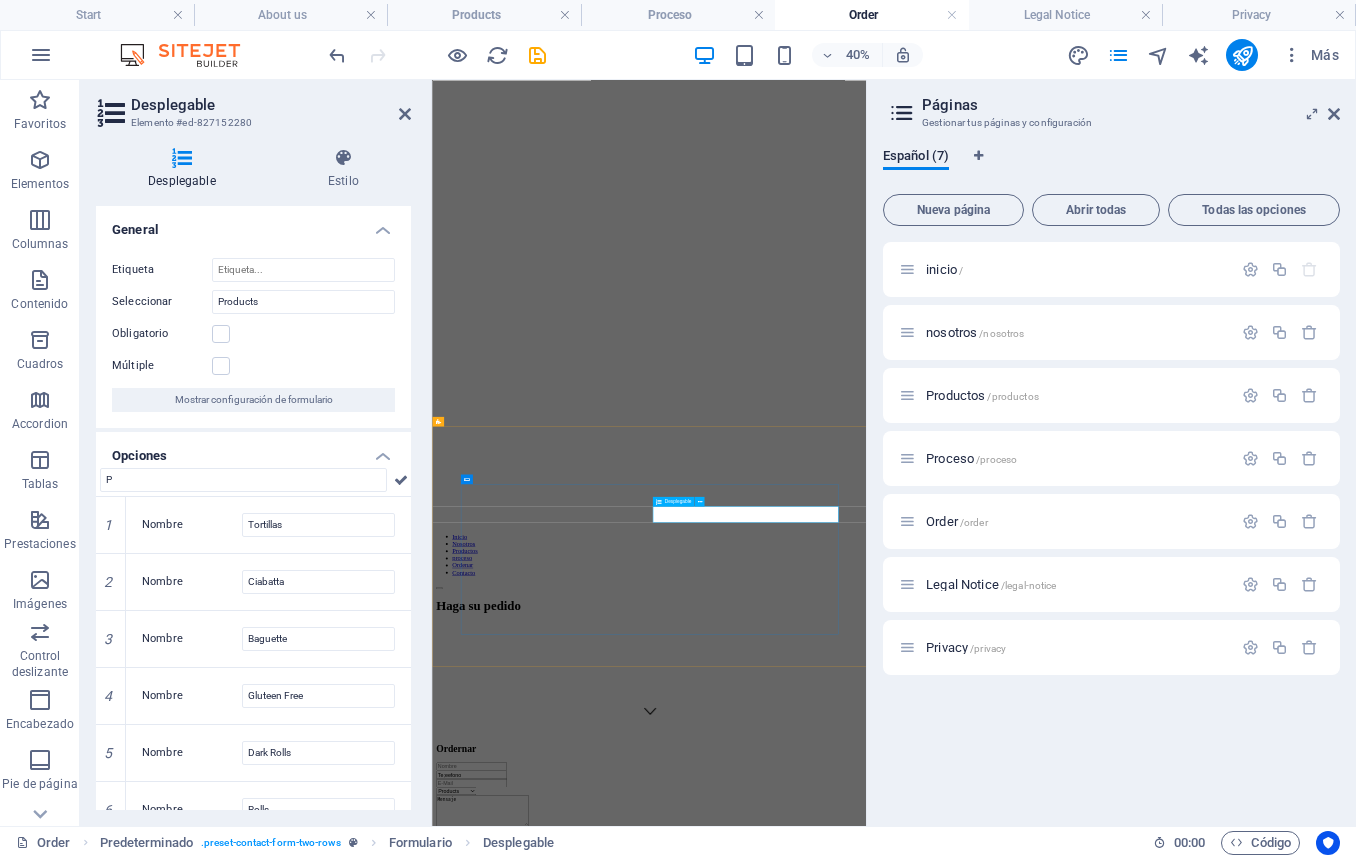 click on "Products
Tortillas Ciabatta Baguette Gluteen Free Dark Rolls Rolls Macarons Crossiant Pastries other" 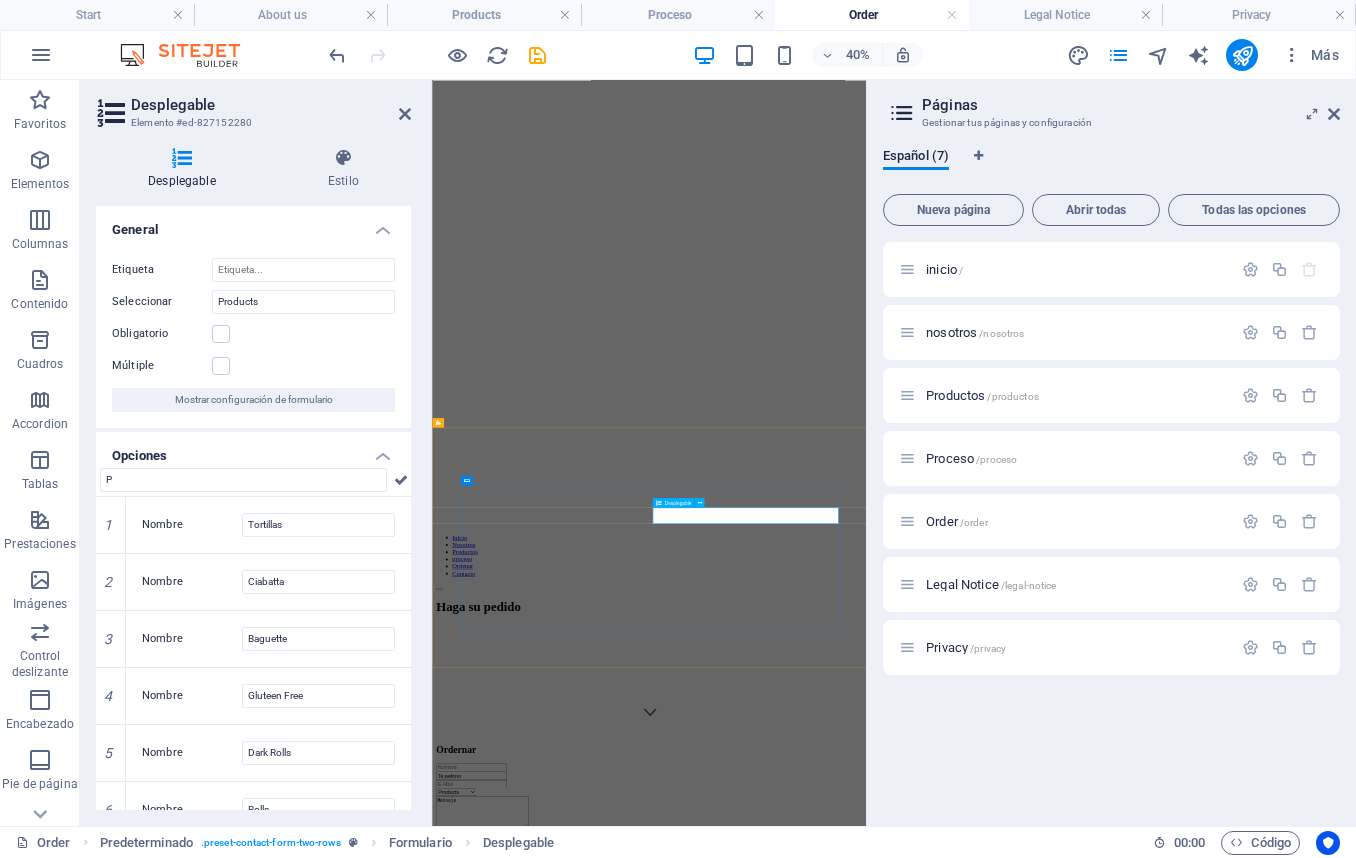 drag, startPoint x: 1069, startPoint y: 1168, endPoint x: 1063, endPoint y: 1177, distance: 10.816654 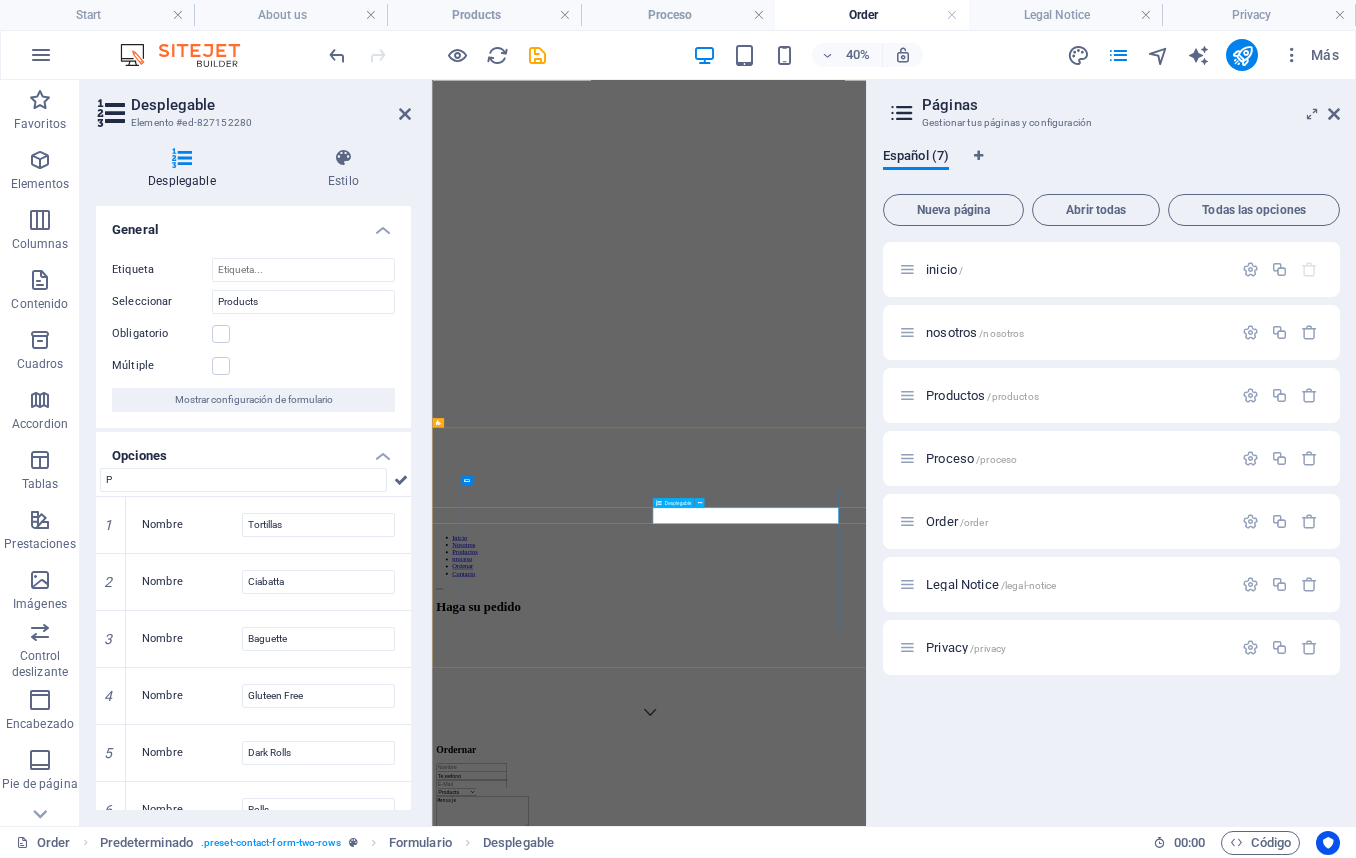 click on "Products
Tortillas Ciabatta Baguette Gluteen Free Dark Rolls Rolls Macarons Crossiant Pastries other" 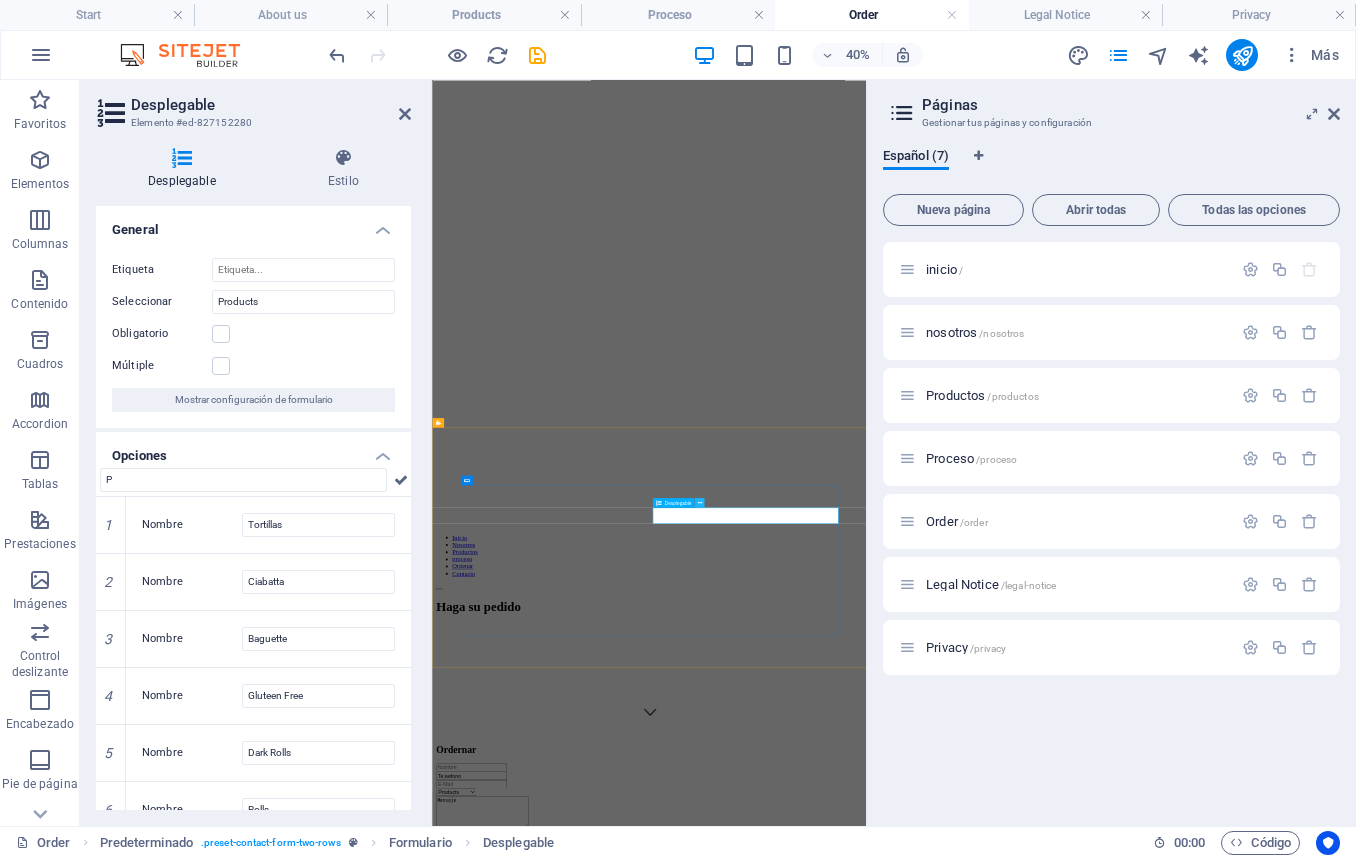 click at bounding box center [699, 503] 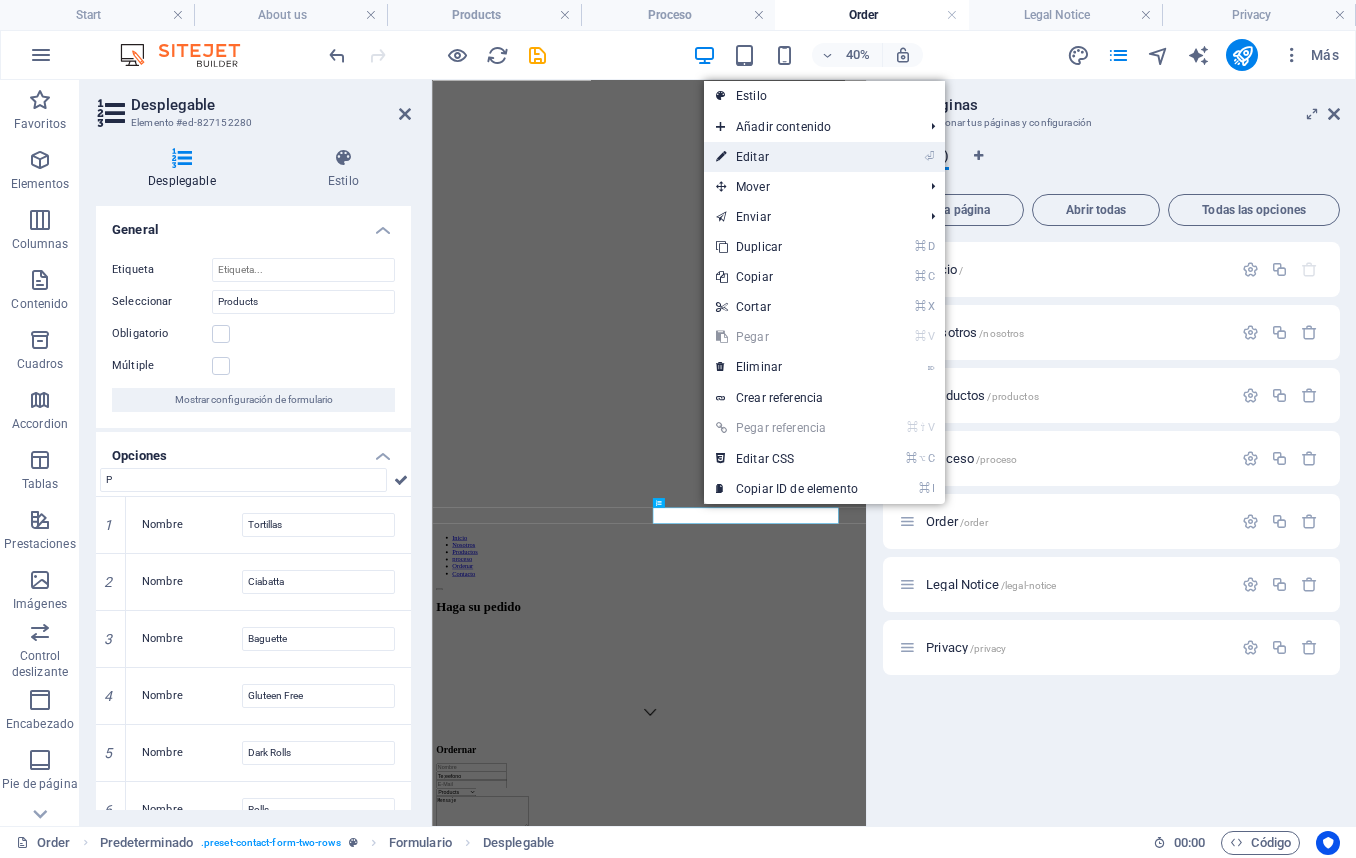 click on "⏎  Editar" at bounding box center [787, 157] 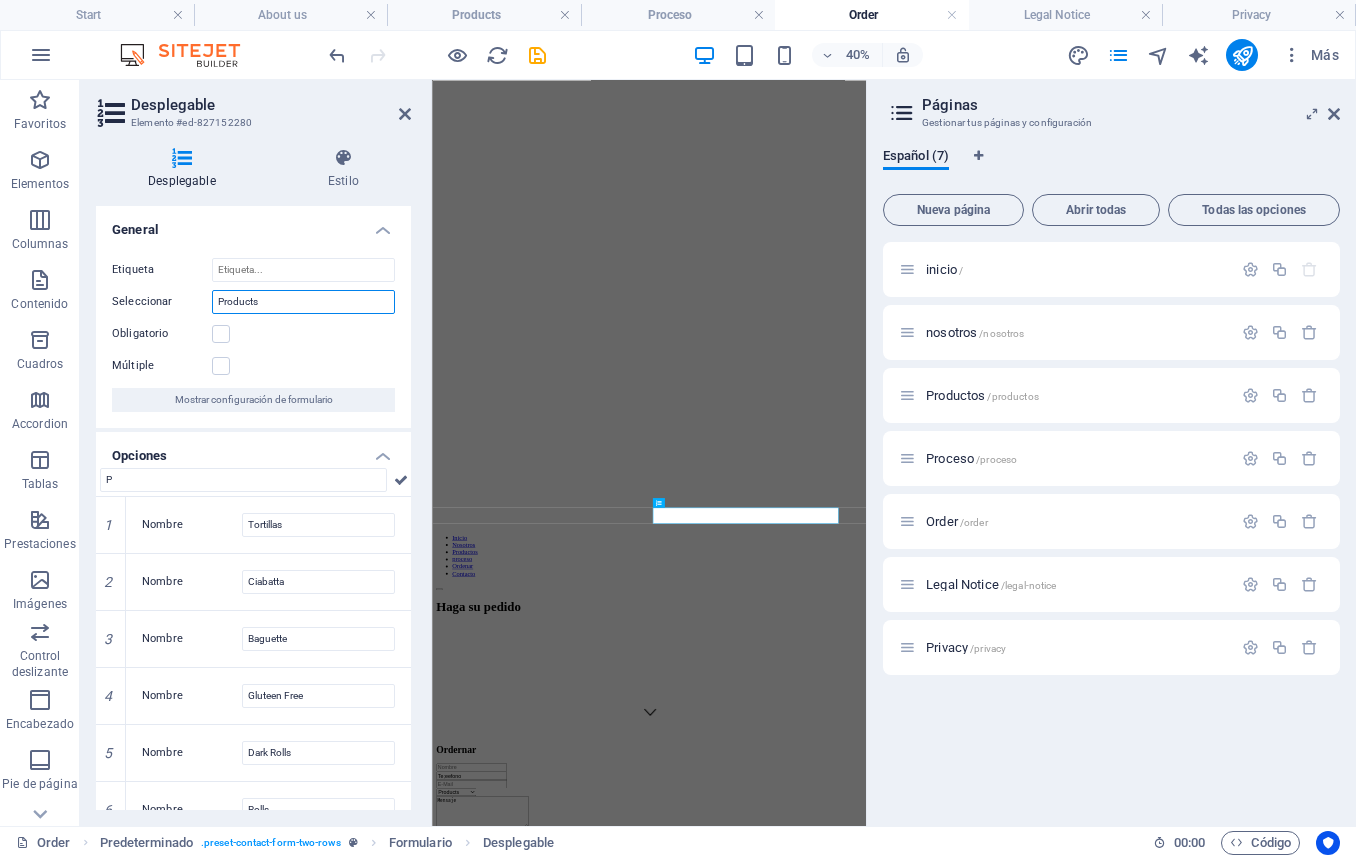 click on "Products" at bounding box center [303, 302] 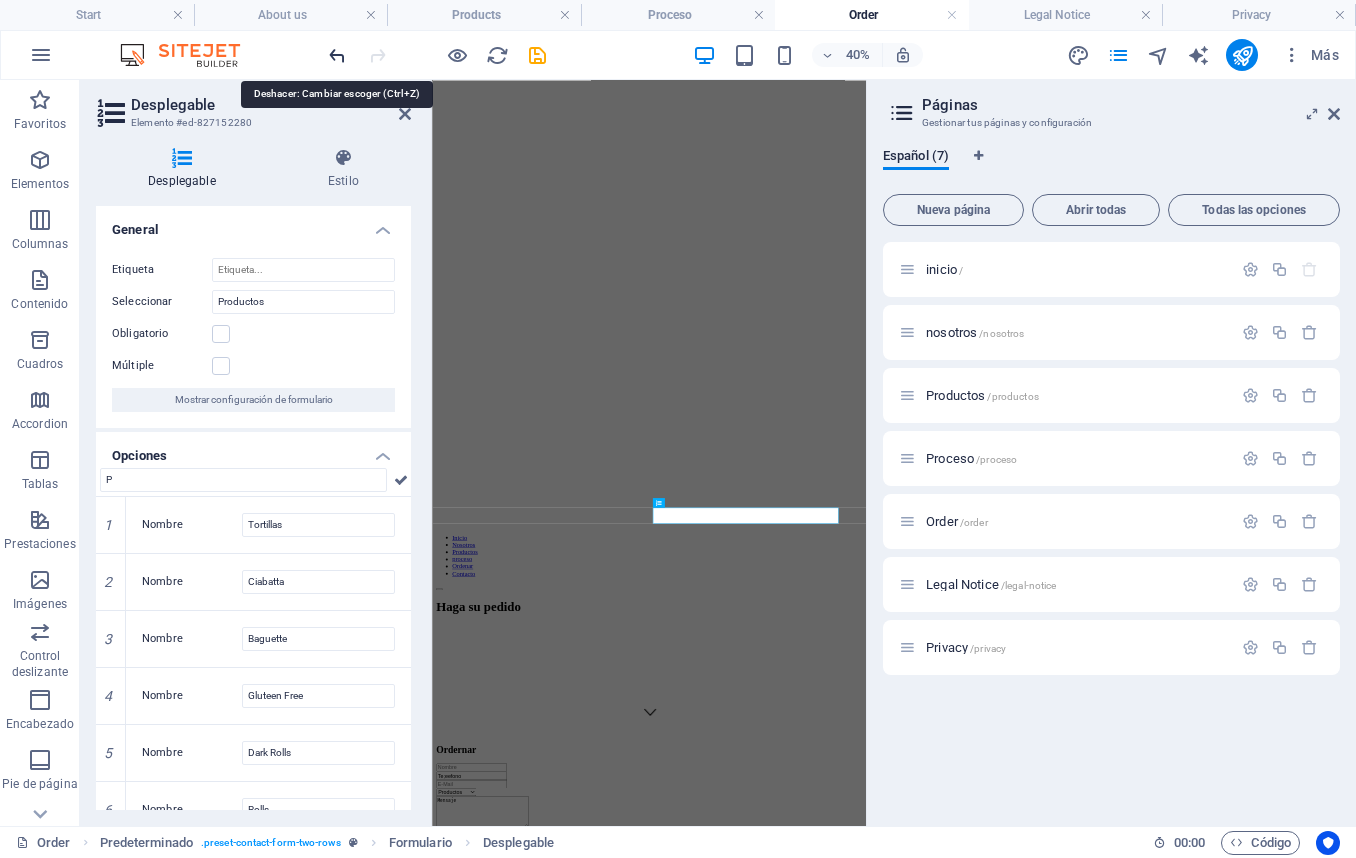 click at bounding box center [337, 55] 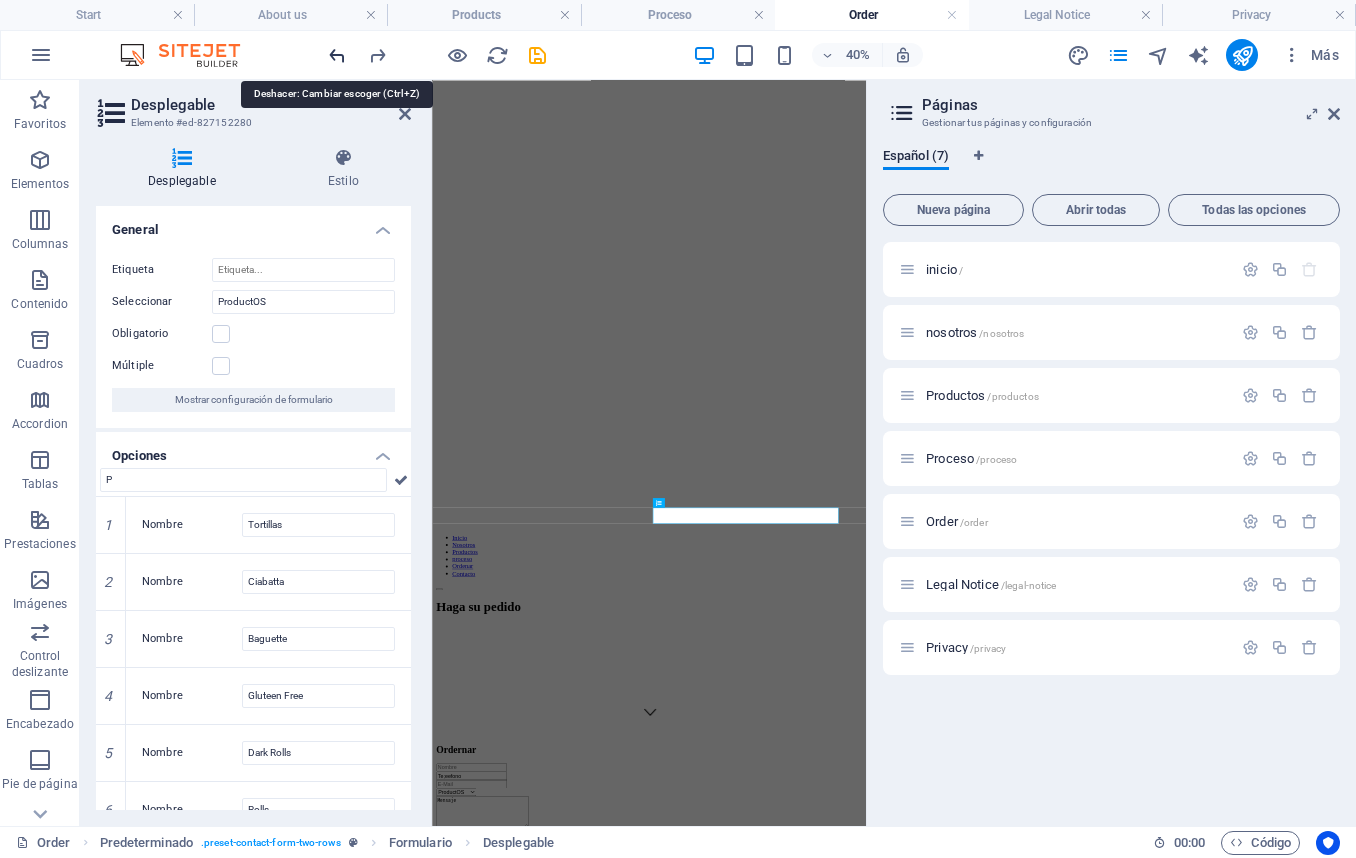click at bounding box center [337, 55] 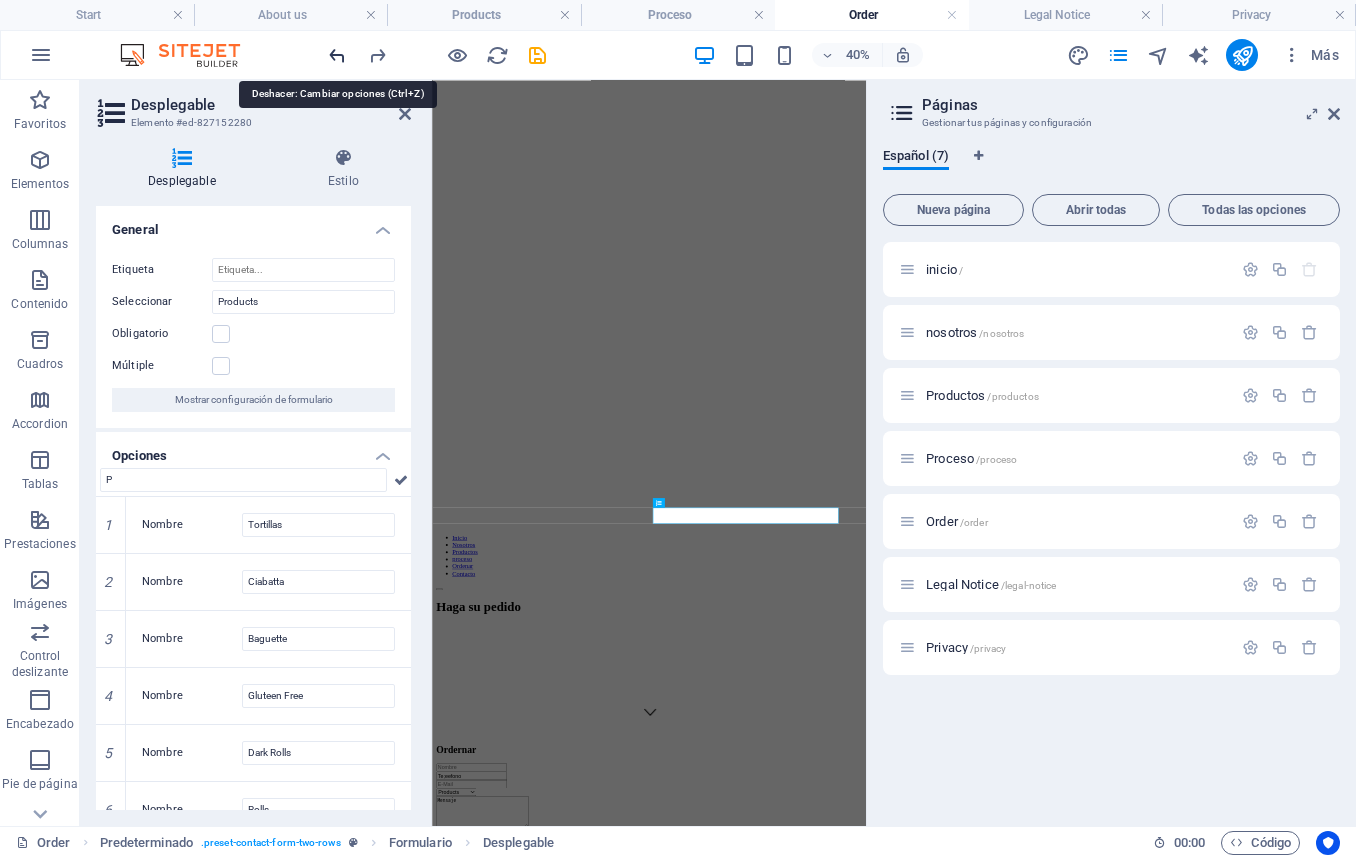 click at bounding box center [337, 55] 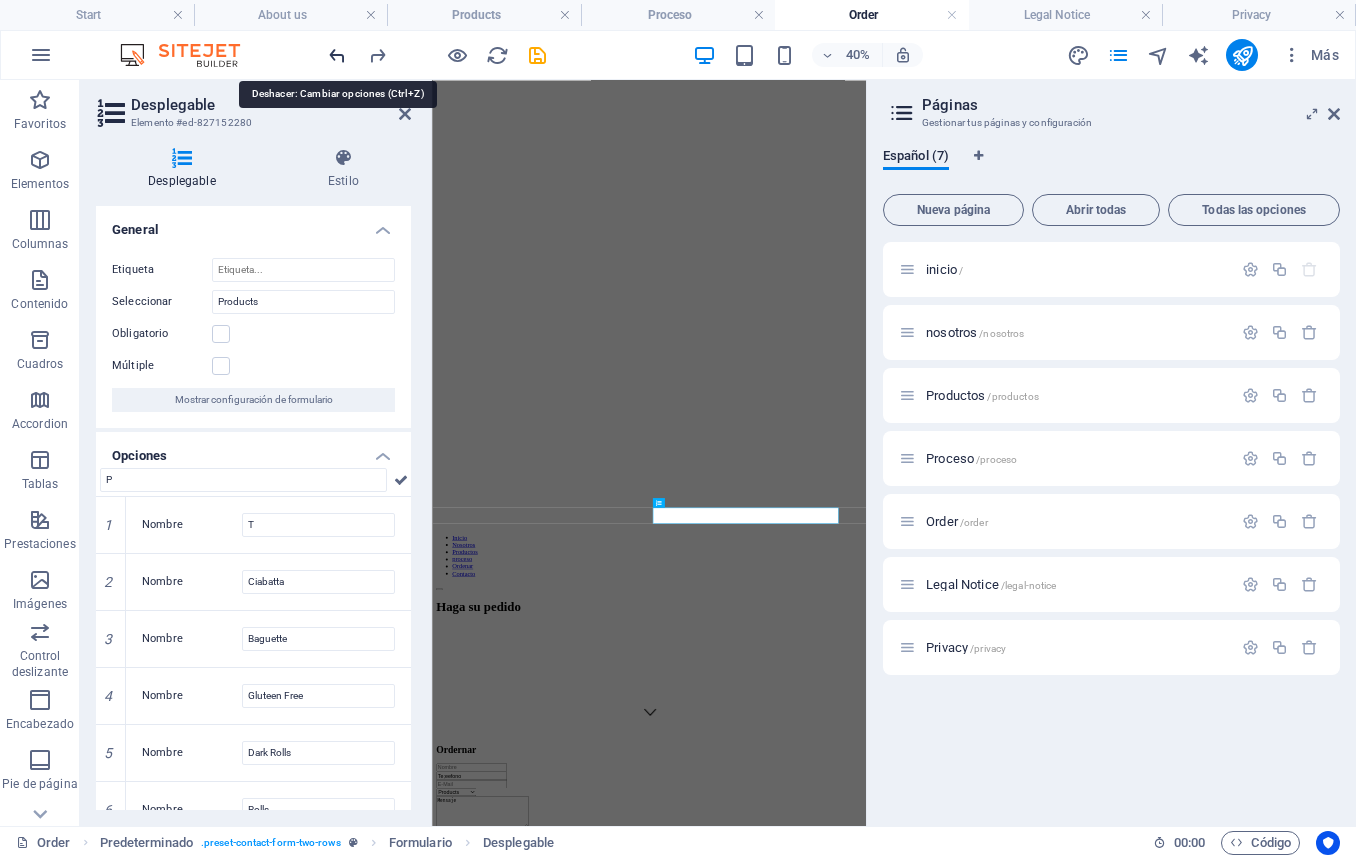 click at bounding box center (337, 55) 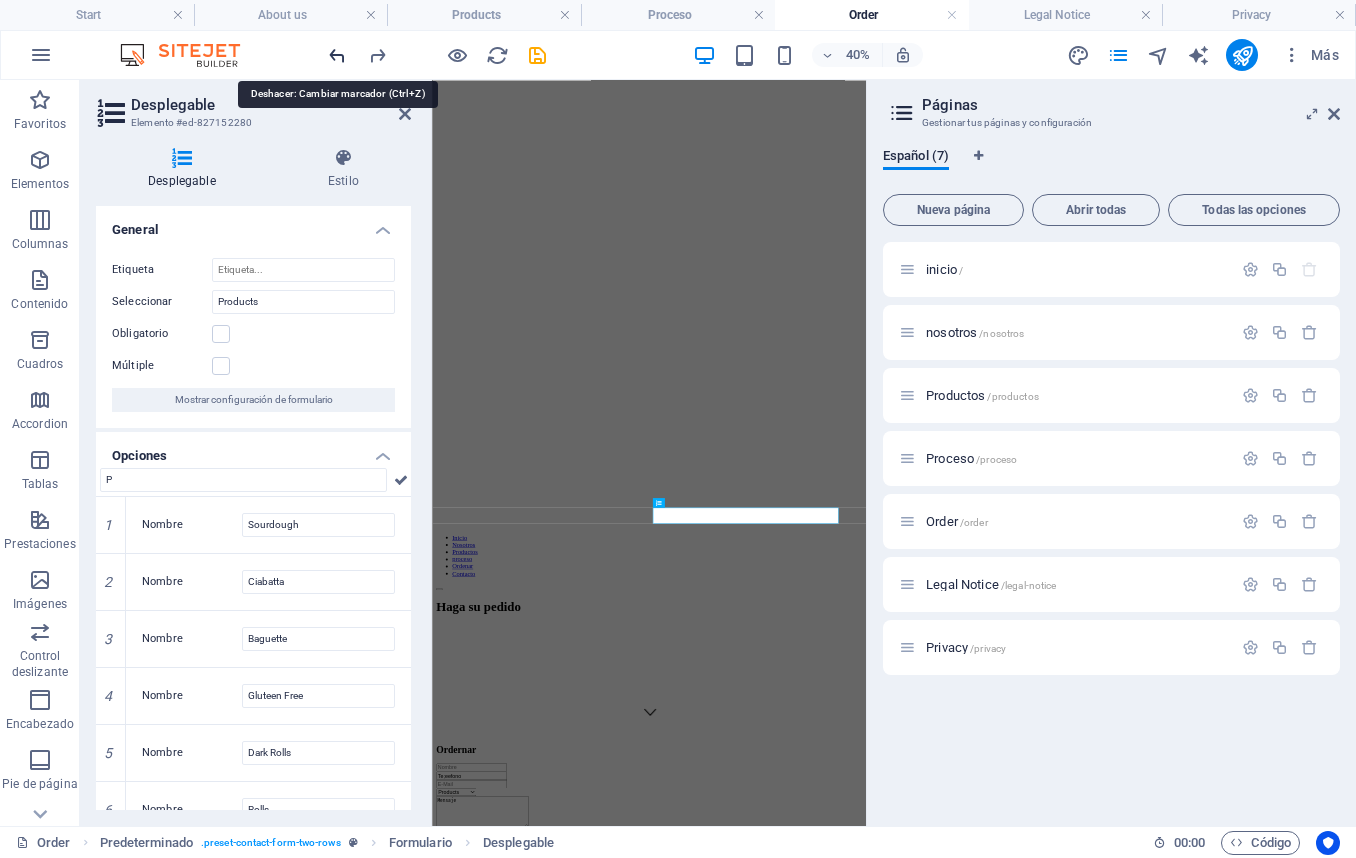 click at bounding box center (337, 55) 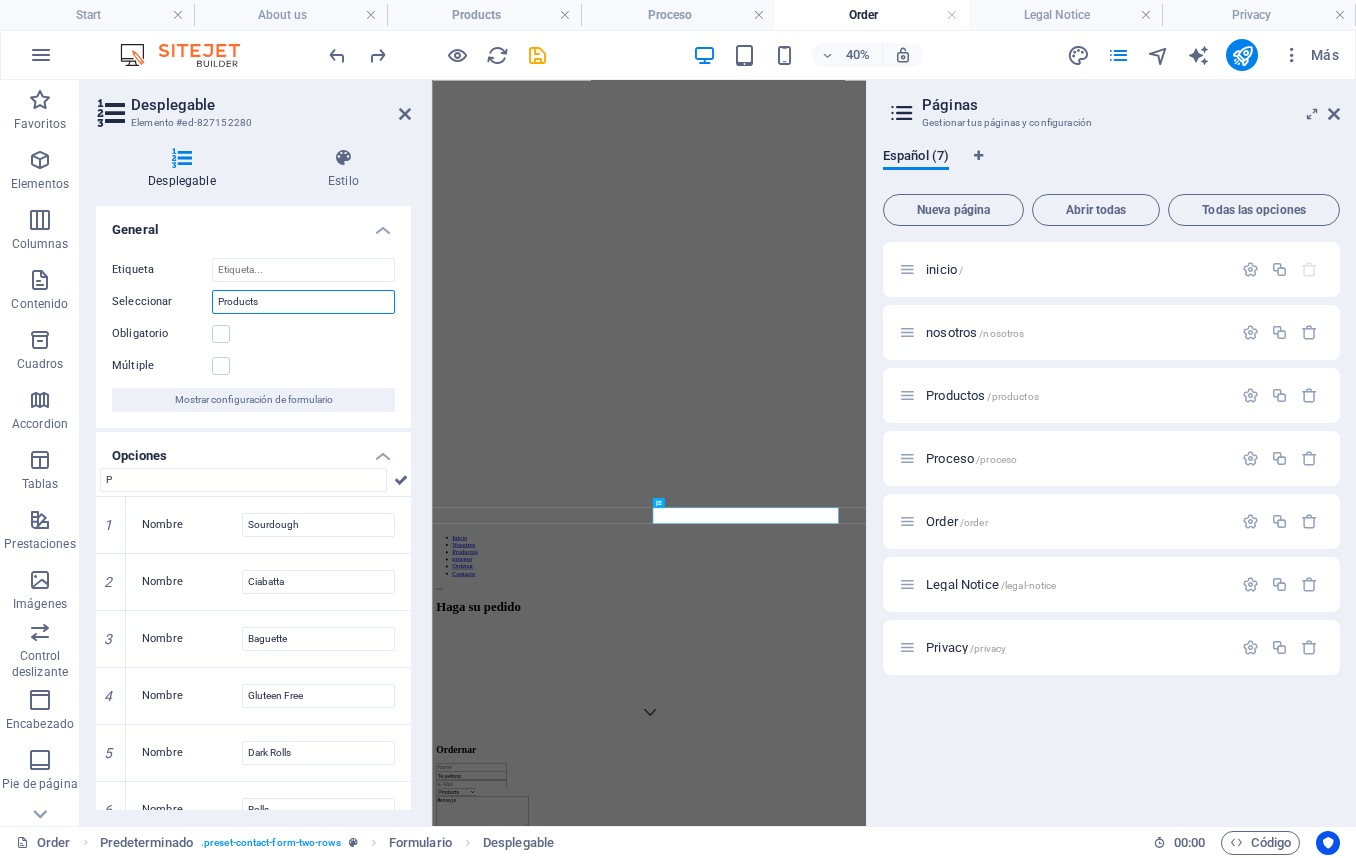 click on "Products" at bounding box center [303, 302] 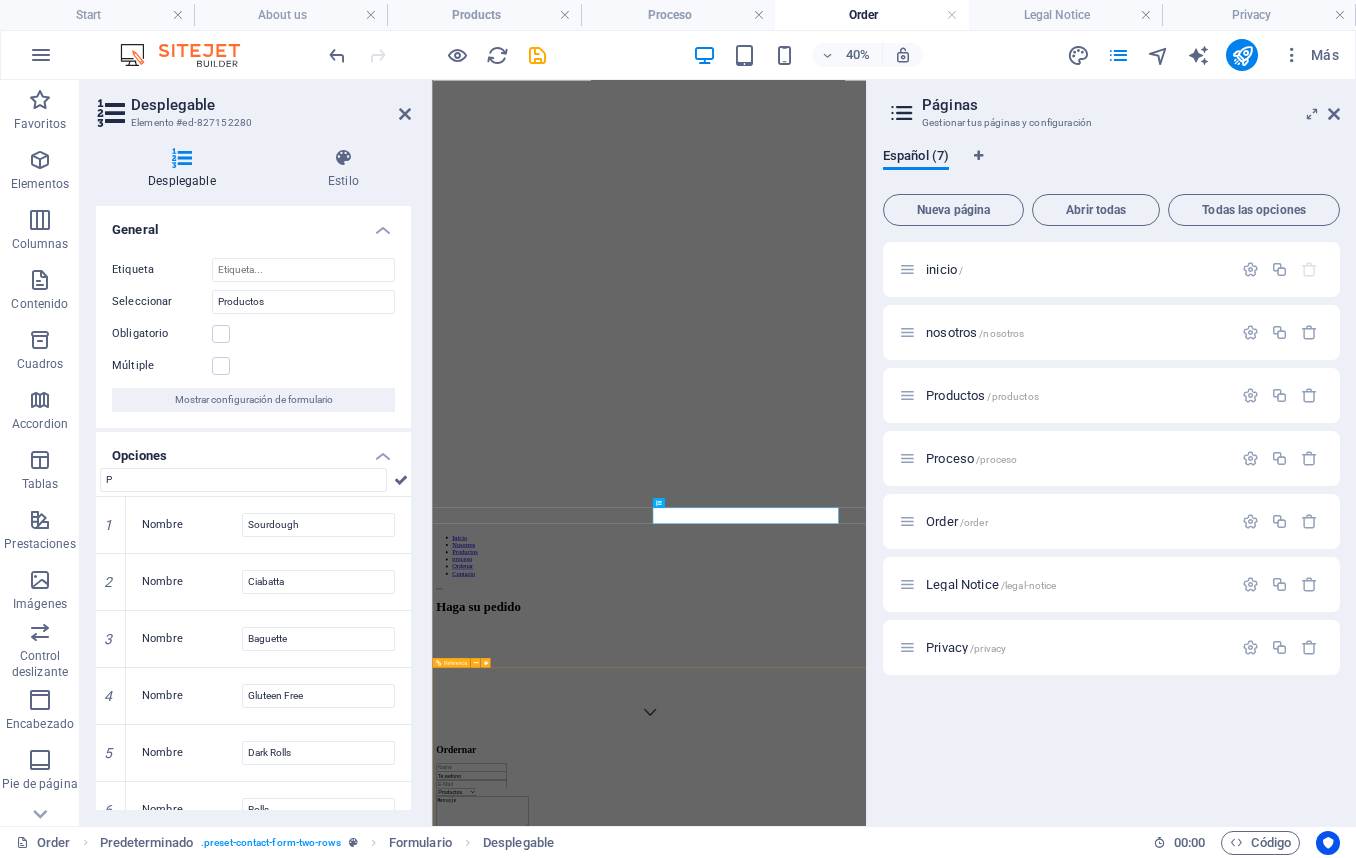 click at bounding box center (974, 3384) 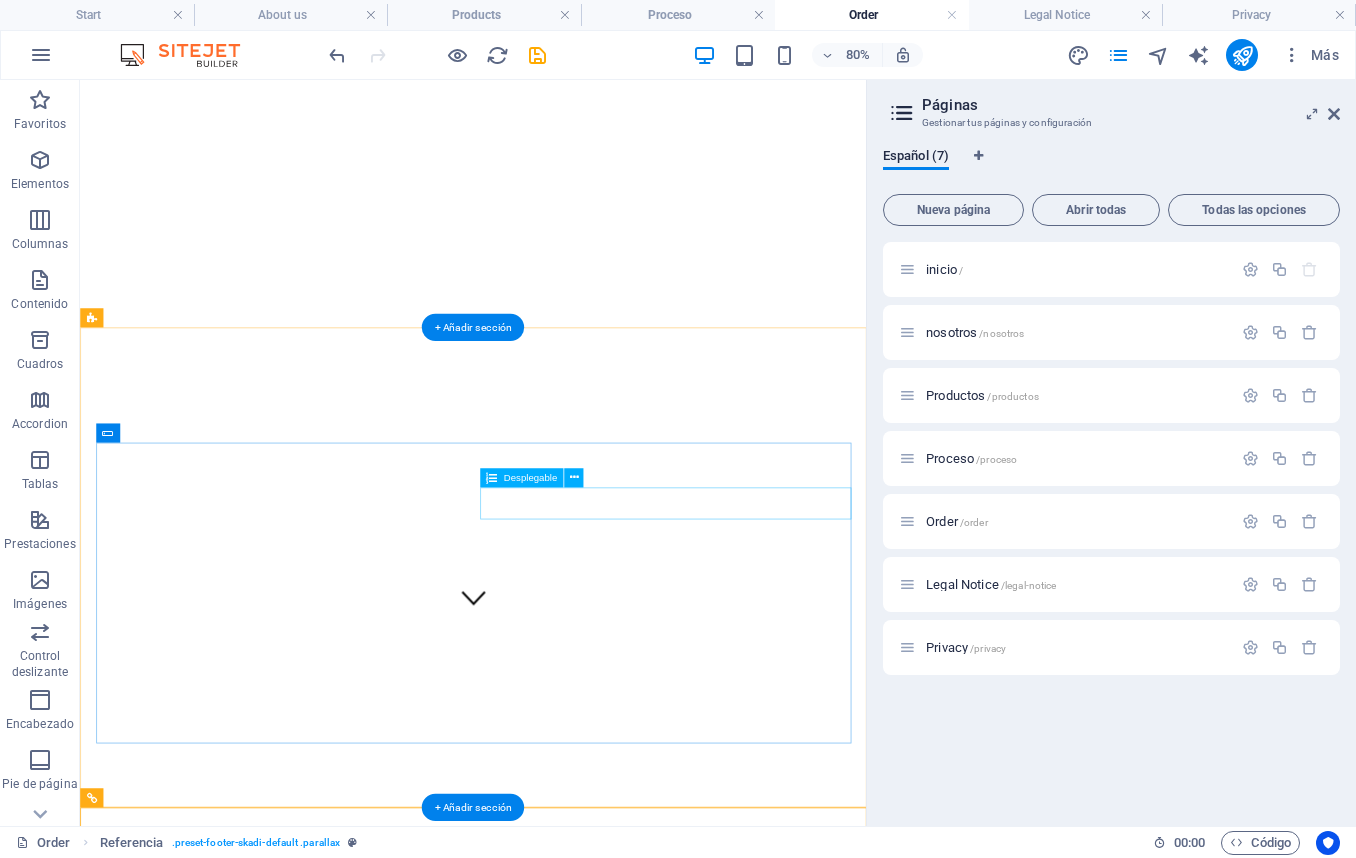 click on "Productos
Sourdough Ciabatta Baguette Gluteen Free Dark Rolls Rolls Macarons Crossiant Pastries other" 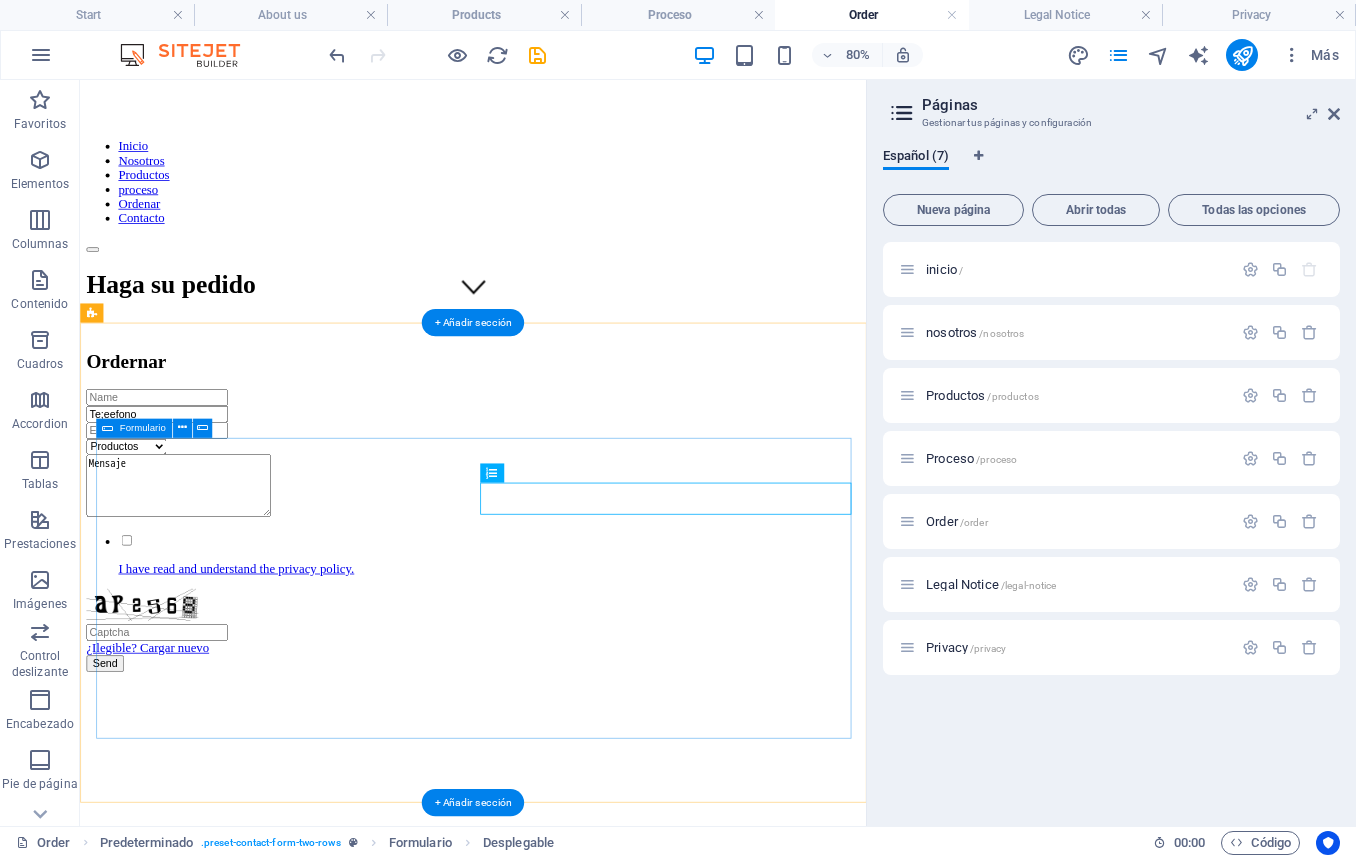 scroll, scrollTop: 0, scrollLeft: 0, axis: both 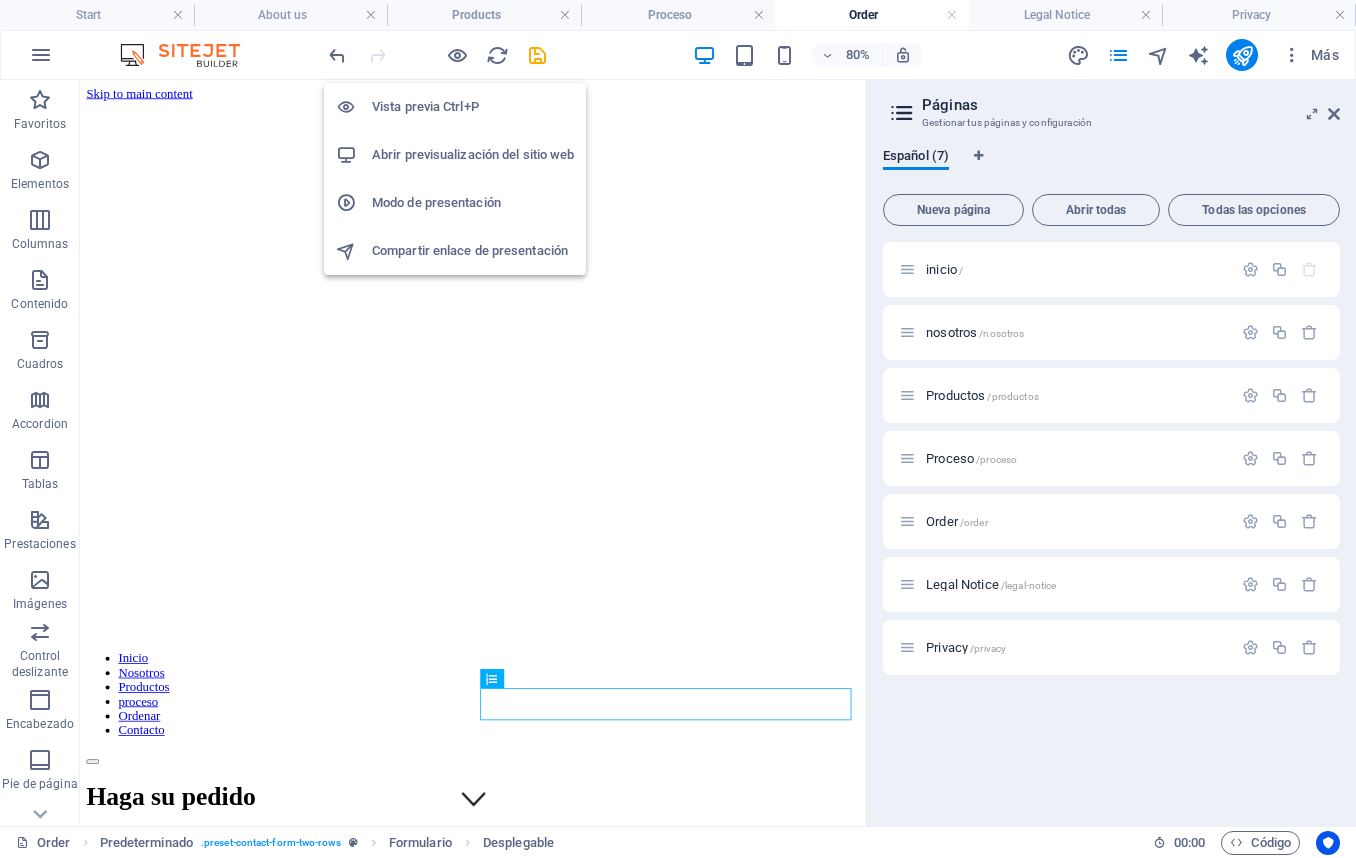 click on "Vista previa Ctrl+P" at bounding box center [473, 107] 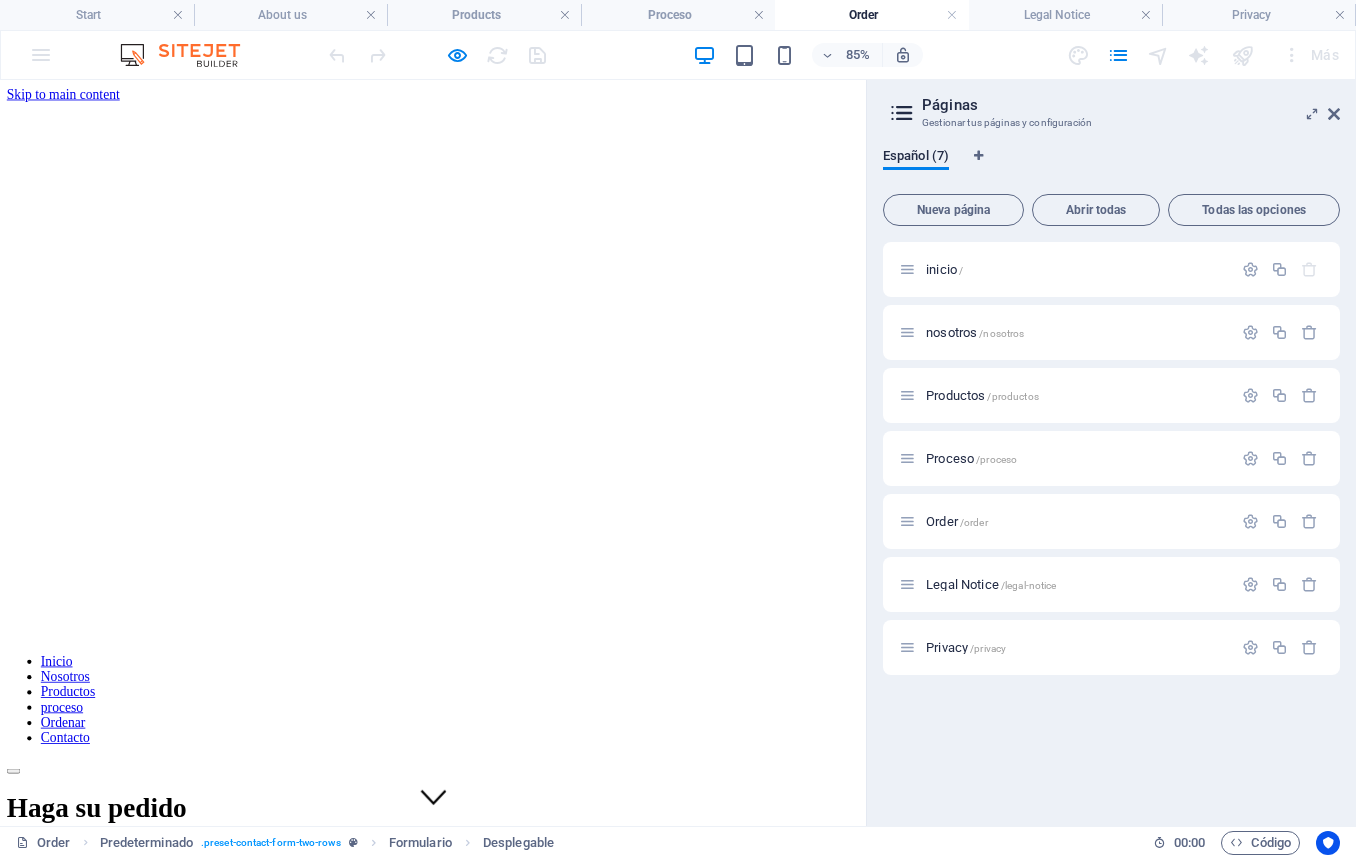 click at bounding box center (509, 888) 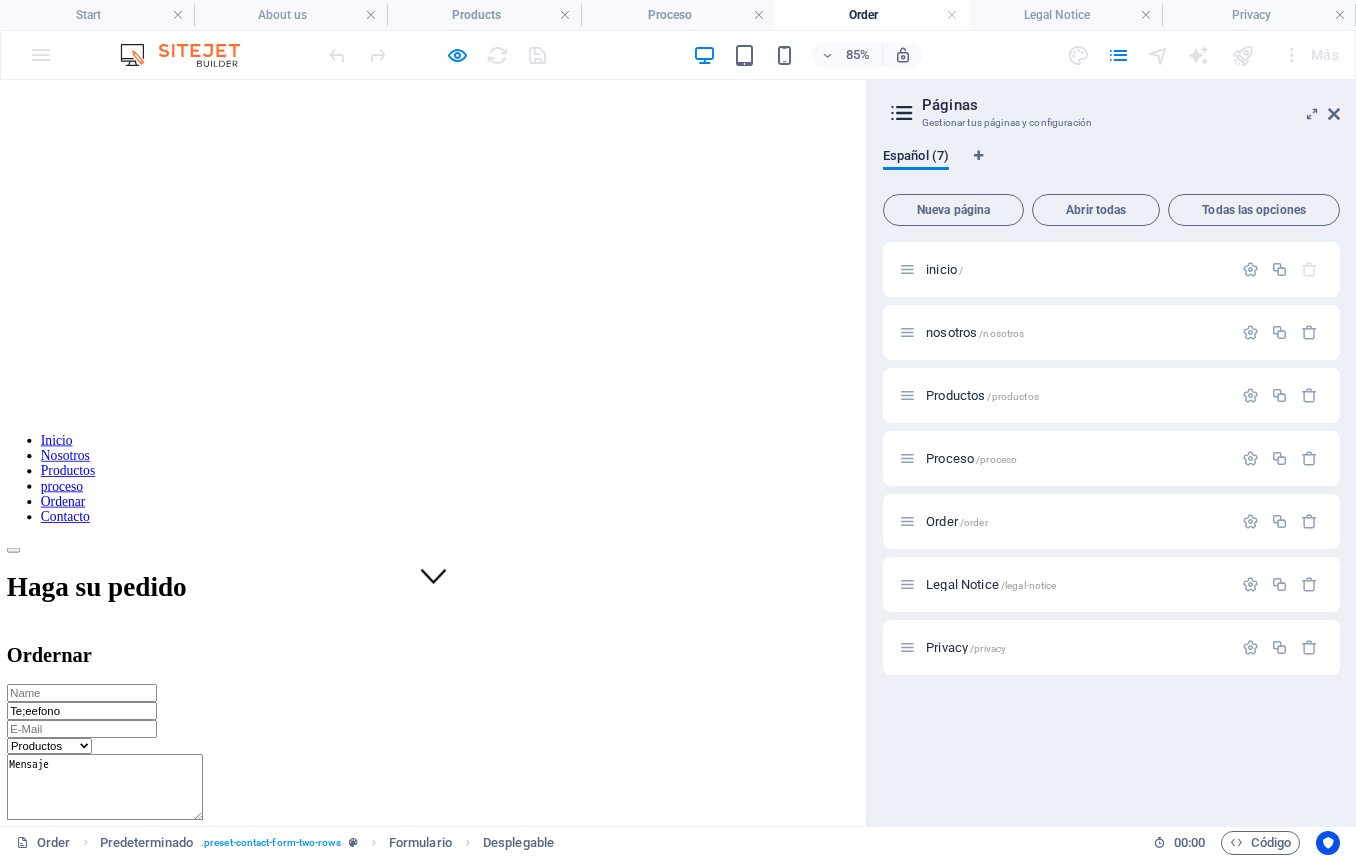 scroll, scrollTop: 272, scrollLeft: 0, axis: vertical 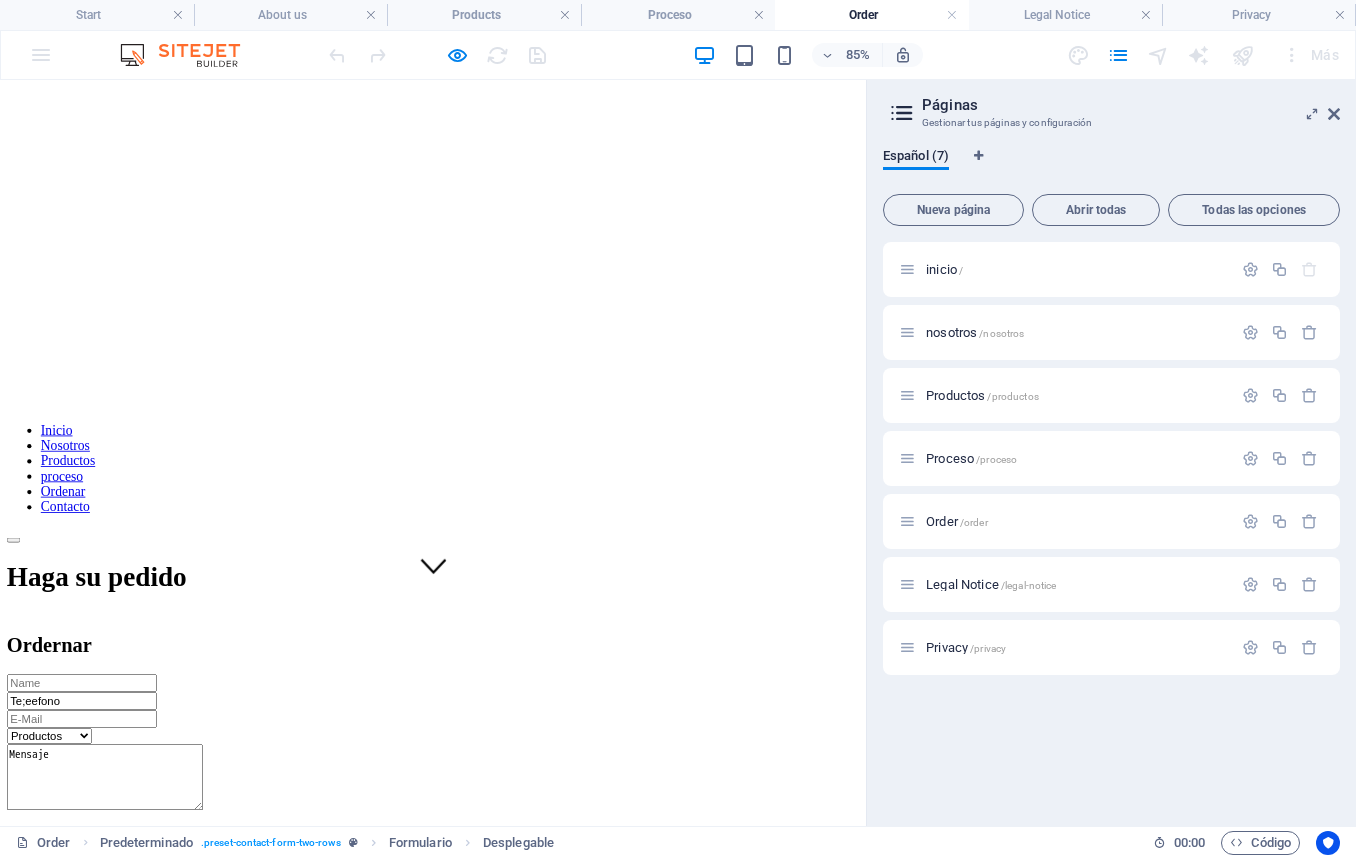click on "Productos
Sourdough Ciabatta Baguette Gluteen Free Dark Rolls Rolls Macarons Crossiant Pastries other" 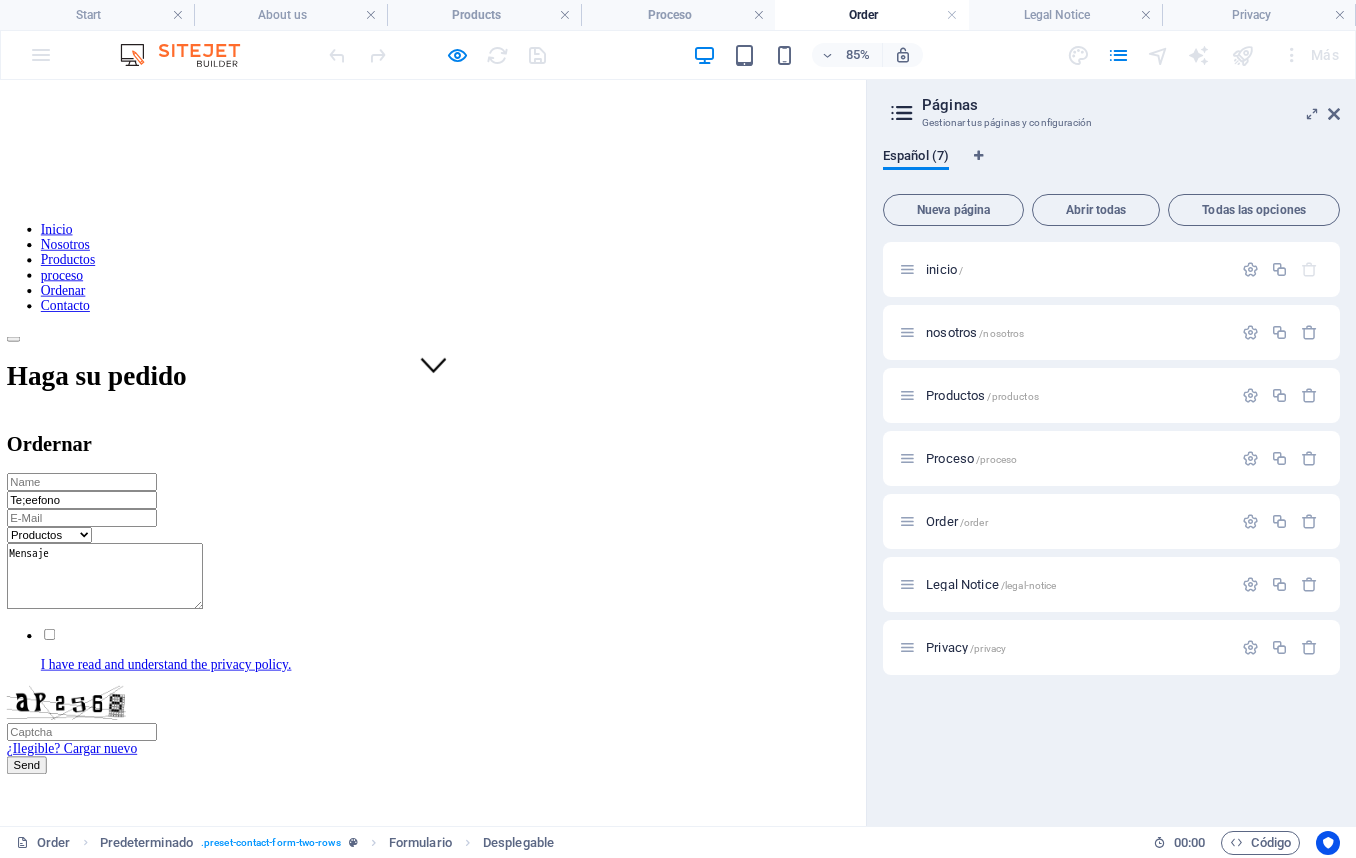 scroll, scrollTop: 513, scrollLeft: 0, axis: vertical 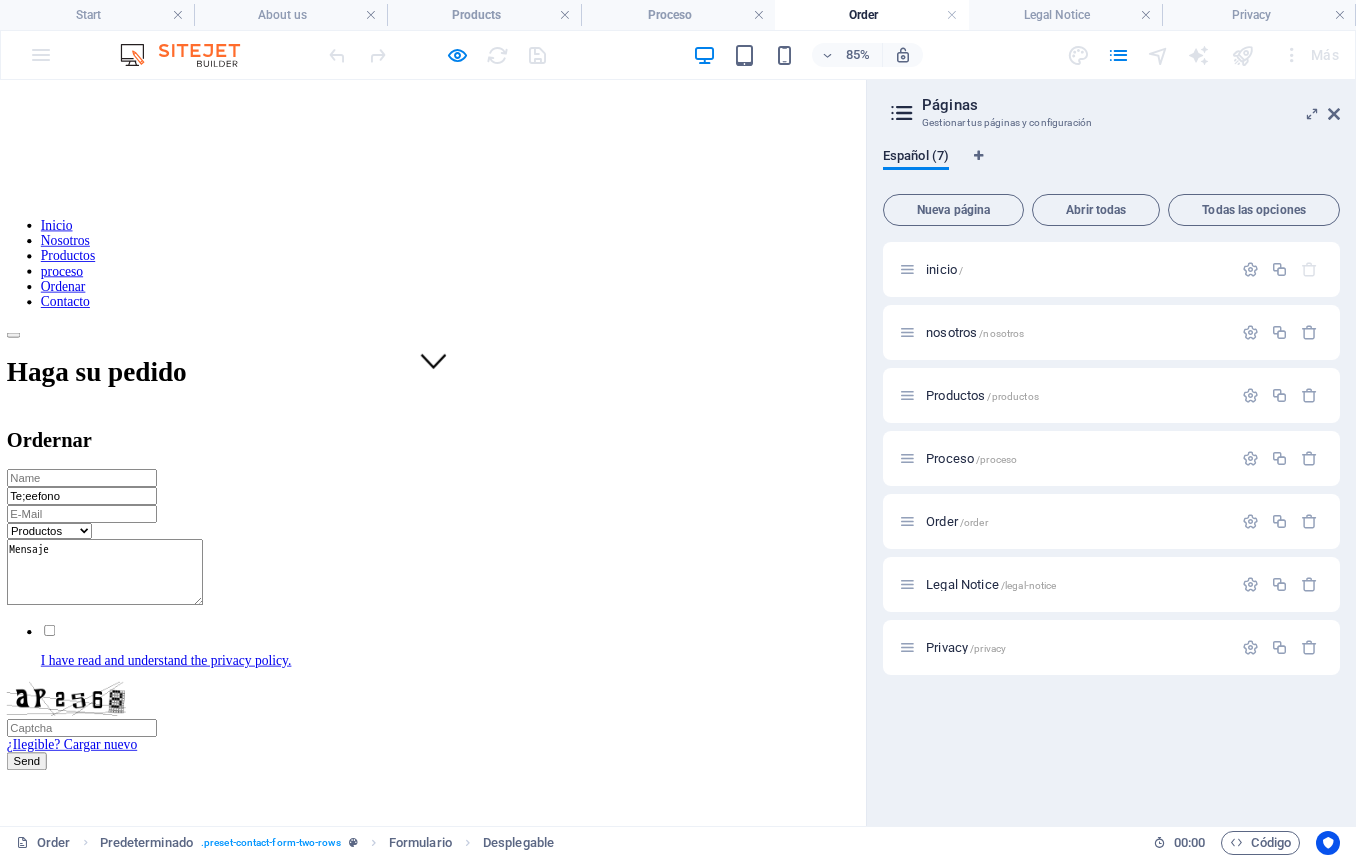 click on "I have read and understand the privacy policy." 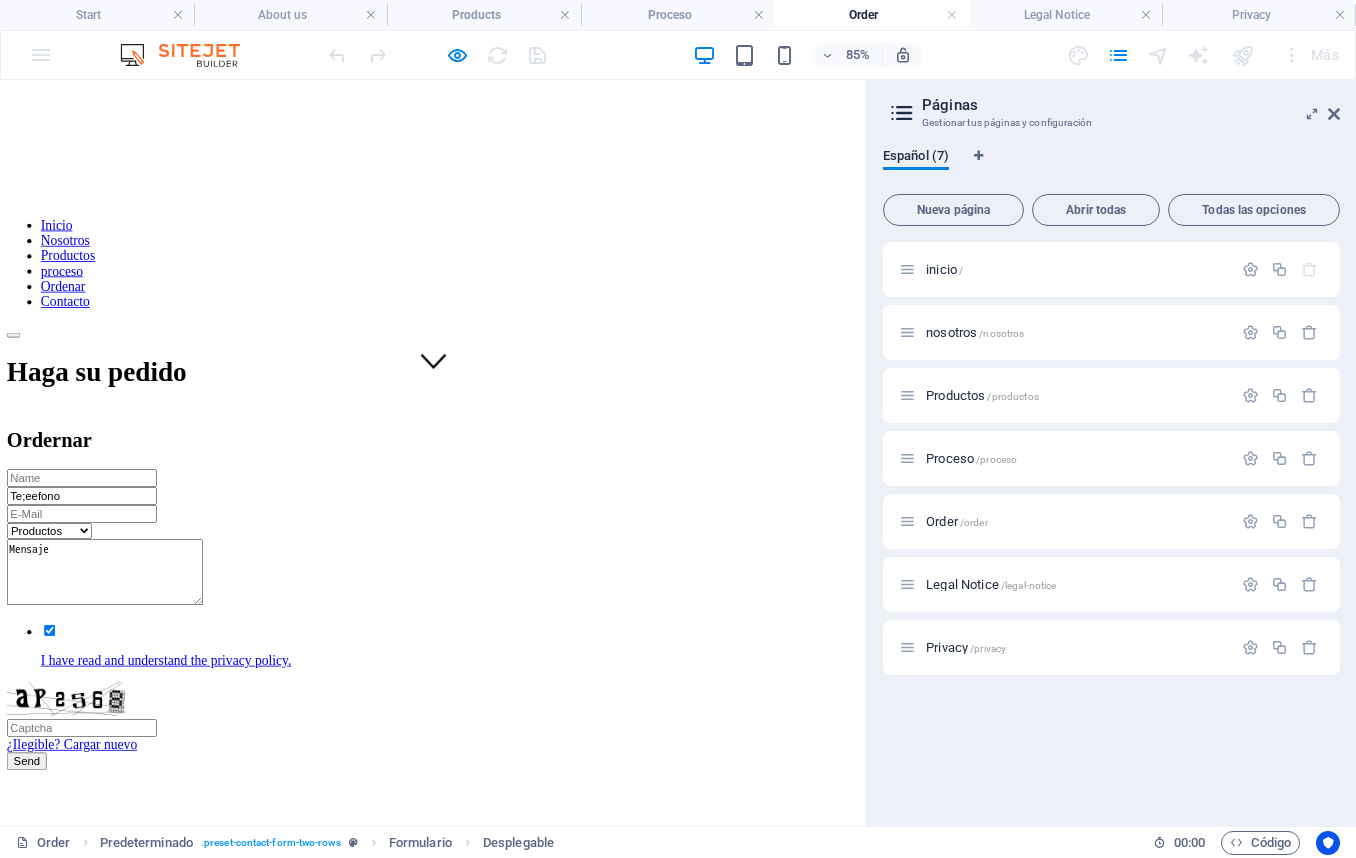 click 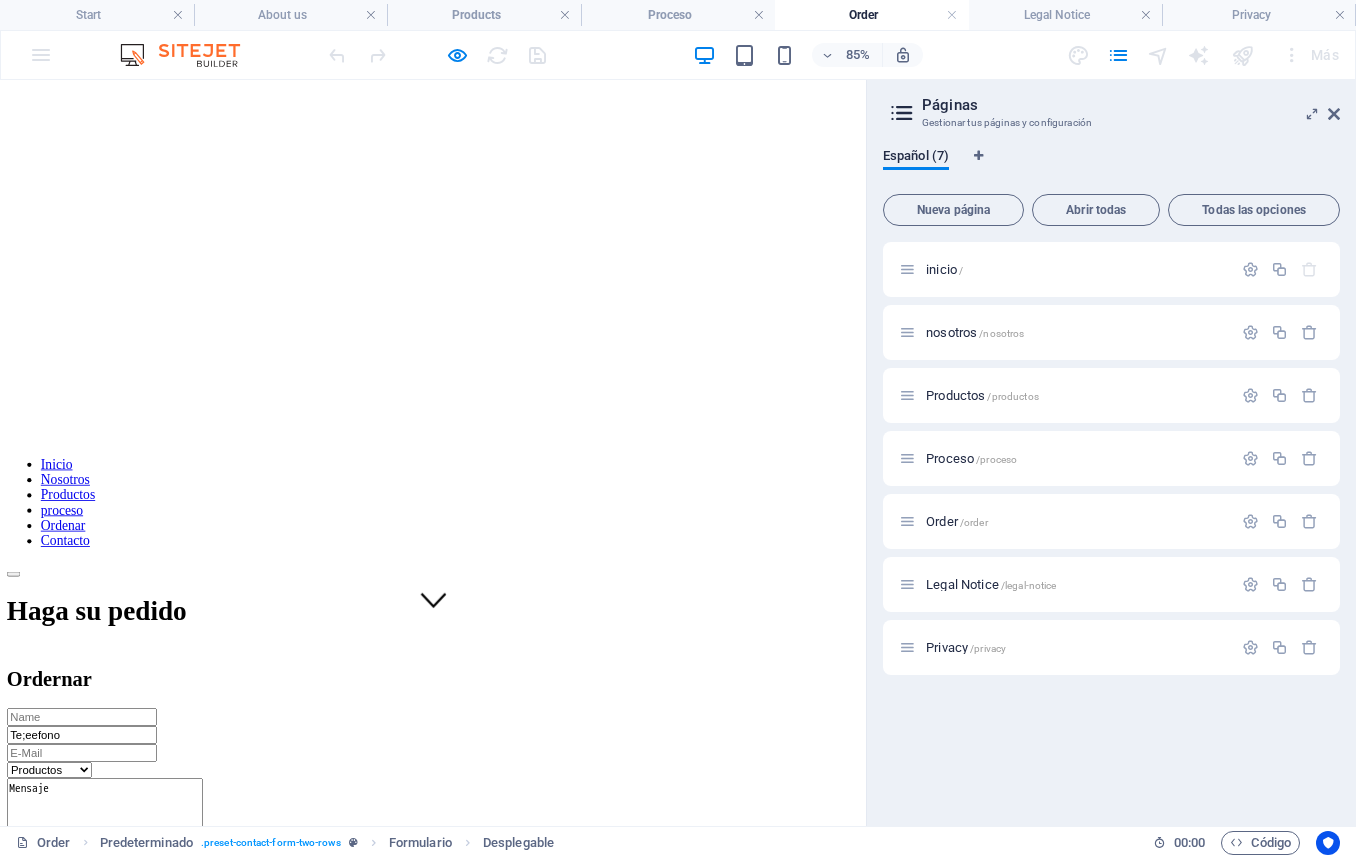 scroll, scrollTop: 0, scrollLeft: 0, axis: both 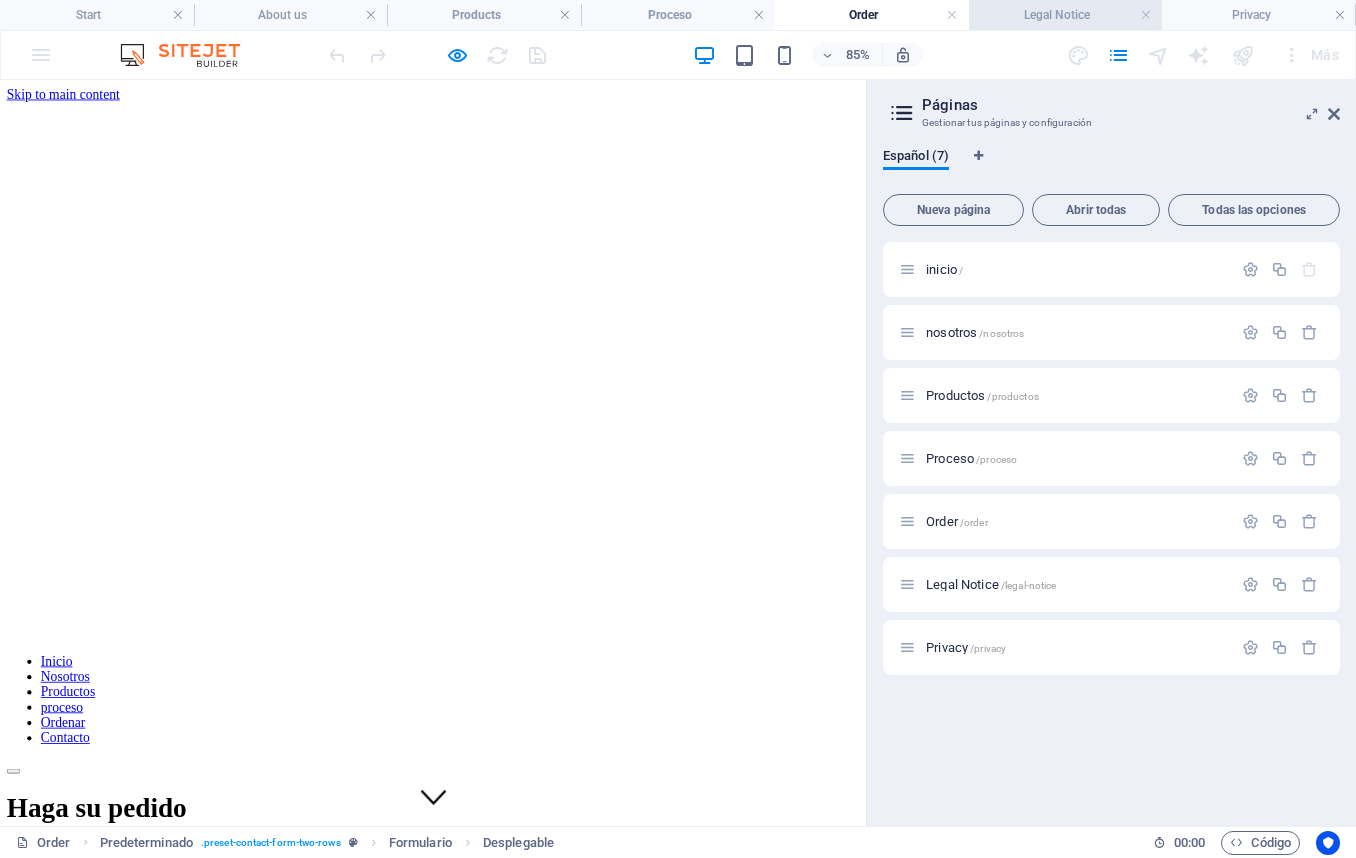 click on "Legal Notice" at bounding box center [1066, 15] 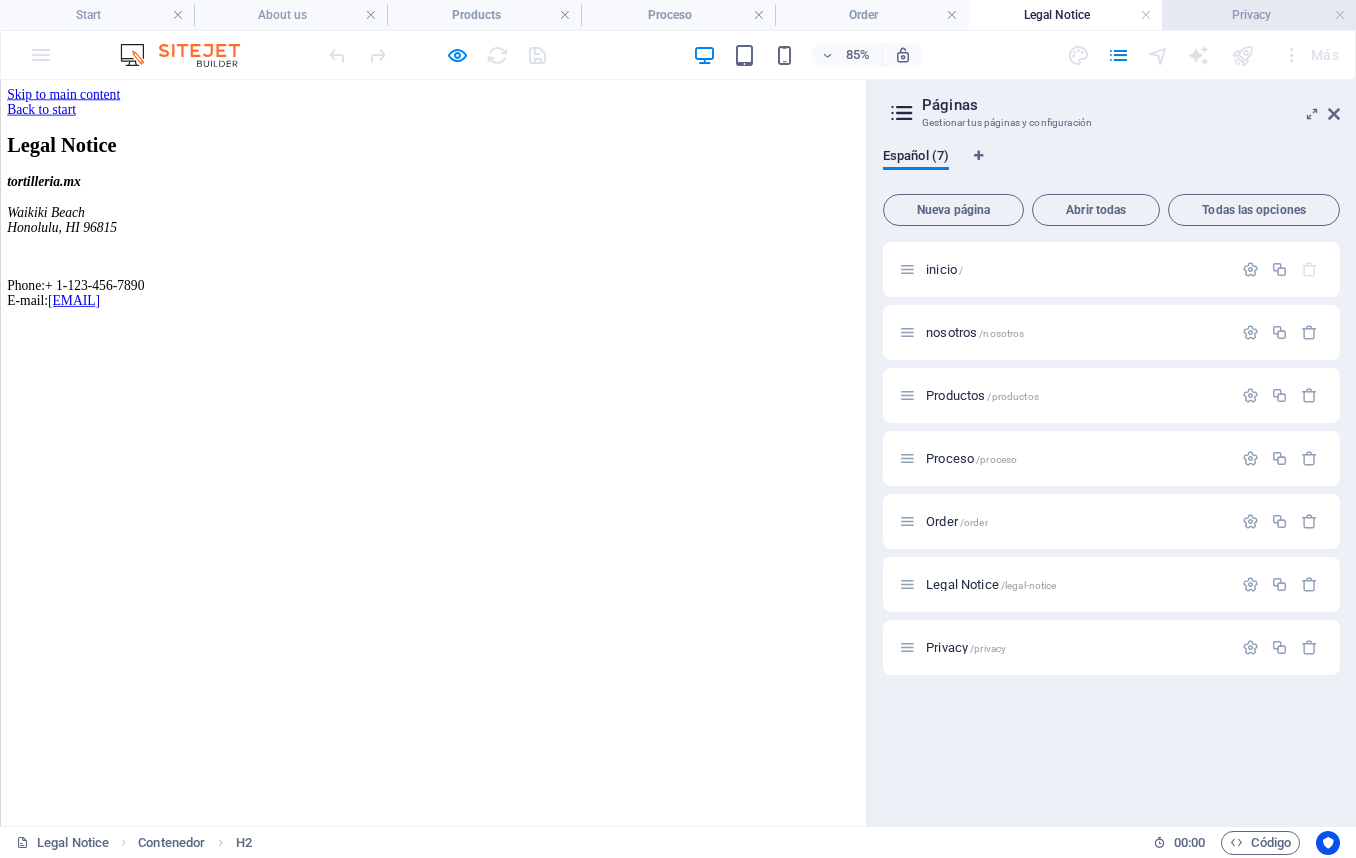 click on "Privacy" at bounding box center (1259, 15) 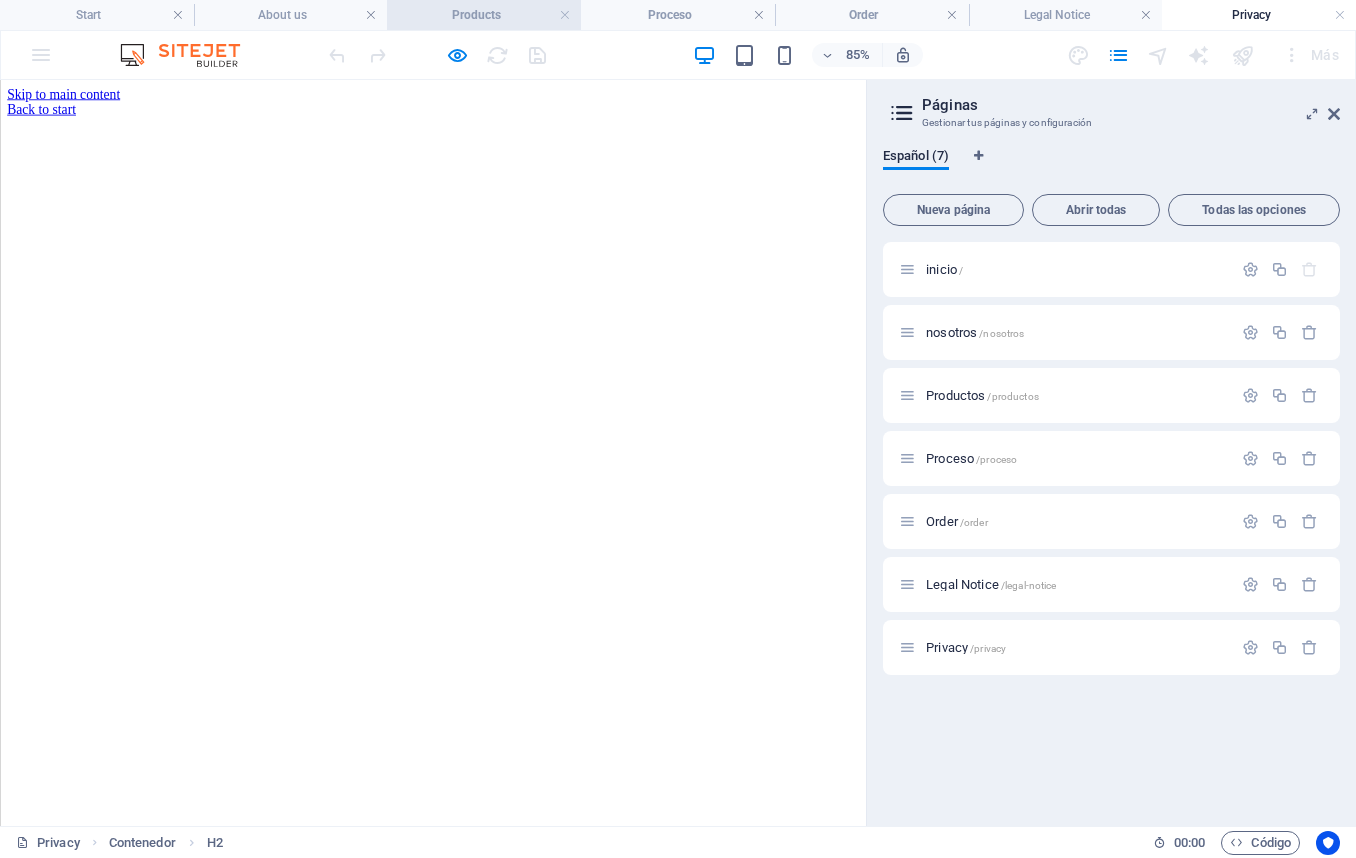 click on "Products" at bounding box center [484, 15] 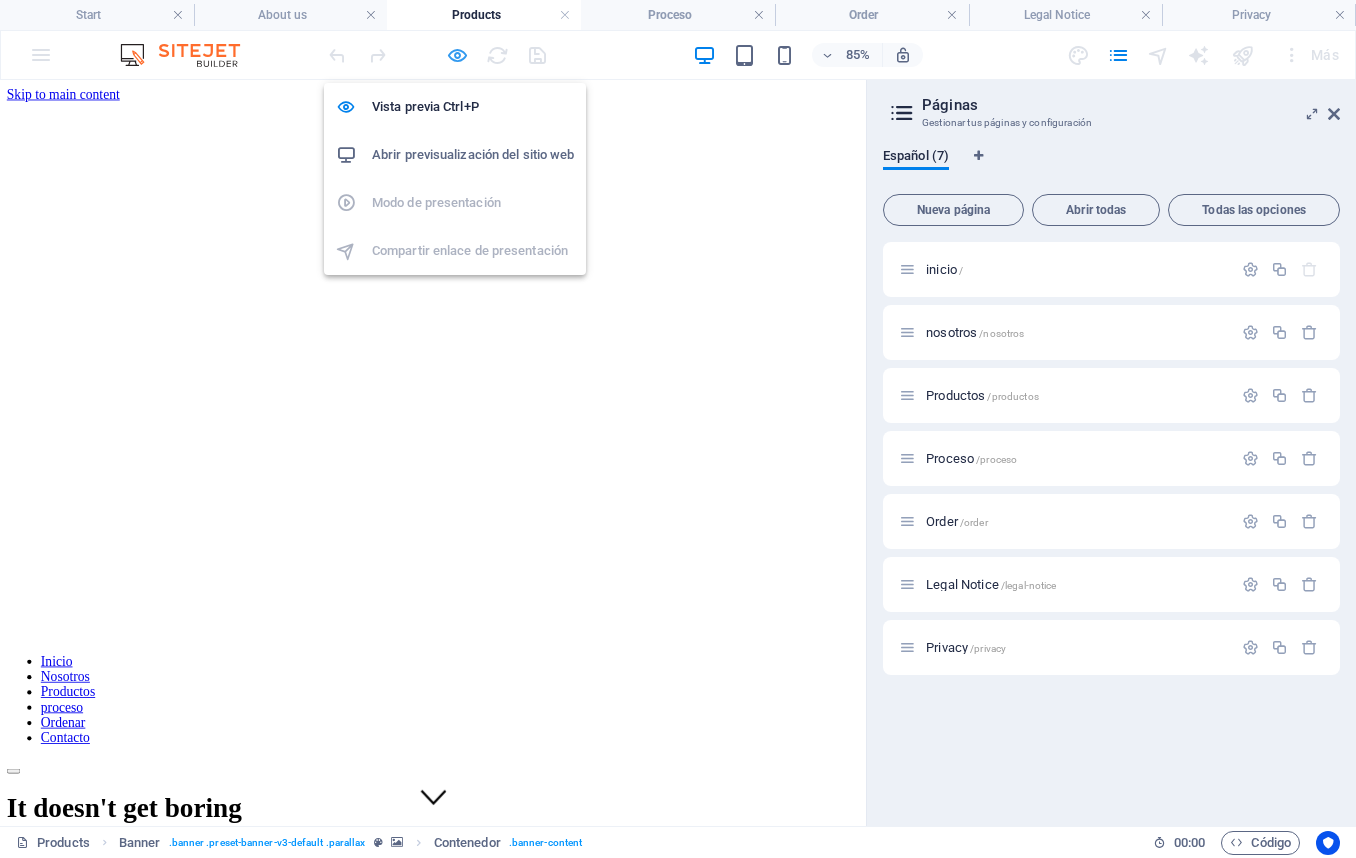 click at bounding box center [457, 55] 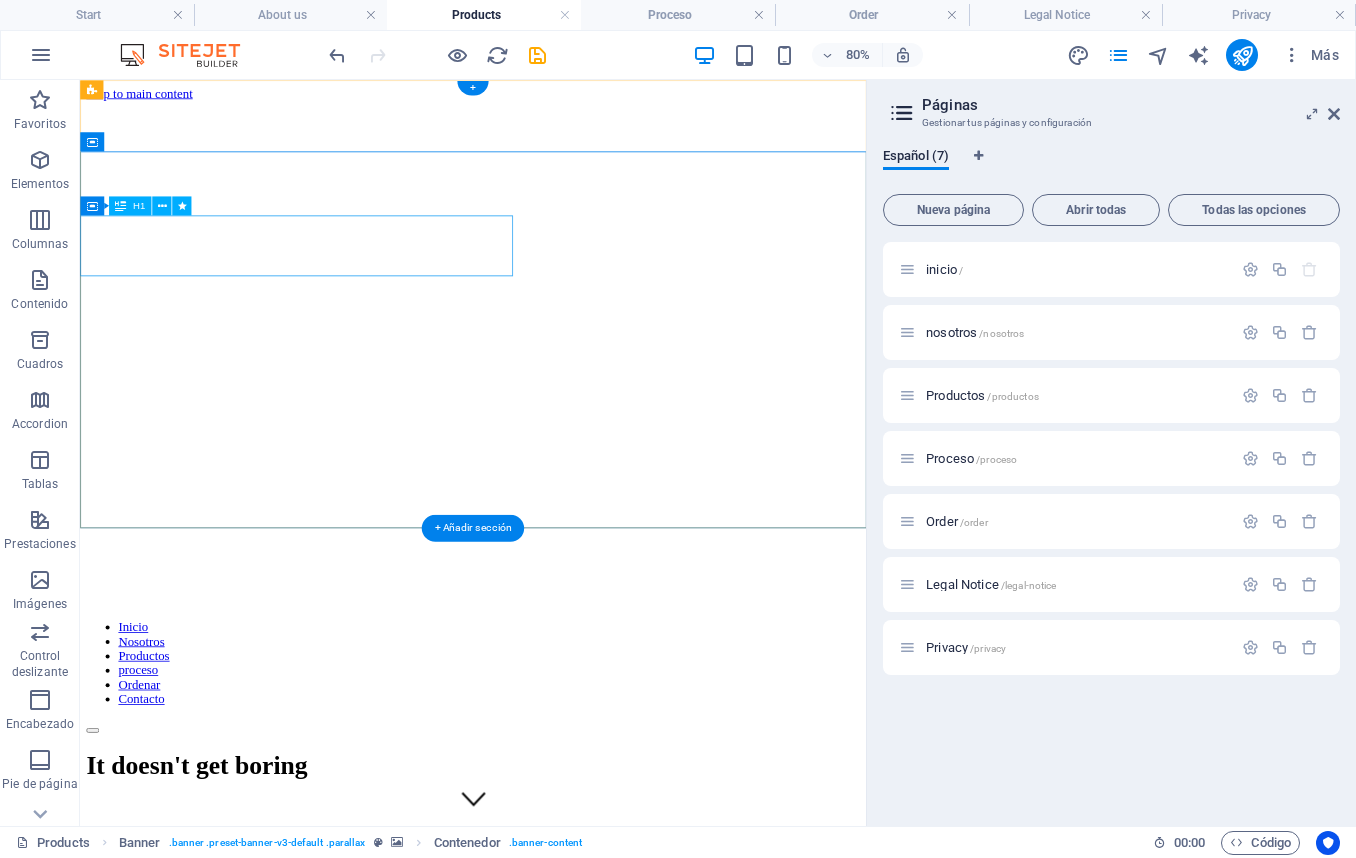 click on "It doesn't get boring" at bounding box center (571, 936) 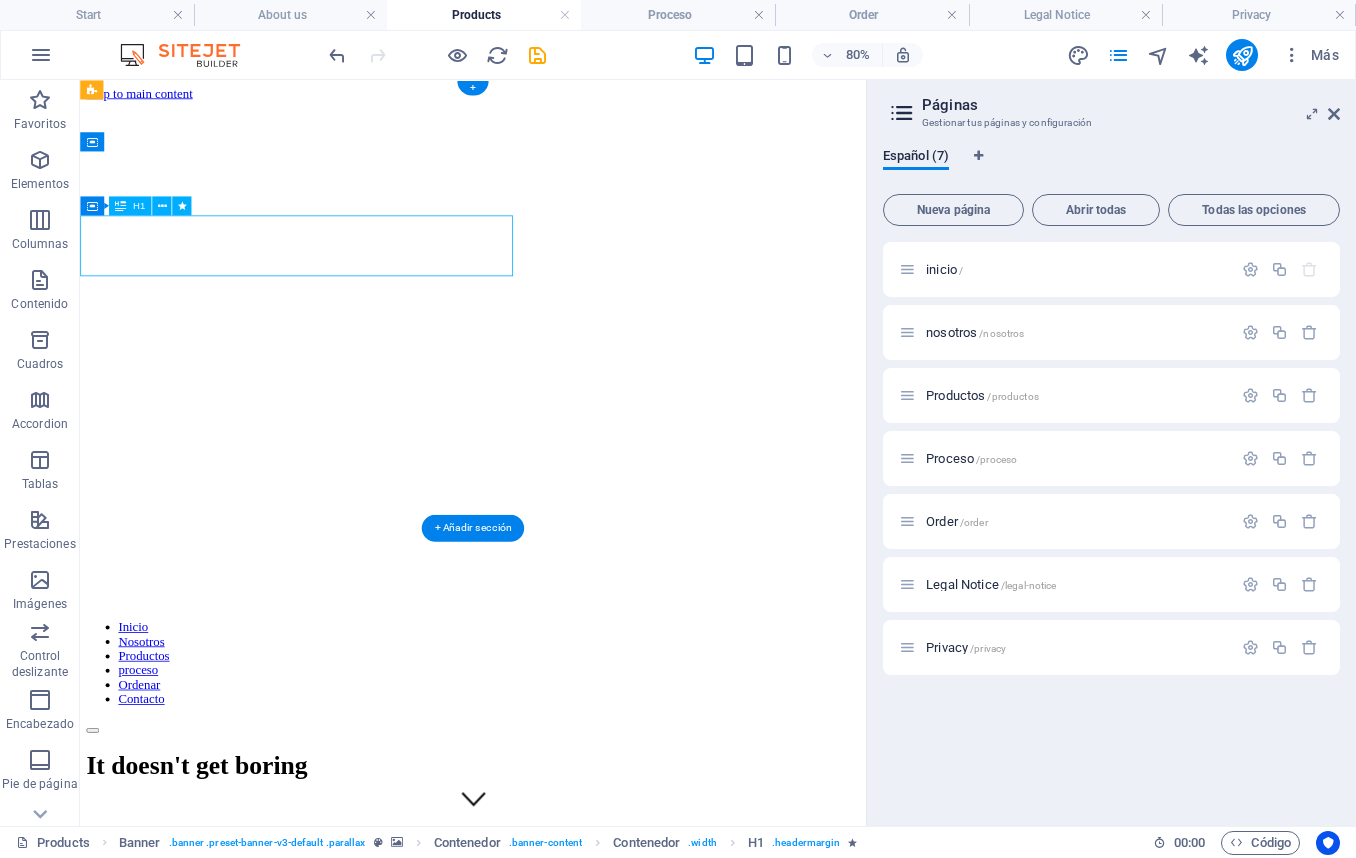 click on "It doesn't get boring" at bounding box center (571, 936) 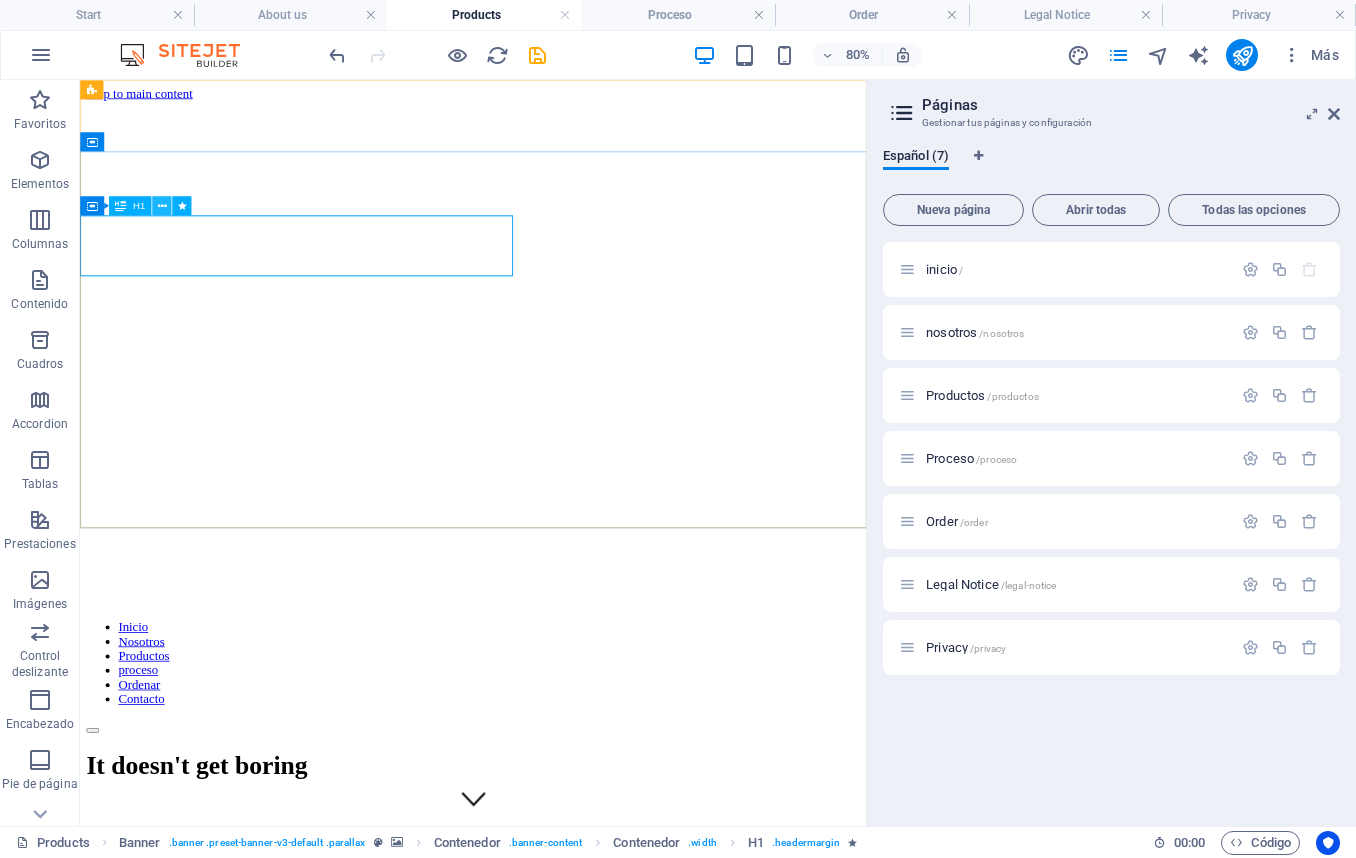 click at bounding box center (161, 205) 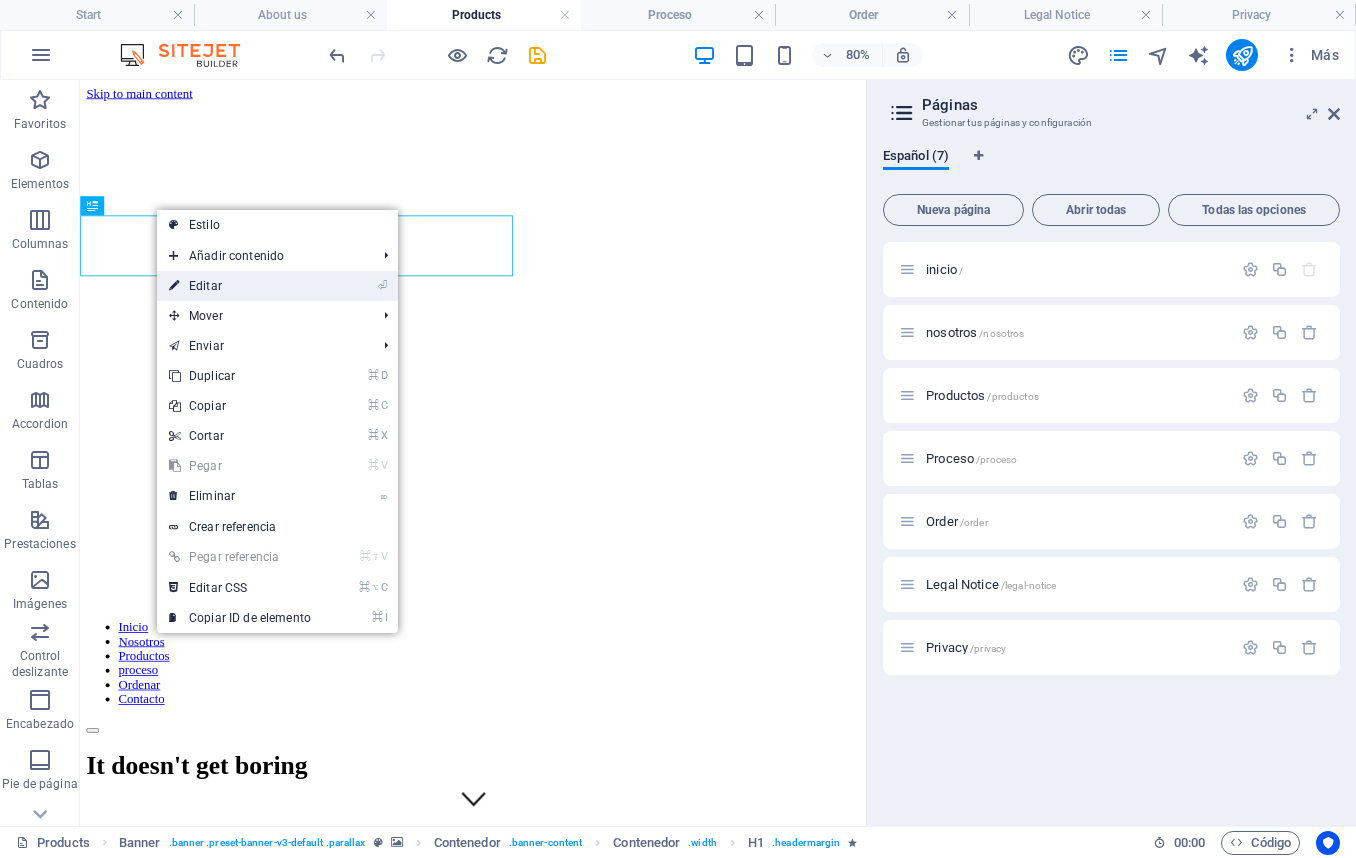 click on "⏎  Editar" at bounding box center [240, 286] 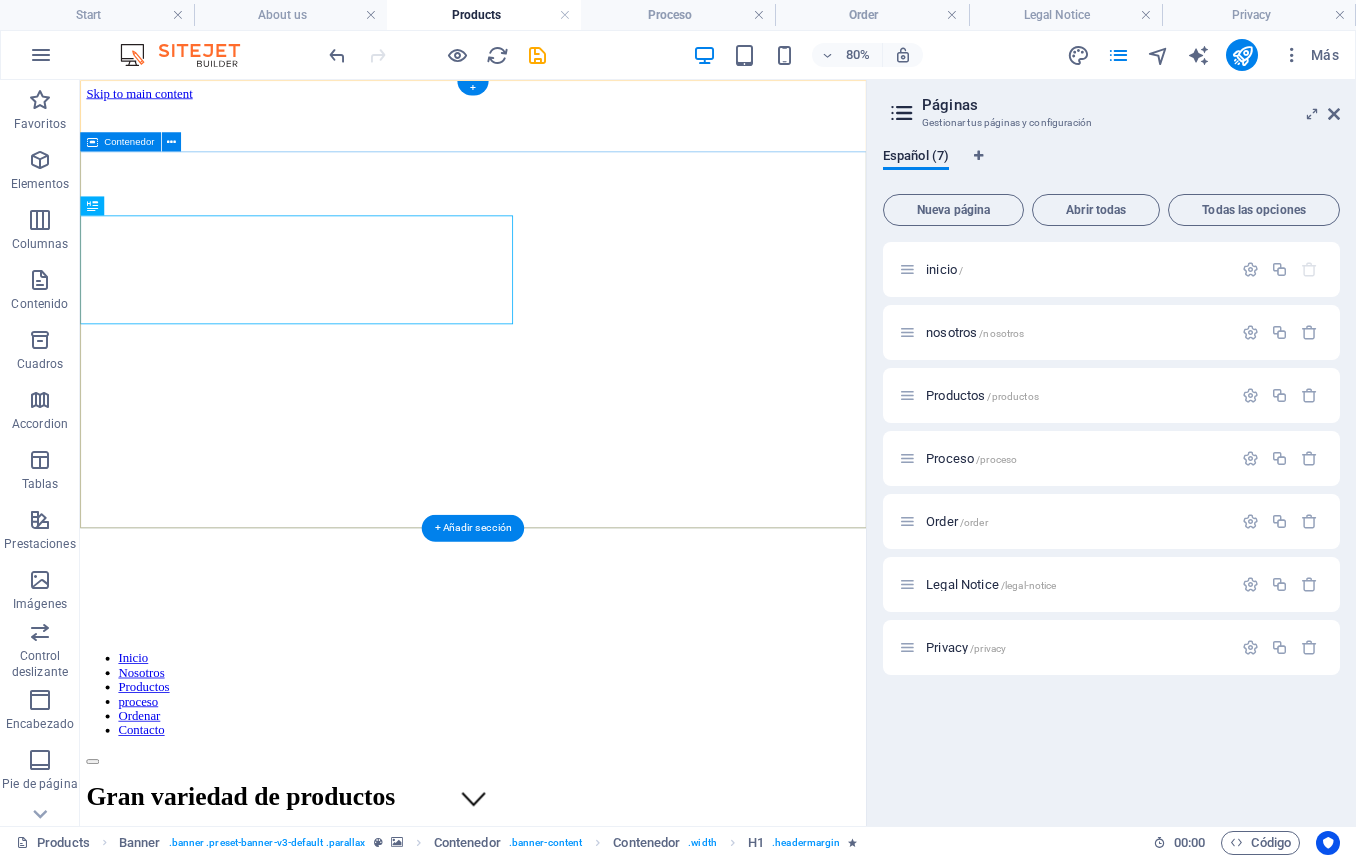 click on "Gran variedad de productos" at bounding box center [571, 976] 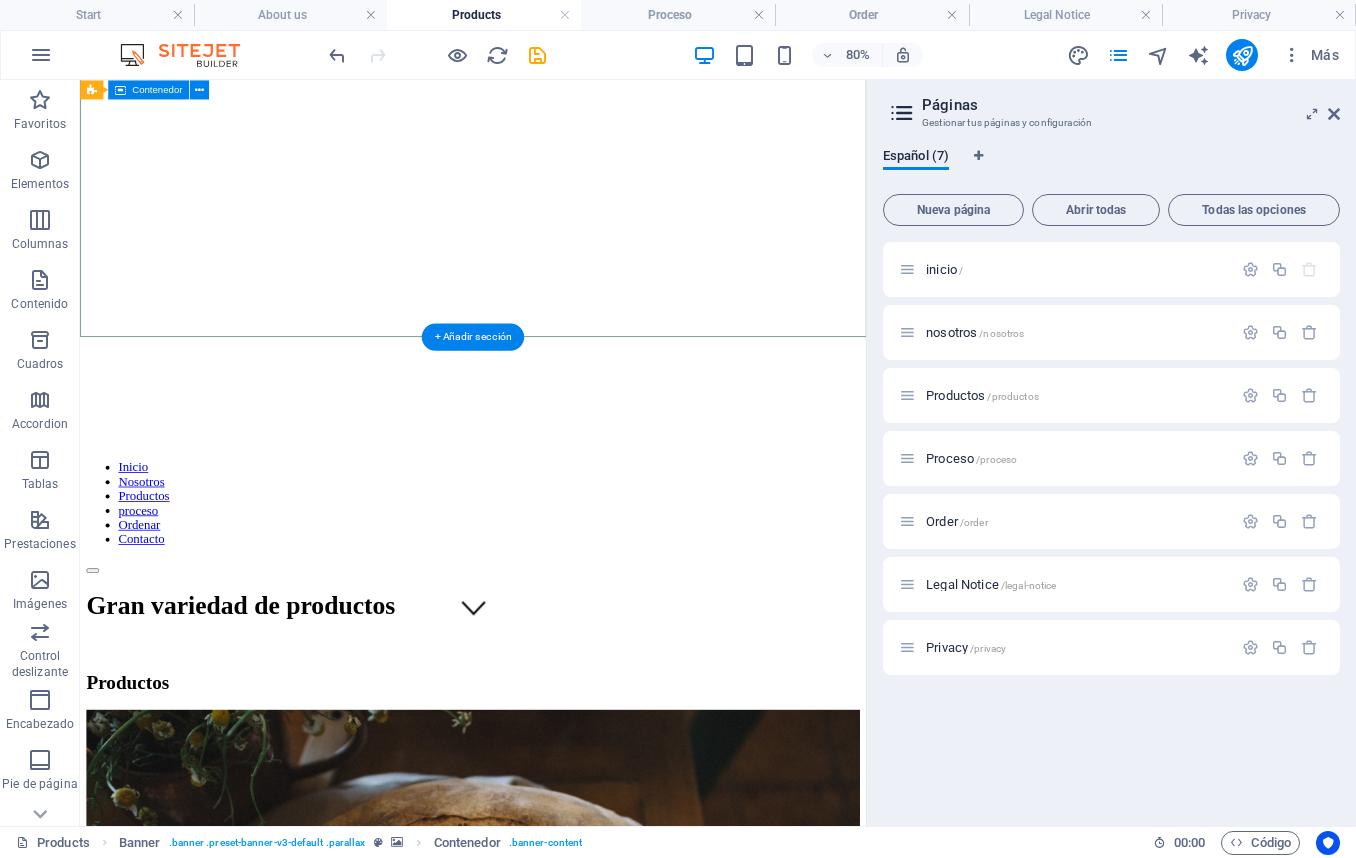 scroll, scrollTop: 0, scrollLeft: 0, axis: both 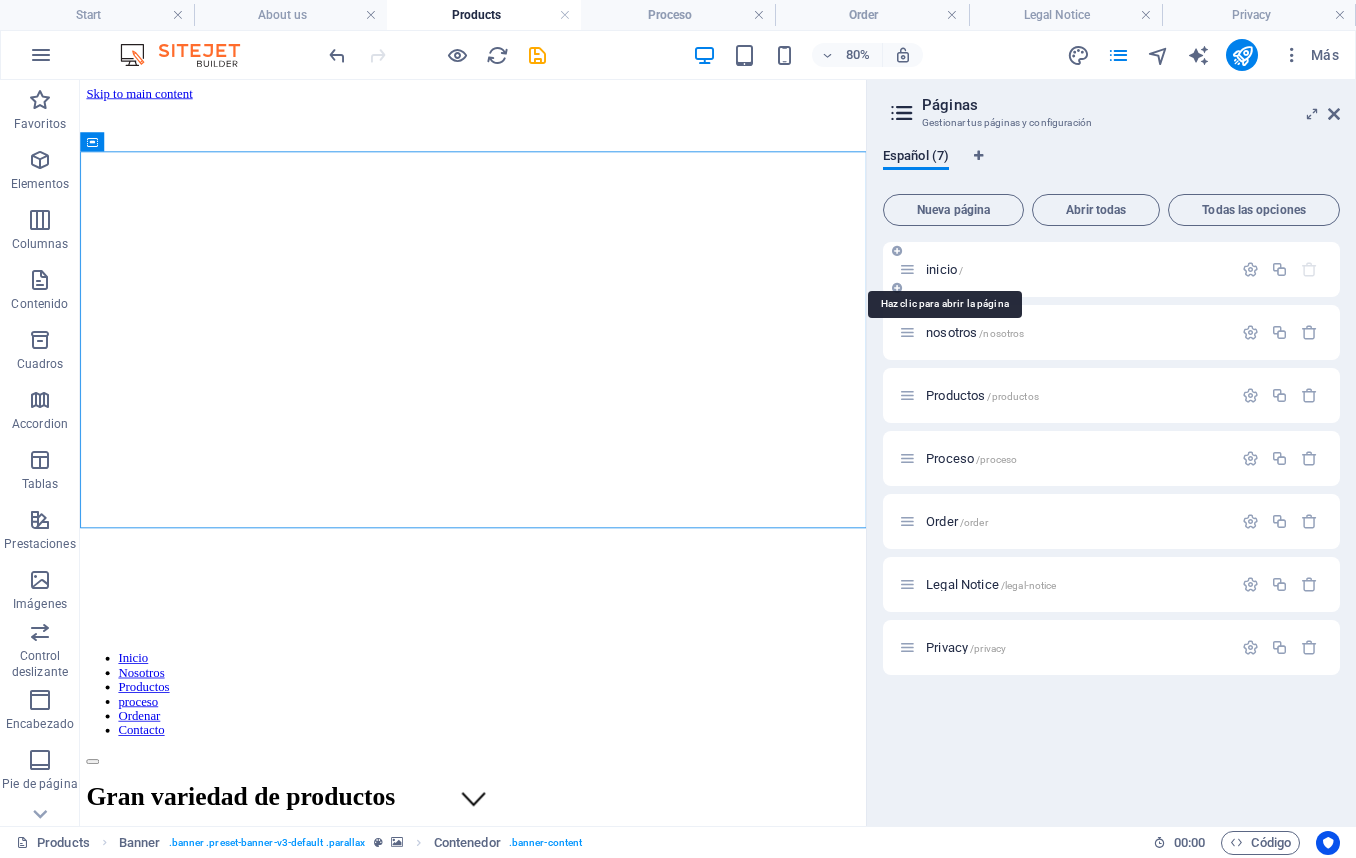 click on "inicio /" at bounding box center [944, 269] 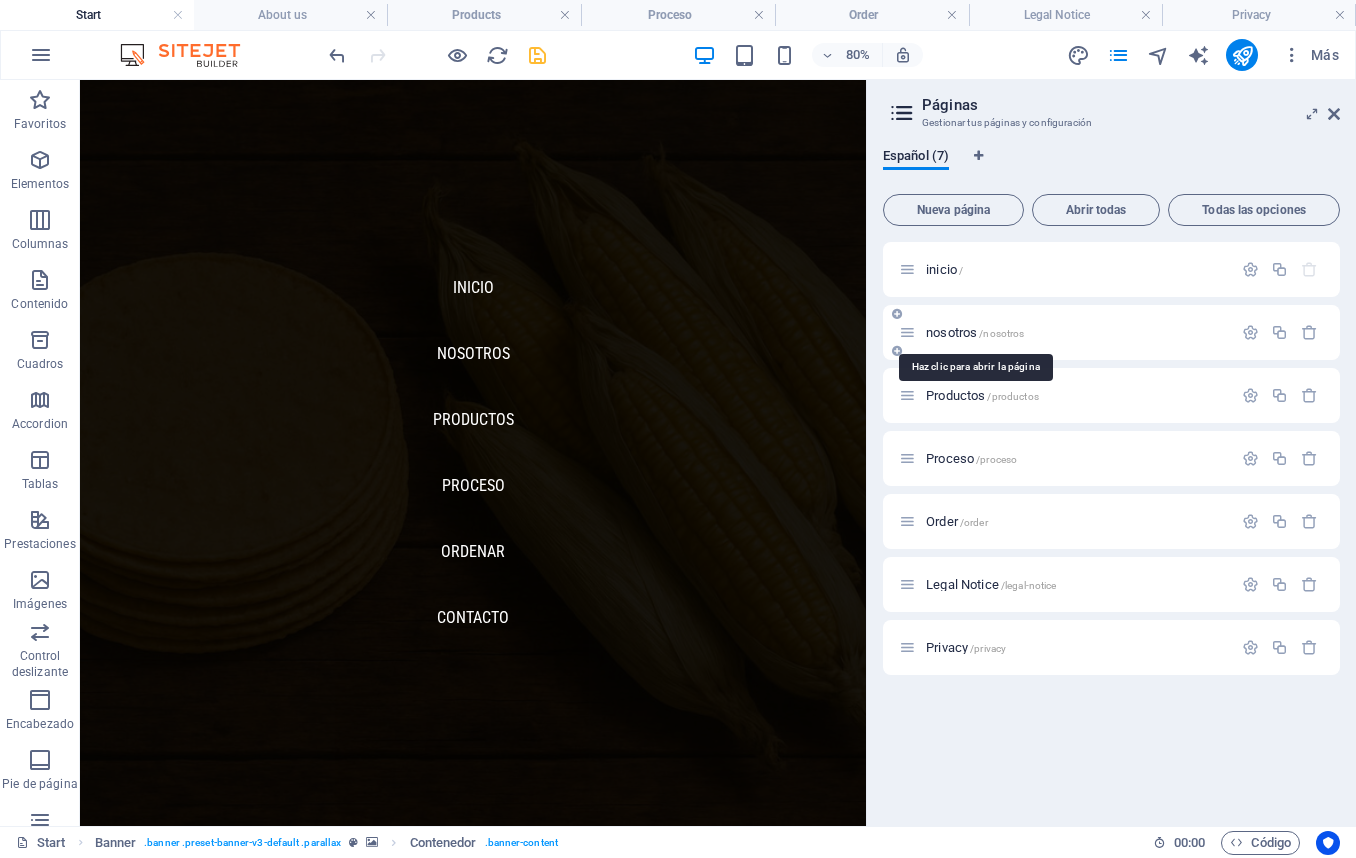 click on "nosotros /nosotros" at bounding box center (975, 332) 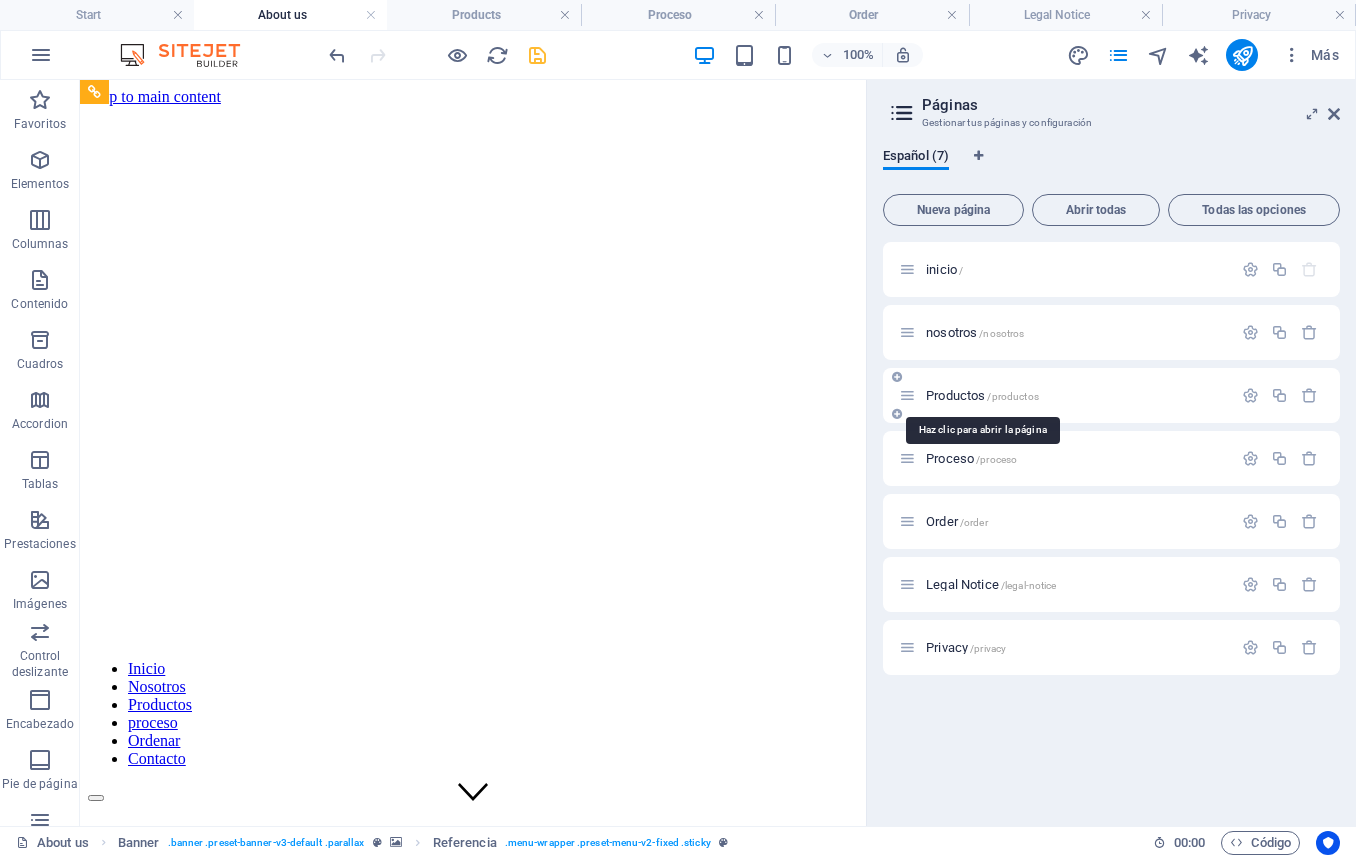 click on "Productos /productos" at bounding box center [982, 395] 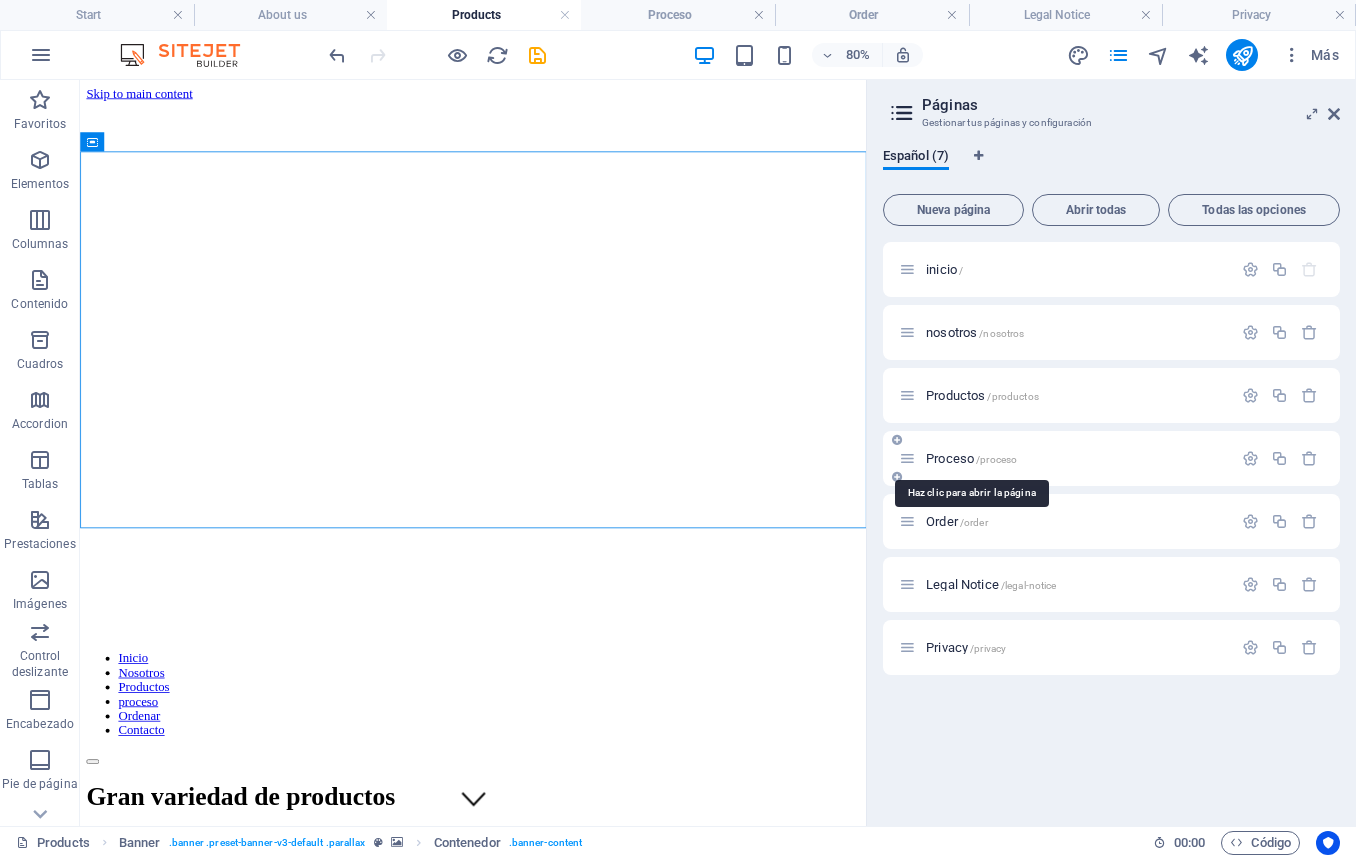 click on "Proceso /proceso" at bounding box center [971, 458] 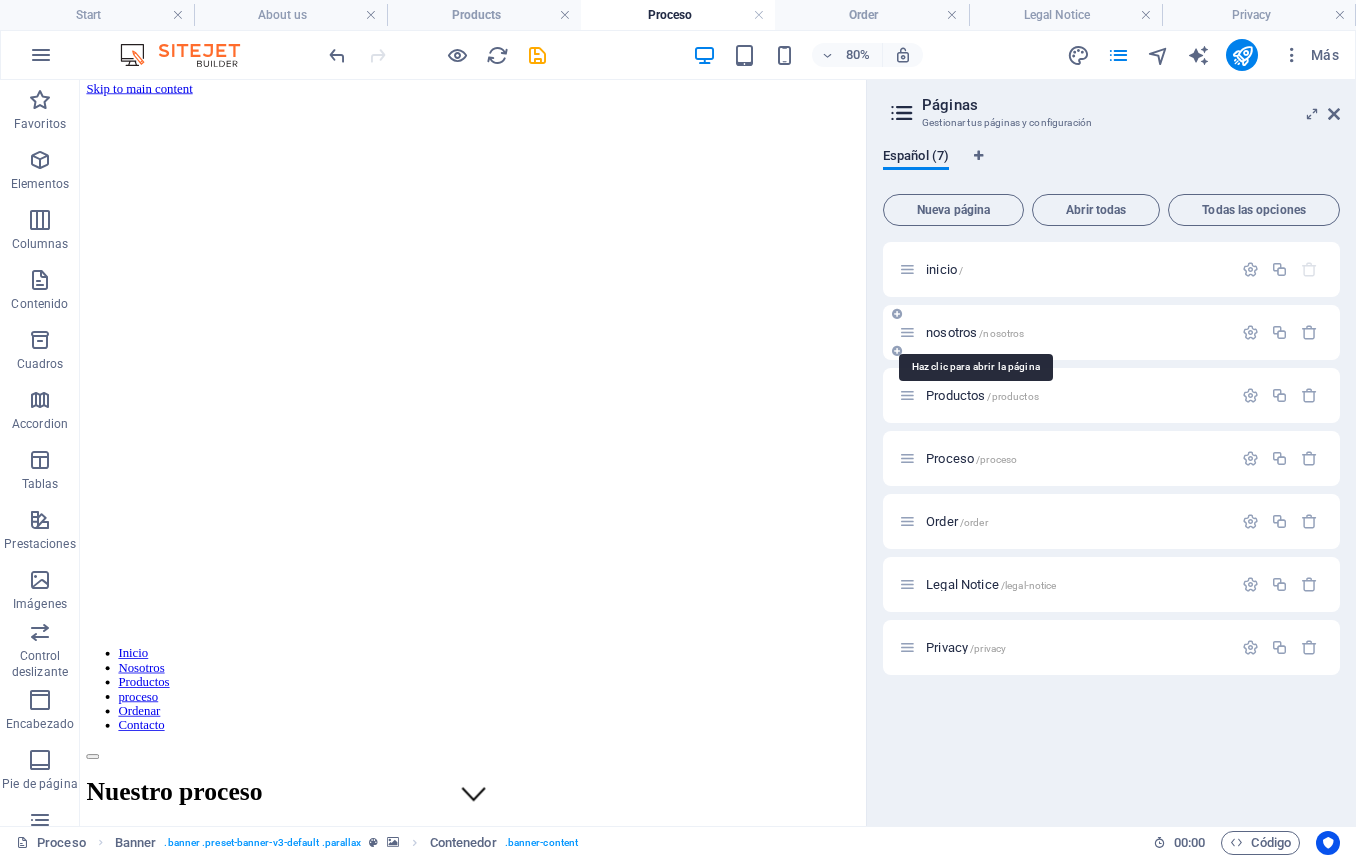 click on "nosotros /nosotros" at bounding box center [975, 332] 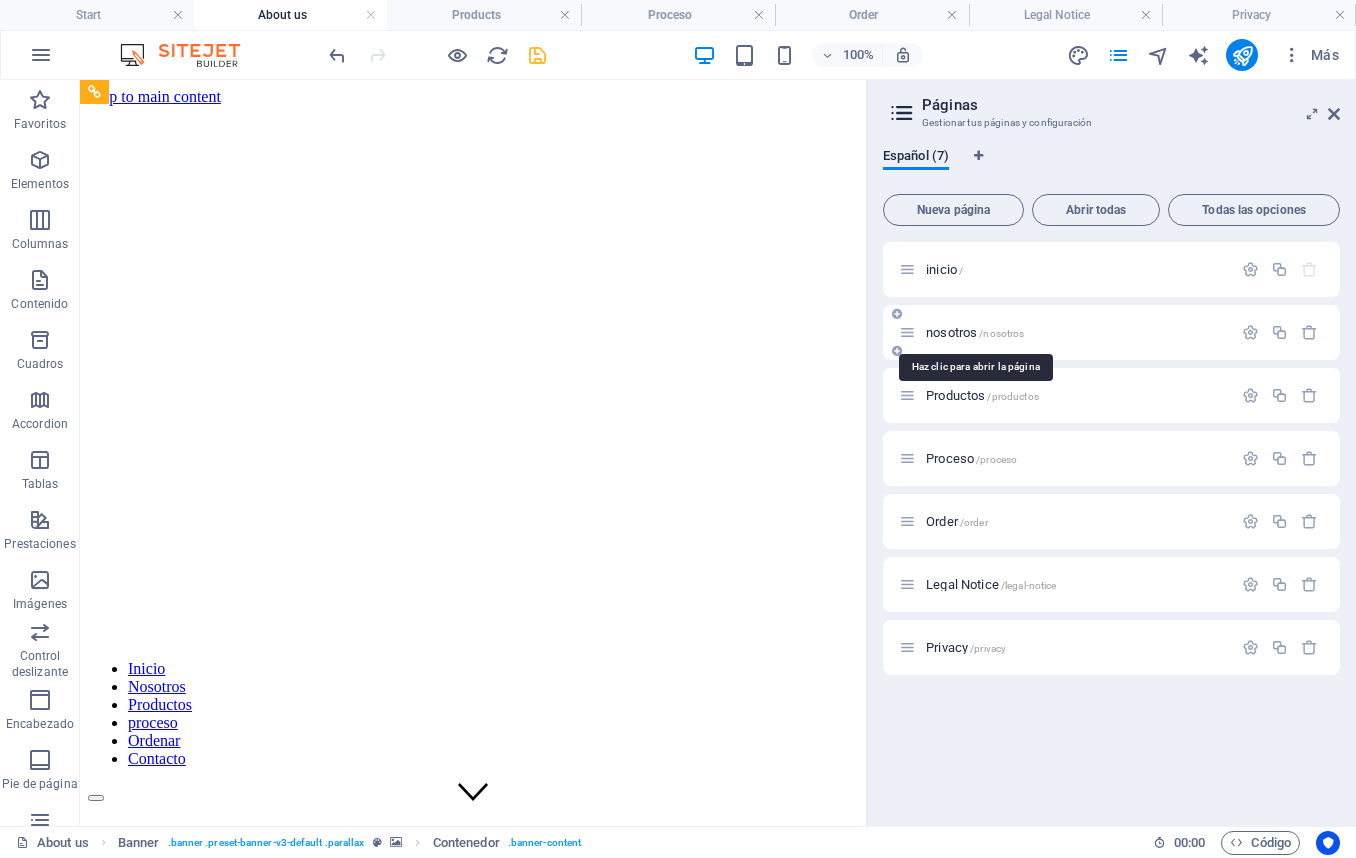 scroll, scrollTop: 0, scrollLeft: 0, axis: both 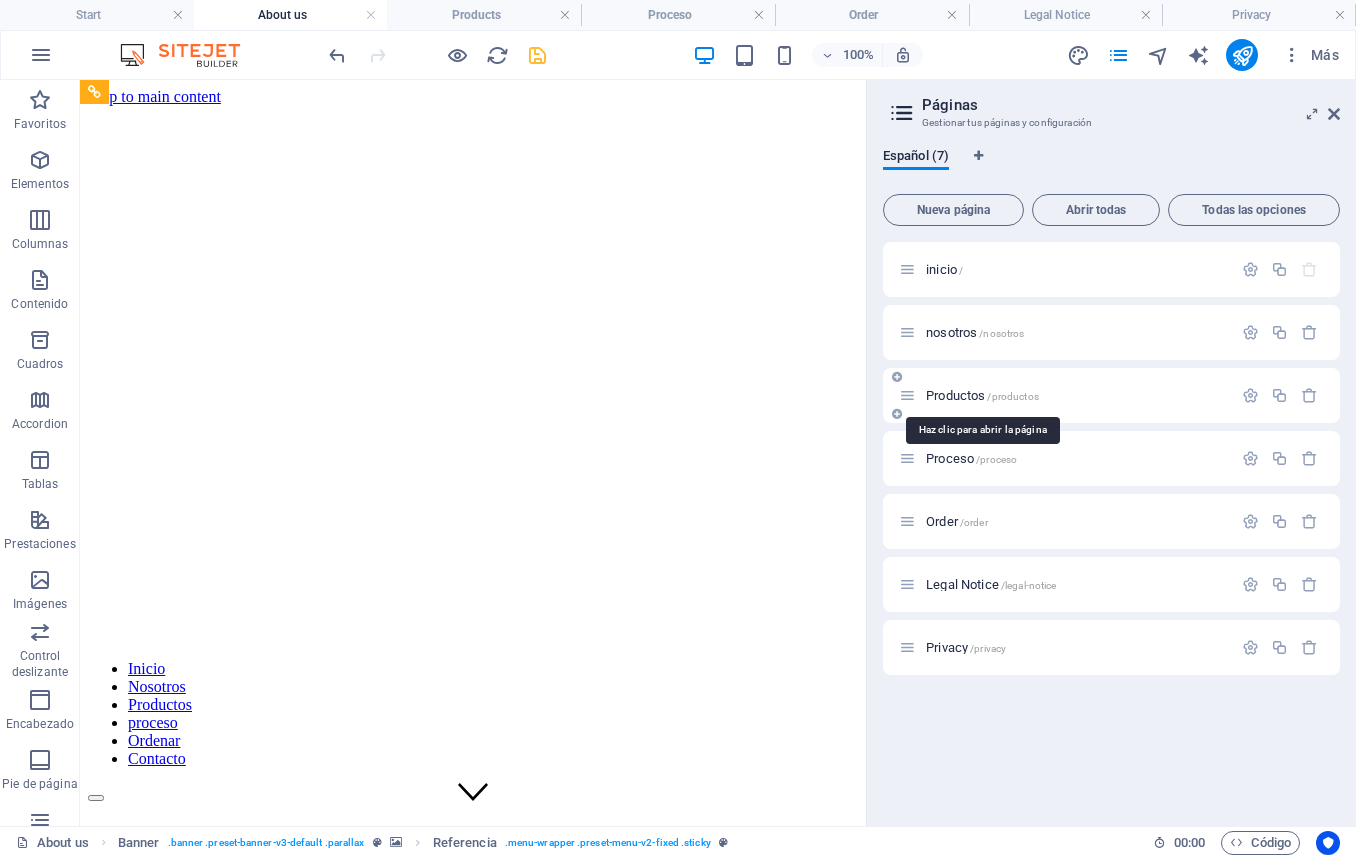 click on "Productos /productos" at bounding box center [982, 395] 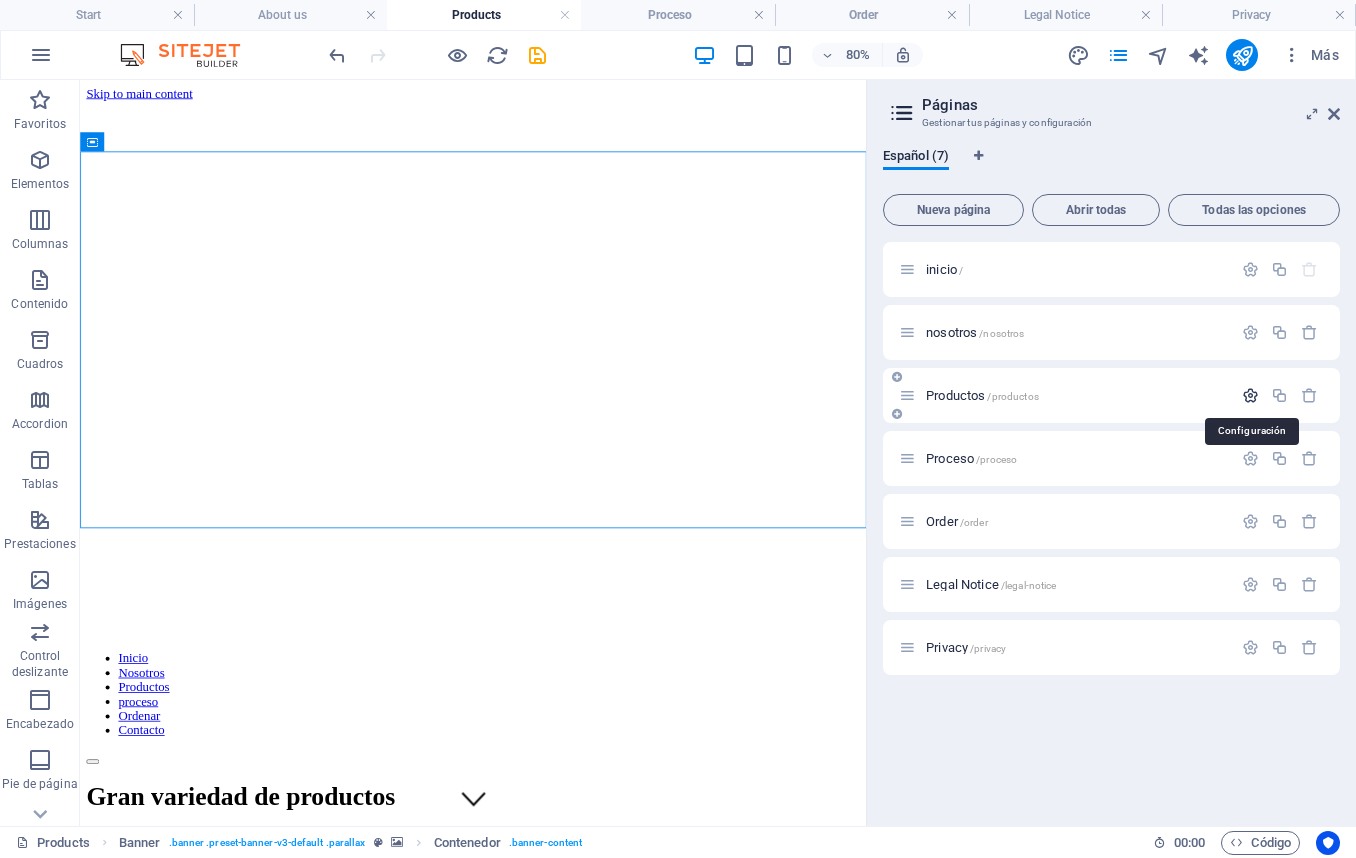 click at bounding box center (1250, 395) 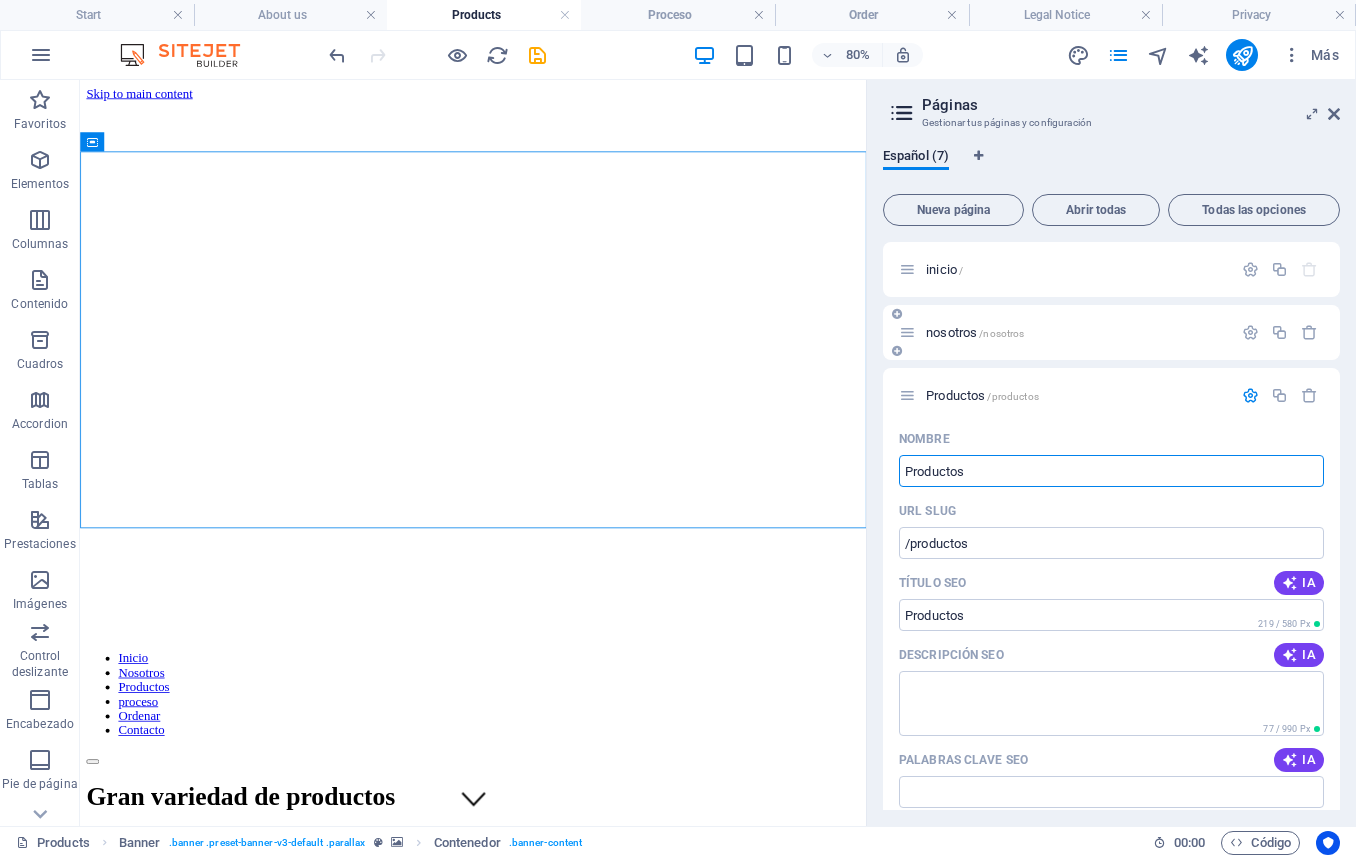 click on "nosotros /nosotros" at bounding box center (975, 332) 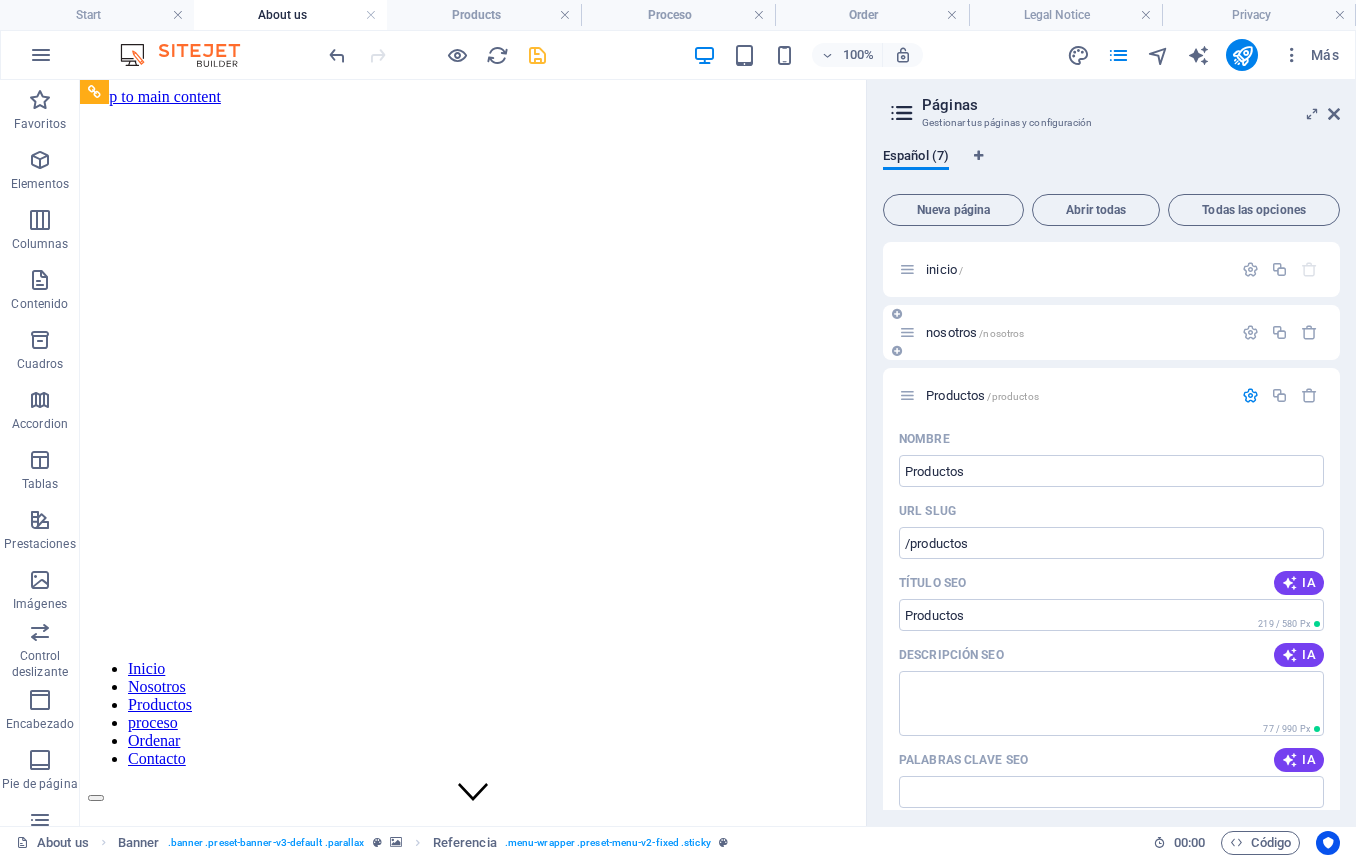 scroll, scrollTop: 2, scrollLeft: 0, axis: vertical 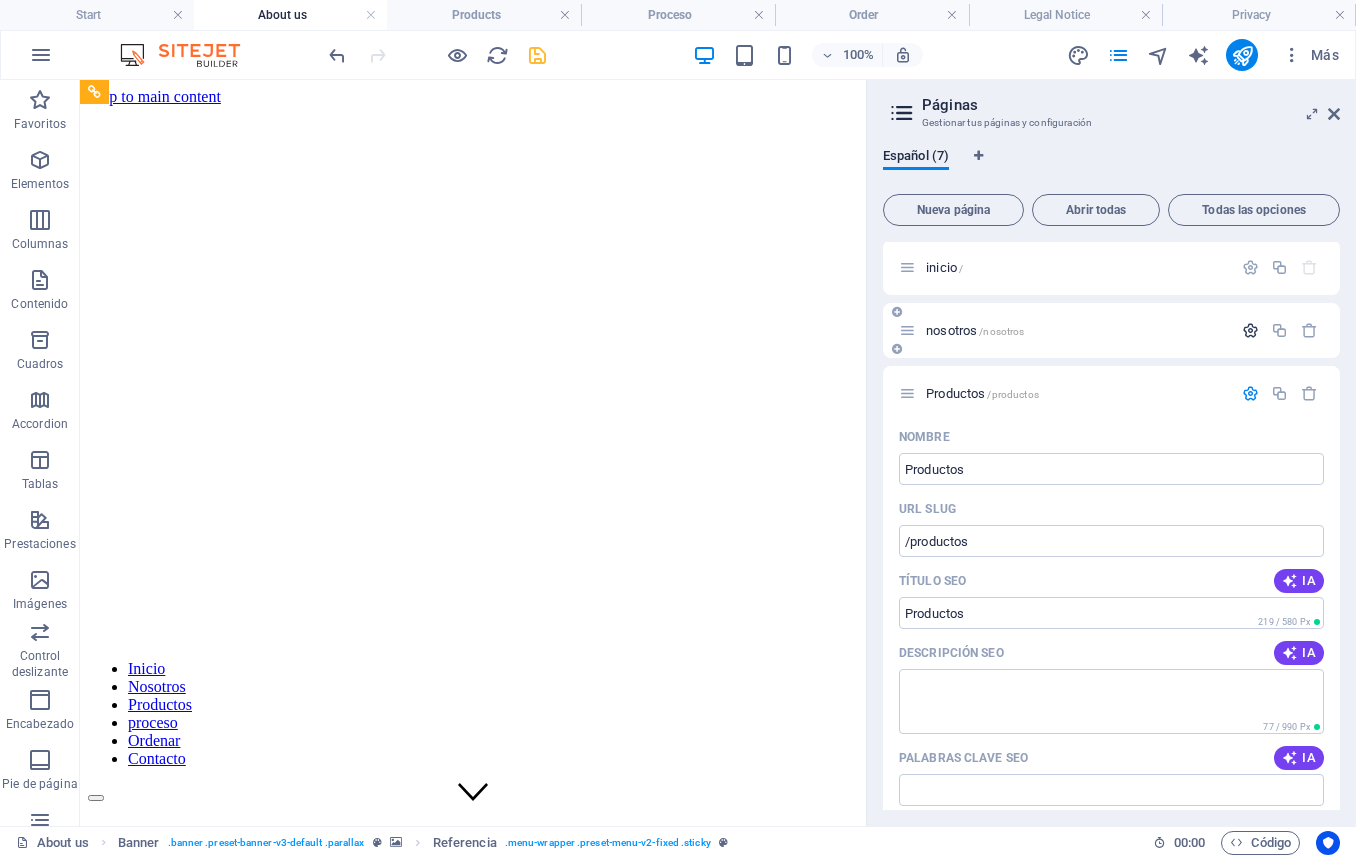 click at bounding box center [1250, 330] 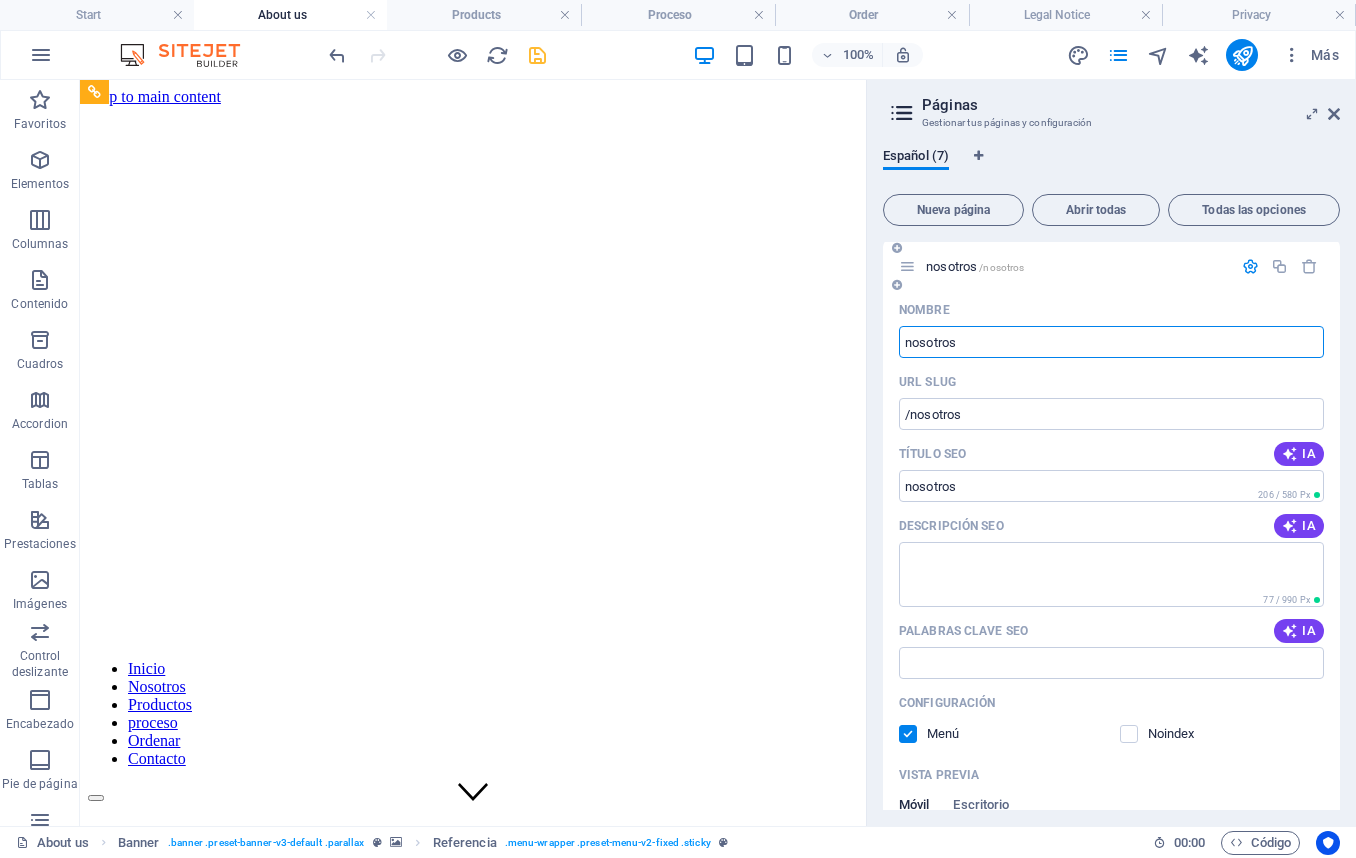 scroll, scrollTop: 0, scrollLeft: 0, axis: both 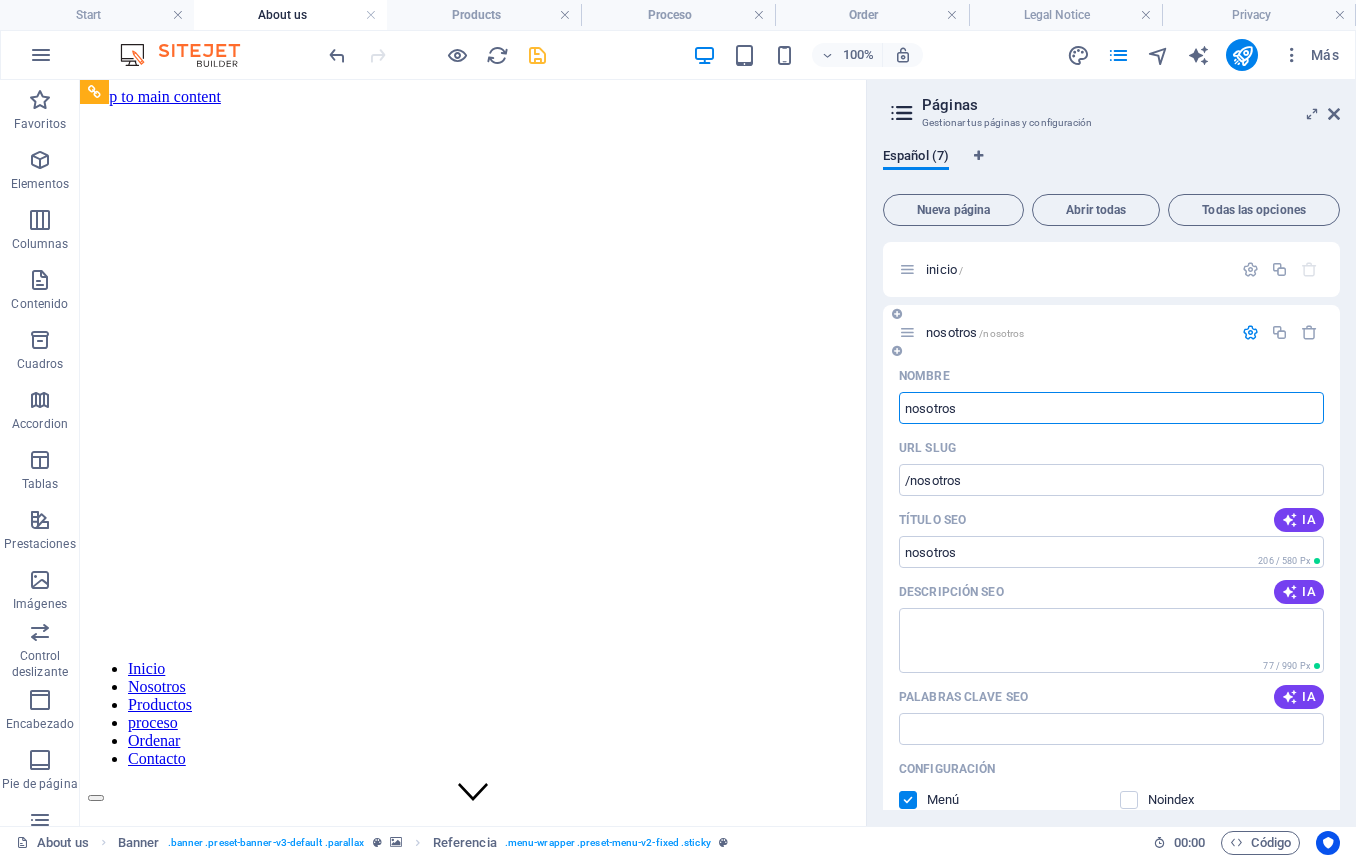 click at bounding box center (1250, 332) 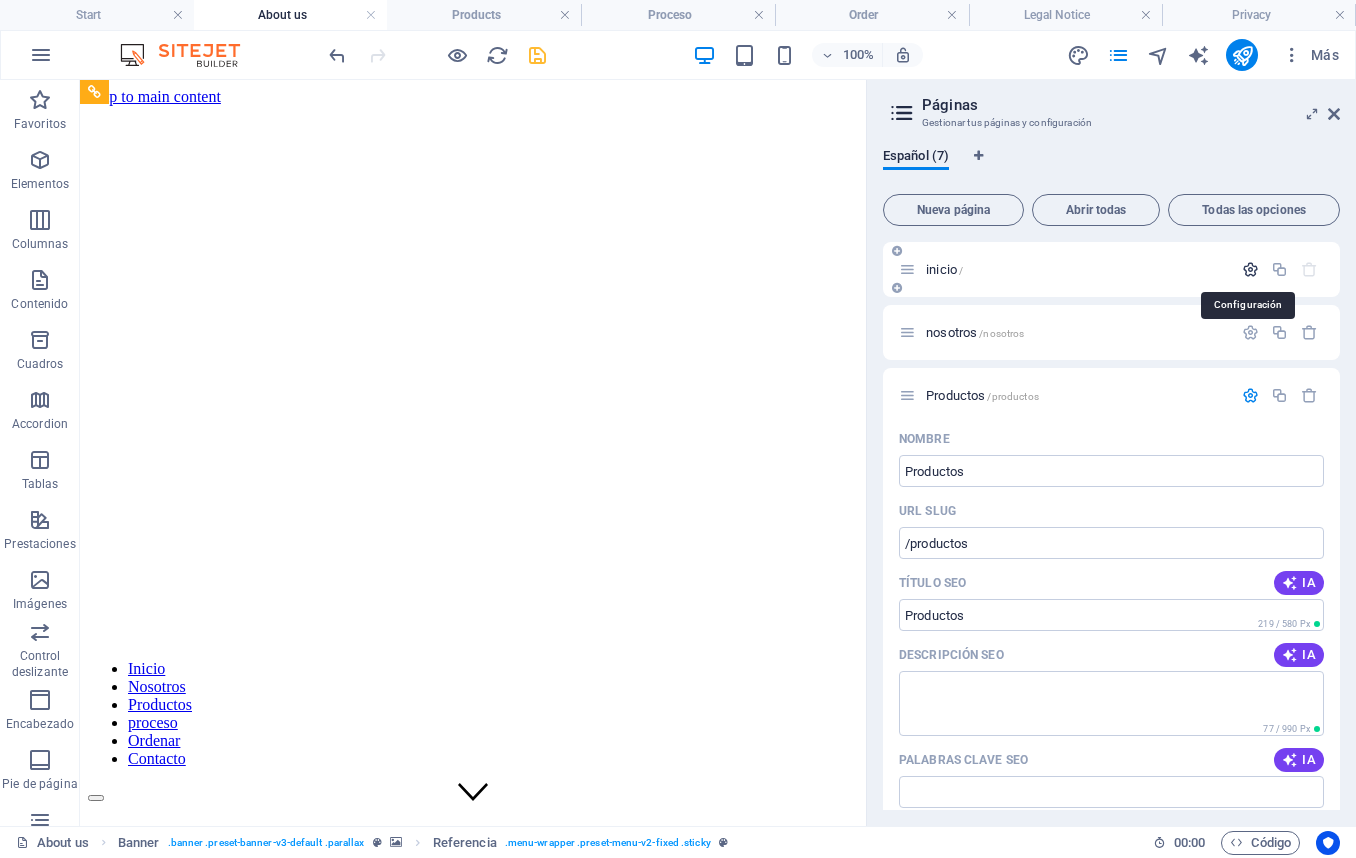 click at bounding box center [1250, 269] 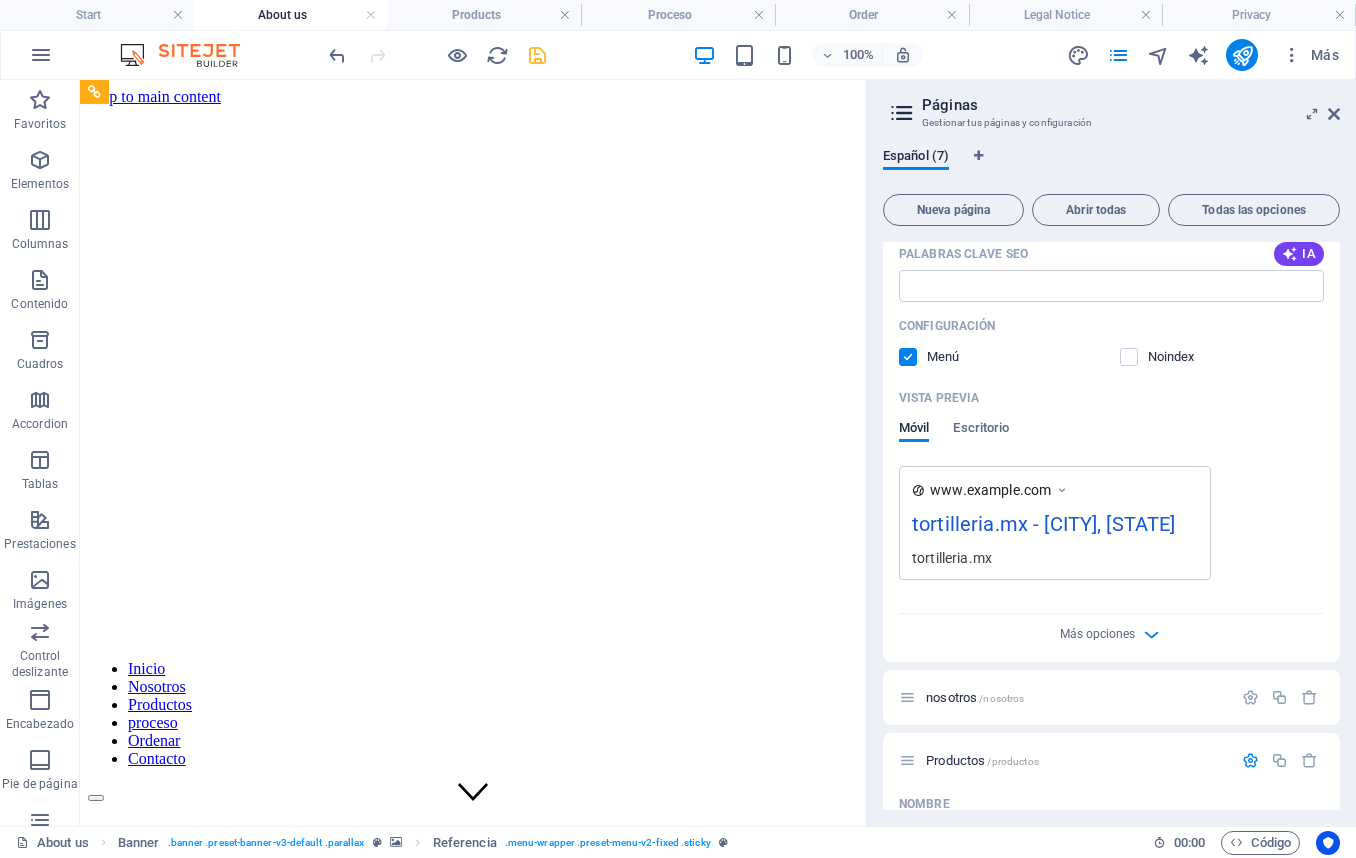 scroll, scrollTop: 384, scrollLeft: 0, axis: vertical 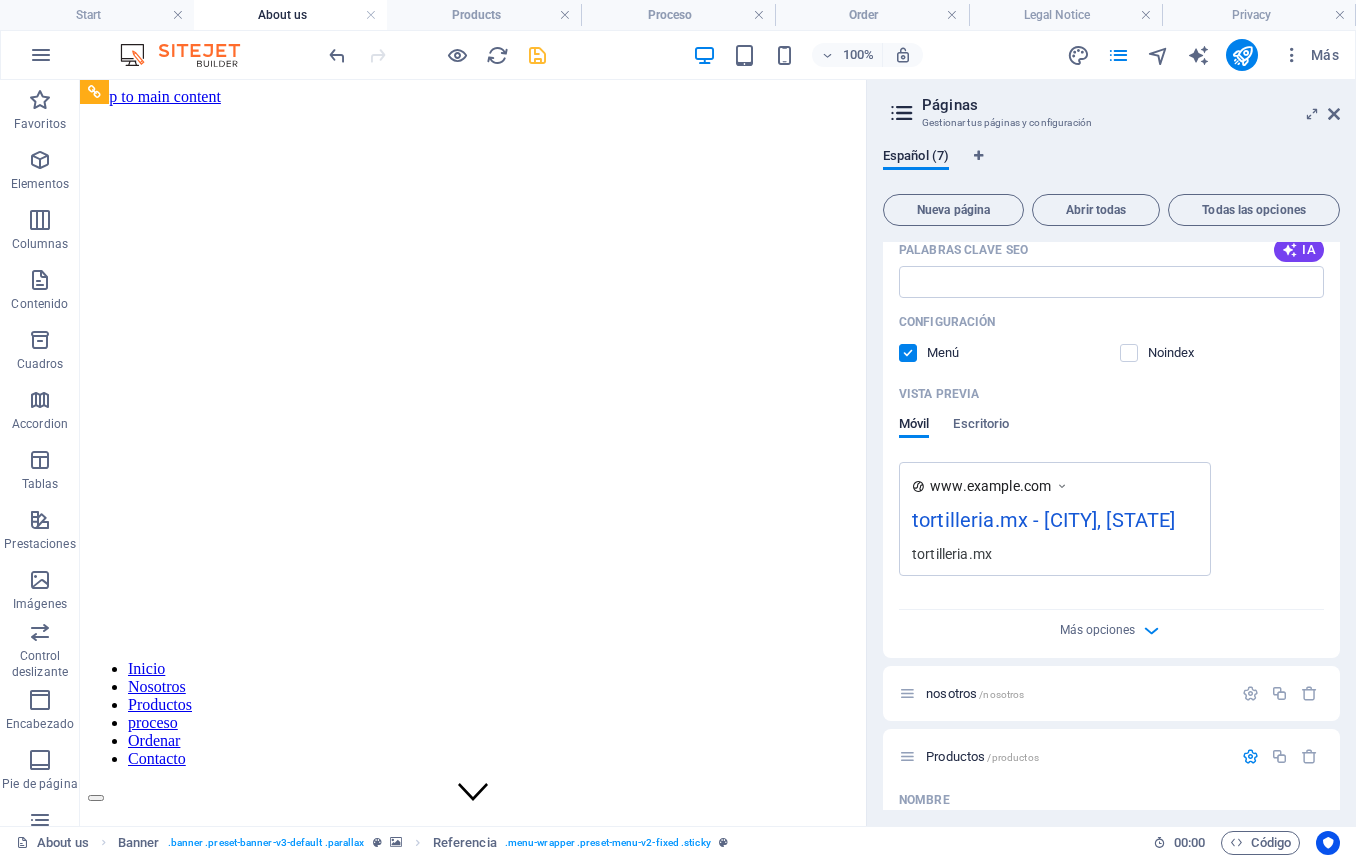 click at bounding box center [1062, 486] 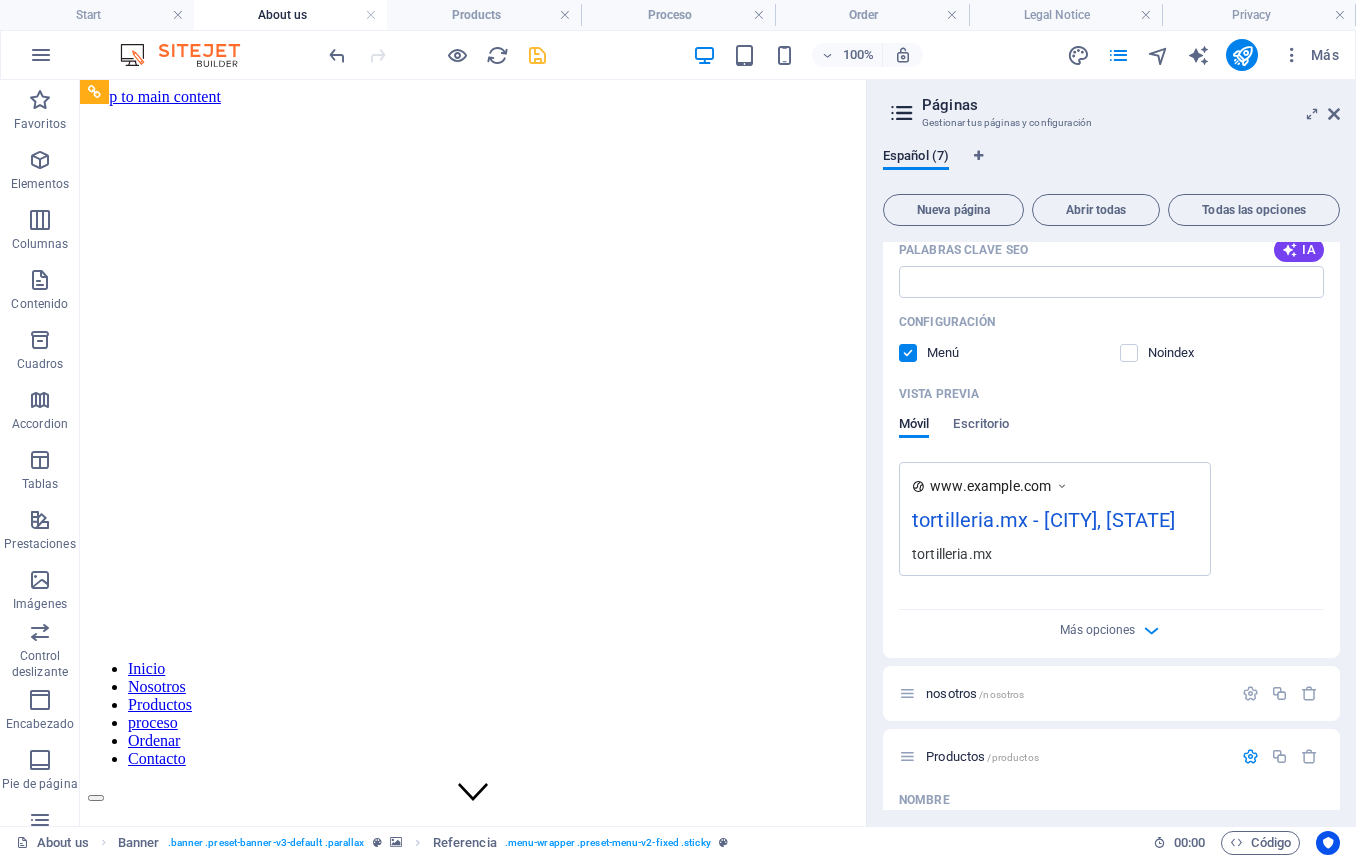click on "www.example.com" at bounding box center [990, 486] 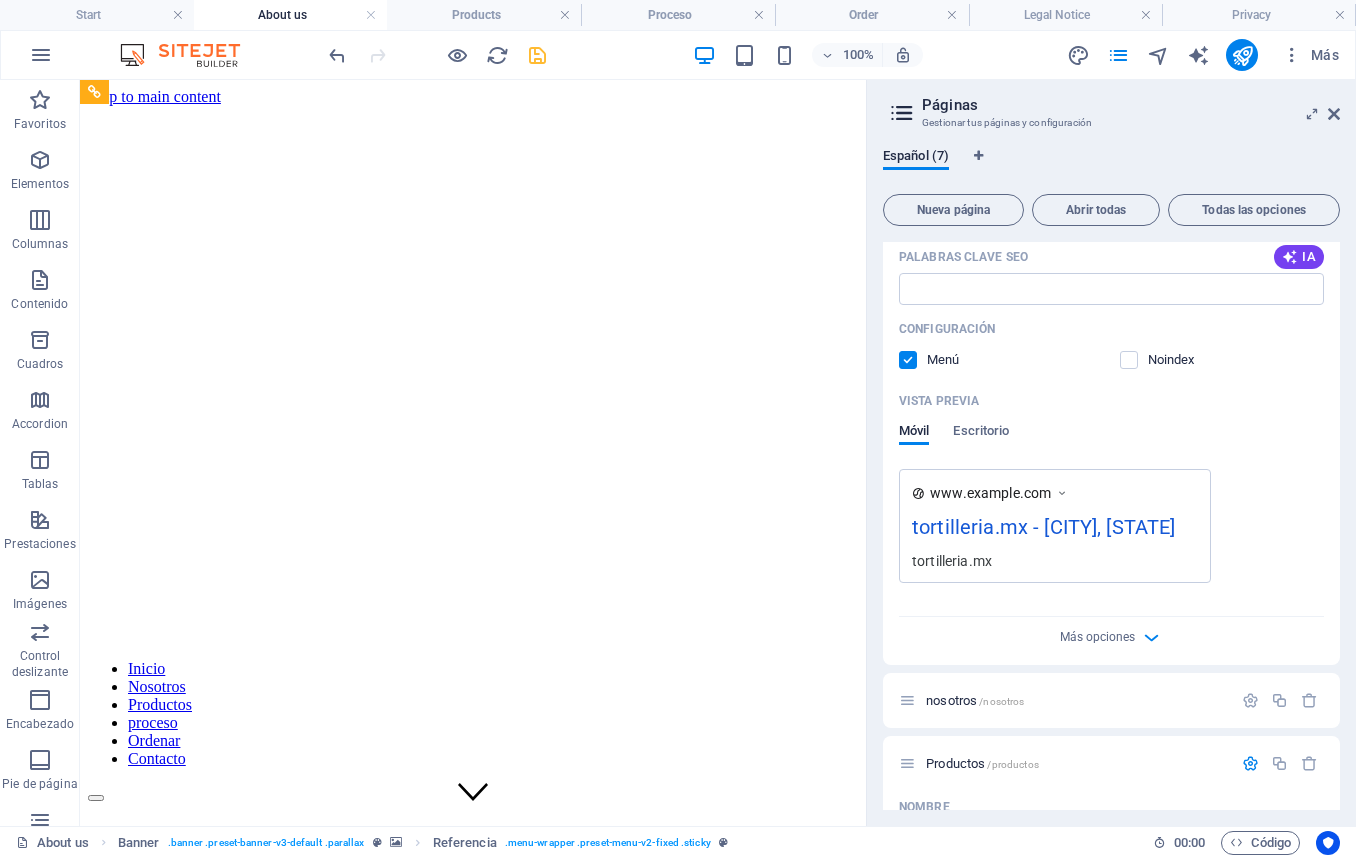 scroll, scrollTop: 379, scrollLeft: 0, axis: vertical 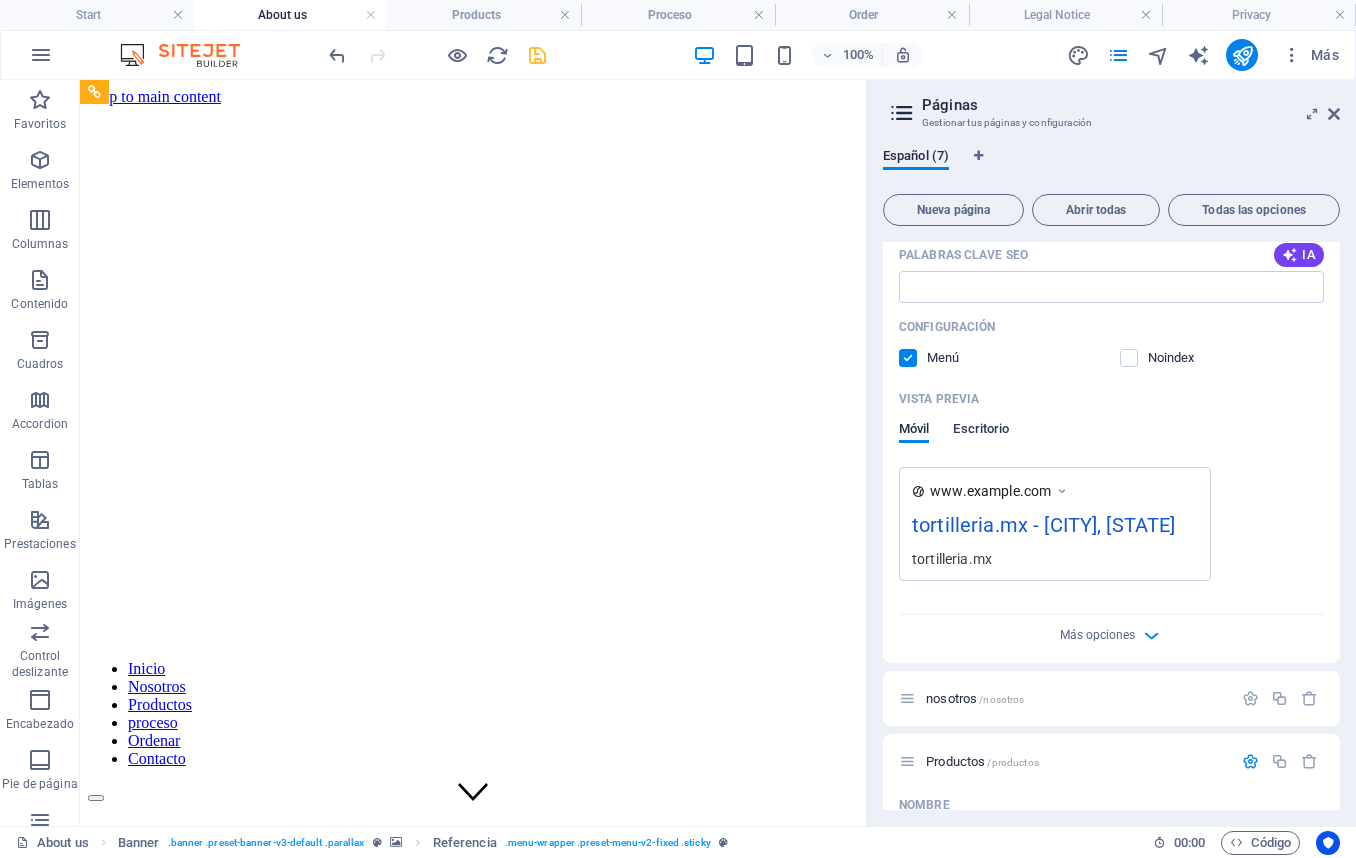 click on "Escritorio" at bounding box center [981, 431] 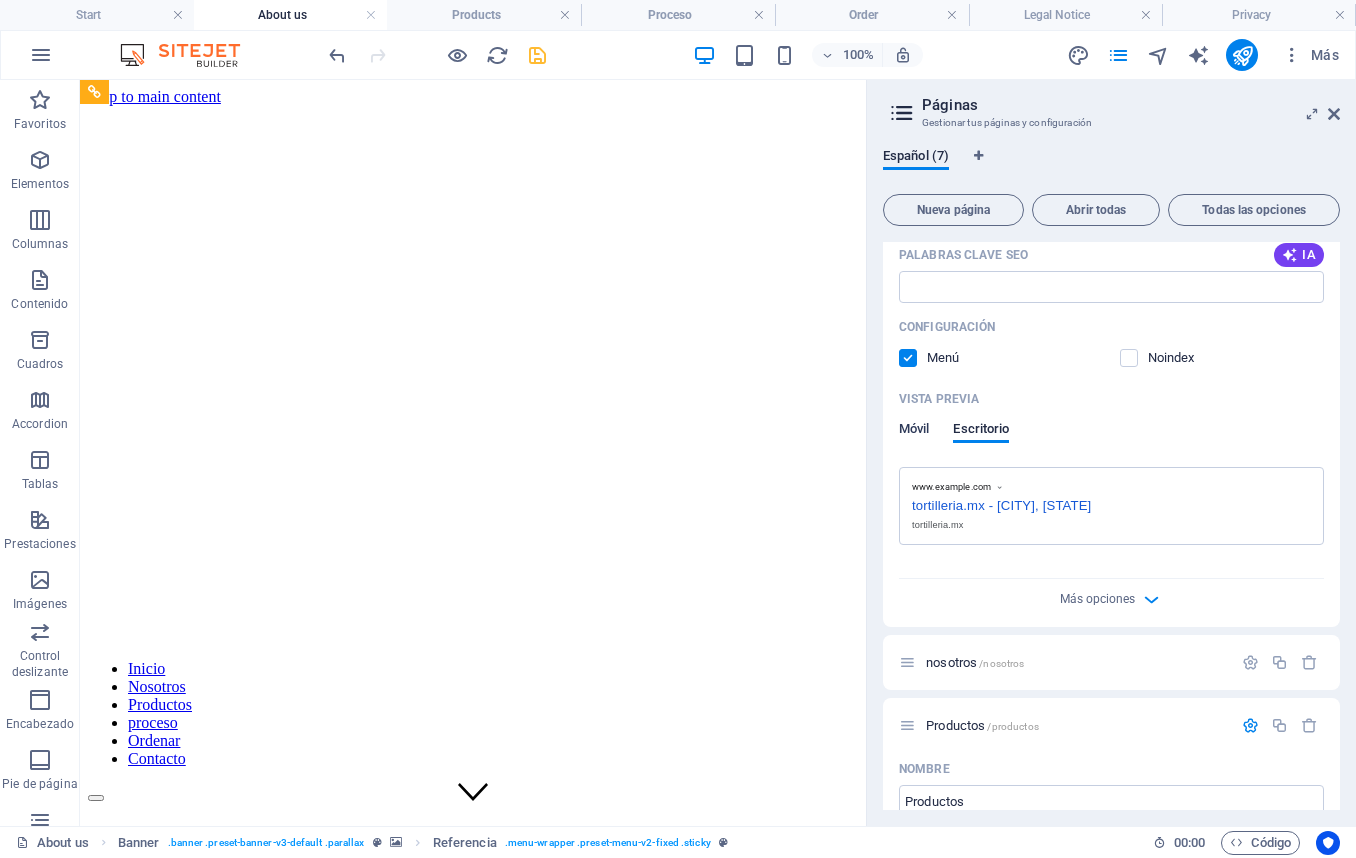 click on "Móvil" at bounding box center (914, 431) 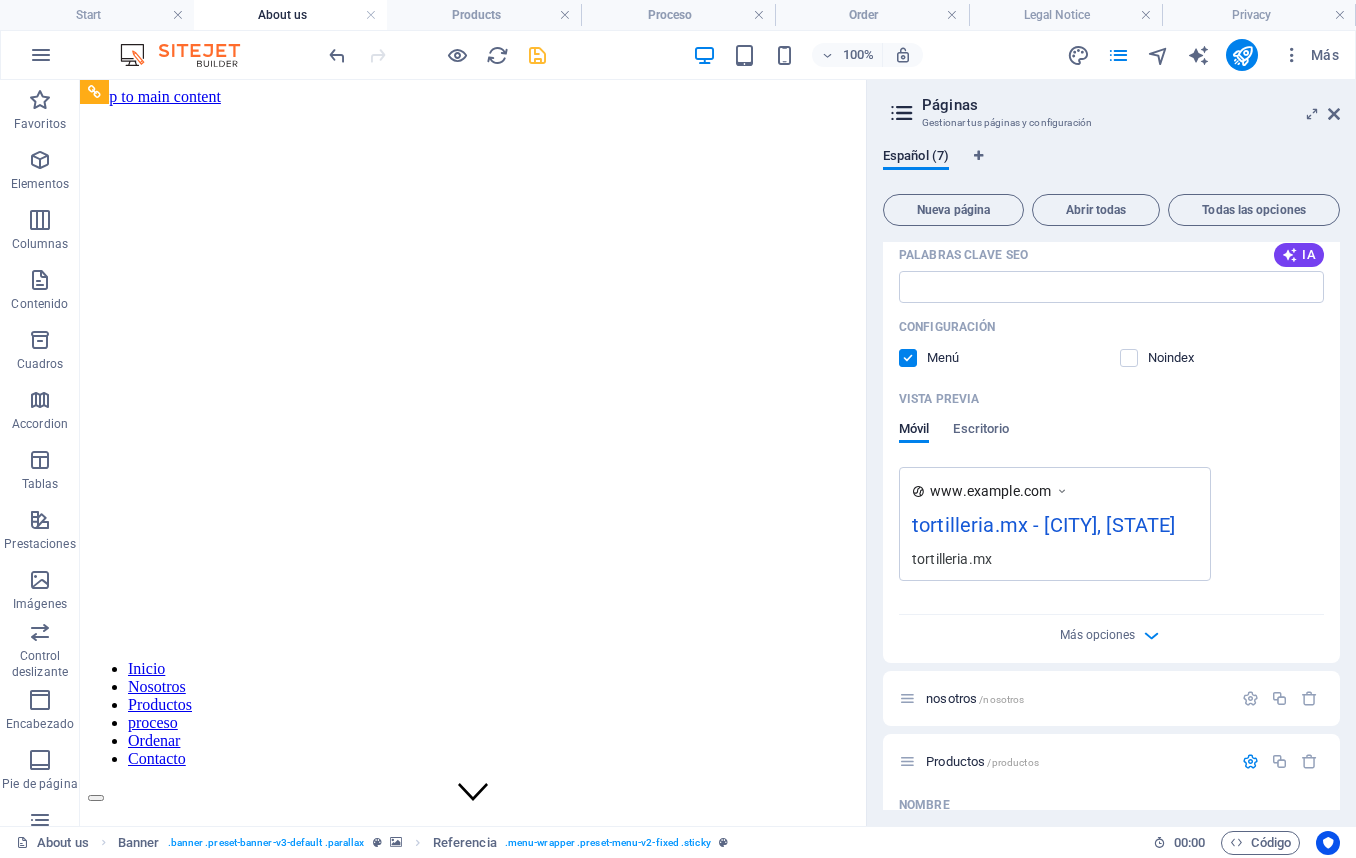 click on "tortilleria.mx - [CITY], [STATE]" at bounding box center [1055, 529] 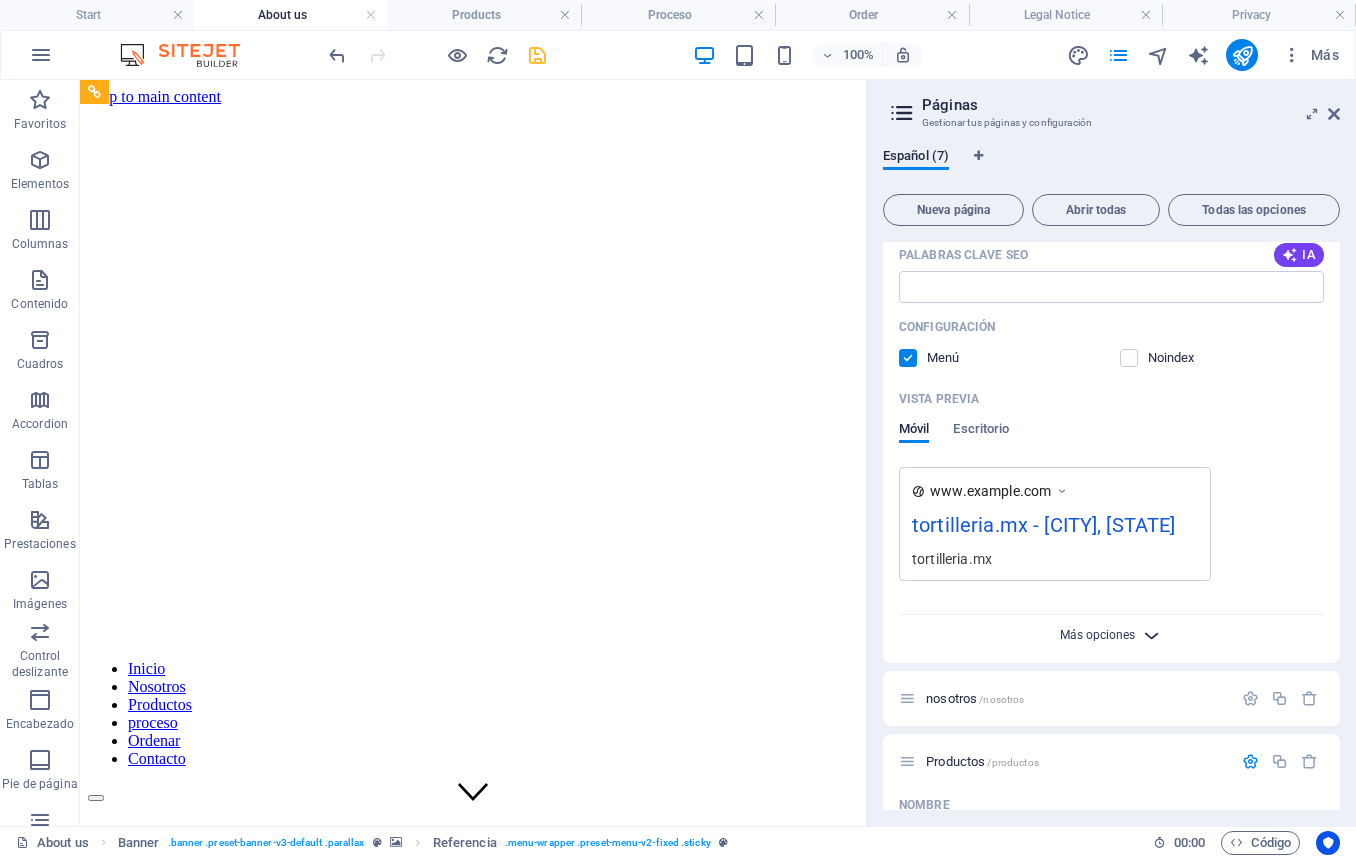 click on "Más opciones" at bounding box center [1097, 635] 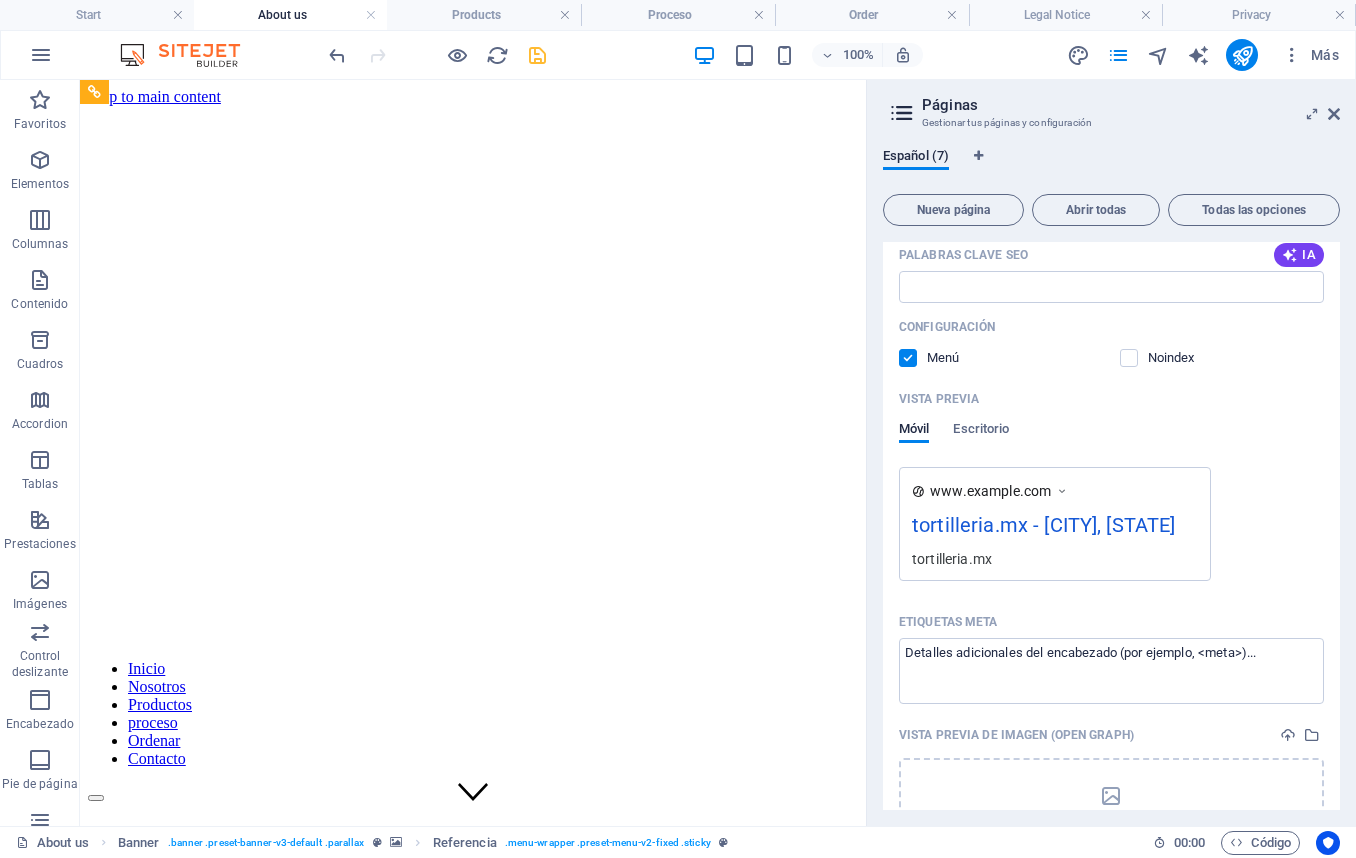 click on "tortilleria.mx" at bounding box center [1055, 558] 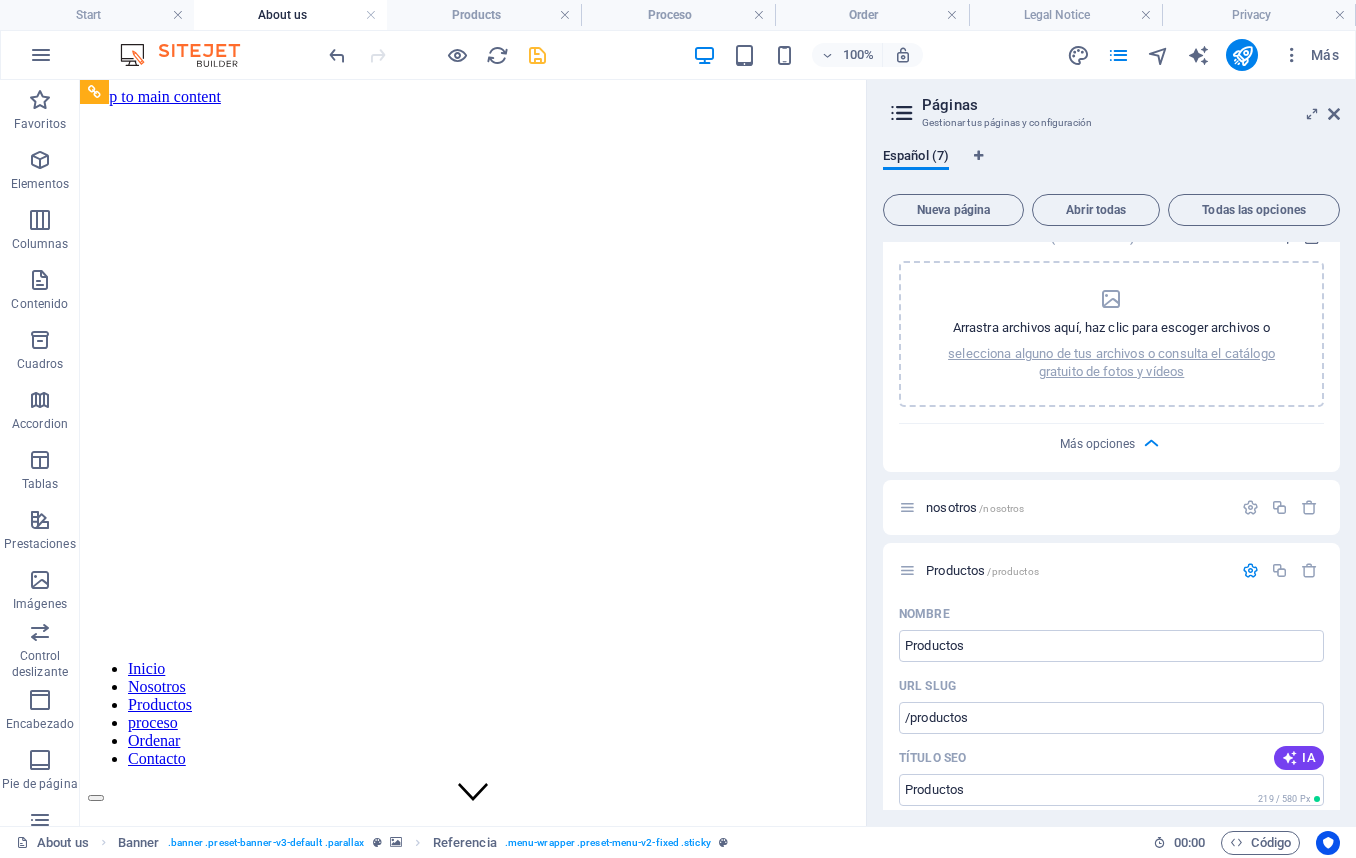 scroll, scrollTop: 881, scrollLeft: 0, axis: vertical 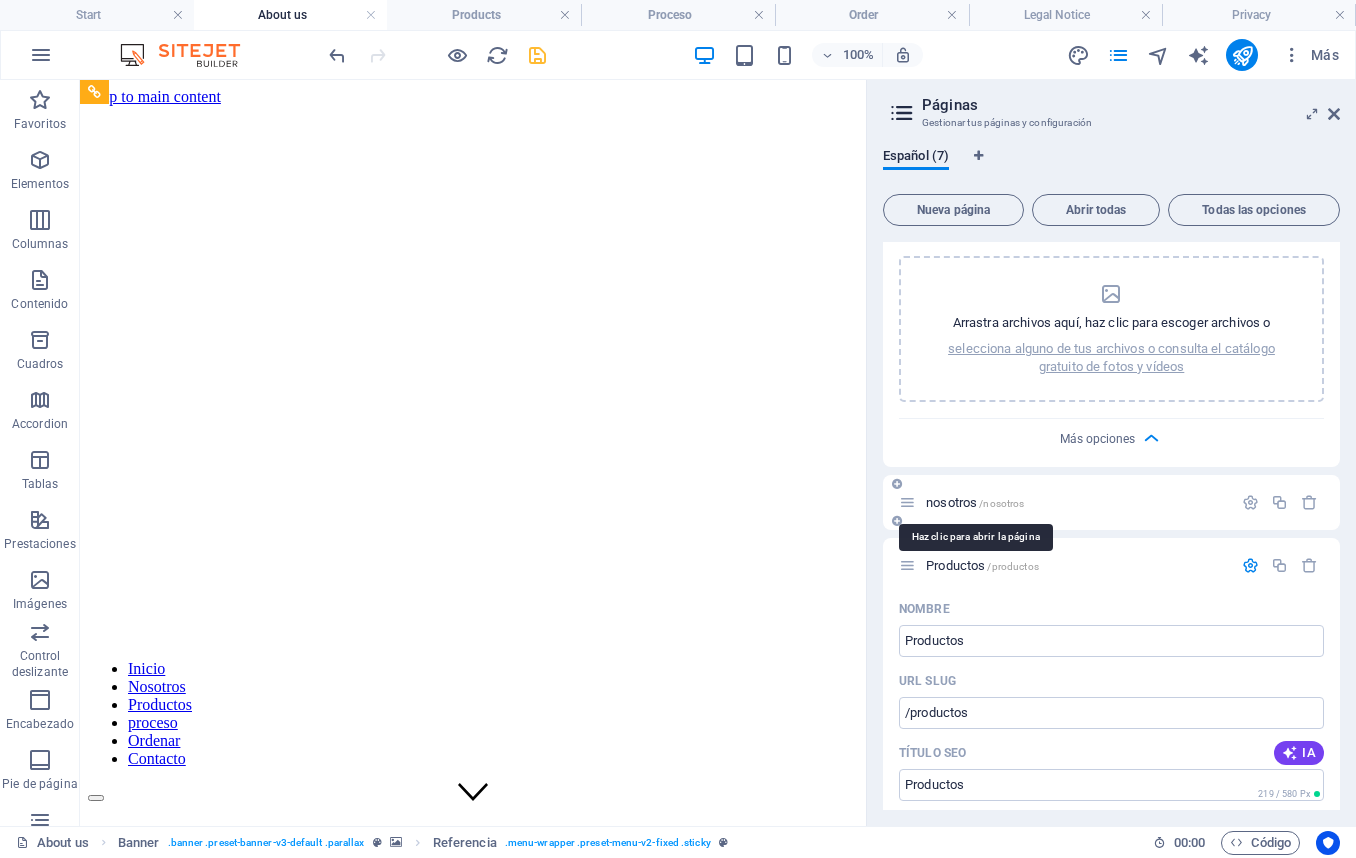click on "/nosotros" at bounding box center (1001, 503) 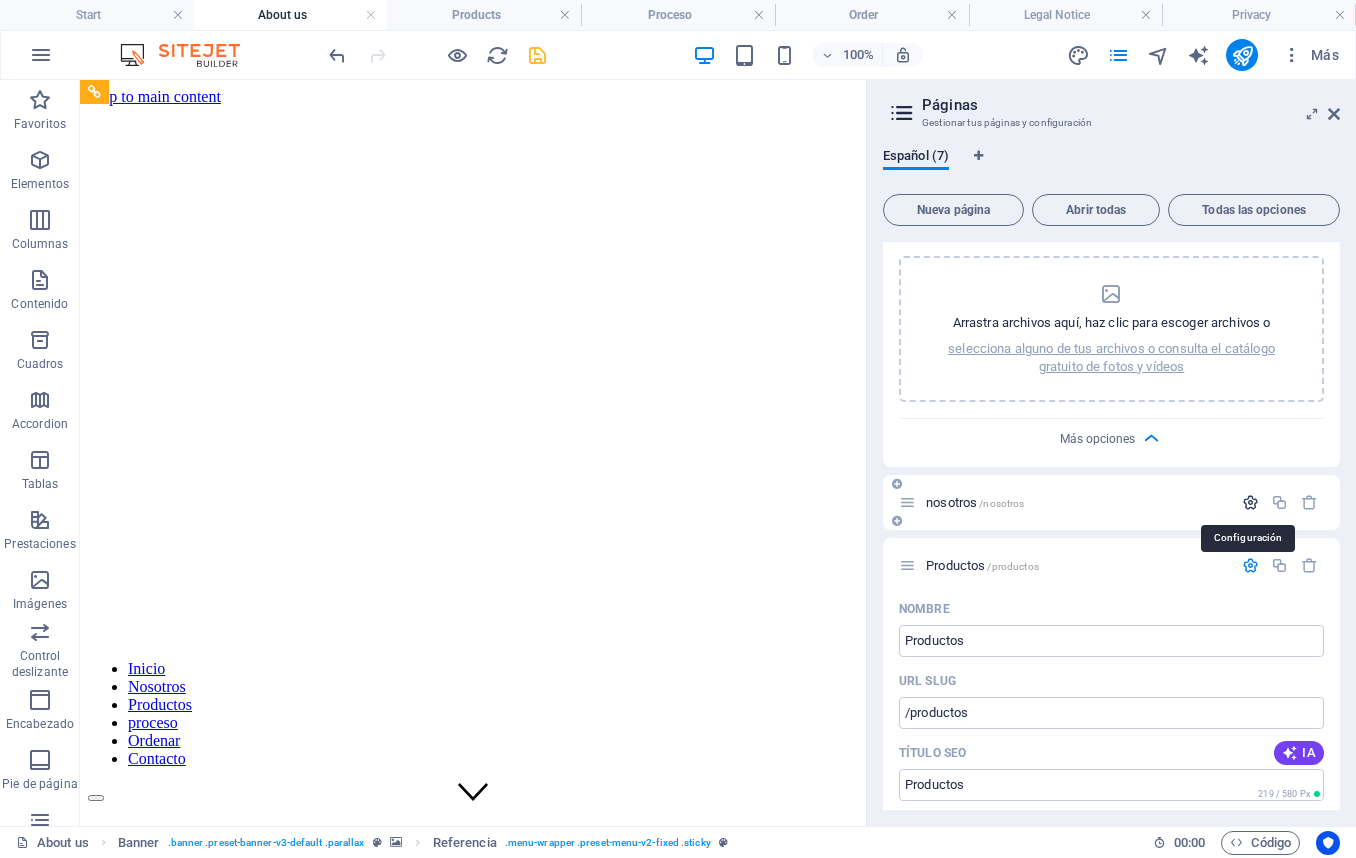 click at bounding box center [1250, 502] 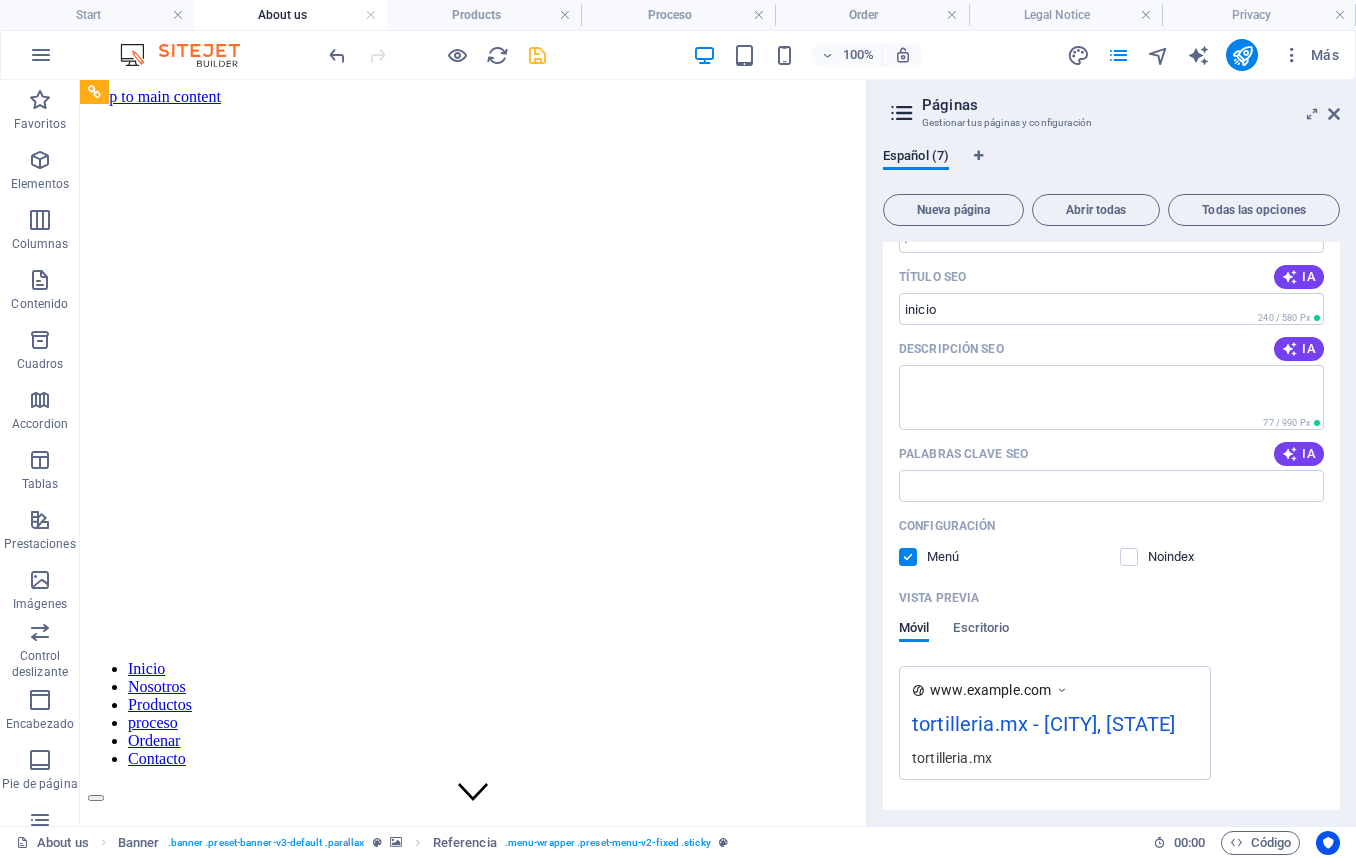 scroll, scrollTop: 0, scrollLeft: 0, axis: both 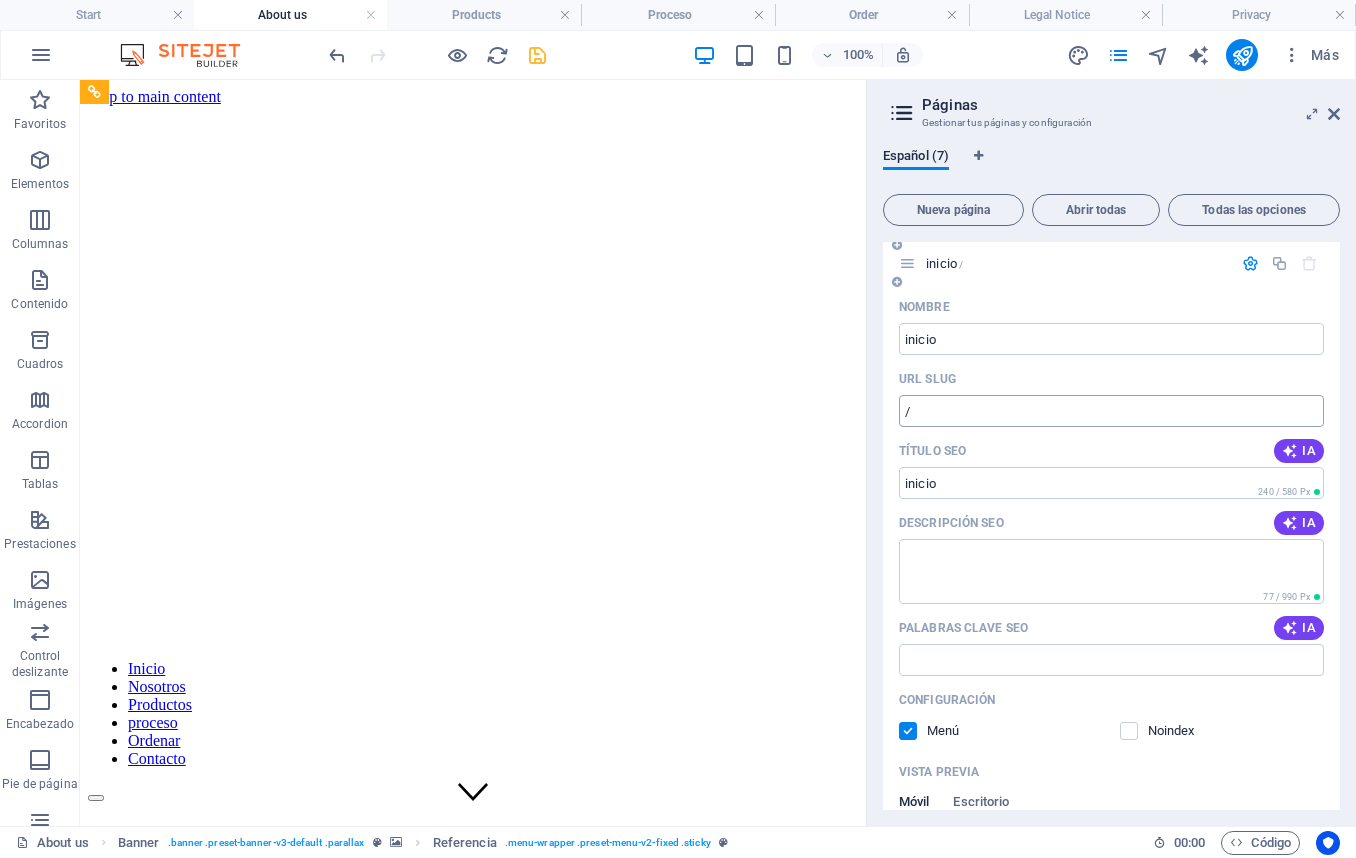 click on "/" at bounding box center [1111, 411] 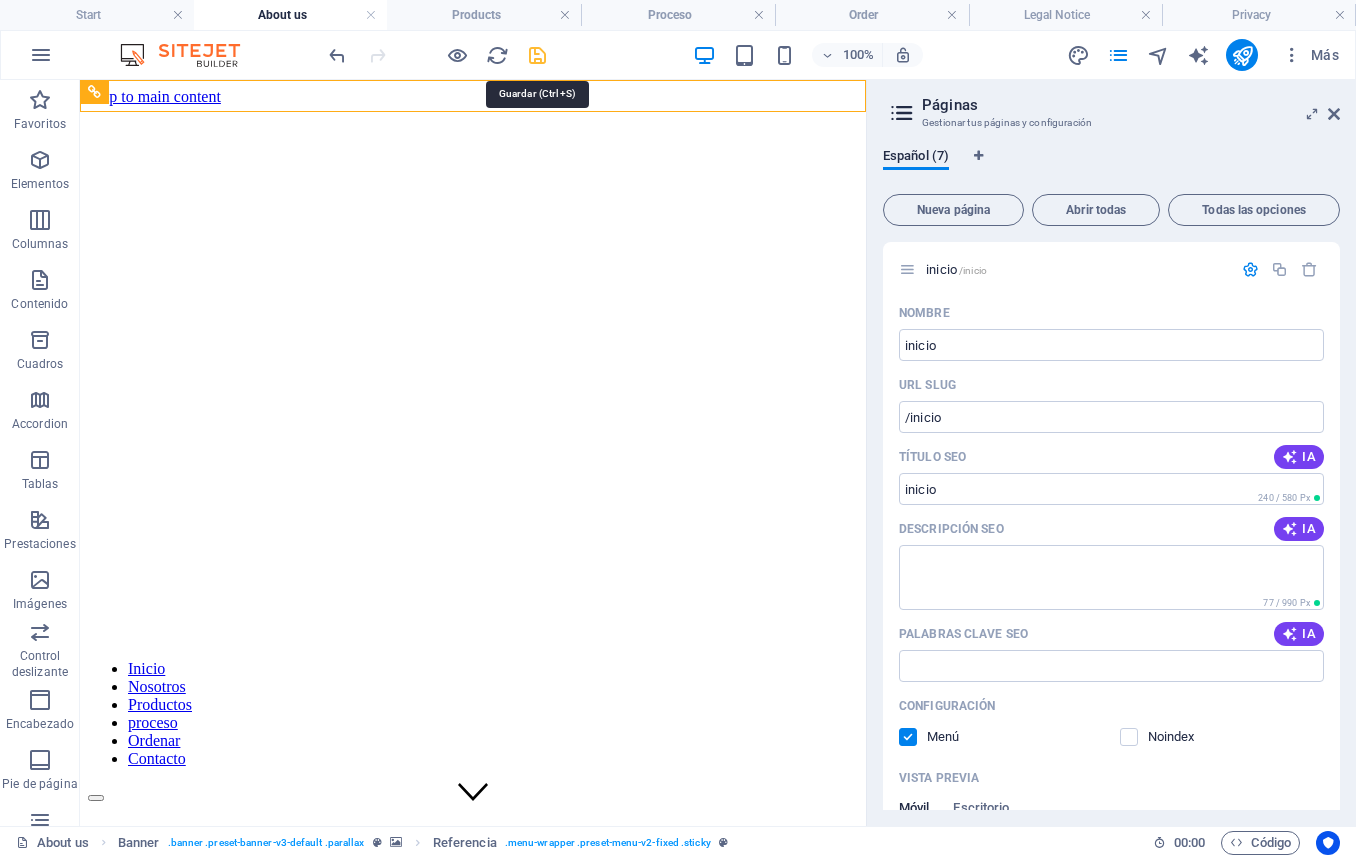 click at bounding box center (537, 55) 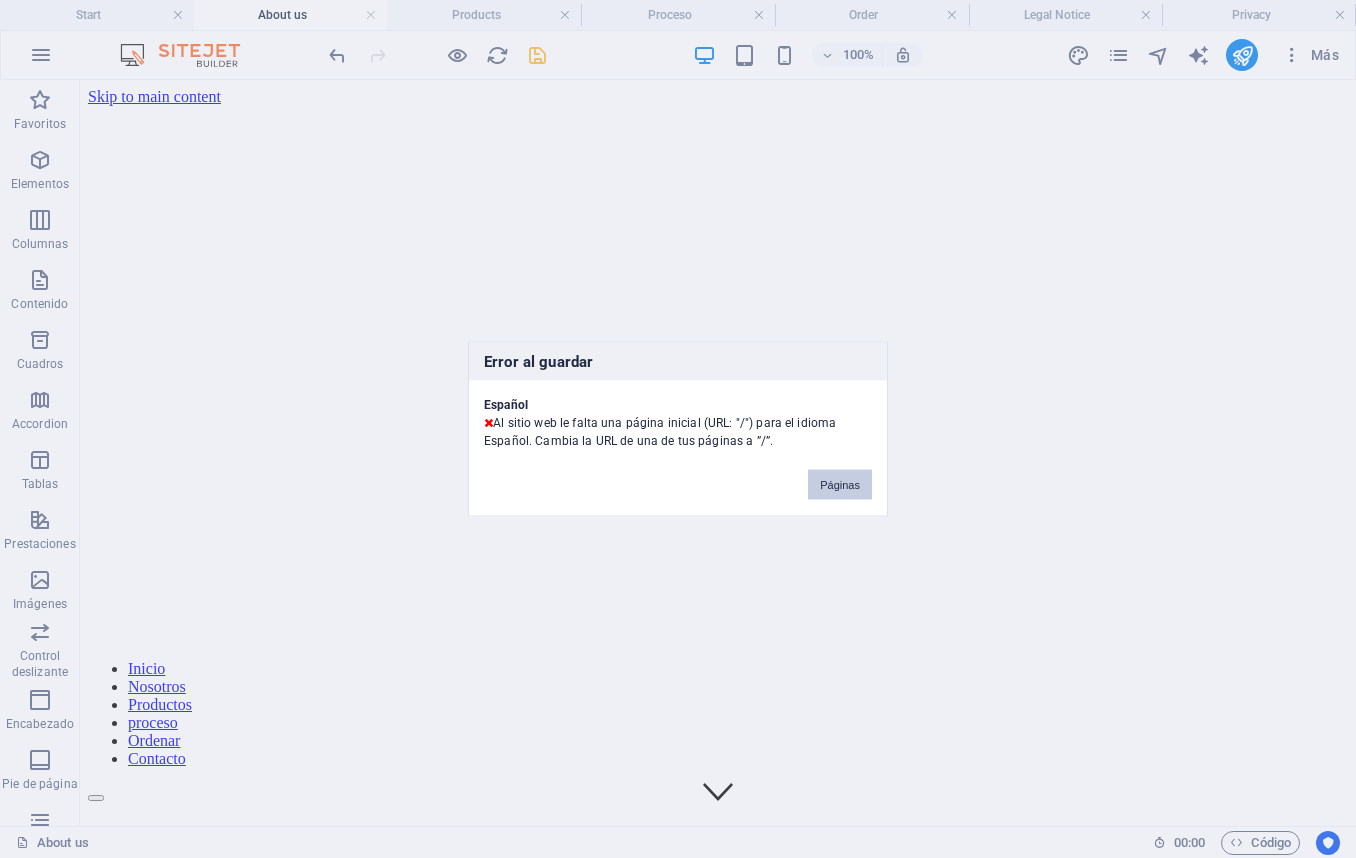 click on "Páginas" at bounding box center (840, 485) 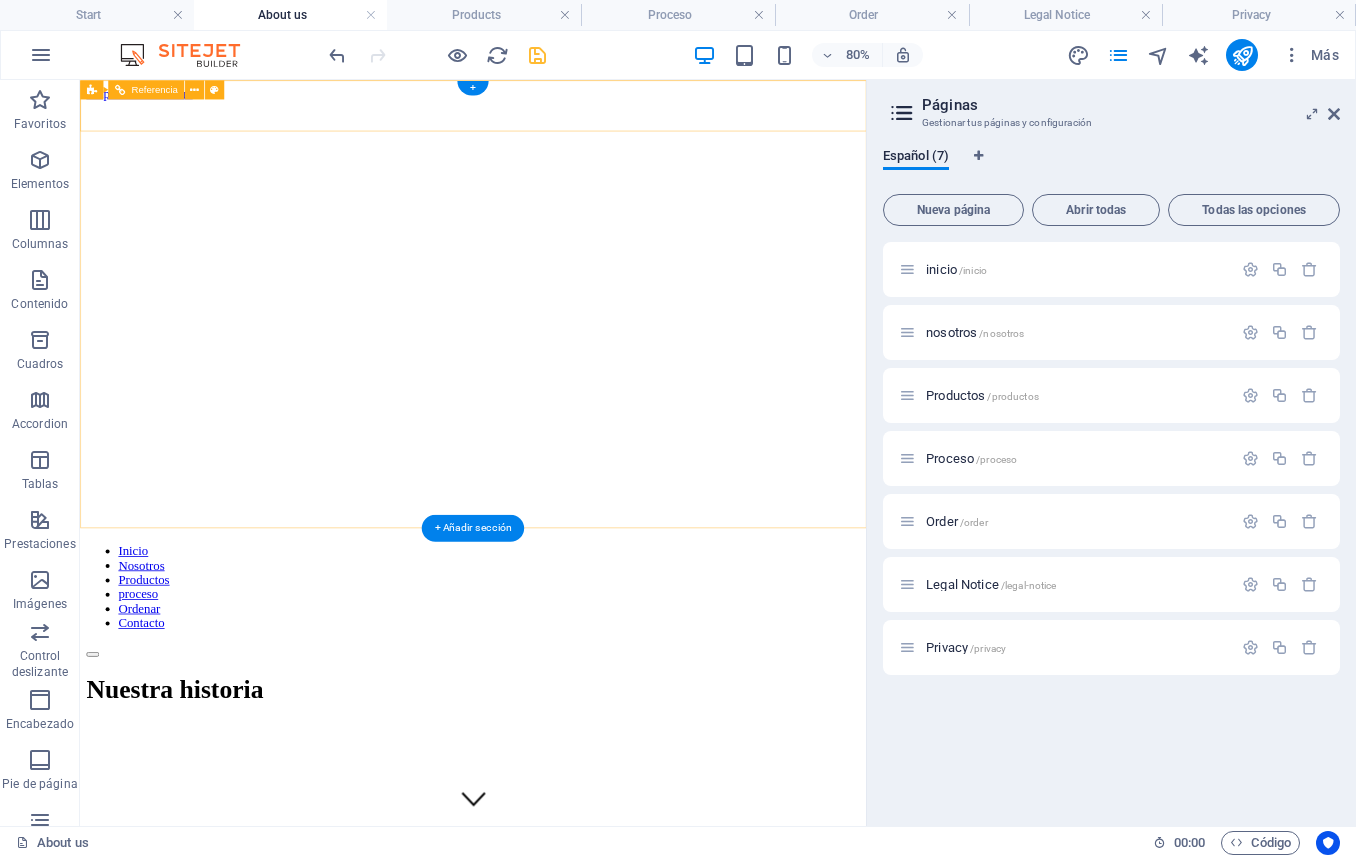 click on "Inicio Nosotros Productos proceso Ordenar Contacto" at bounding box center [571, 714] 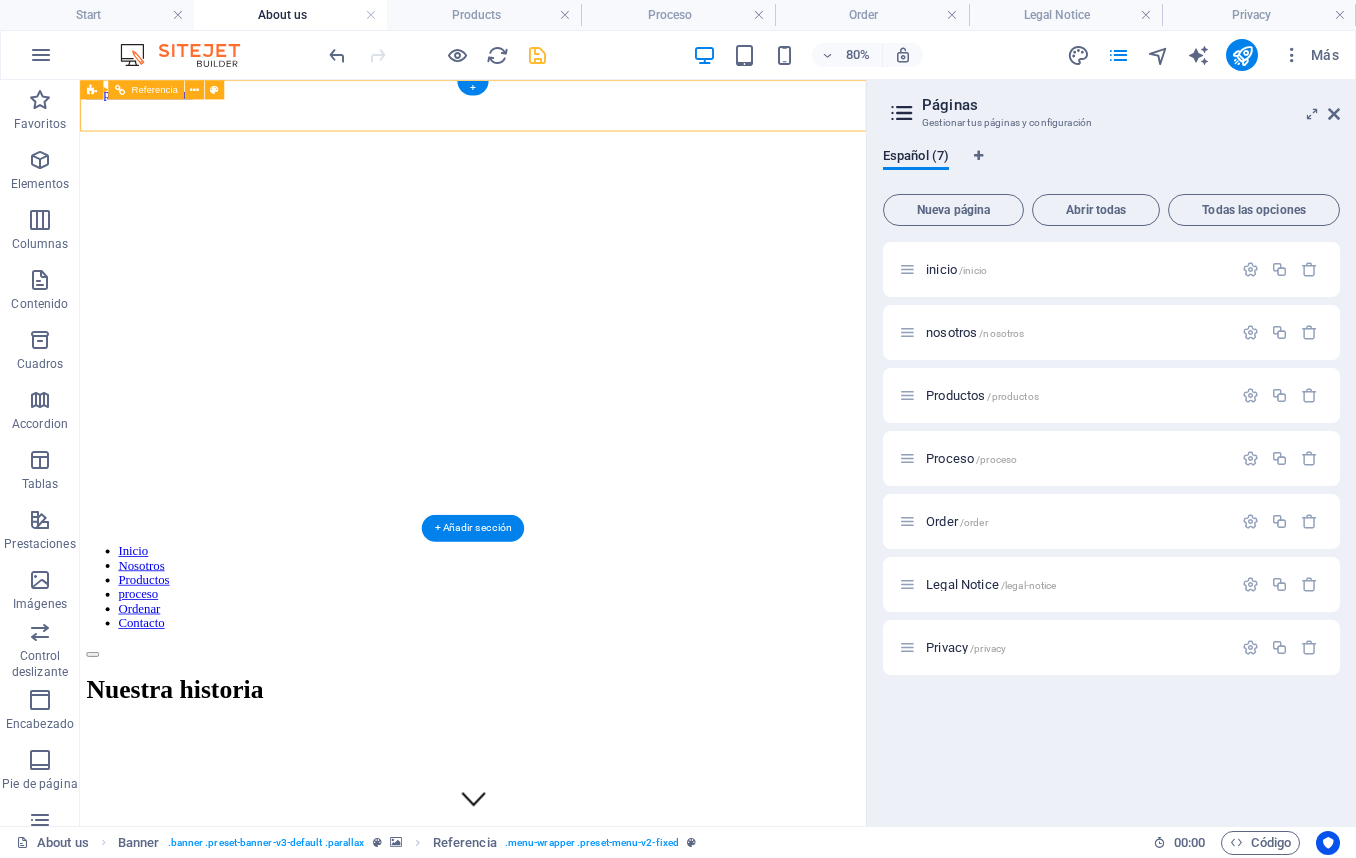 click on "Inicio Nosotros Productos proceso Ordenar Contacto" at bounding box center (571, 714) 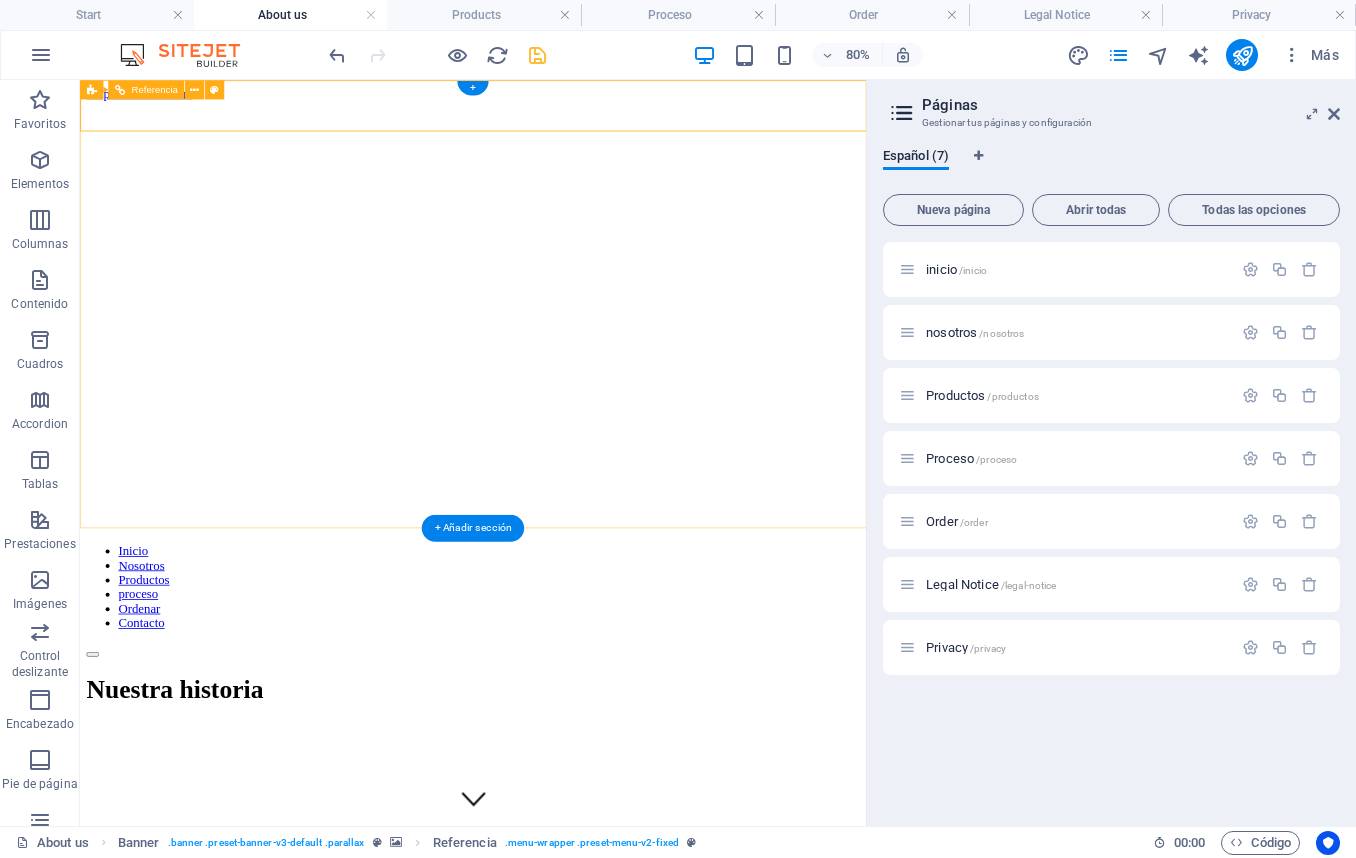 click at bounding box center (571, 793) 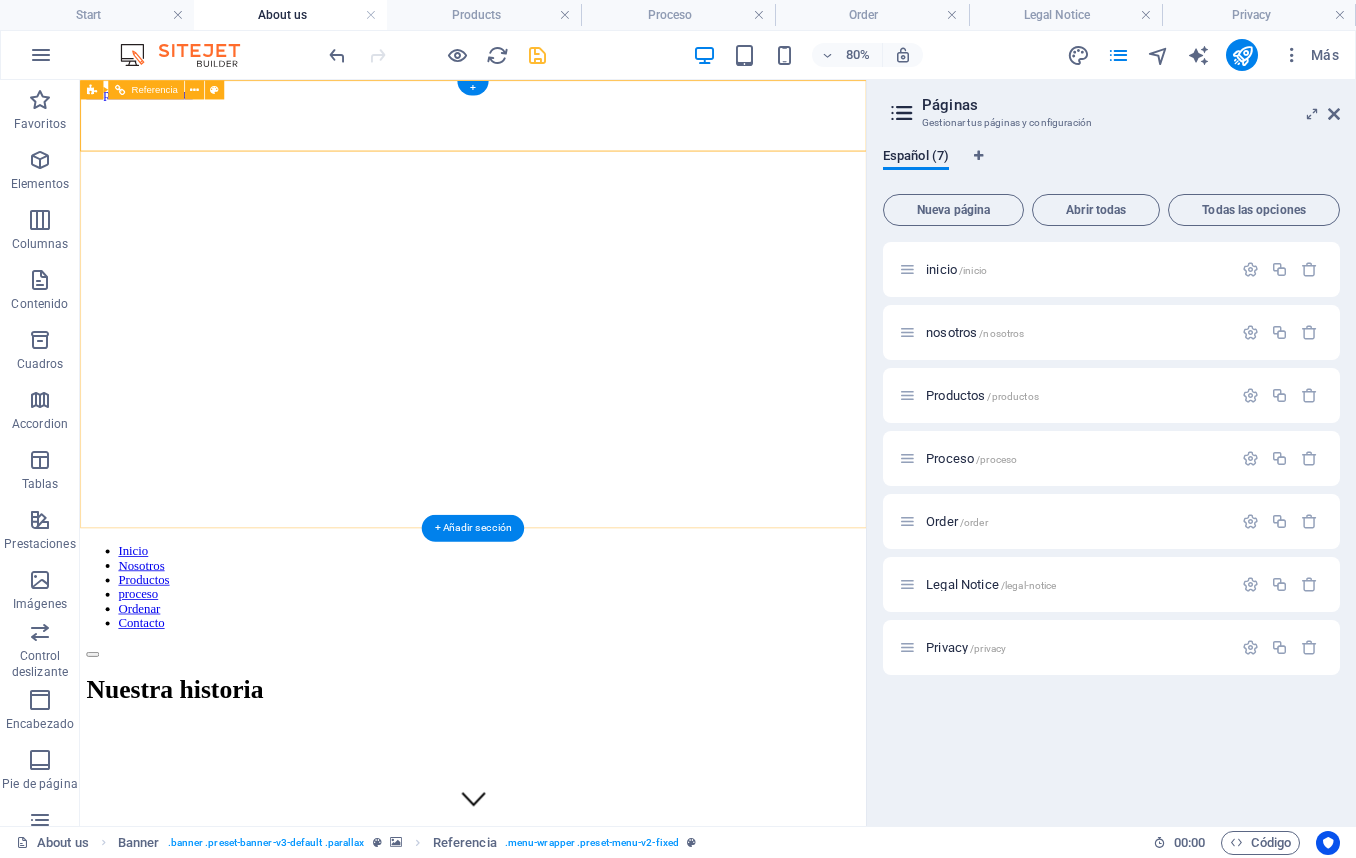 click at bounding box center [571, 793] 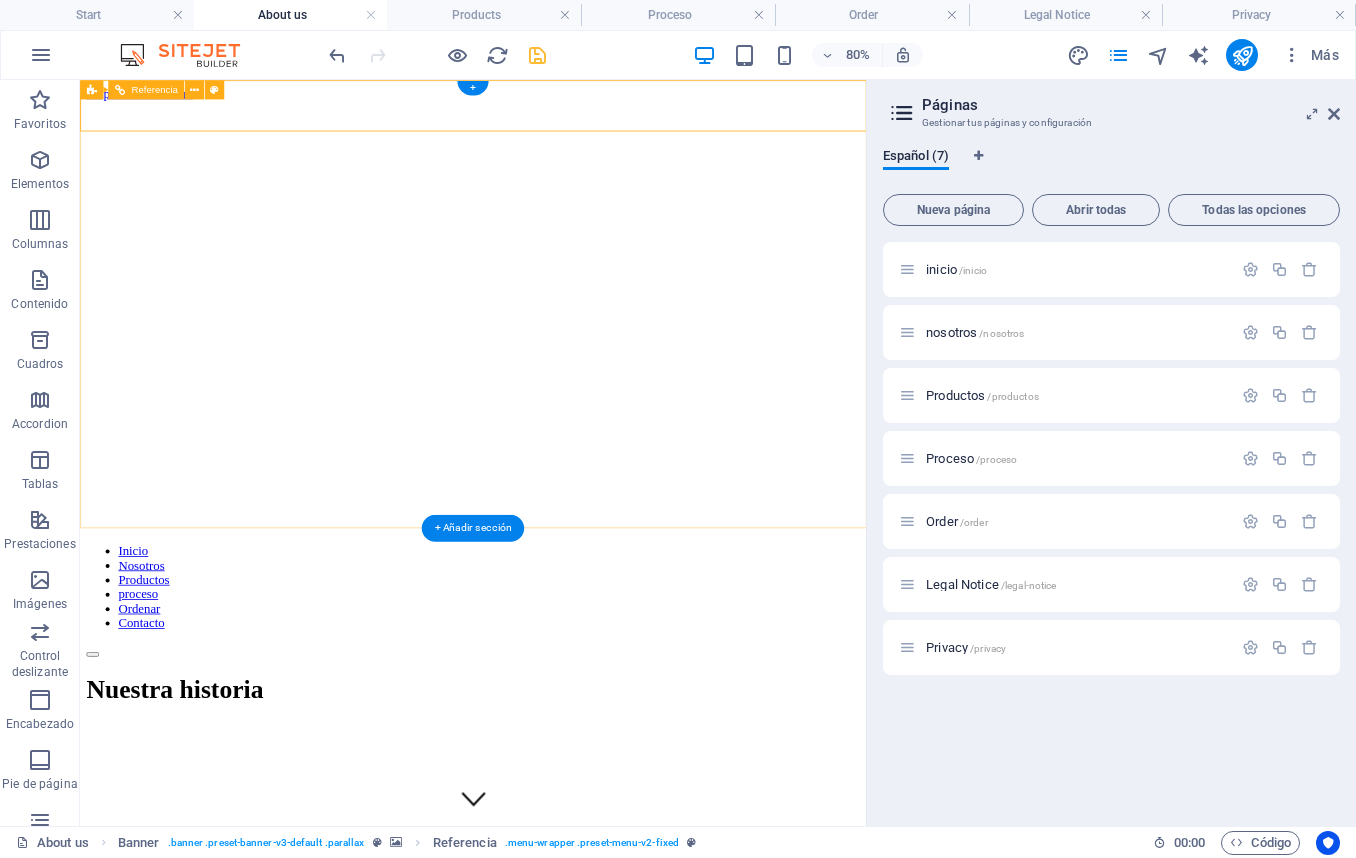 click on "Inicio Nosotros Productos proceso Ordenar Contacto" at bounding box center [571, 714] 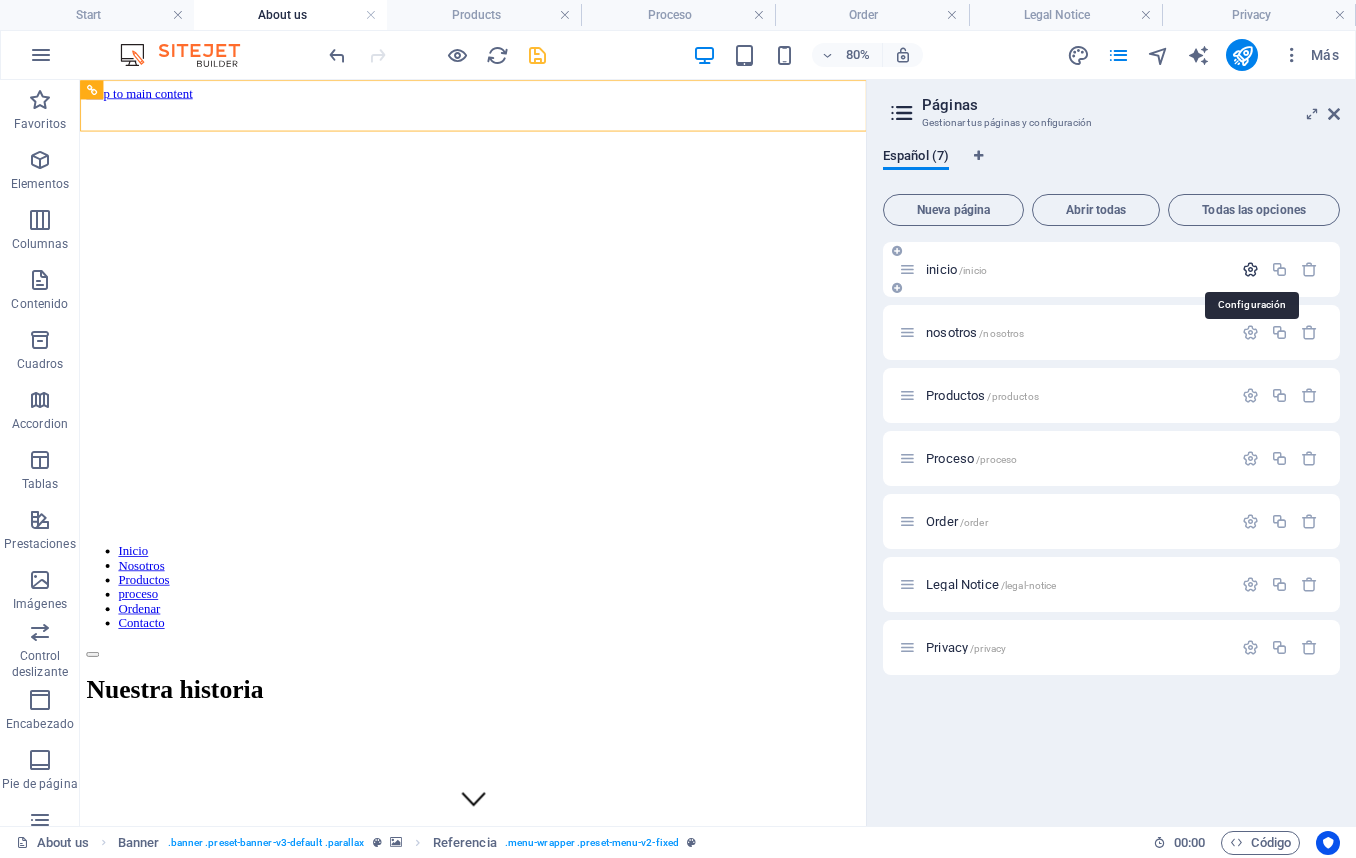 click at bounding box center (1250, 269) 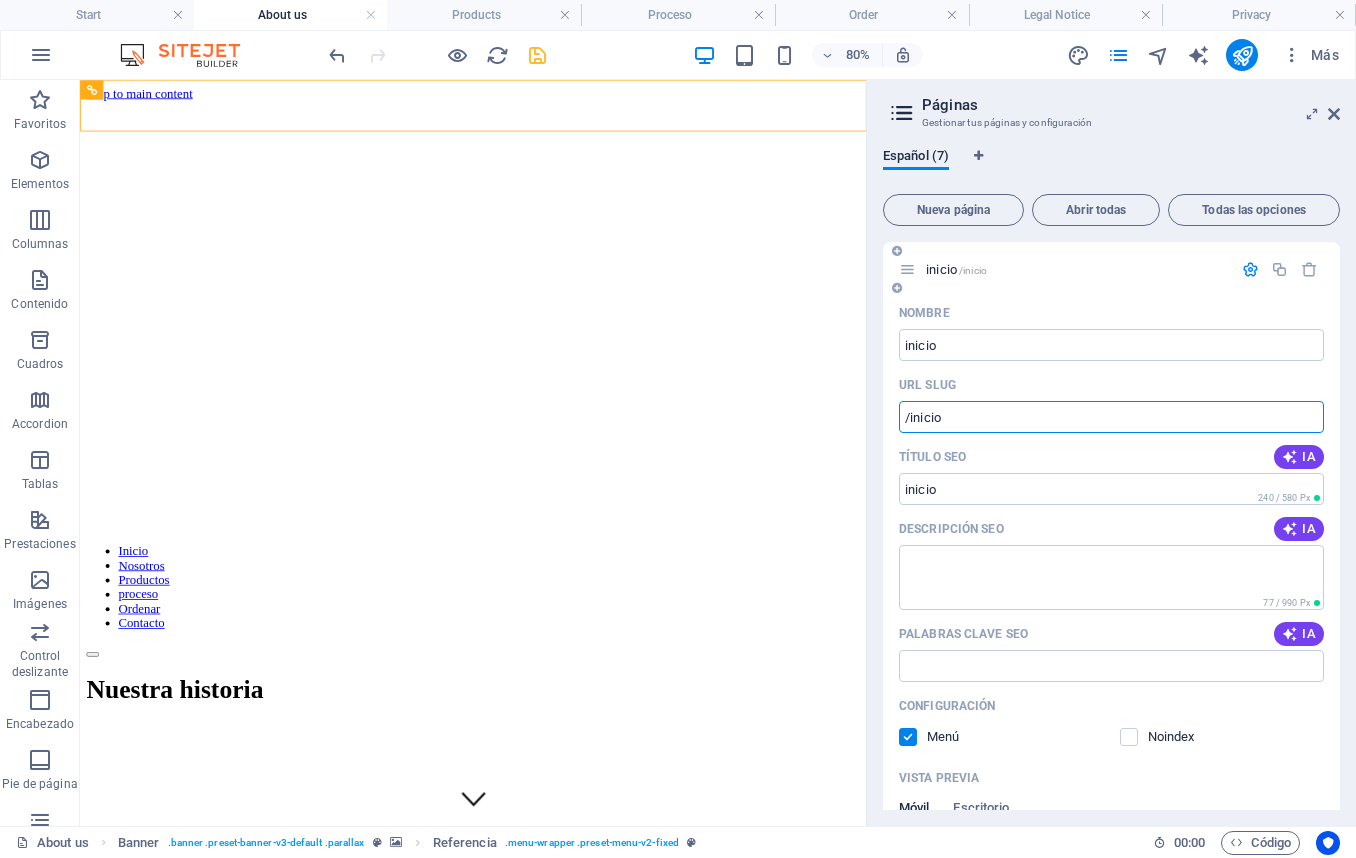 click on "/inicio" at bounding box center (1111, 417) 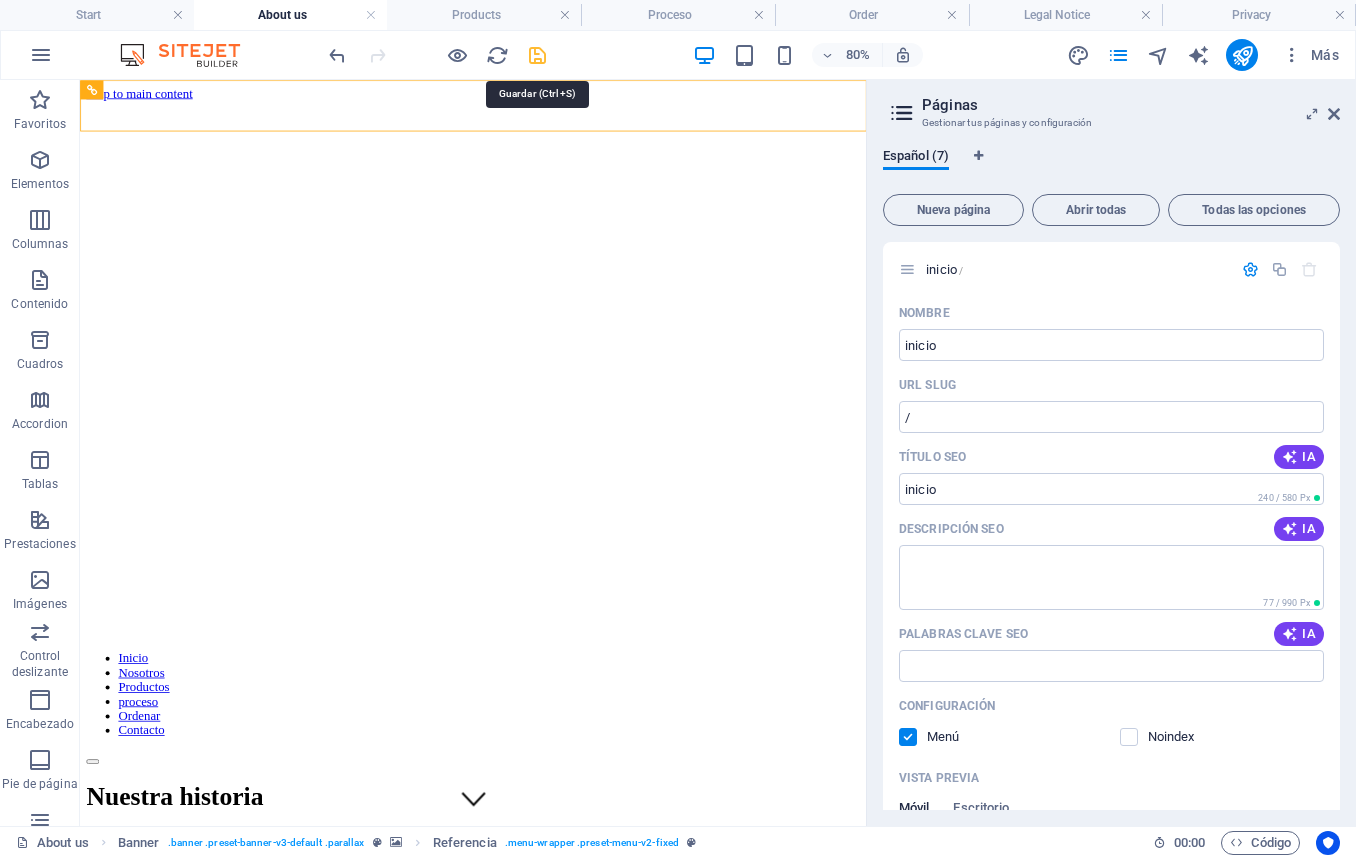 click at bounding box center (537, 55) 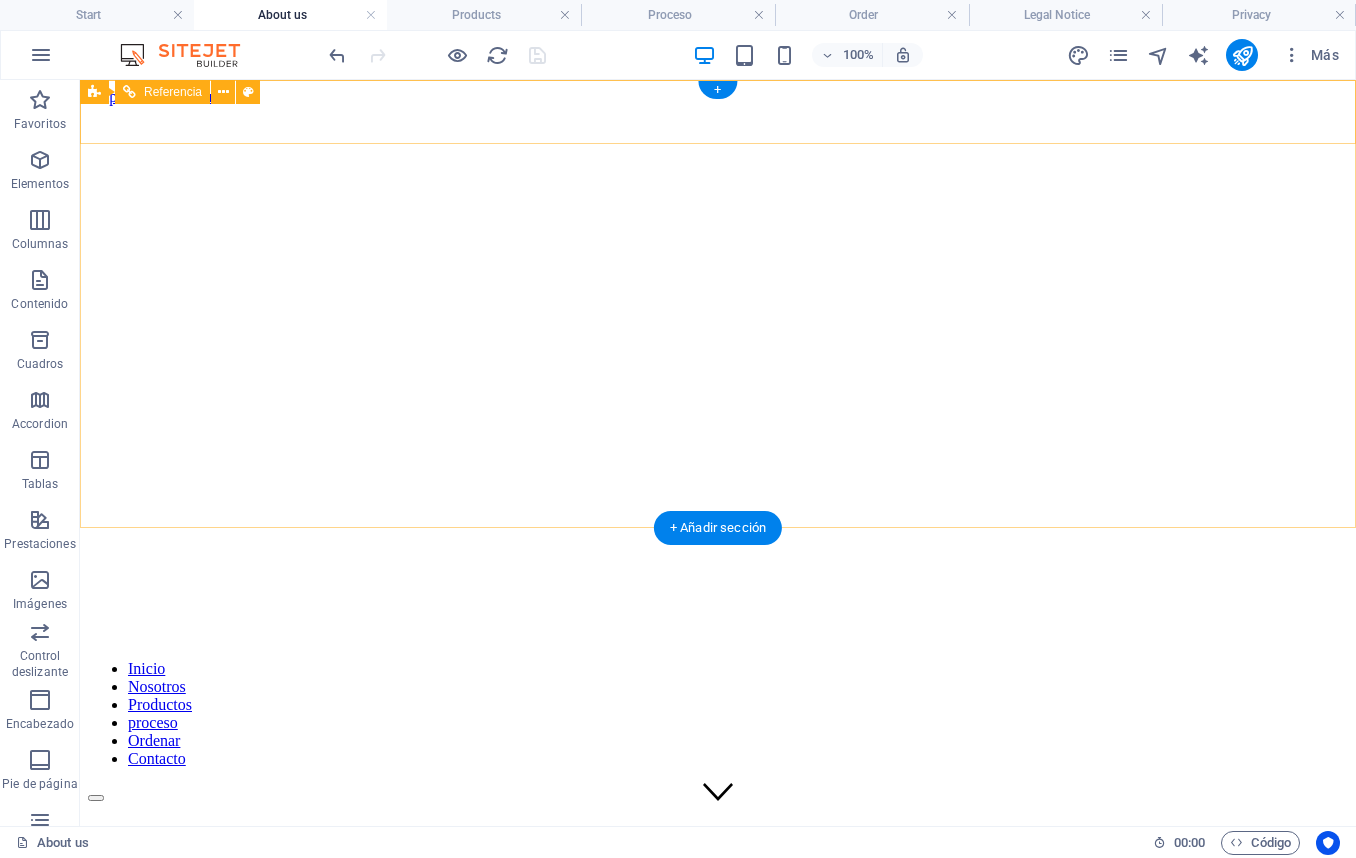 click on "Inicio Nosotros Productos proceso Ordenar Contacto" at bounding box center (718, 714) 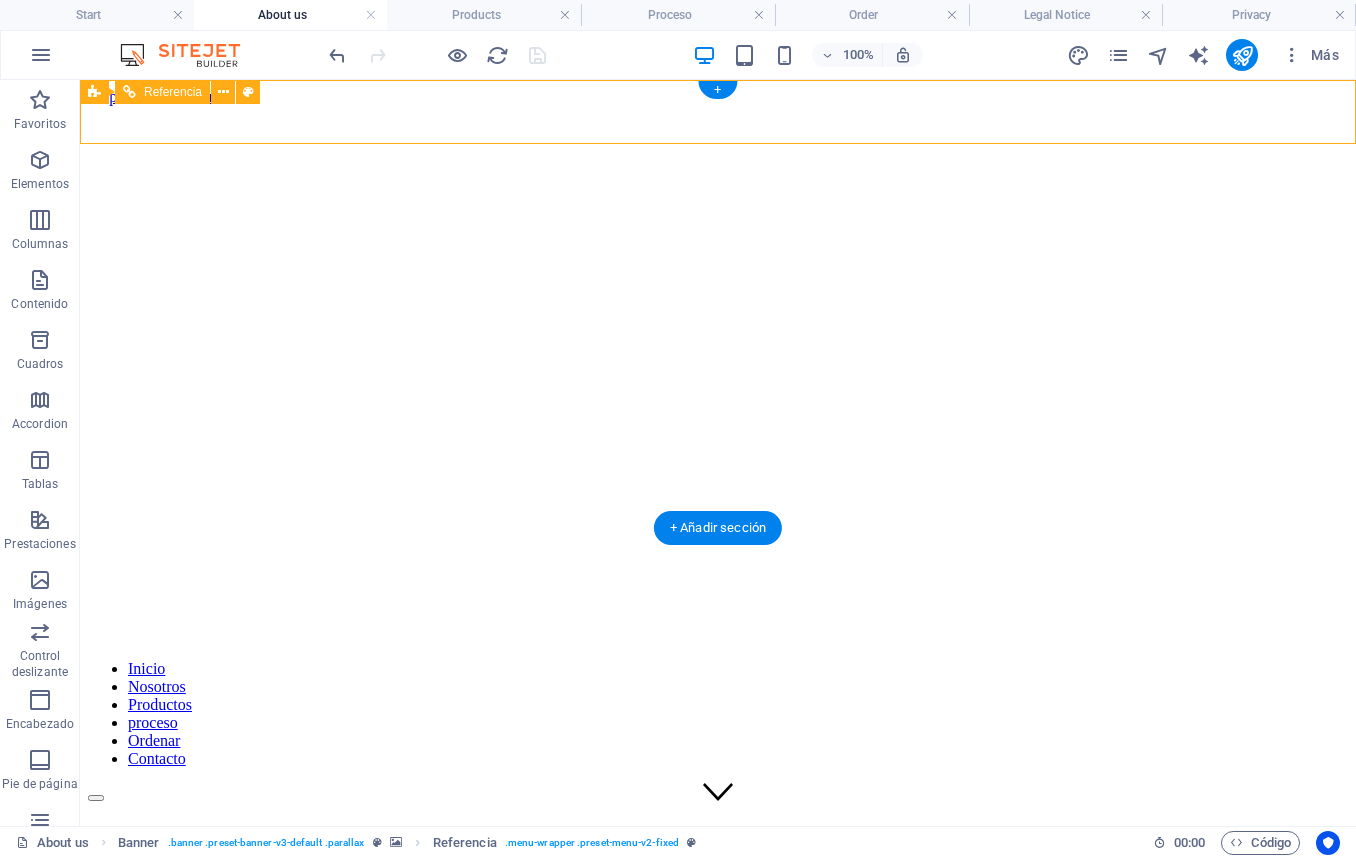 click on "Inicio Nosotros Productos proceso Ordenar Contacto" at bounding box center (718, 714) 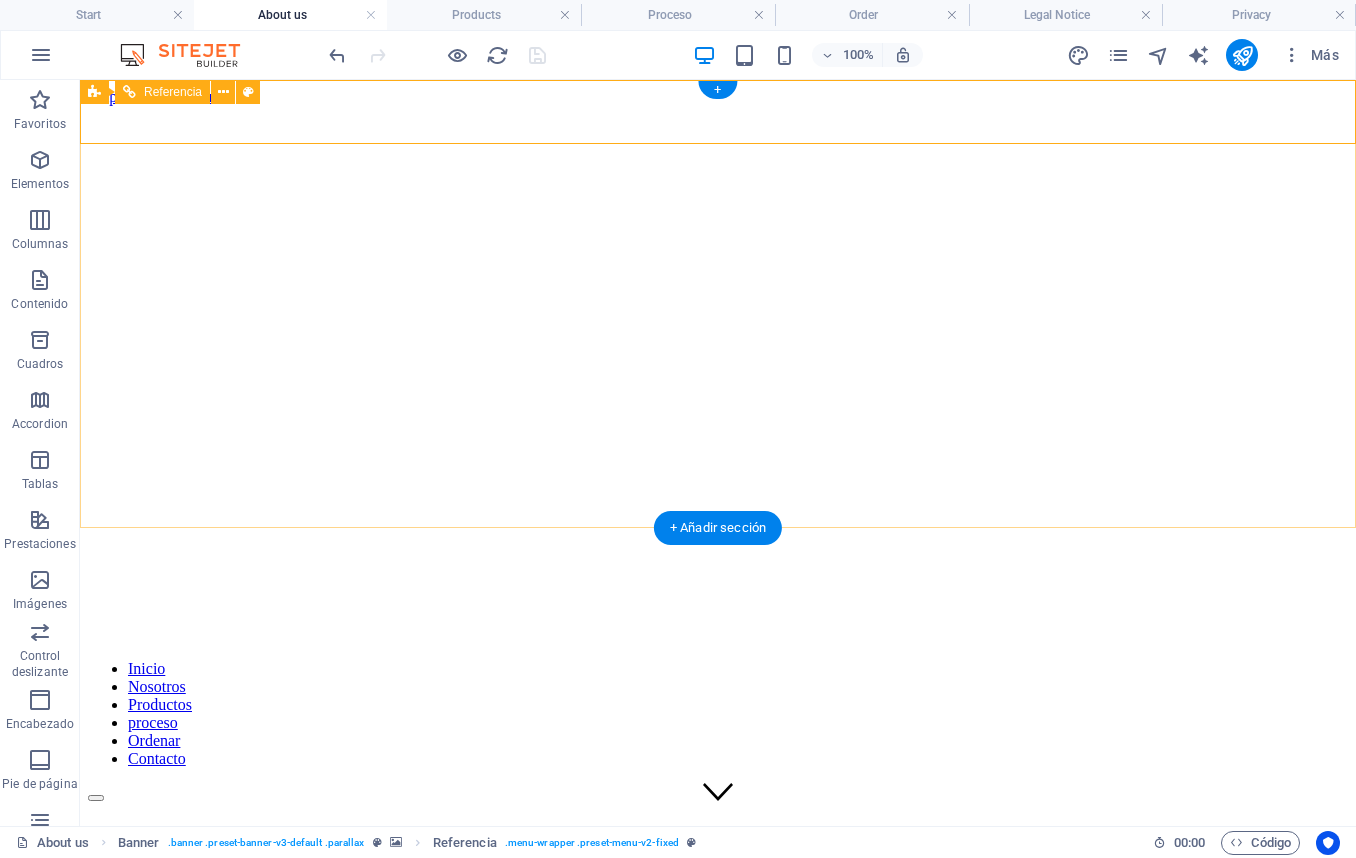 click at bounding box center (718, 793) 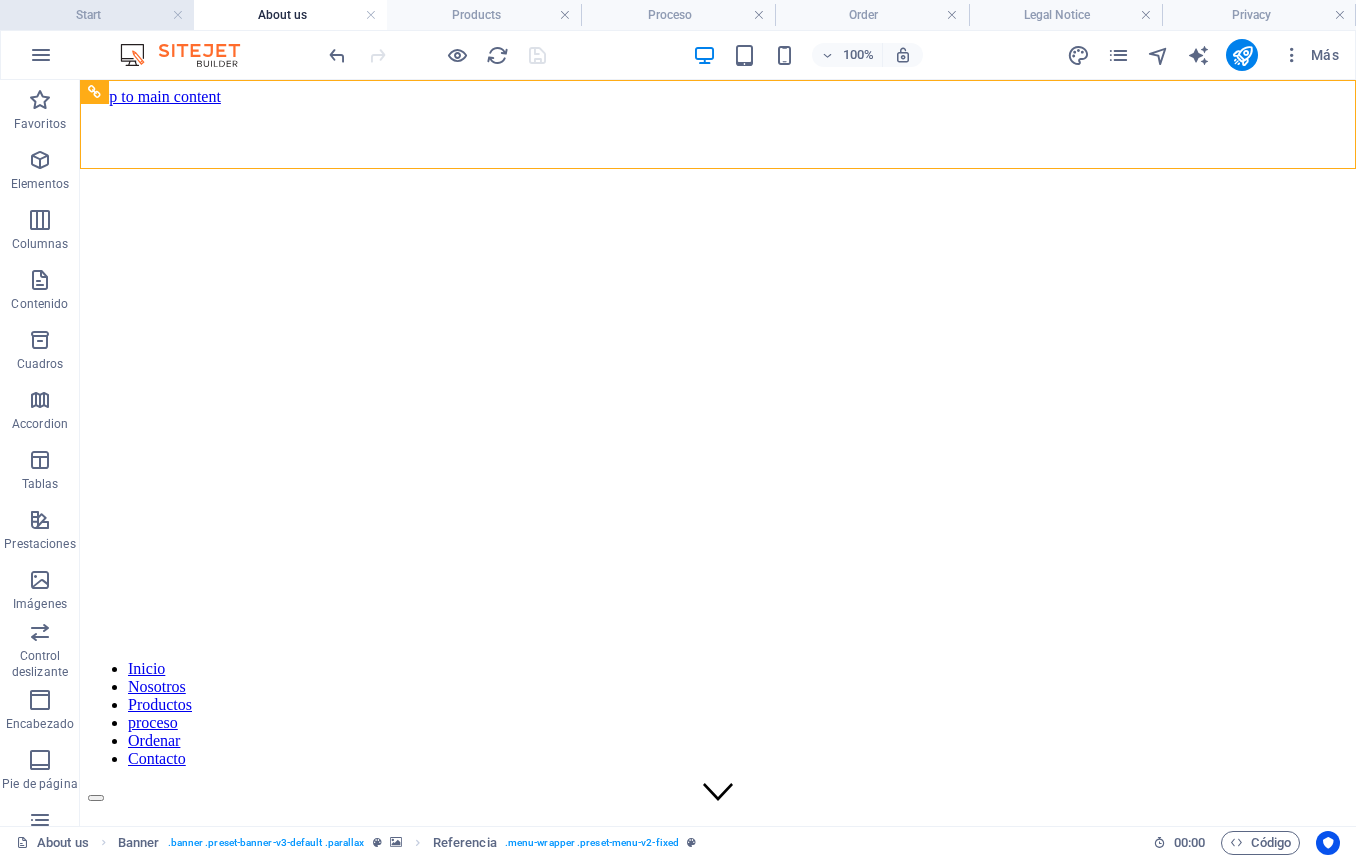 click on "Start" at bounding box center (97, 15) 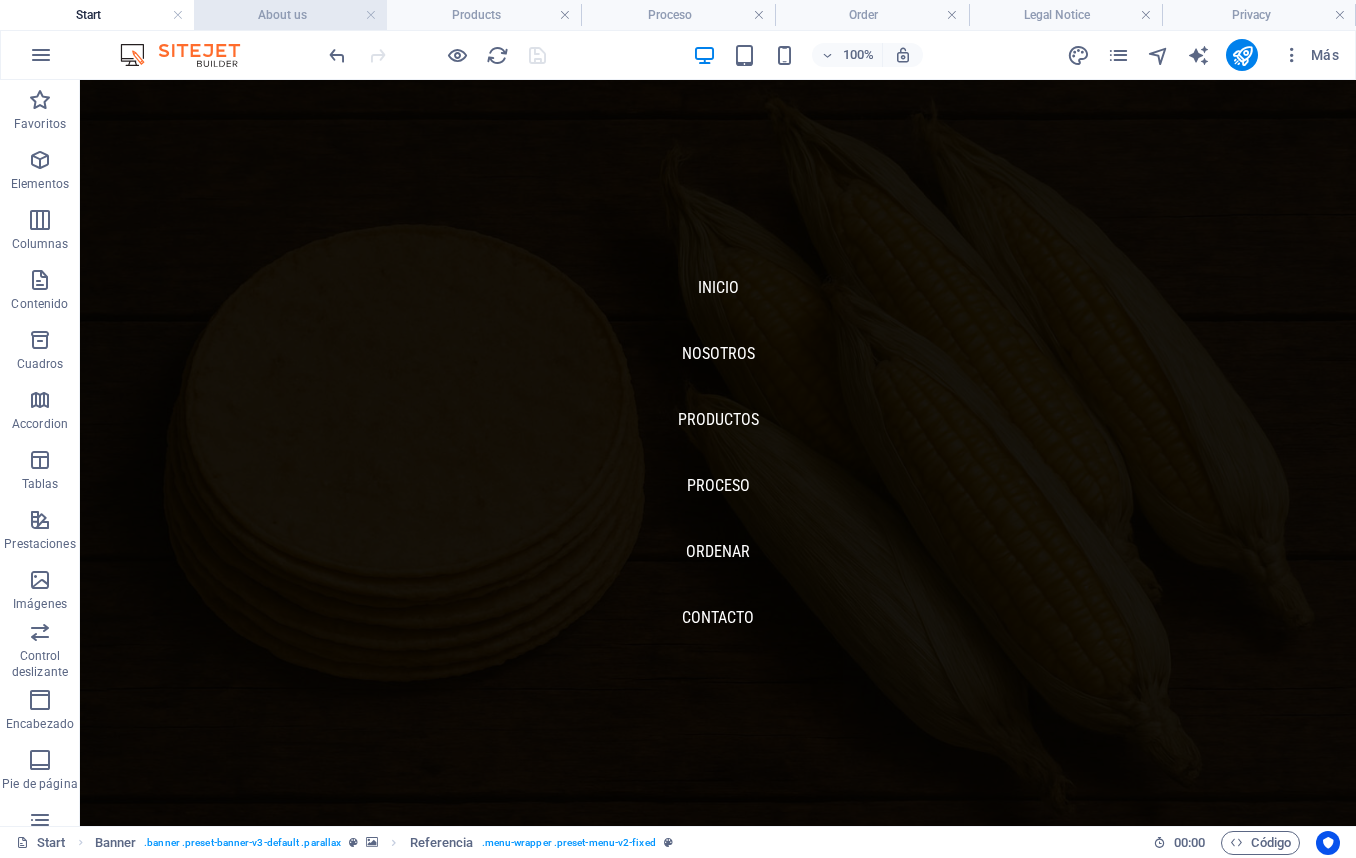 click on "About us" at bounding box center [291, 15] 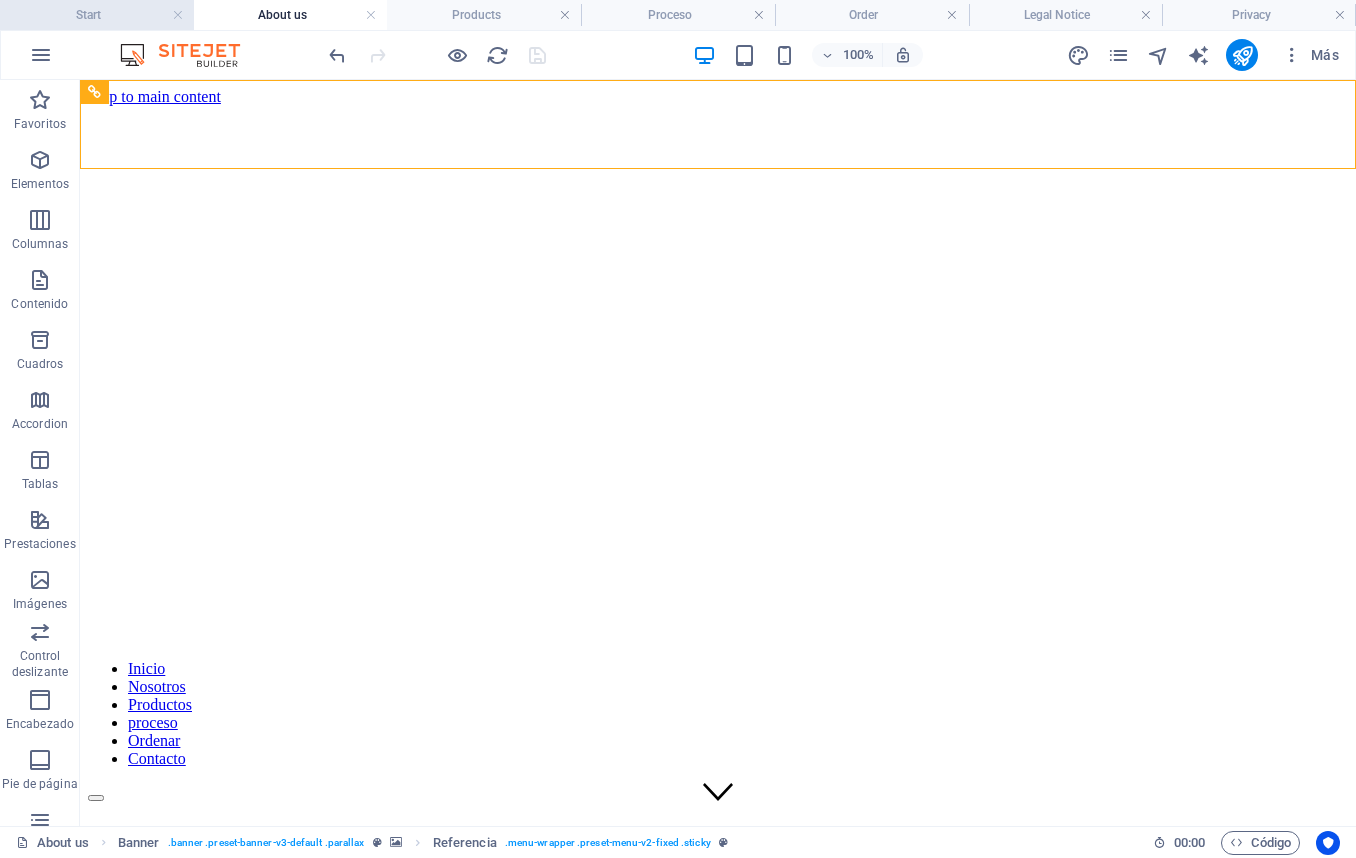 click on "Start" at bounding box center (97, 15) 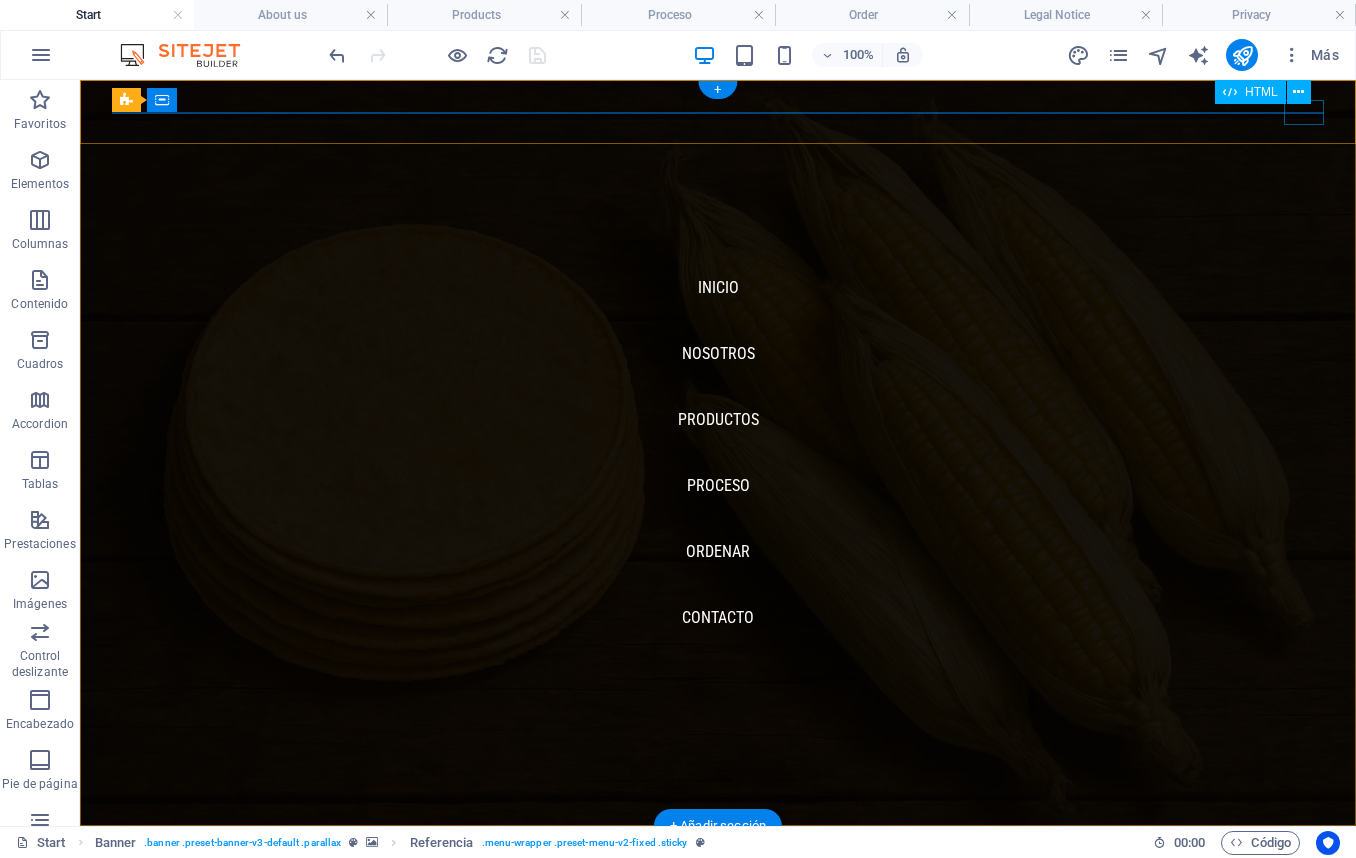 click at bounding box center (132, 870) 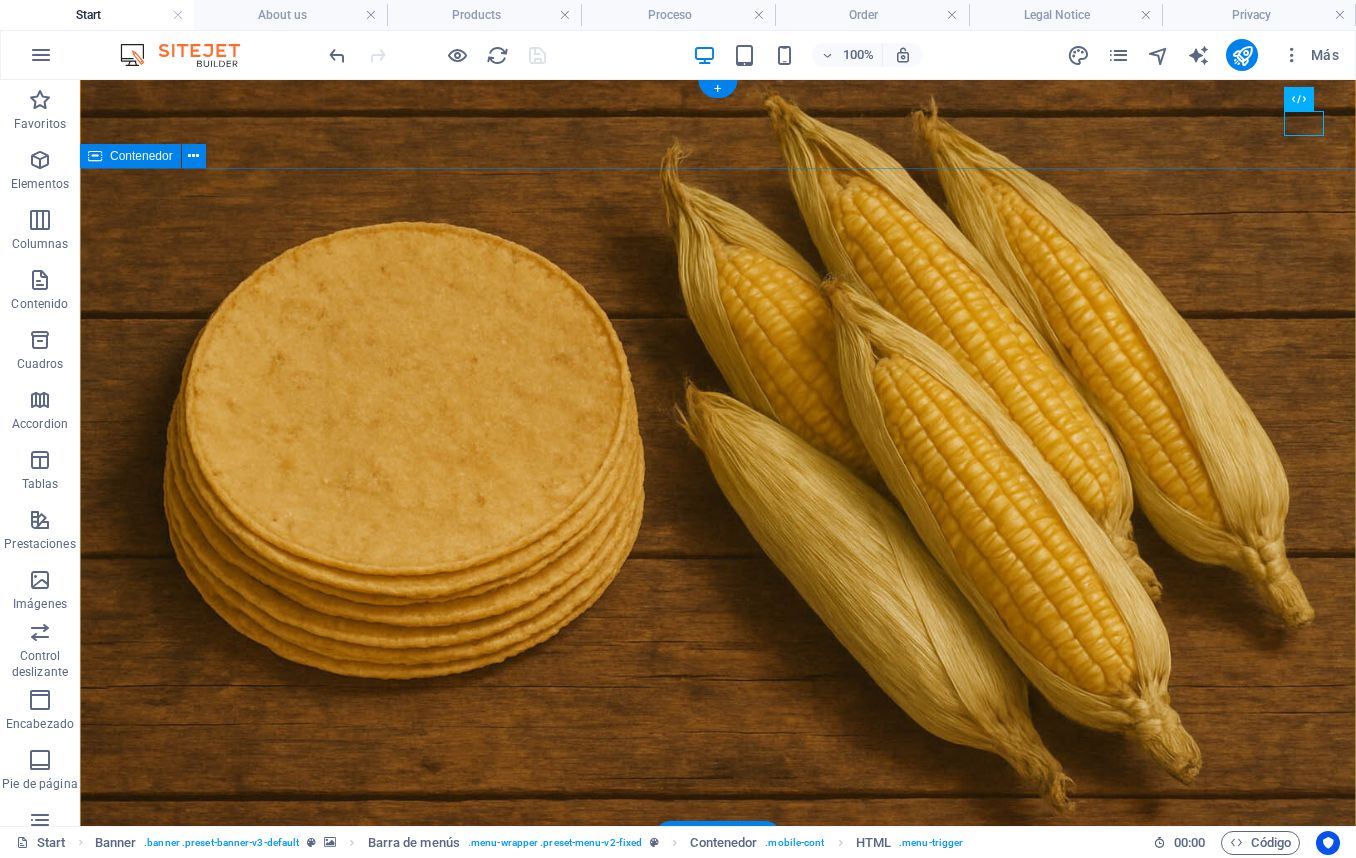scroll, scrollTop: 13, scrollLeft: 0, axis: vertical 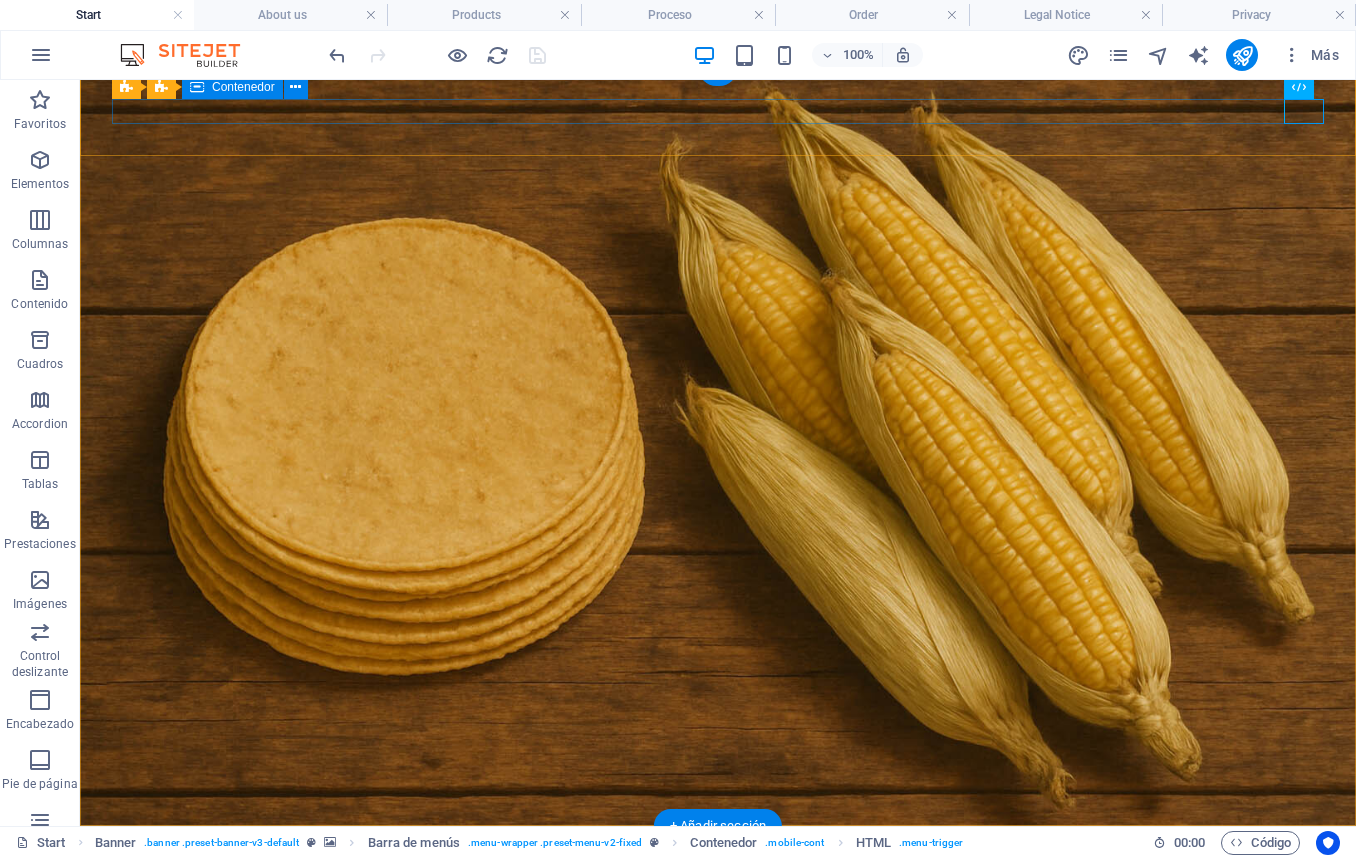 click at bounding box center [718, 870] 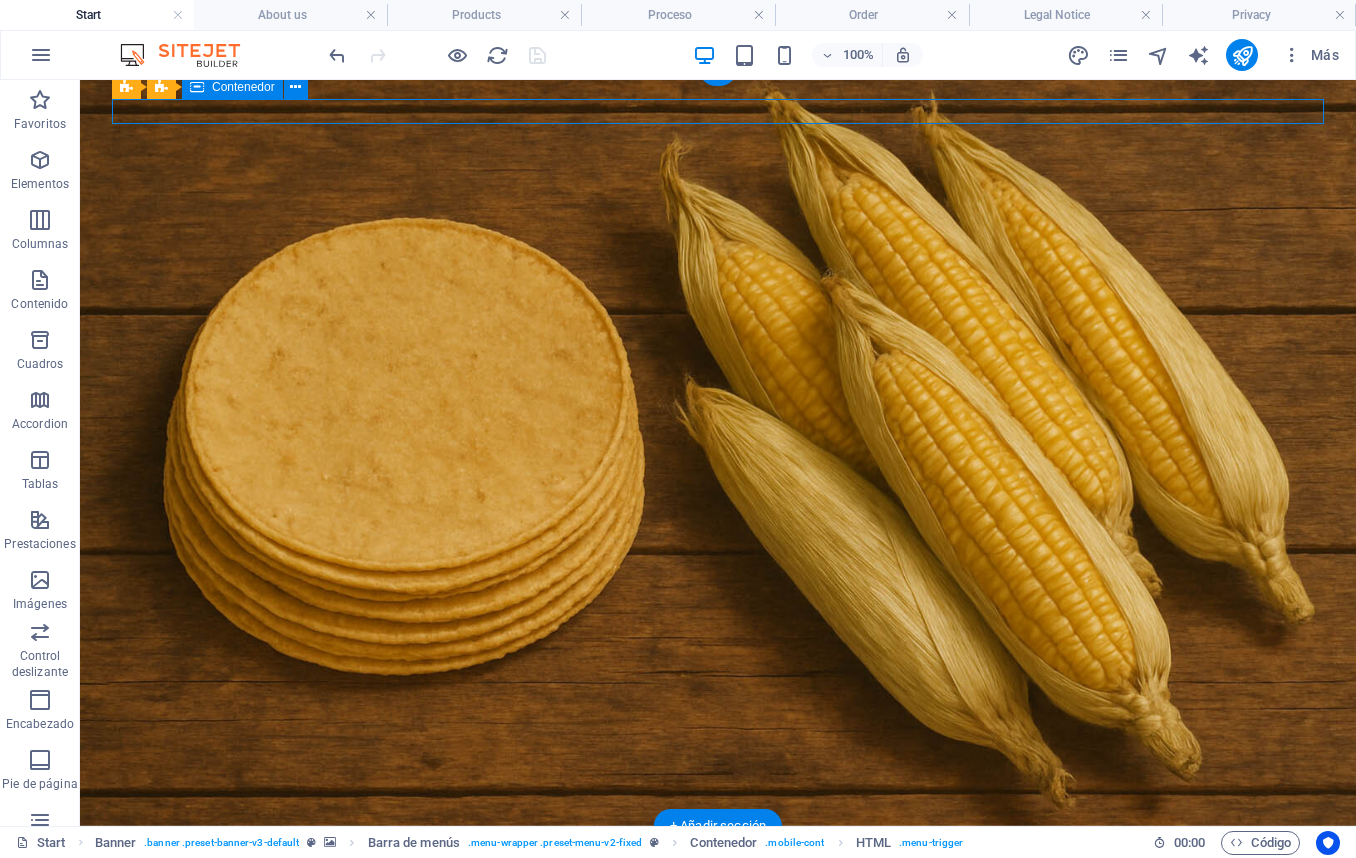 scroll, scrollTop: 12, scrollLeft: 0, axis: vertical 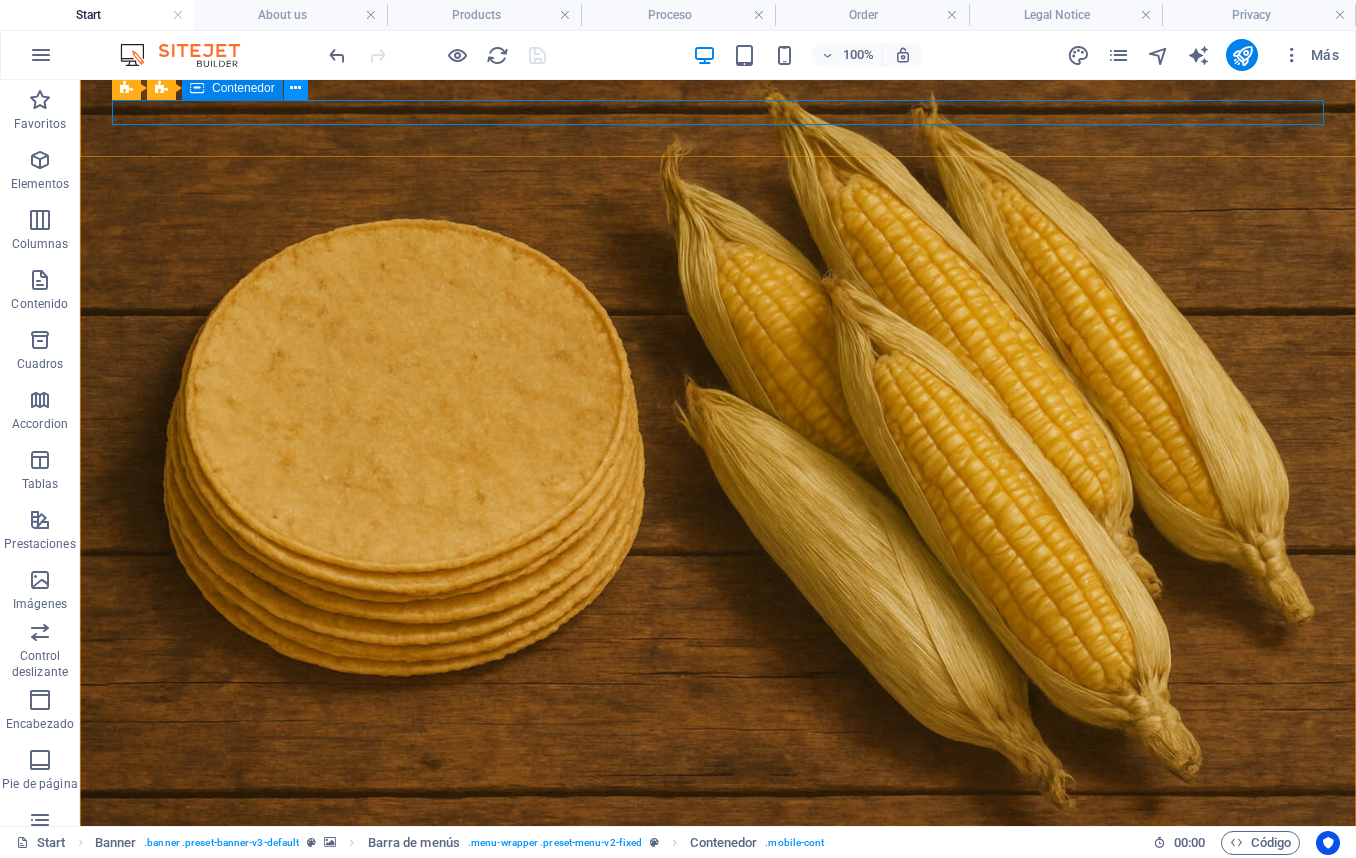 click at bounding box center (295, 88) 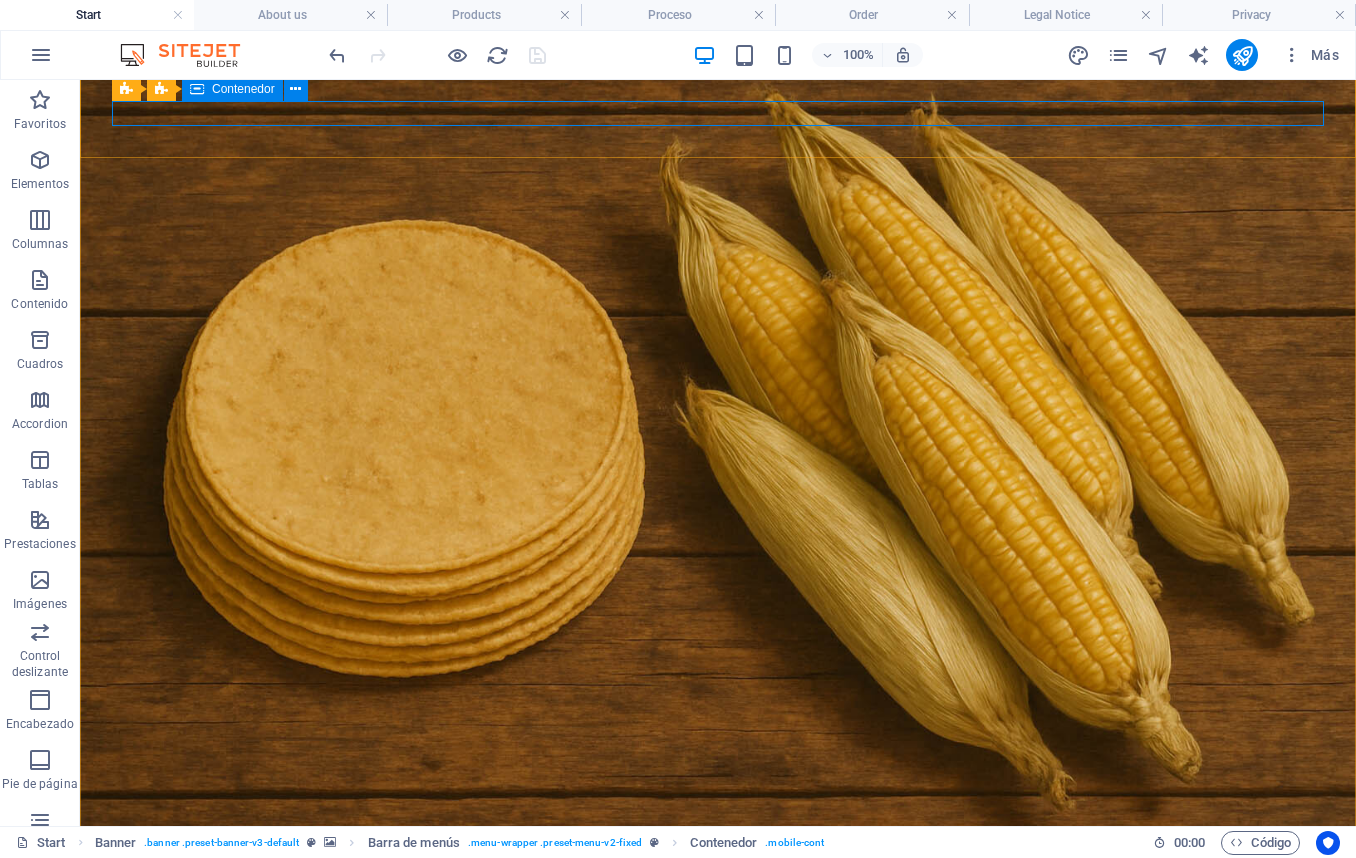 scroll, scrollTop: 12, scrollLeft: 0, axis: vertical 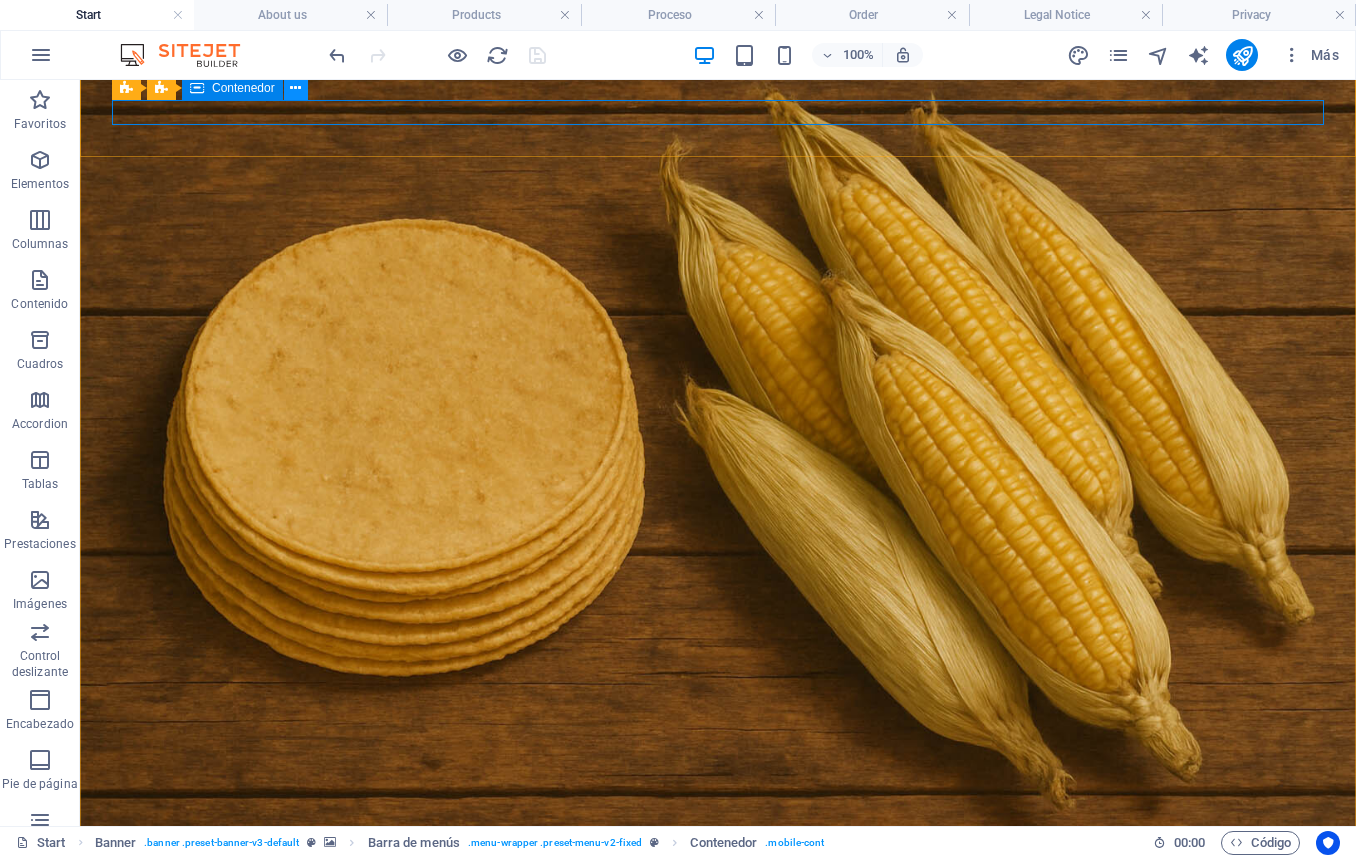 click at bounding box center [296, 88] 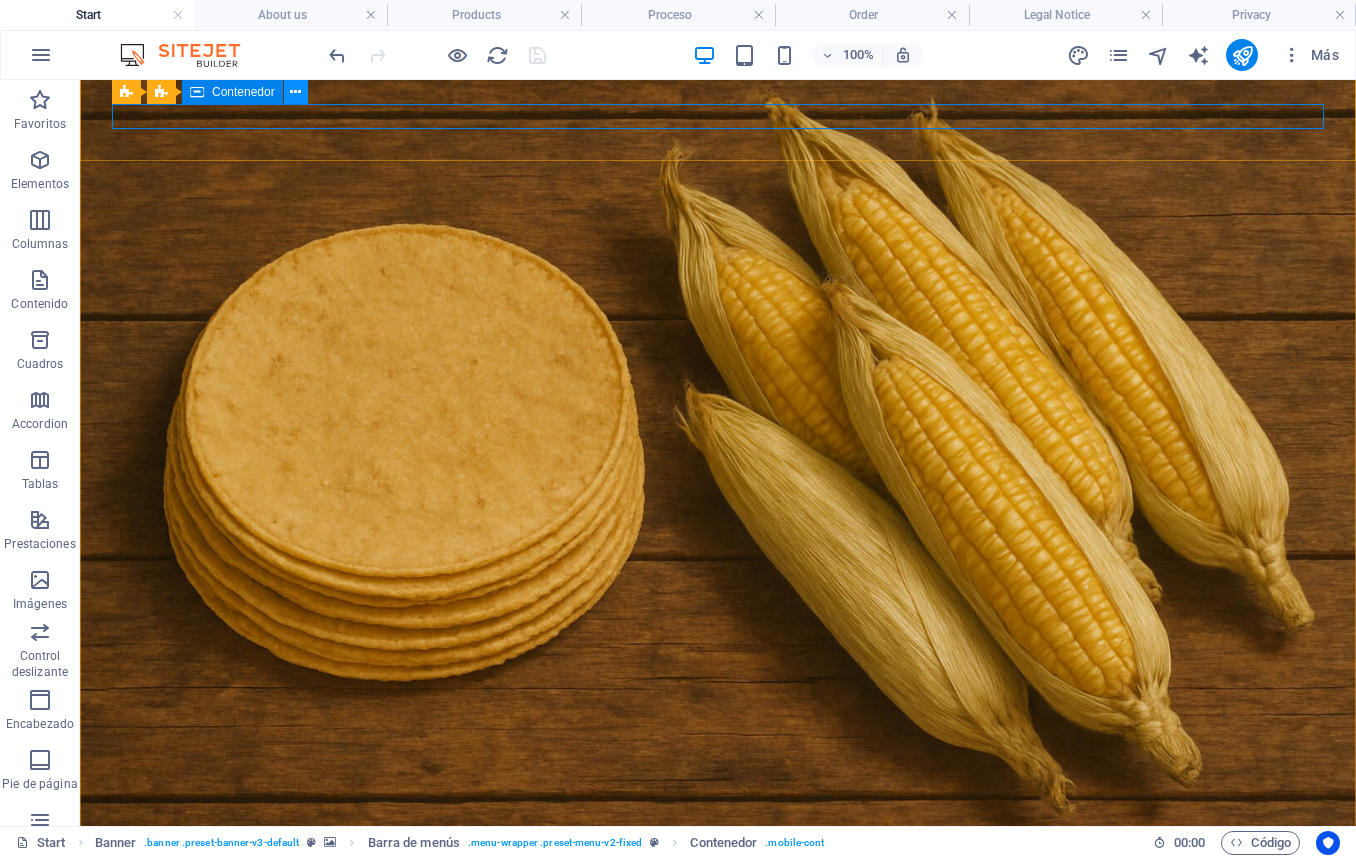 scroll, scrollTop: 8, scrollLeft: 0, axis: vertical 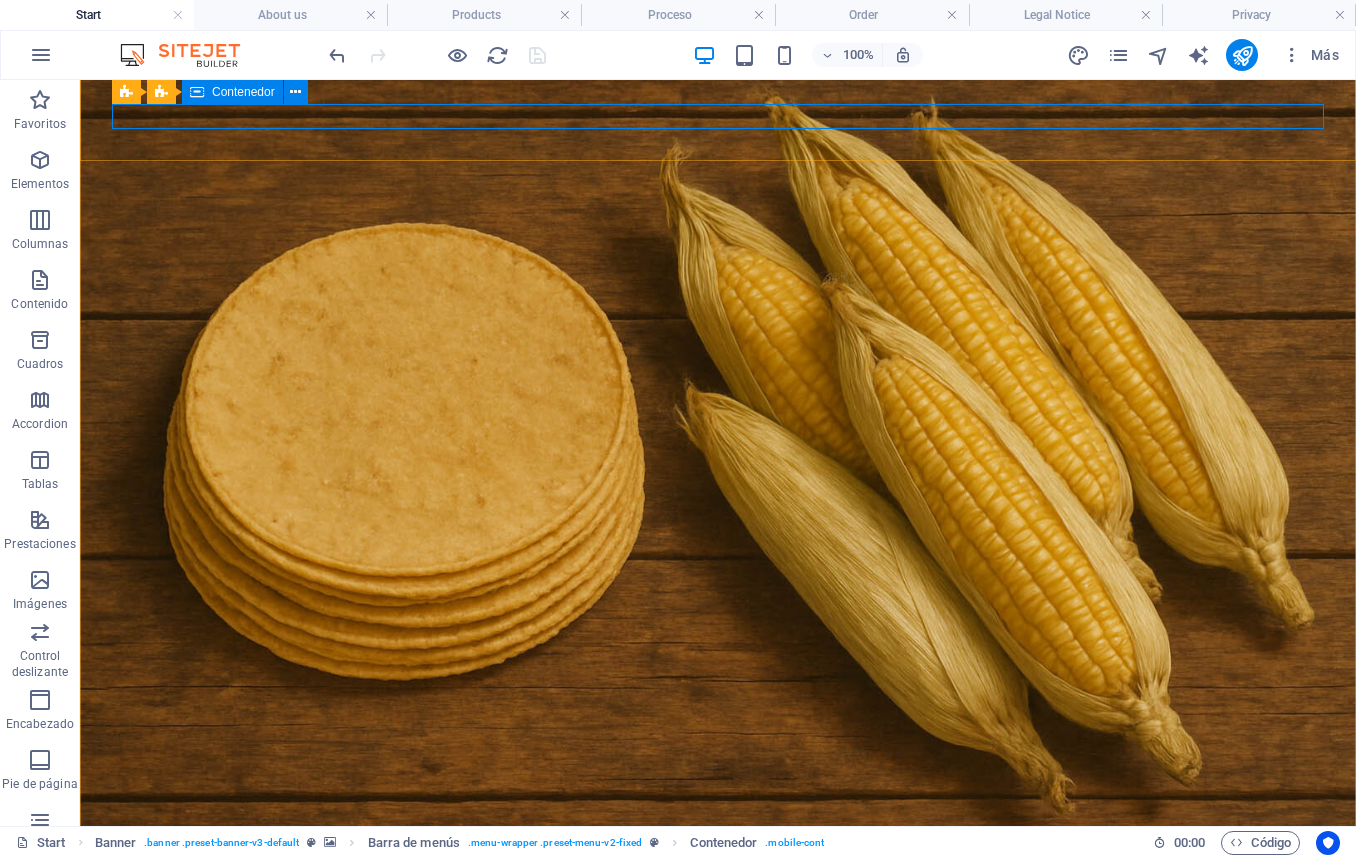 click on "Contenedor" at bounding box center (243, 92) 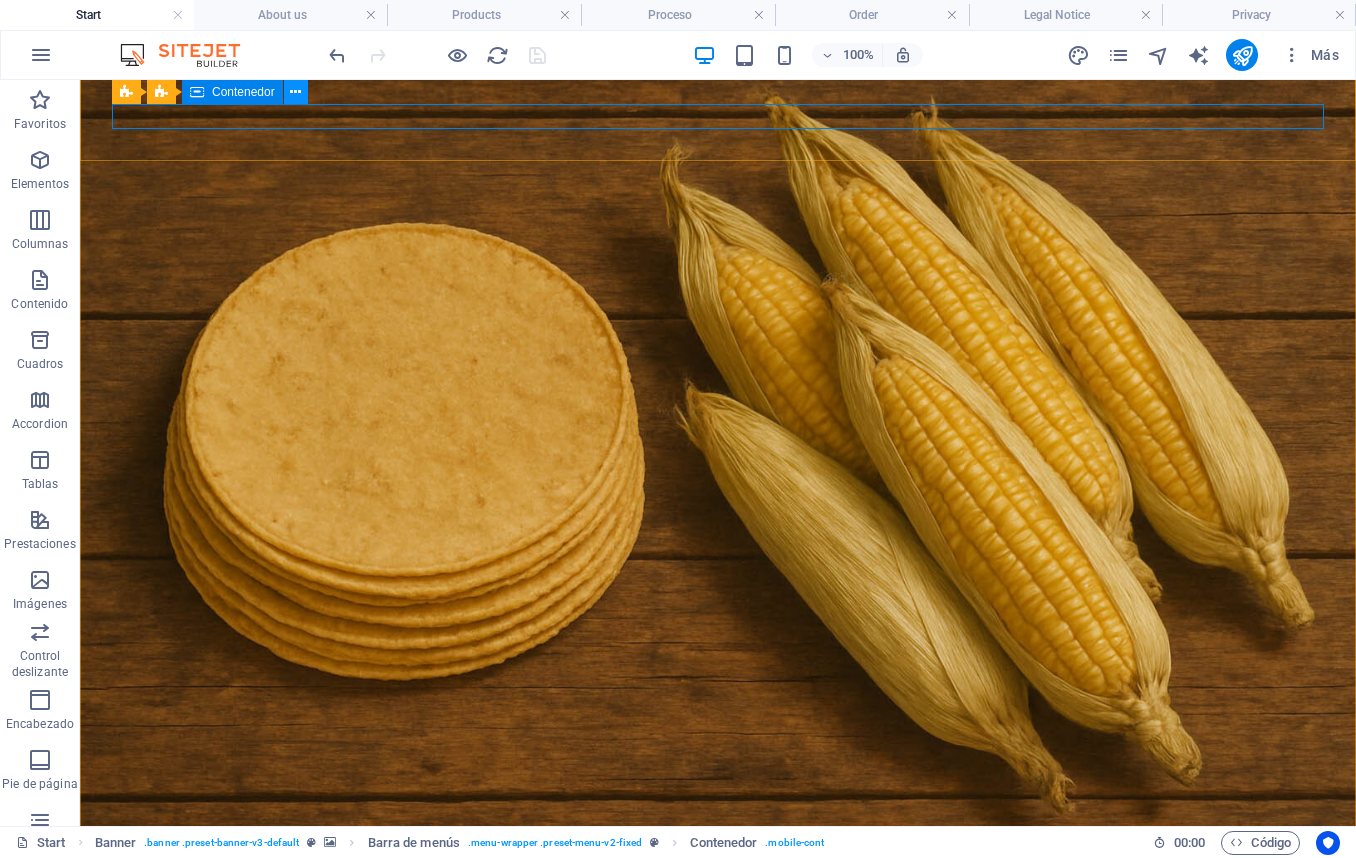 click at bounding box center [295, 92] 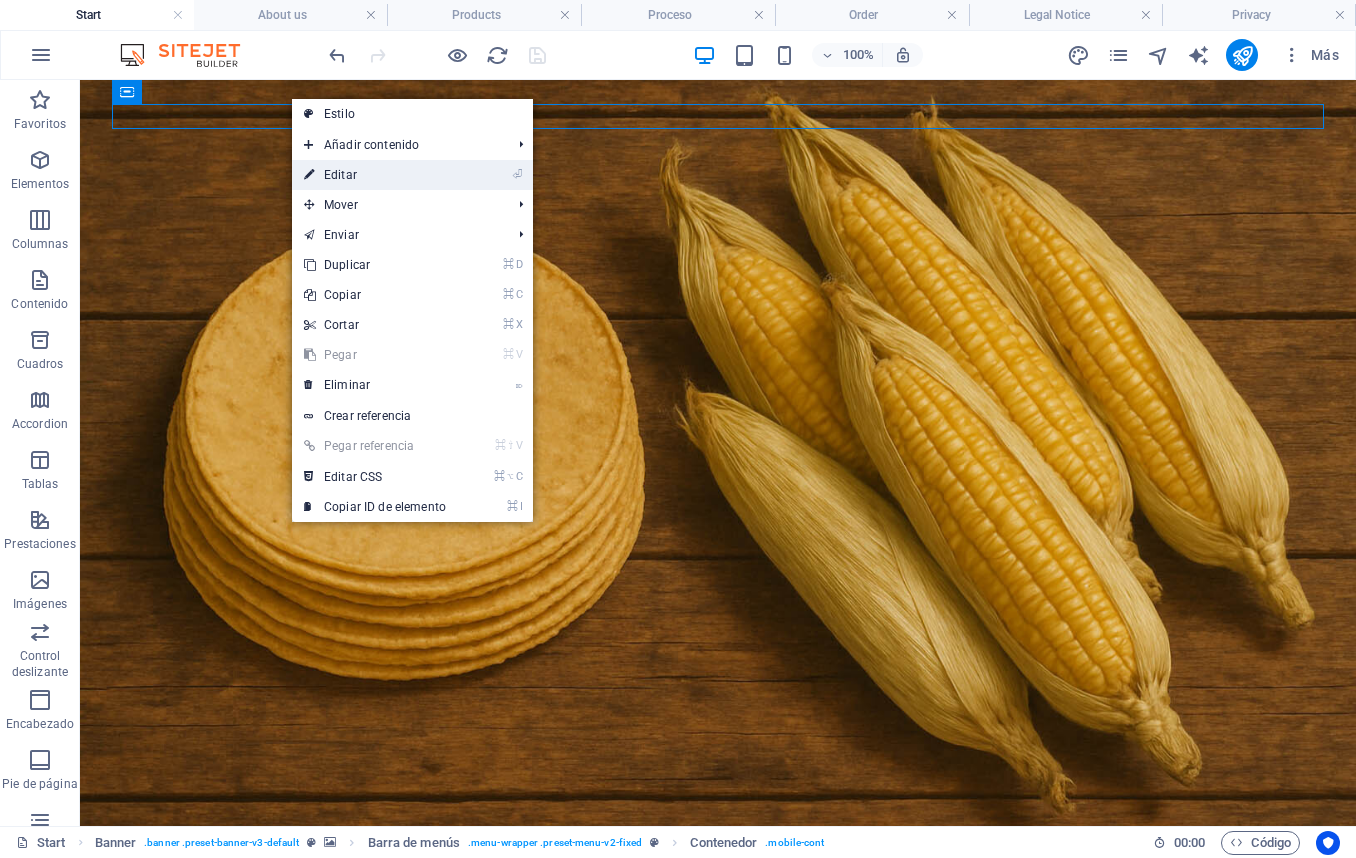click on "⏎  Editar" at bounding box center (375, 175) 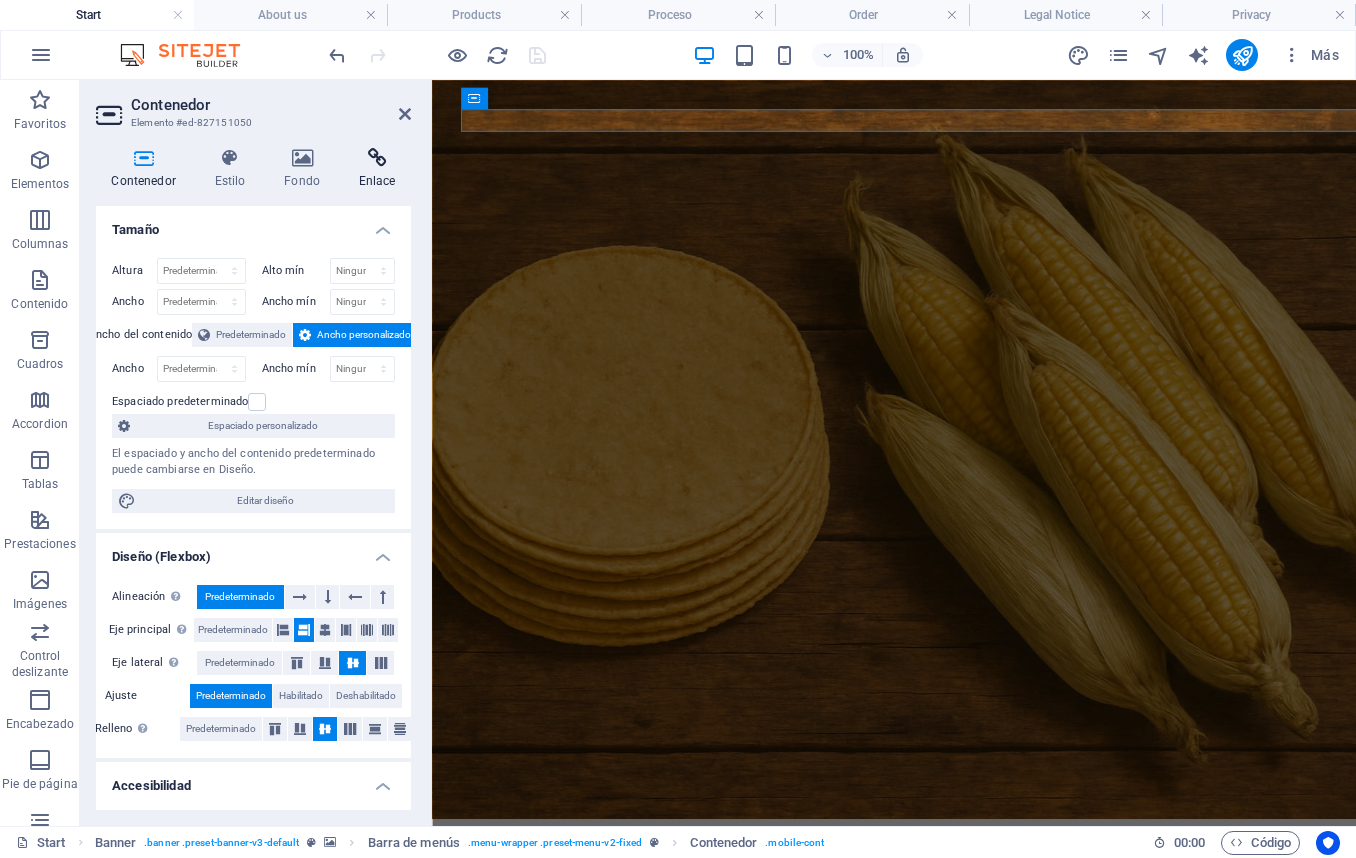 scroll, scrollTop: 0, scrollLeft: 0, axis: both 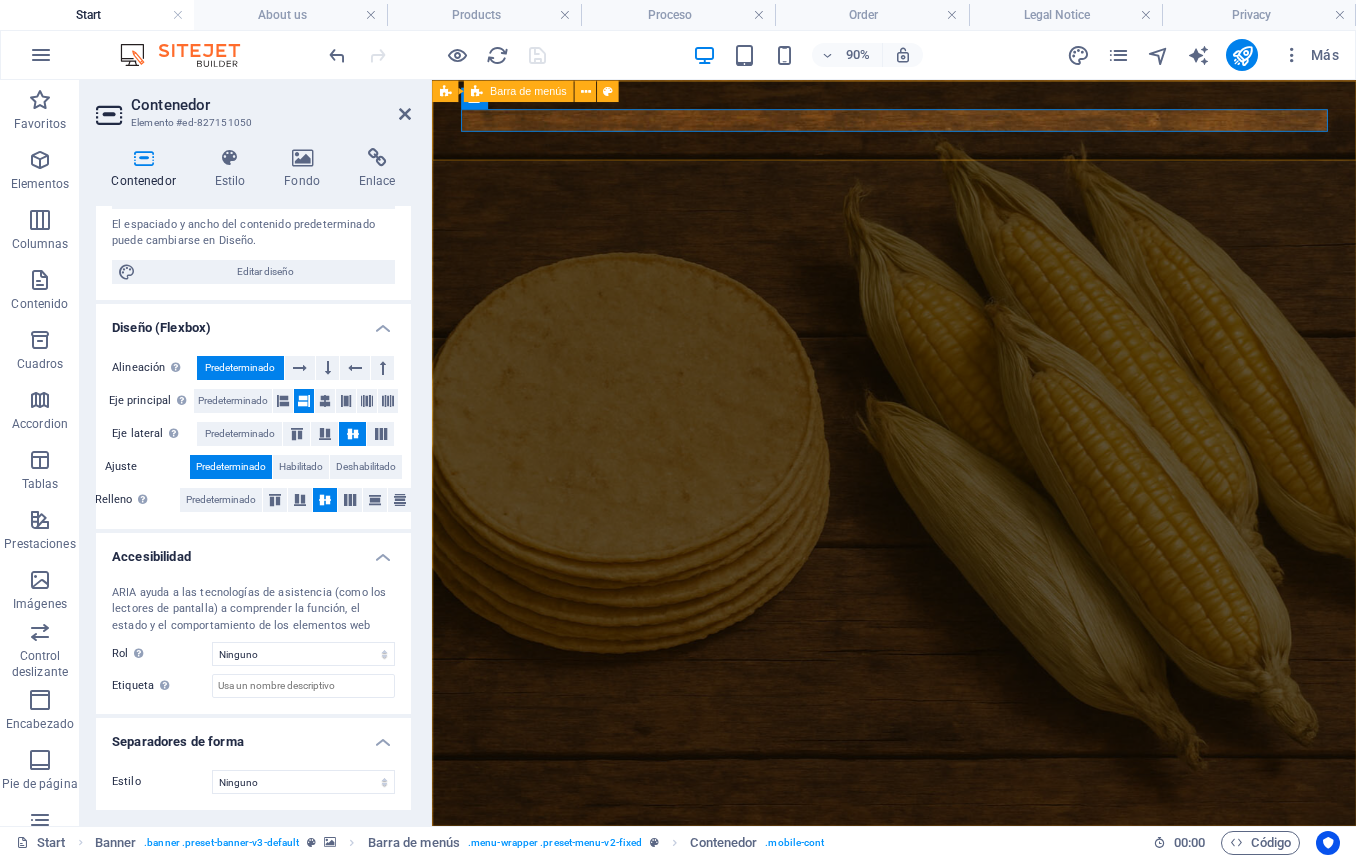 click on "Inicio Nosotros Productos proceso Ordenar Contacto" at bounding box center (945, 953) 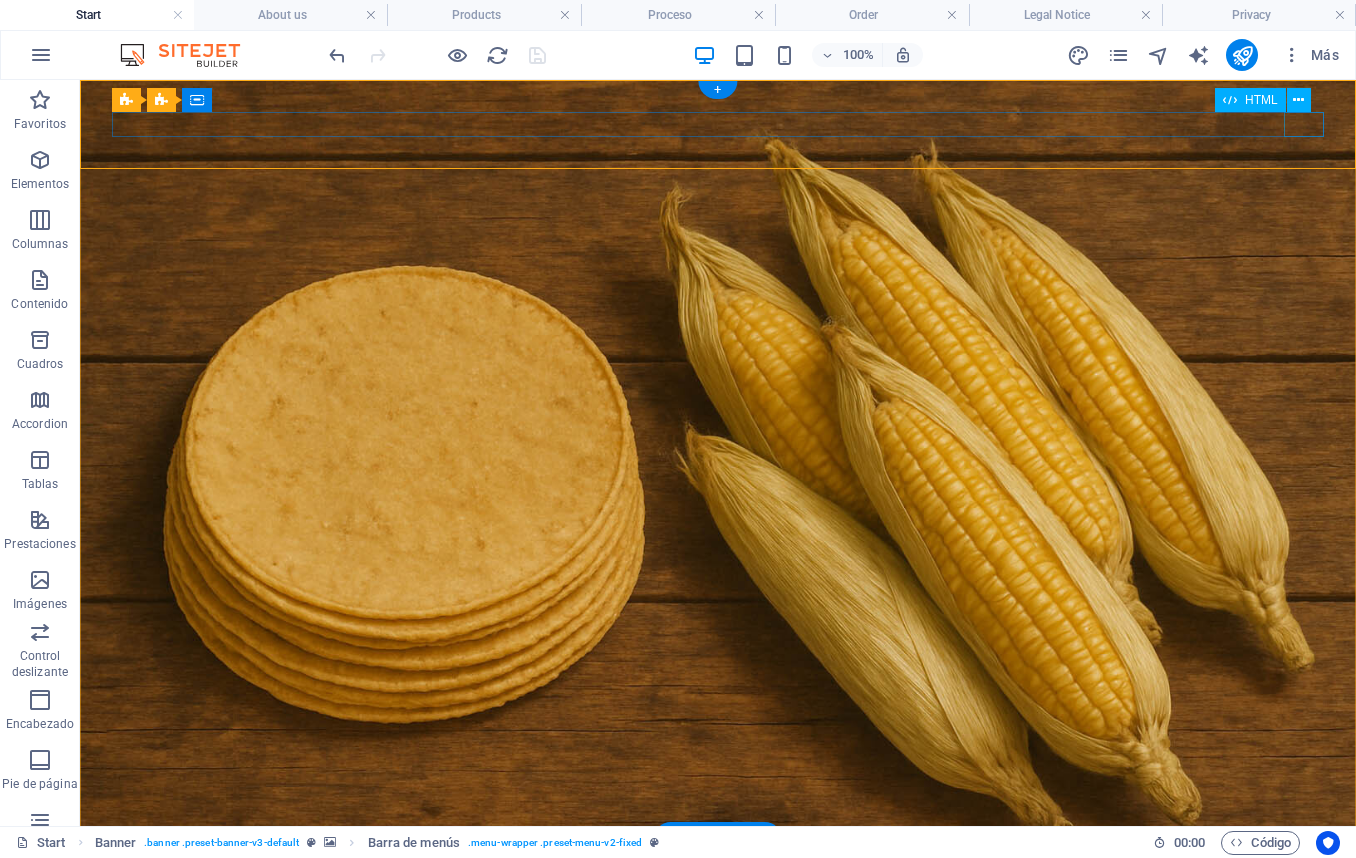 click at bounding box center [718, 953] 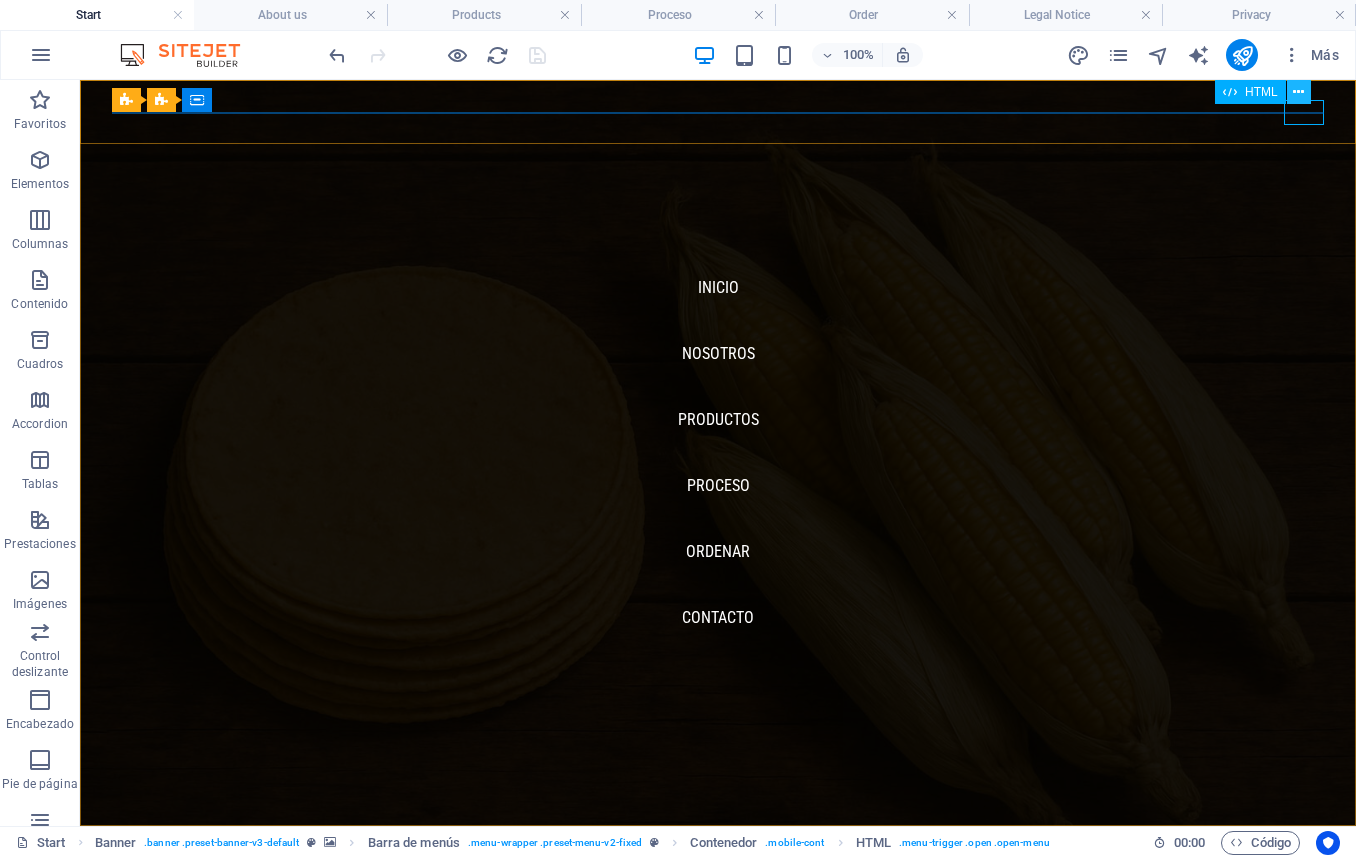 click at bounding box center [1298, 92] 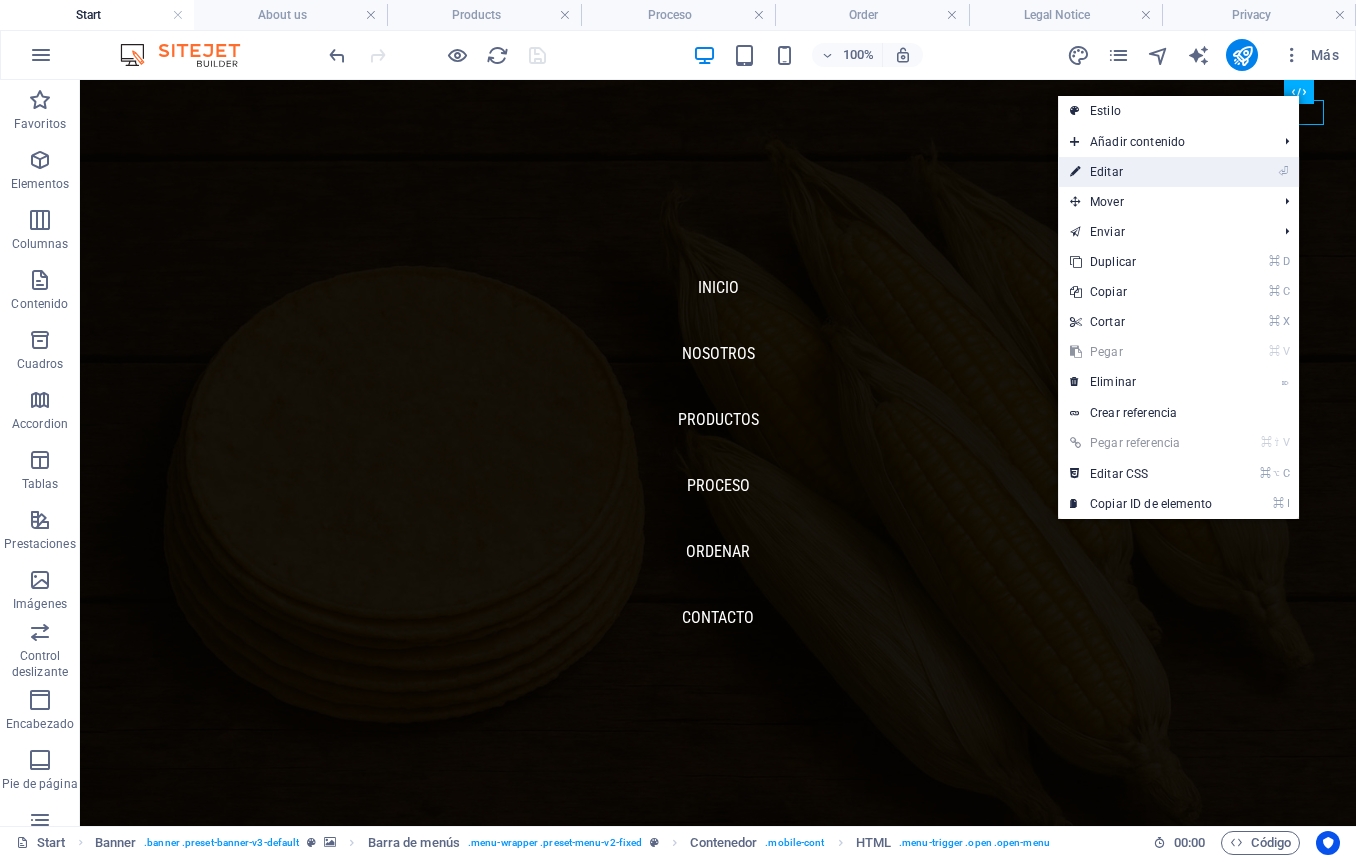 click on "⏎  Editar" at bounding box center [1141, 172] 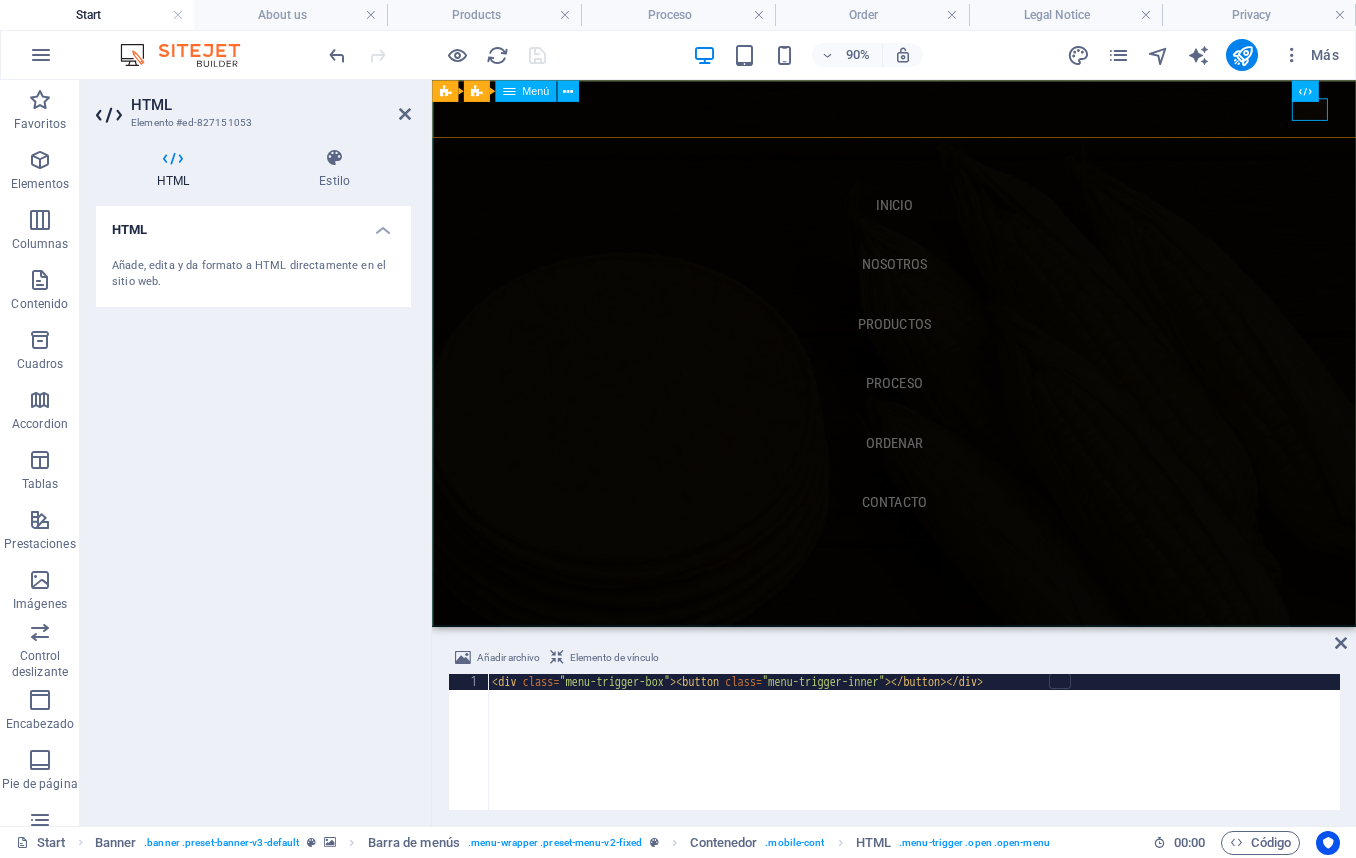 click on "Inicio Nosotros Productos proceso Ordenar Contacto" at bounding box center (945, 383) 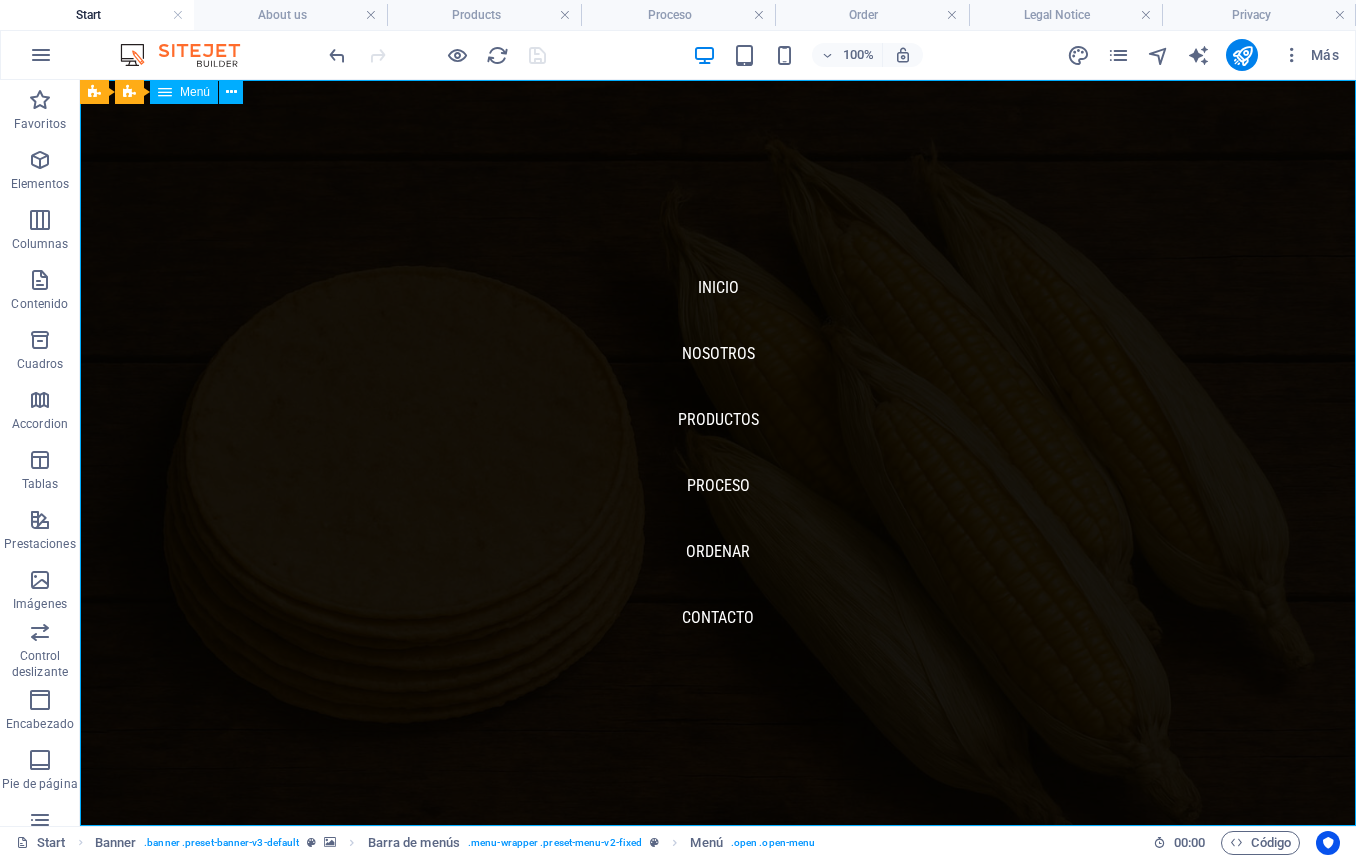 click on "Inicio Nosotros Productos proceso Ordenar Contacto" at bounding box center (718, 453) 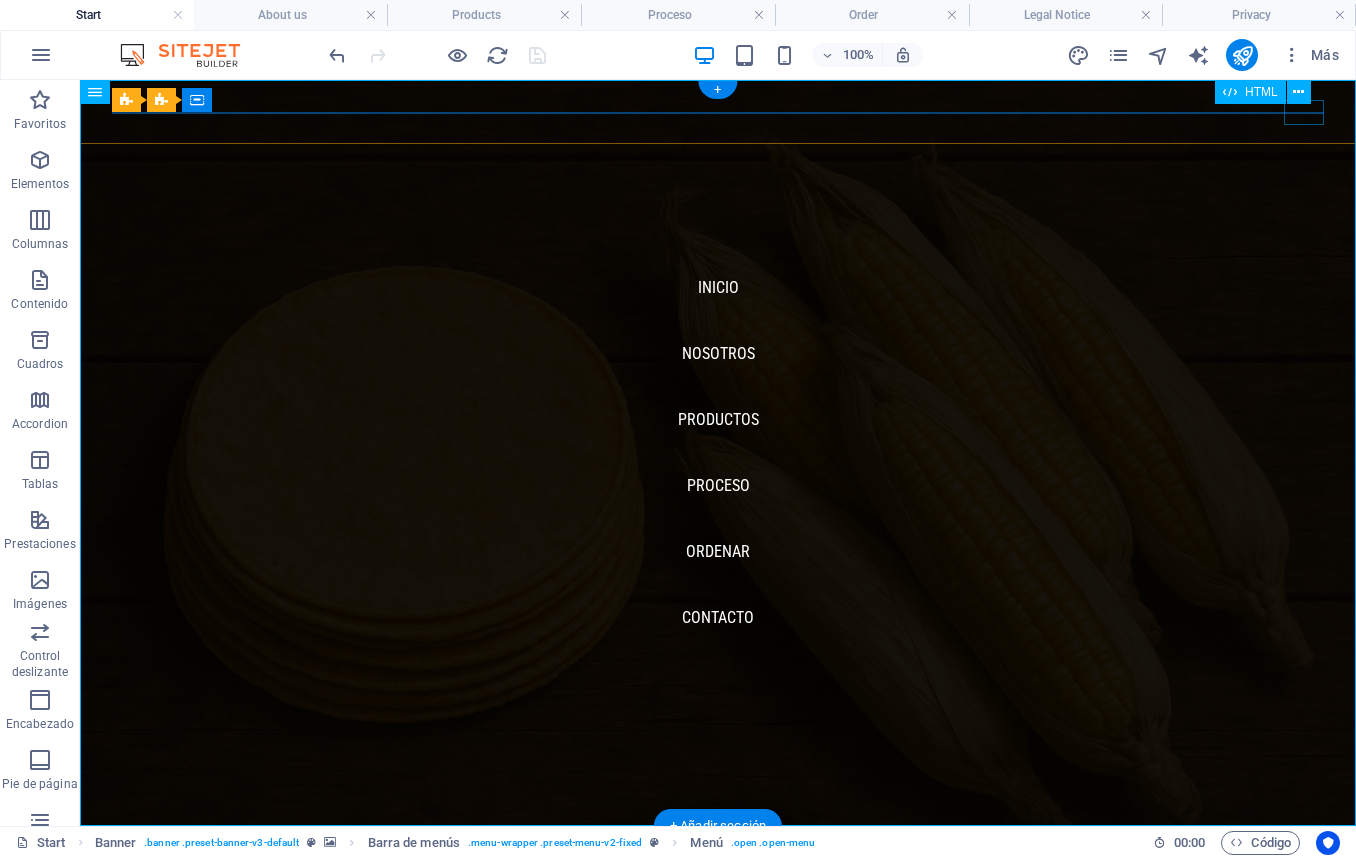 click at bounding box center (132, 953) 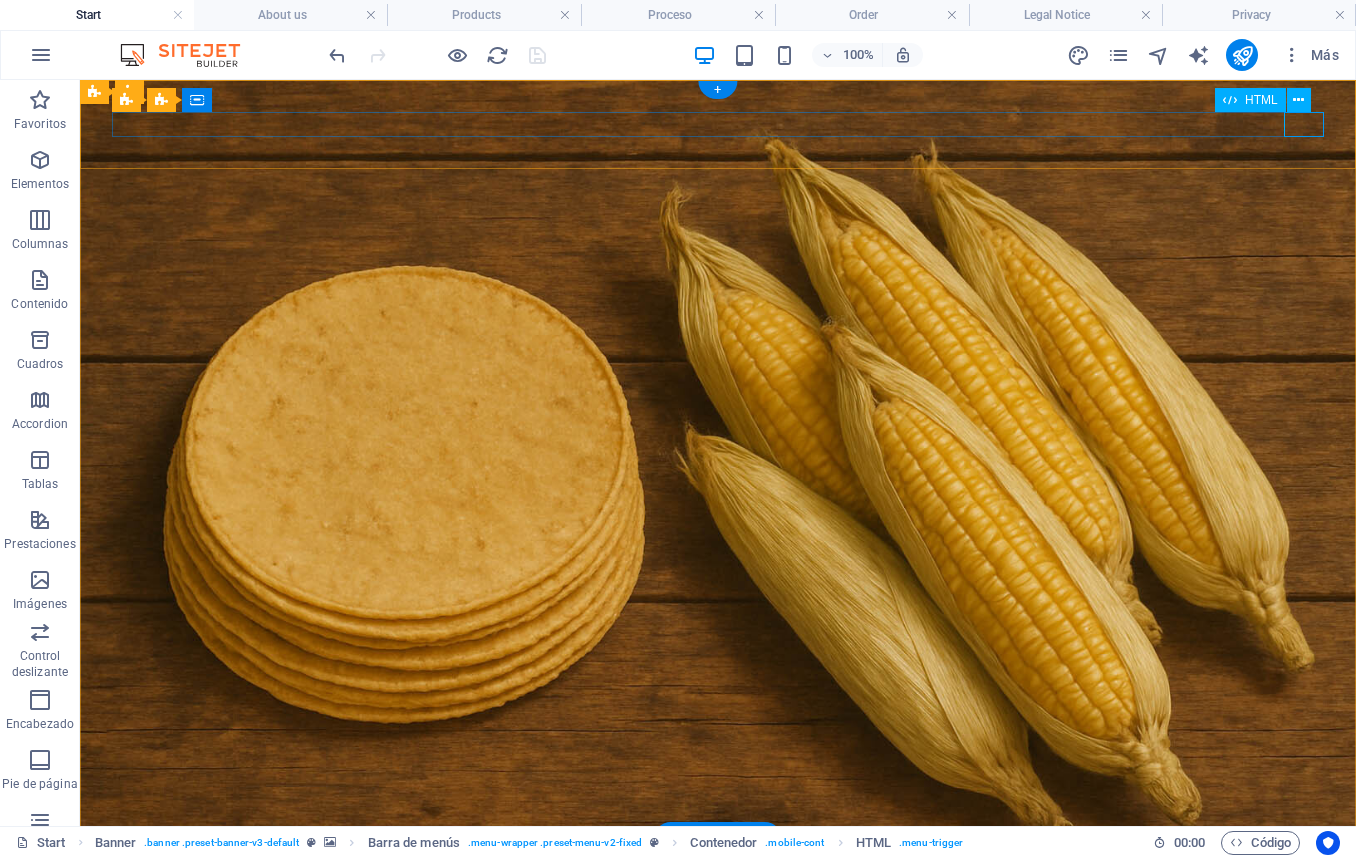 click at bounding box center [718, 953] 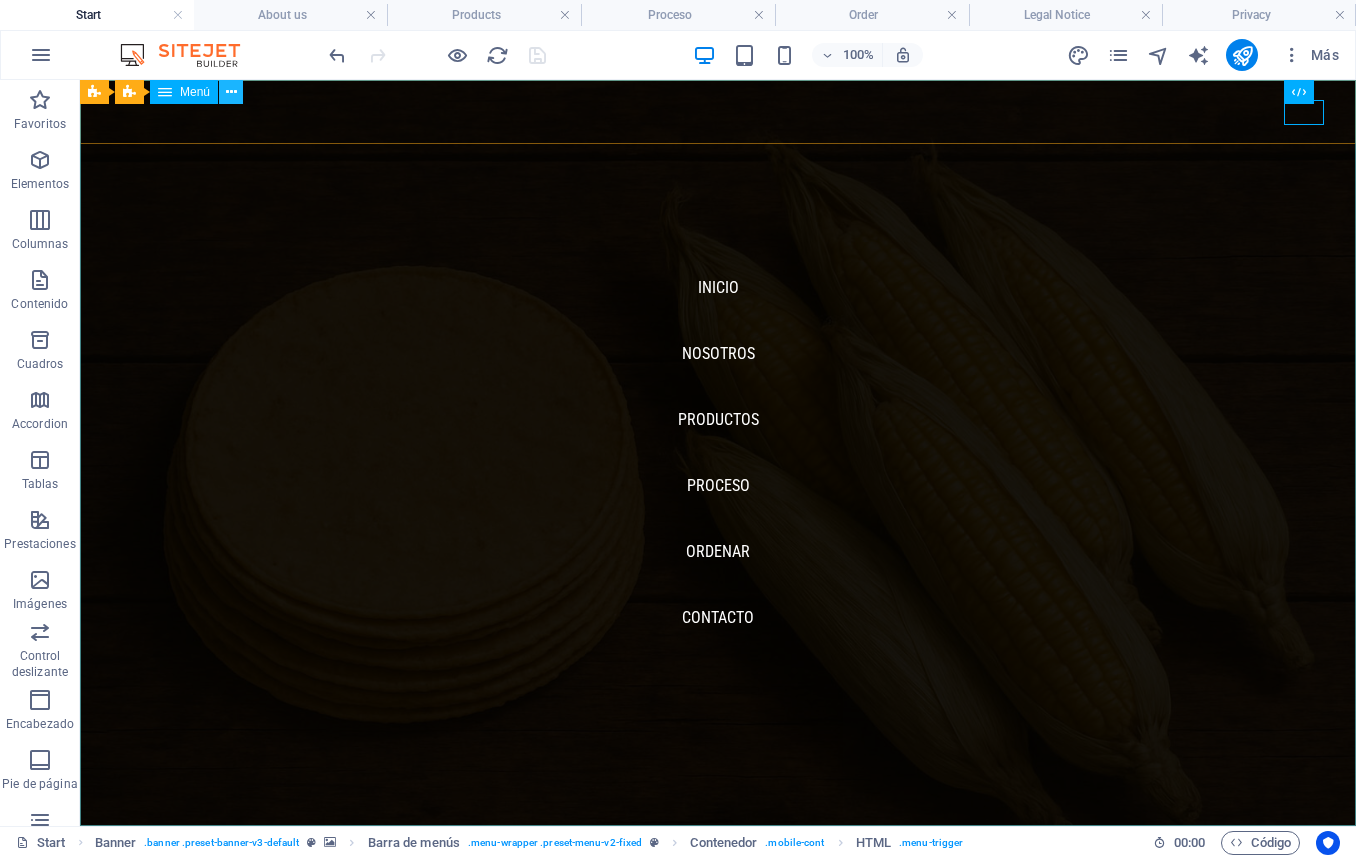 click at bounding box center [231, 92] 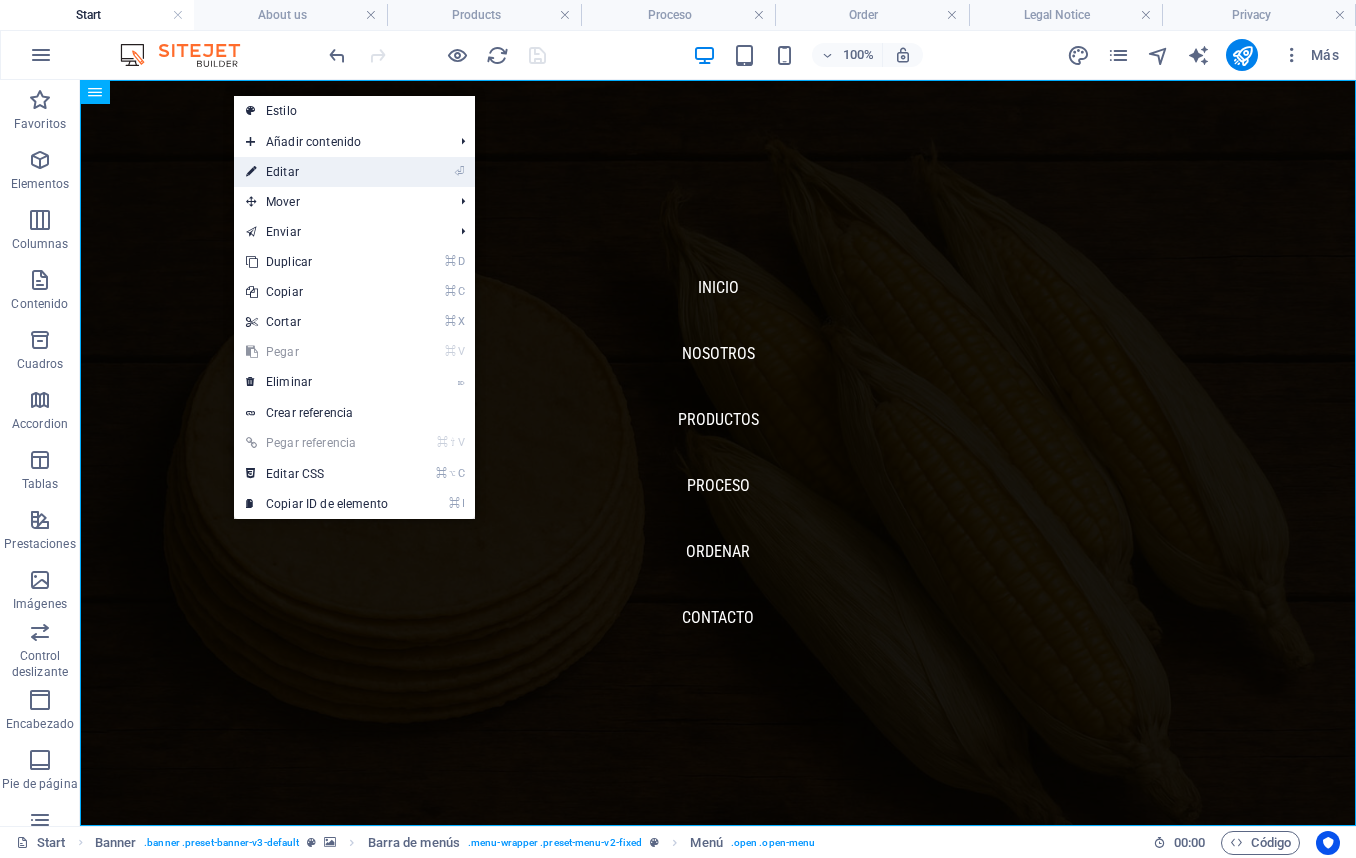 click on "⏎  Editar" at bounding box center (317, 172) 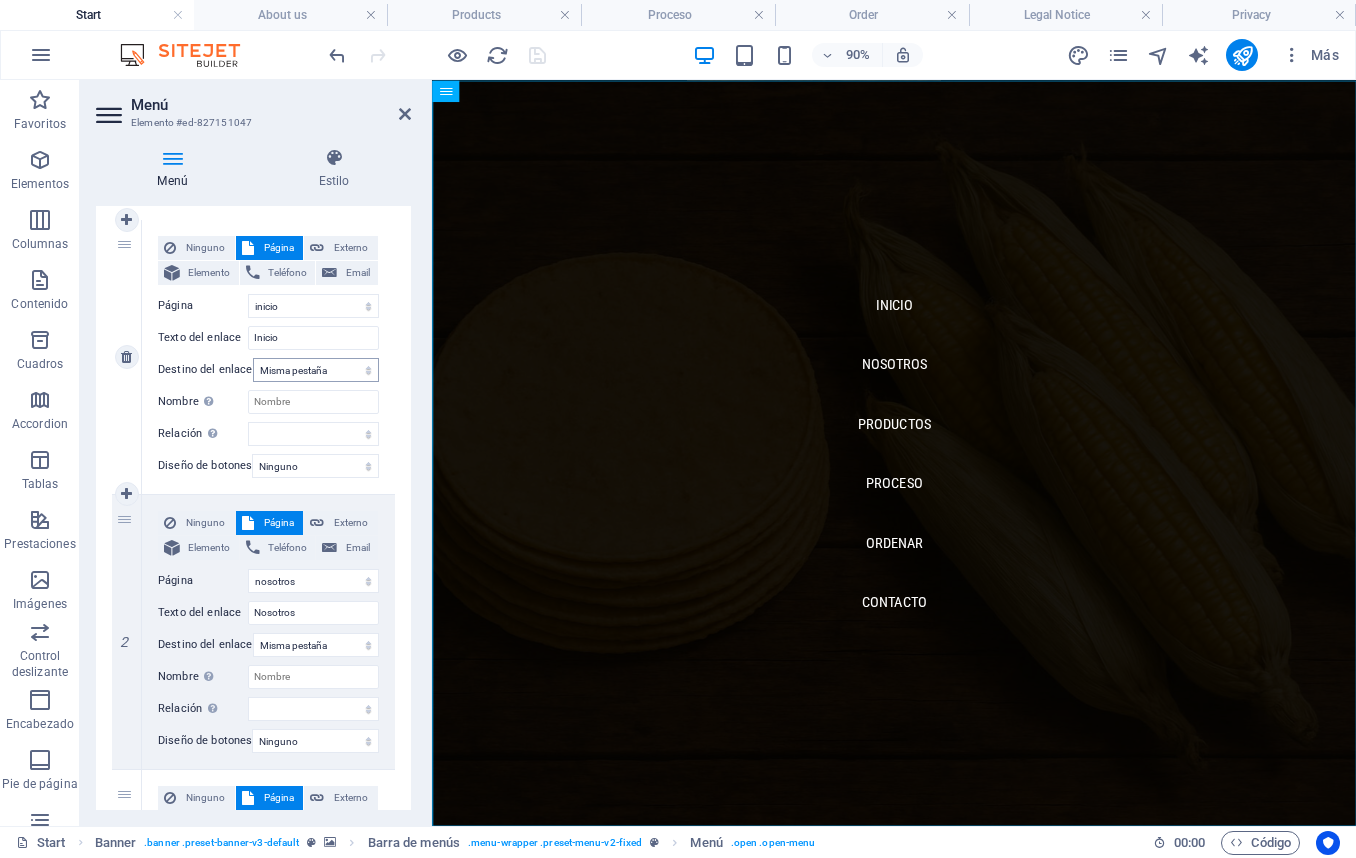 scroll, scrollTop: 191, scrollLeft: 0, axis: vertical 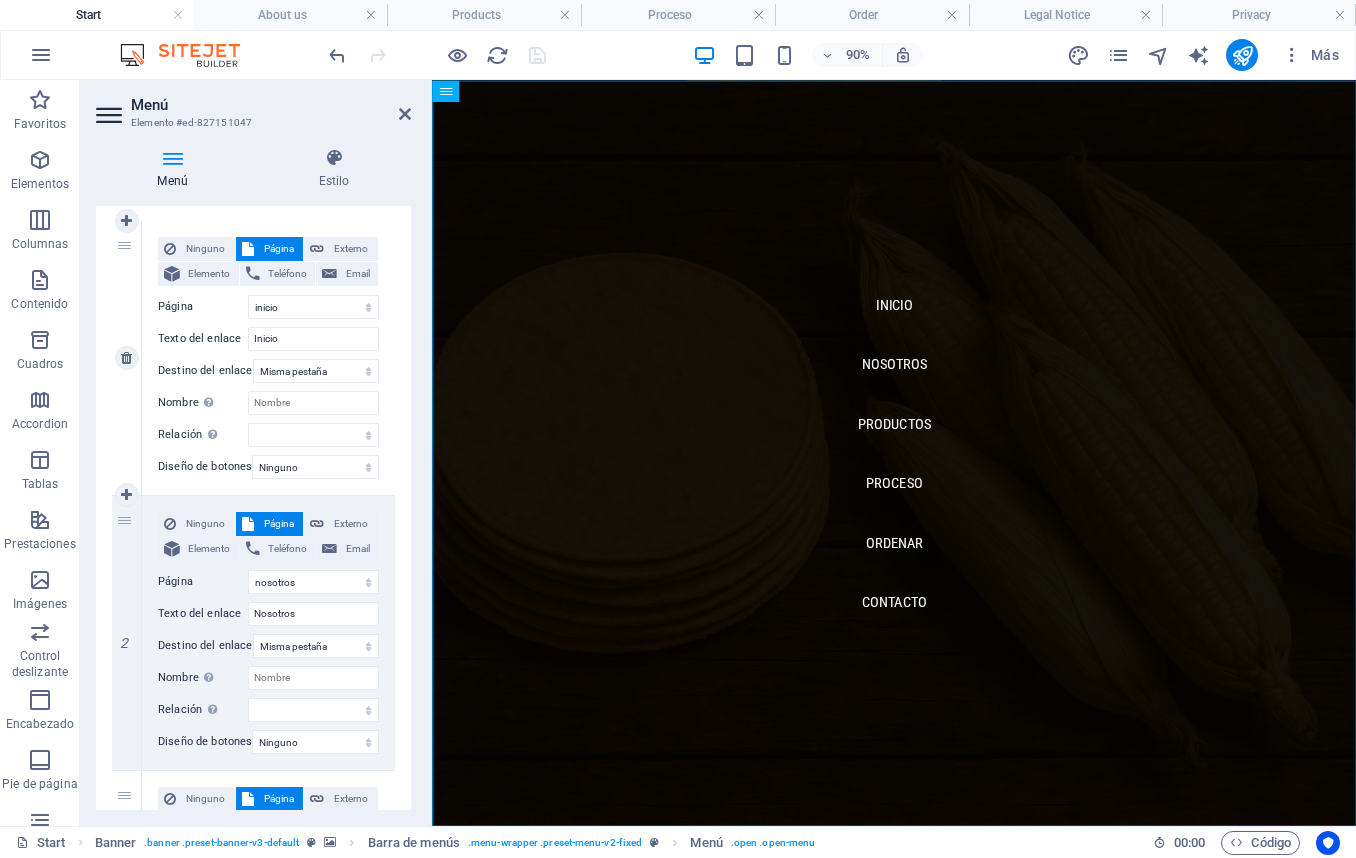 click on "Página" at bounding box center [279, 249] 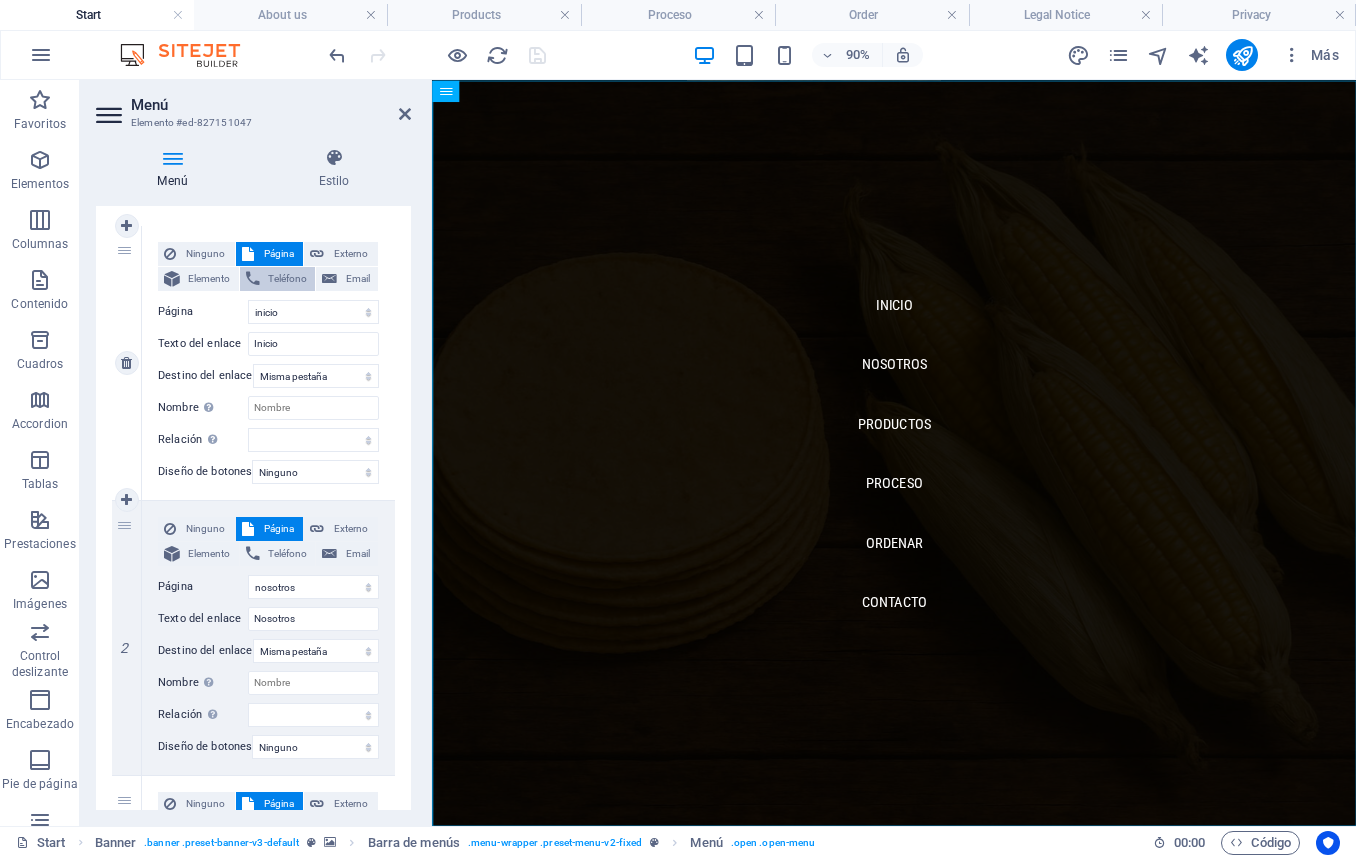 click on "Teléfono" at bounding box center [288, 279] 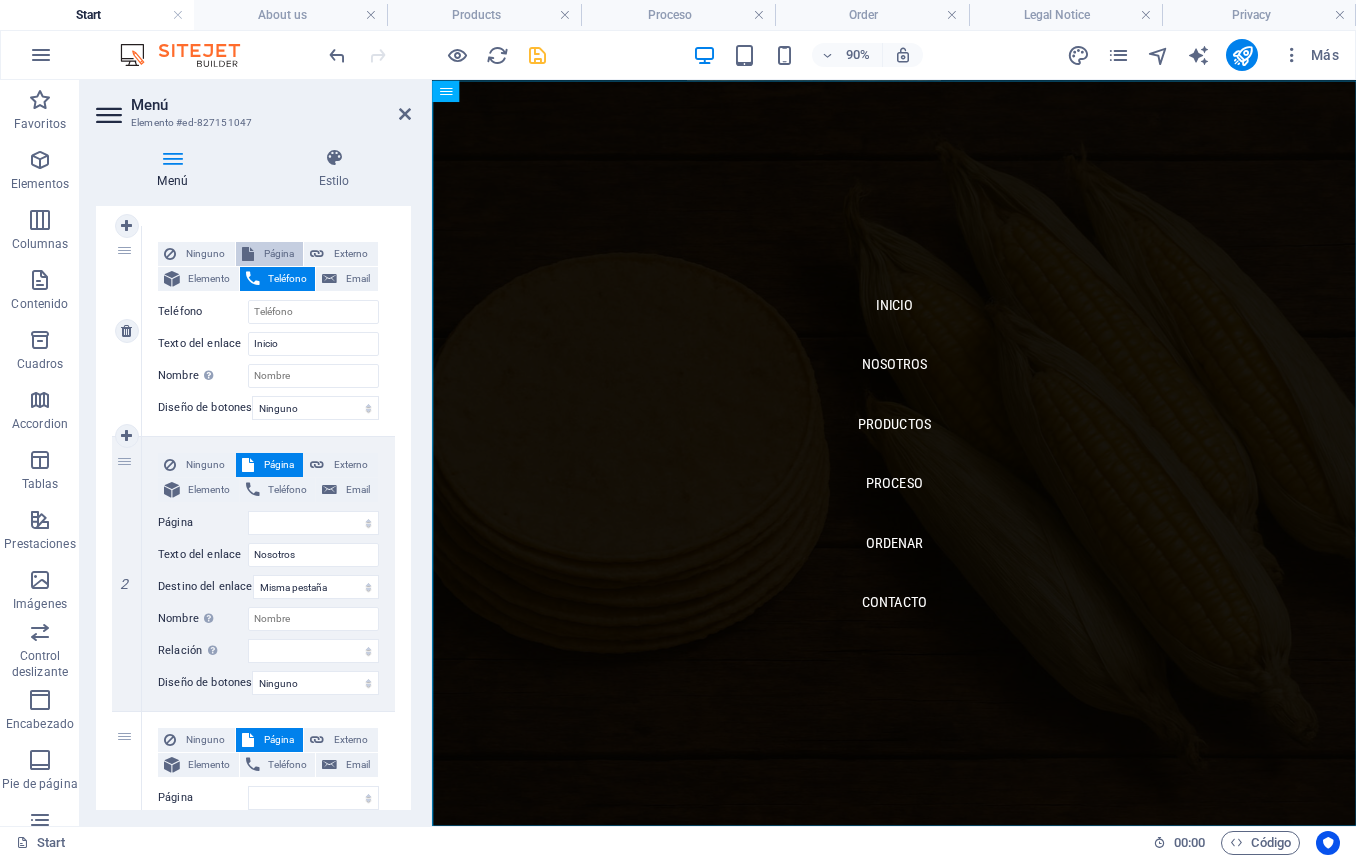 click on "Página" at bounding box center [279, 254] 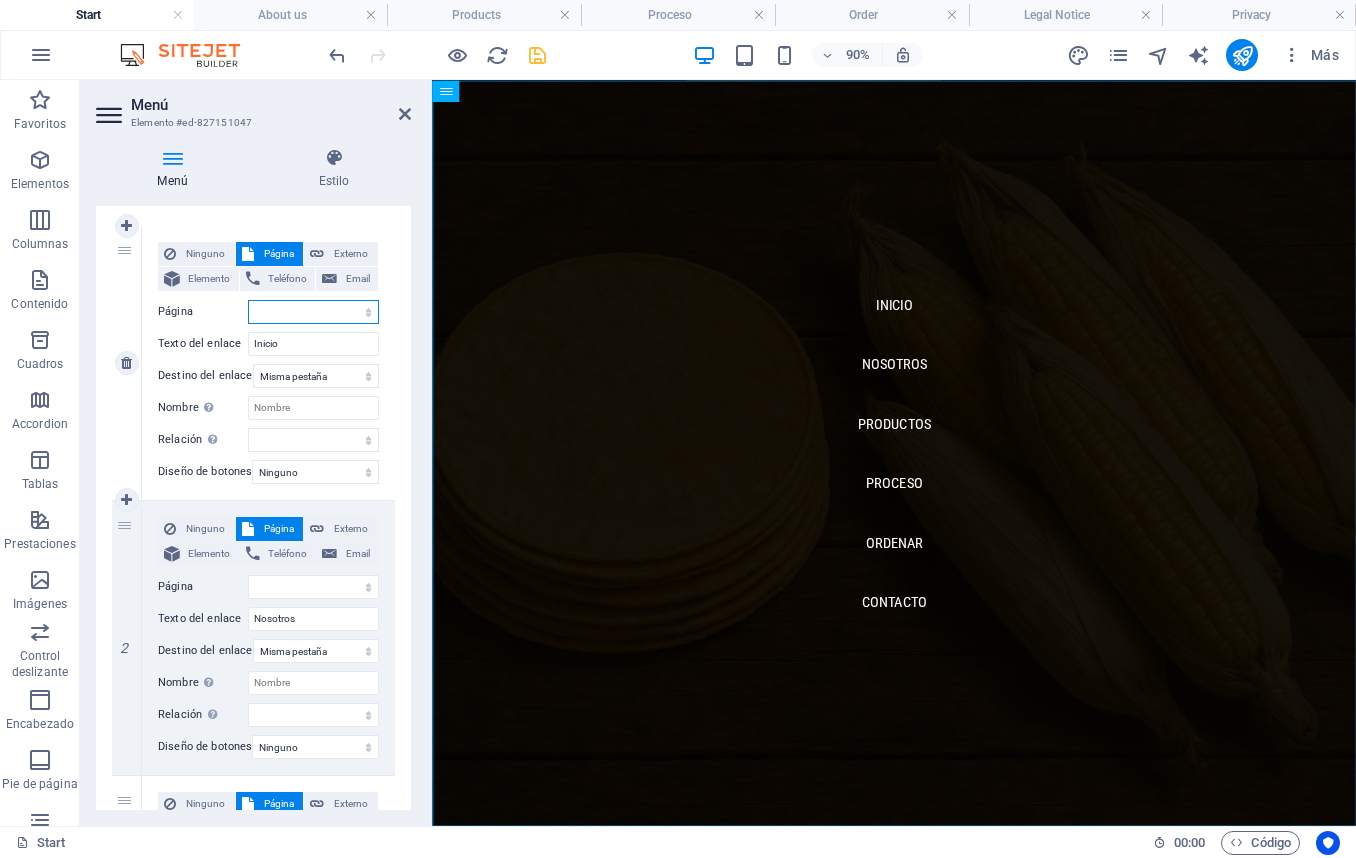 click on "inicio nosotros Productos Proceso Order Legal Notice Privacy" at bounding box center [313, 312] 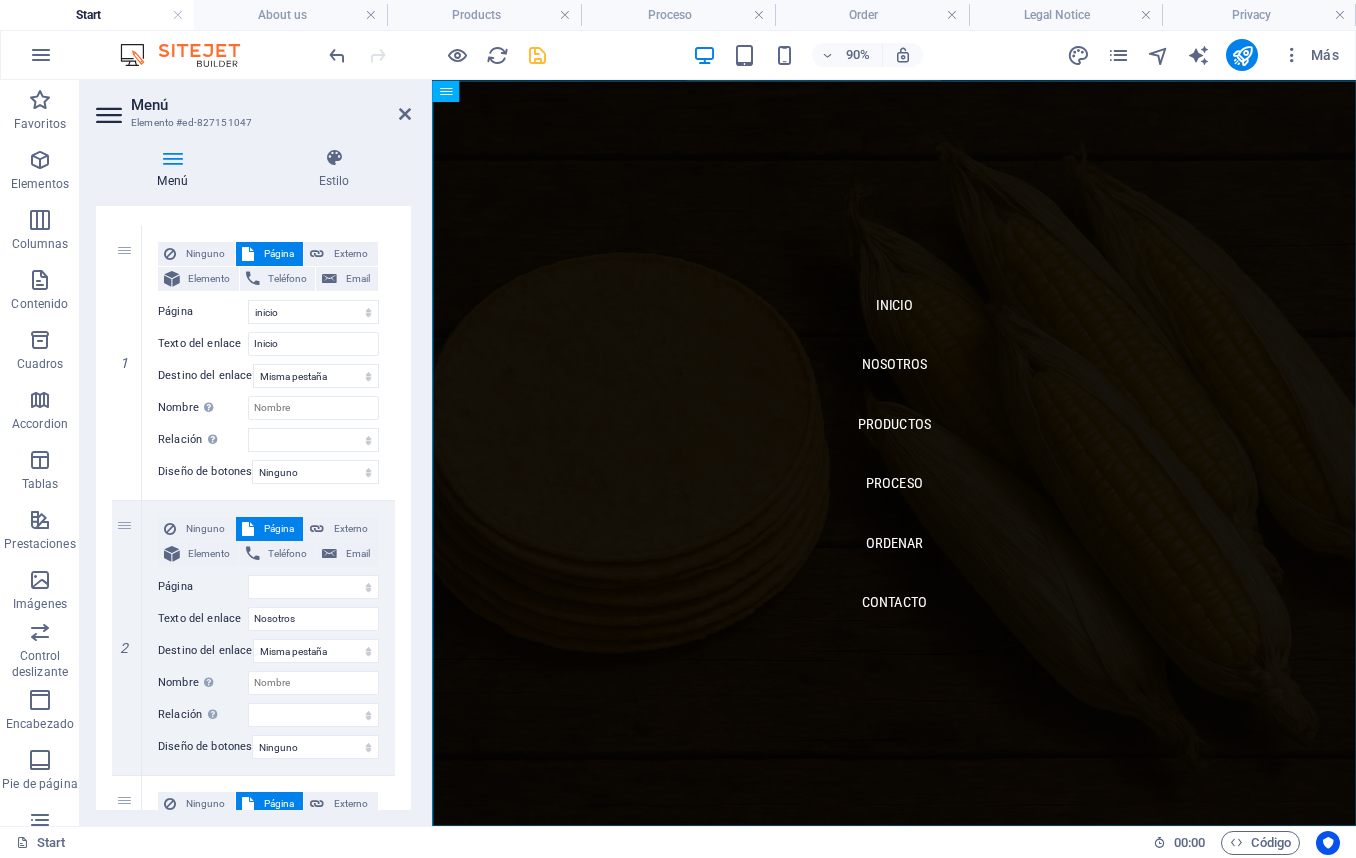 click on "1 Ninguno Página Externo Elemento Teléfono Email Página inicio nosotros Productos Proceso Order Legal Notice Privacy Elemento
URL /15918260 Teléfono Email Texto del enlace Inicio Destino del enlace Nueva pestaña Misma pestaña Superposición Nombre Una descripción adicional del enlace no debería ser igual al texto del enlace. El título suele mostrarse como un texto de información cuando se mueve el ratón por encima del elemento. Déjalo en blanco en caso de dudas. Relación Define la  relación de este enlace con el destino del enlace . Por ejemplo, el valor "nofollow" indica a los buscadores que no sigan al enlace. Puede dejarse vacío. alternativo autor marcador externo ayuda licencia siguiente nofollow noreferrer noopener ant buscar etiqueta Diseño de botones Ninguno Predeterminado Principal Secundario 2 Ninguno Página Externo Elemento Teléfono Email Página inicio nosotros Productos Proceso Order Legal Notice Privacy Elemento
URL /15918263 Email" at bounding box center [253, 1050] 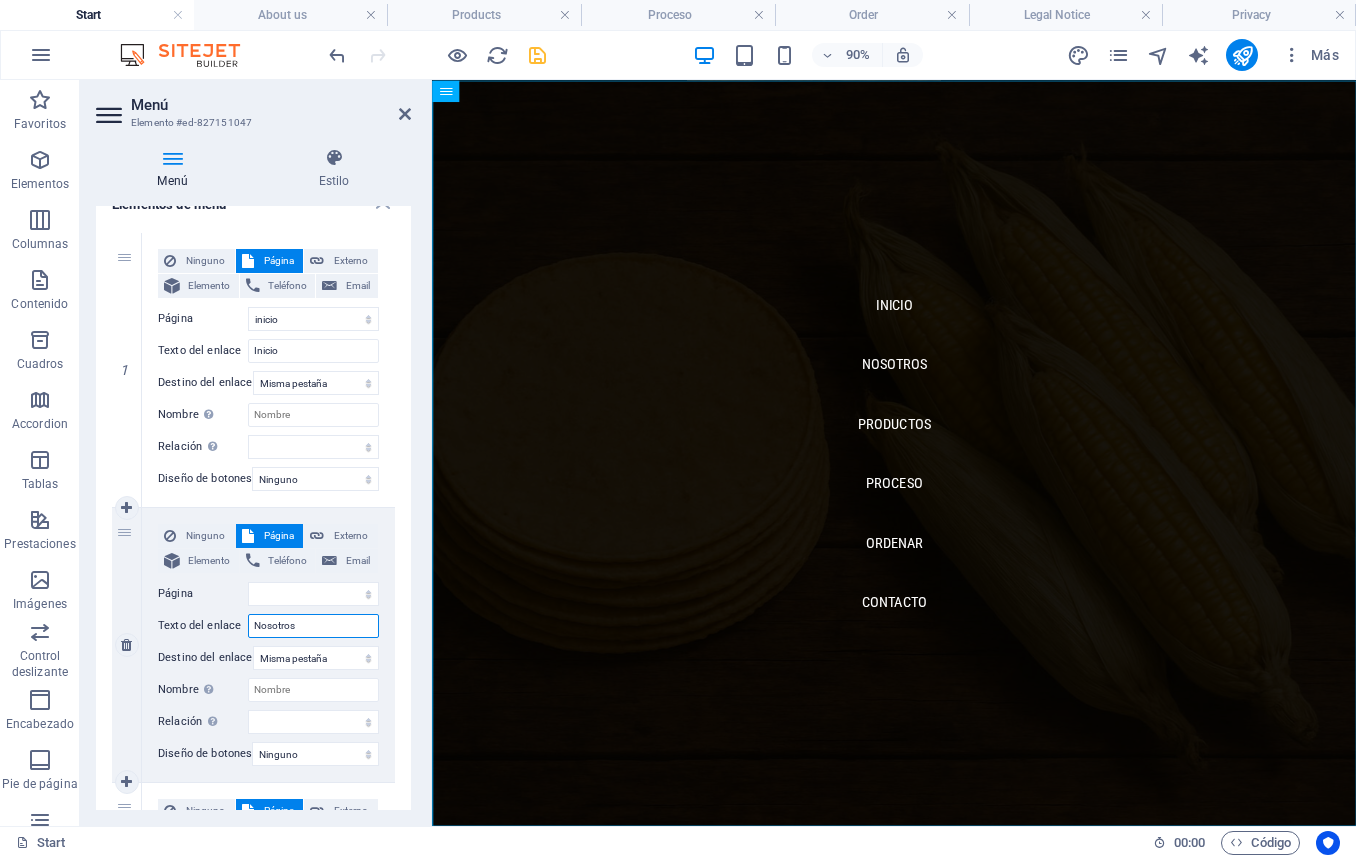 click on "Nosotros" at bounding box center [313, 626] 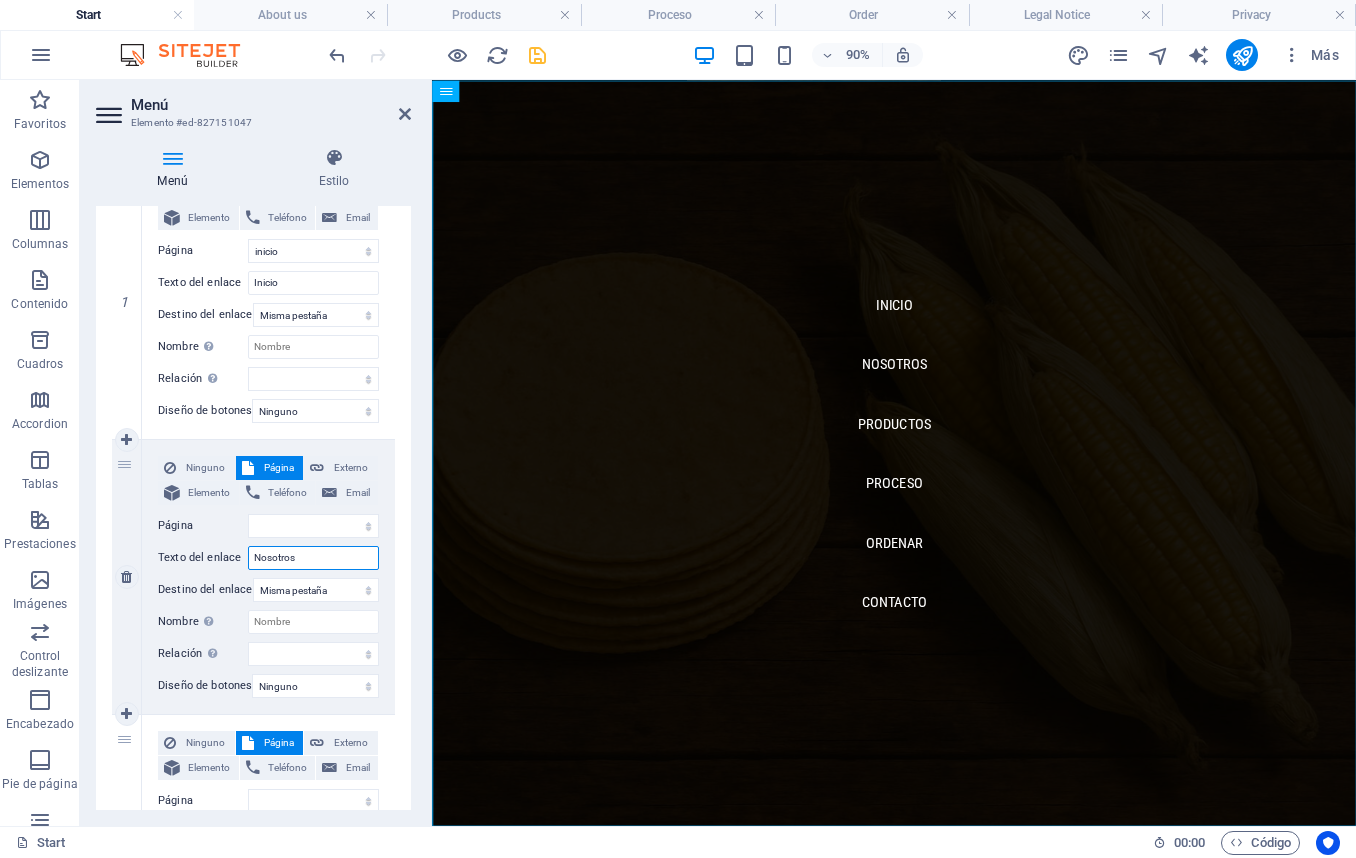 scroll, scrollTop: 266, scrollLeft: 0, axis: vertical 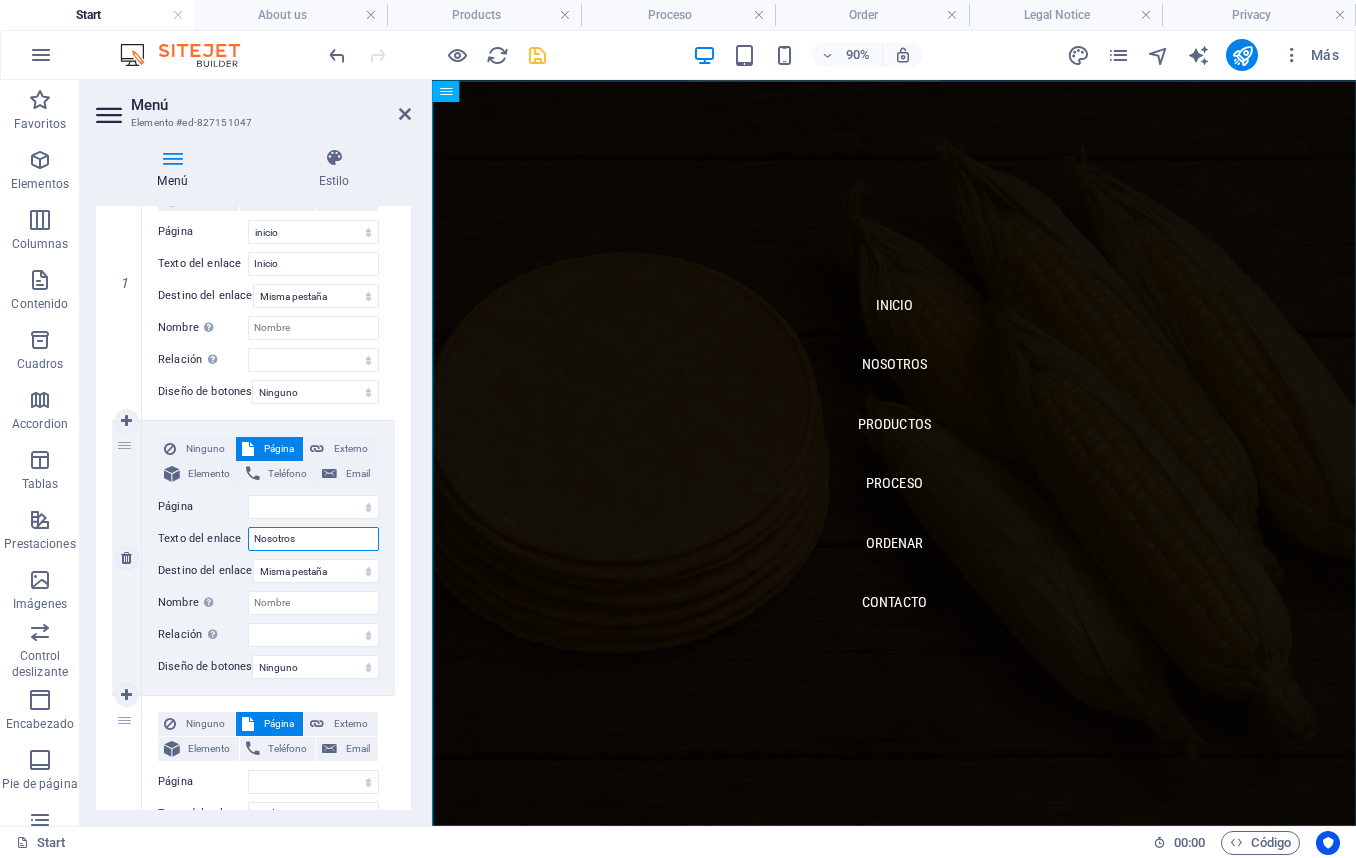 click on "Nosotros" at bounding box center (313, 539) 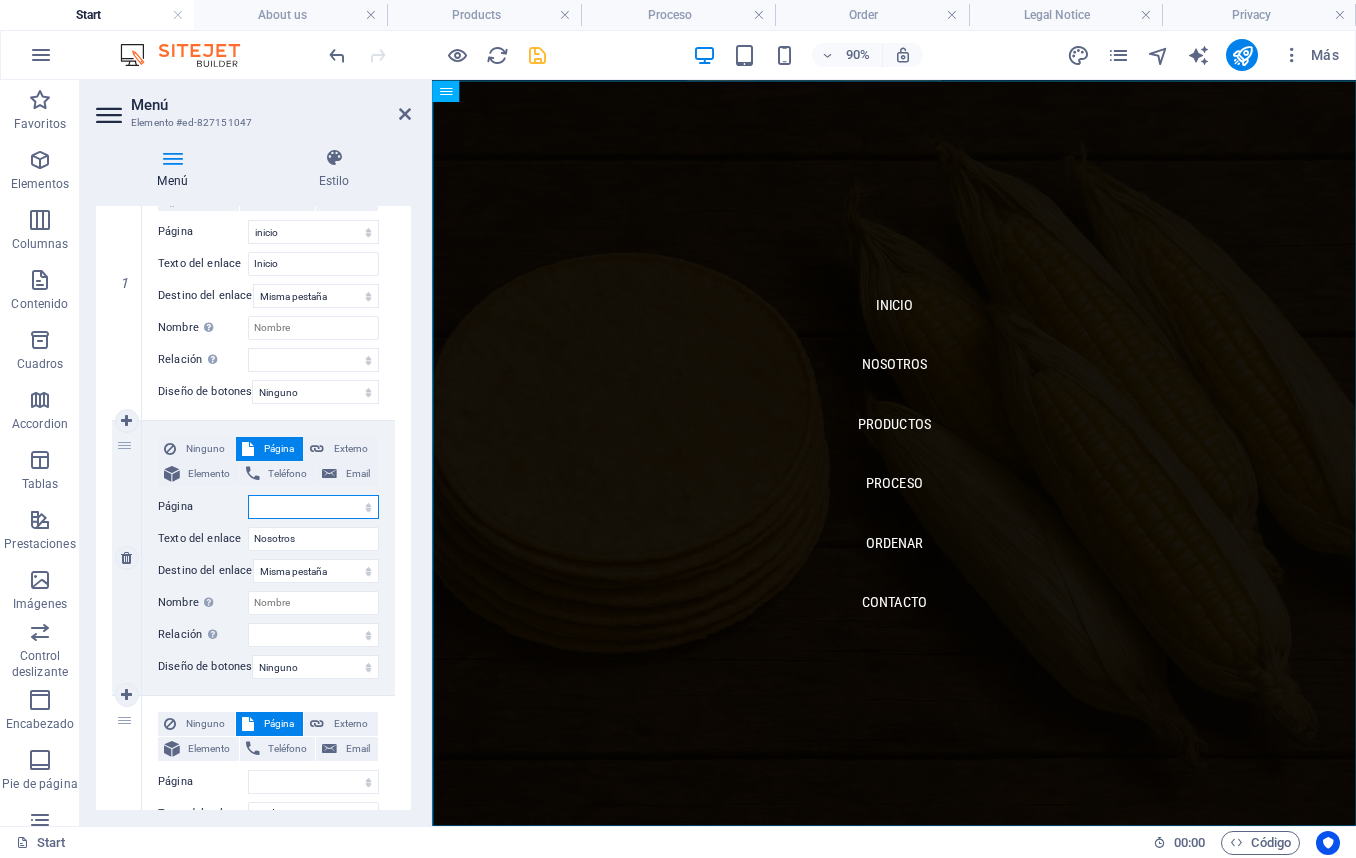 click on "inicio nosotros Productos Proceso Order Legal Notice Privacy" at bounding box center (313, 507) 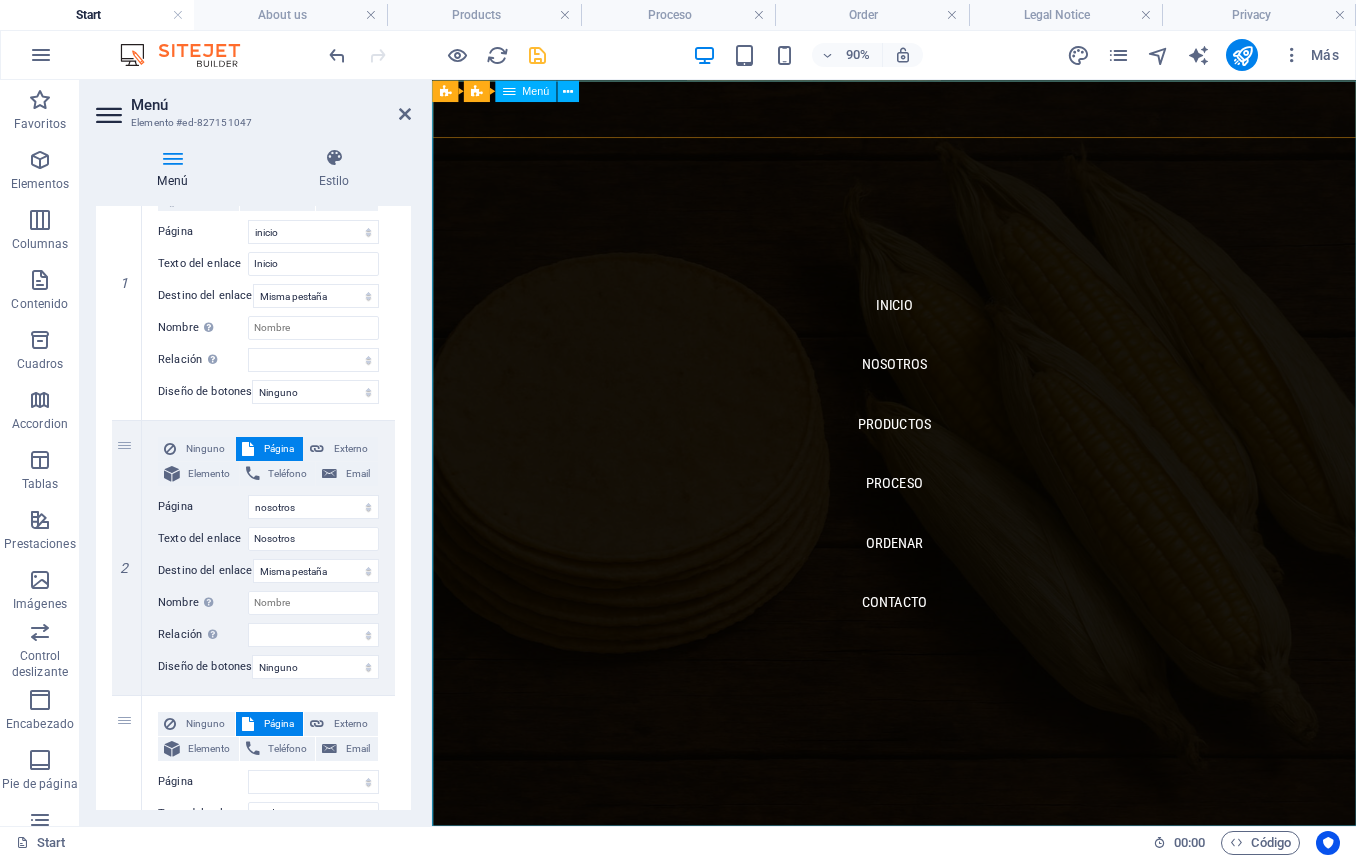 click on "Inicio Nosotros Productos proceso Ordenar Contacto" at bounding box center [945, 494] 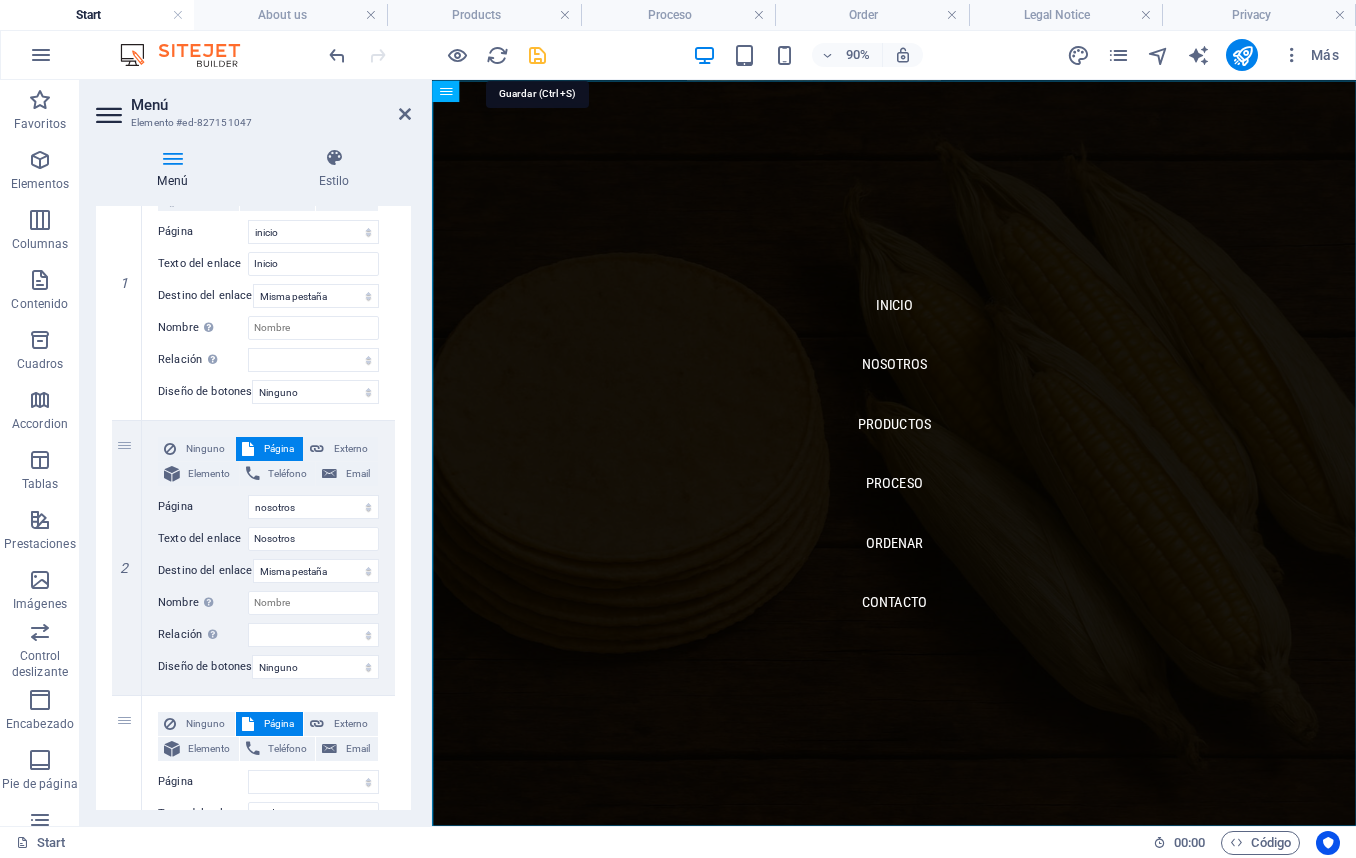 click at bounding box center [537, 55] 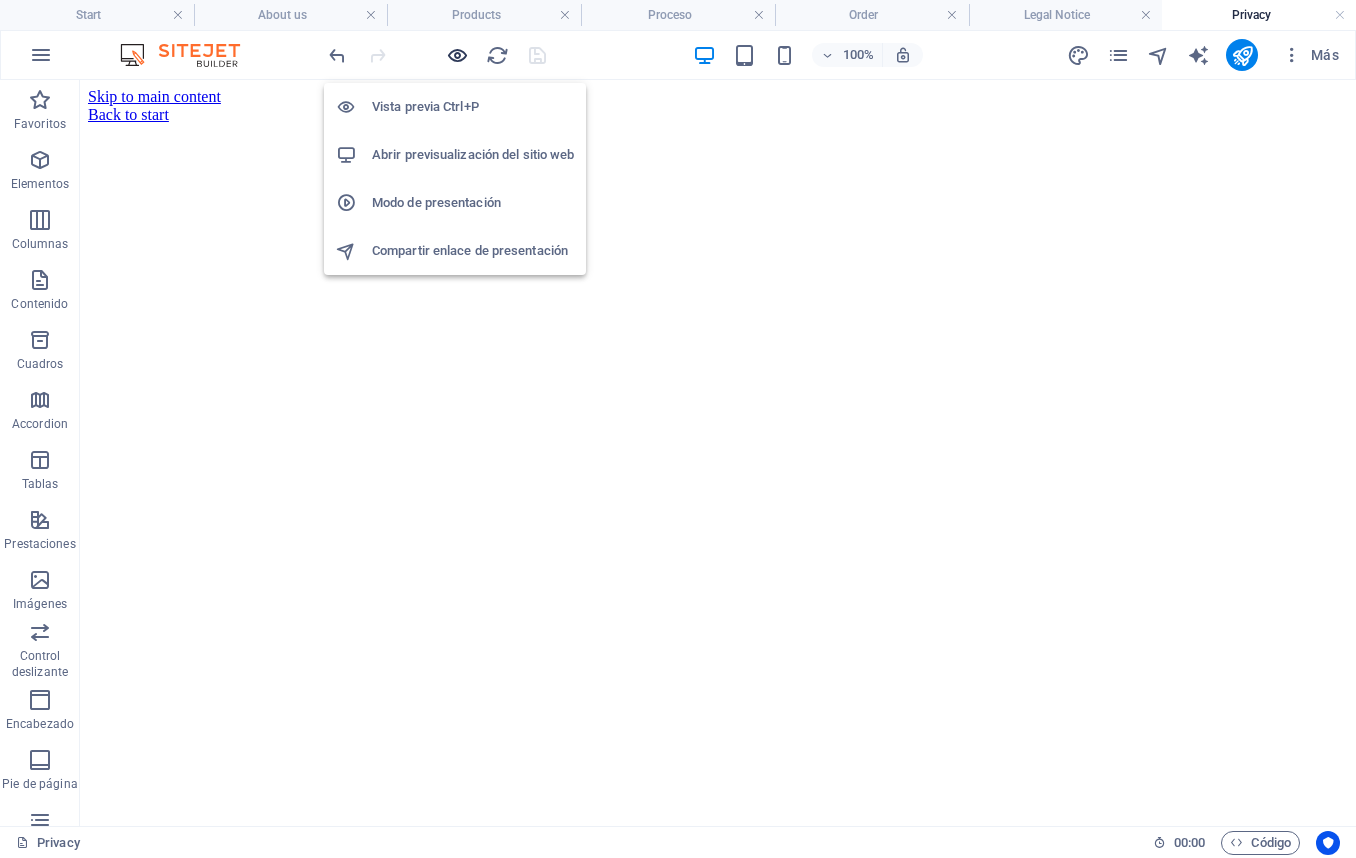 click at bounding box center (457, 55) 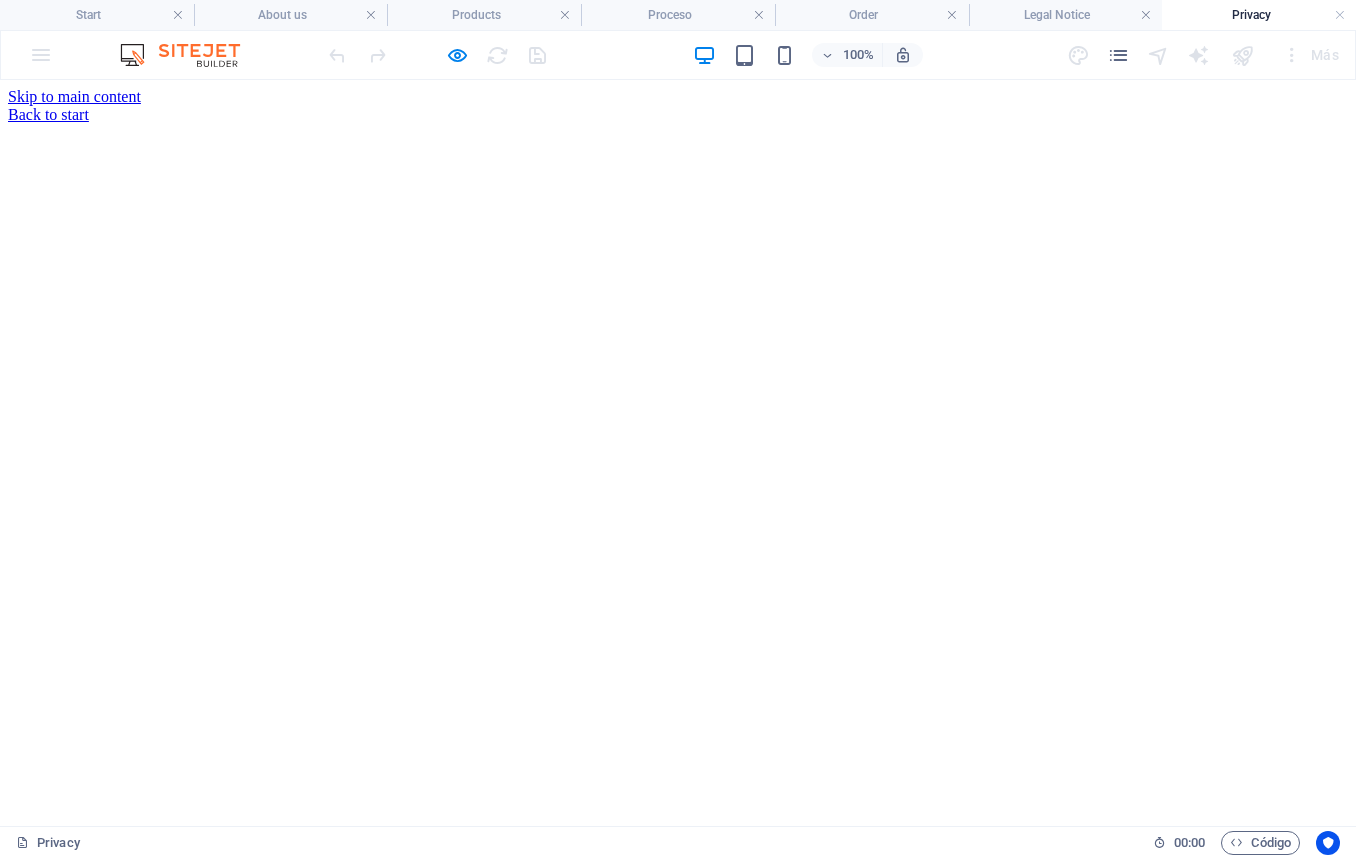 click on "Back to start" at bounding box center (48, 114) 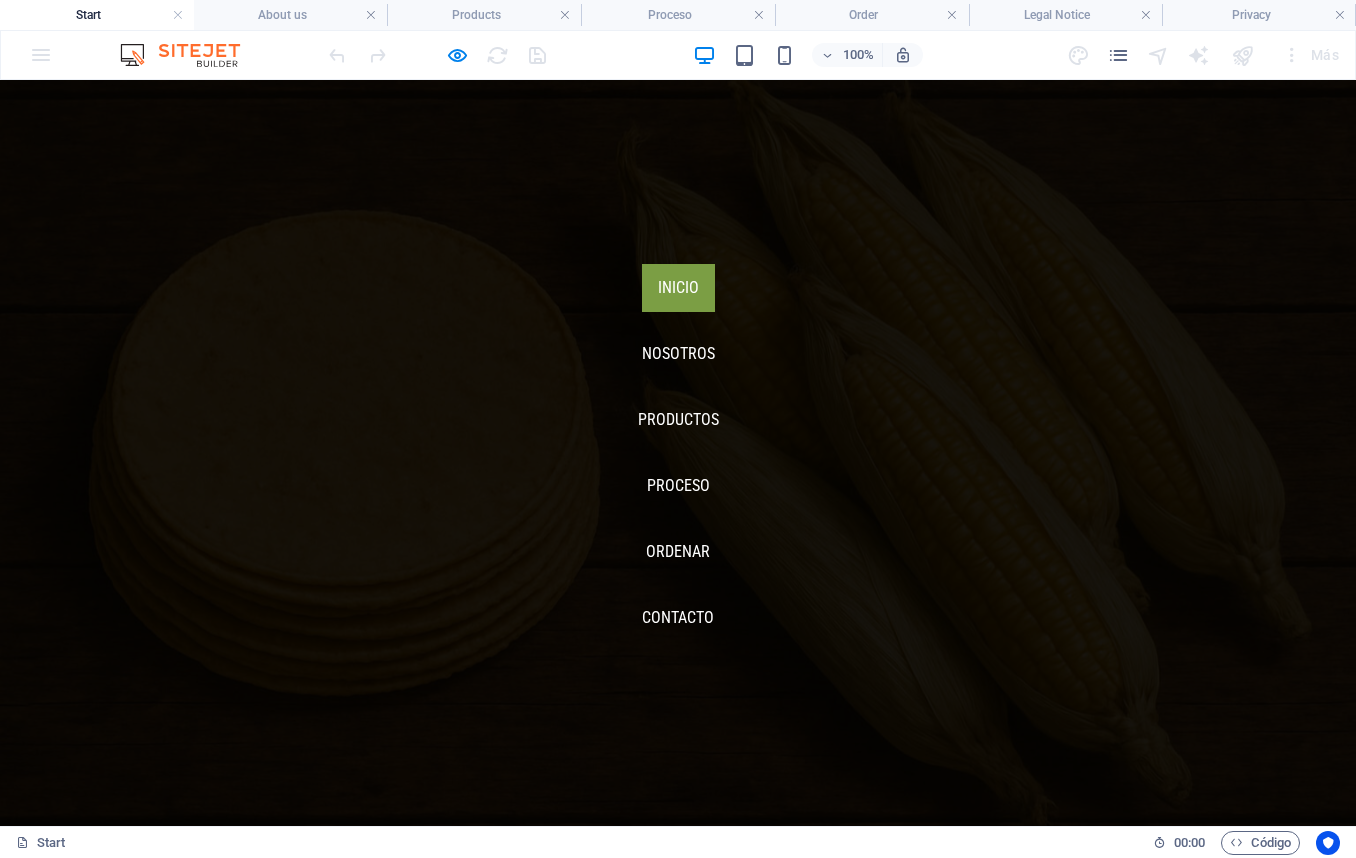 click on "Inicio" at bounding box center [678, 288] 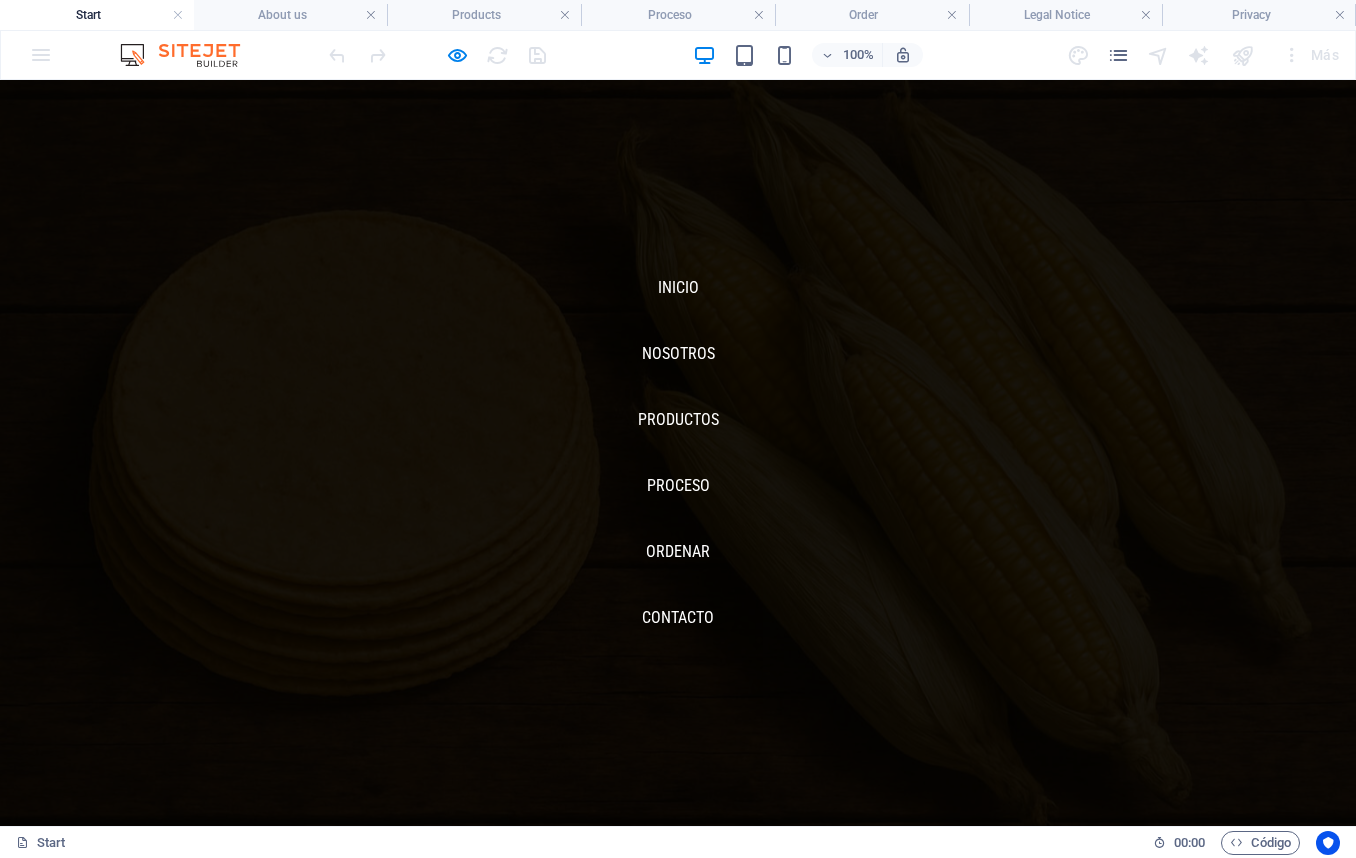 click at bounding box center [52, 870] 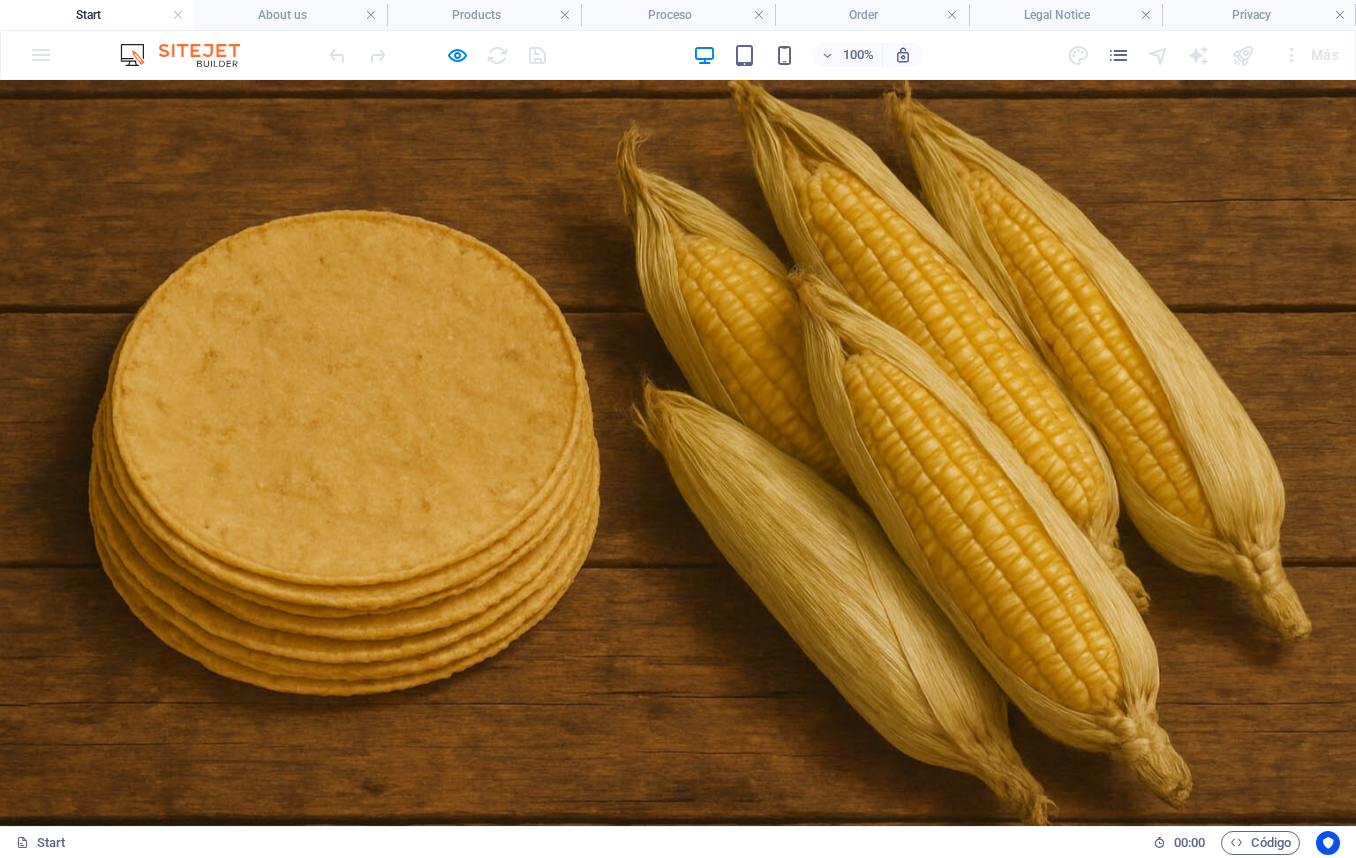 click at bounding box center (52, 870) 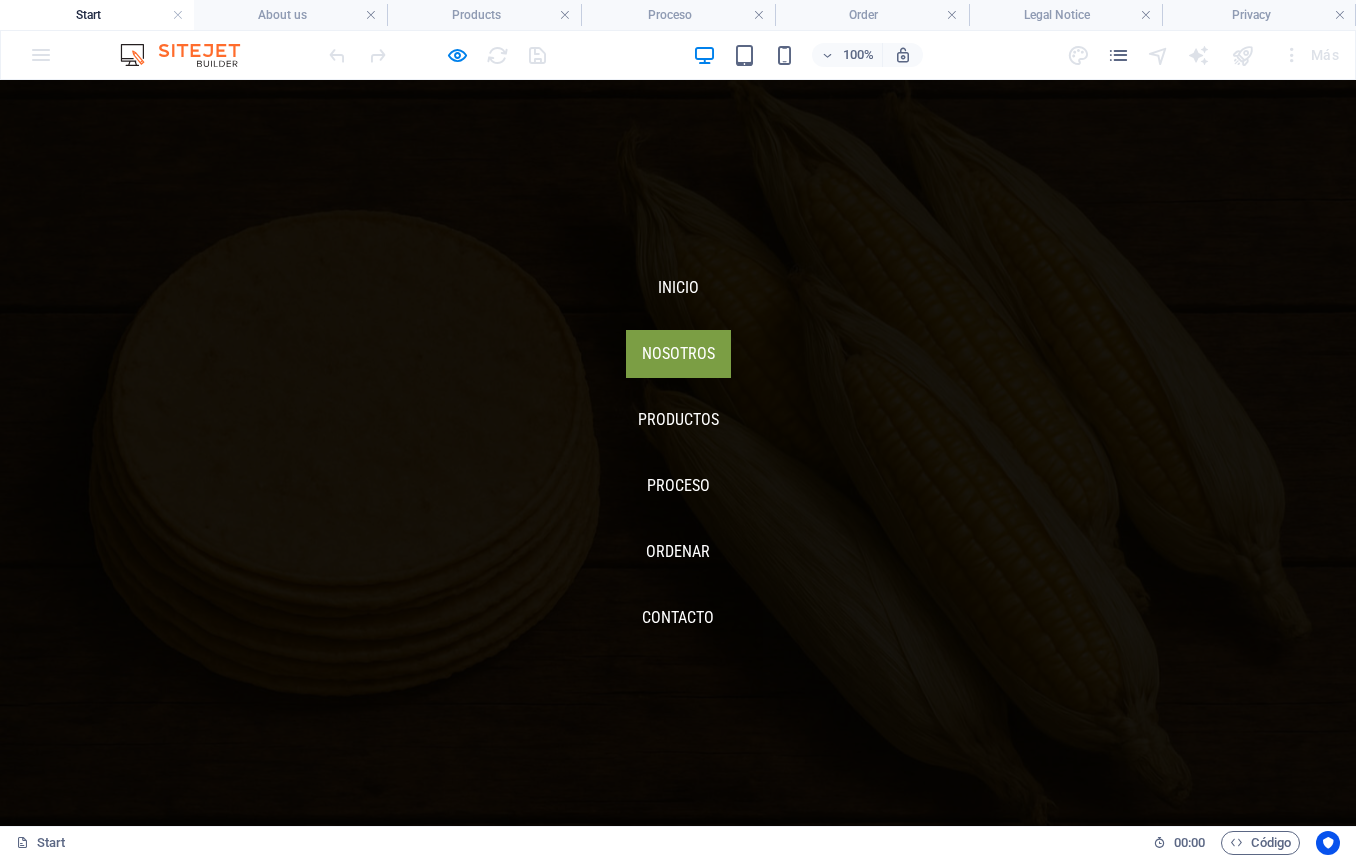 click on "Nosotros" at bounding box center [678, 354] 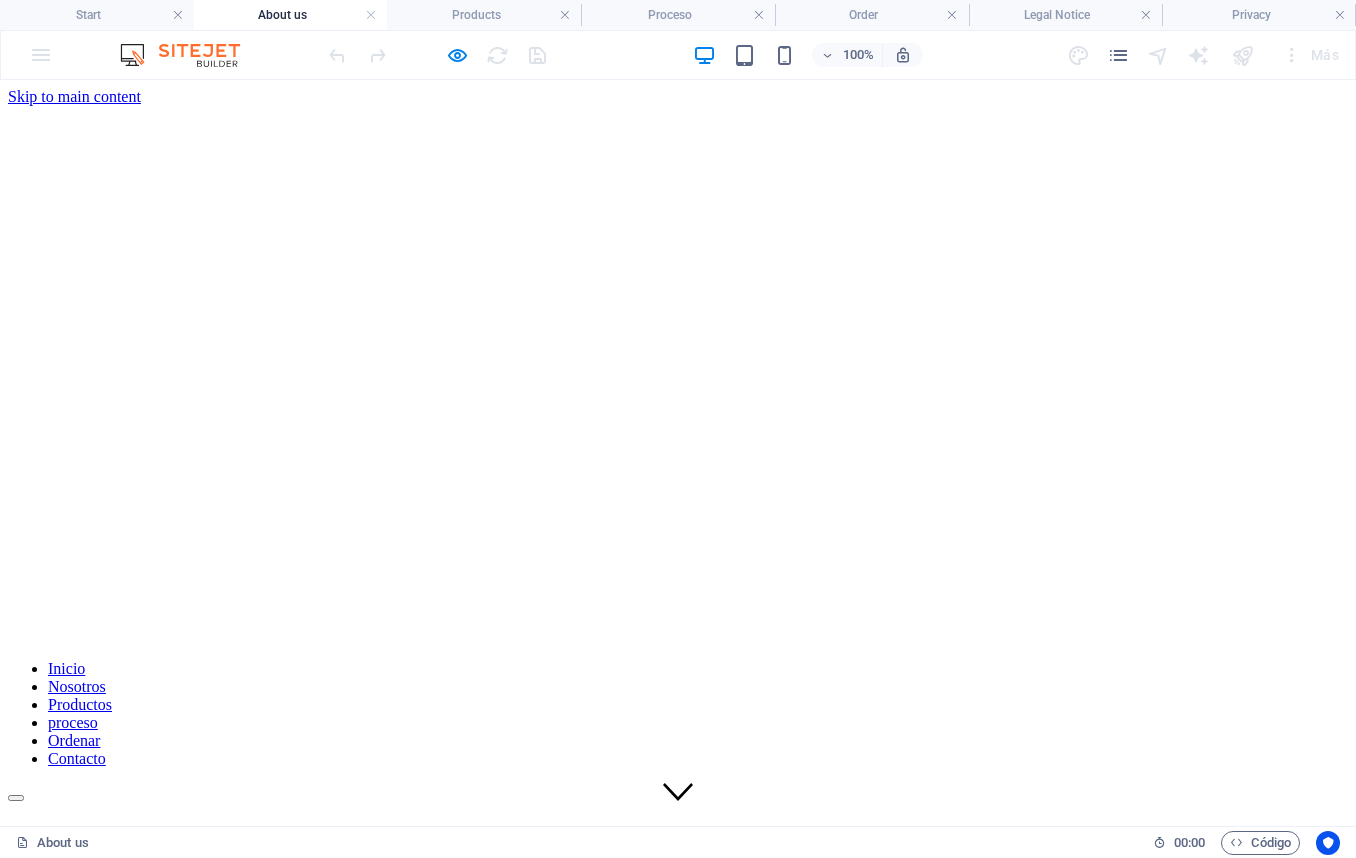 click at bounding box center [678, 793] 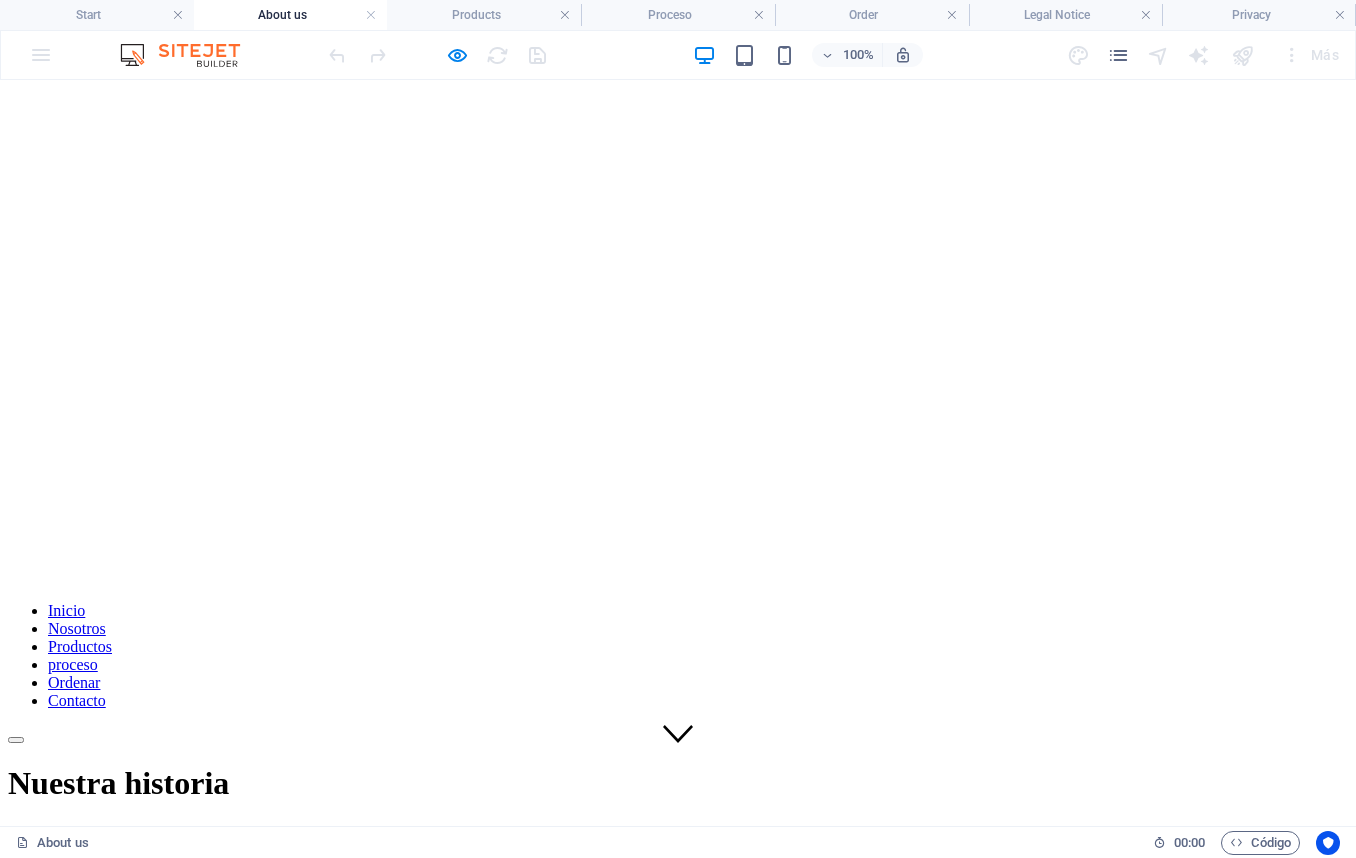 scroll, scrollTop: 0, scrollLeft: 0, axis: both 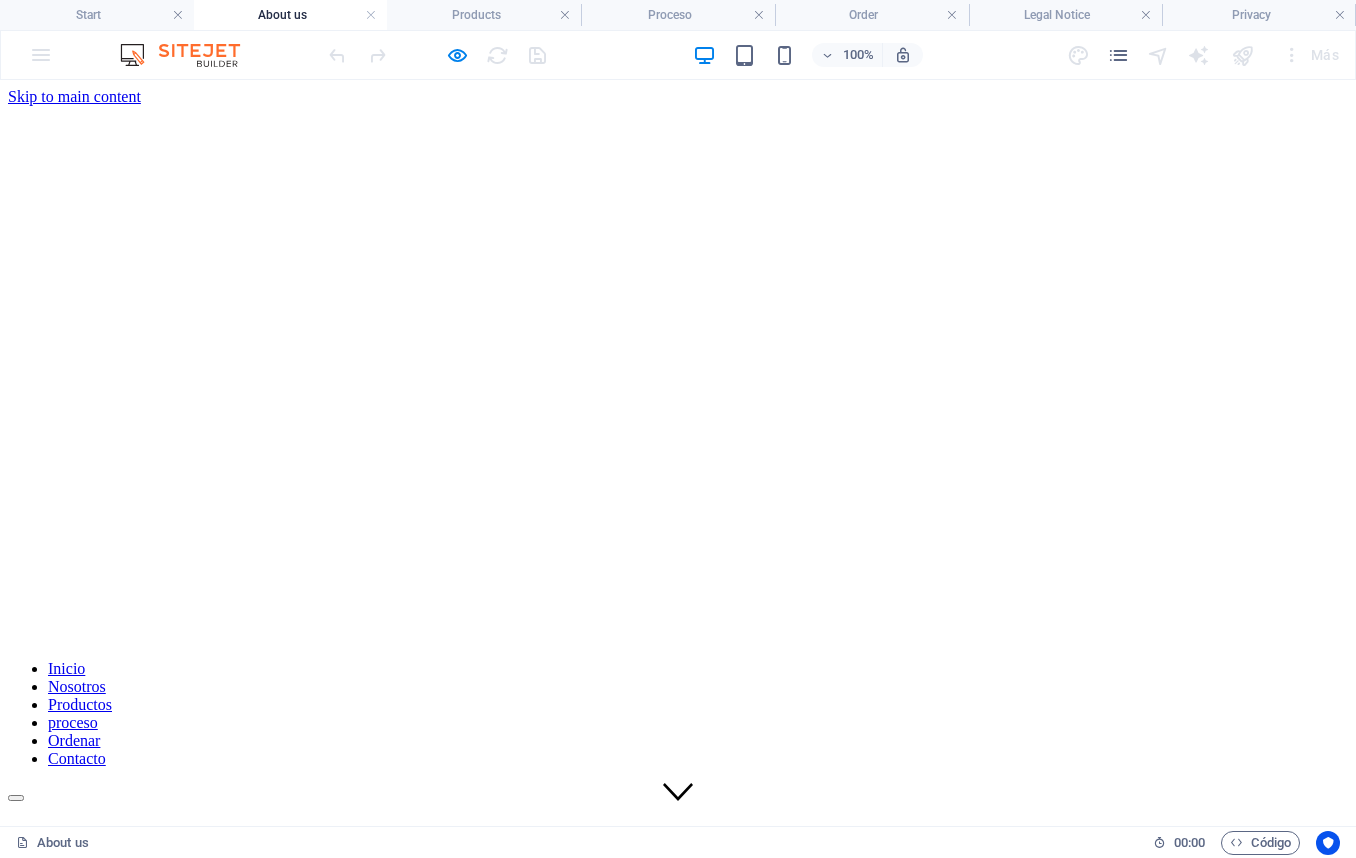click at bounding box center [678, 793] 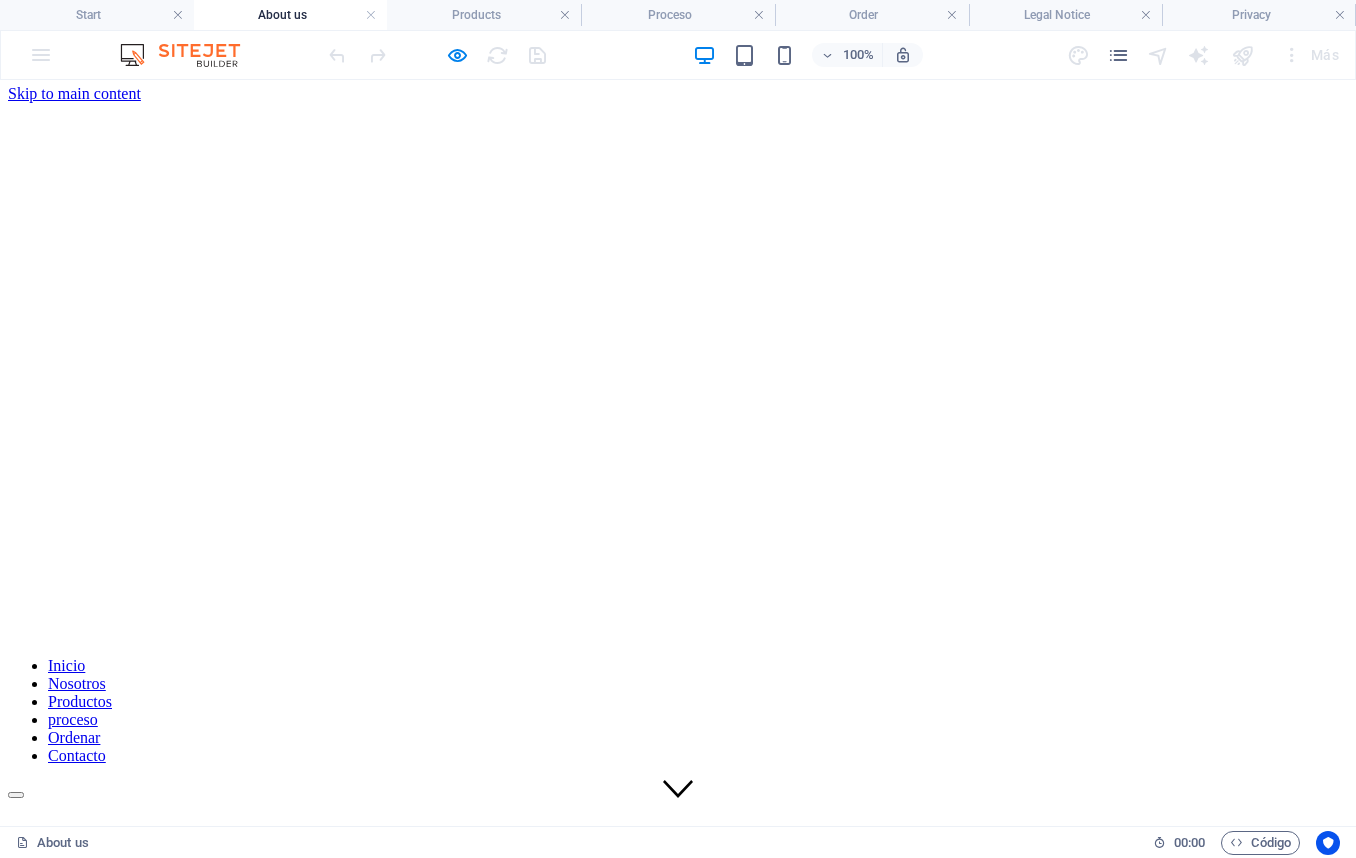 scroll, scrollTop: 0, scrollLeft: 0, axis: both 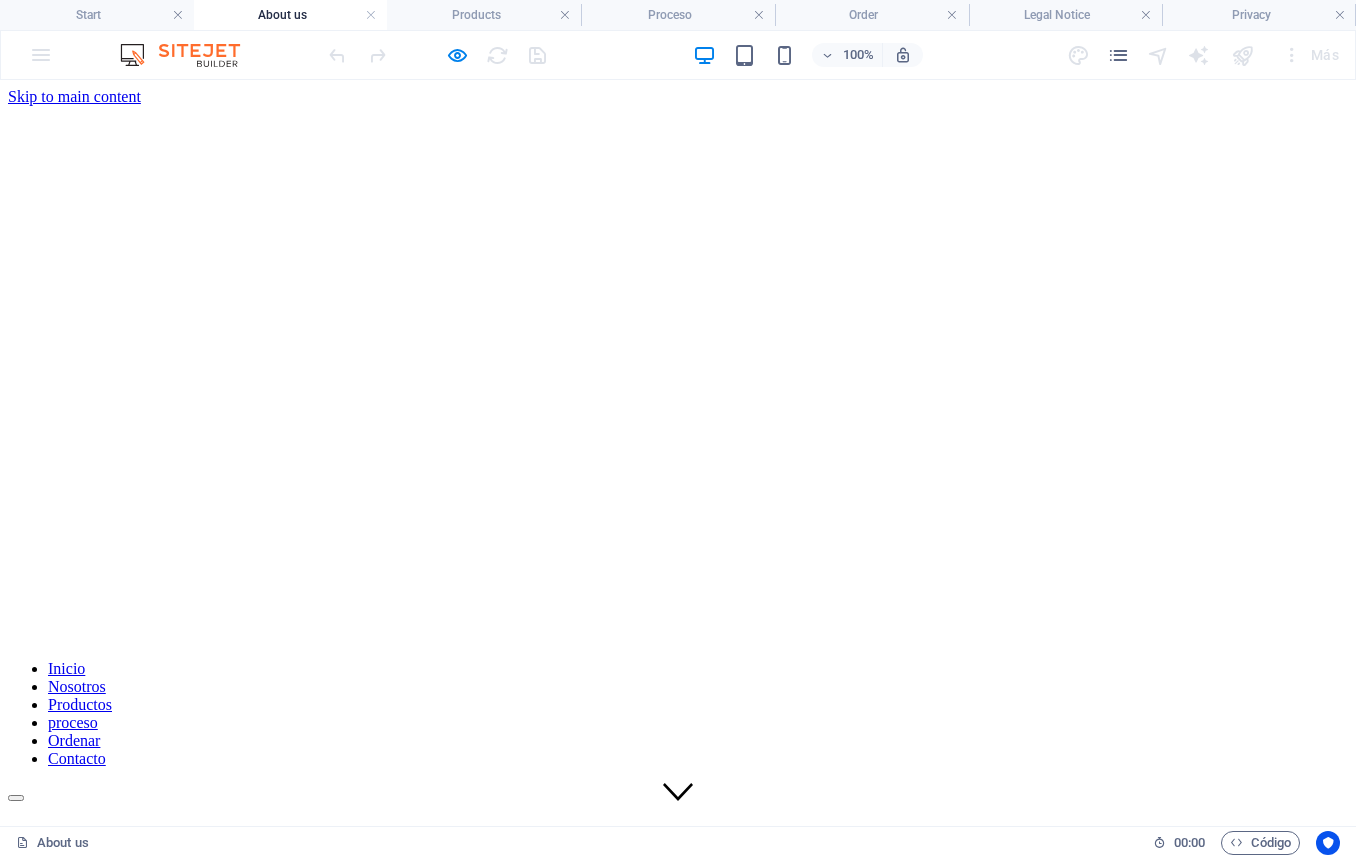 click at bounding box center [678, 793] 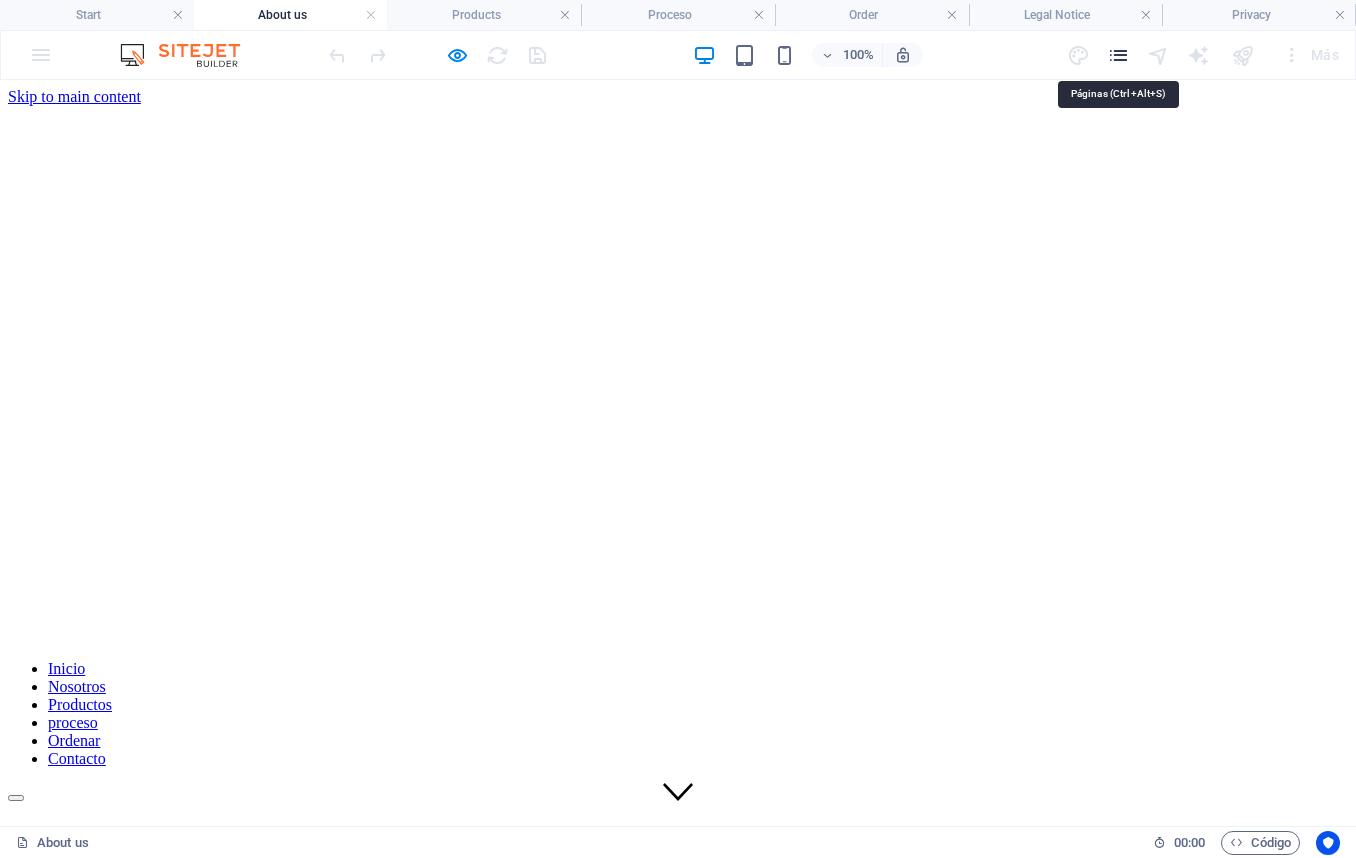 click at bounding box center (1118, 55) 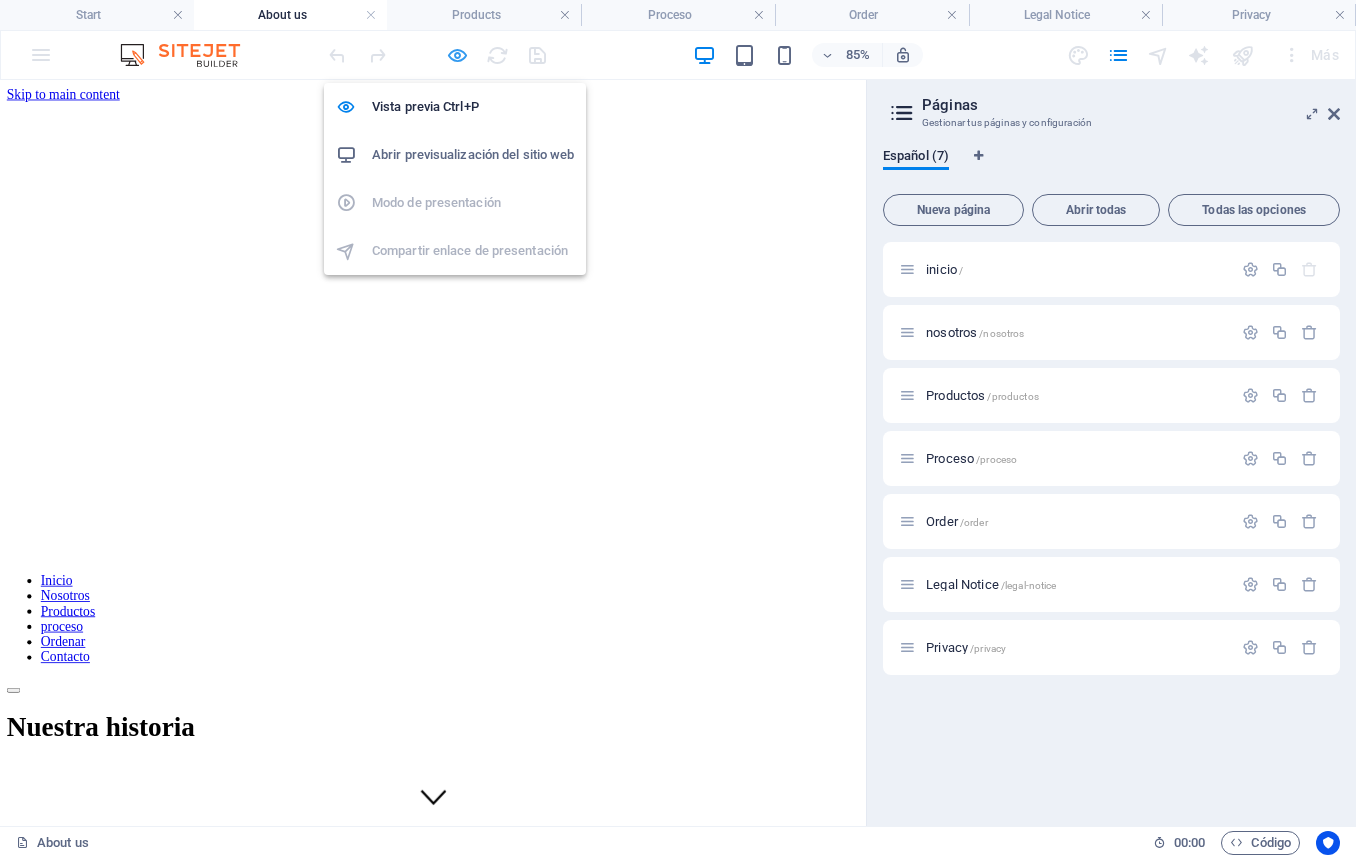 click at bounding box center (457, 55) 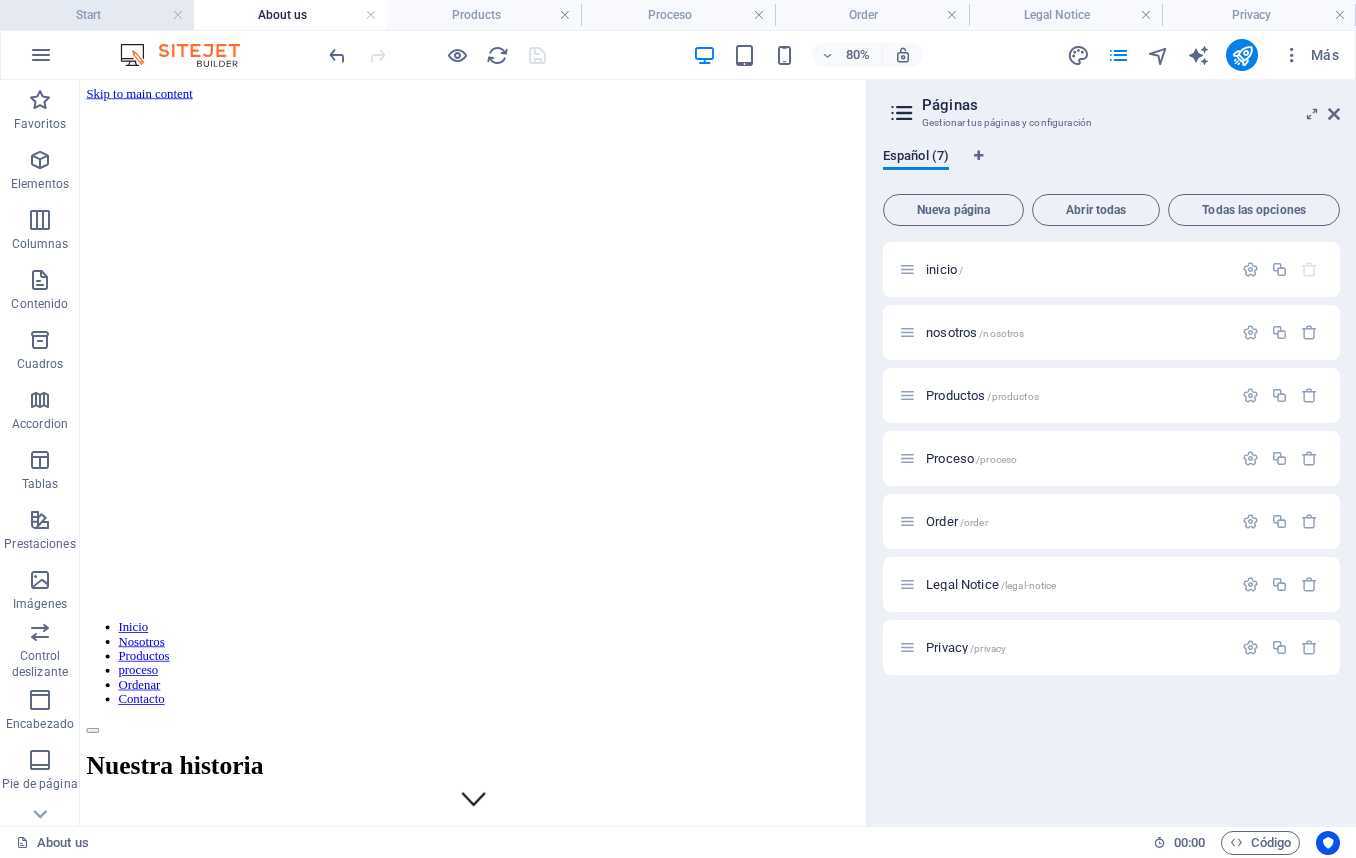 click on "Start" at bounding box center (97, 15) 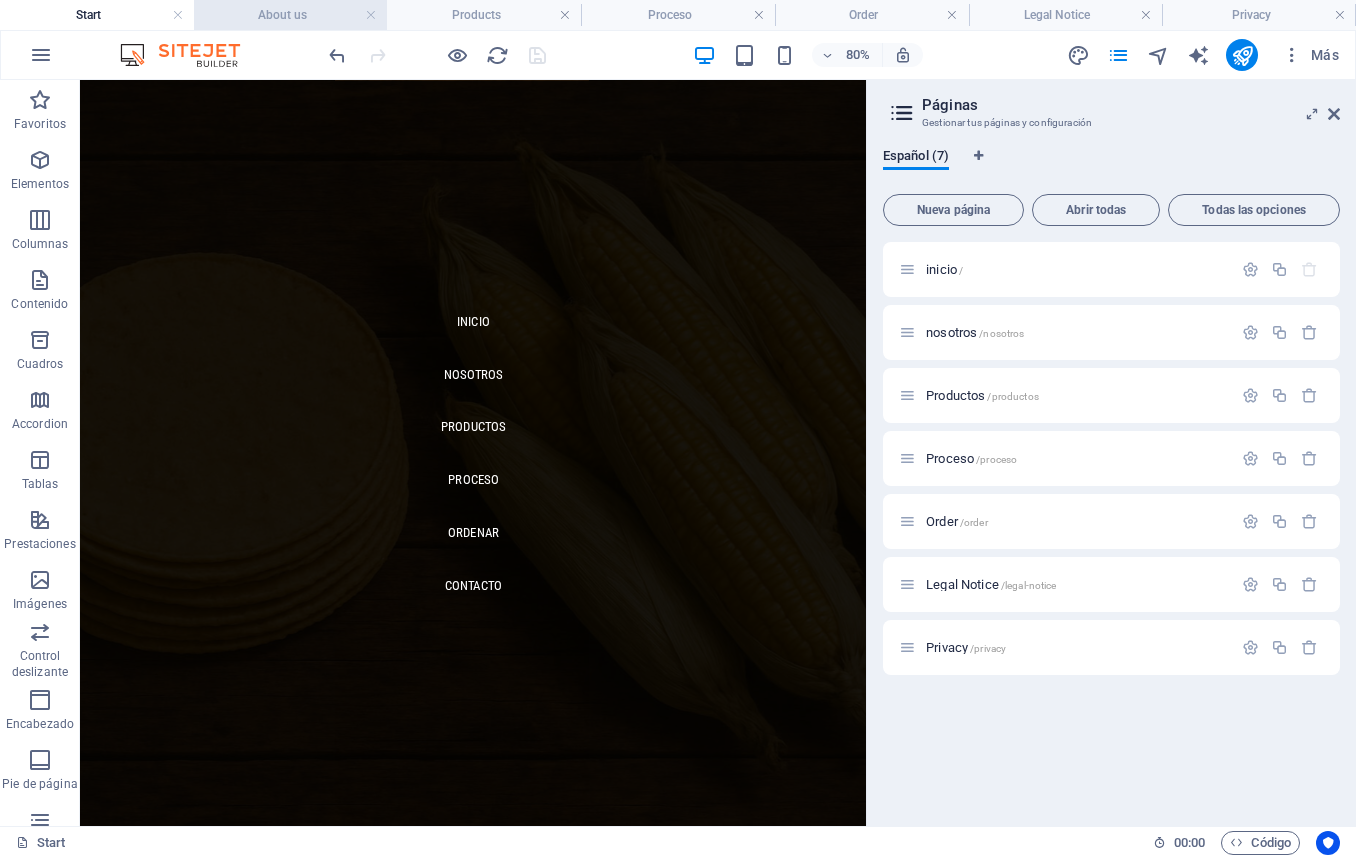 click on "About us" at bounding box center [291, 15] 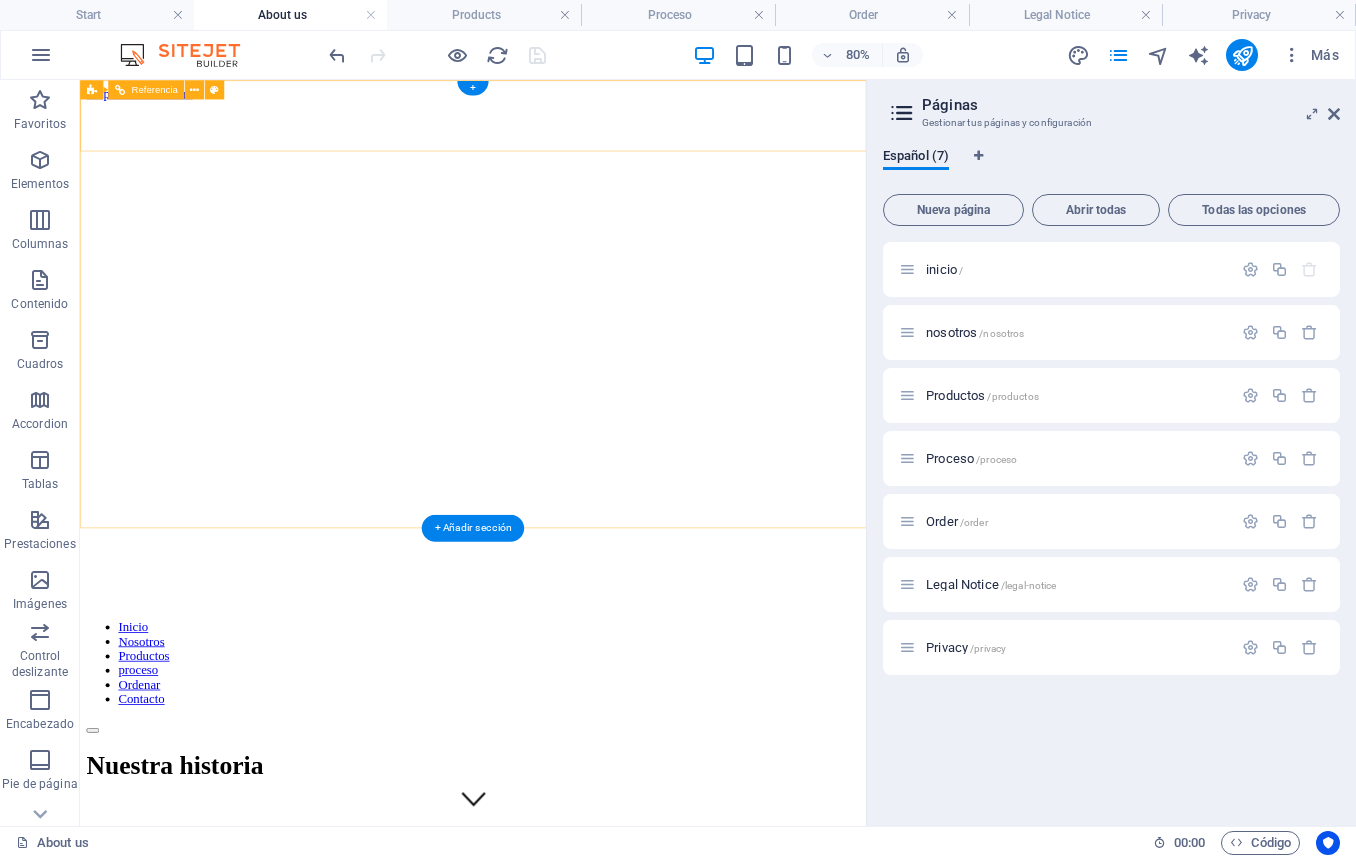 click on "Inicio Nosotros Productos proceso Ordenar Contacto" at bounding box center [571, 826] 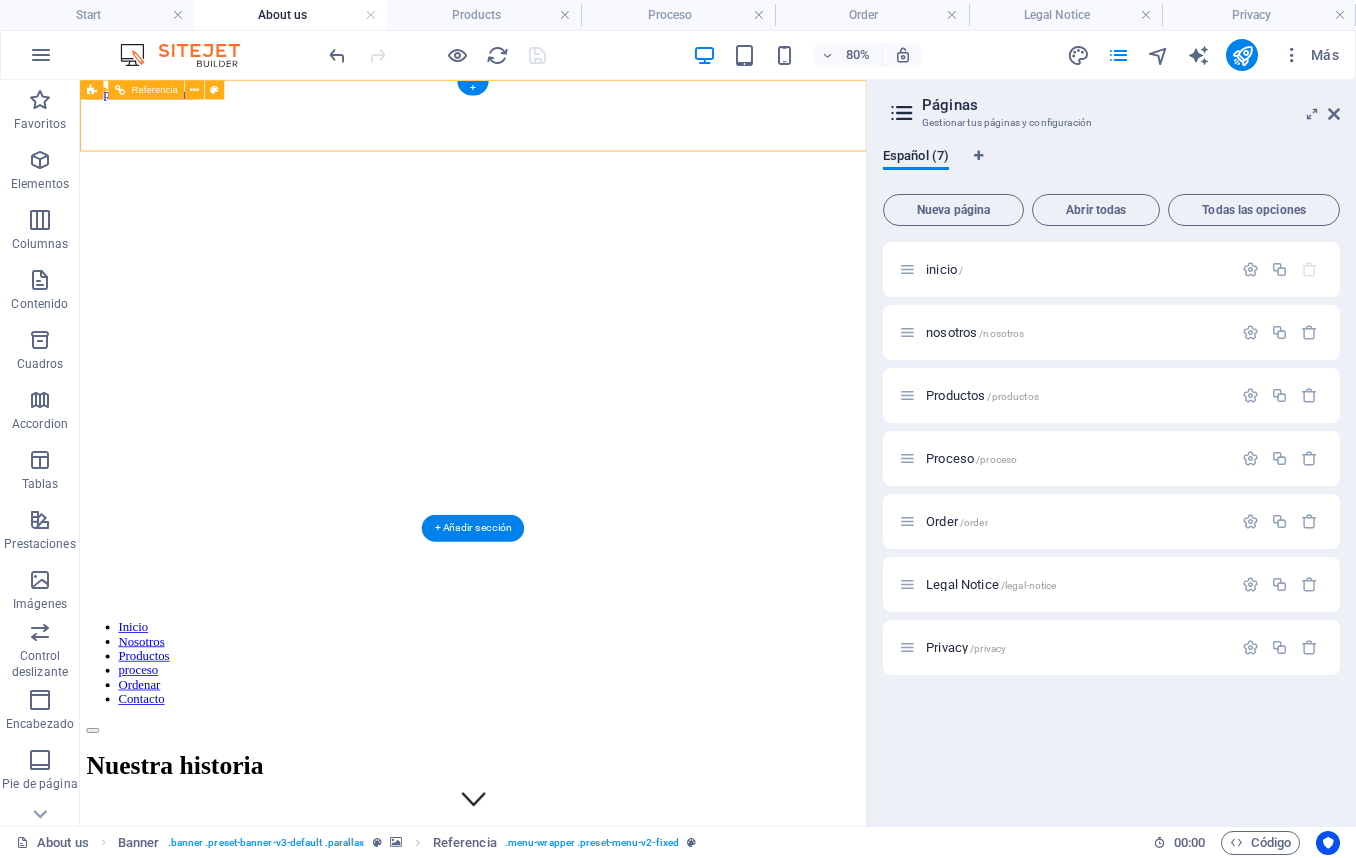 click at bounding box center [571, 888] 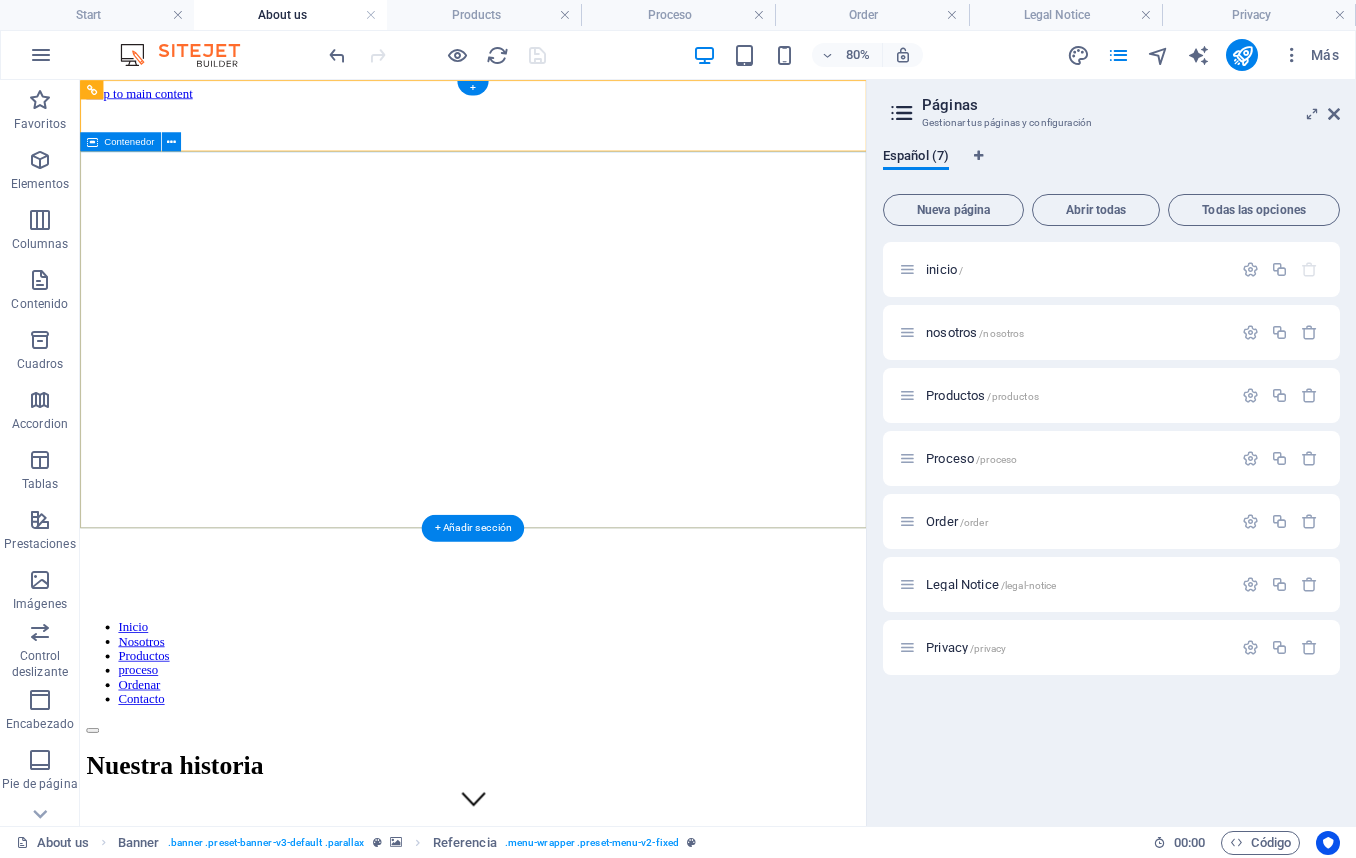 click on "Nuestra historia" at bounding box center [571, 937] 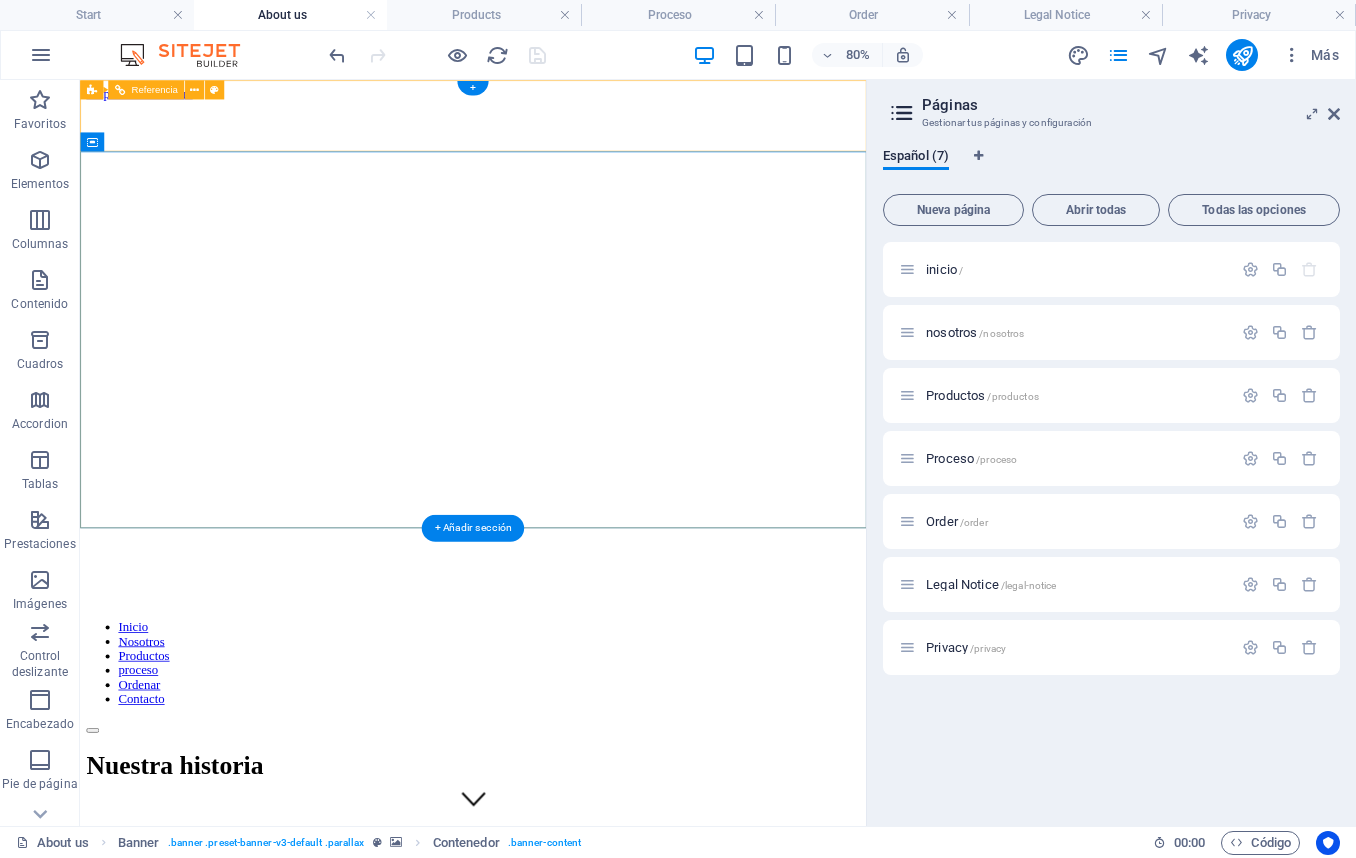 click on "Inicio Nosotros Productos proceso Ordenar Contacto" at bounding box center (571, 826) 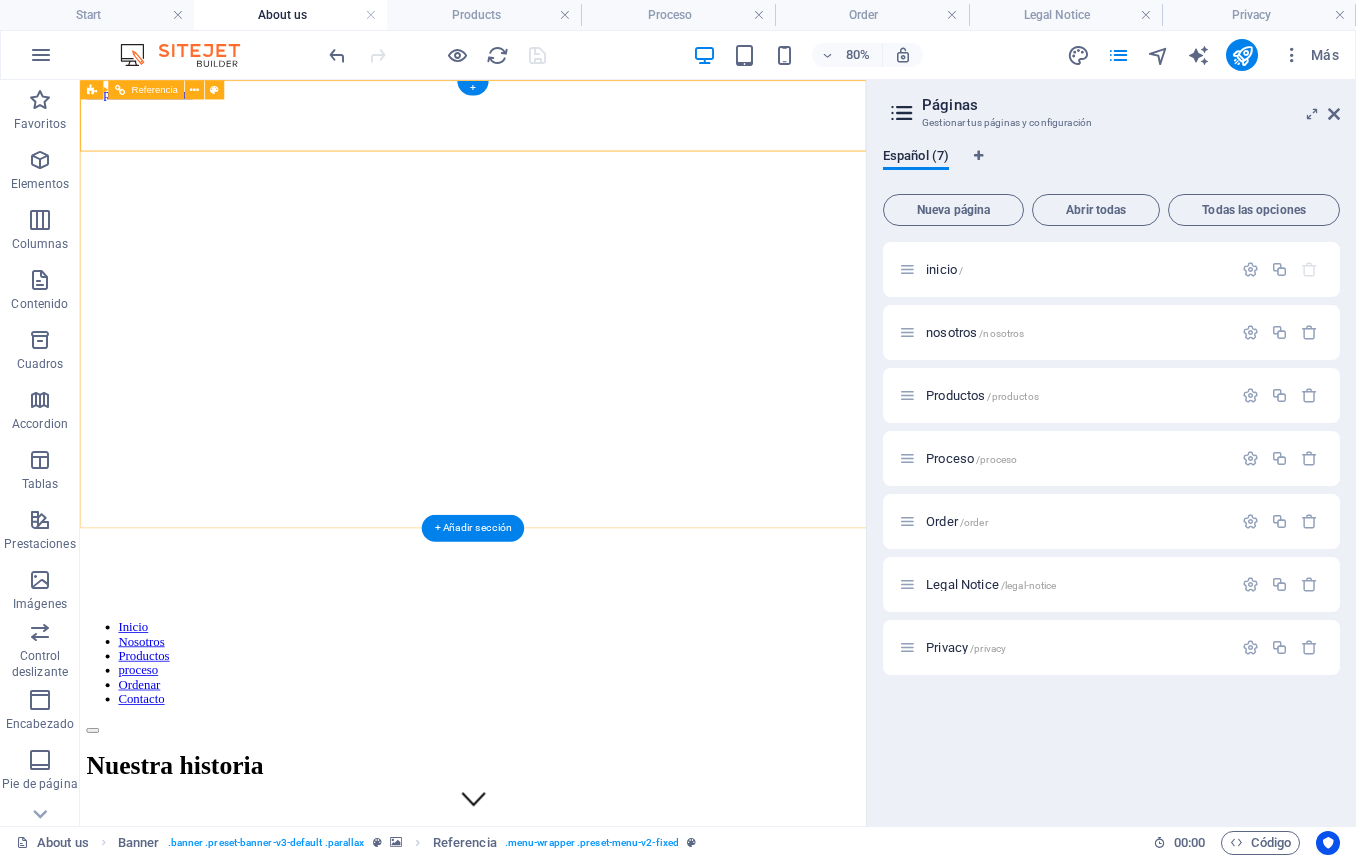 click on "Inicio Nosotros Productos proceso Ordenar Contacto" at bounding box center (571, 826) 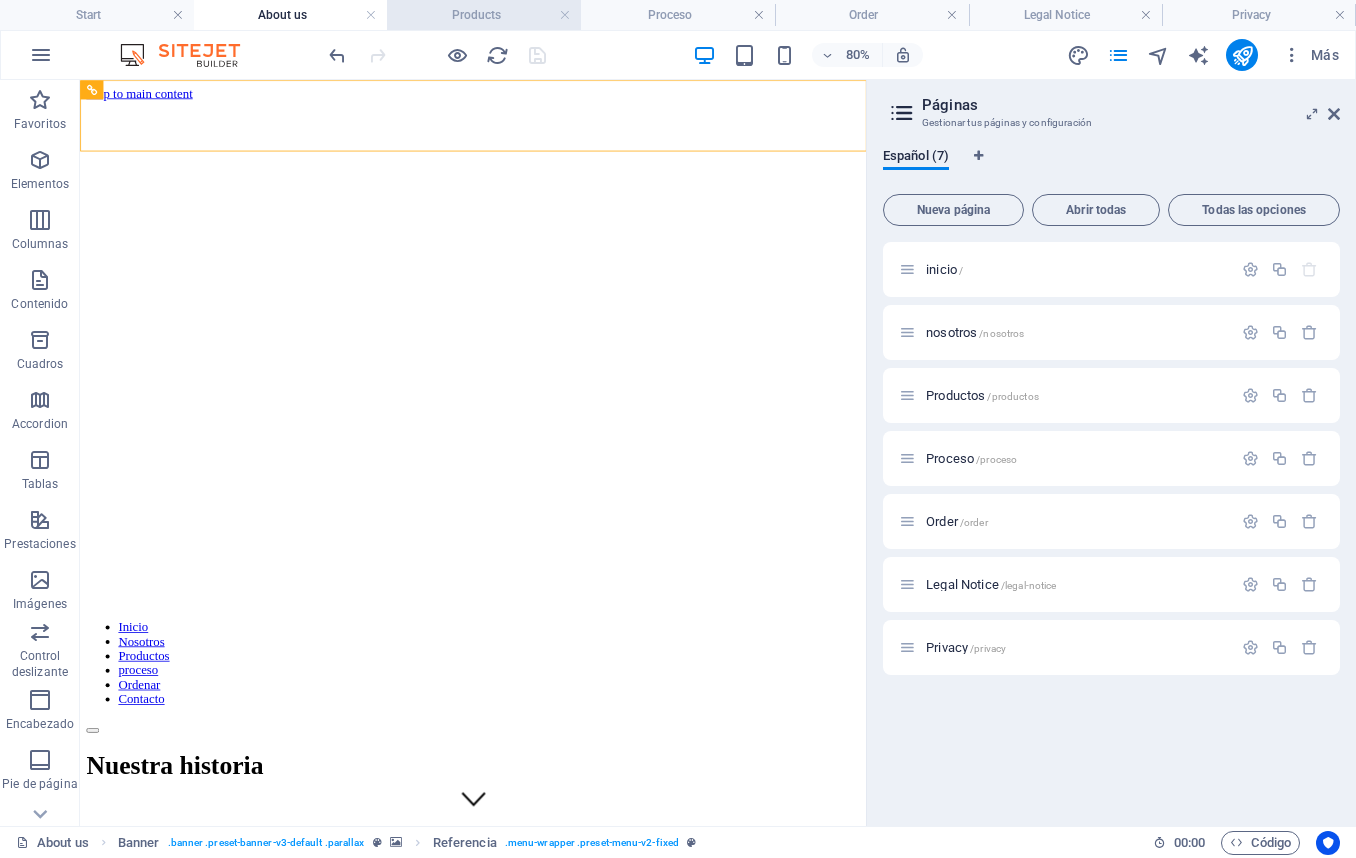 drag, startPoint x: 471, startPoint y: 12, endPoint x: 500, endPoint y: 24, distance: 31.38471 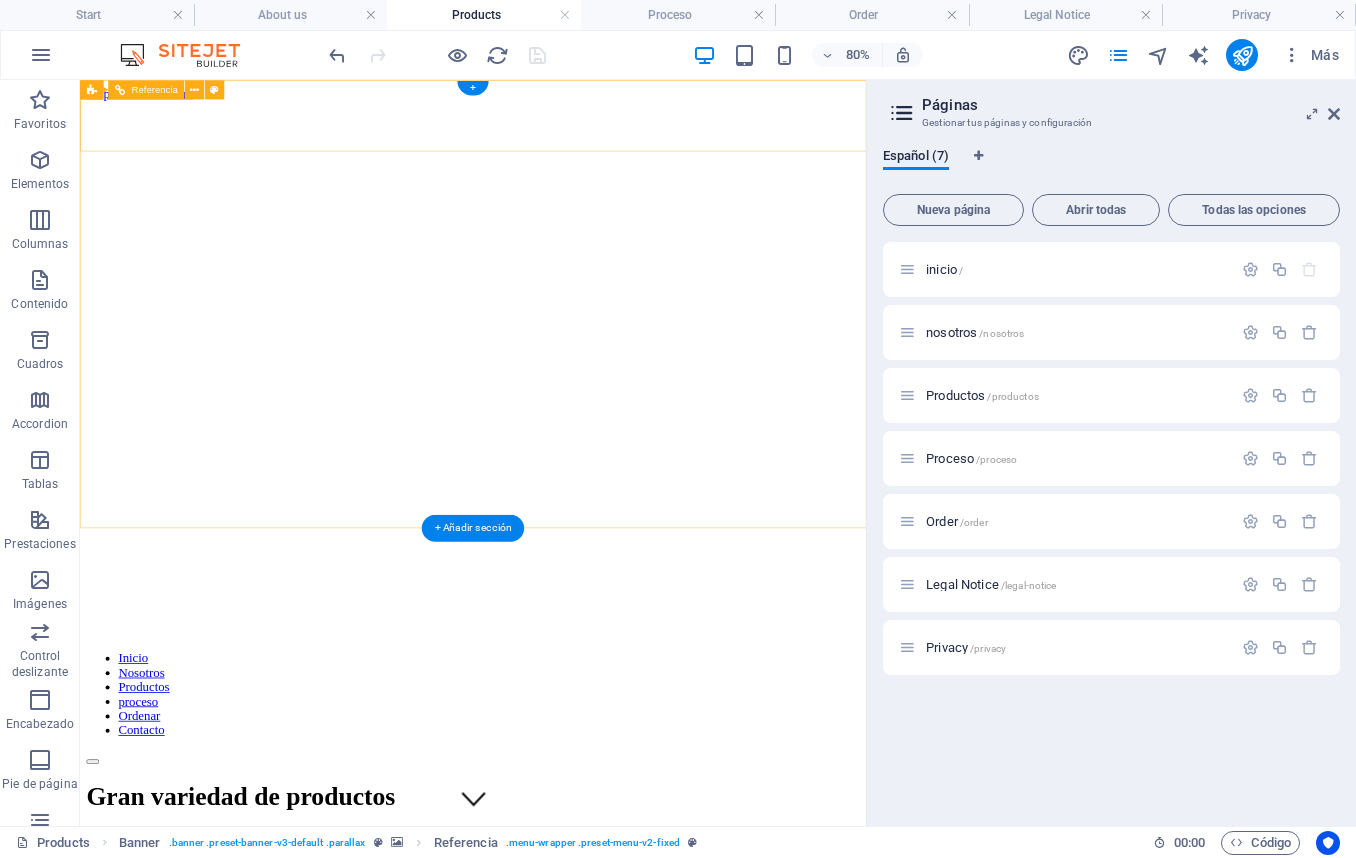 click at bounding box center [571, 927] 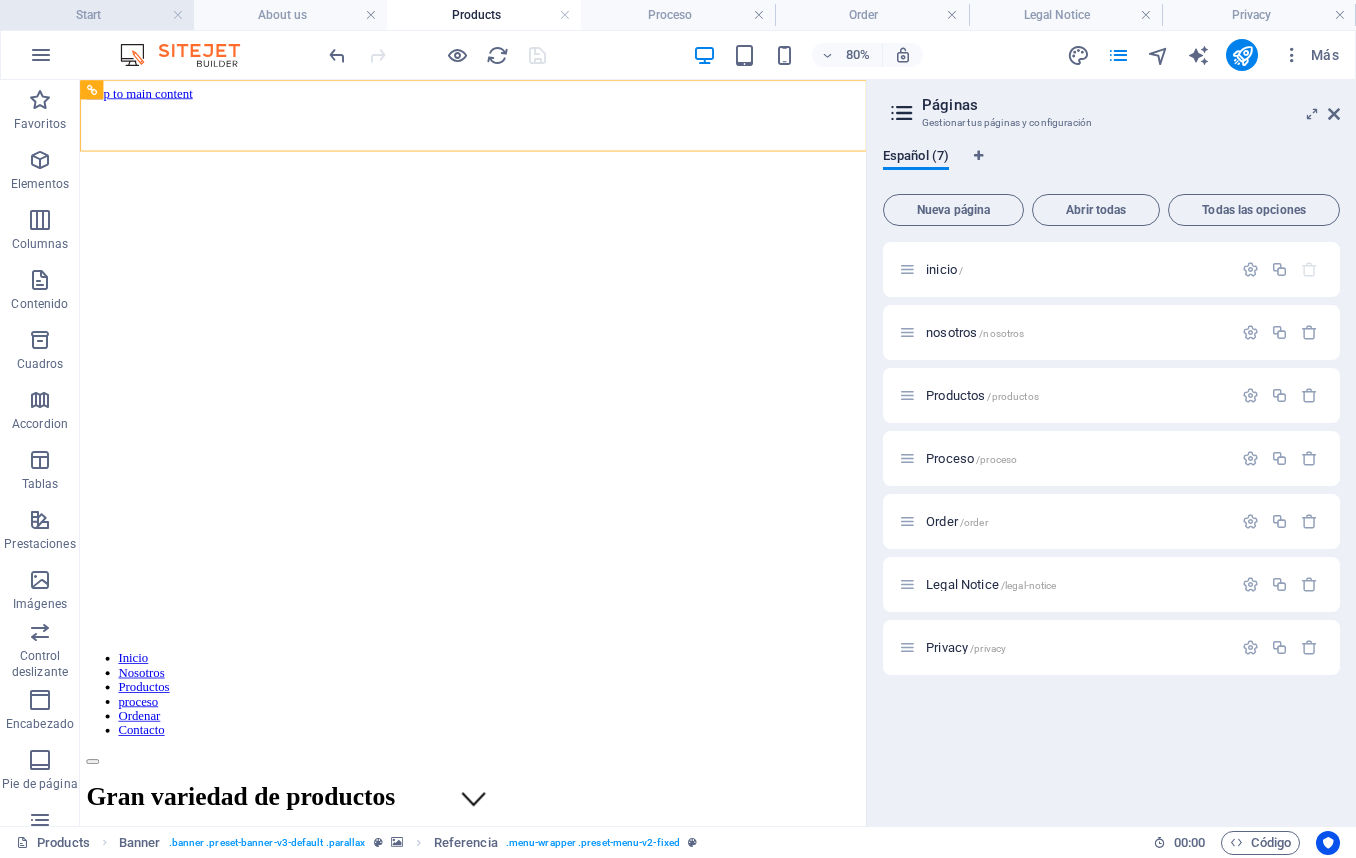 click on "Start" at bounding box center [97, 15] 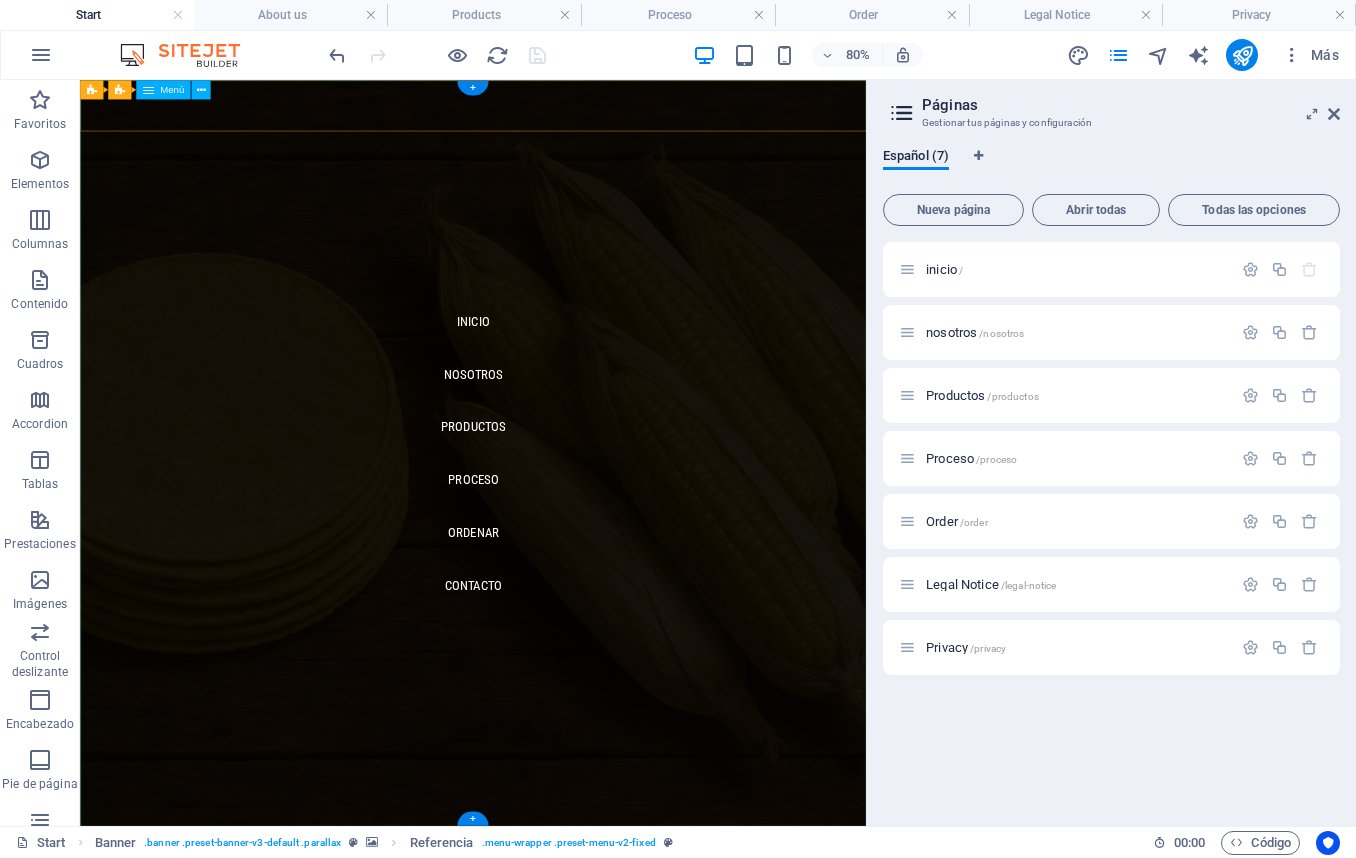 click on "Inicio Nosotros Productos proceso Ordenar Contacto" at bounding box center [571, 546] 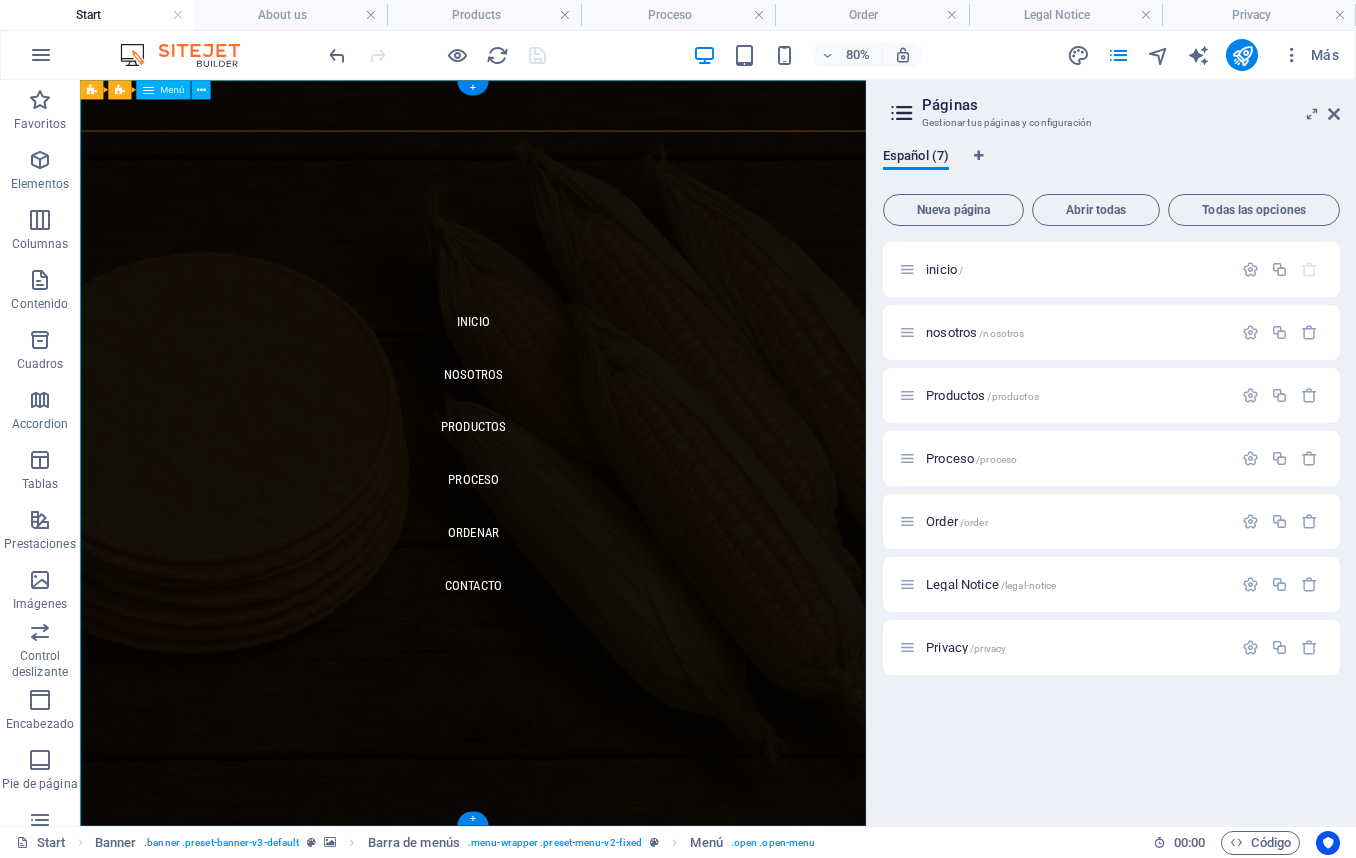 click on "Inicio Nosotros Productos proceso Ordenar Contacto" at bounding box center (571, 546) 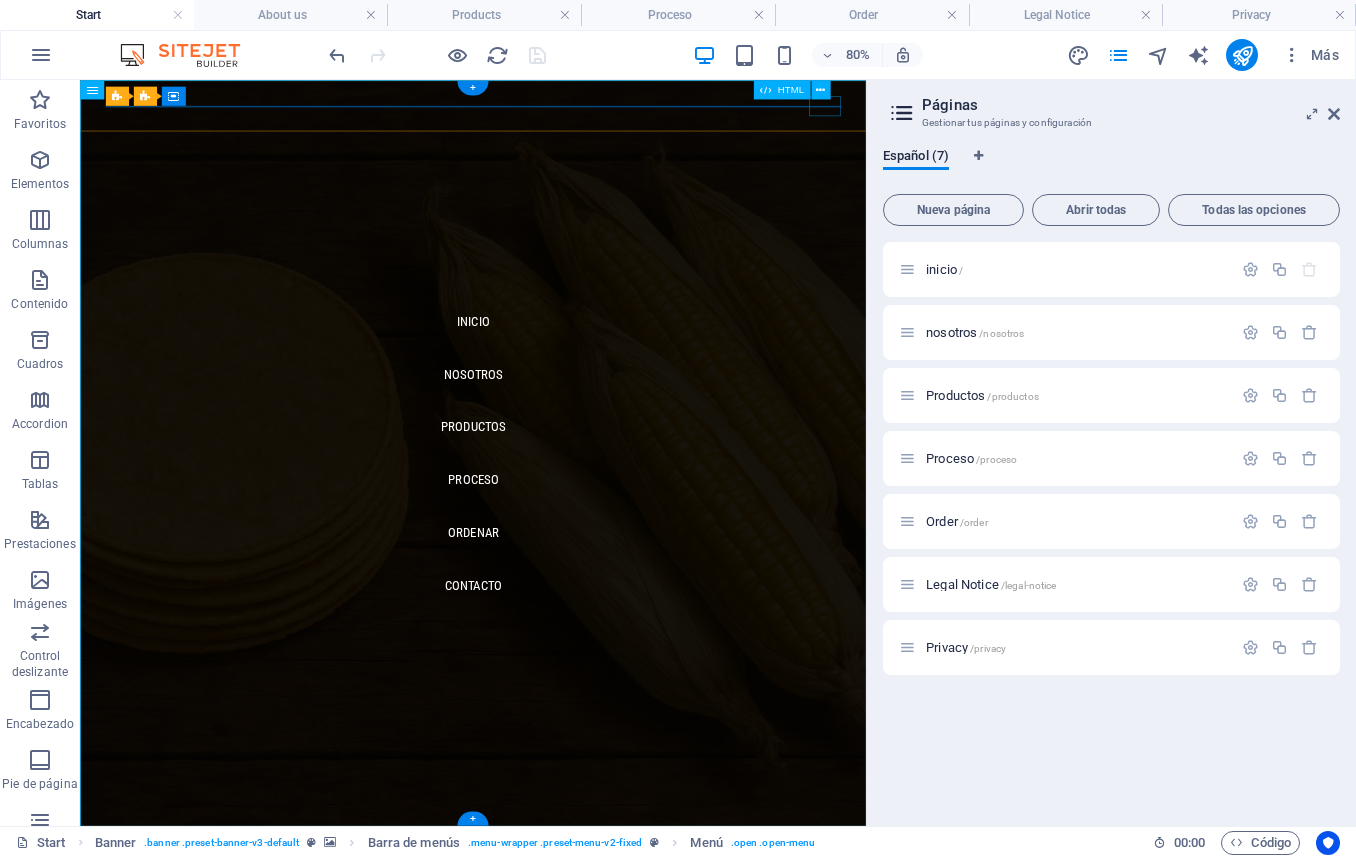 click at bounding box center [132, 1057] 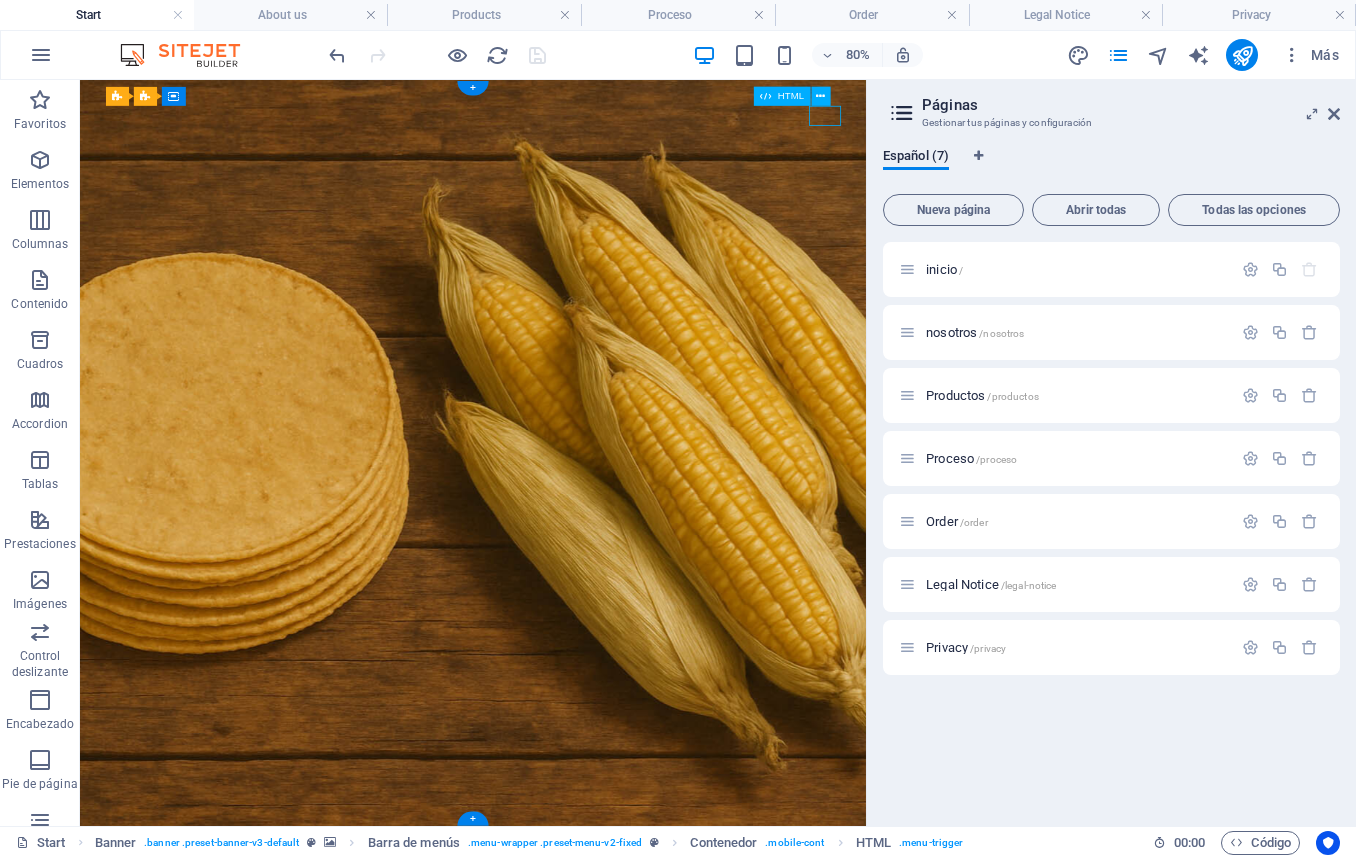 click at bounding box center [571, 1057] 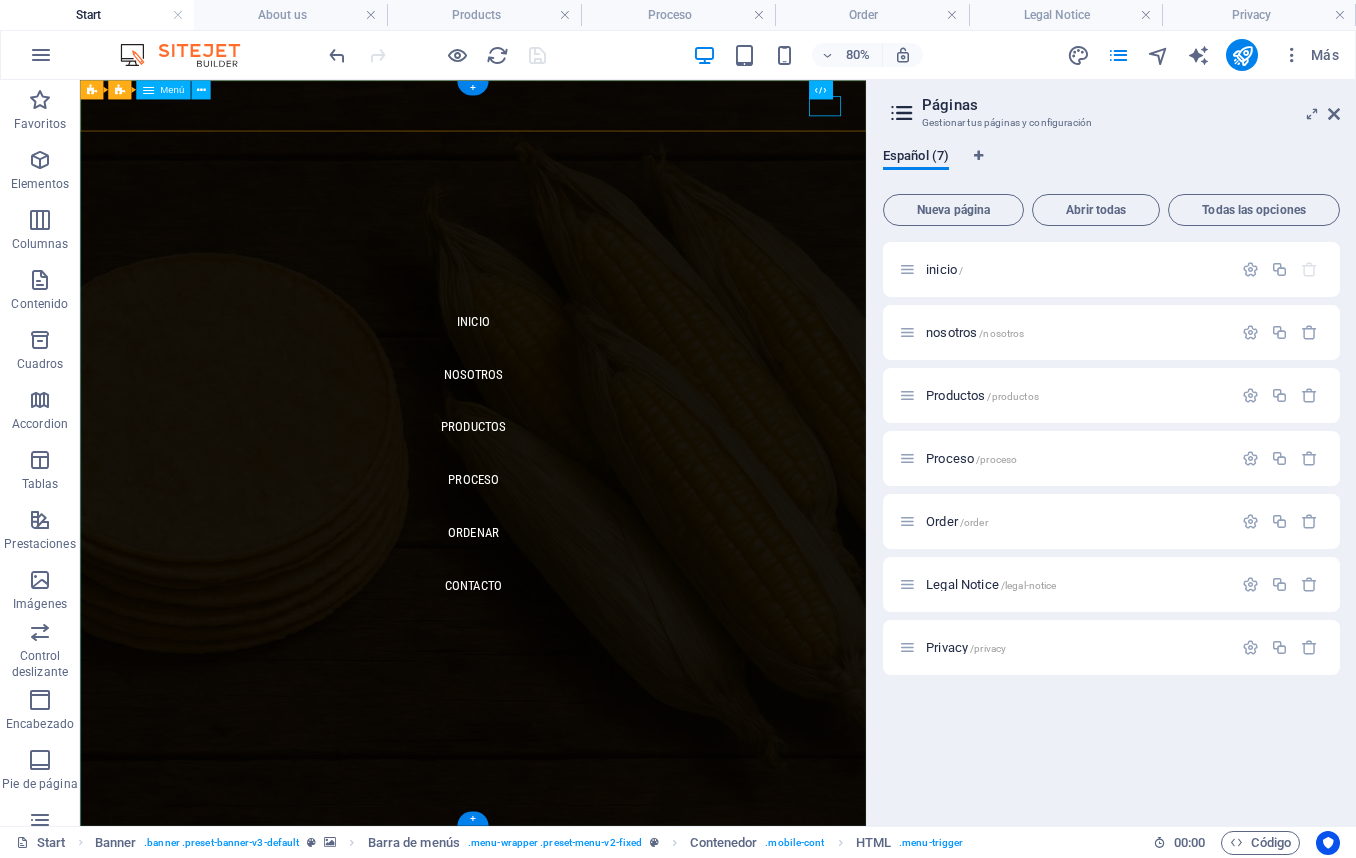 click on "Inicio Nosotros Productos proceso Ordenar Contacto" at bounding box center [571, 546] 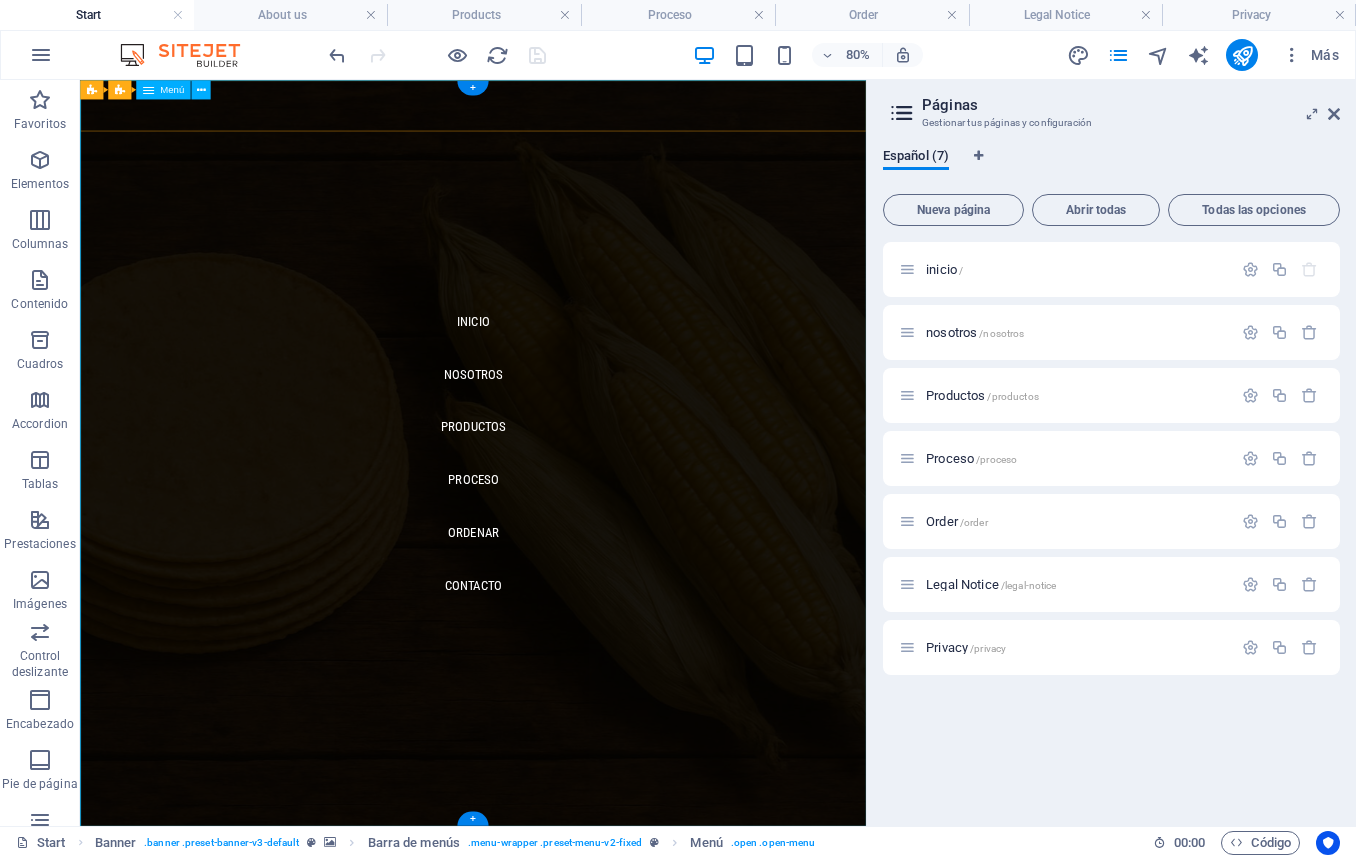 click on "Inicio Nosotros Productos proceso Ordenar Contacto" at bounding box center [571, 546] 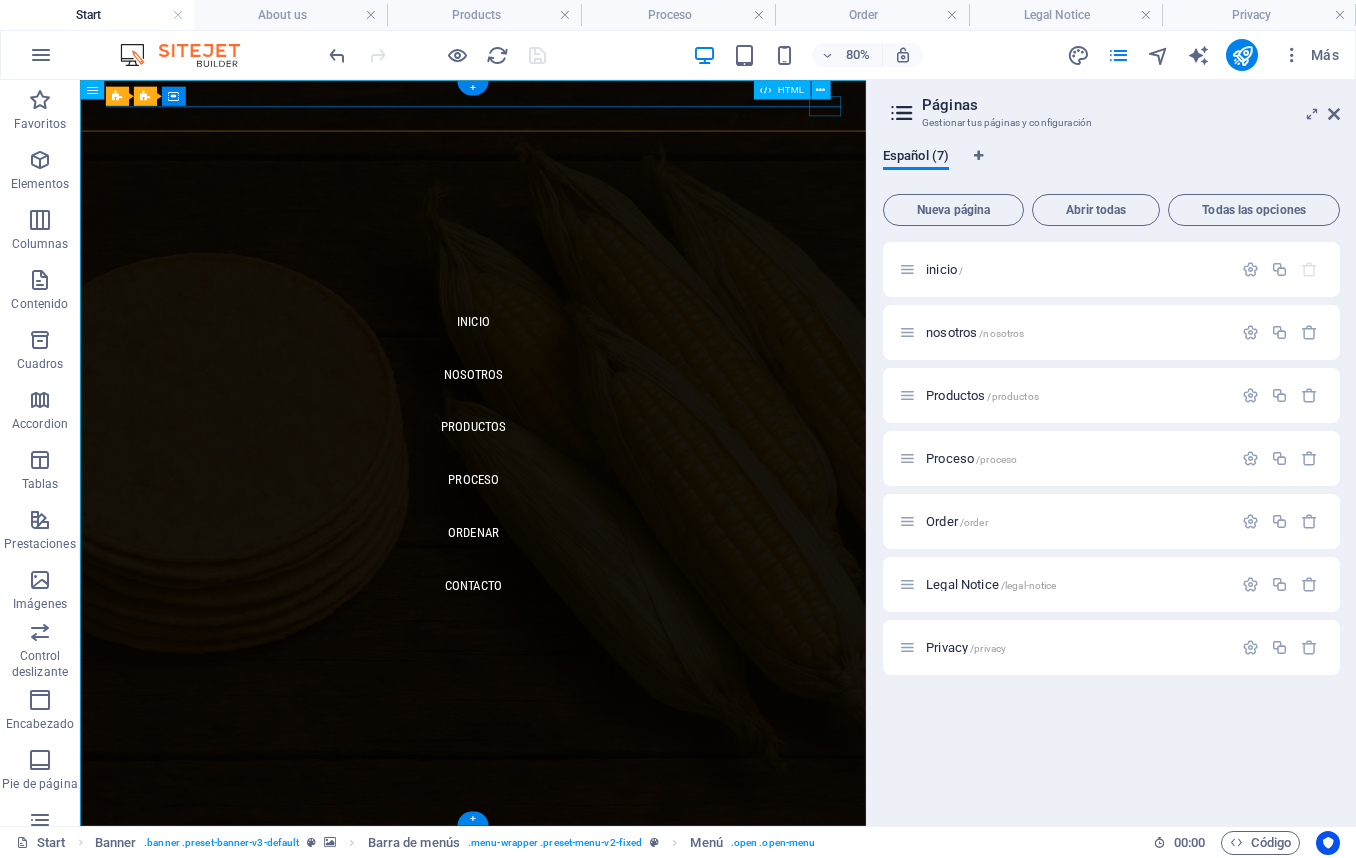 click at bounding box center (132, 1057) 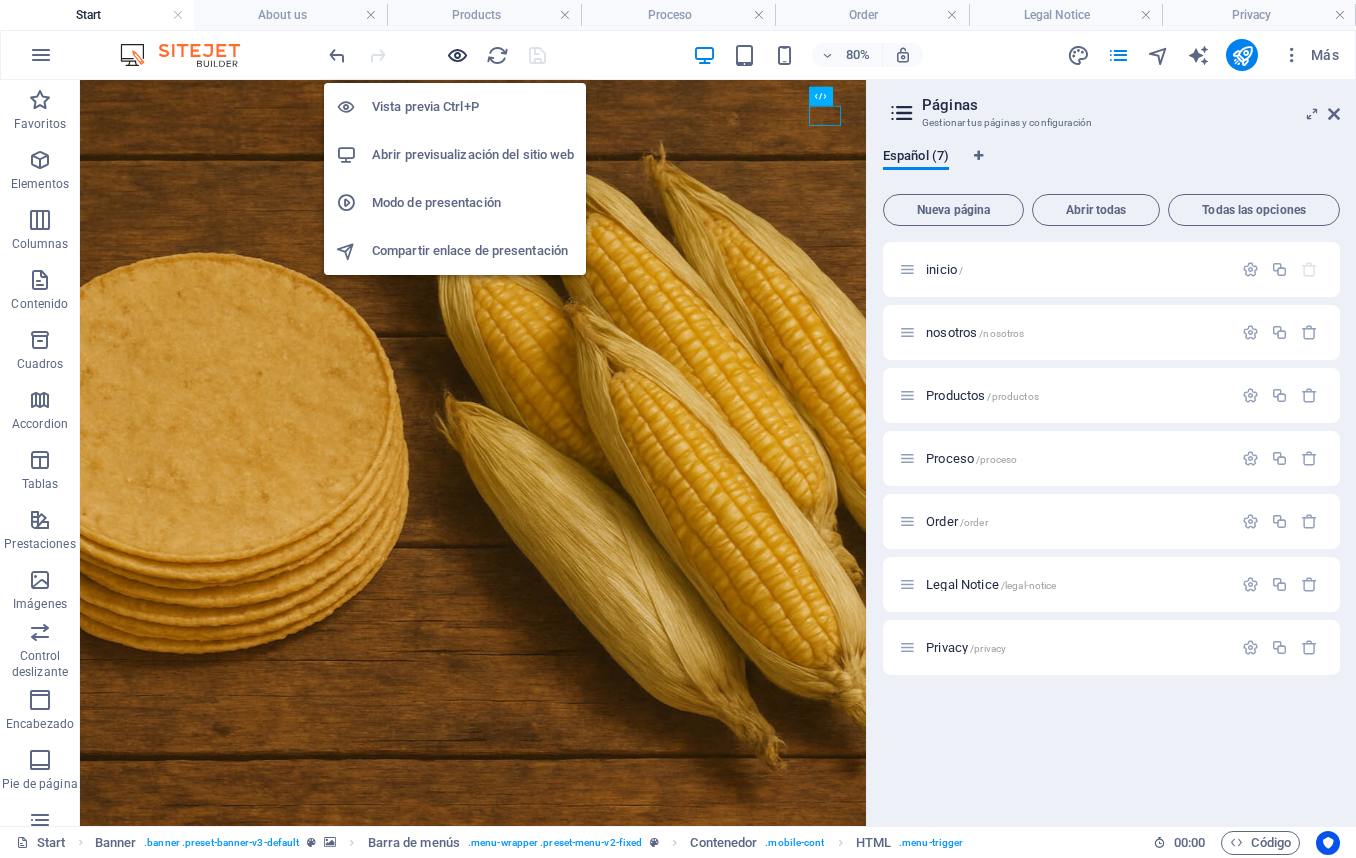 click at bounding box center [457, 55] 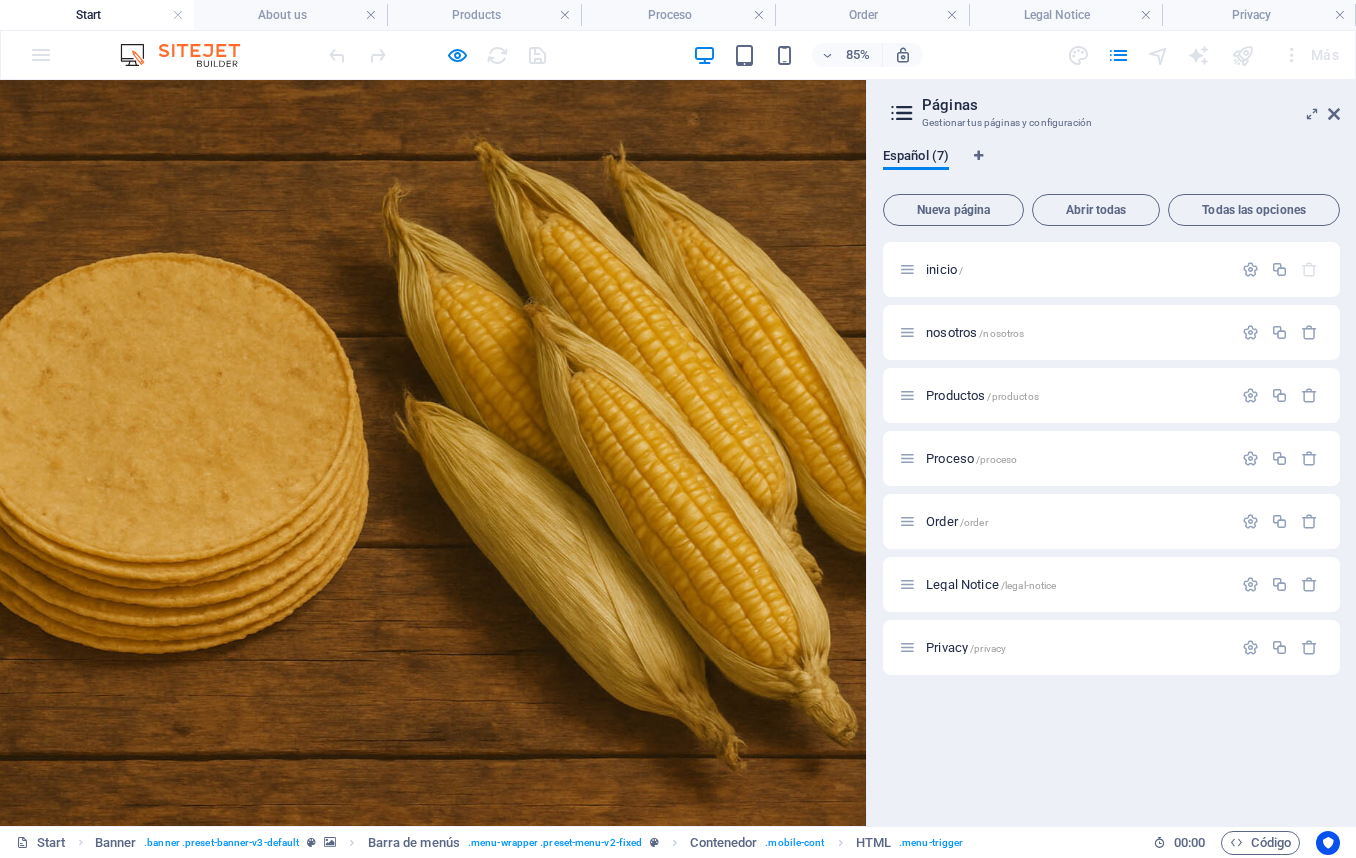 click on "Tradición que nutre, desde 1980 Nuestra tortilla esta elaborada 100% de maíz nixtamalizado, de la forma tradicional mexicana. tortilleria.mx" at bounding box center (509, 1382) 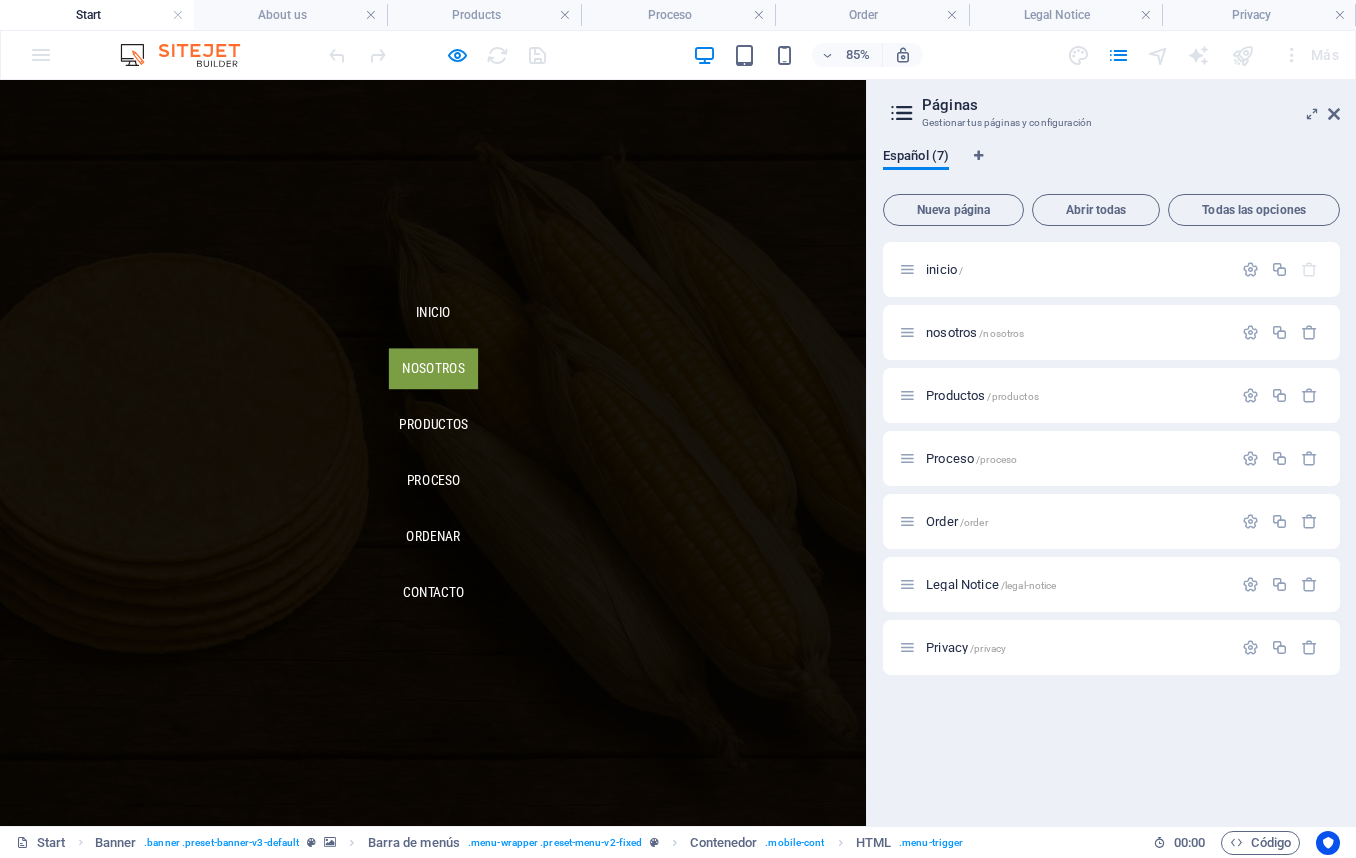 click on "Nosotros" at bounding box center [509, 420] 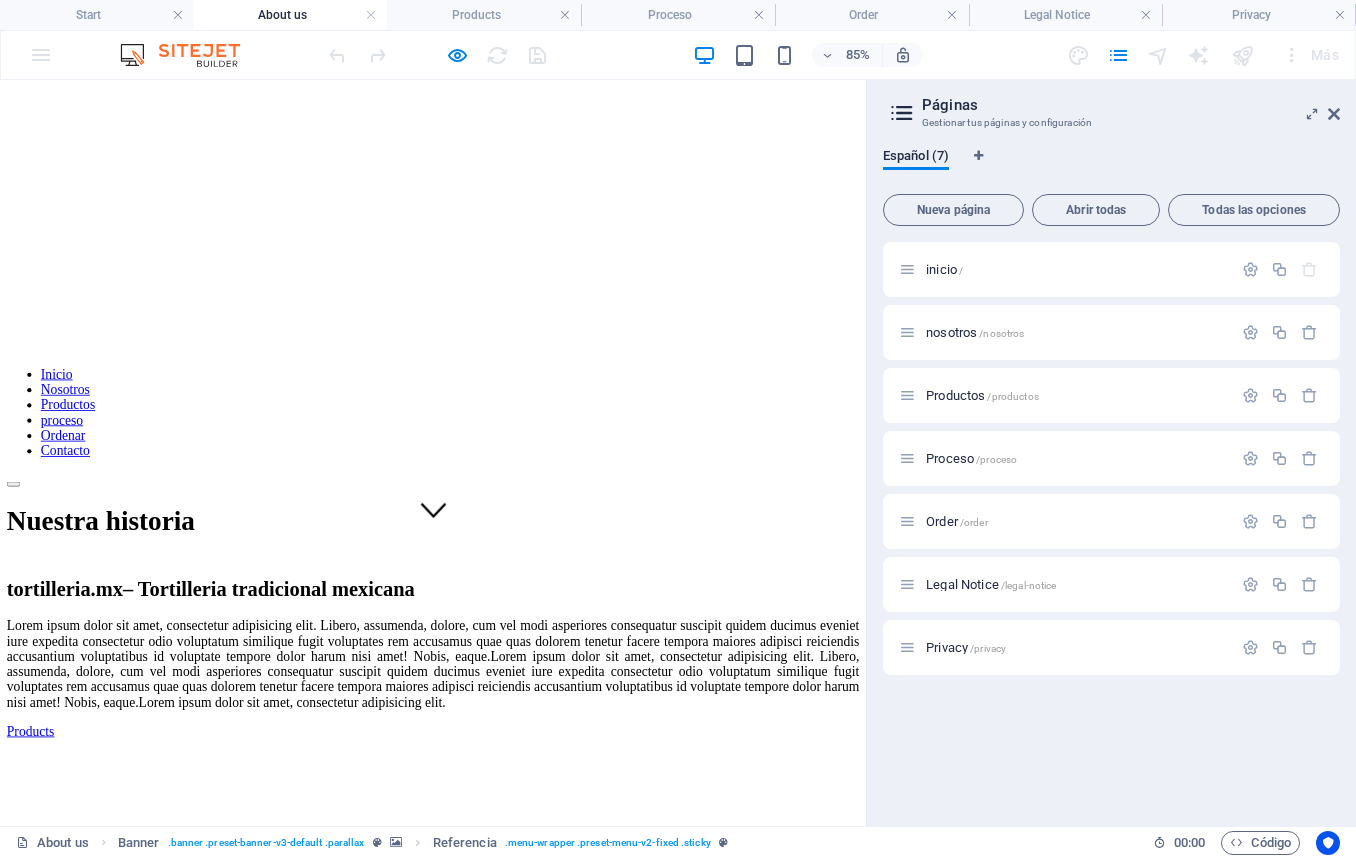 scroll, scrollTop: 0, scrollLeft: 0, axis: both 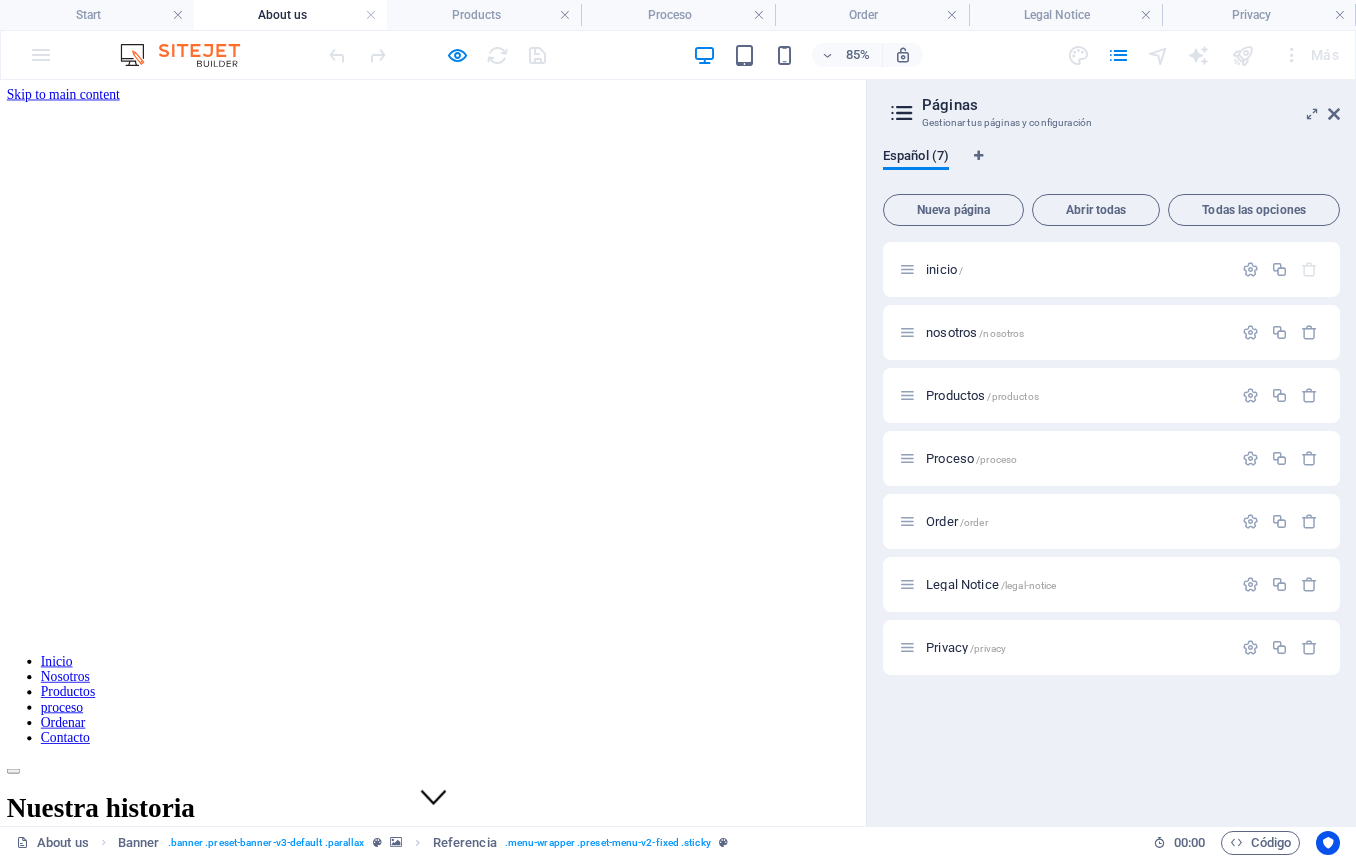click at bounding box center [509, 888] 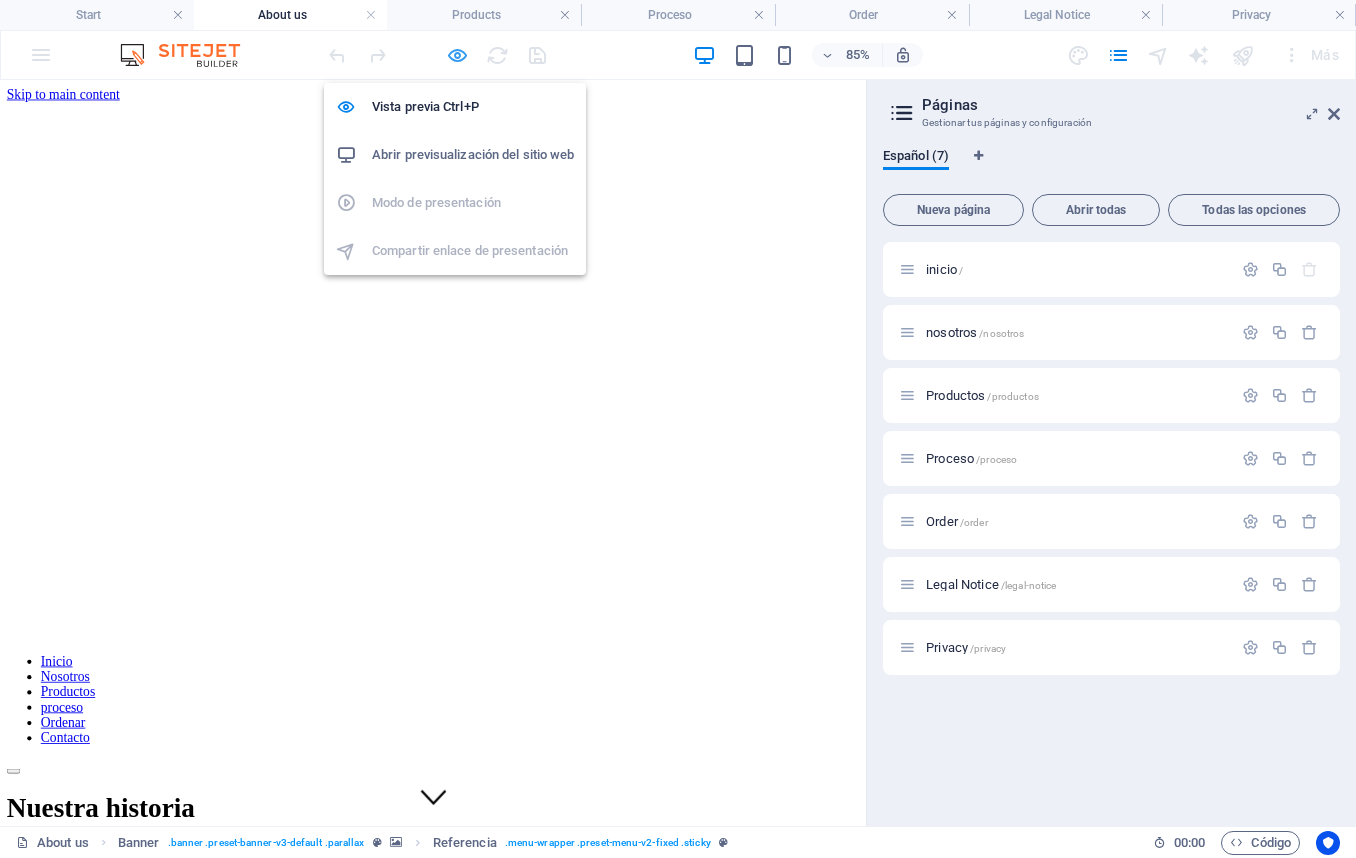 click at bounding box center (457, 55) 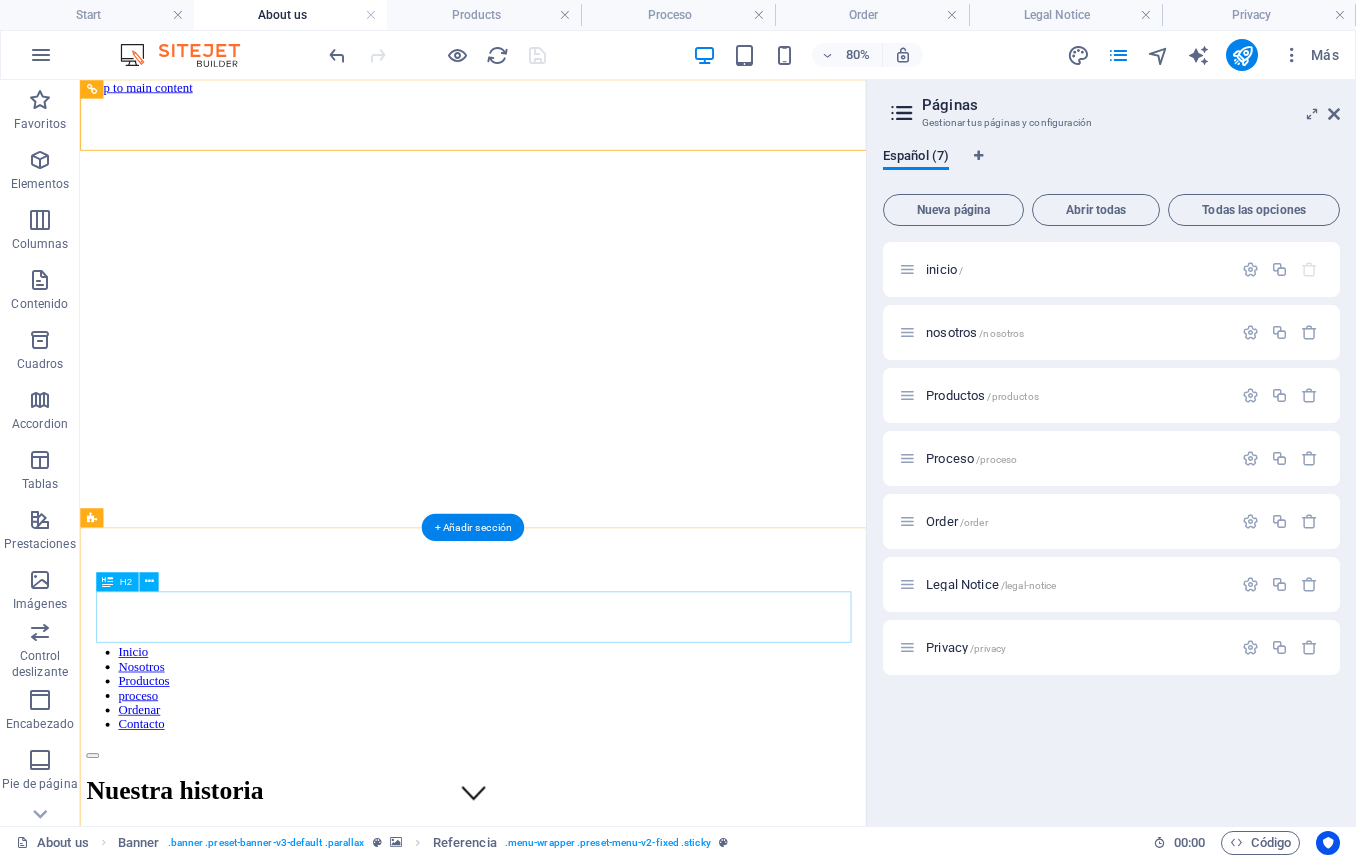 click on "tortilleria.mx  – Tortilleria tradicional mexicana" at bounding box center [571, 1064] 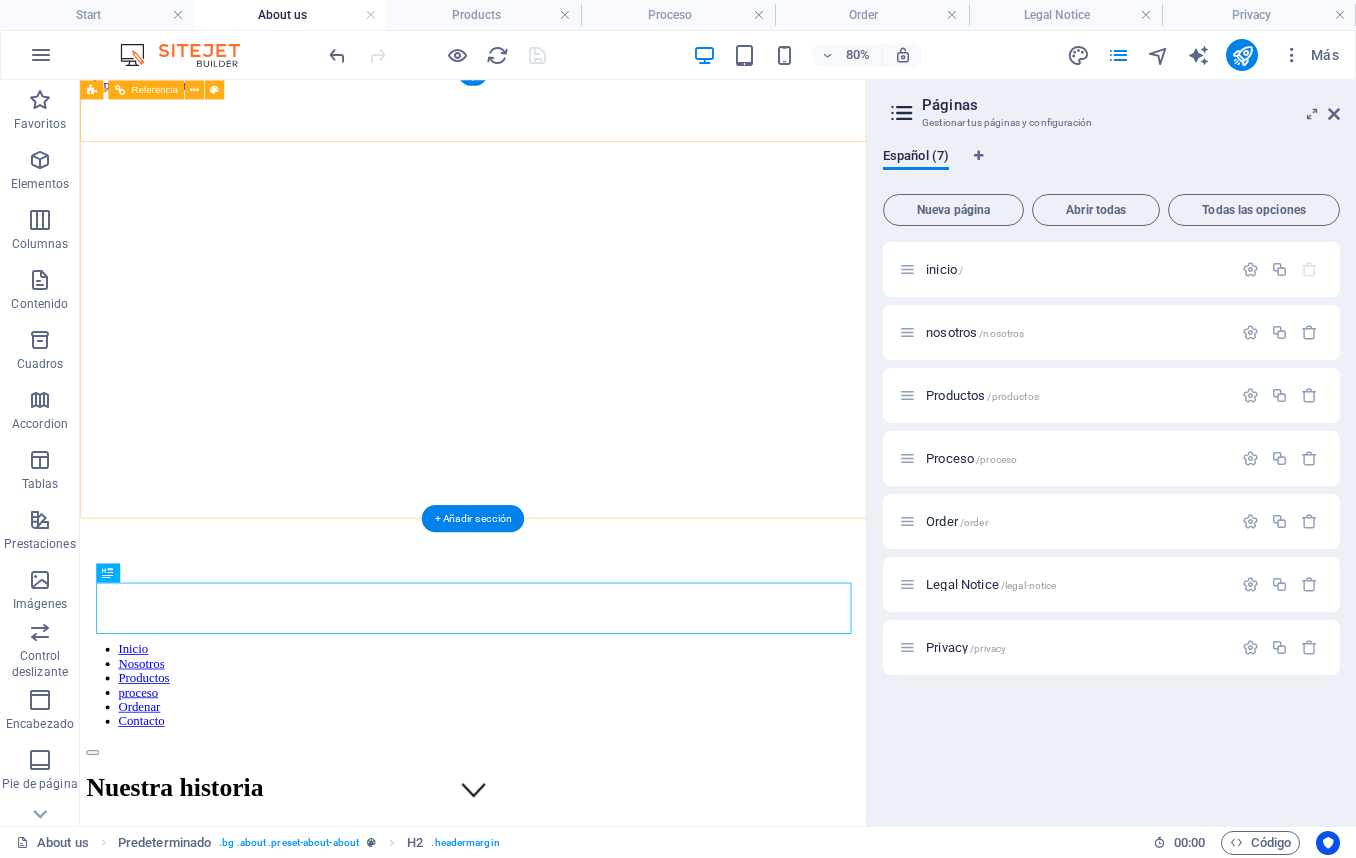 click at bounding box center [571, 915] 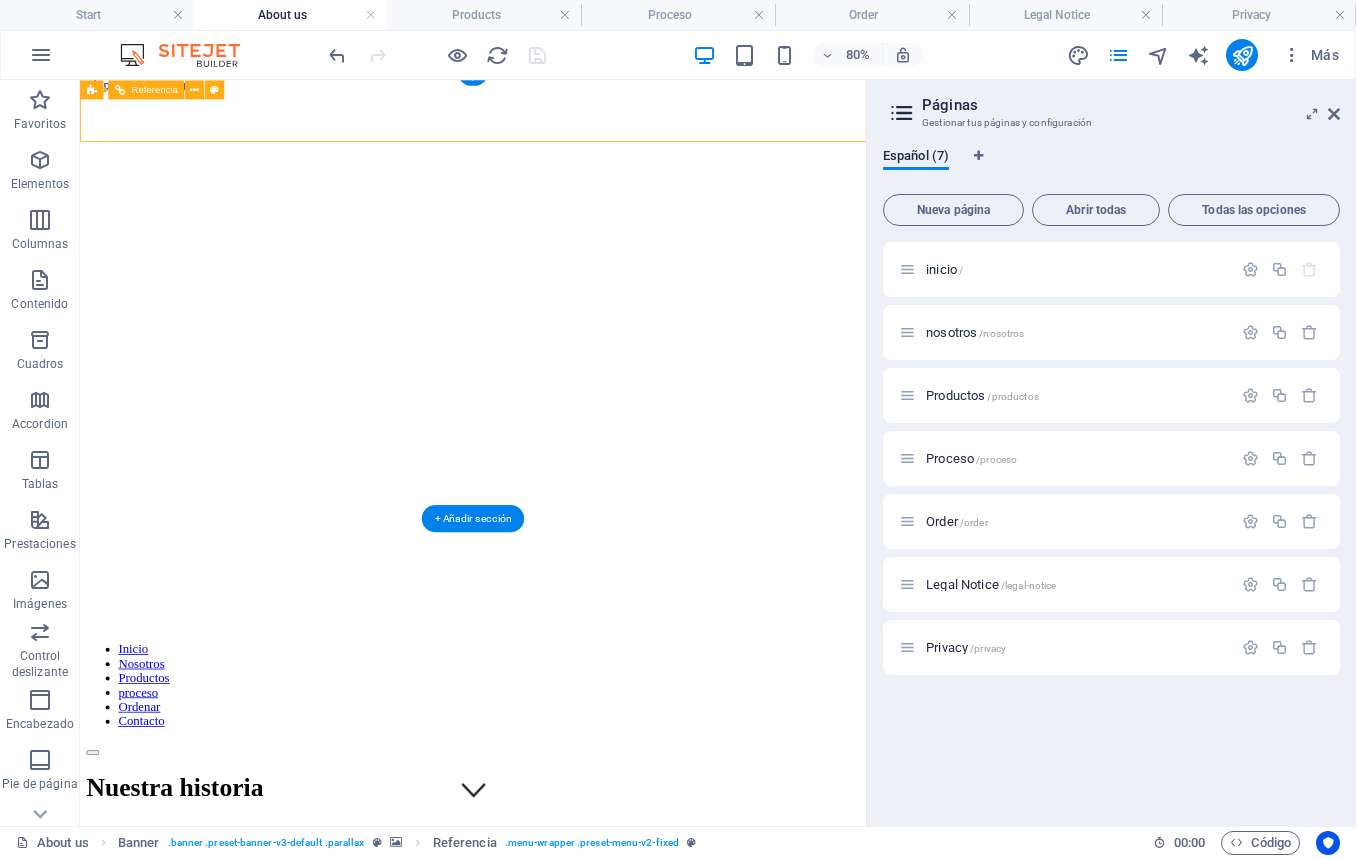 click at bounding box center (571, 915) 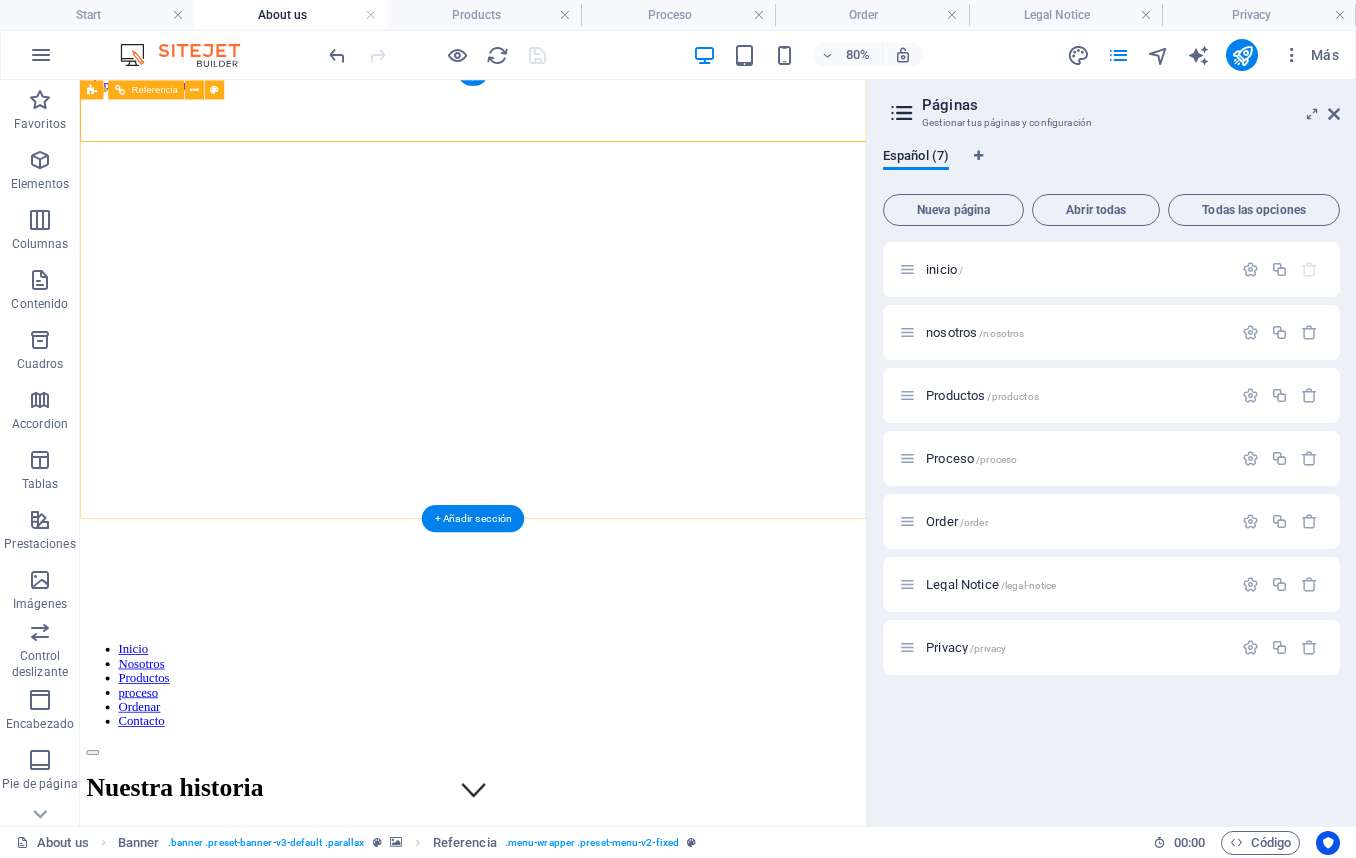 click on "Inicio Nosotros Productos proceso Ordenar Contacto" at bounding box center [571, 853] 